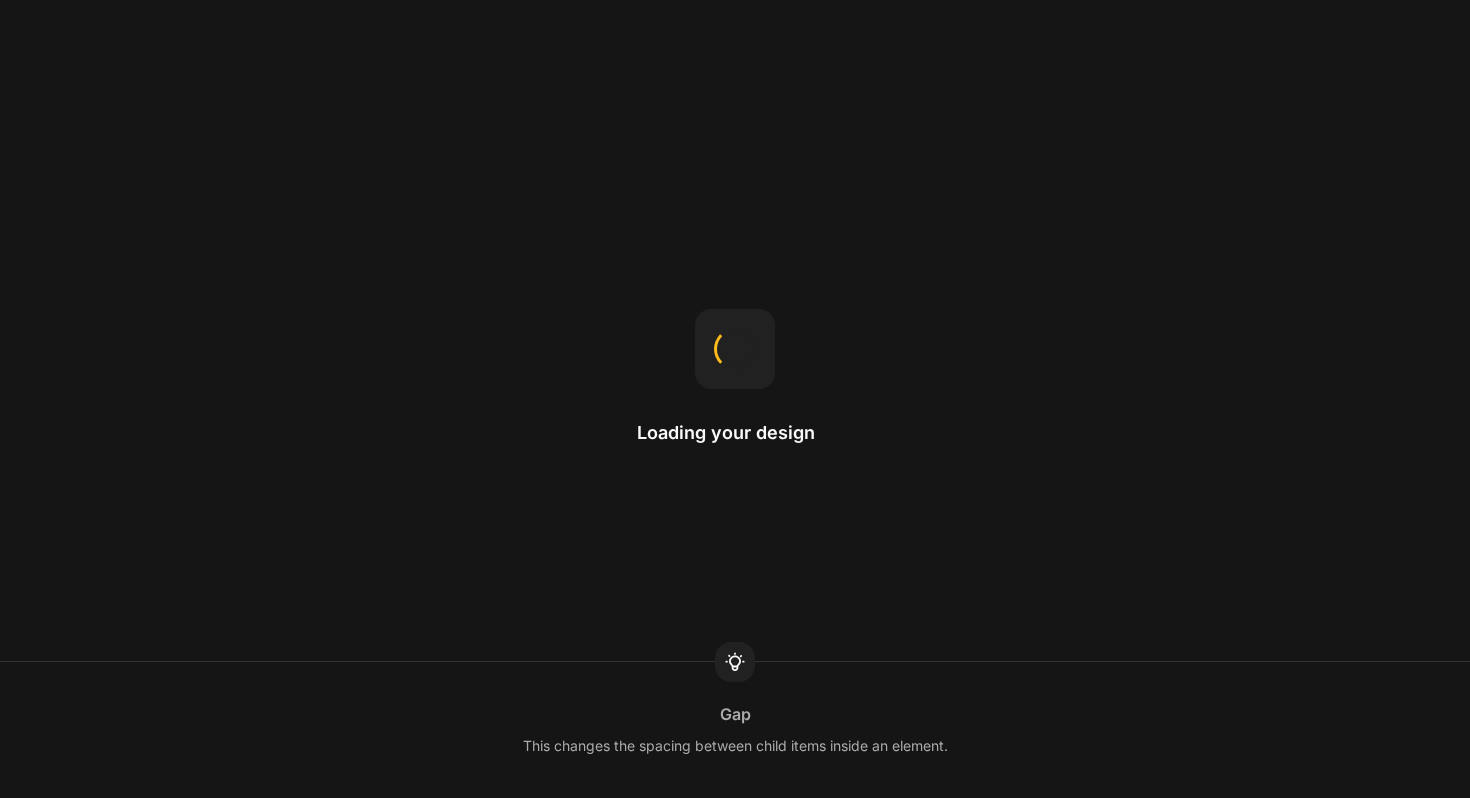scroll, scrollTop: 0, scrollLeft: 0, axis: both 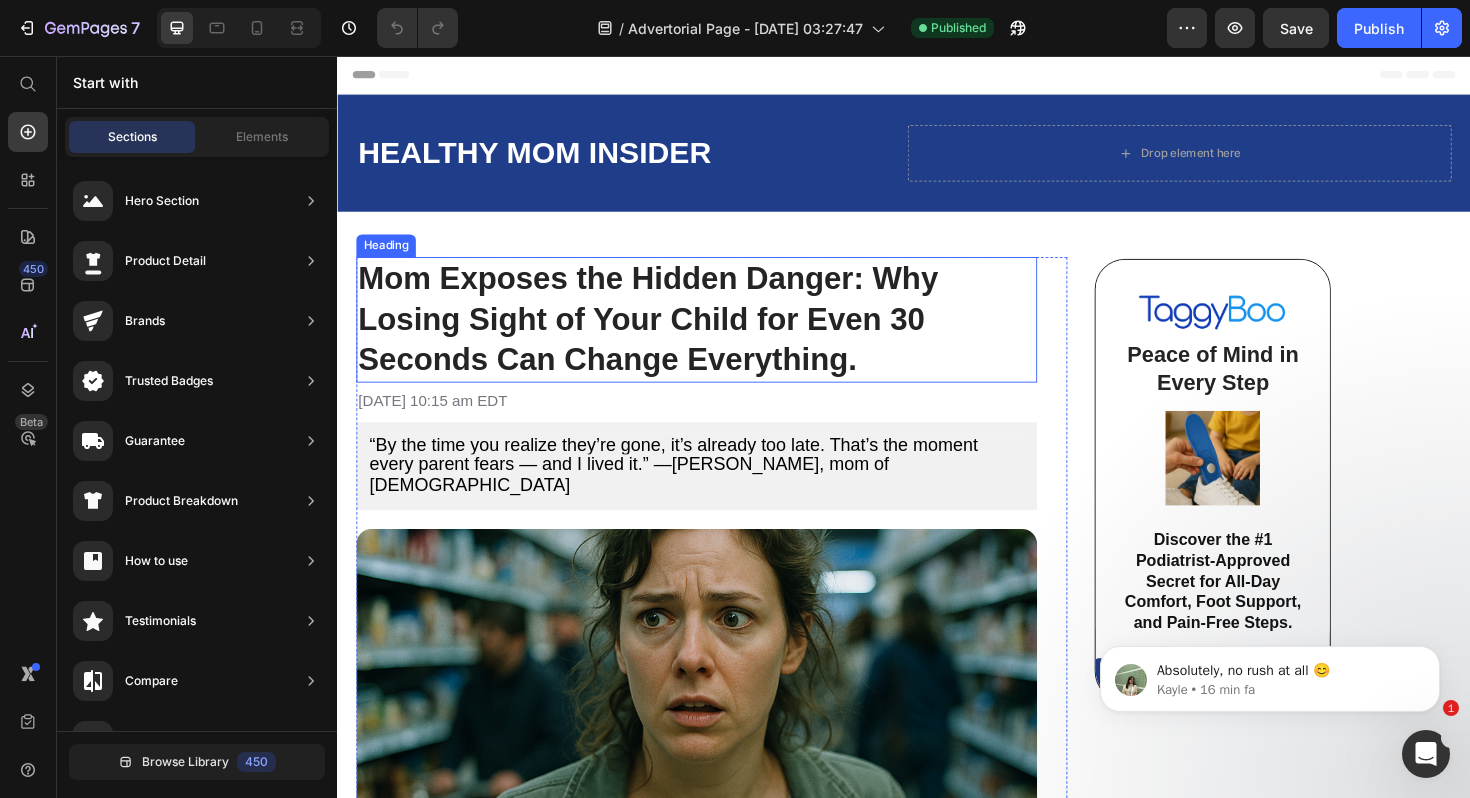 click on "Mom Exposes the Hidden Danger: Why Losing Sight of Your Child for Even 30 Seconds Can Change Everything." at bounding box center (666, 334) 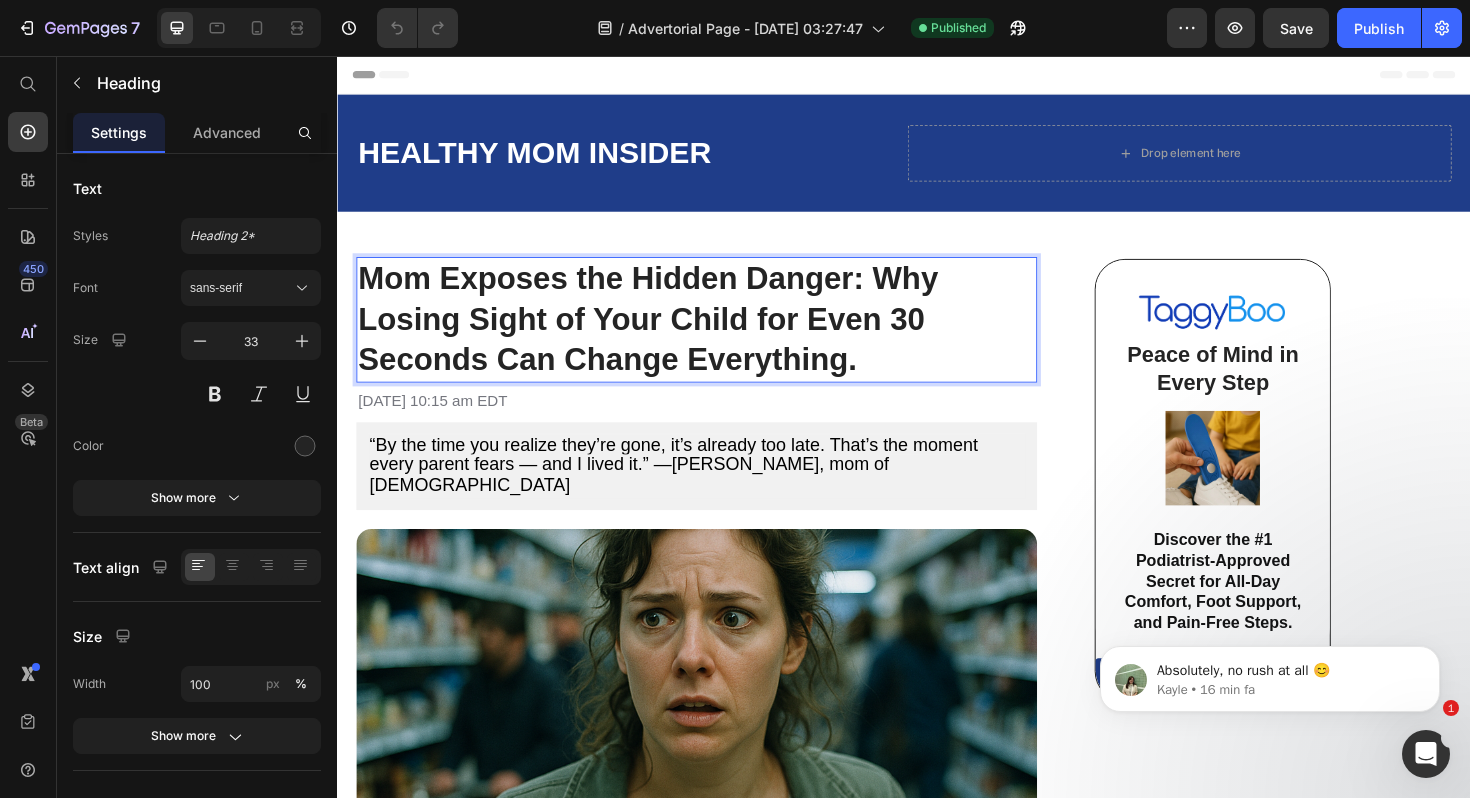 click on "Mom Exposes the Hidden Danger: Why Losing Sight of Your Child for Even 30 Seconds Can Change Everything." at bounding box center (717, 335) 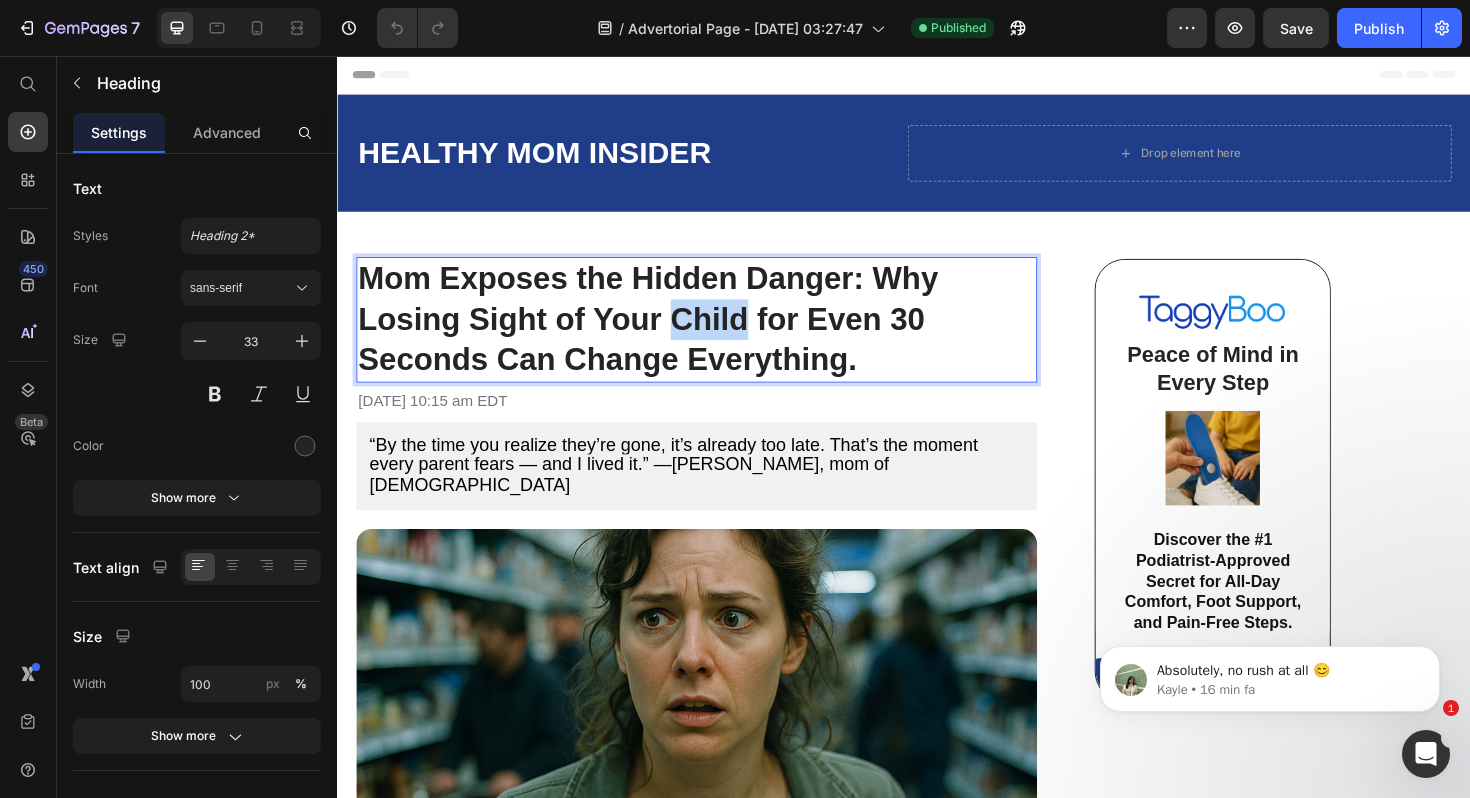 click on "Mom Exposes the Hidden Danger: Why Losing Sight of Your Child for Even 30 Seconds Can Change Everything." at bounding box center [717, 335] 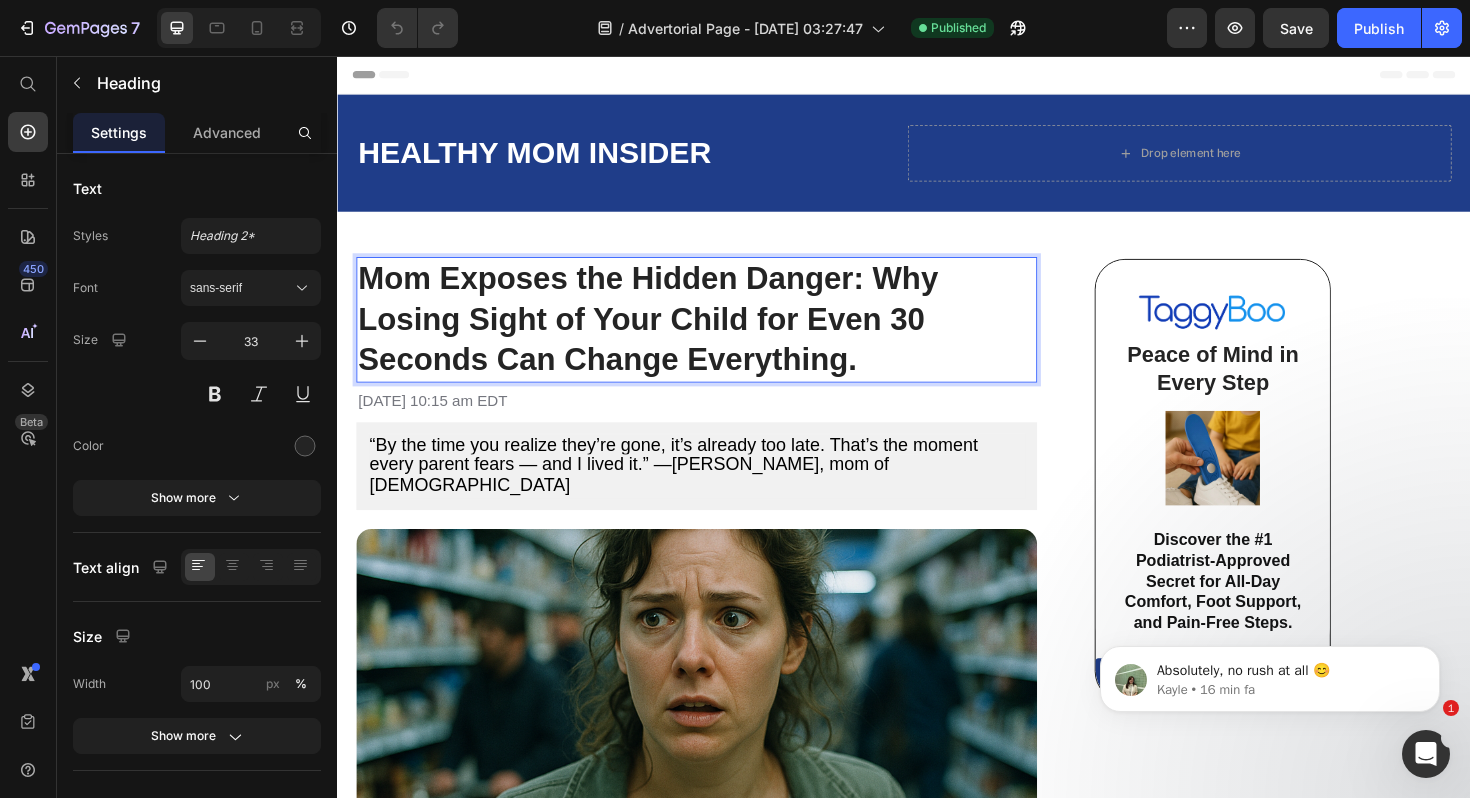 click on "Mom Exposes the Hidden Danger: Why Losing Sight of Your Child for Even 30 Seconds Can Change Everything." at bounding box center [666, 334] 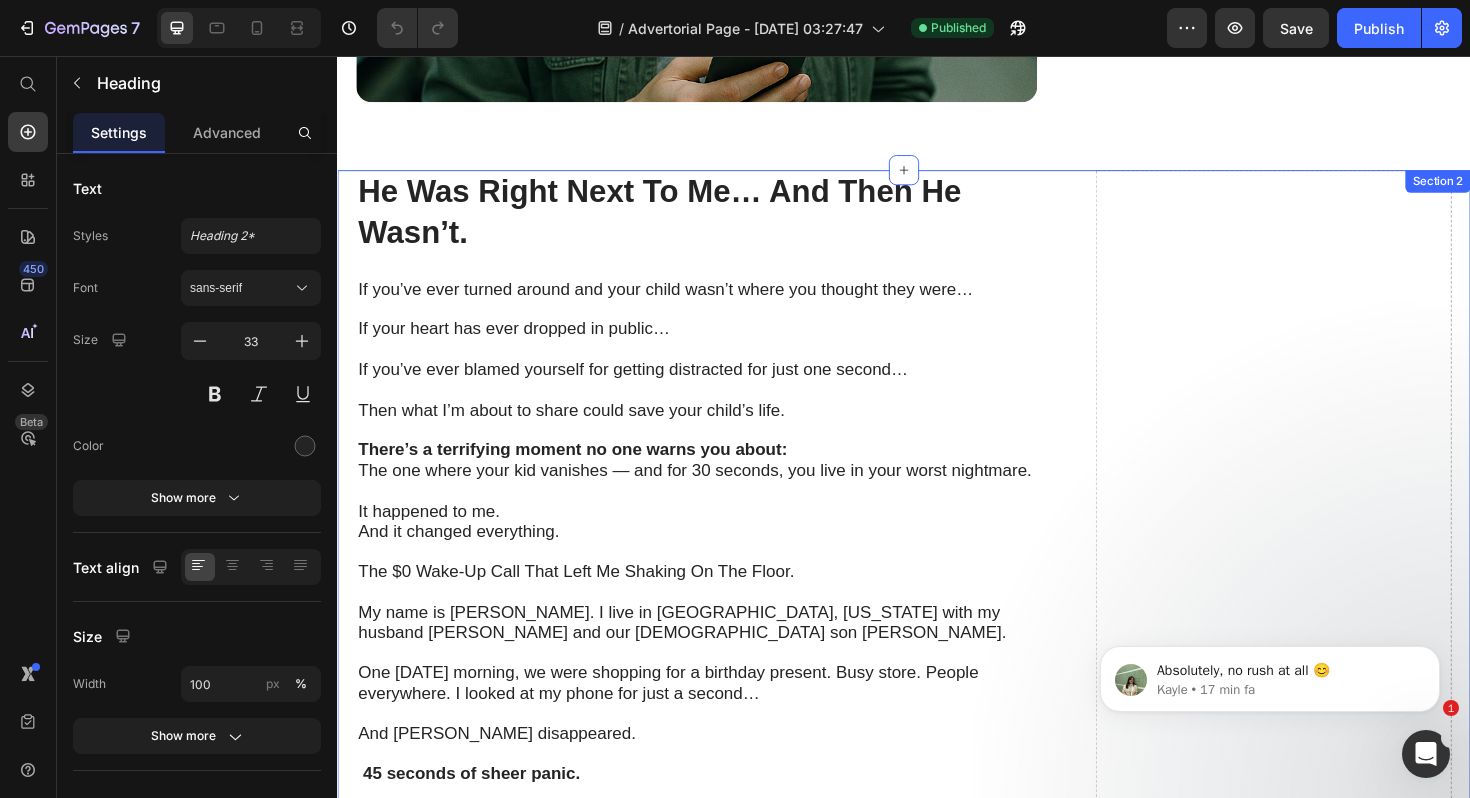scroll, scrollTop: 1024, scrollLeft: 0, axis: vertical 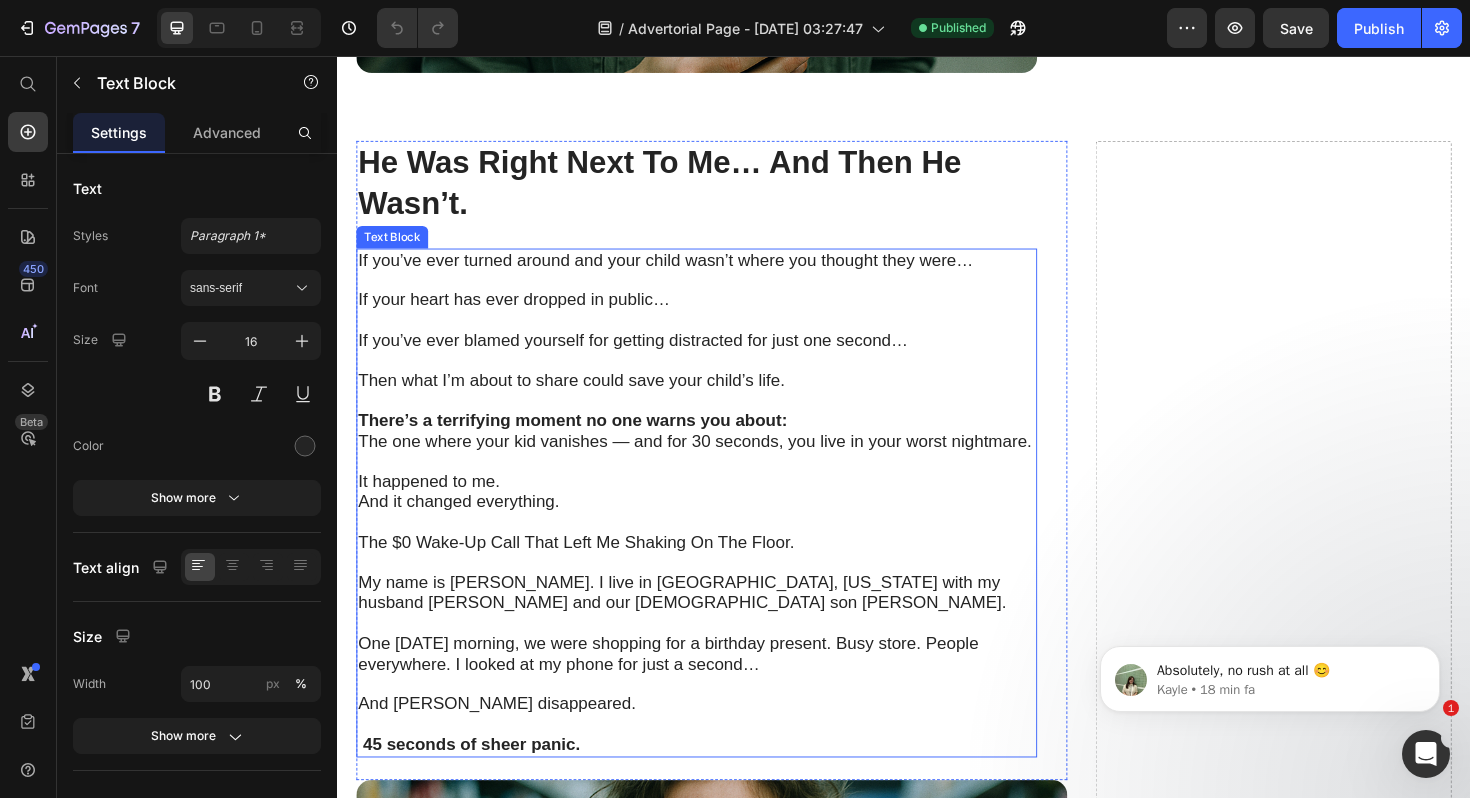 click on "There’s a terrifying moment no one warns you about: The one where your kid vanishes — and for 30 seconds, you live in your worst nightmare." at bounding box center (717, 464) 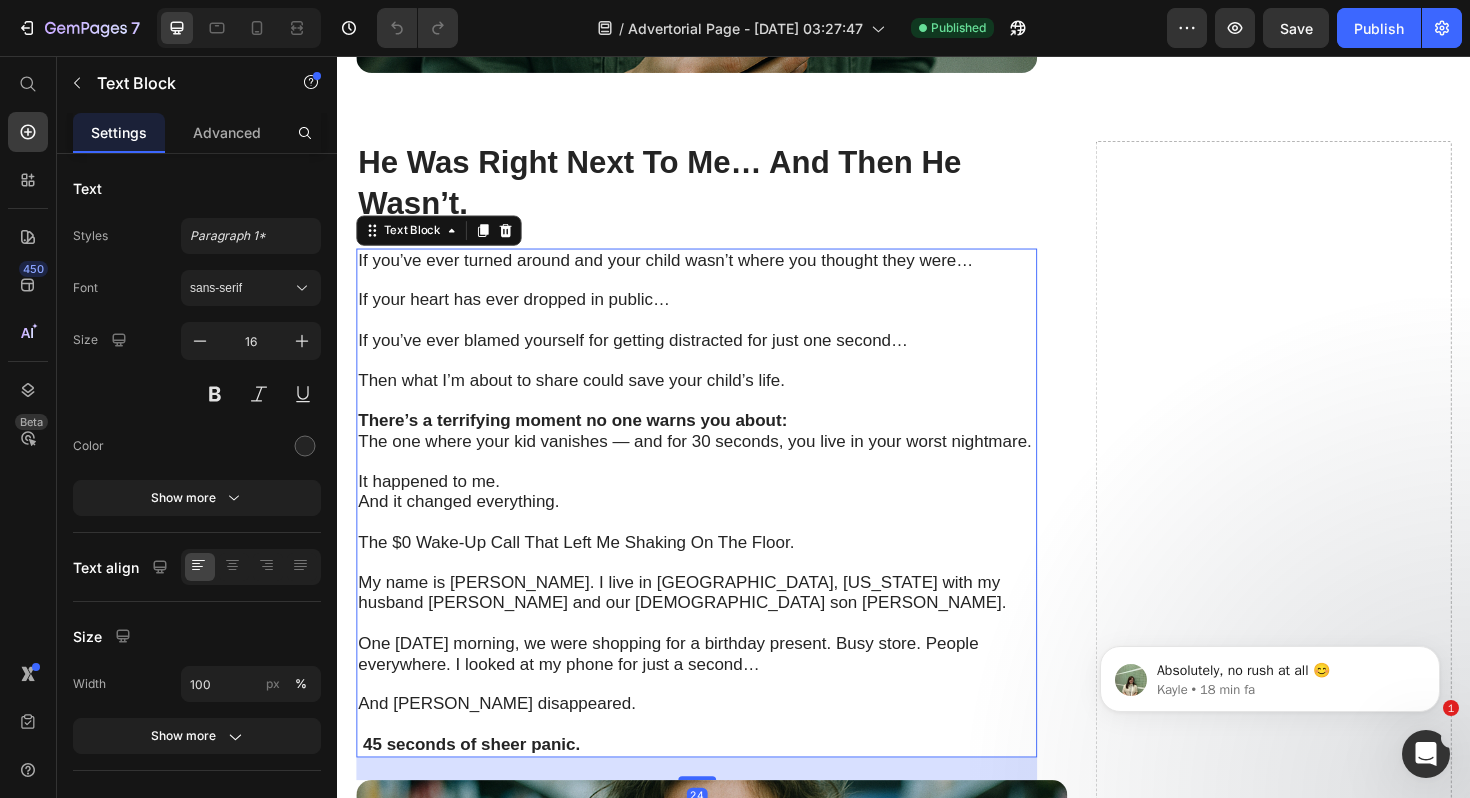 click on "There’s a terrifying moment no one warns you about: The one where your kid vanishes — and for 30 seconds, you live in your worst nightmare." at bounding box center (717, 464) 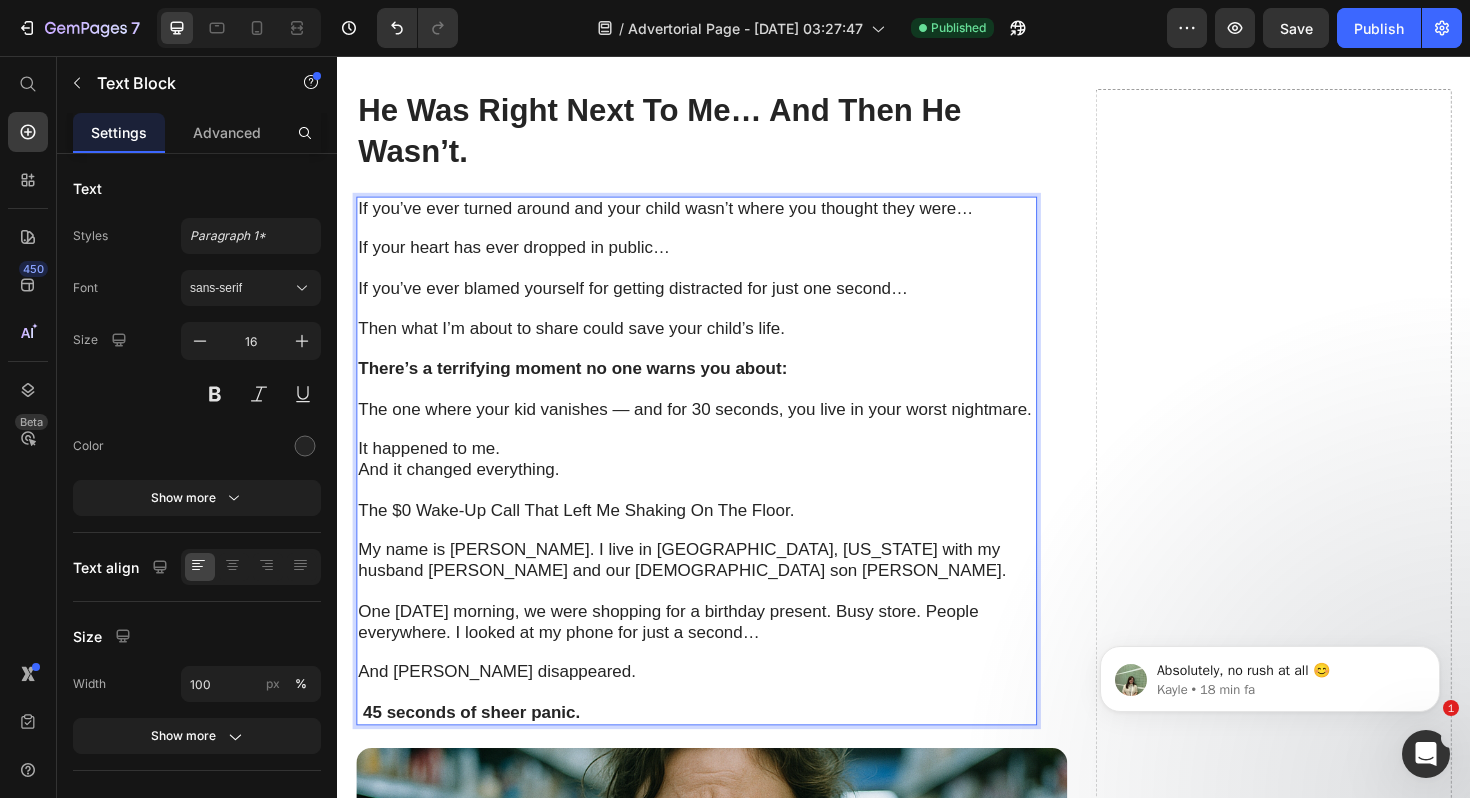 scroll, scrollTop: 1102, scrollLeft: 0, axis: vertical 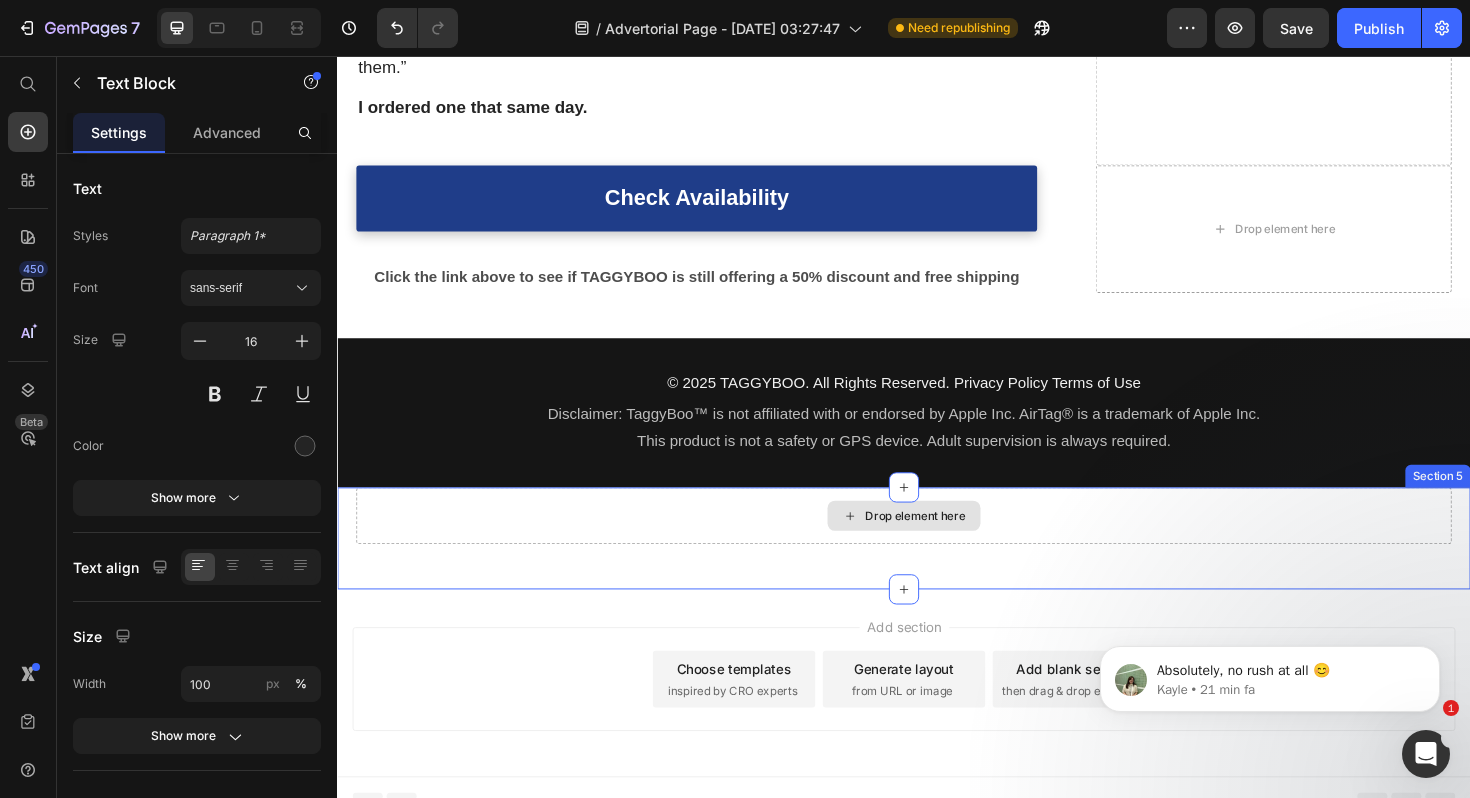 click on "Drop element here" at bounding box center (937, 543) 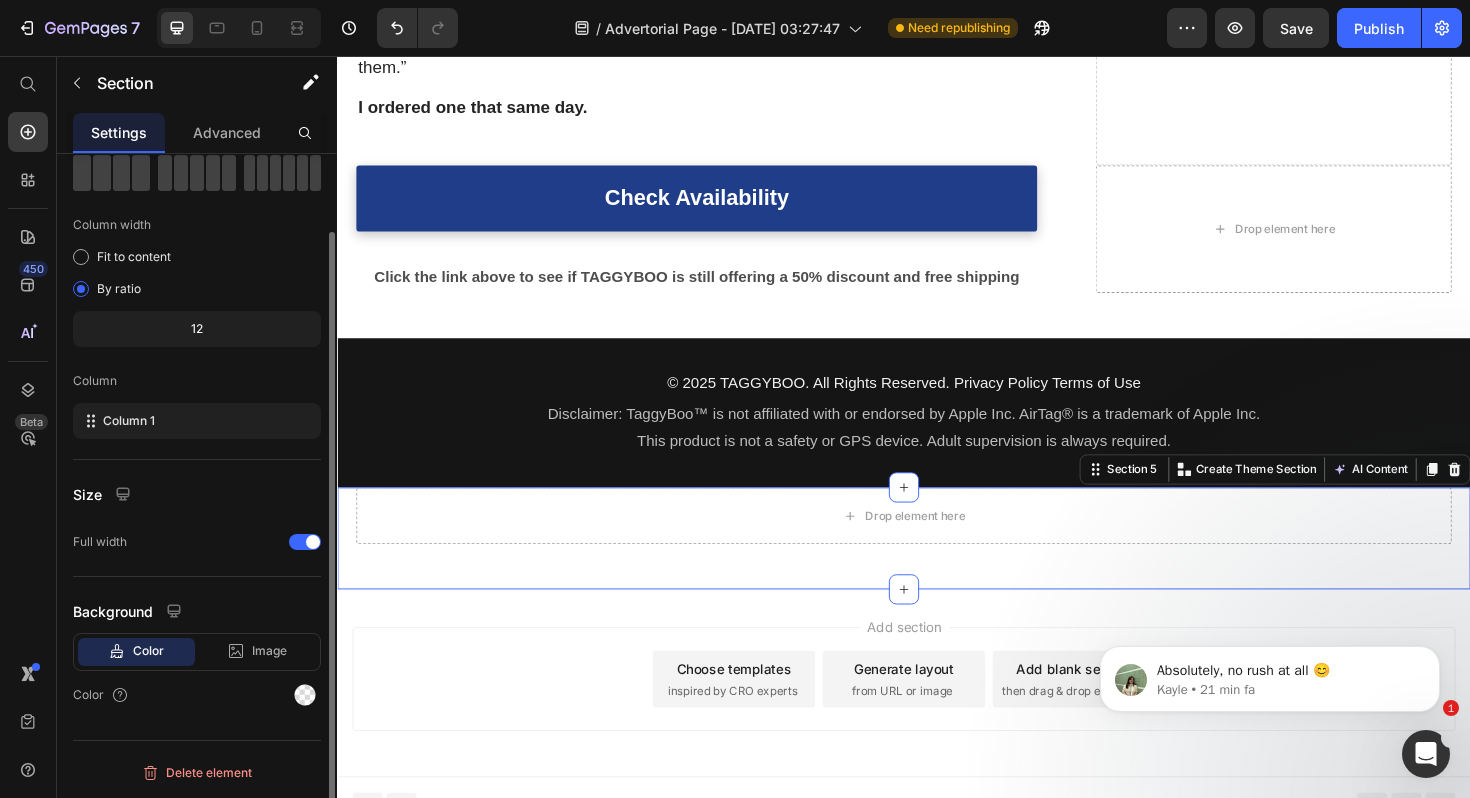 scroll, scrollTop: 0, scrollLeft: 0, axis: both 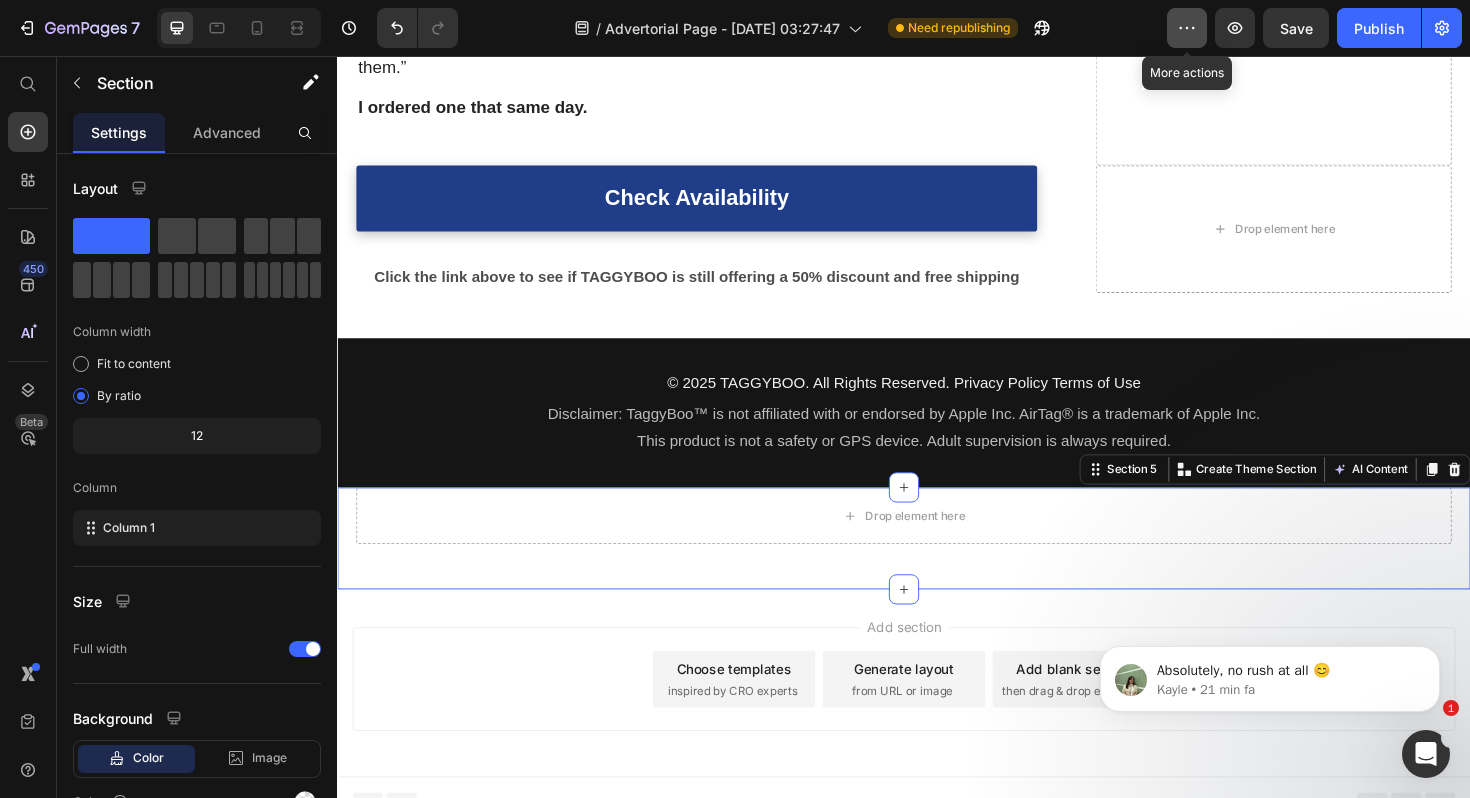click 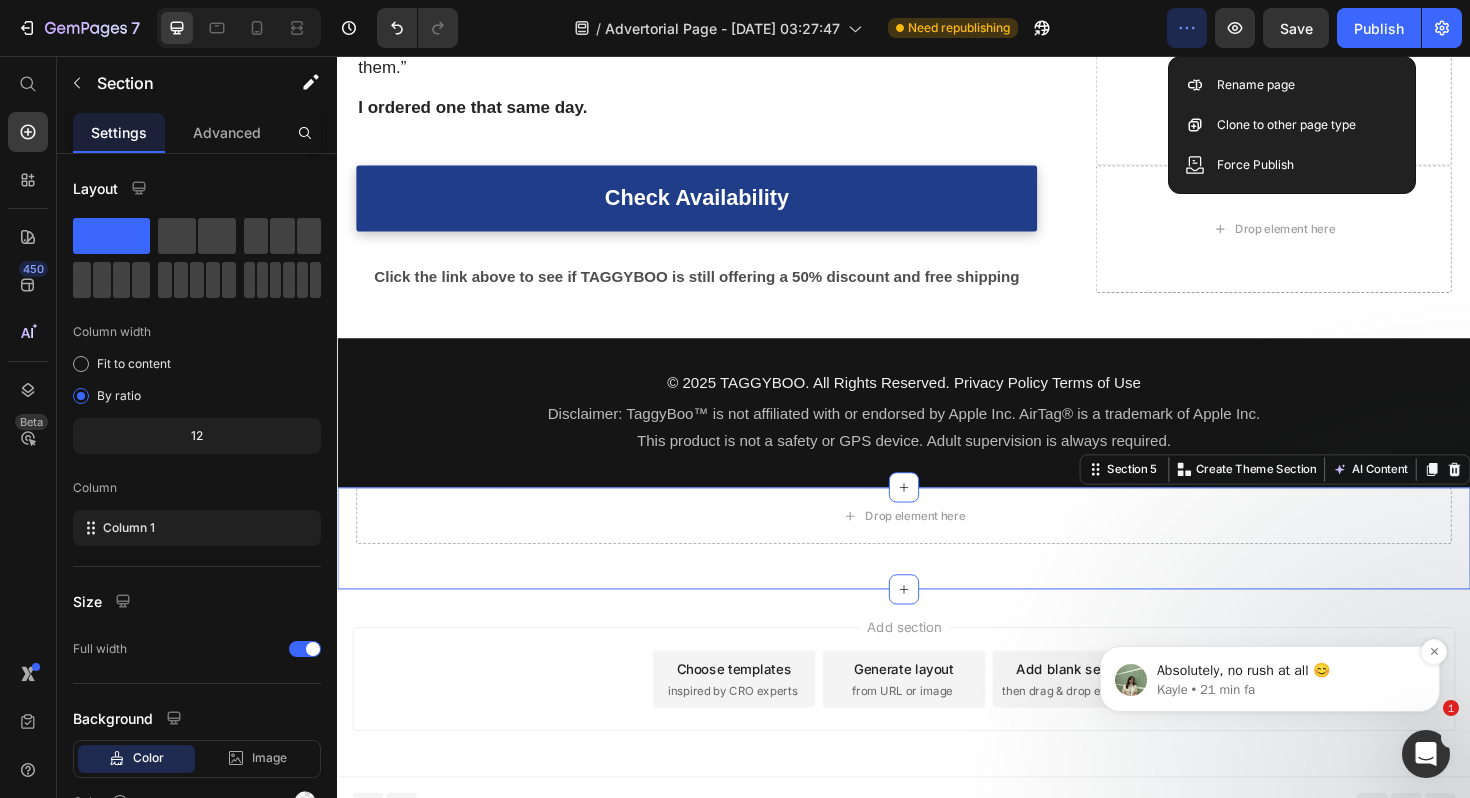 click on "Absolutely, no rush at all 😊" at bounding box center [1286, 671] 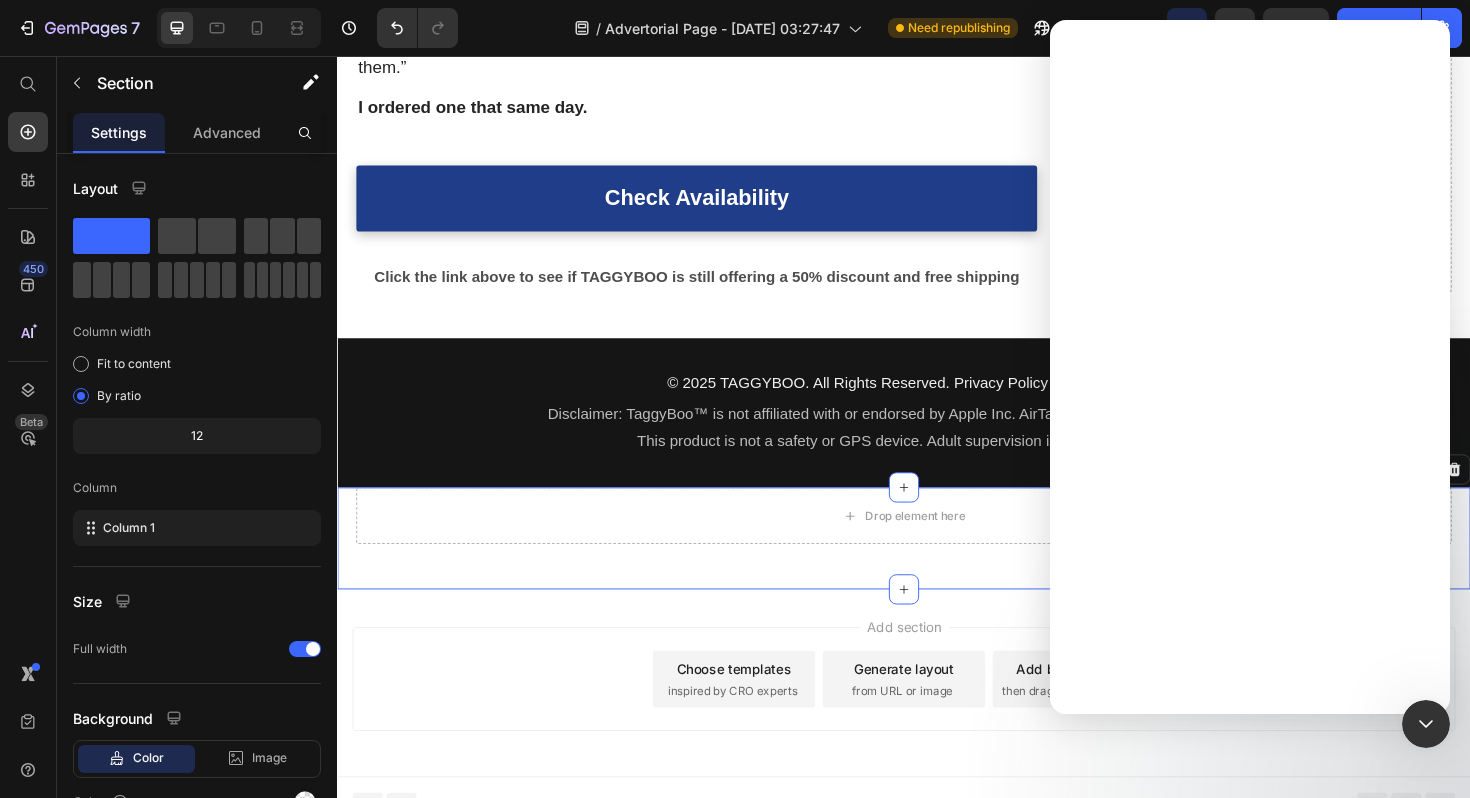 scroll, scrollTop: 0, scrollLeft: 0, axis: both 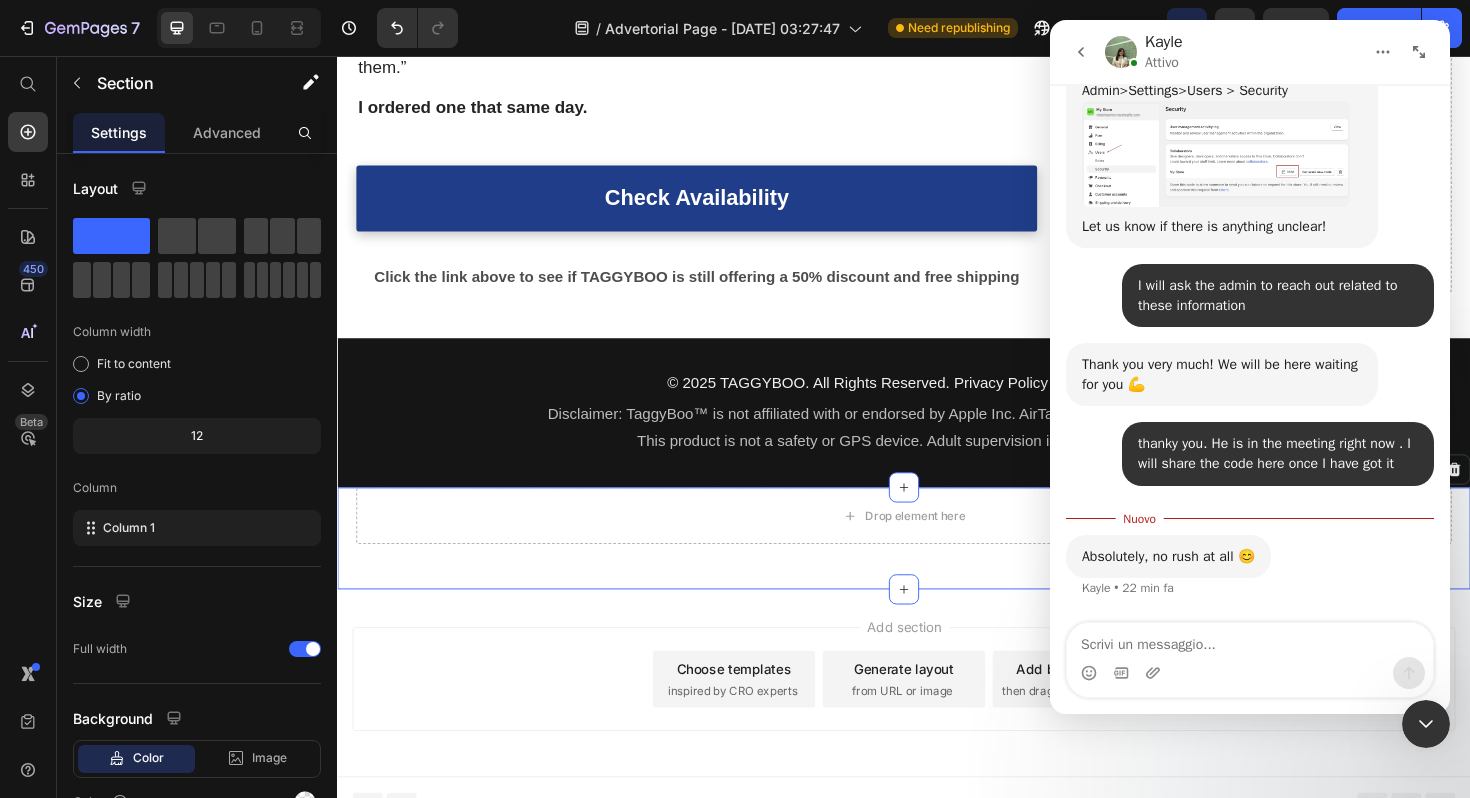 click at bounding box center [1250, 640] 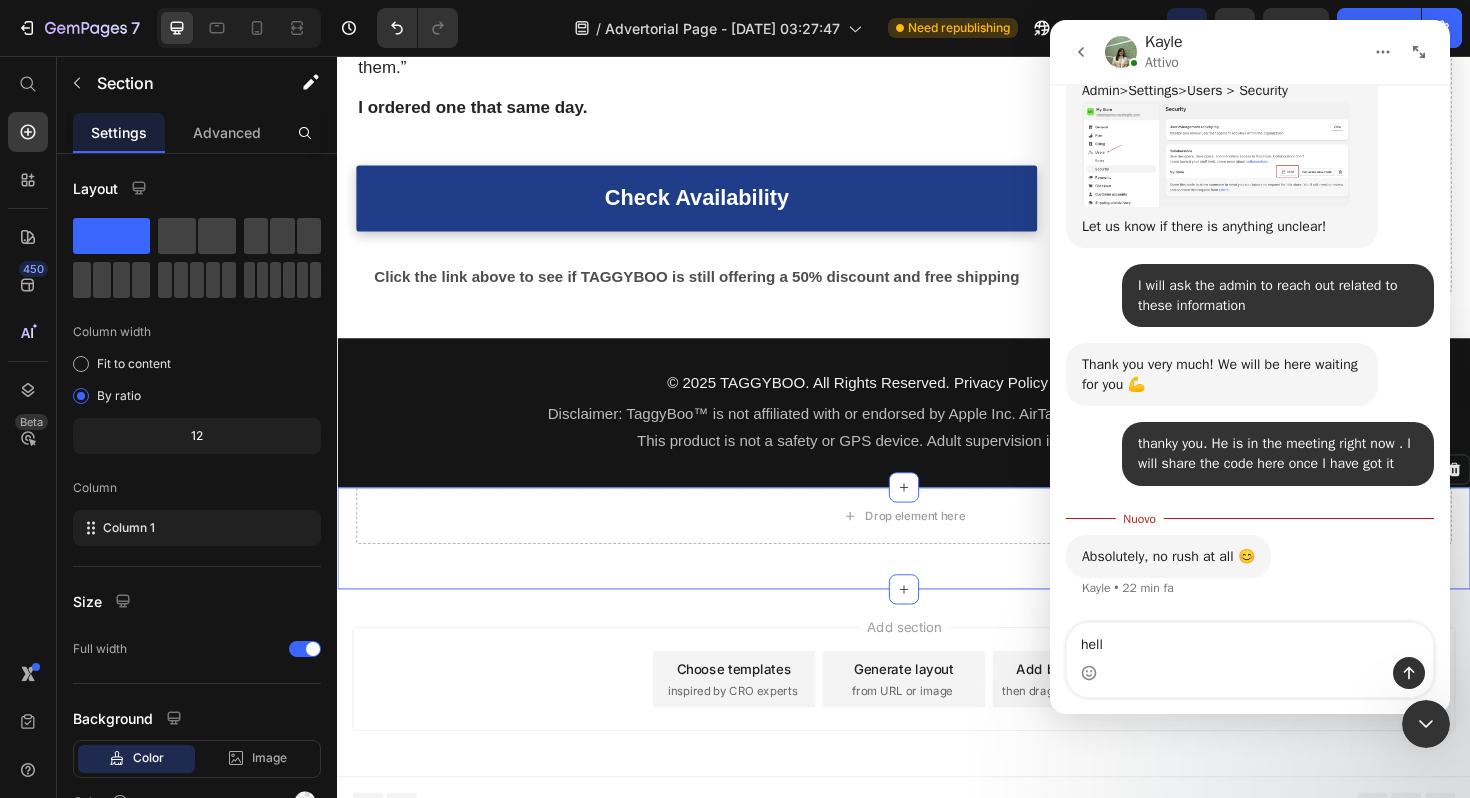 type on "hello" 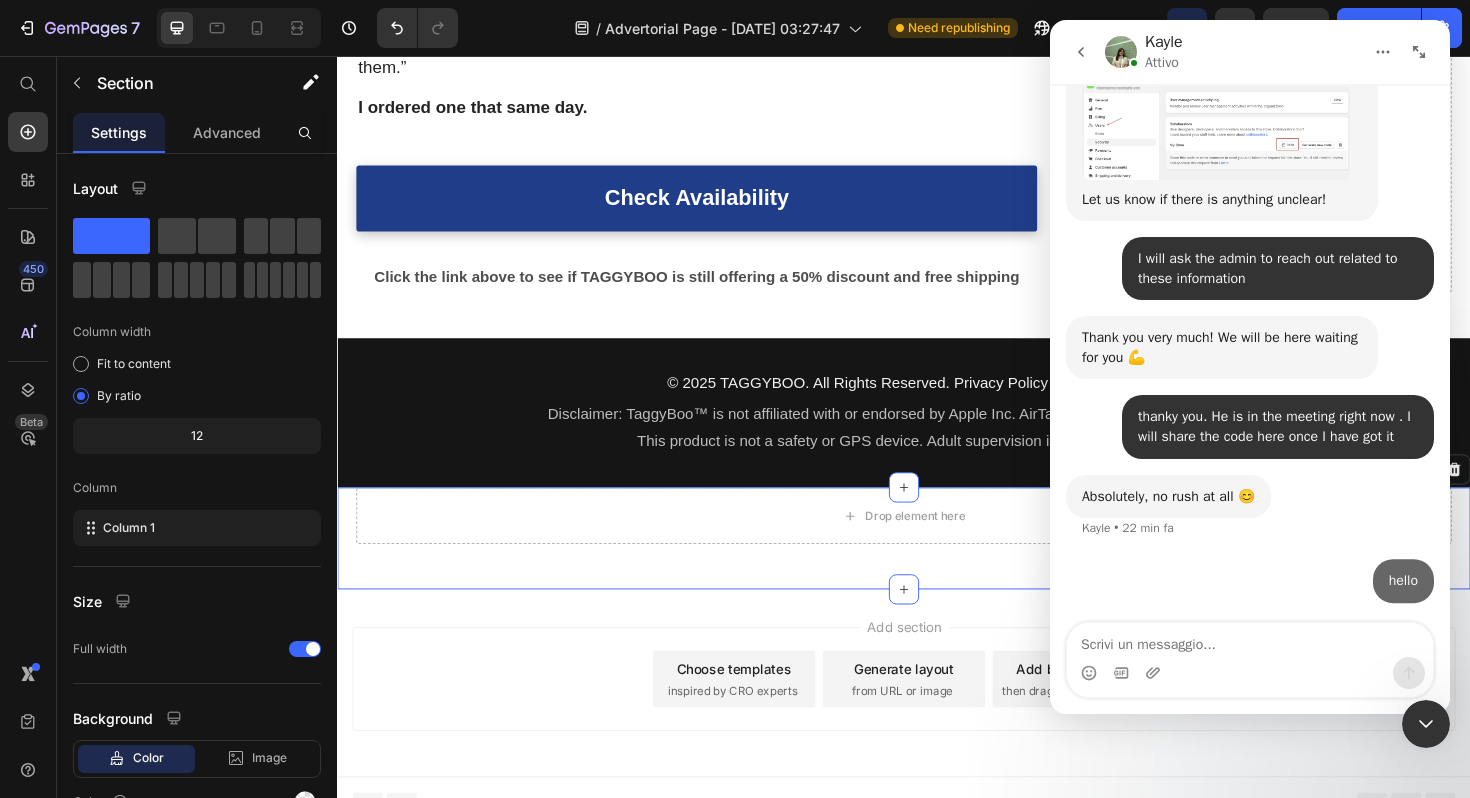 scroll, scrollTop: 1427, scrollLeft: 0, axis: vertical 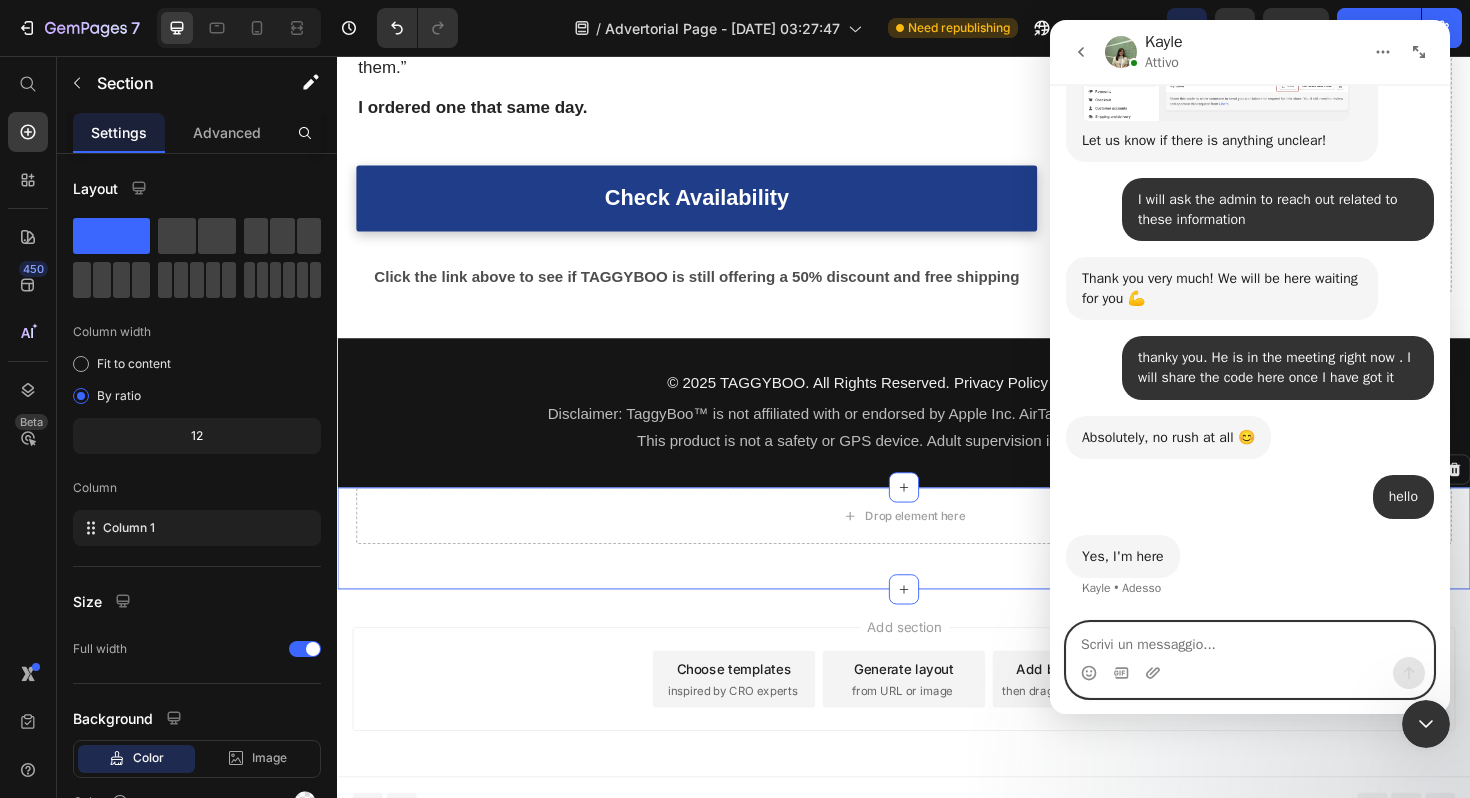 paste on "4135" 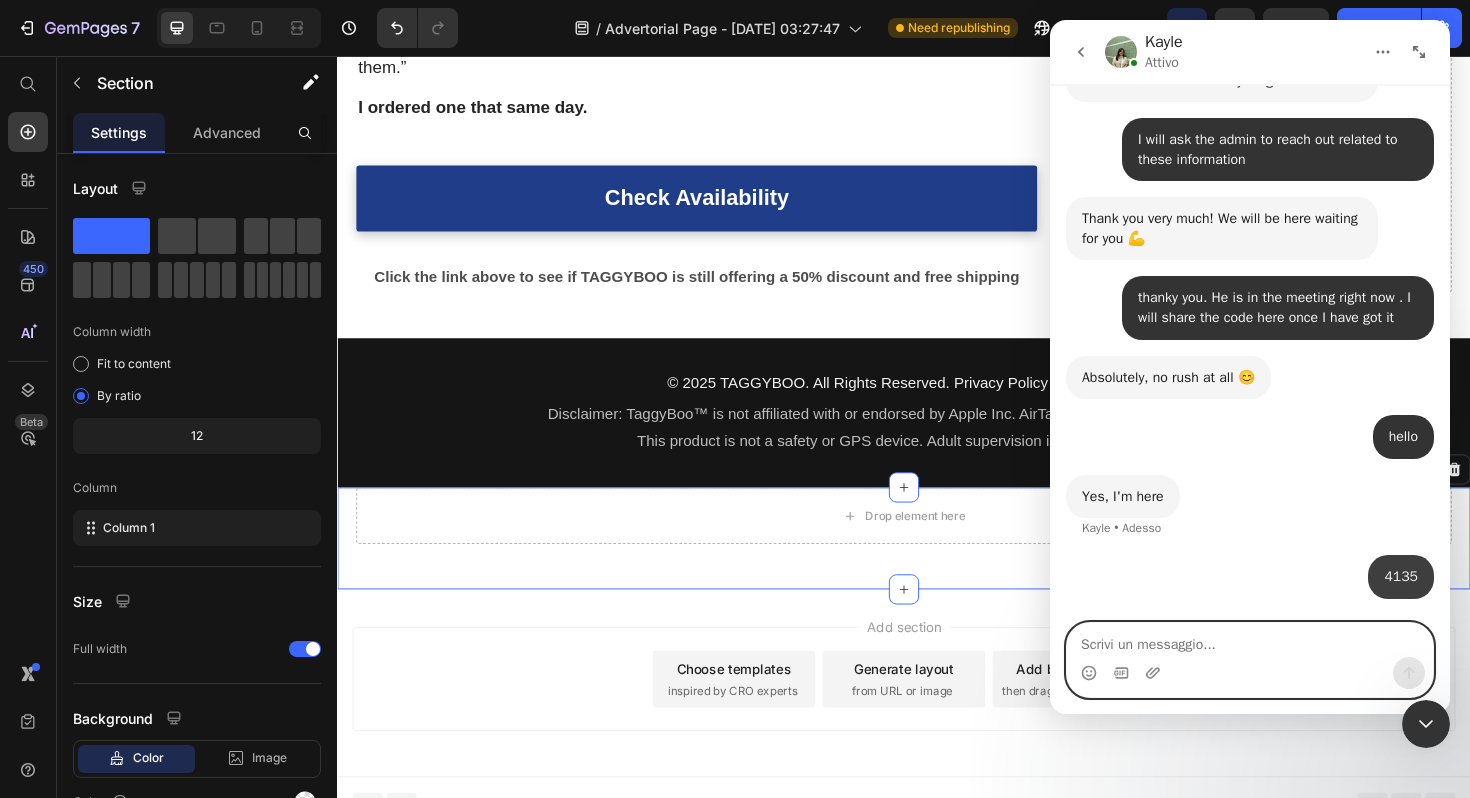 scroll, scrollTop: 1546, scrollLeft: 0, axis: vertical 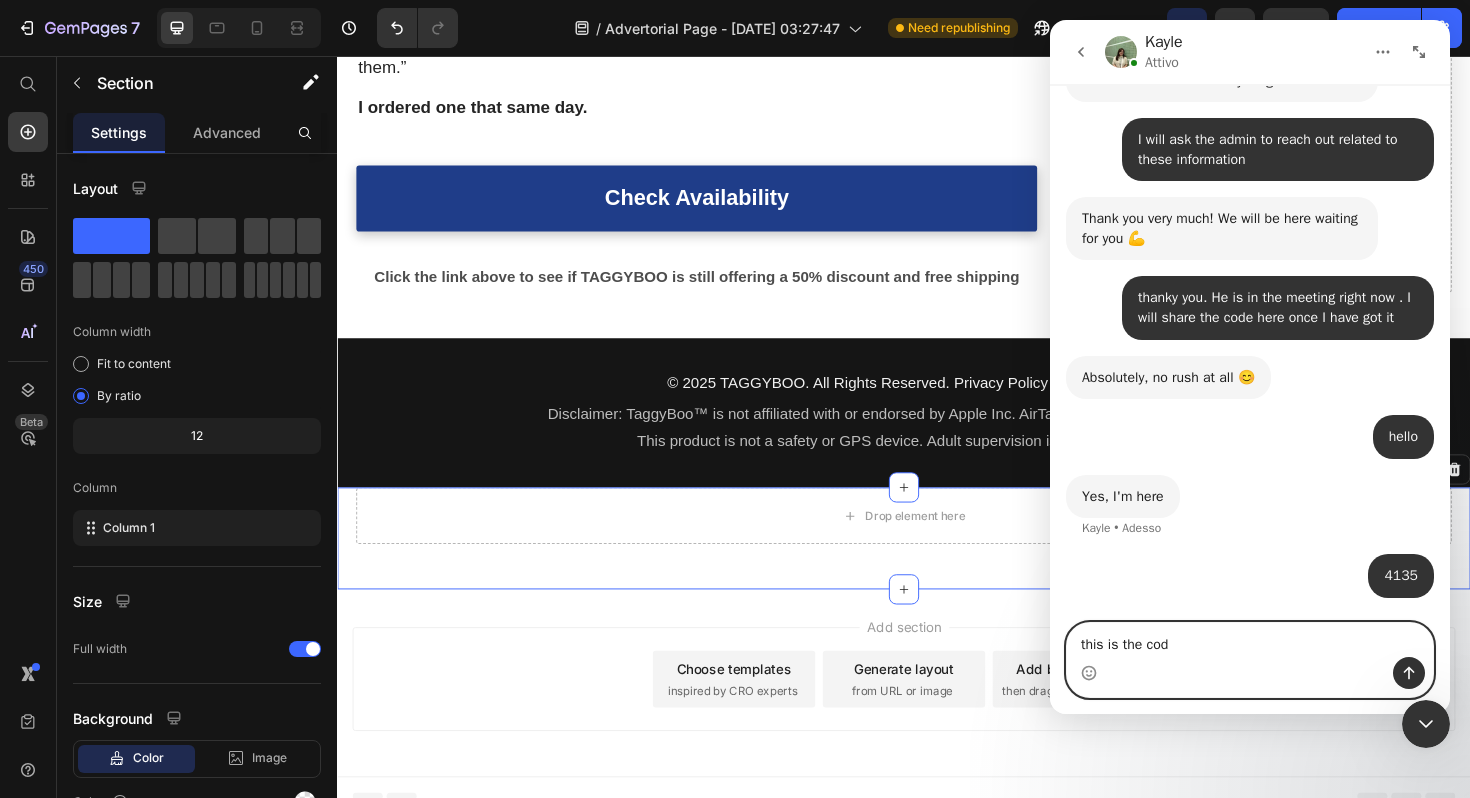 type on "this is the code" 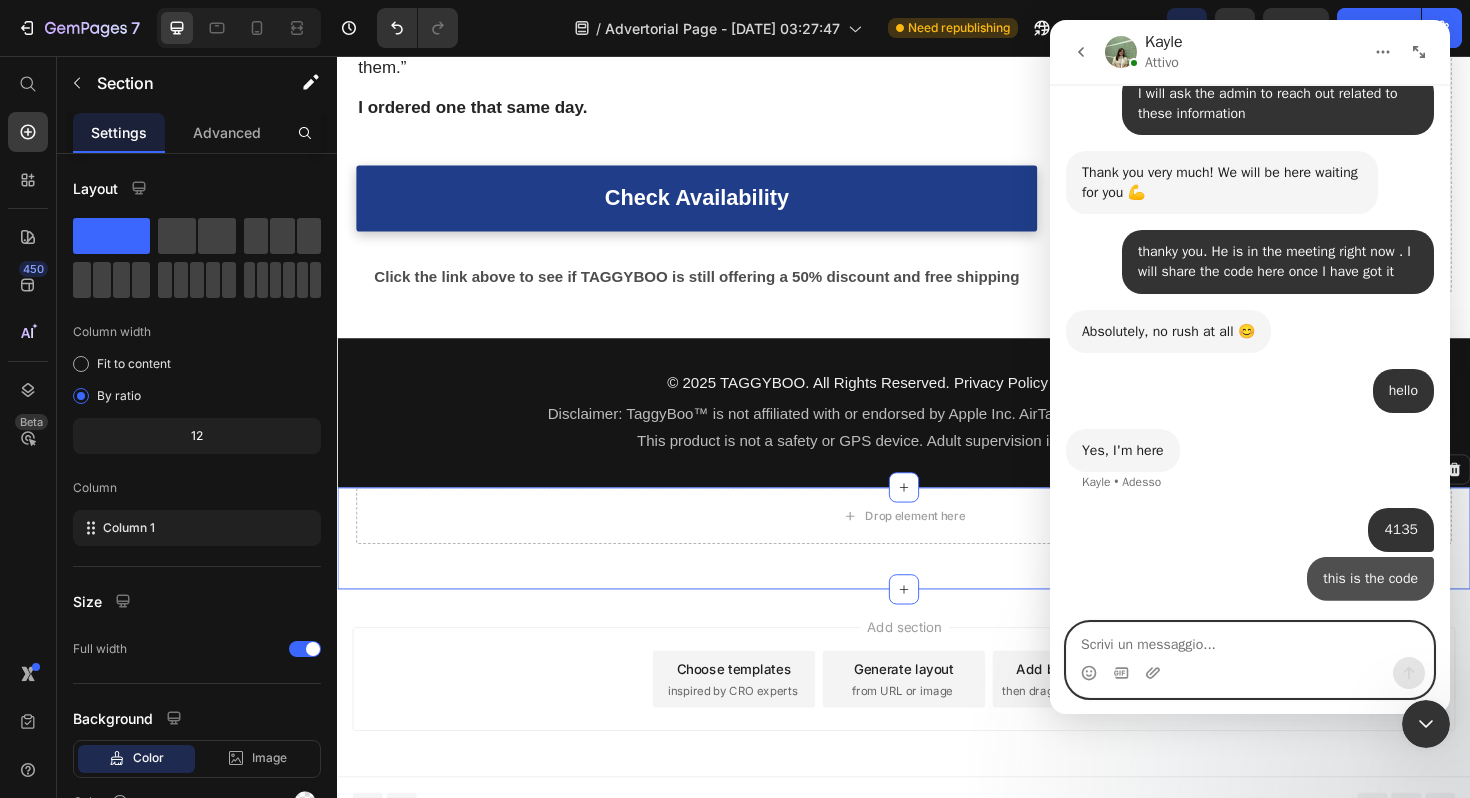 scroll, scrollTop: 1592, scrollLeft: 0, axis: vertical 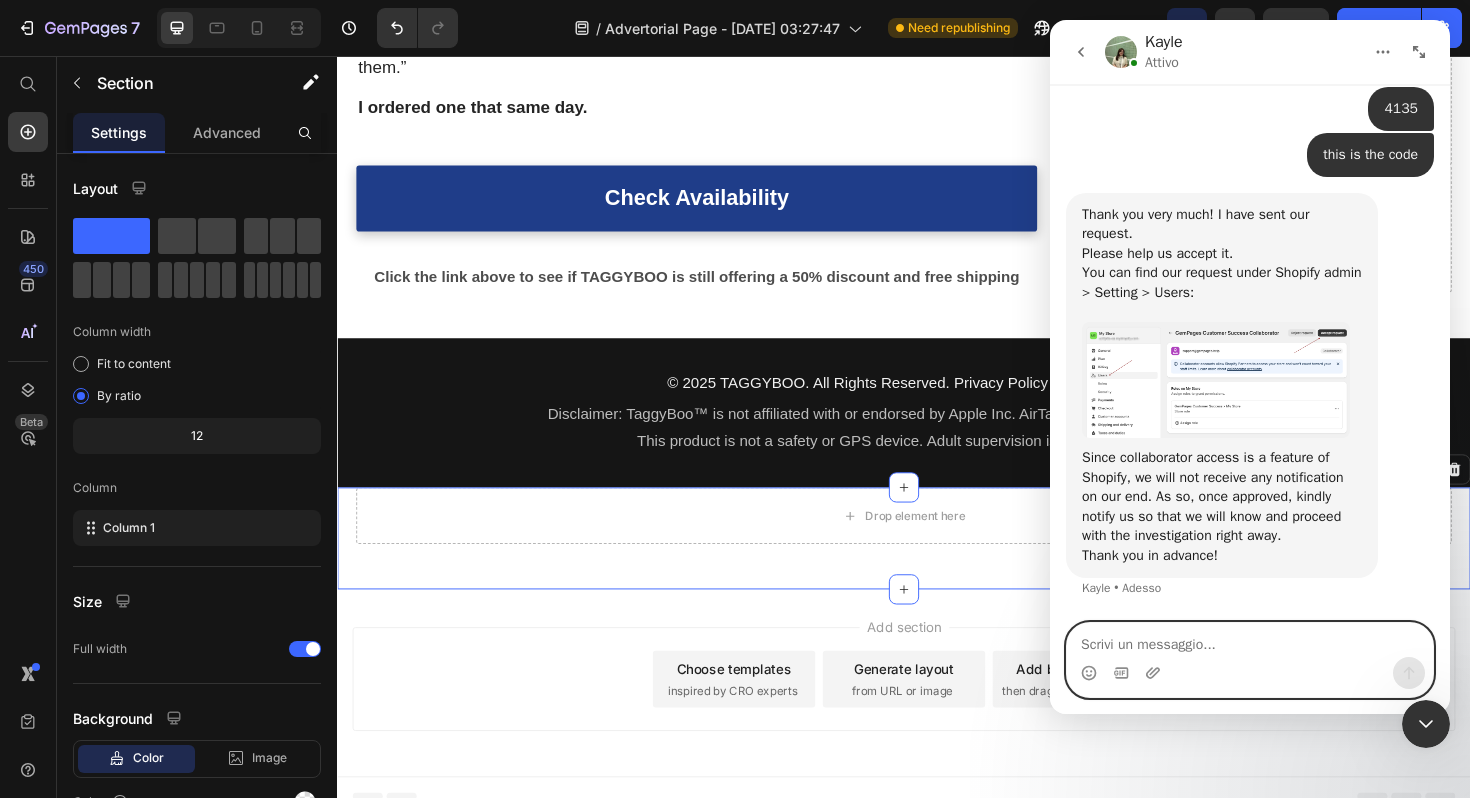 click at bounding box center (1250, 640) 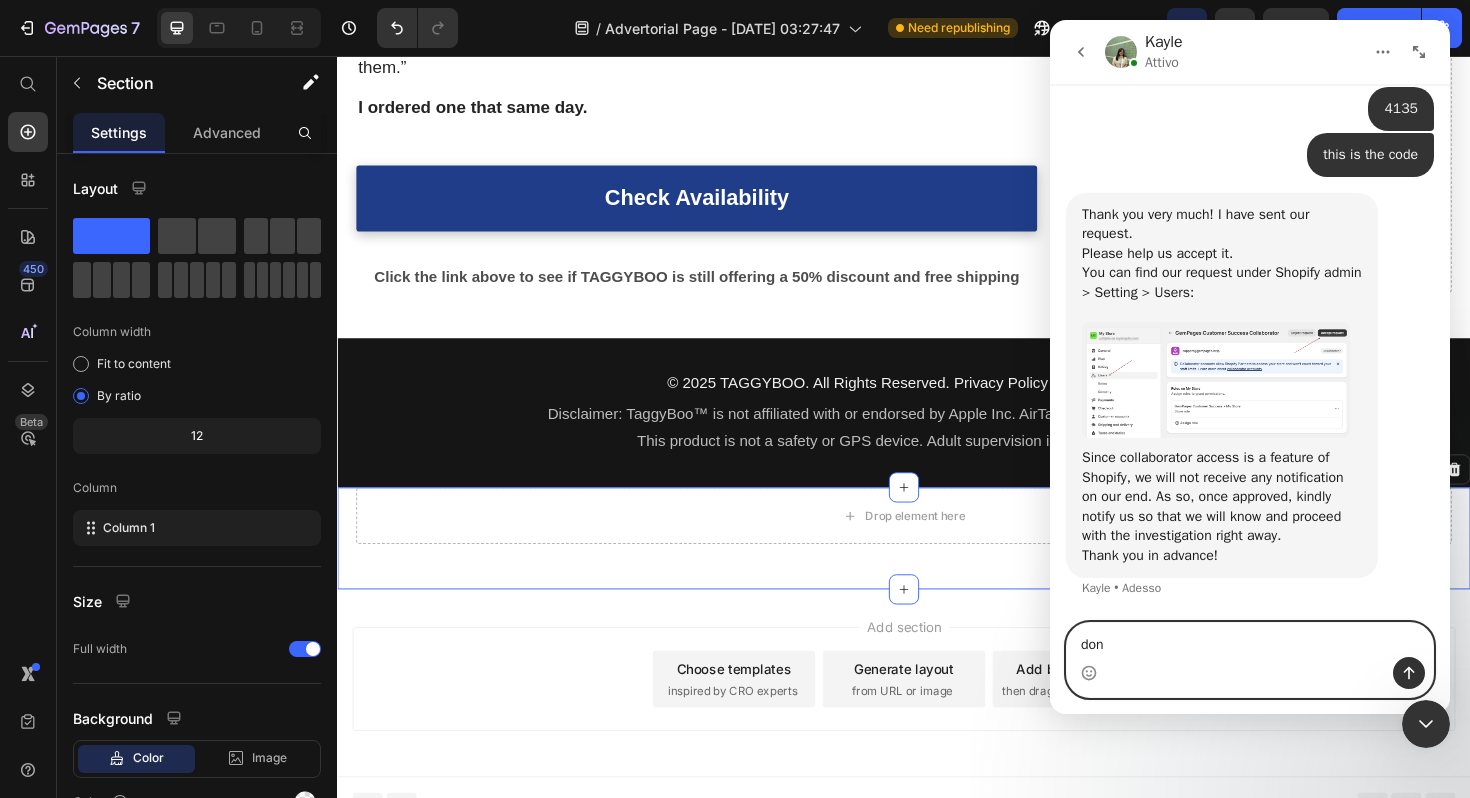 type on "done" 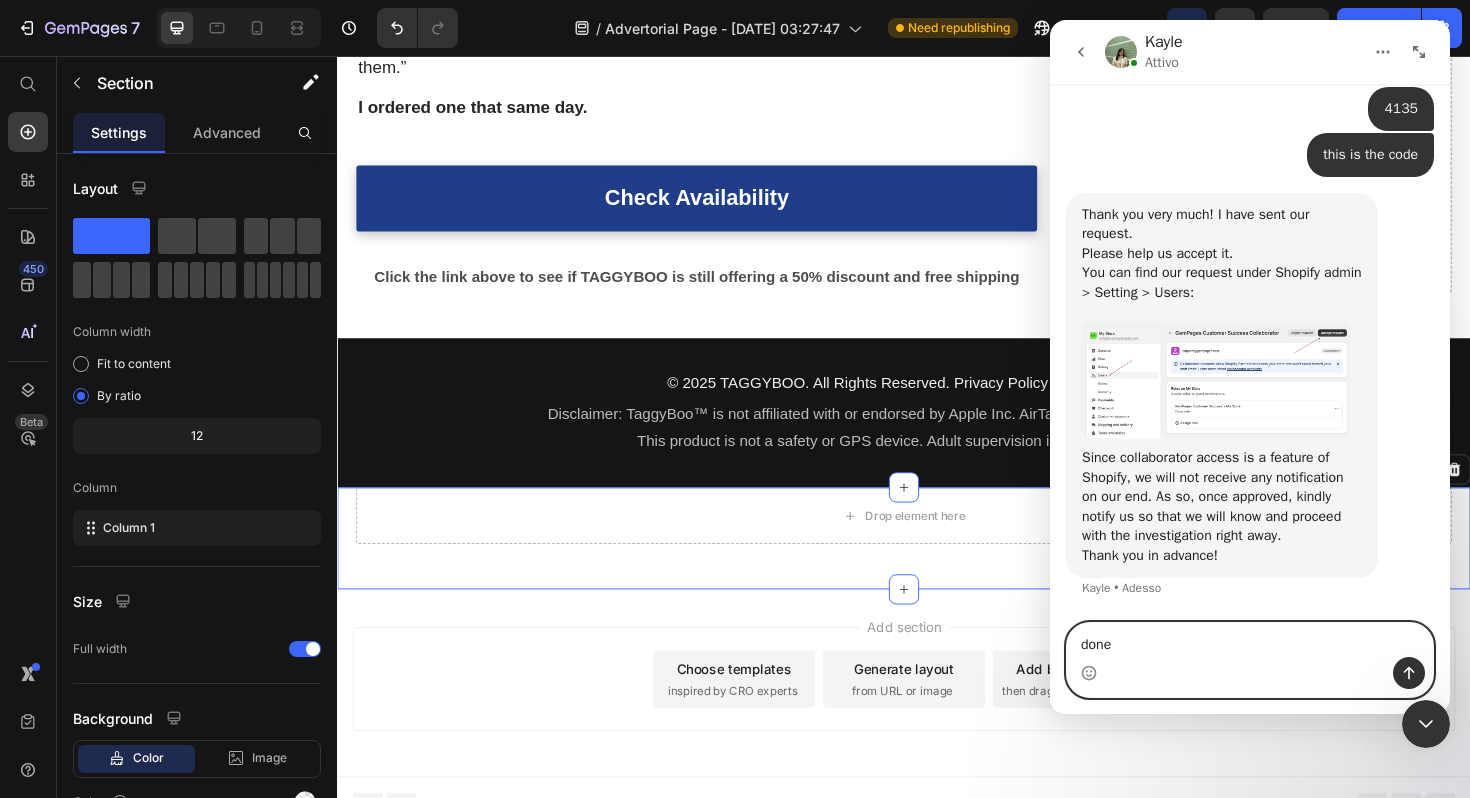 type 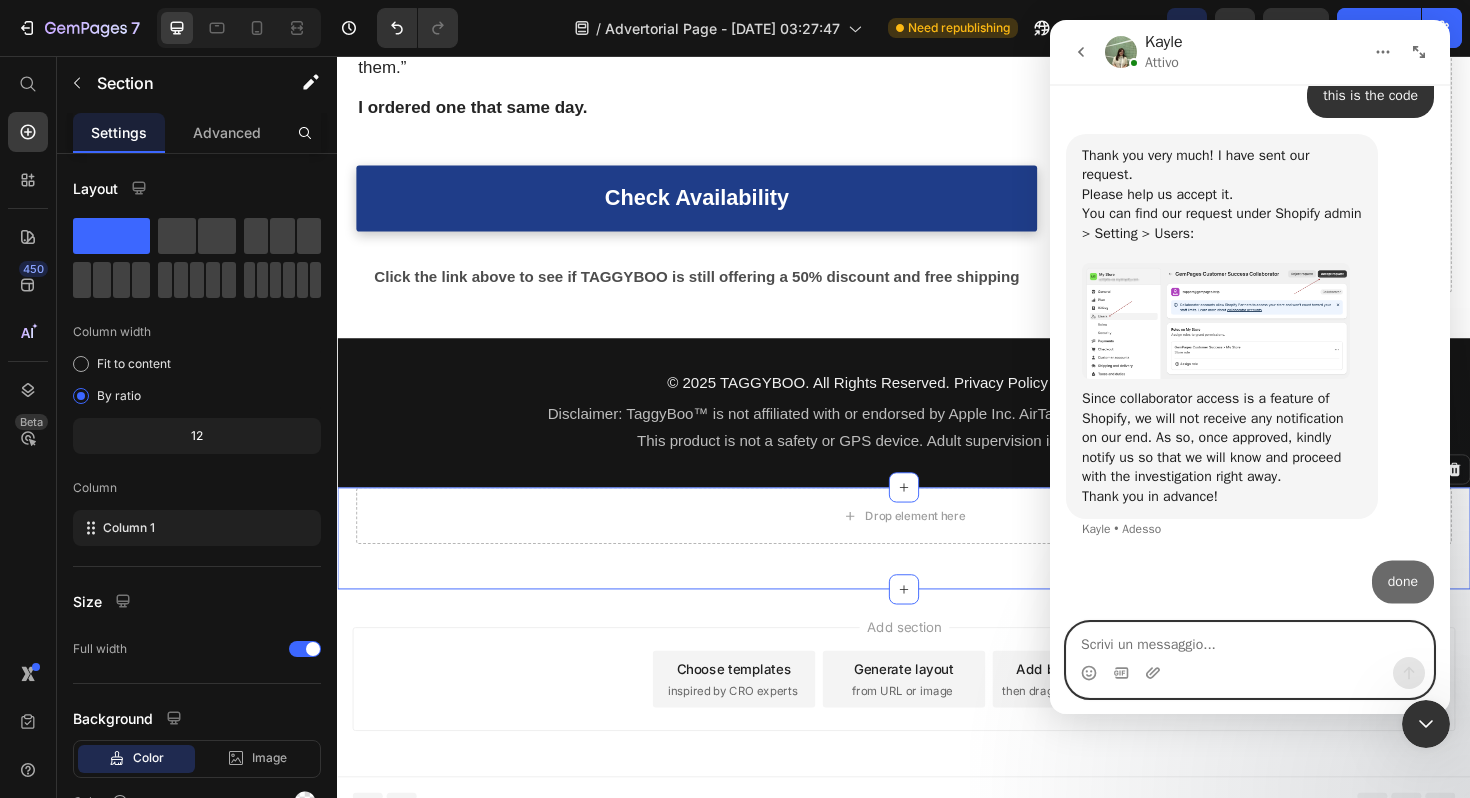 scroll, scrollTop: 2052, scrollLeft: 0, axis: vertical 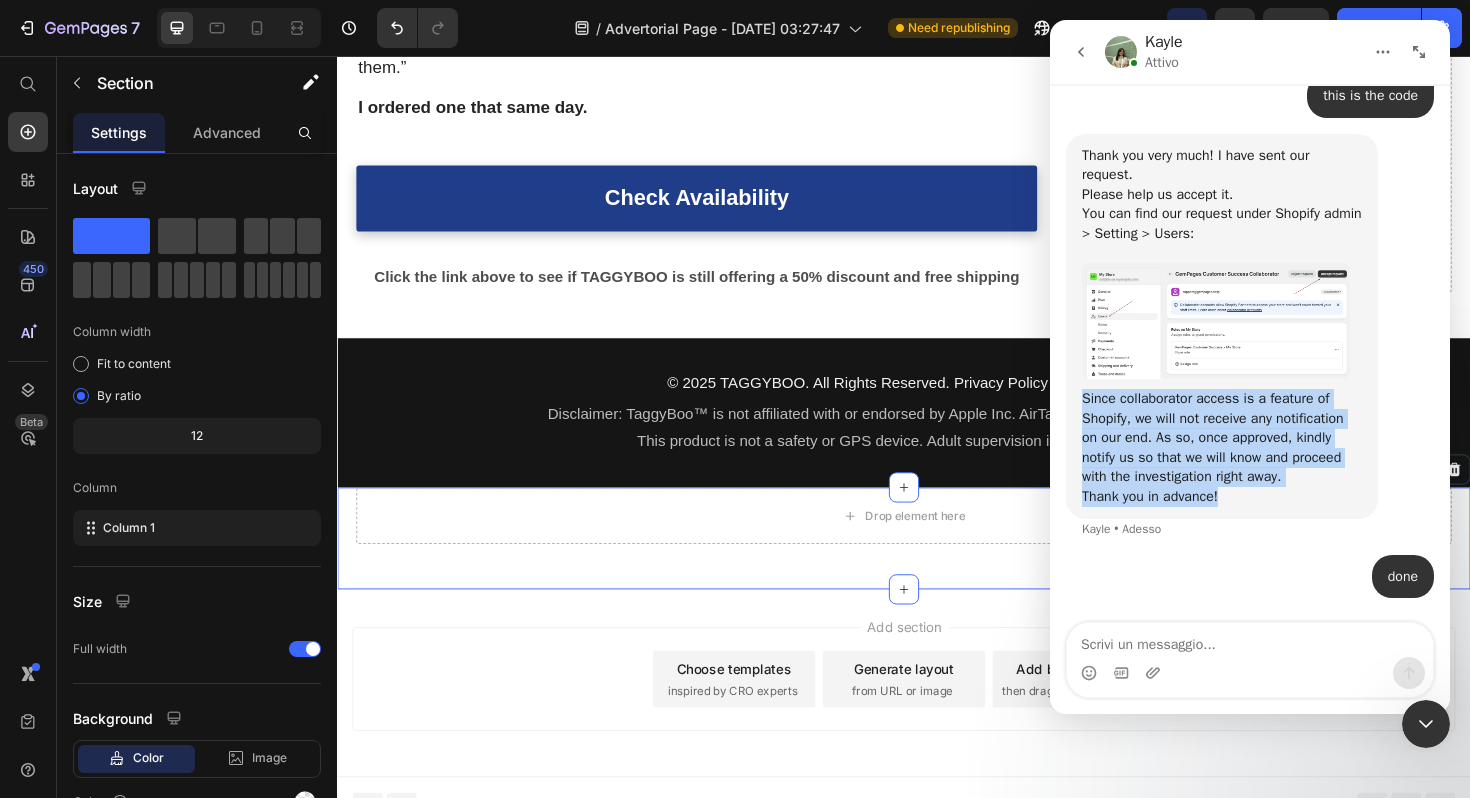 drag, startPoint x: 1242, startPoint y: 500, endPoint x: 1071, endPoint y: 402, distance: 197.09135 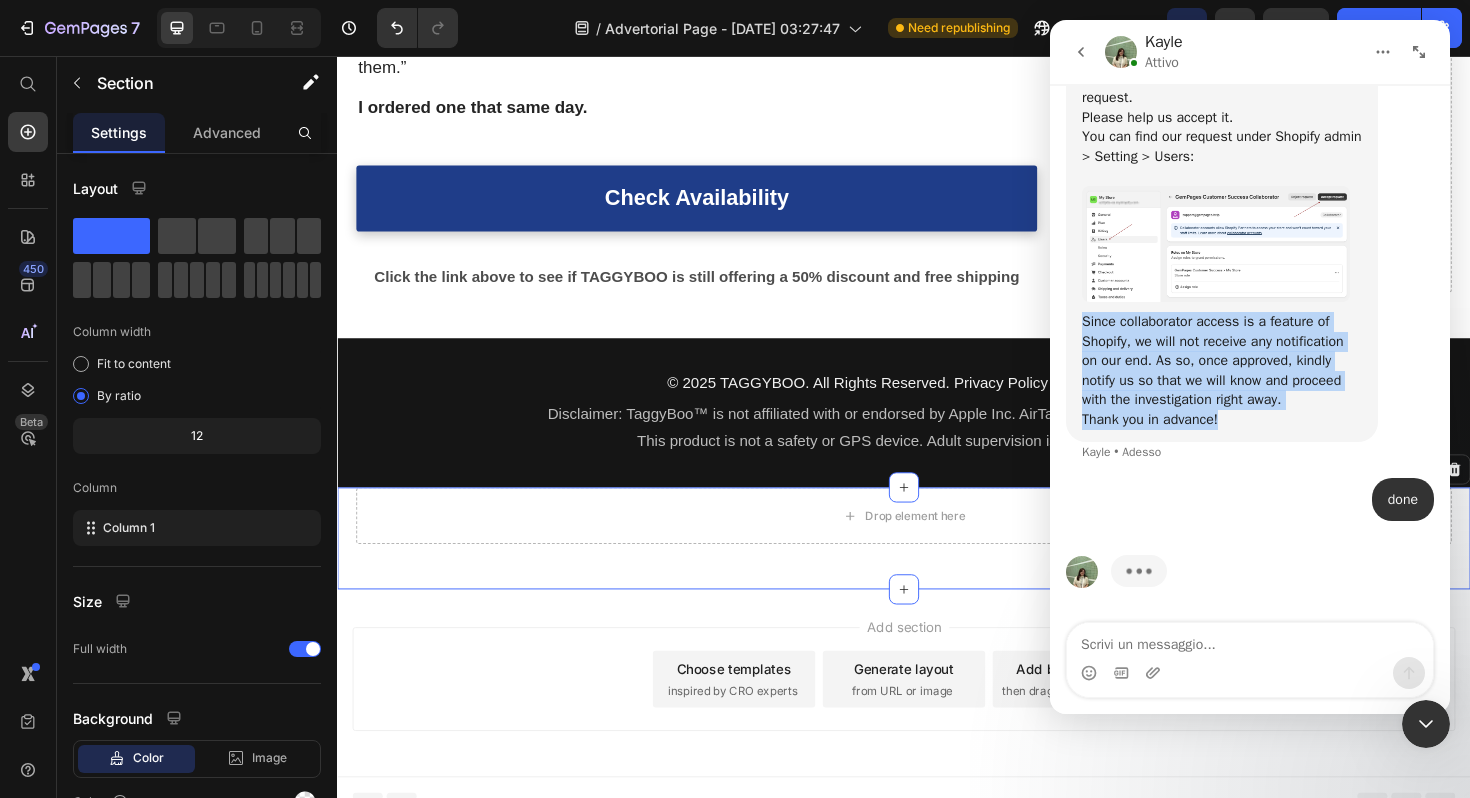 scroll, scrollTop: 2129, scrollLeft: 0, axis: vertical 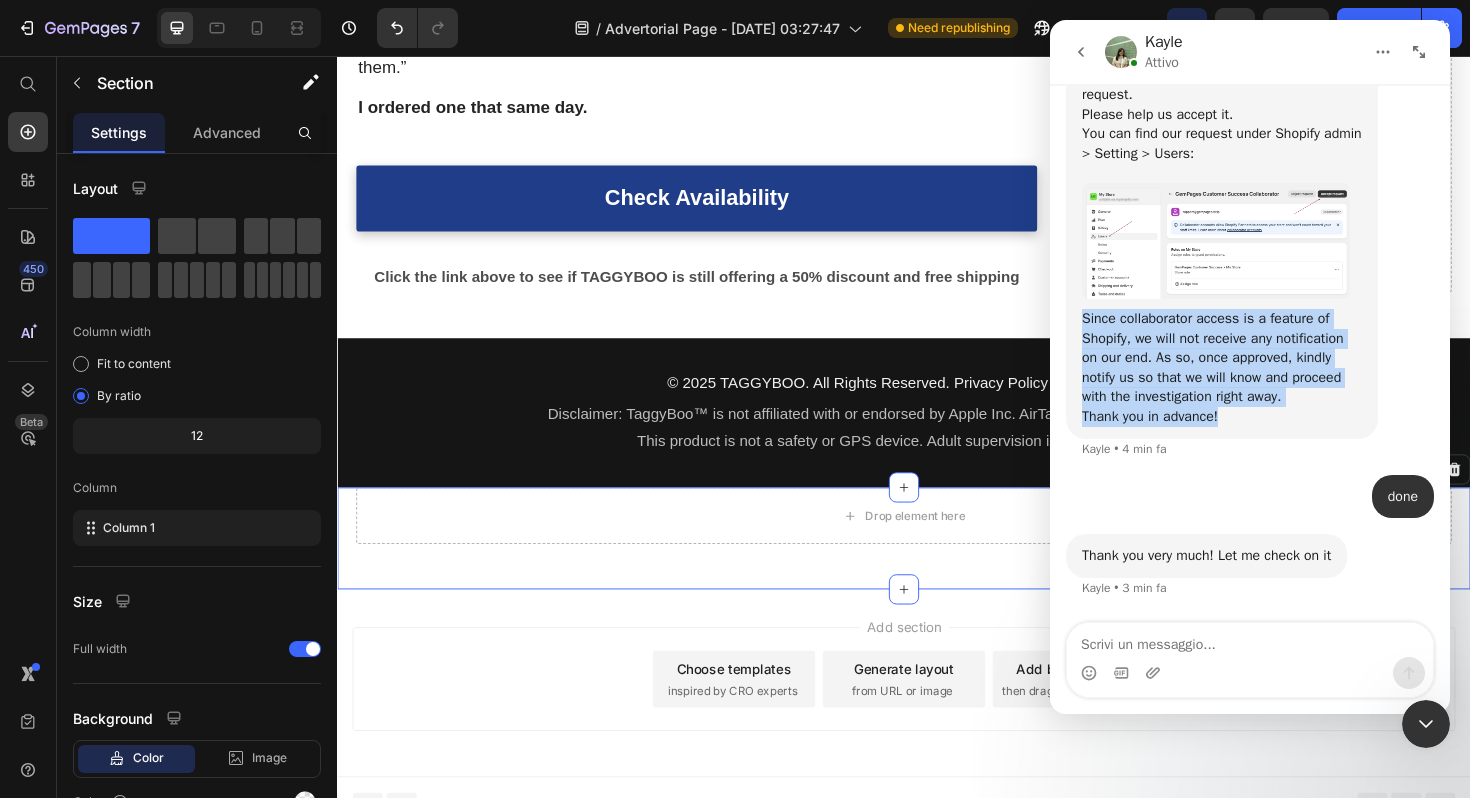 click 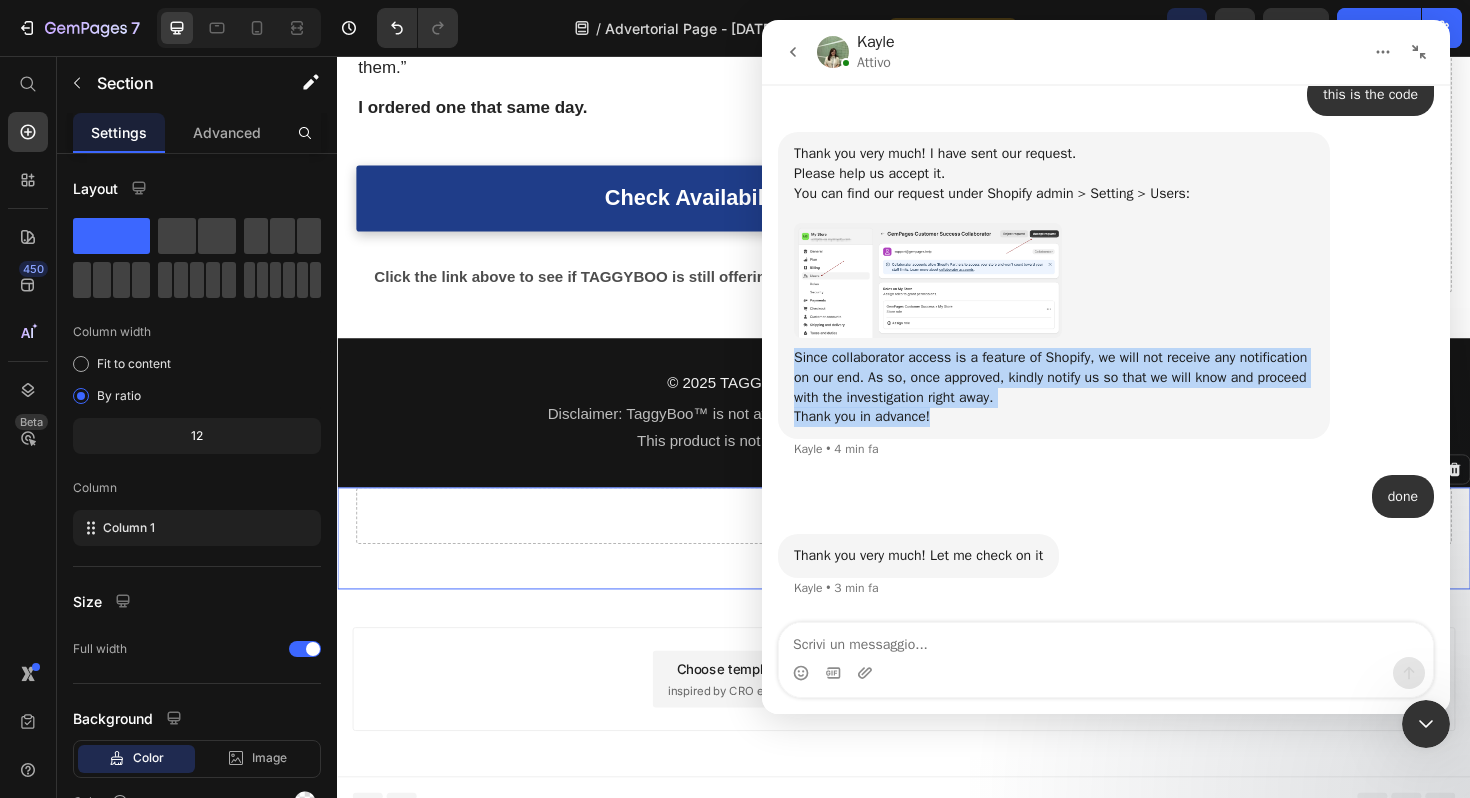 click 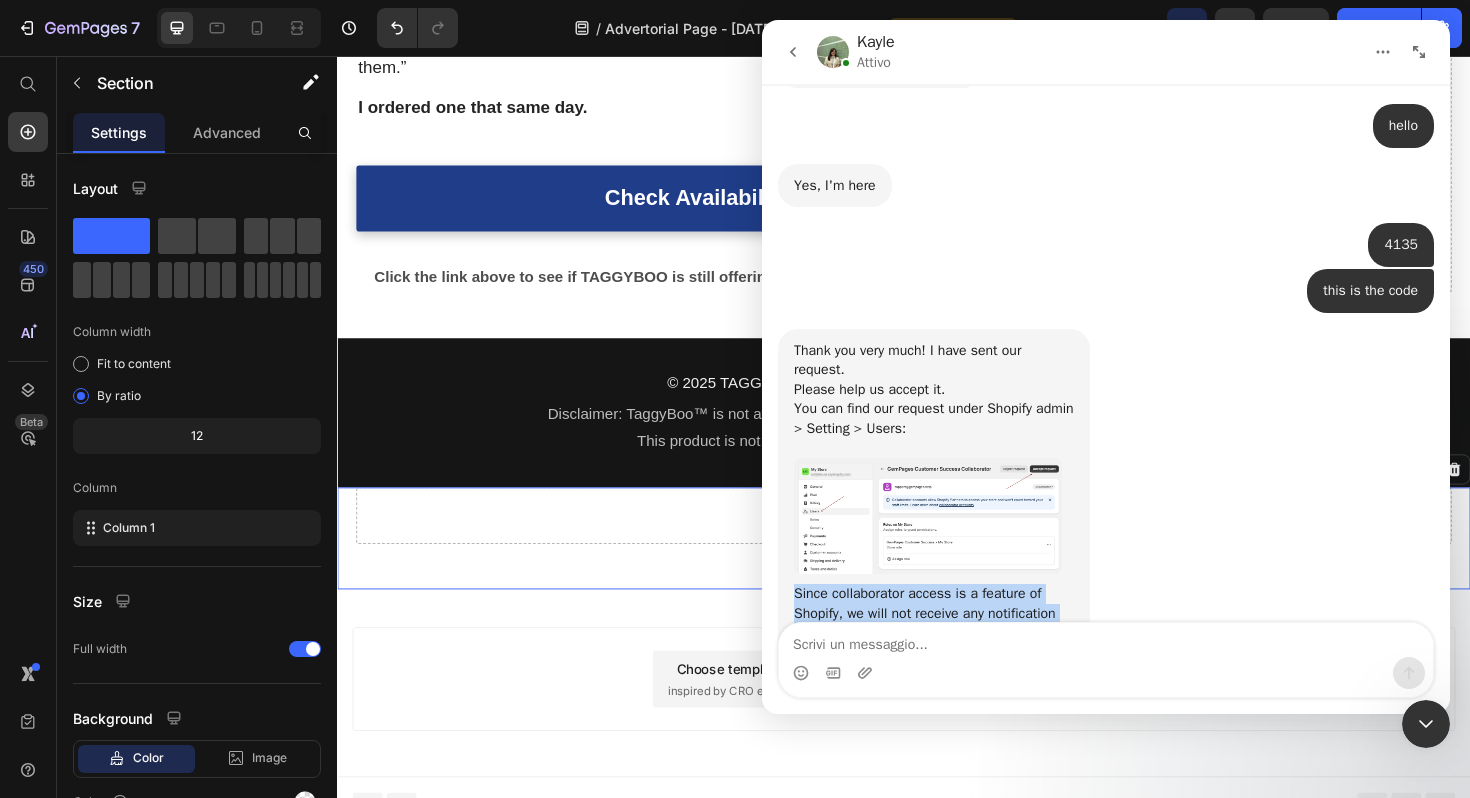 scroll, scrollTop: 2132, scrollLeft: 0, axis: vertical 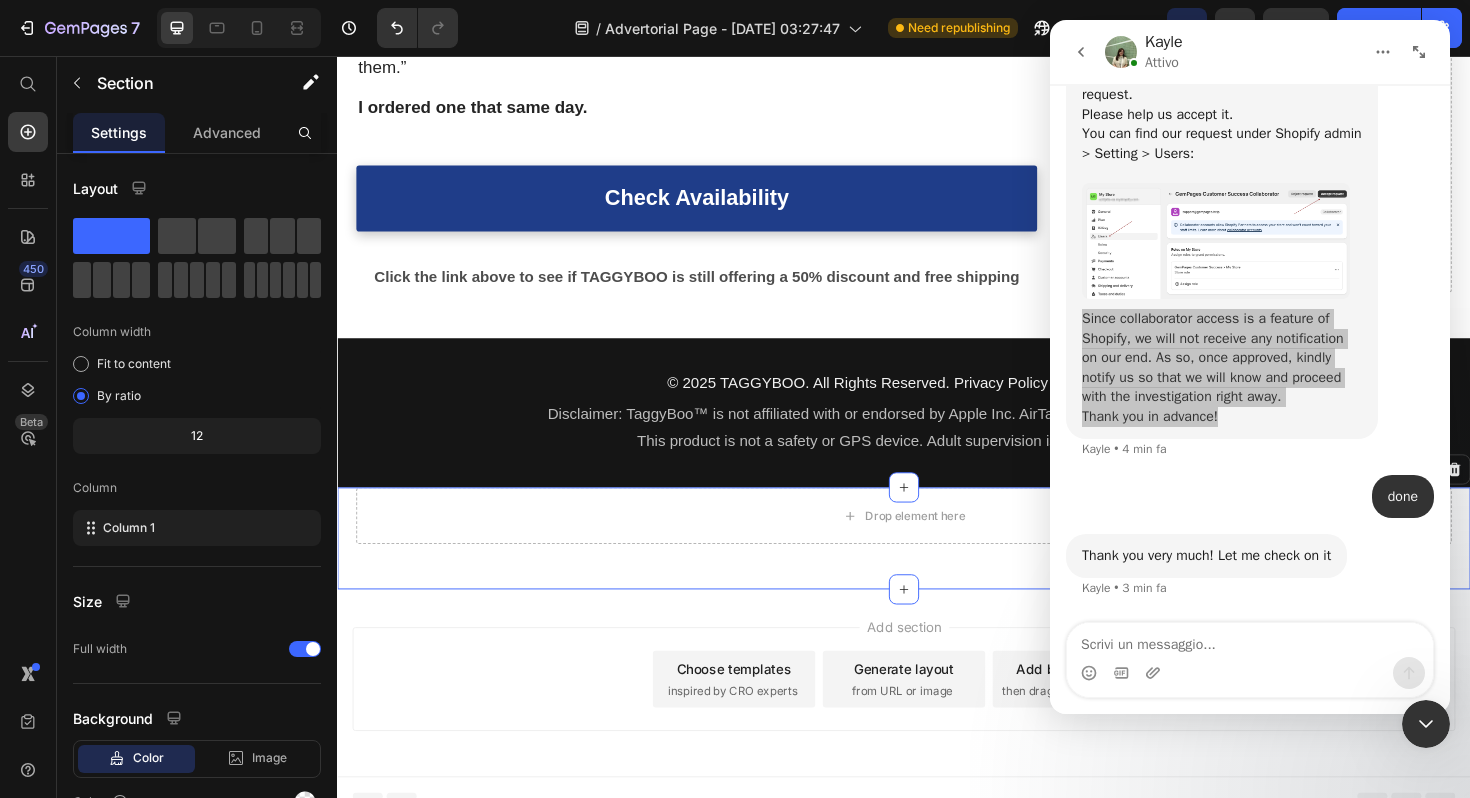 click 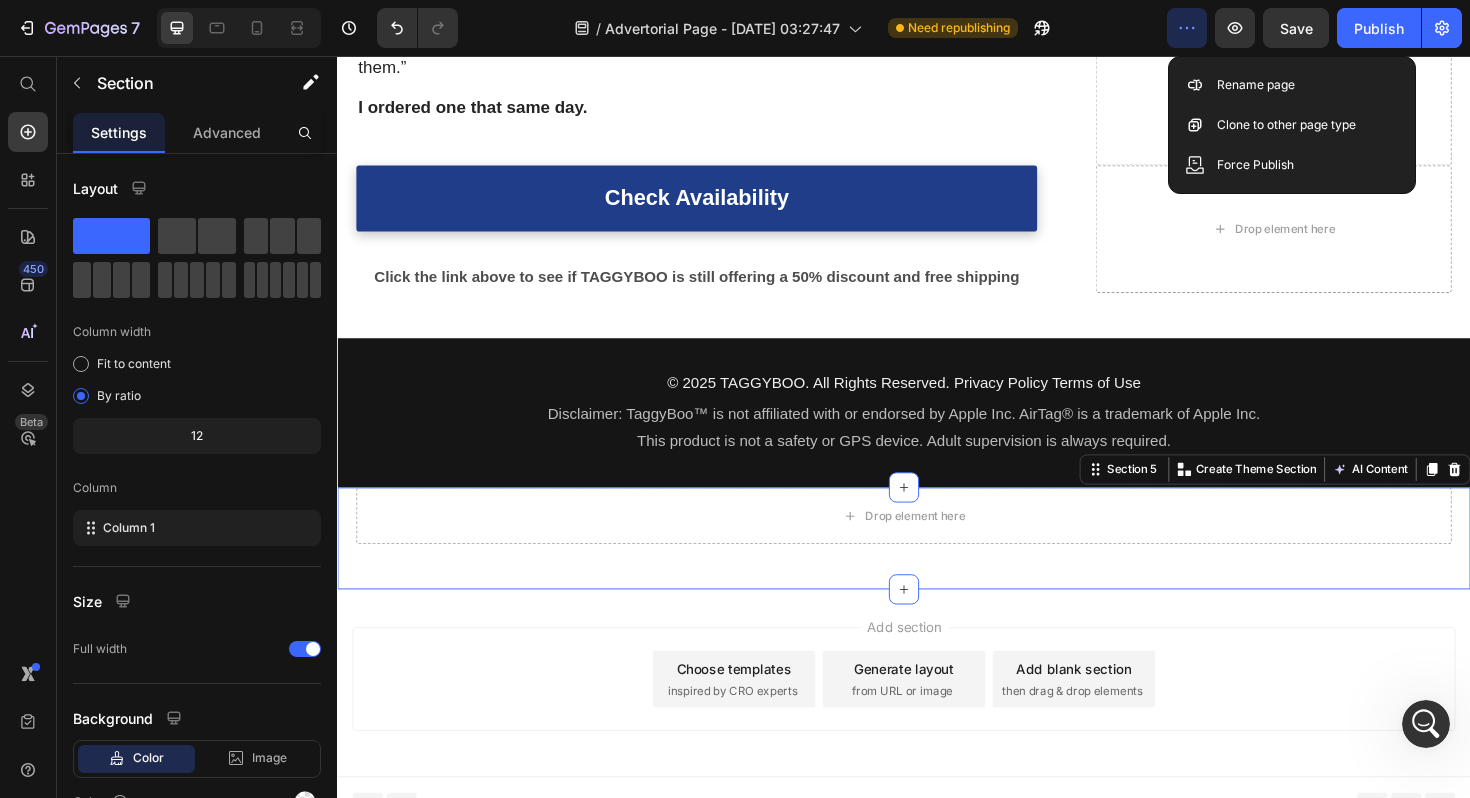 scroll, scrollTop: 0, scrollLeft: 0, axis: both 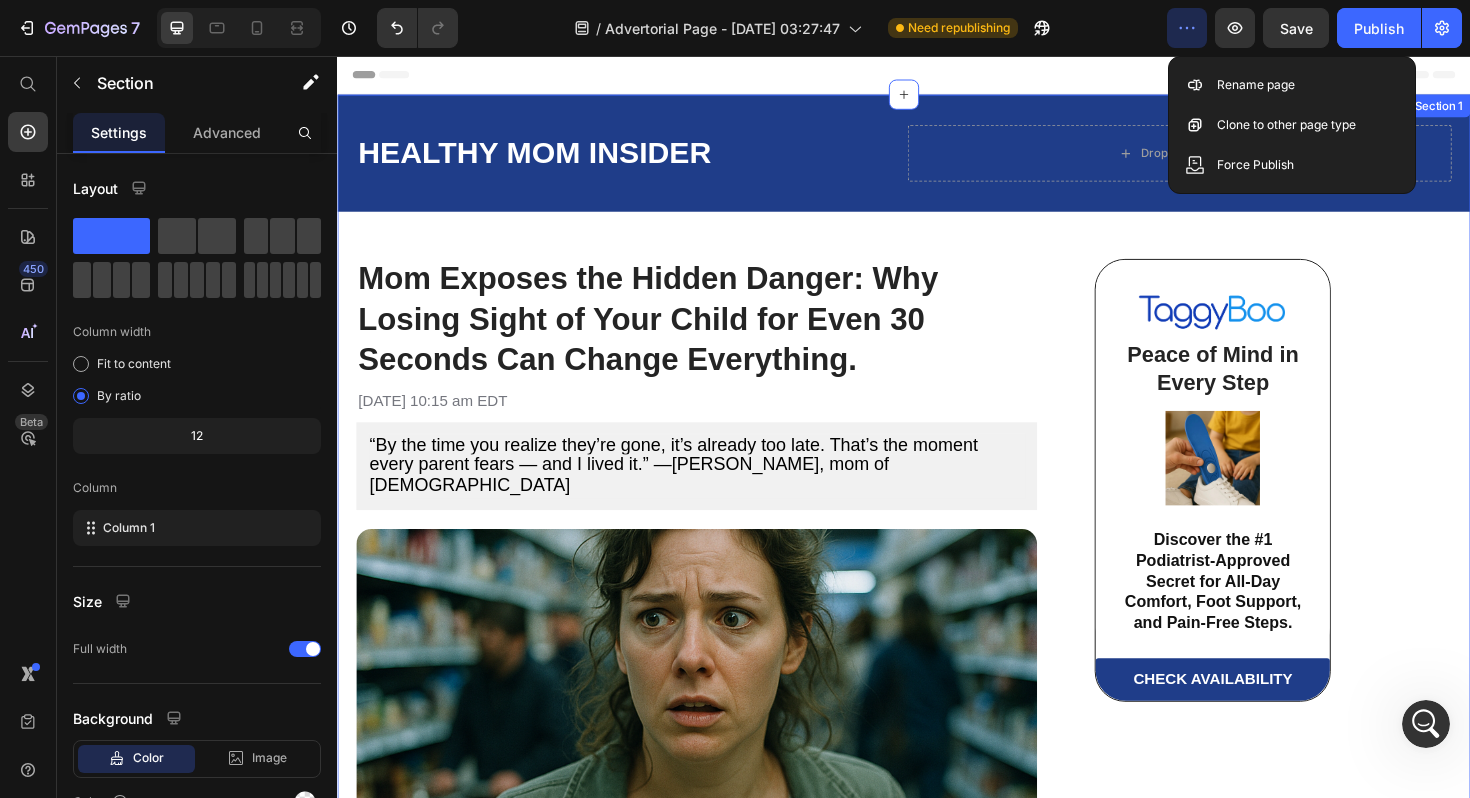 click on "HEALTHY MOM INSIDER Text Block
Drop element here Row Row Mom Exposes the Hidden Danger: Why Losing Sight of Your Child for Even 30 Seconds Can Change Everything. Heading [DATE] 10:15 am EDT Text Block “By the time you realize they’re gone, it’s already too late. That’s the moment every parent fears — and I lived it.” —[PERSON_NAME], mom of [DEMOGRAPHIC_DATA] Text Block Row Image Row Image Peace of Mind in Every Step Heading Image Discover the #1 Podiatrist-Approved Secret for All-Day Comfort, Foot Support, and Pain-Free Steps.  Heading Row CHECK AVAILABILITY Button Row Row" at bounding box center (937, 609) 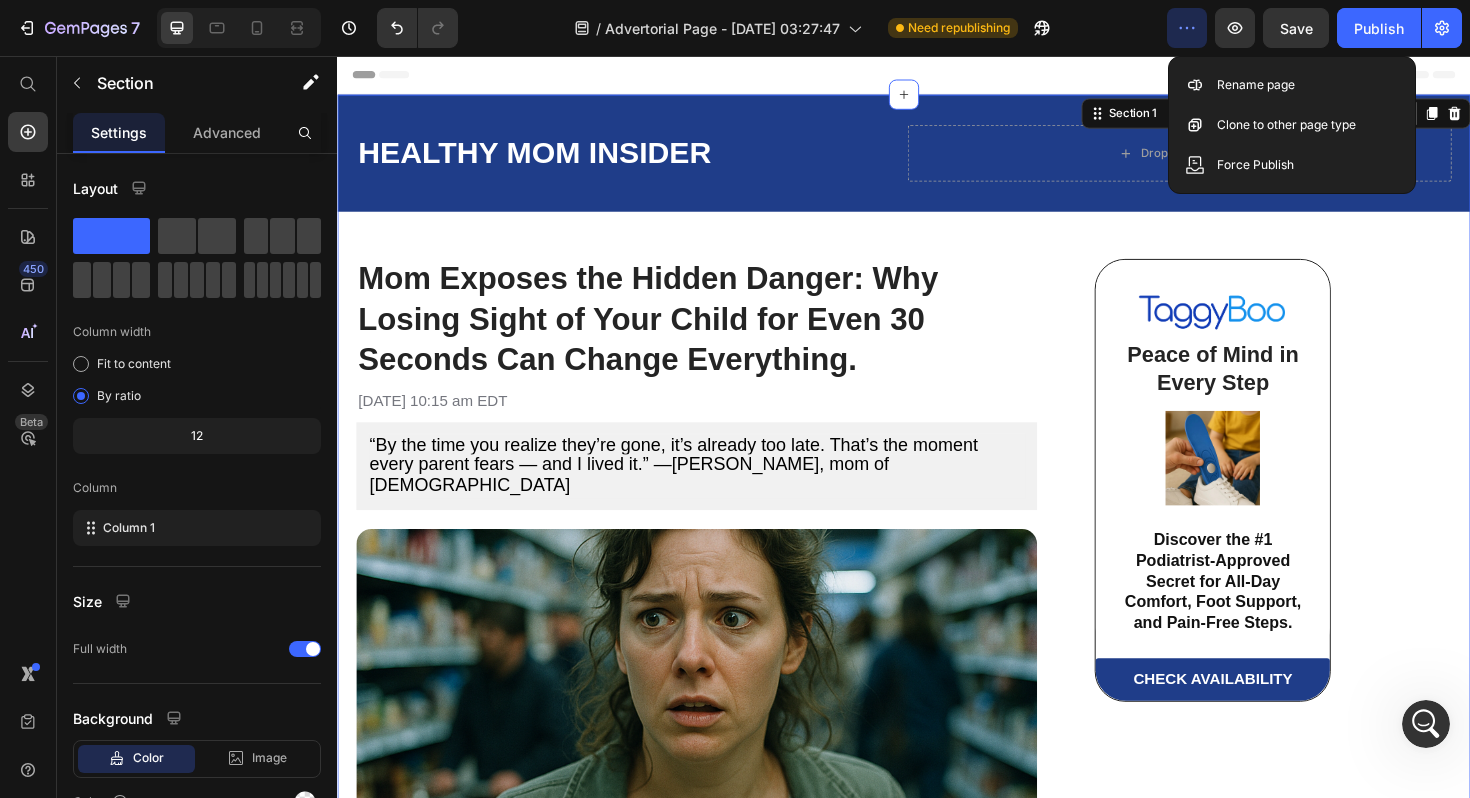click on "HEALTHY MOM INSIDER Text Block
Drop element here Row Row Mom Exposes the Hidden Danger: Why Losing Sight of Your Child for Even 30 Seconds Can Change Everything. Heading [DATE] 10:15 am EDT Text Block “By the time you realize they’re gone, it’s already too late. That’s the moment every parent fears — and I lived it.” —[PERSON_NAME], mom of [DEMOGRAPHIC_DATA] Text Block Row Image Row Image Peace of Mind in Every Step Heading Image Discover the #1 Podiatrist-Approved Secret for All-Day Comfort, Foot Support, and Pain-Free Steps.  Heading Row CHECK AVAILABILITY Button Row Row" at bounding box center [937, 609] 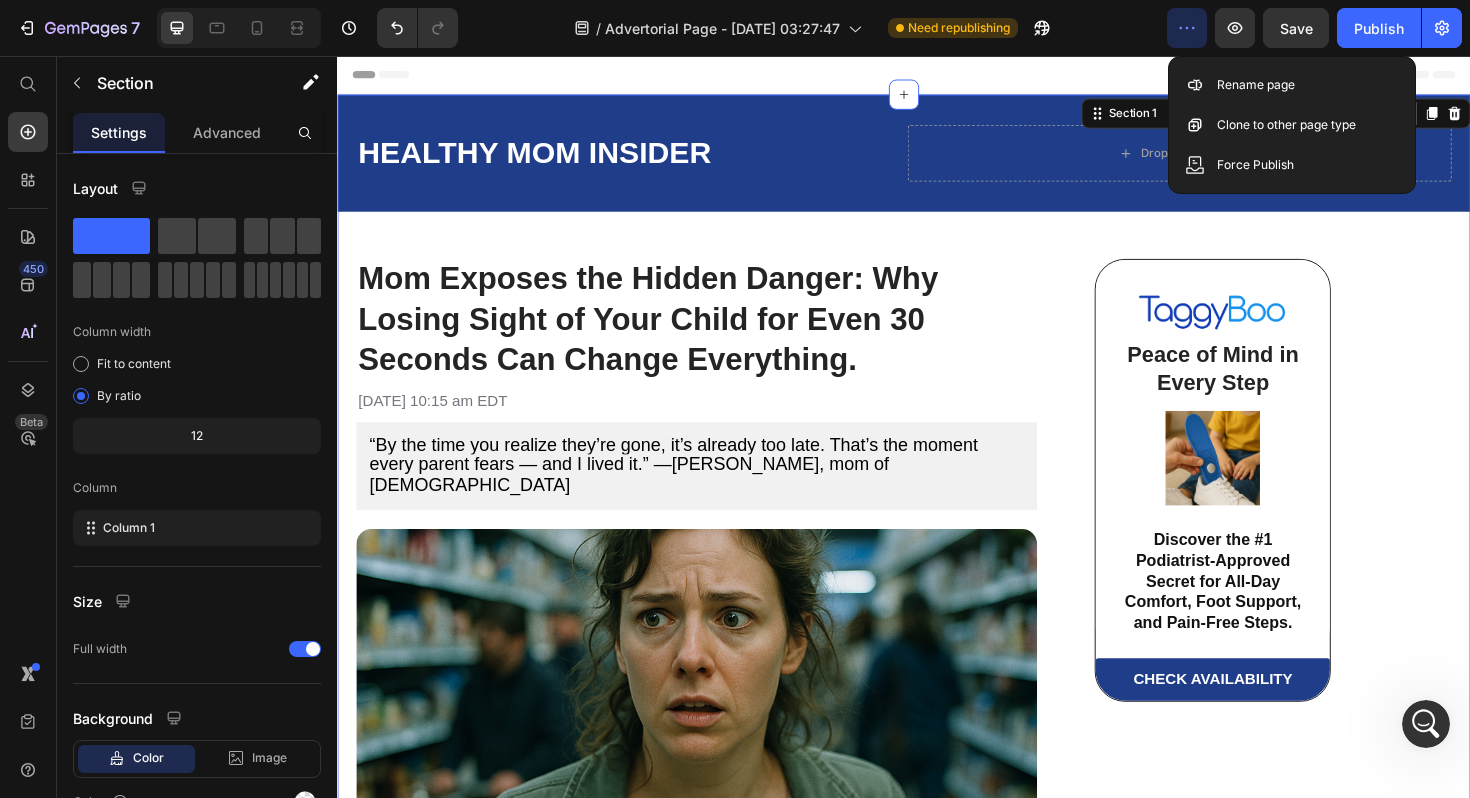click 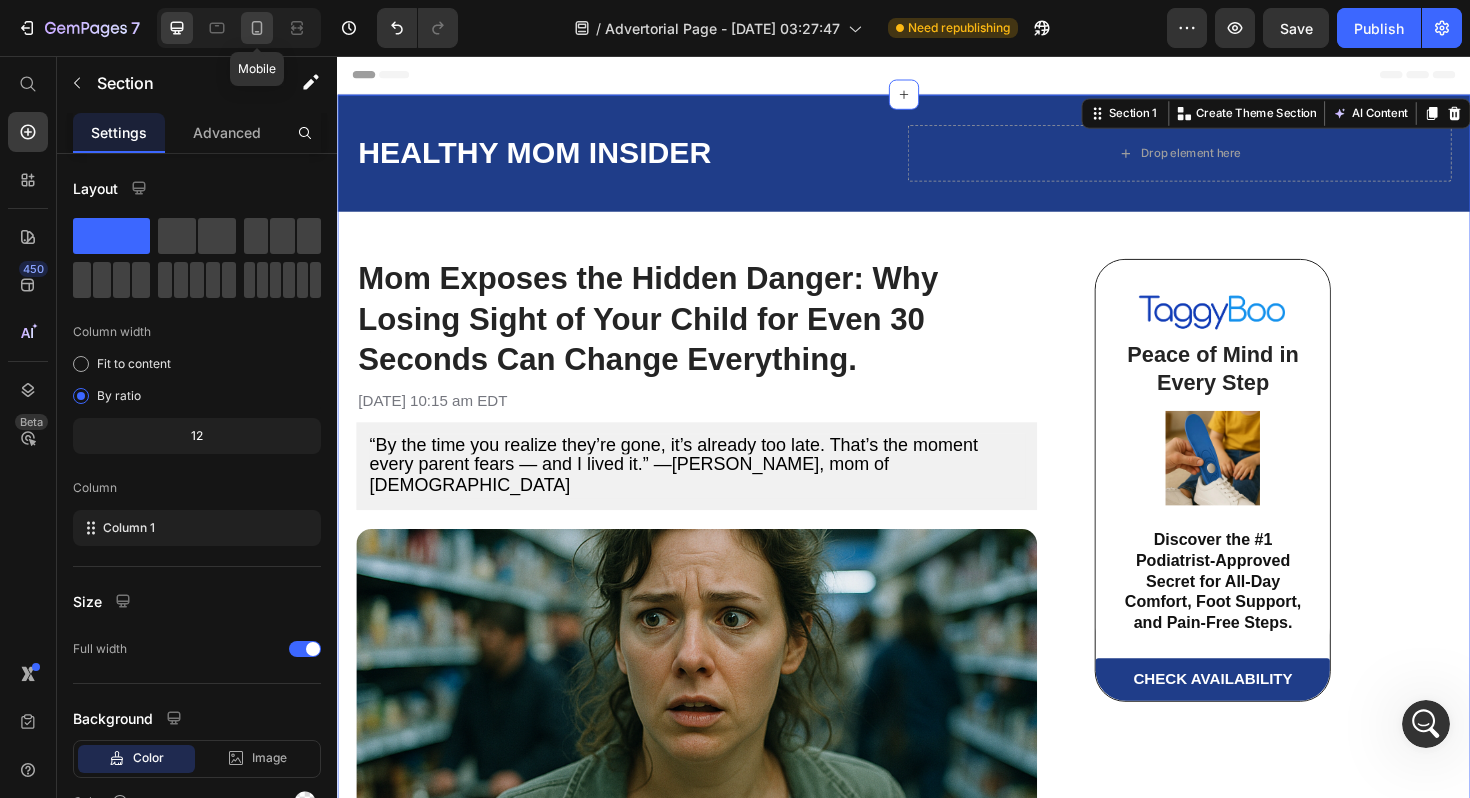 click 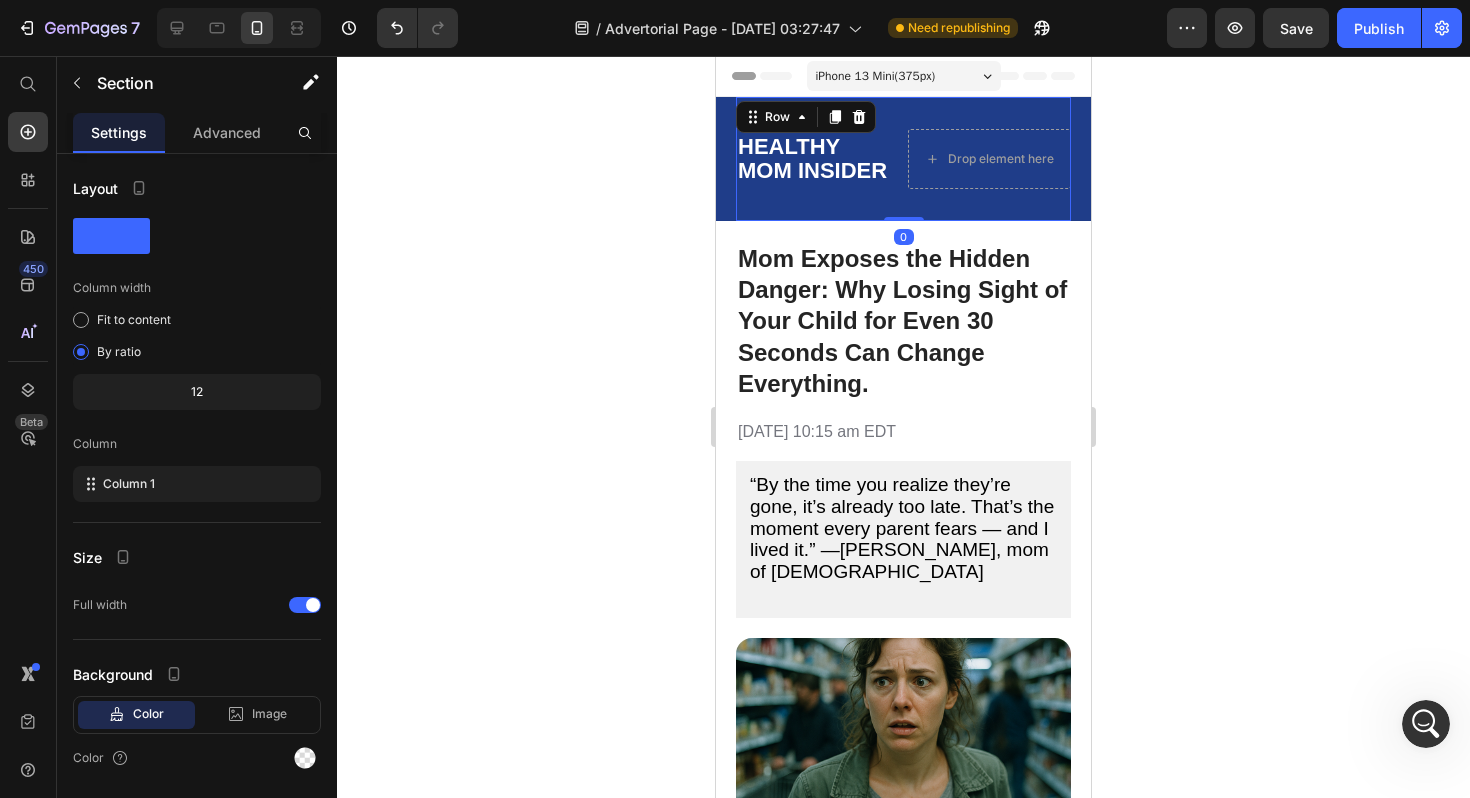 click on "HEALTHY MOM INSIDER Text Block
Drop element here Row   0" at bounding box center [903, 159] 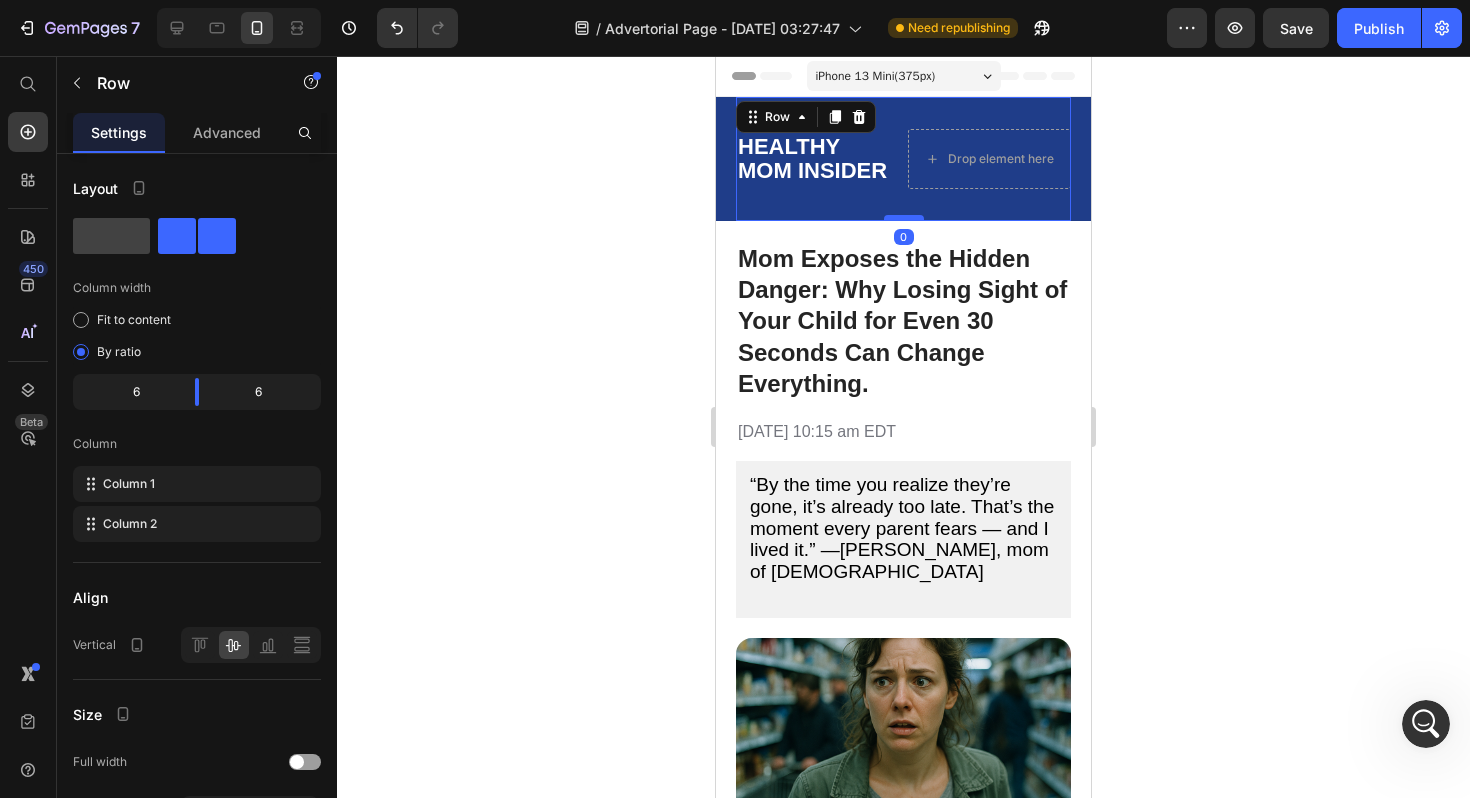 click at bounding box center (904, 218) 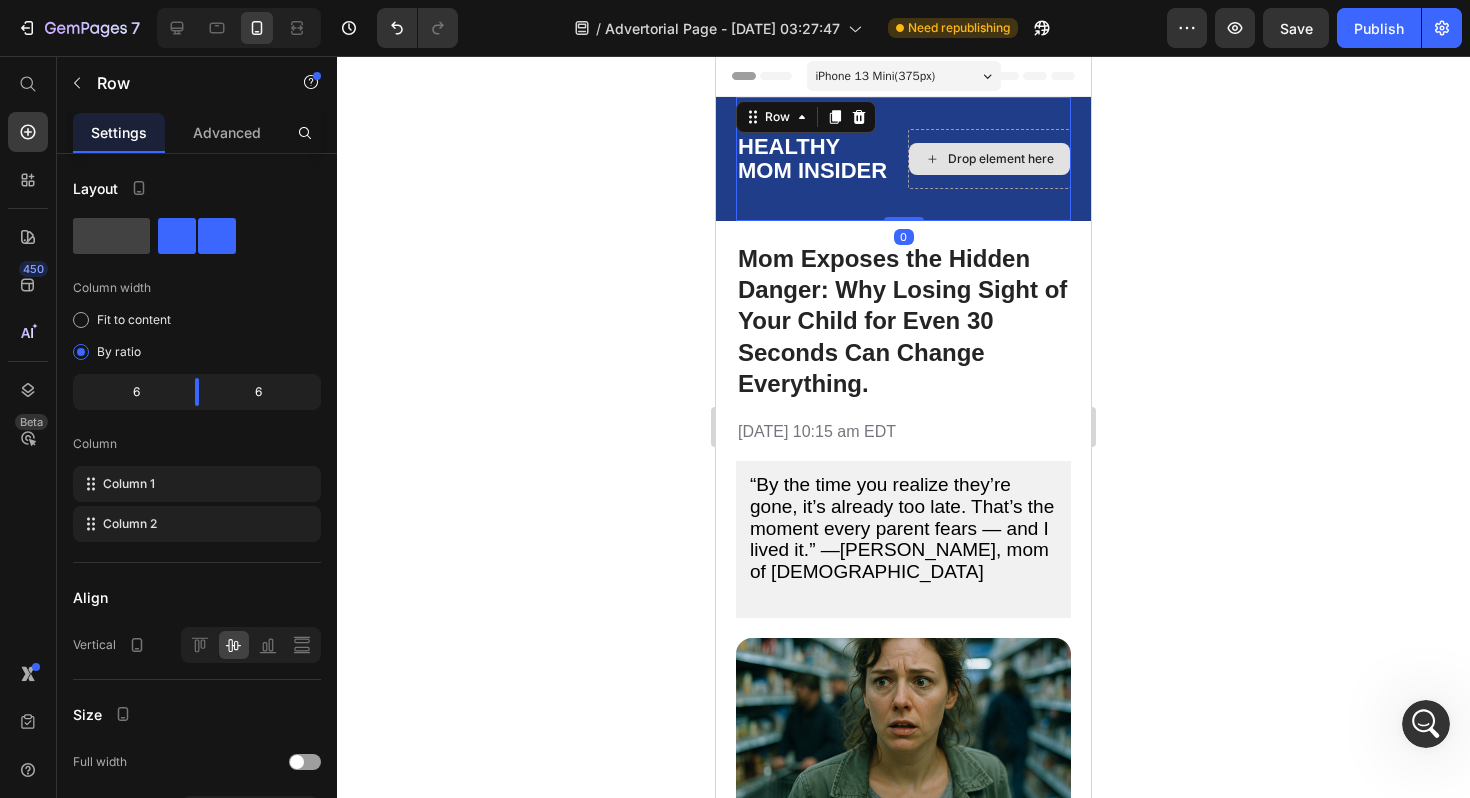drag, startPoint x: 906, startPoint y: 219, endPoint x: 909, endPoint y: 170, distance: 49.09175 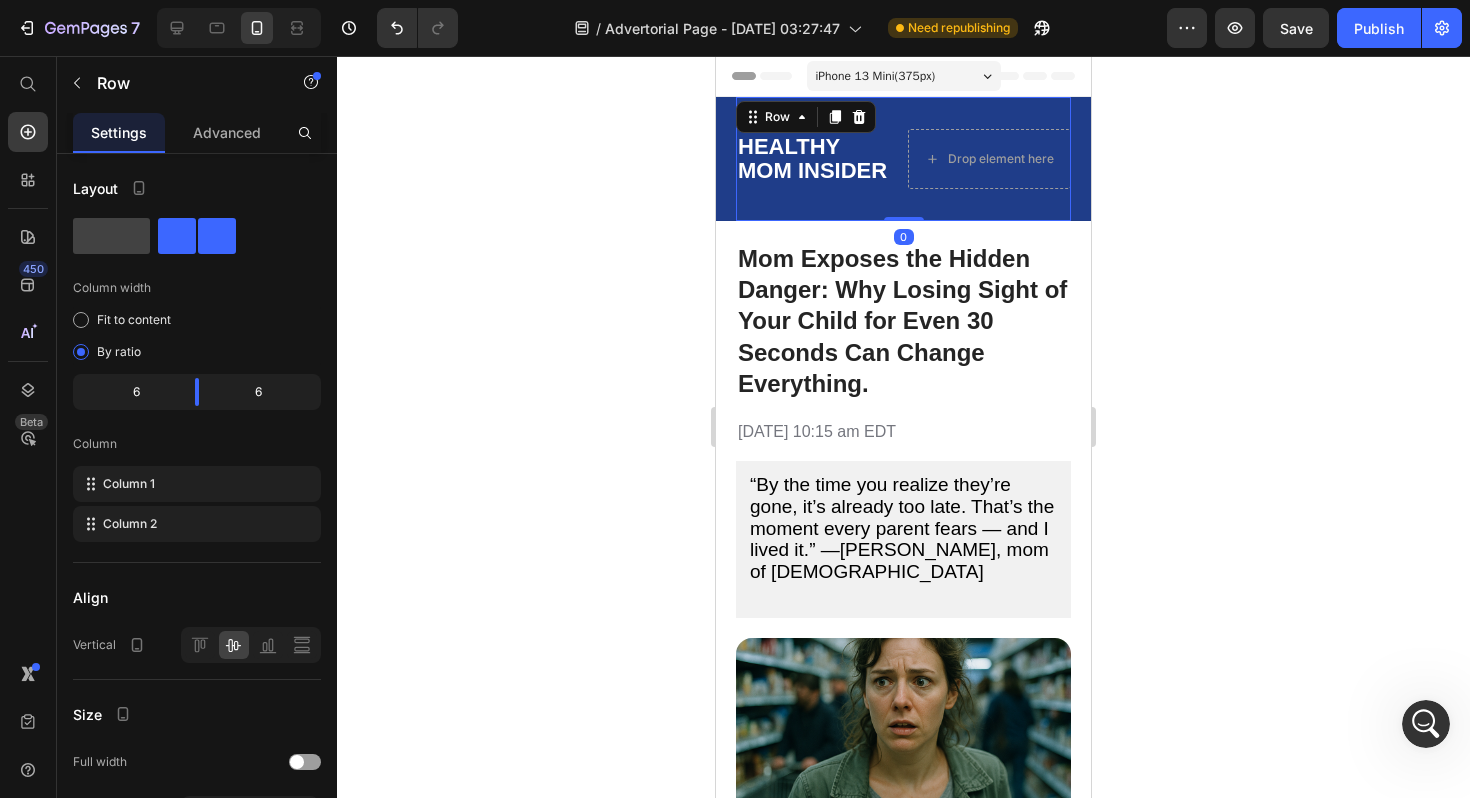 click on "HEALTHY MOM INSIDER Text Block
Drop element here Row   0" at bounding box center (903, 159) 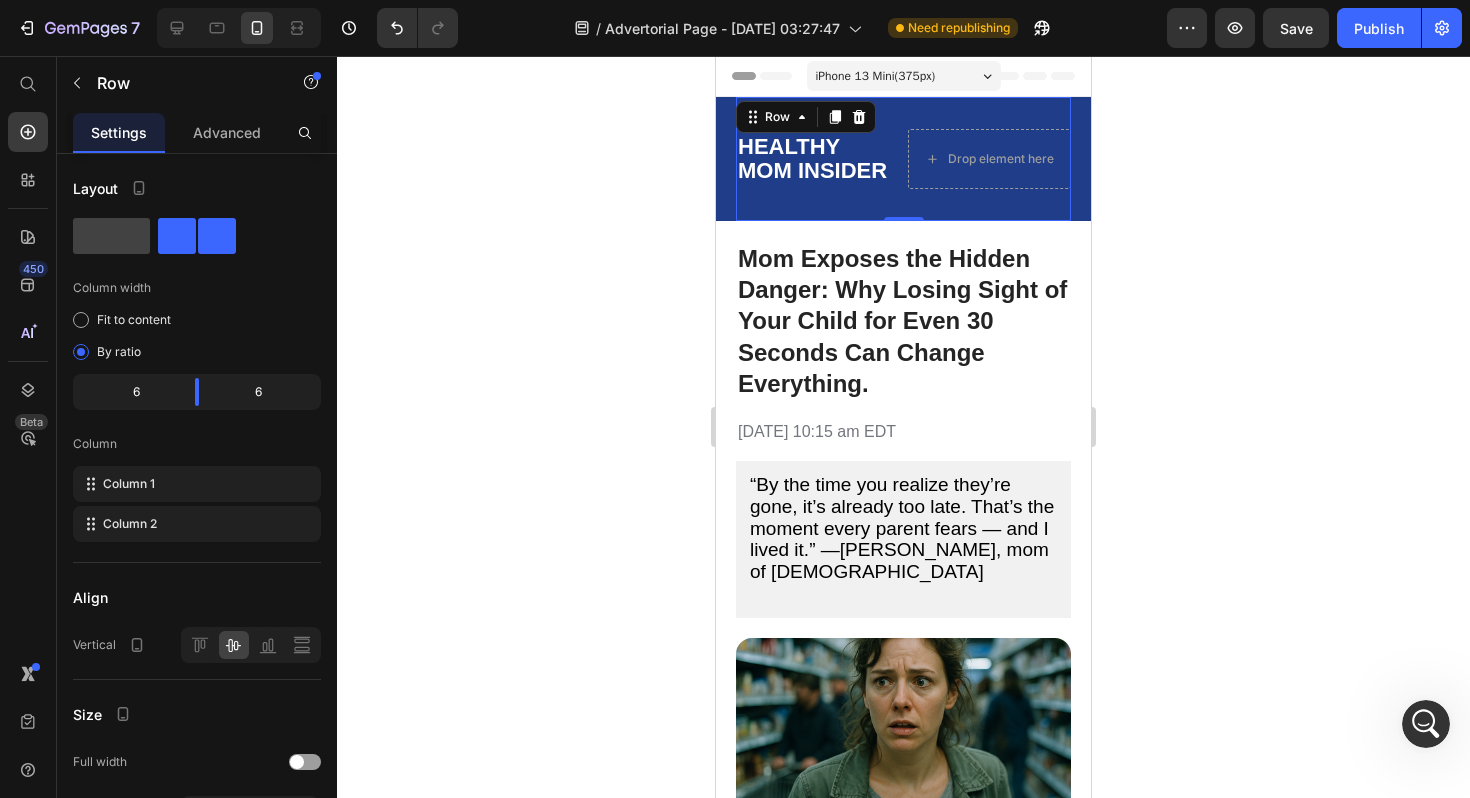 click on "HEALTHY MOM INSIDER Text Block
Drop element here Row   0" at bounding box center (903, 159) 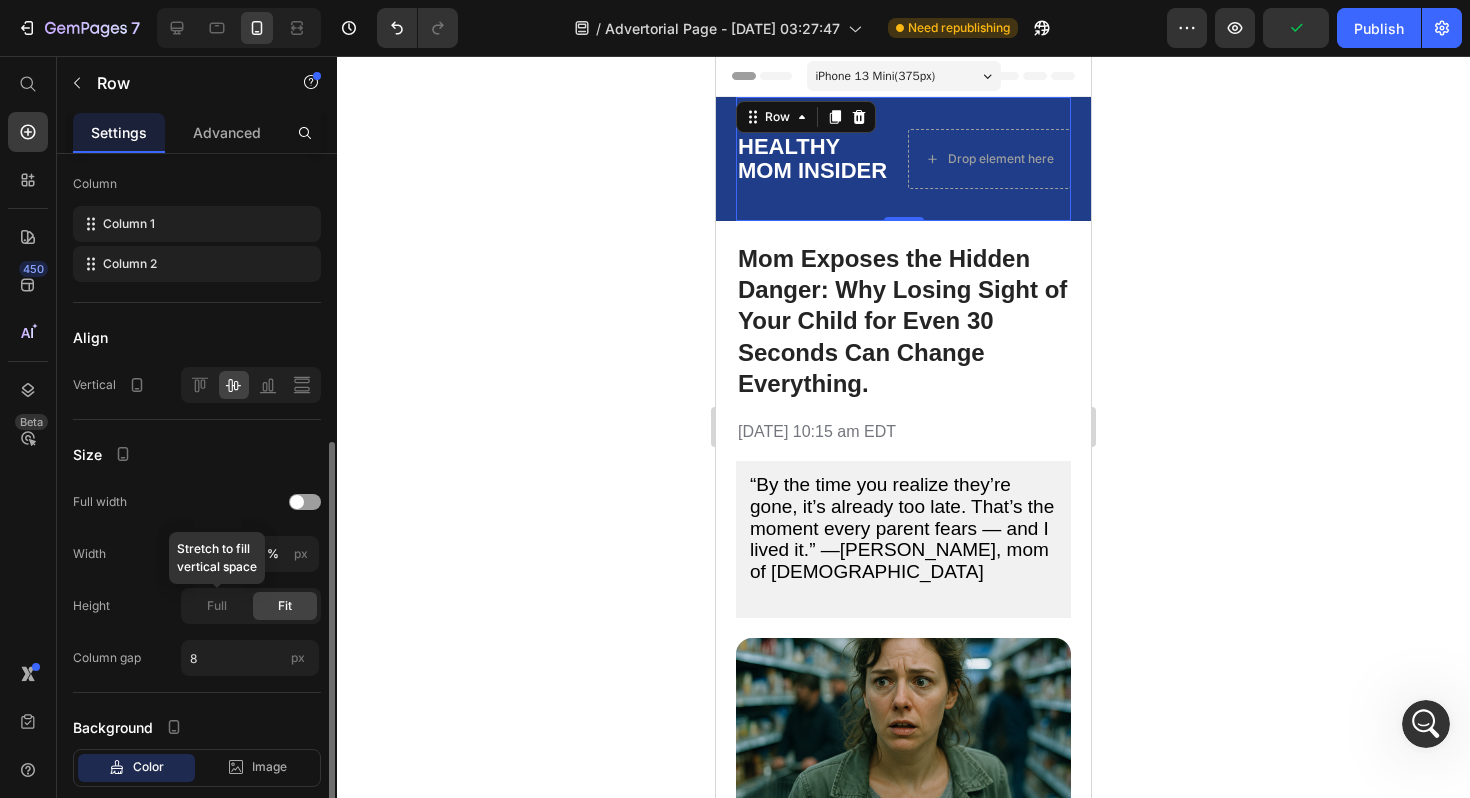 scroll, scrollTop: 376, scrollLeft: 0, axis: vertical 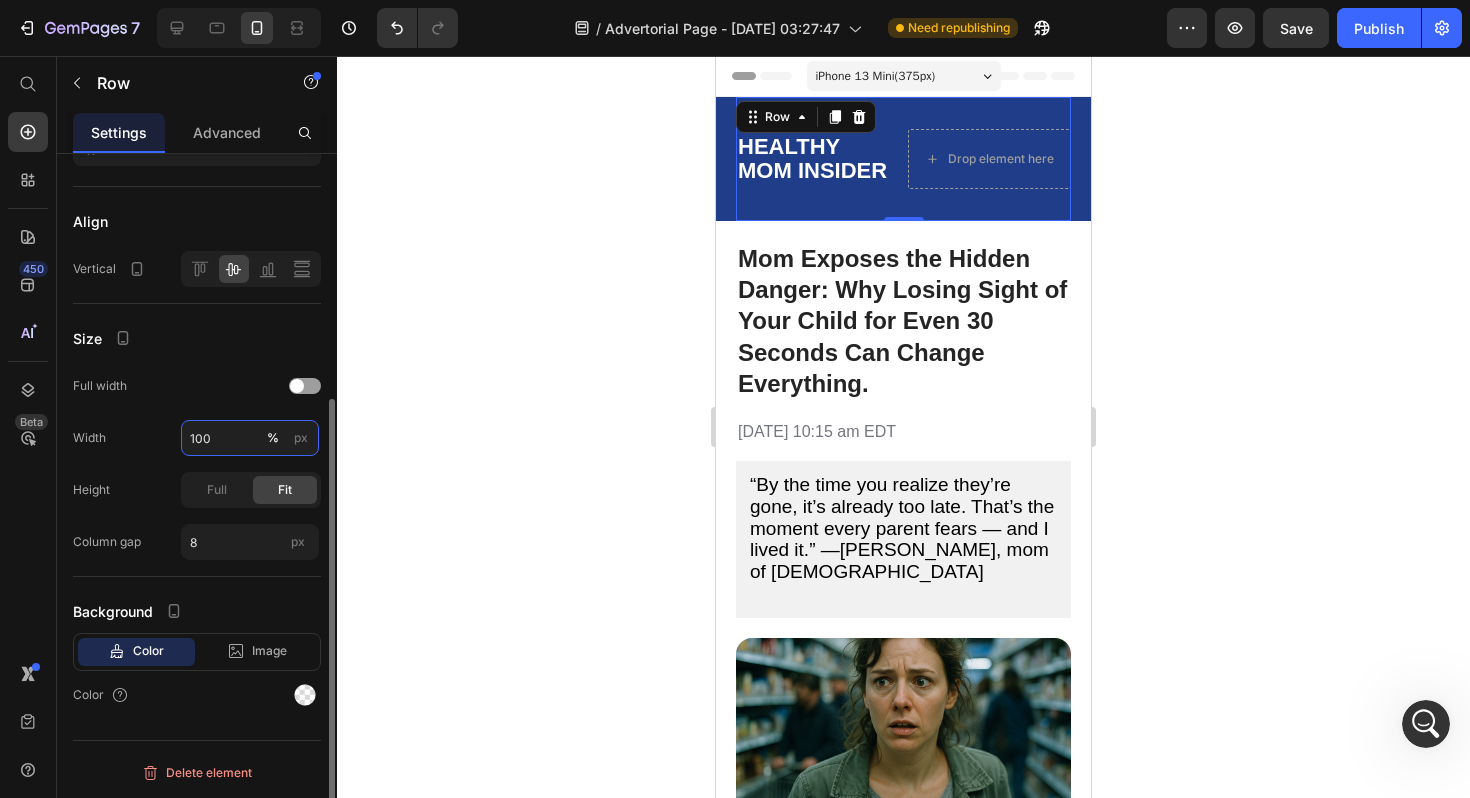 click on "100" at bounding box center [250, 438] 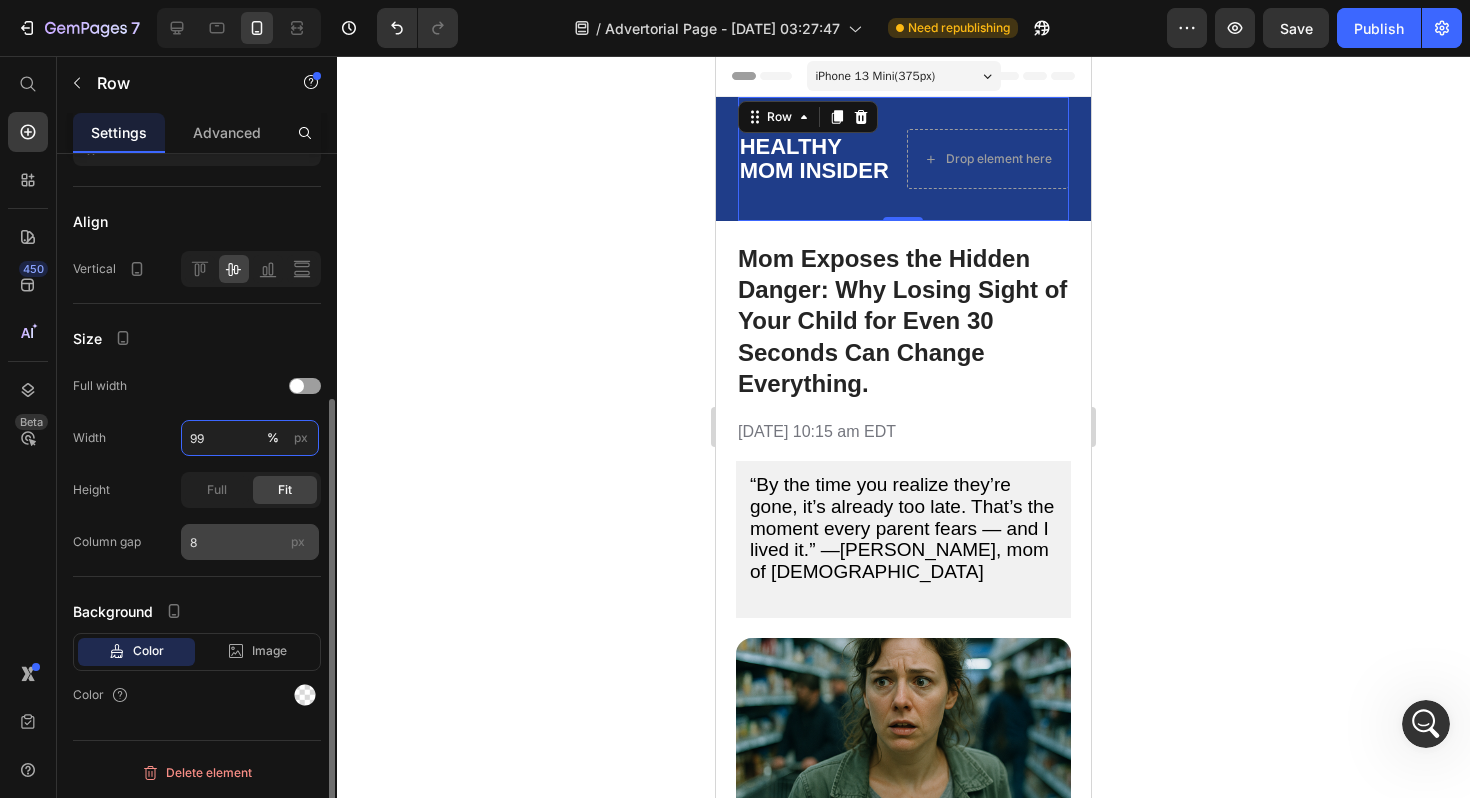 type on "99" 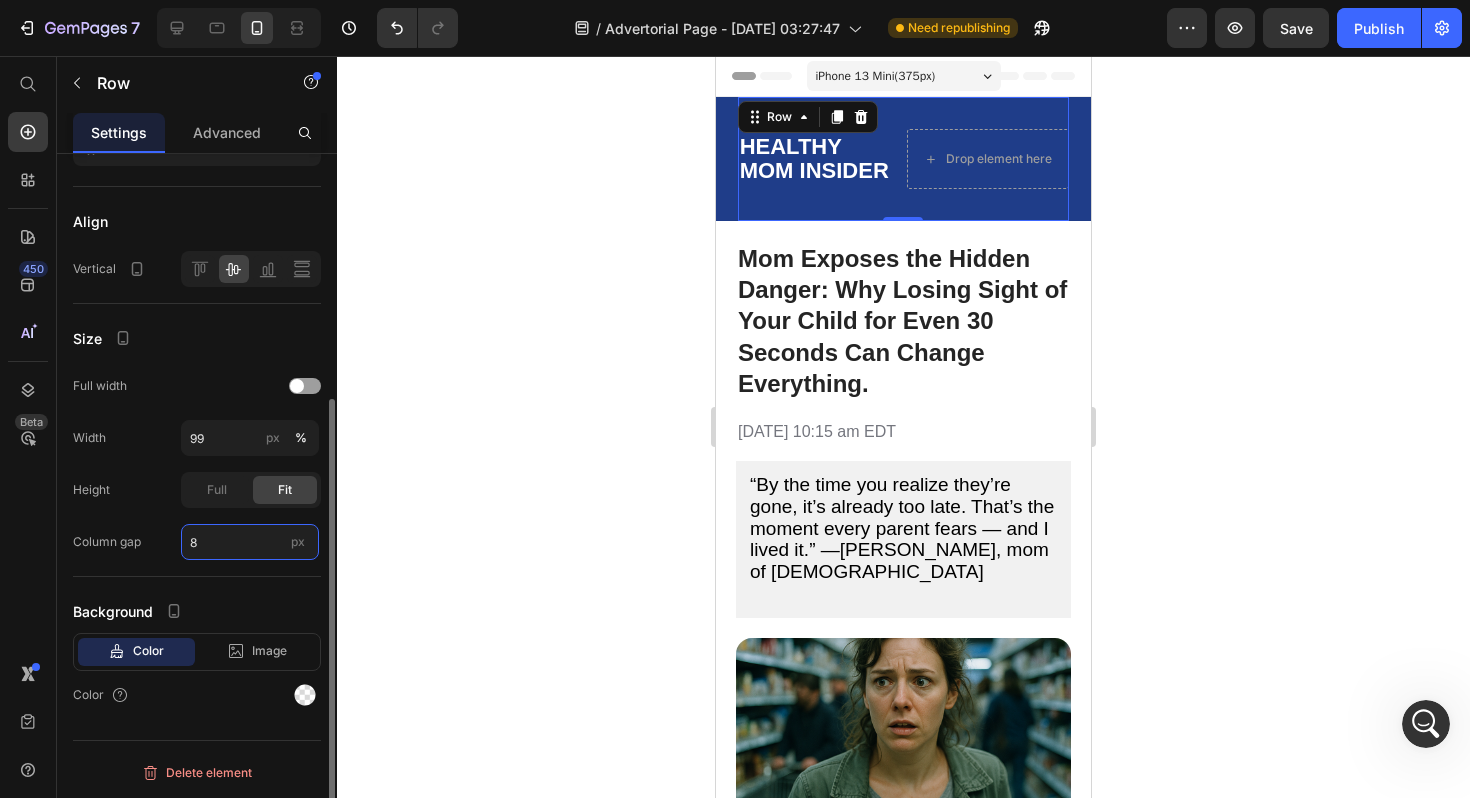 click on "8" at bounding box center (250, 542) 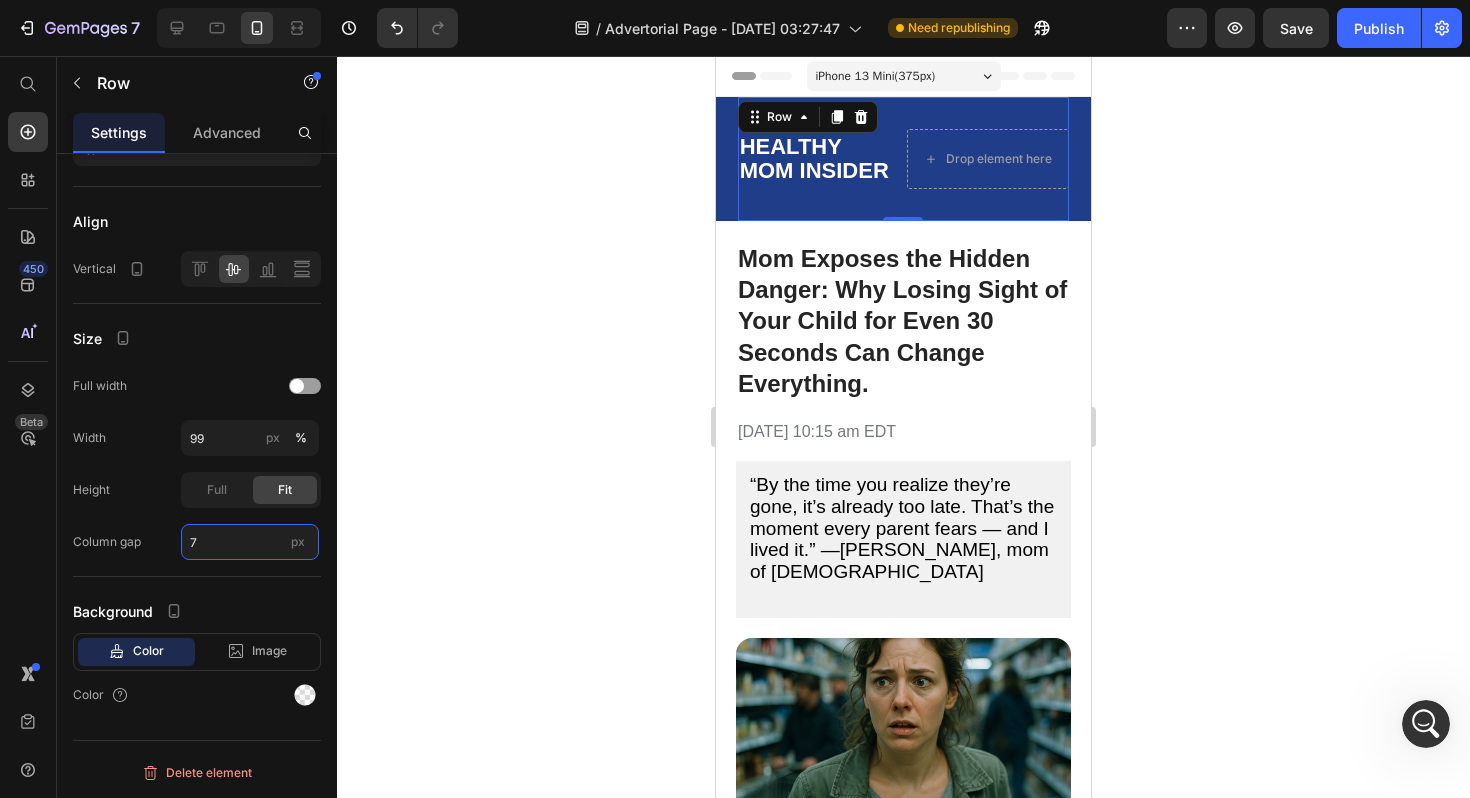 type on "7" 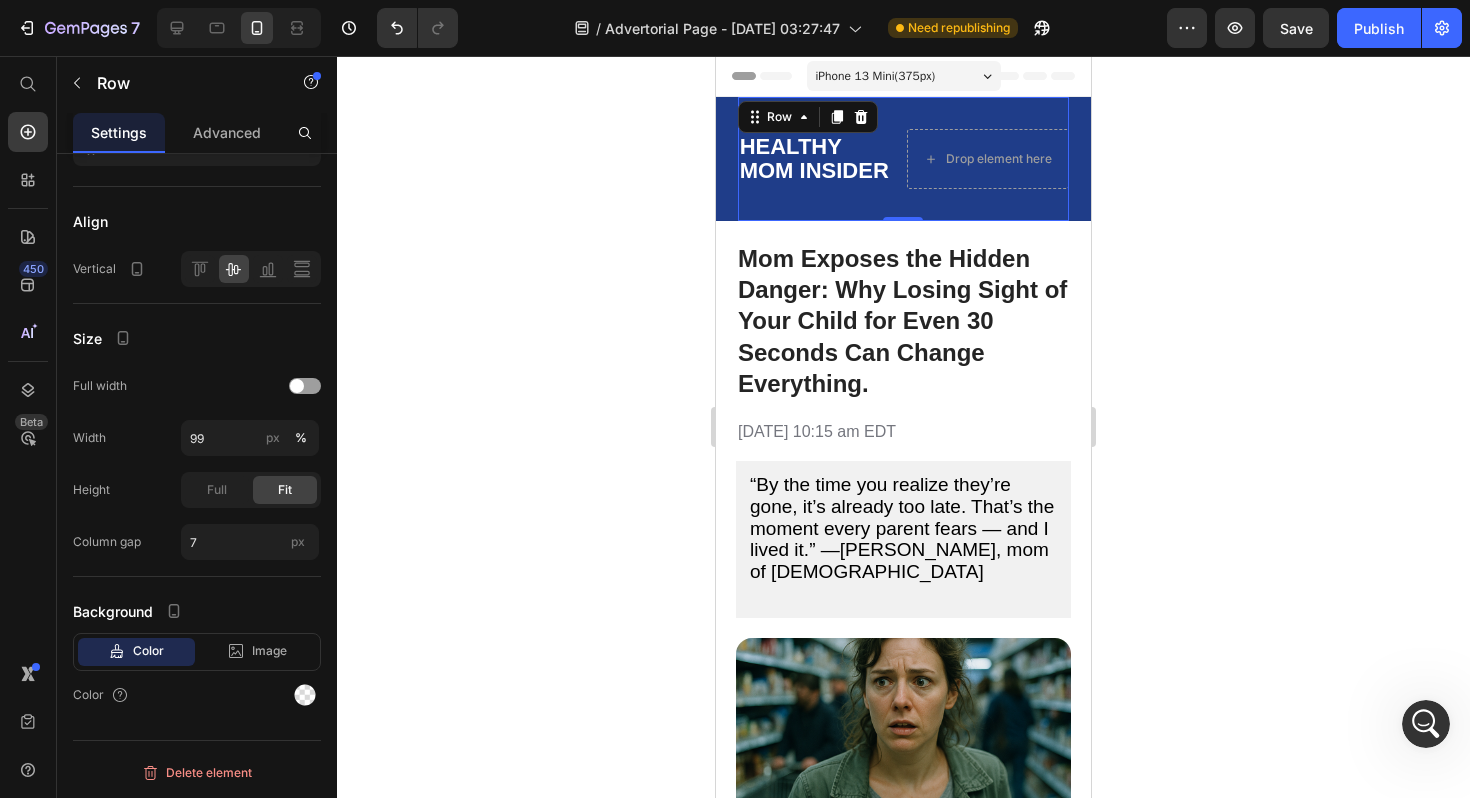 click 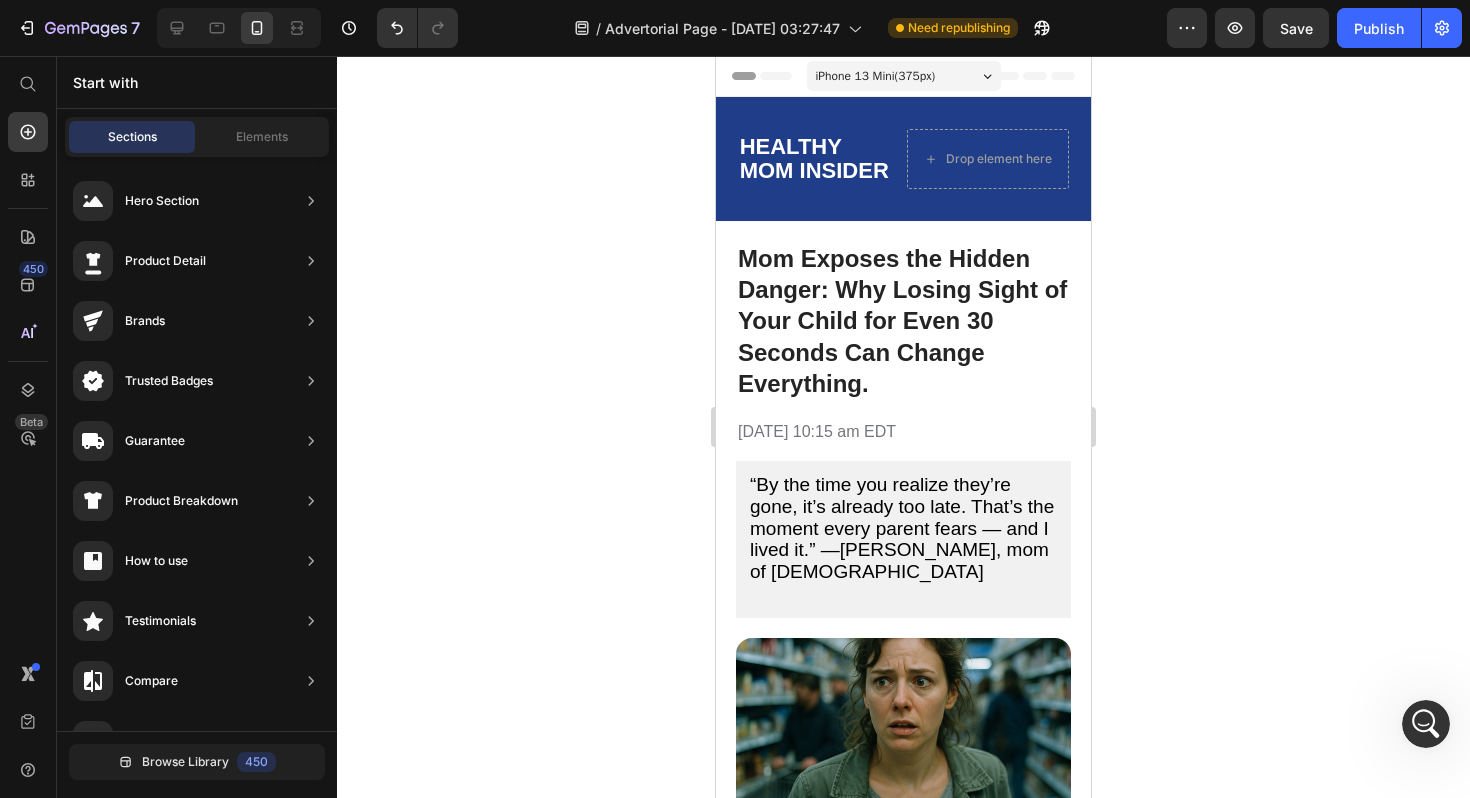 click on "iPhone 13 Mini  ( 375 px)" at bounding box center [876, 76] 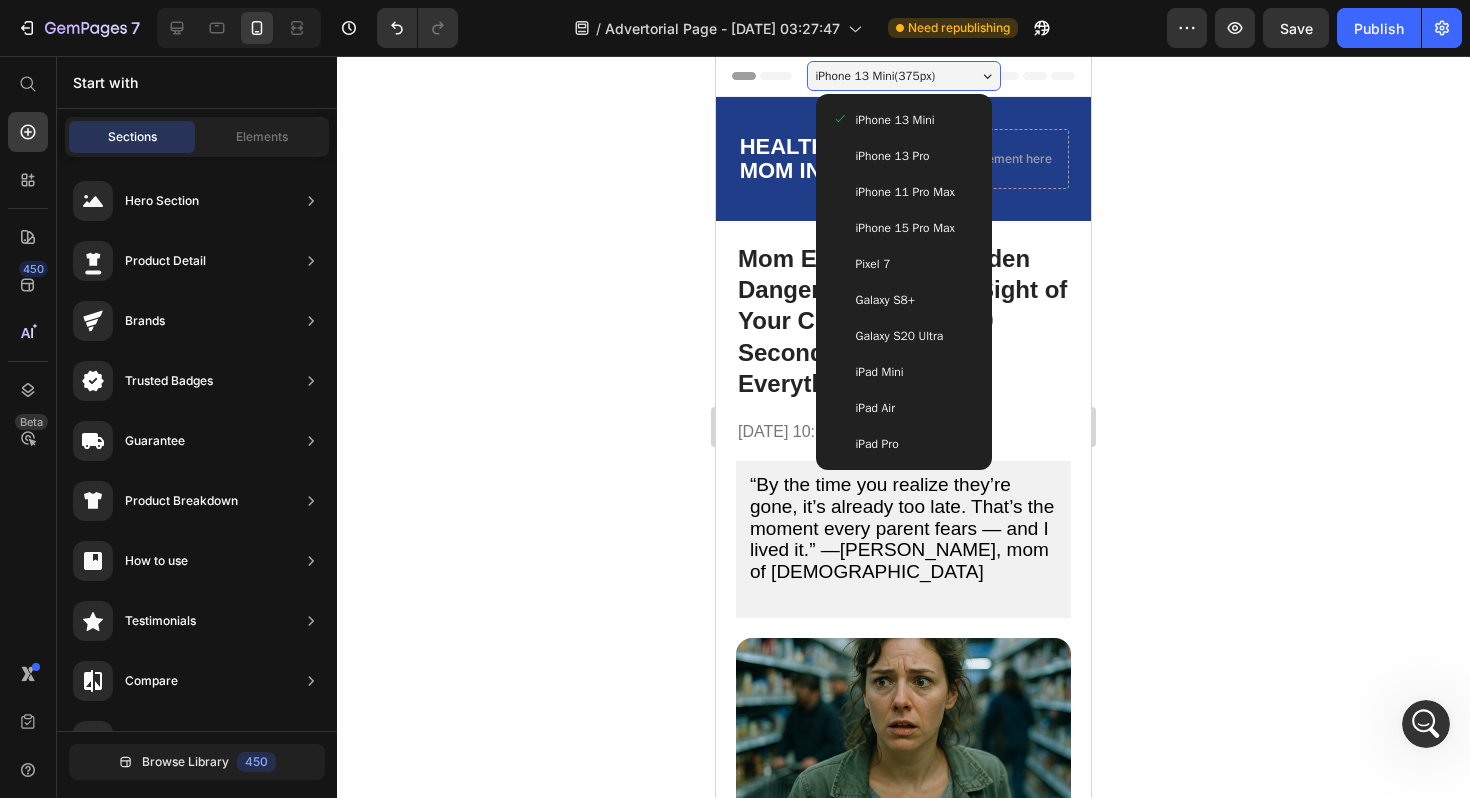 click on "iPhone 15 Pro Max" at bounding box center (905, 228) 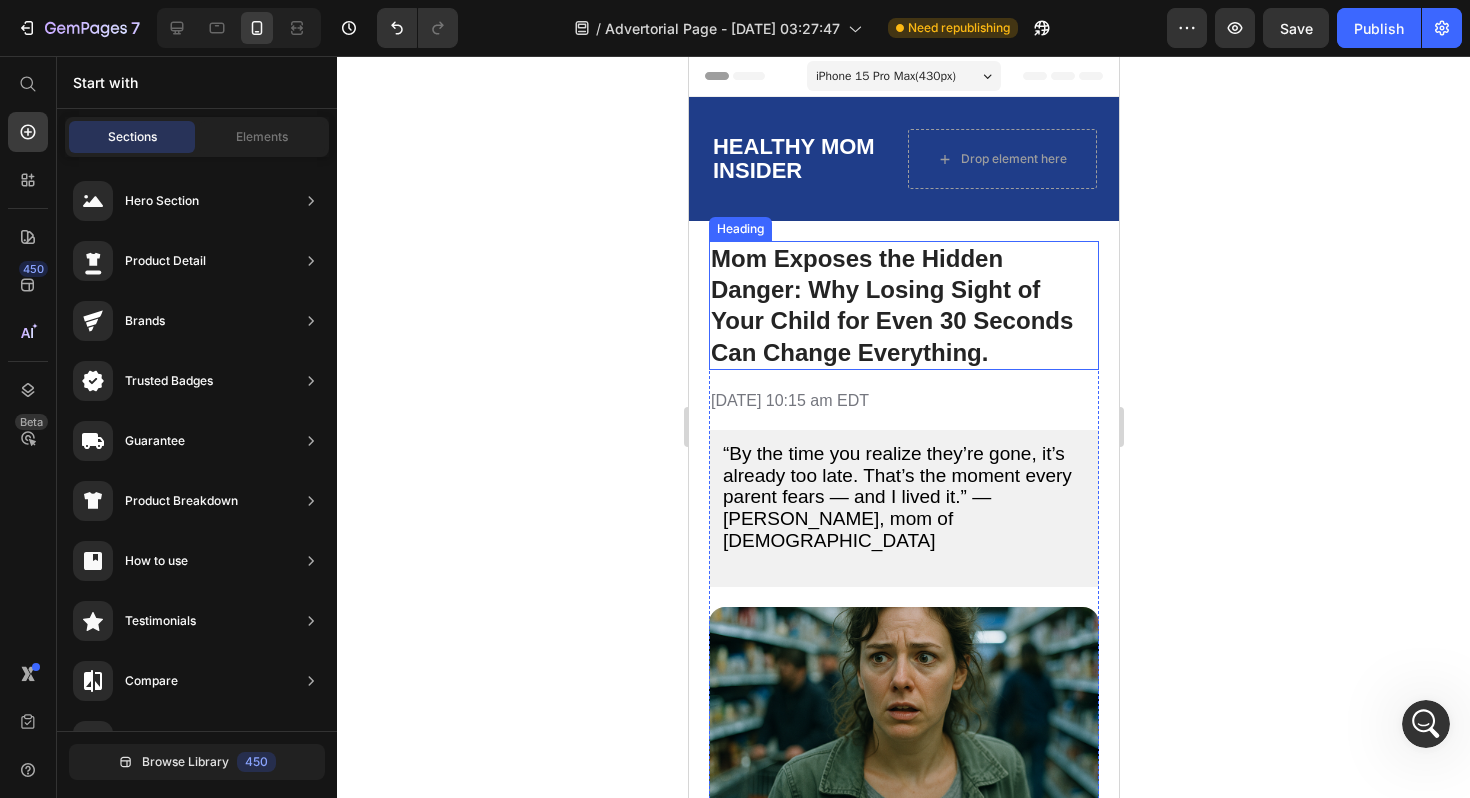 click 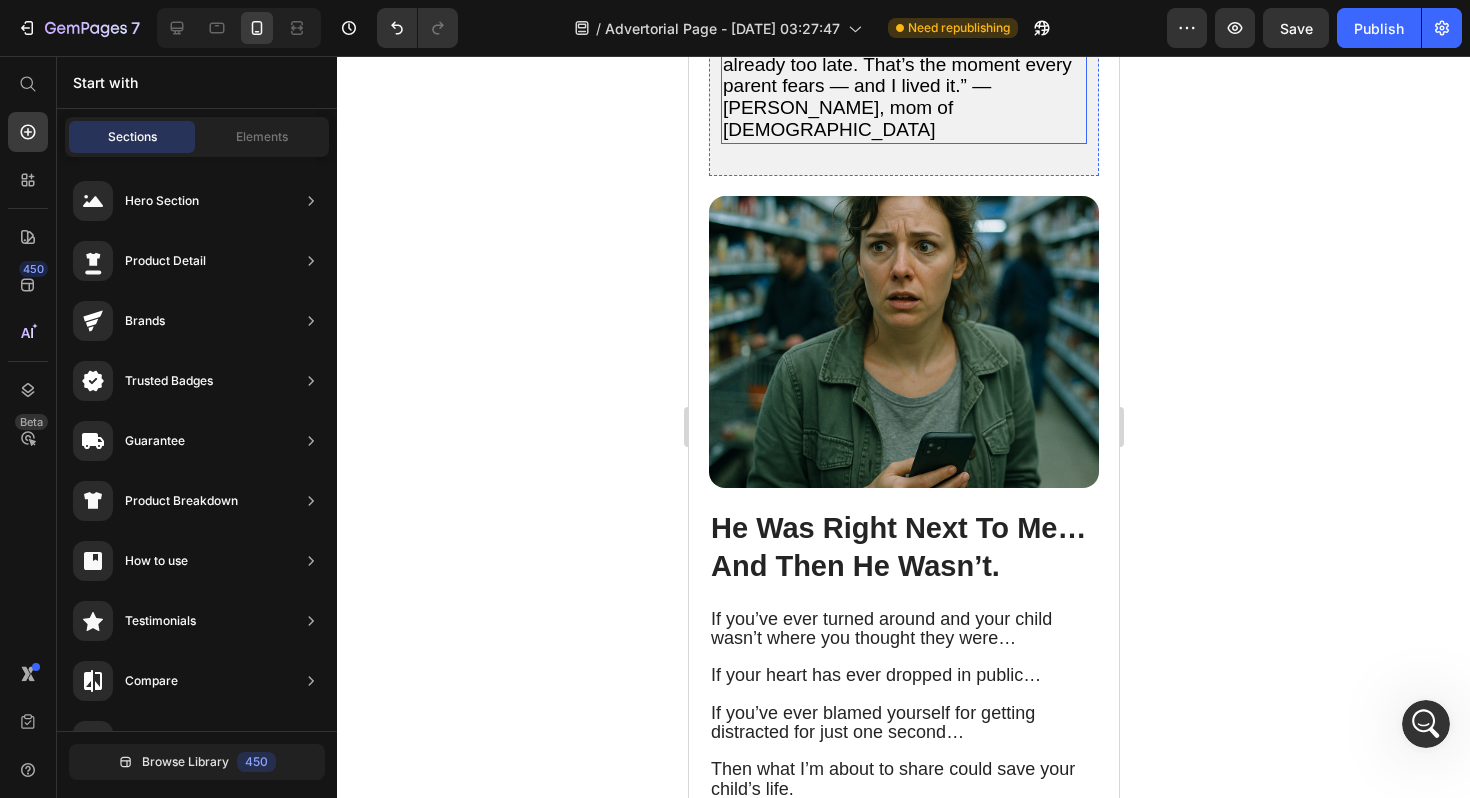scroll, scrollTop: 348, scrollLeft: 0, axis: vertical 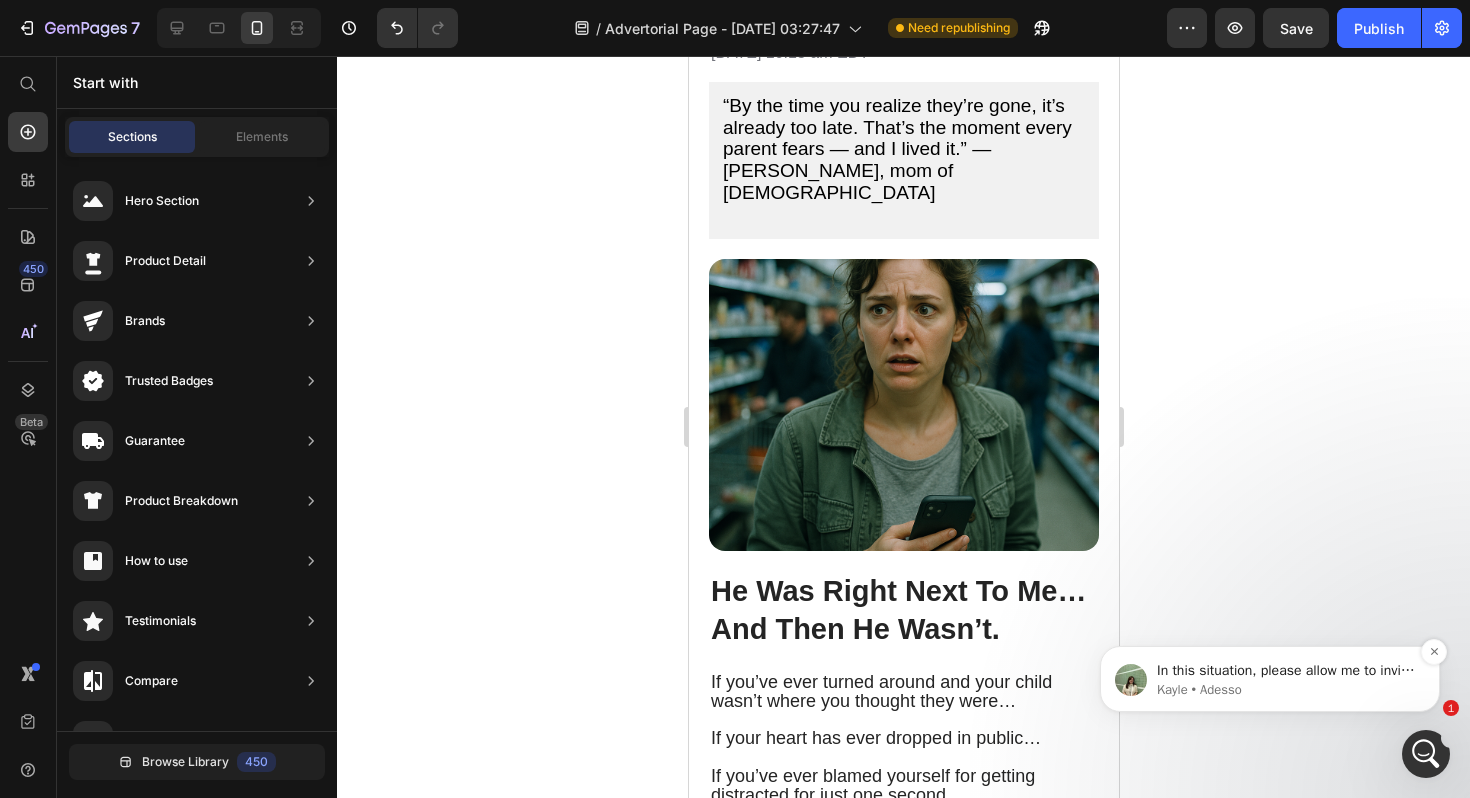 click on "In this situation, please allow me to invite our technical team to join the support session. We will try our best to figure out what is causing the issue, and we expect the process to take only a few hours, no longer than 24 hours.   Rest assured that this is only a maximum estimated waiting time; we may be back sooner than anticipated 💖" at bounding box center [1286, 671] 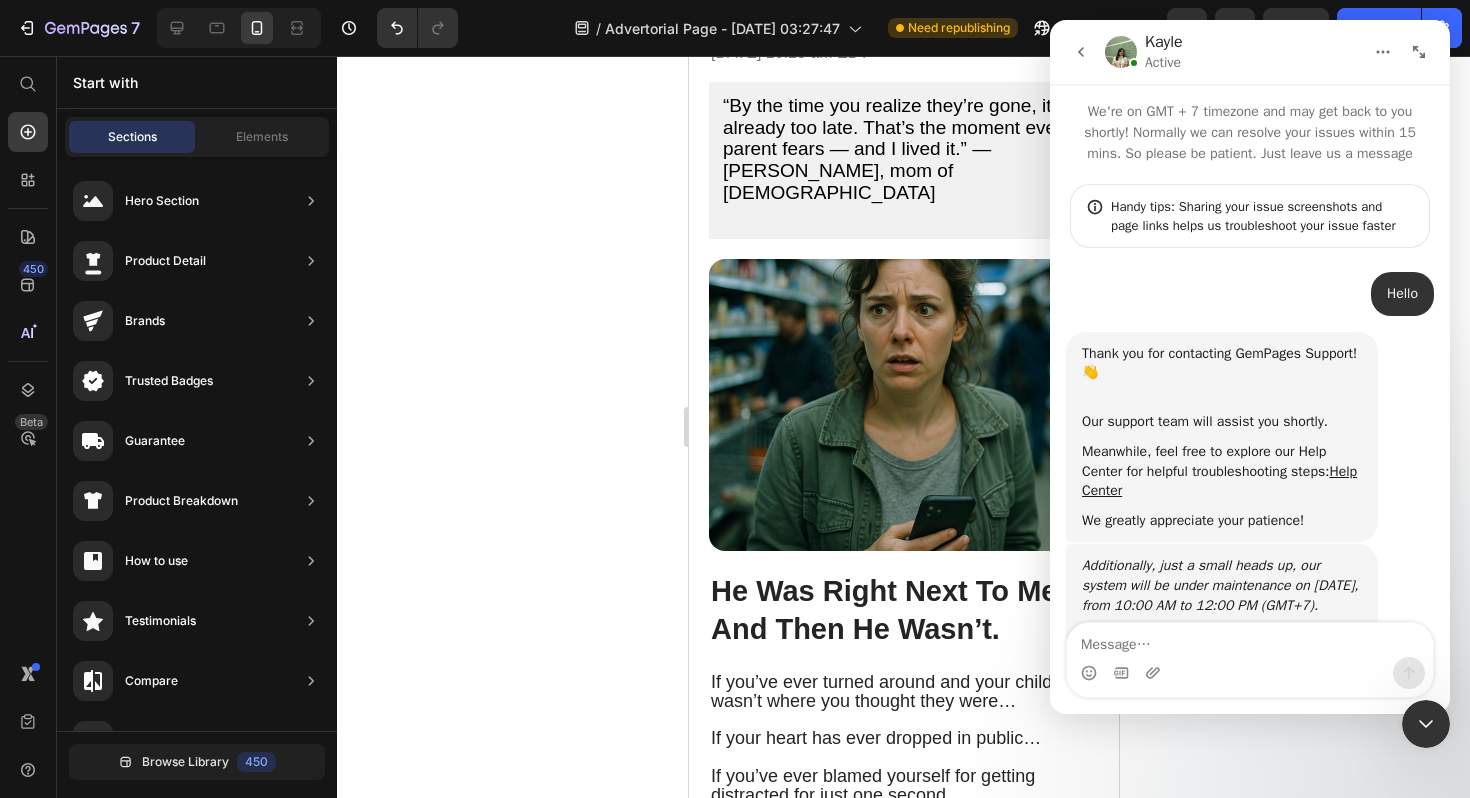 scroll, scrollTop: 248, scrollLeft: 0, axis: vertical 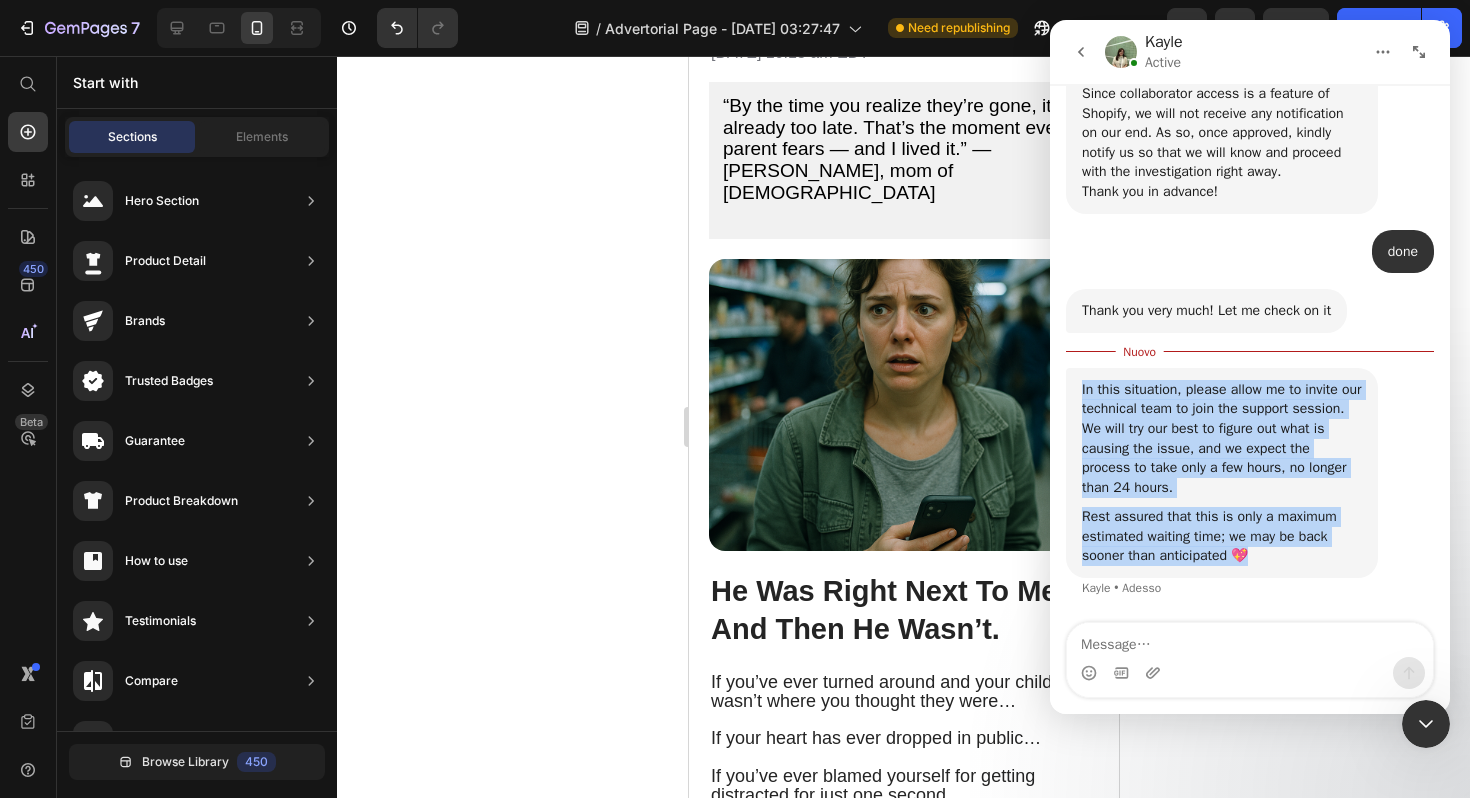drag, startPoint x: 1253, startPoint y: 553, endPoint x: 1066, endPoint y: 396, distance: 244.16797 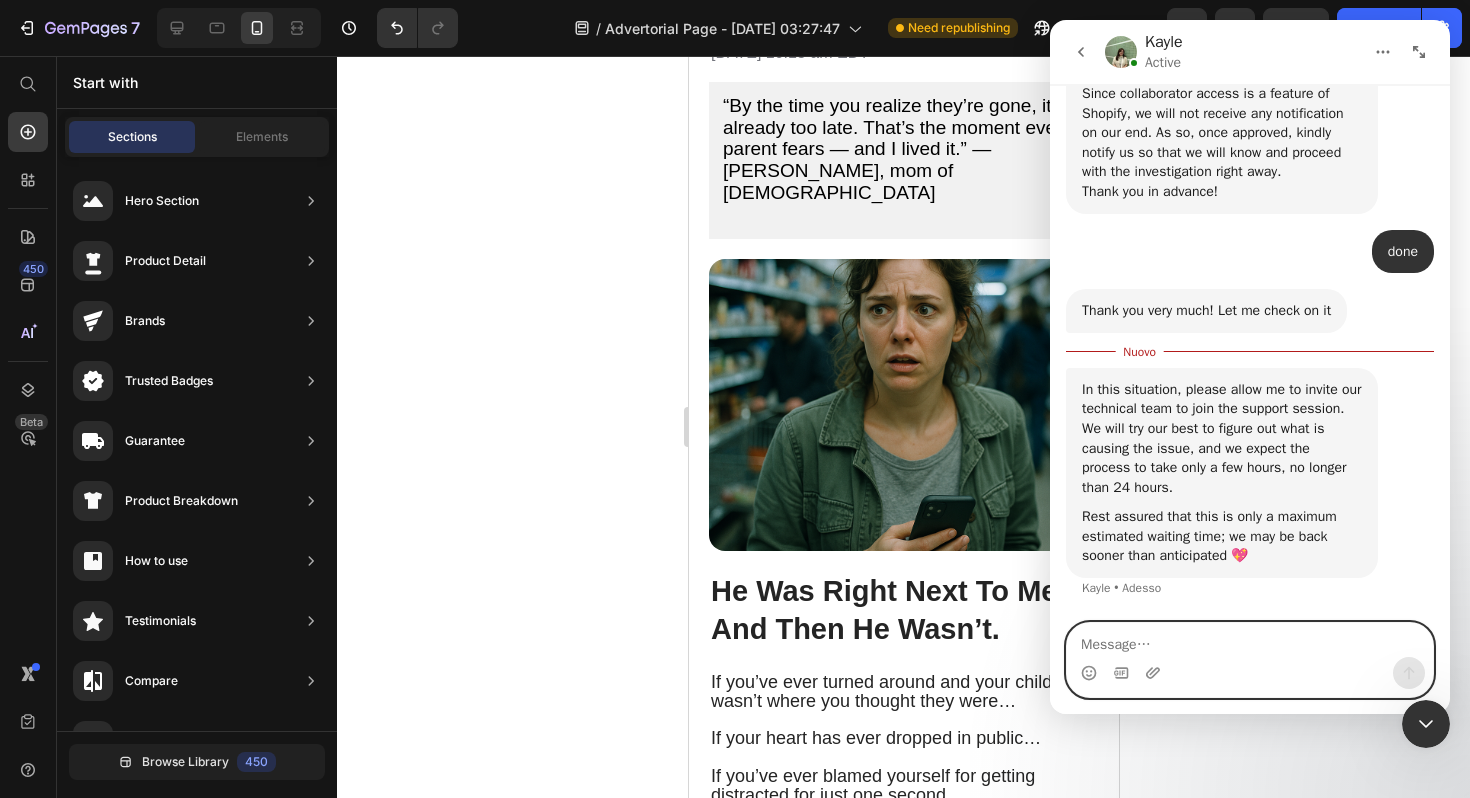 click at bounding box center (1250, 640) 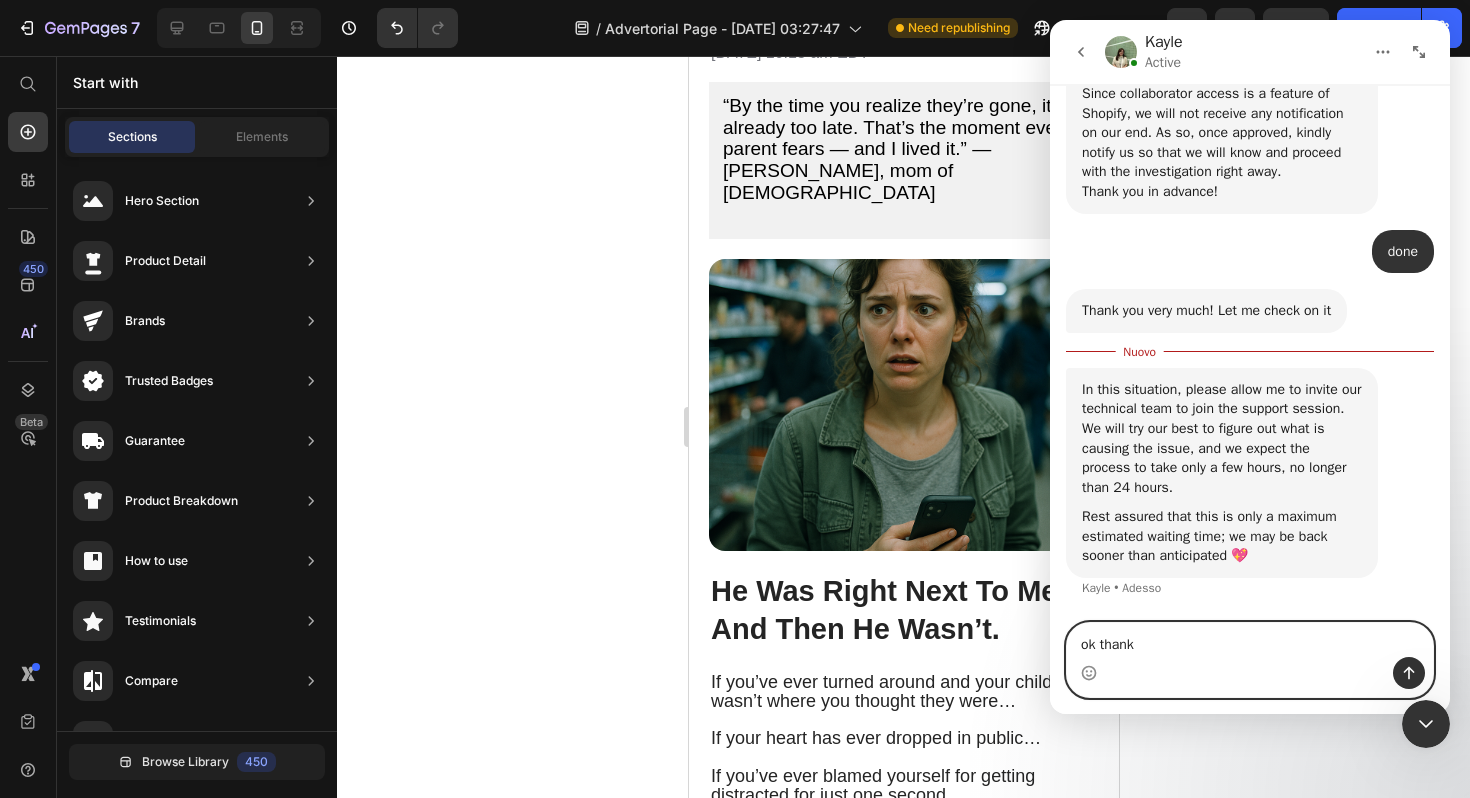 type on "ok thanks" 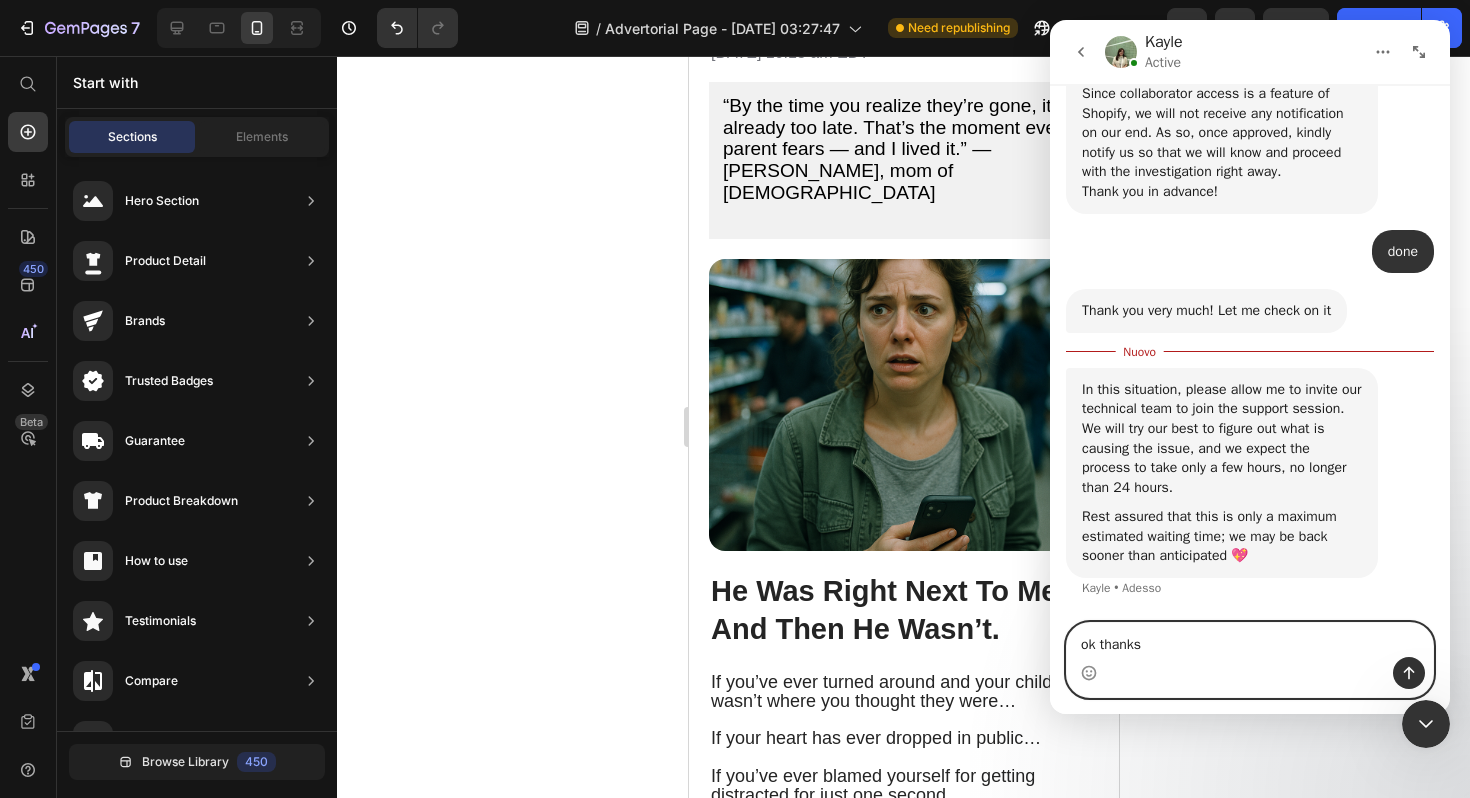 type 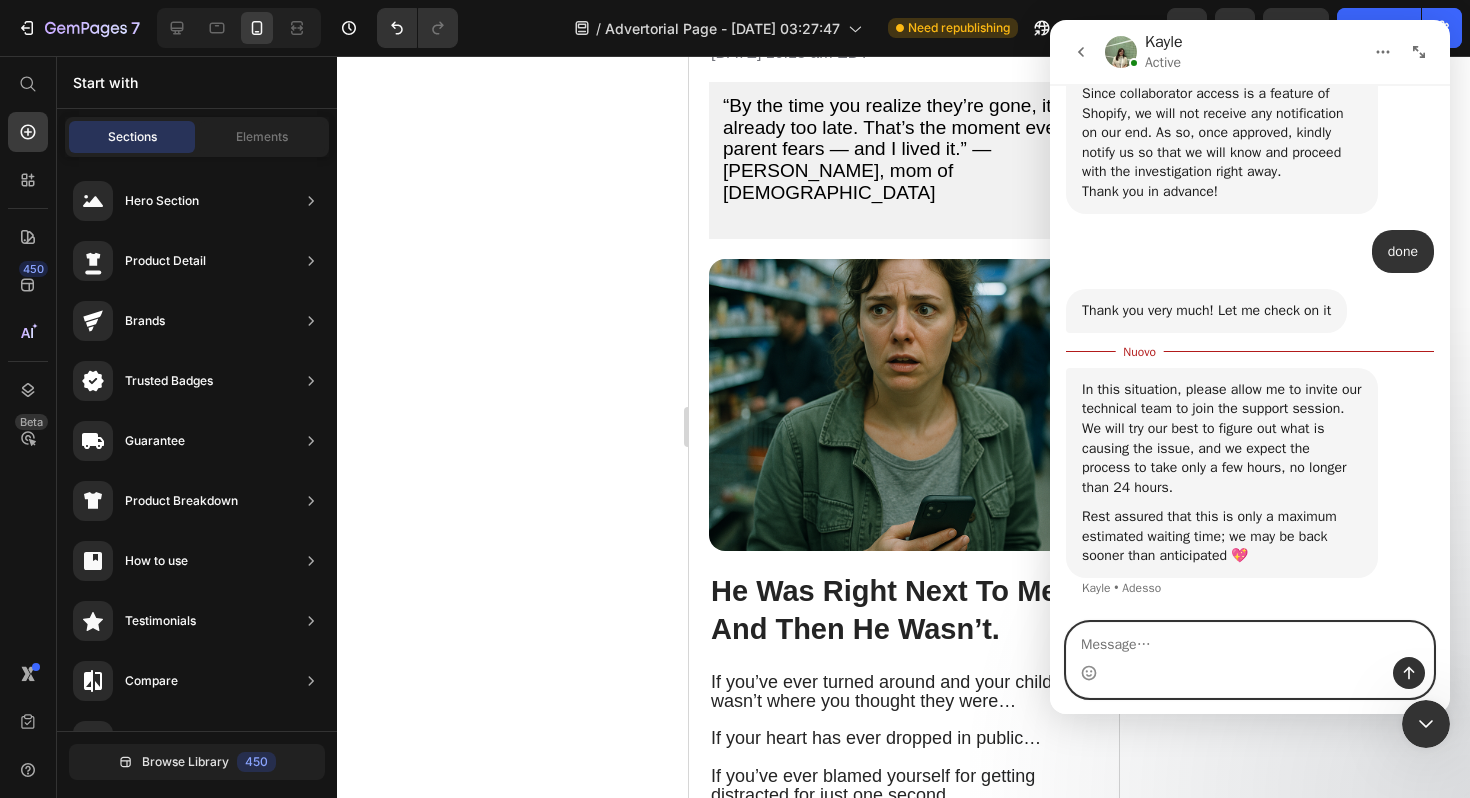 scroll, scrollTop: 2463, scrollLeft: 0, axis: vertical 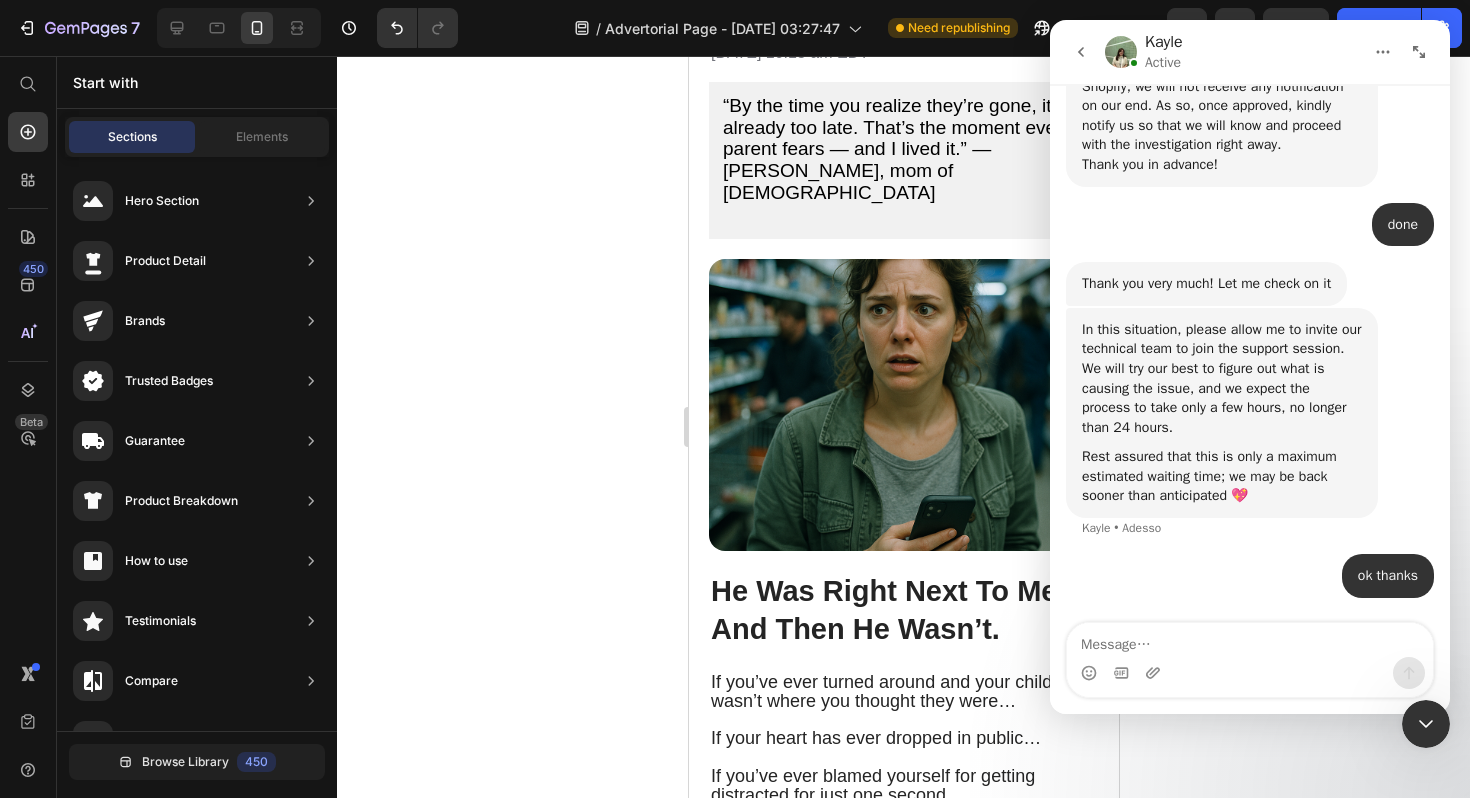 click 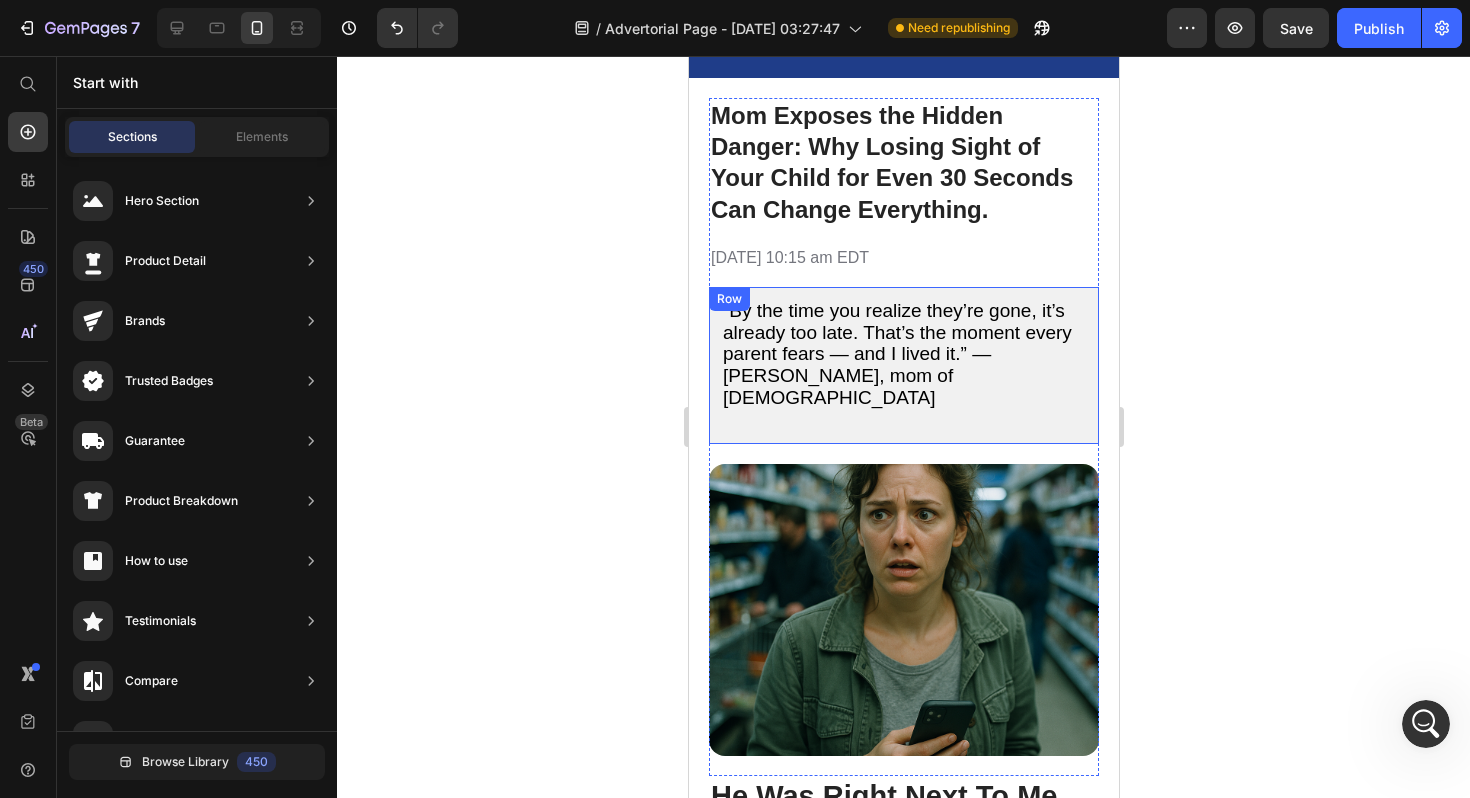 scroll, scrollTop: 0, scrollLeft: 0, axis: both 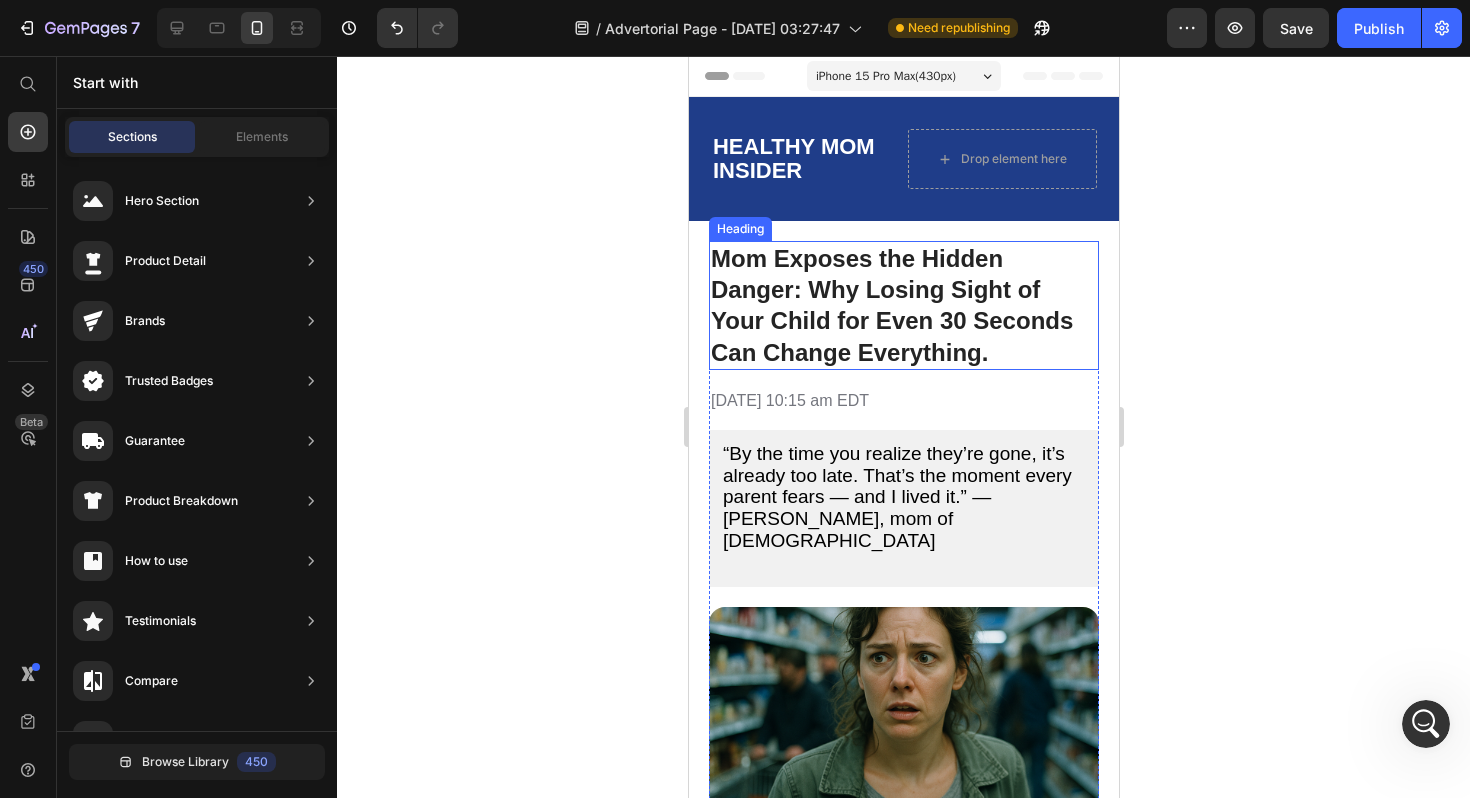click on "Mom Exposes the Hidden Danger: Why Losing Sight of Your Child for Even 30 Seconds Can Change Everything." at bounding box center (891, 305) 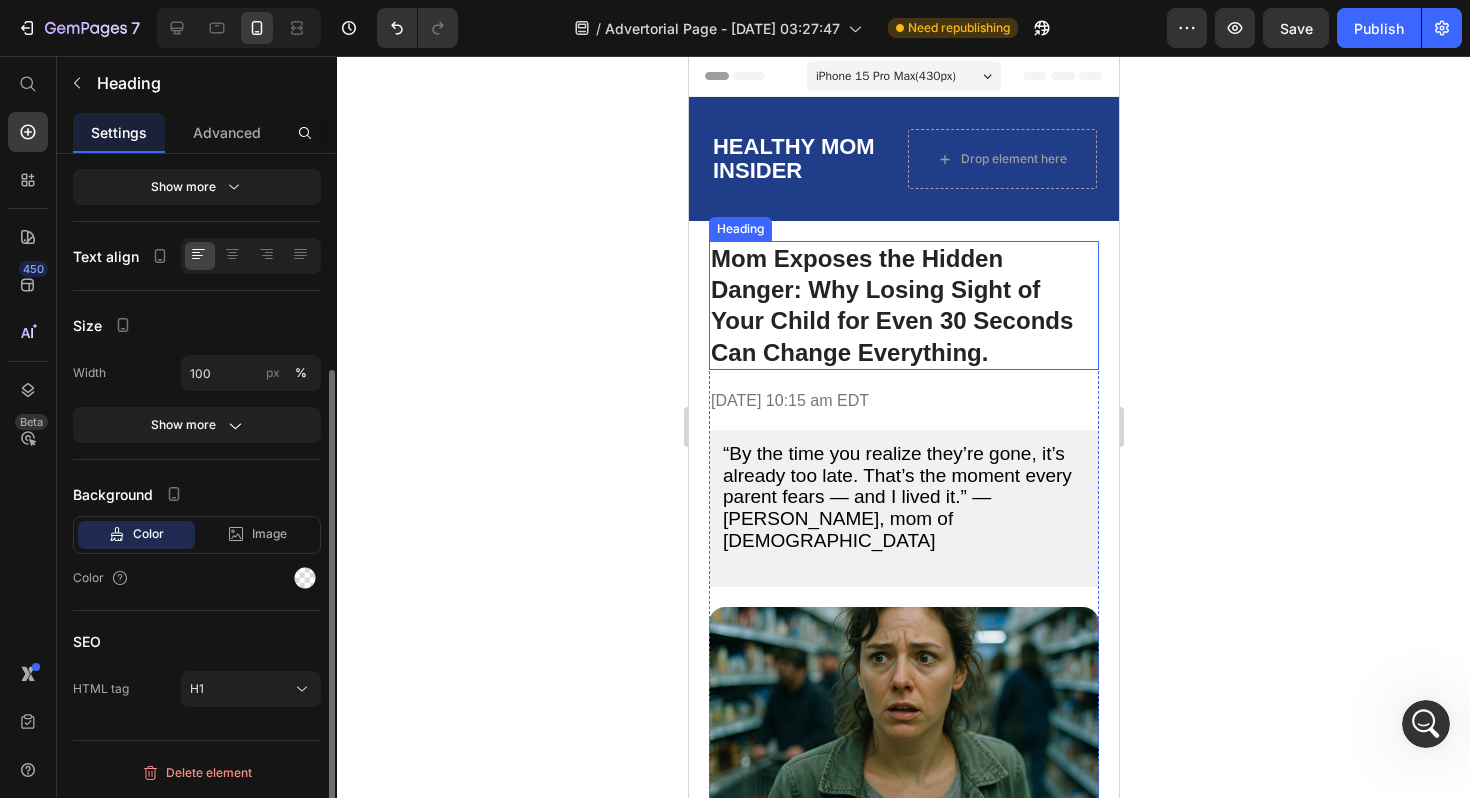 scroll, scrollTop: 0, scrollLeft: 0, axis: both 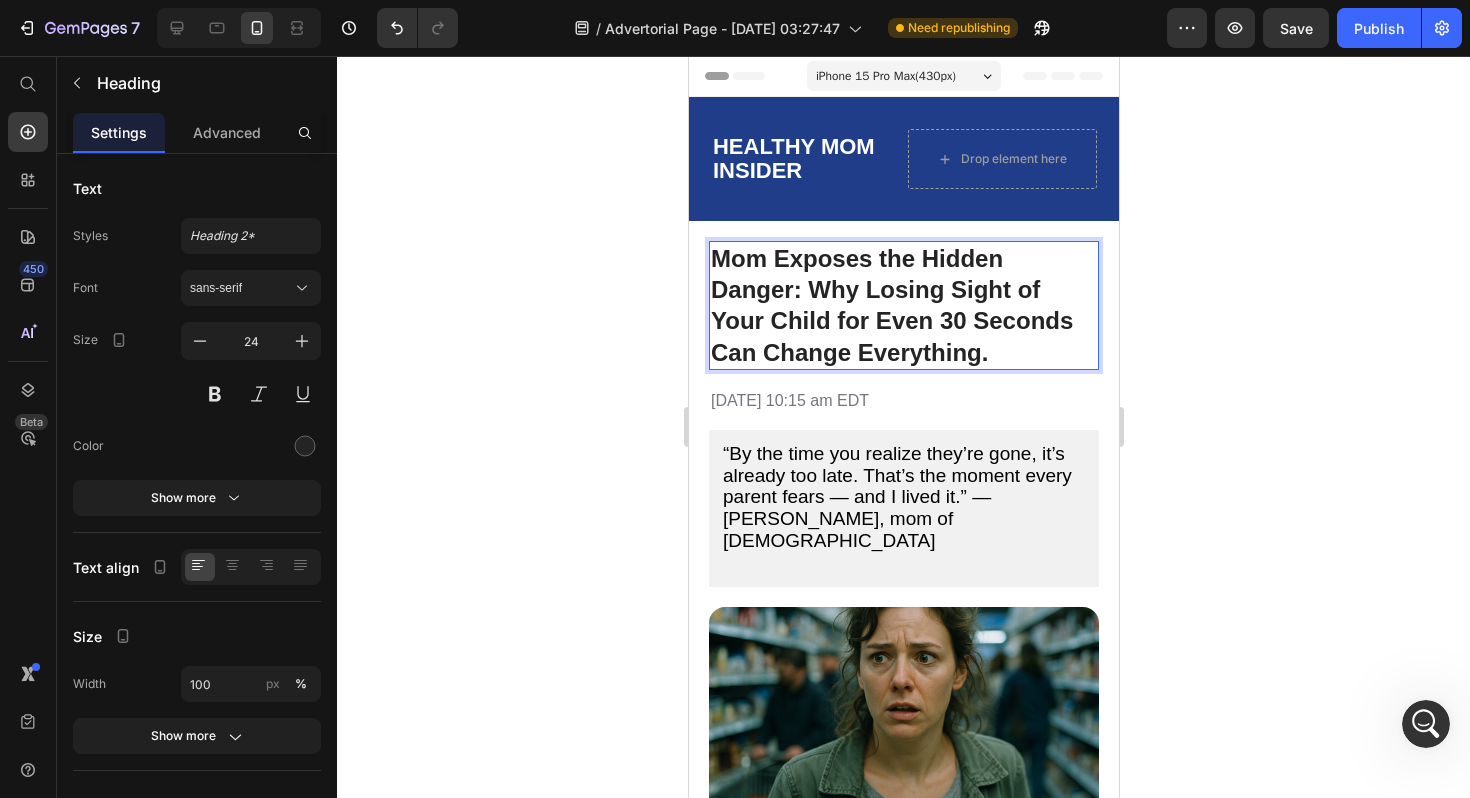 click on "Mom Exposes the Hidden Danger: Why Losing Sight of Your Child for Even 30 Seconds Can Change Everything." at bounding box center [903, 305] 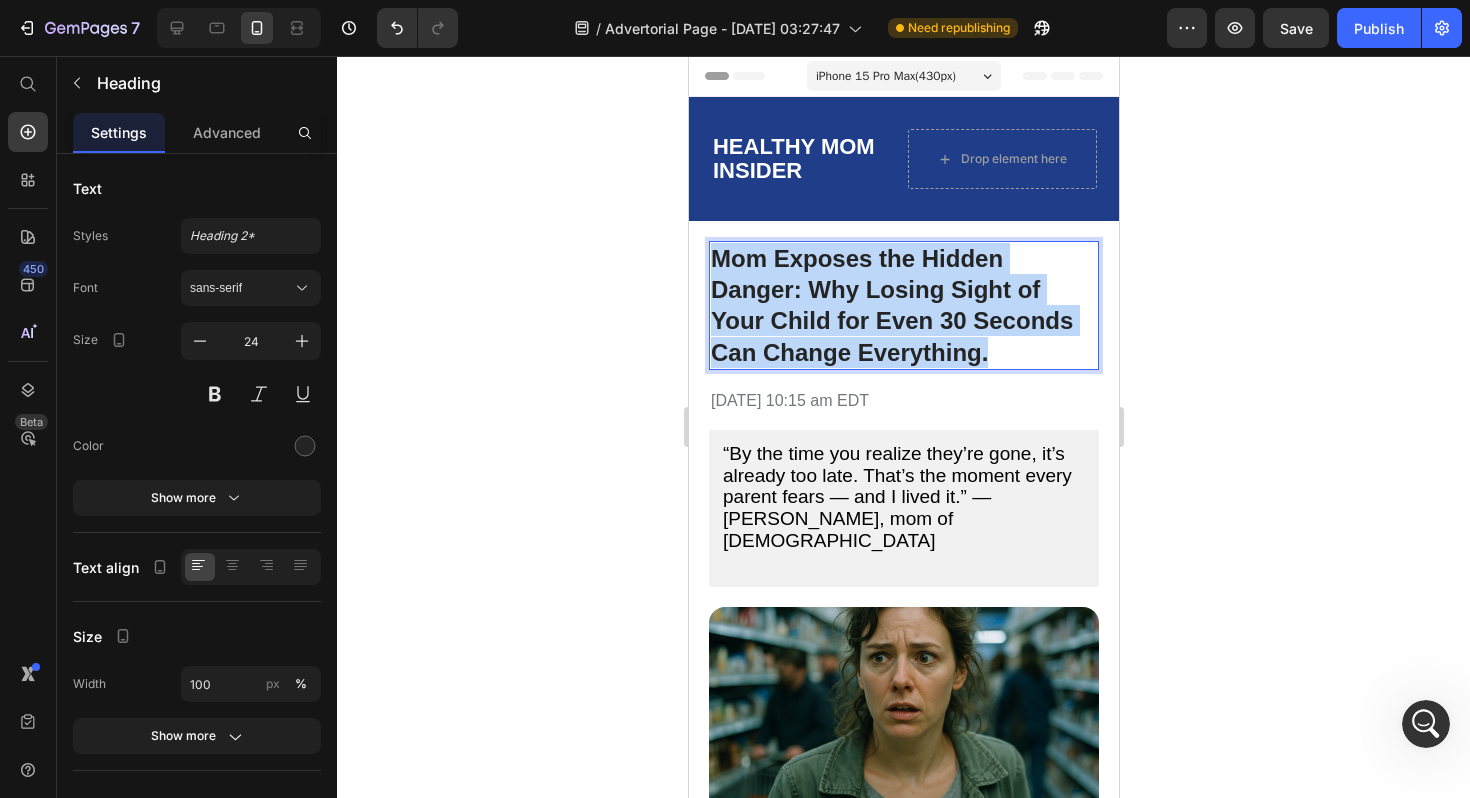 drag, startPoint x: 990, startPoint y: 358, endPoint x: 705, endPoint y: 255, distance: 303.04126 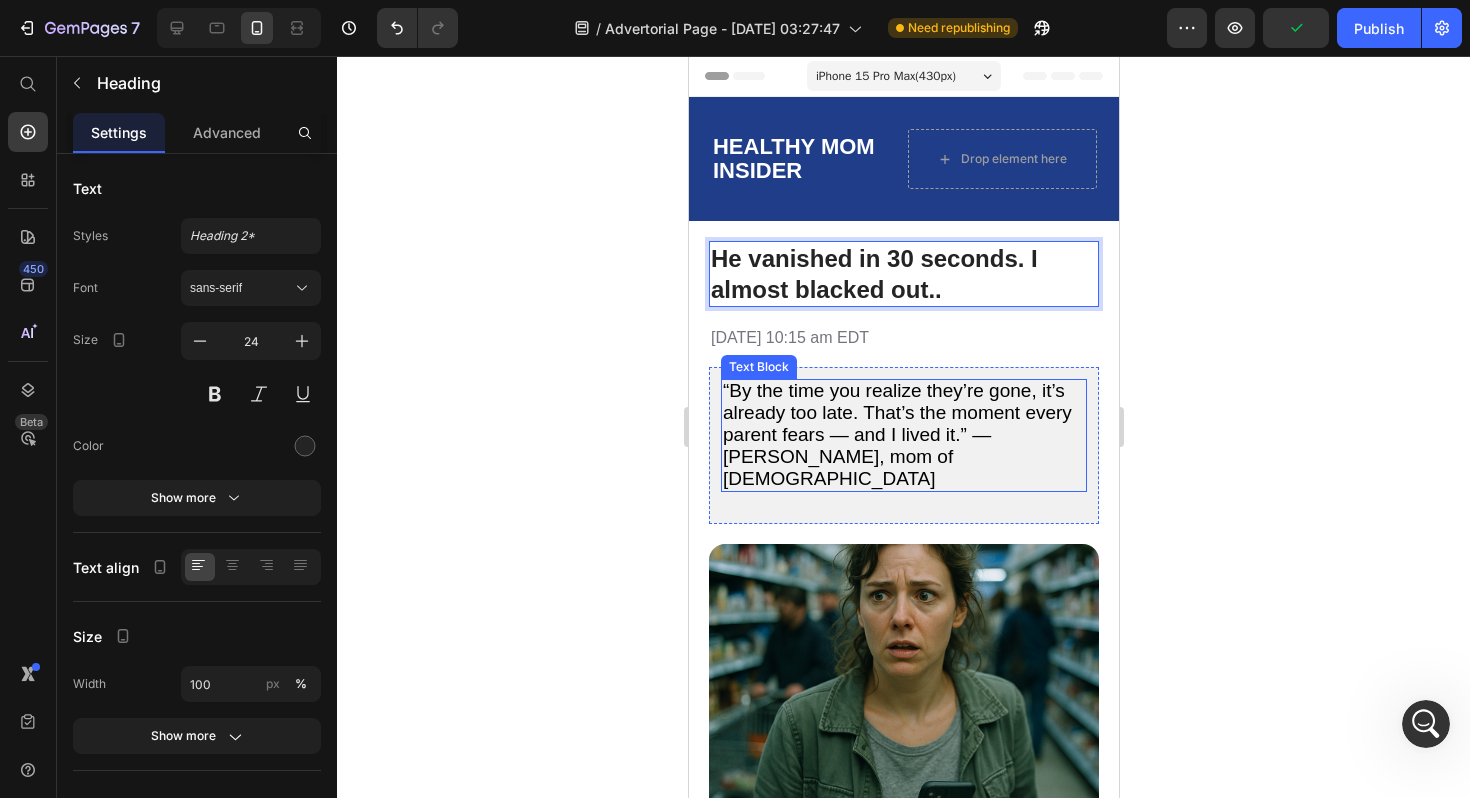 click on "“By the time you realize they’re gone, it’s already too late. That’s the moment every parent fears — and I lived it.” —[PERSON_NAME], mom of [DEMOGRAPHIC_DATA]" at bounding box center [896, 434] 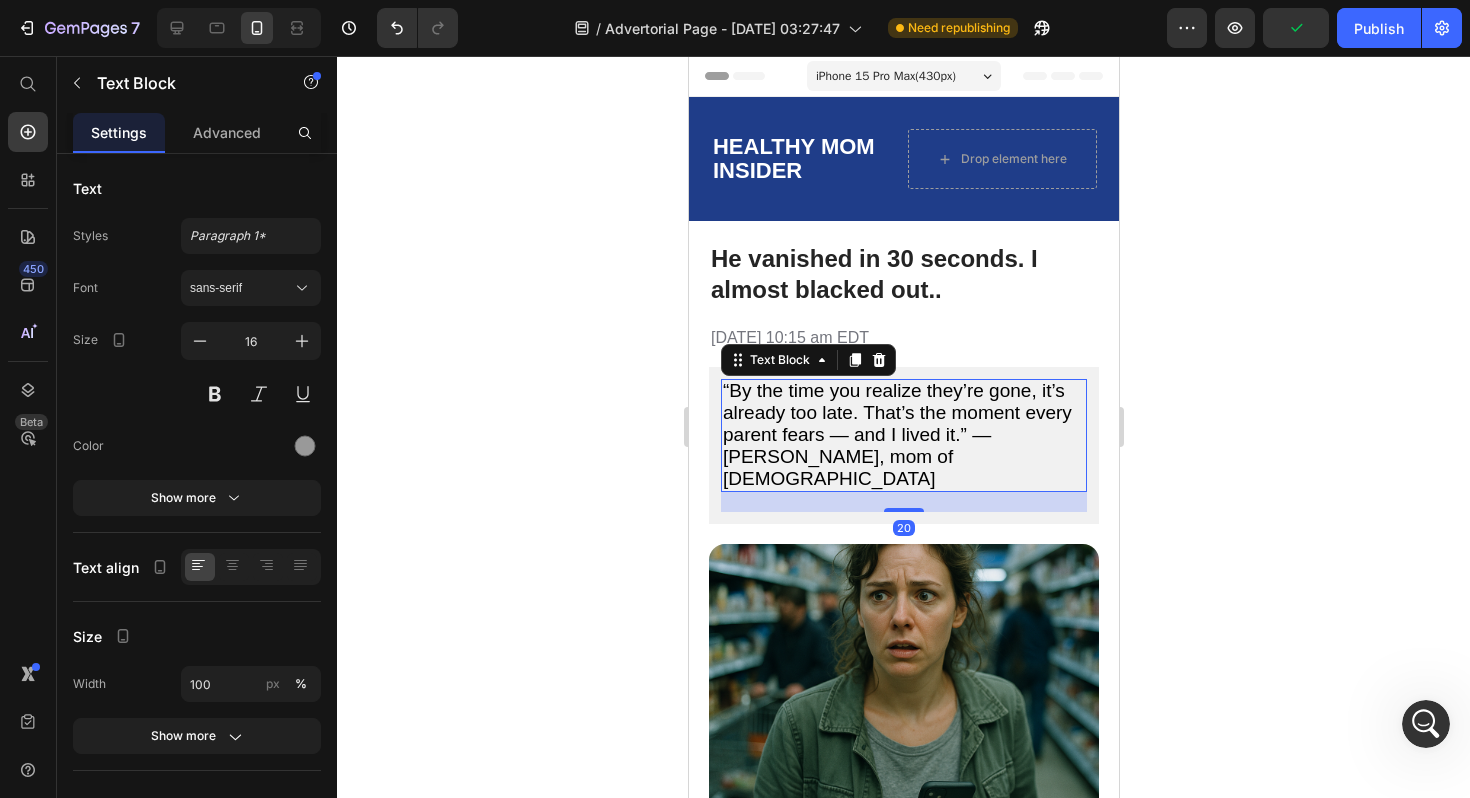 click on "“By the time you realize they’re gone, it’s already too late. That’s the moment every parent fears — and I lived it.” —[PERSON_NAME], mom of [DEMOGRAPHIC_DATA]" at bounding box center (896, 434) 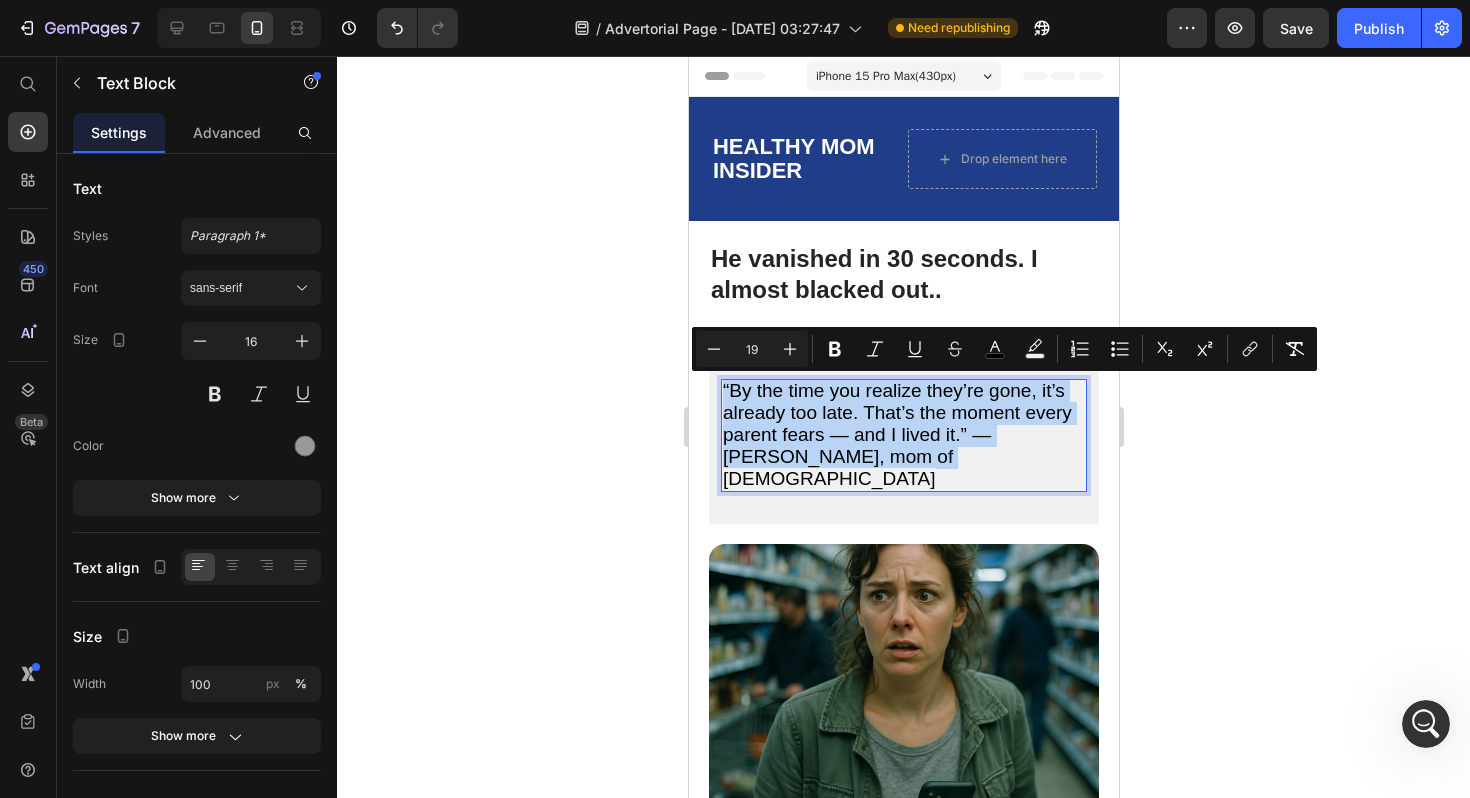 drag, startPoint x: 875, startPoint y: 459, endPoint x: 719, endPoint y: 382, distance: 173.96838 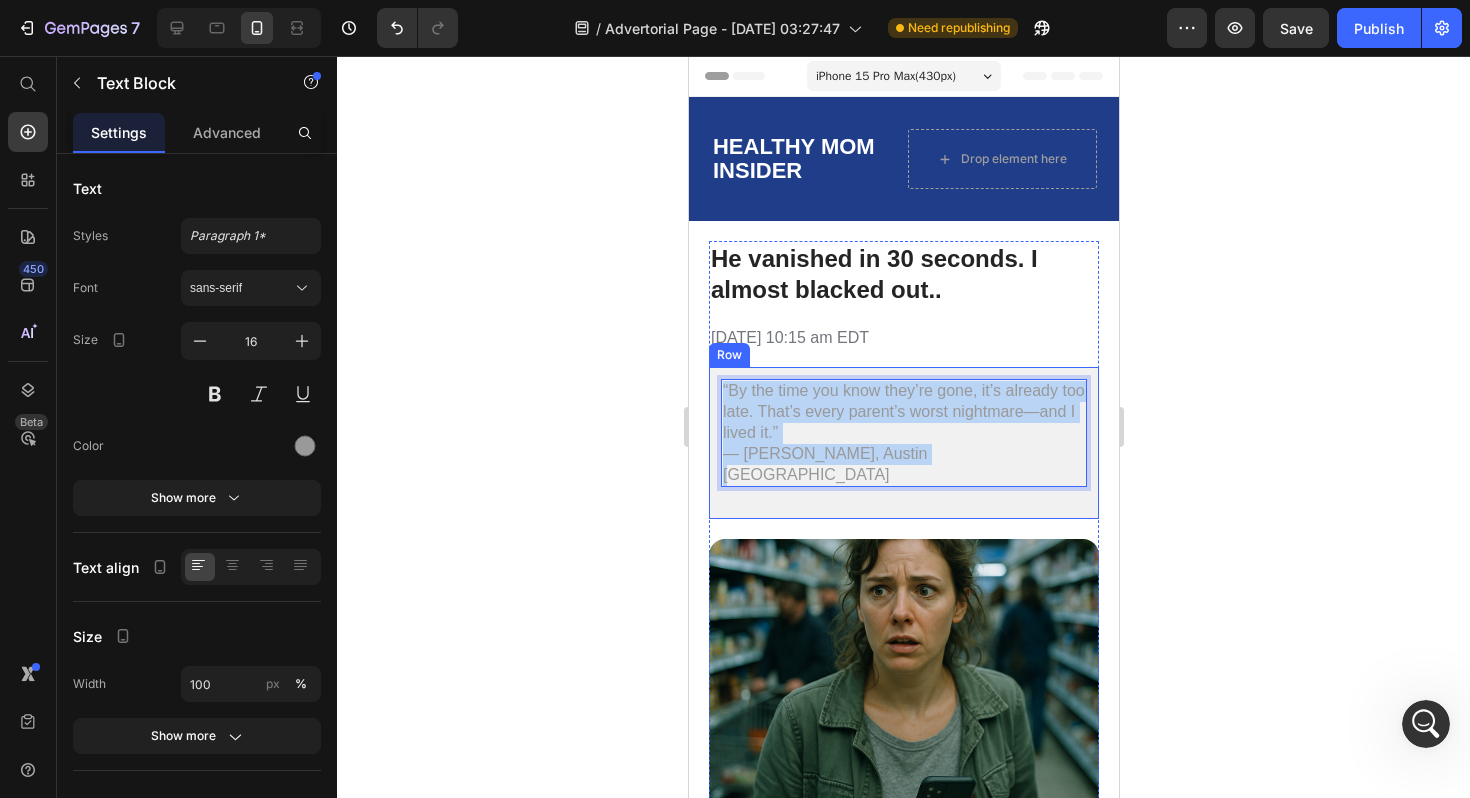 drag, startPoint x: 922, startPoint y: 455, endPoint x: 718, endPoint y: 392, distance: 213.50644 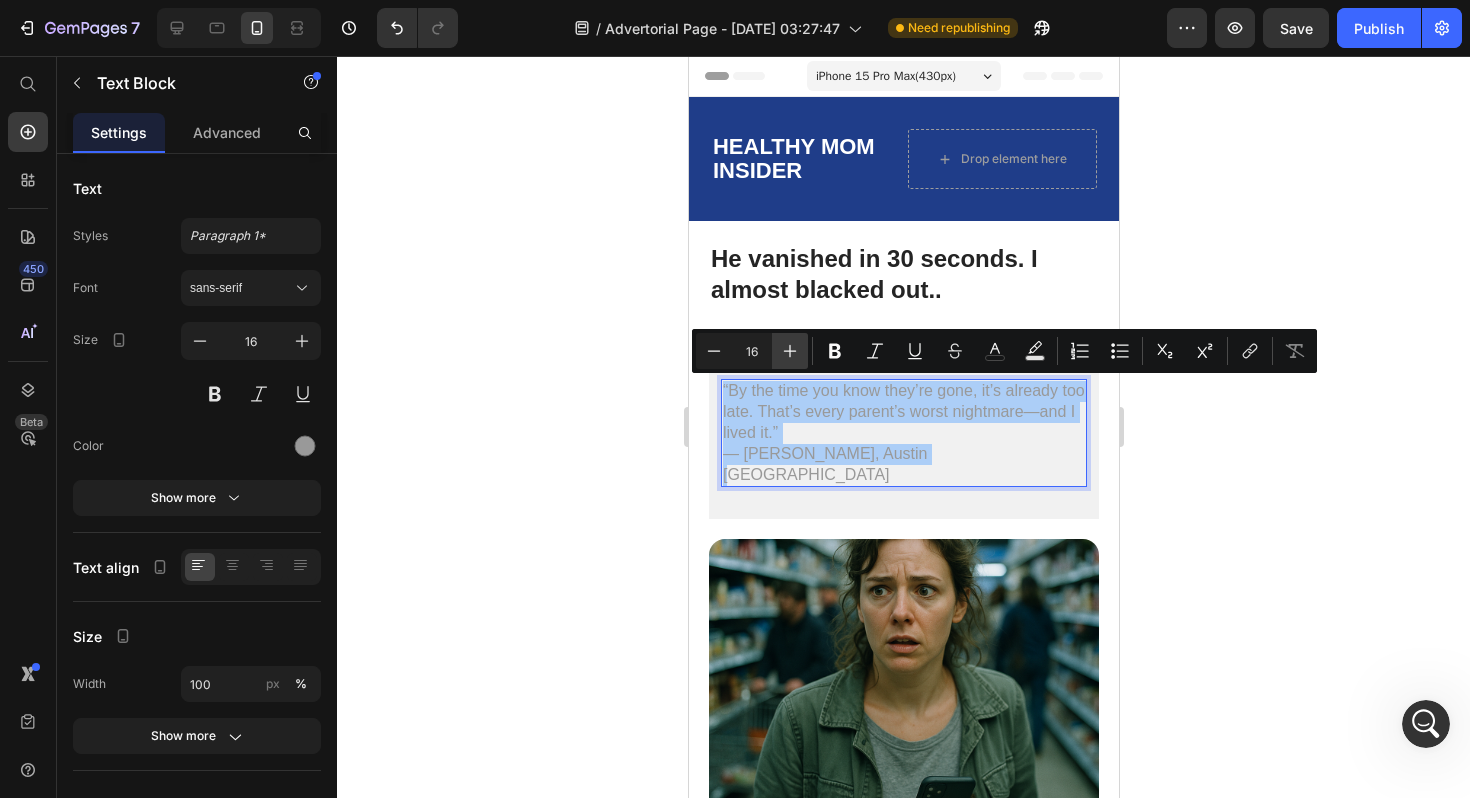 click 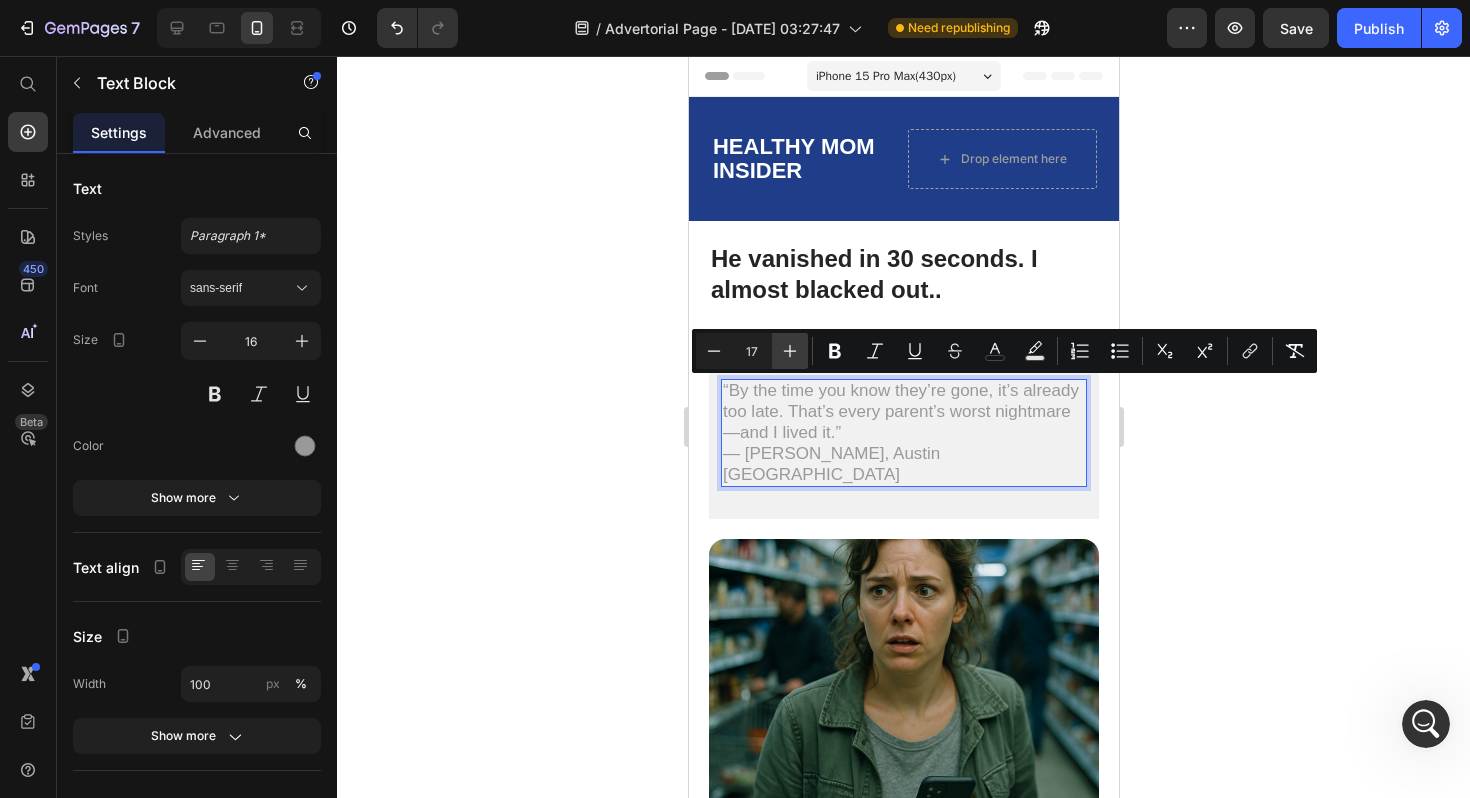 click 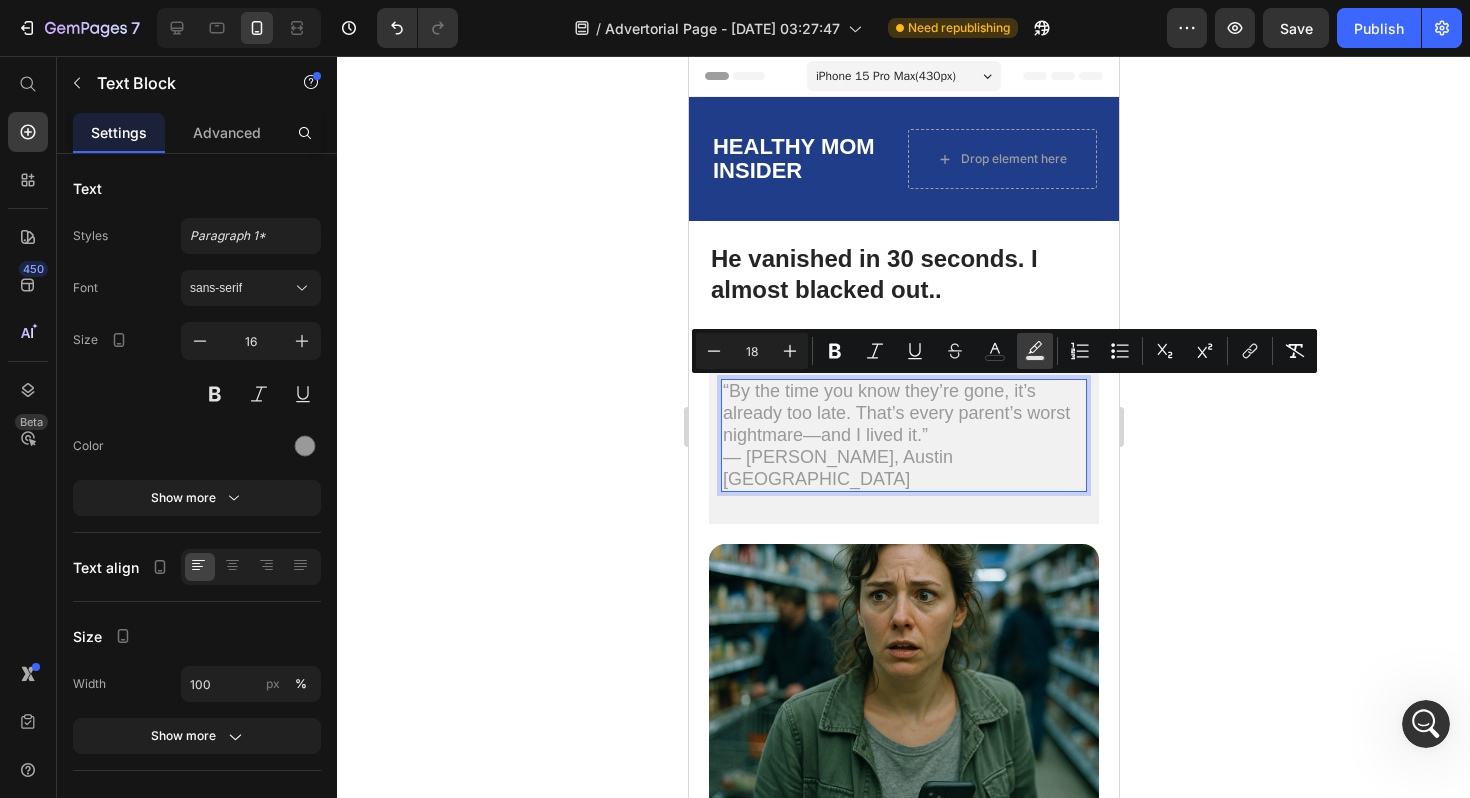 click 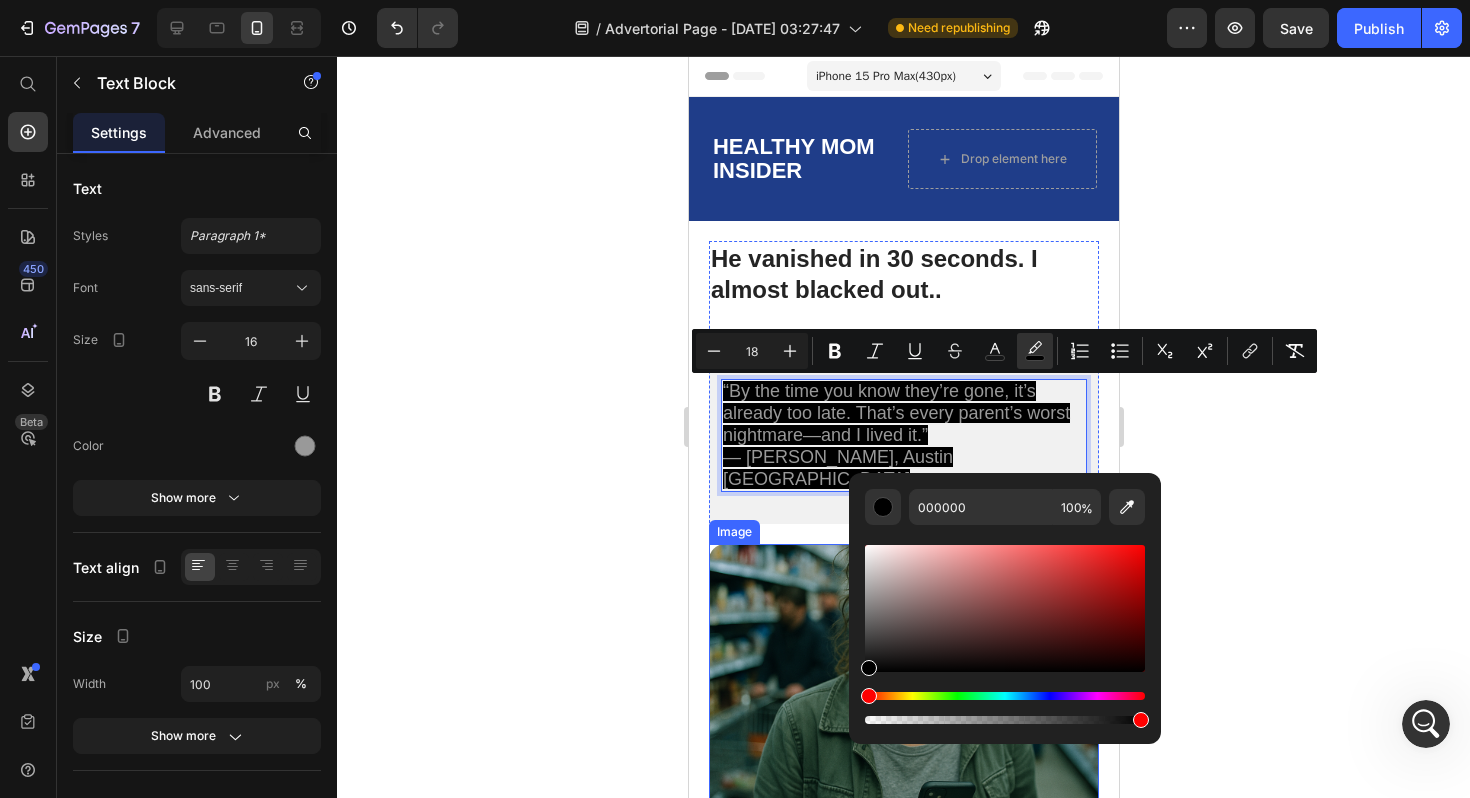 drag, startPoint x: 1555, startPoint y: 725, endPoint x: 830, endPoint y: 696, distance: 725.5798 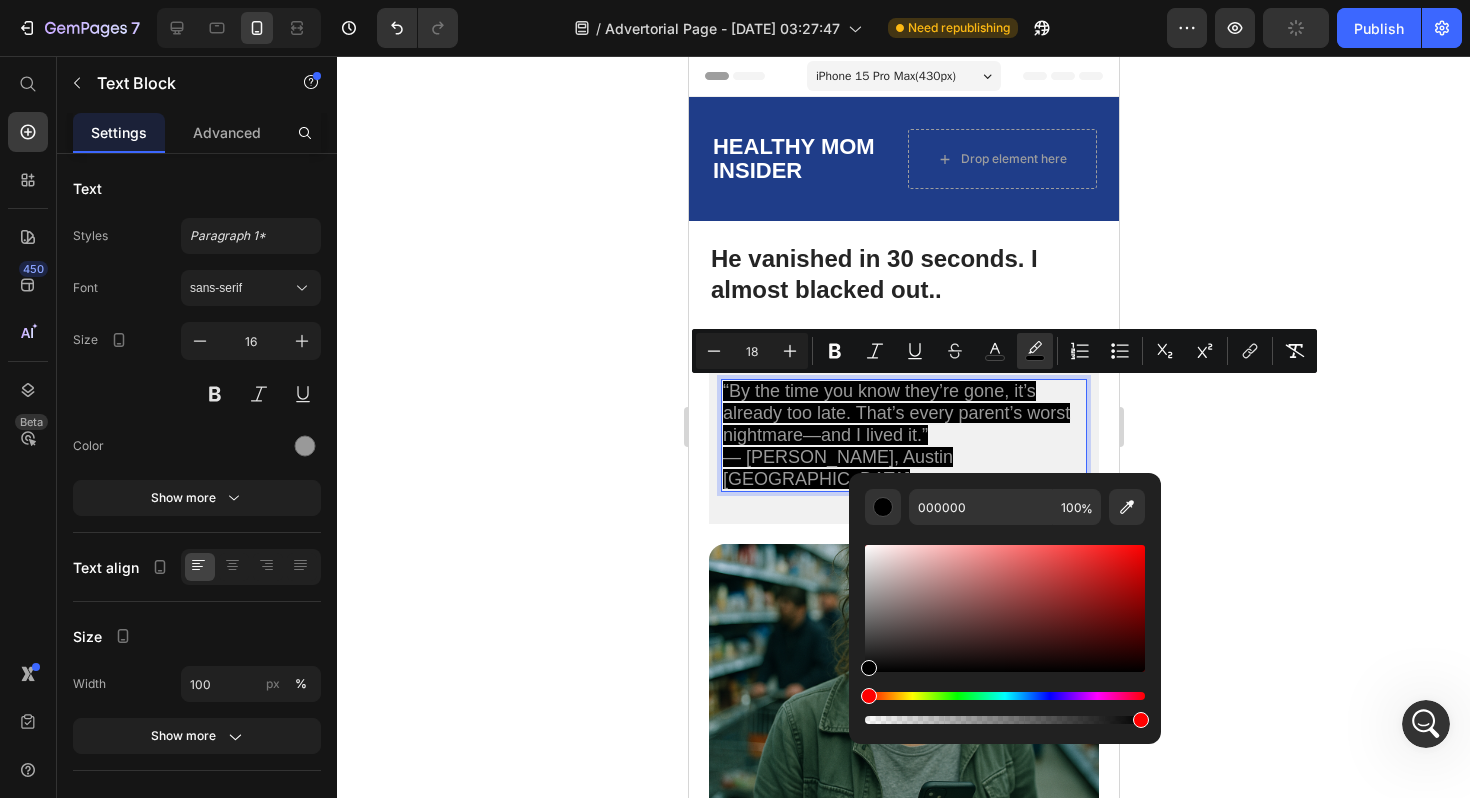 click 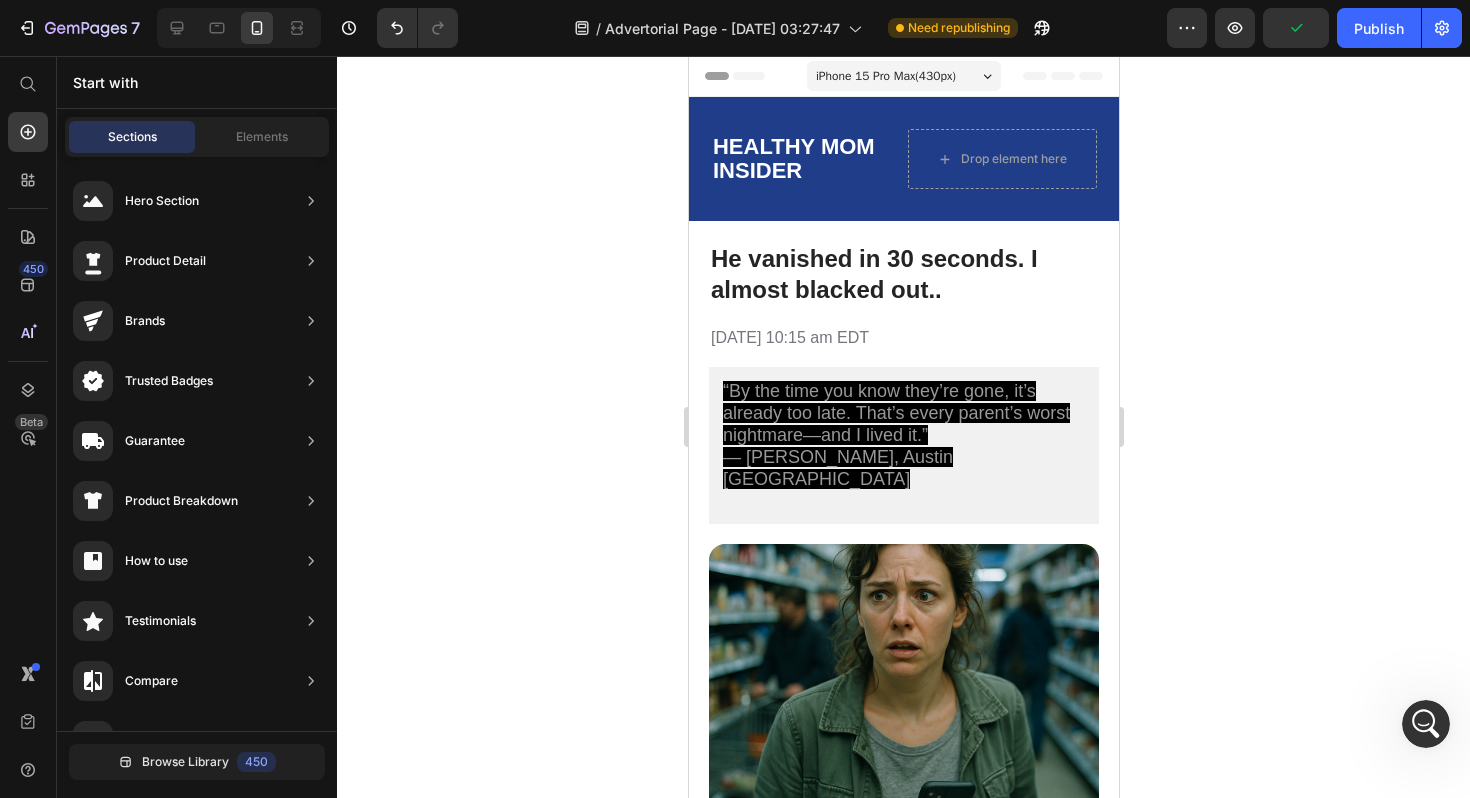 click 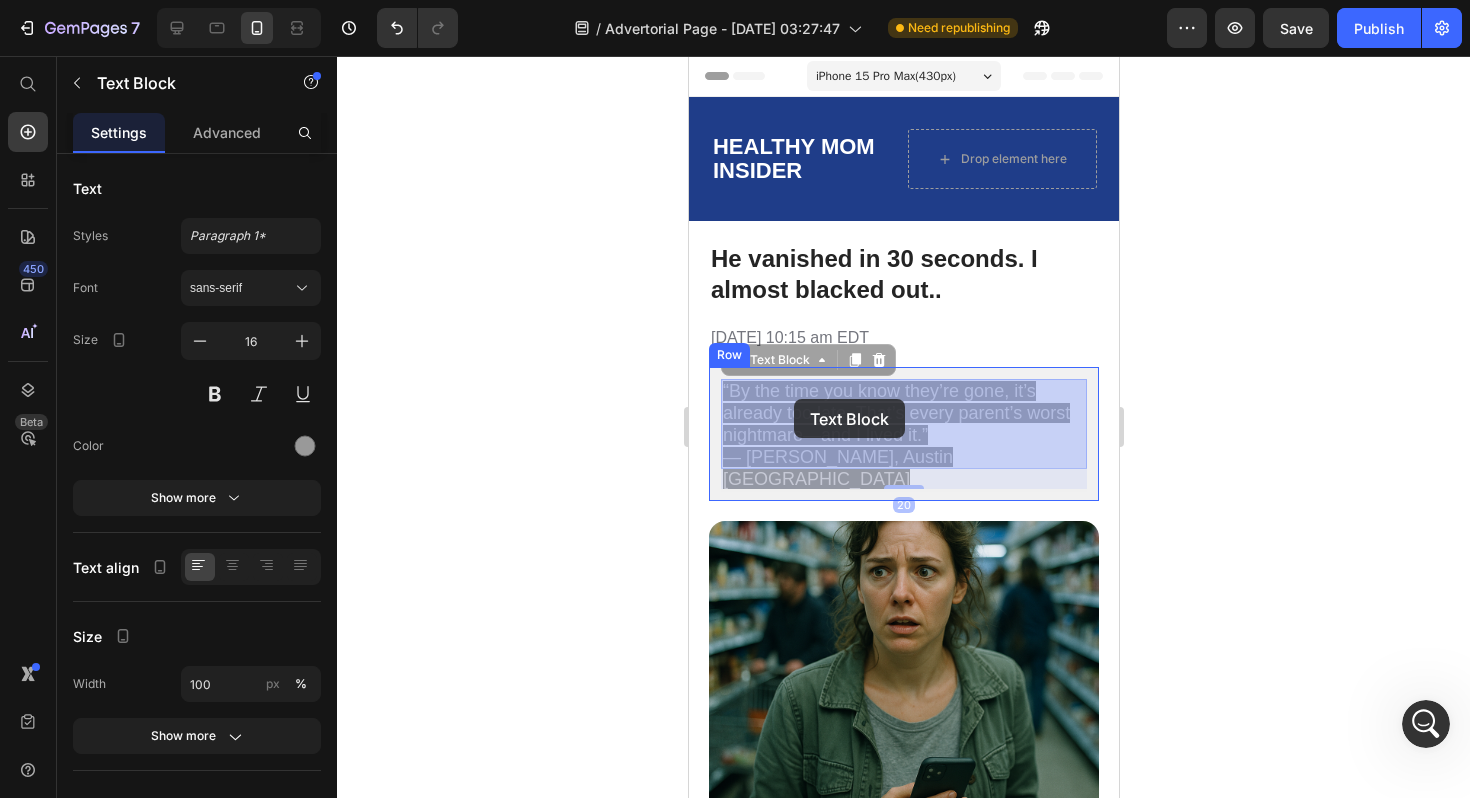 drag, startPoint x: 941, startPoint y: 459, endPoint x: 793, endPoint y: 399, distance: 159.69972 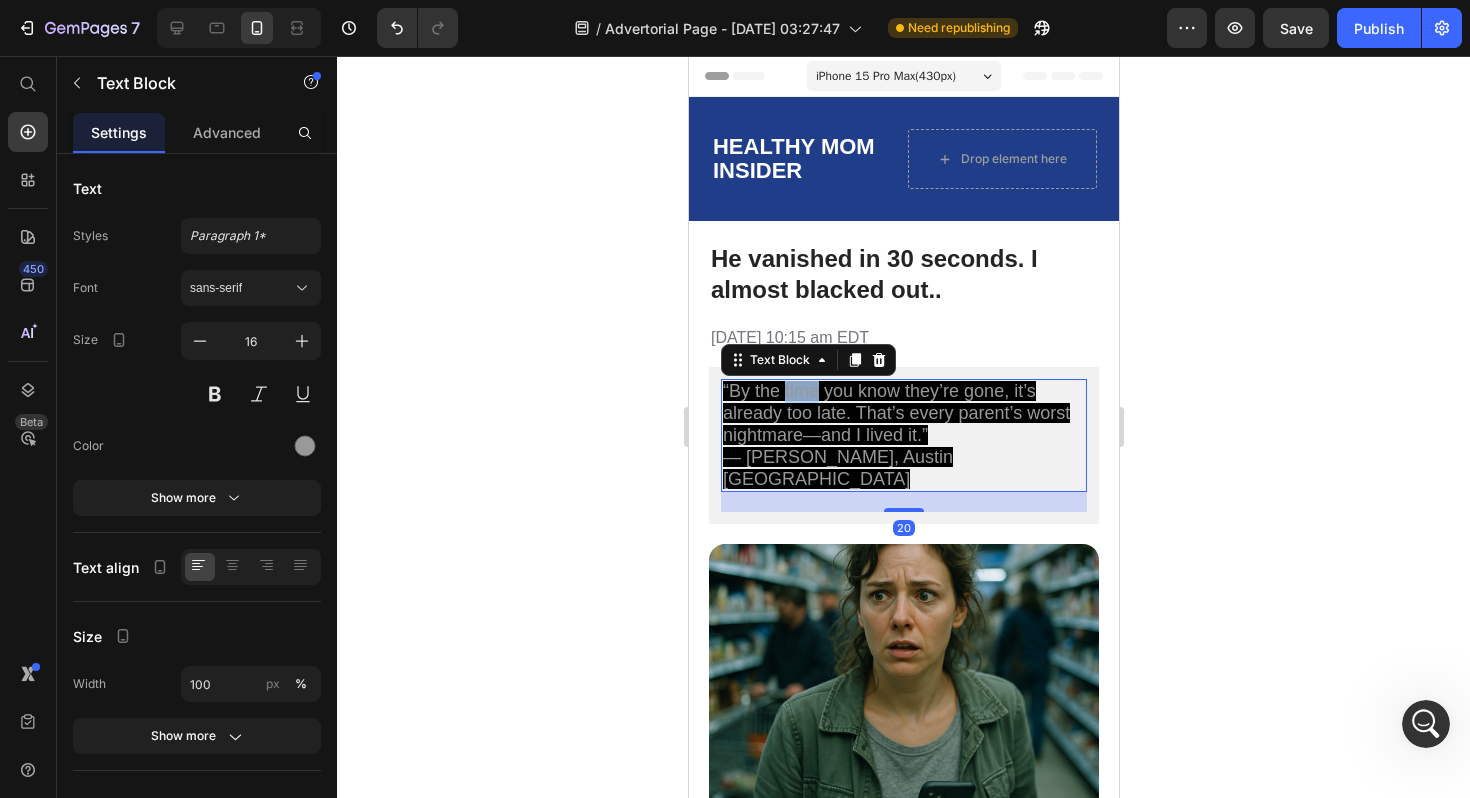 click on "“By the time you know they’re gone, it’s already too late. That’s every parent’s worst nightmare—and I lived it.”" at bounding box center [895, 413] 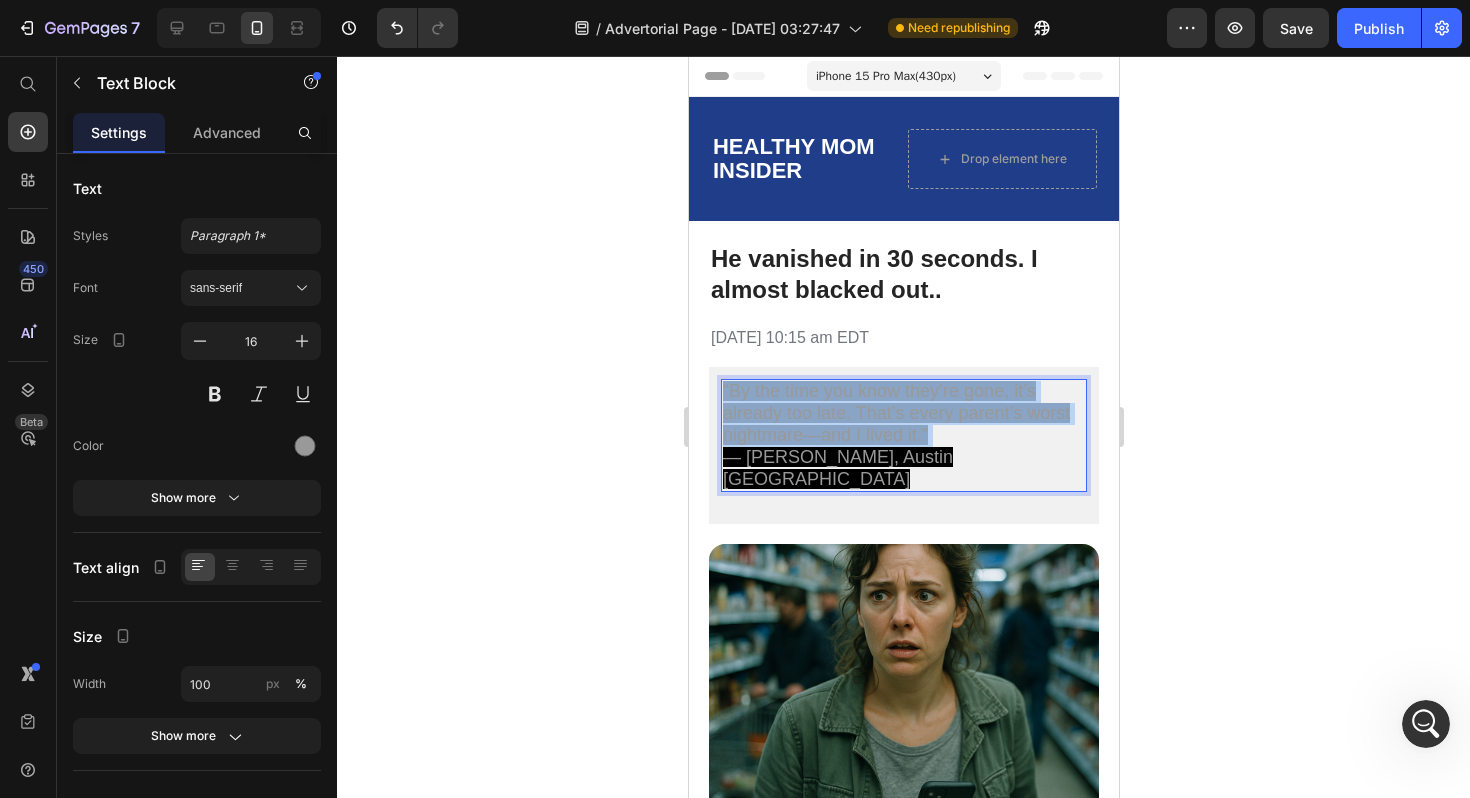 click on "“By the time you know they’re gone, it’s already too late. That’s every parent’s worst nightmare—and I lived it.”" at bounding box center [895, 413] 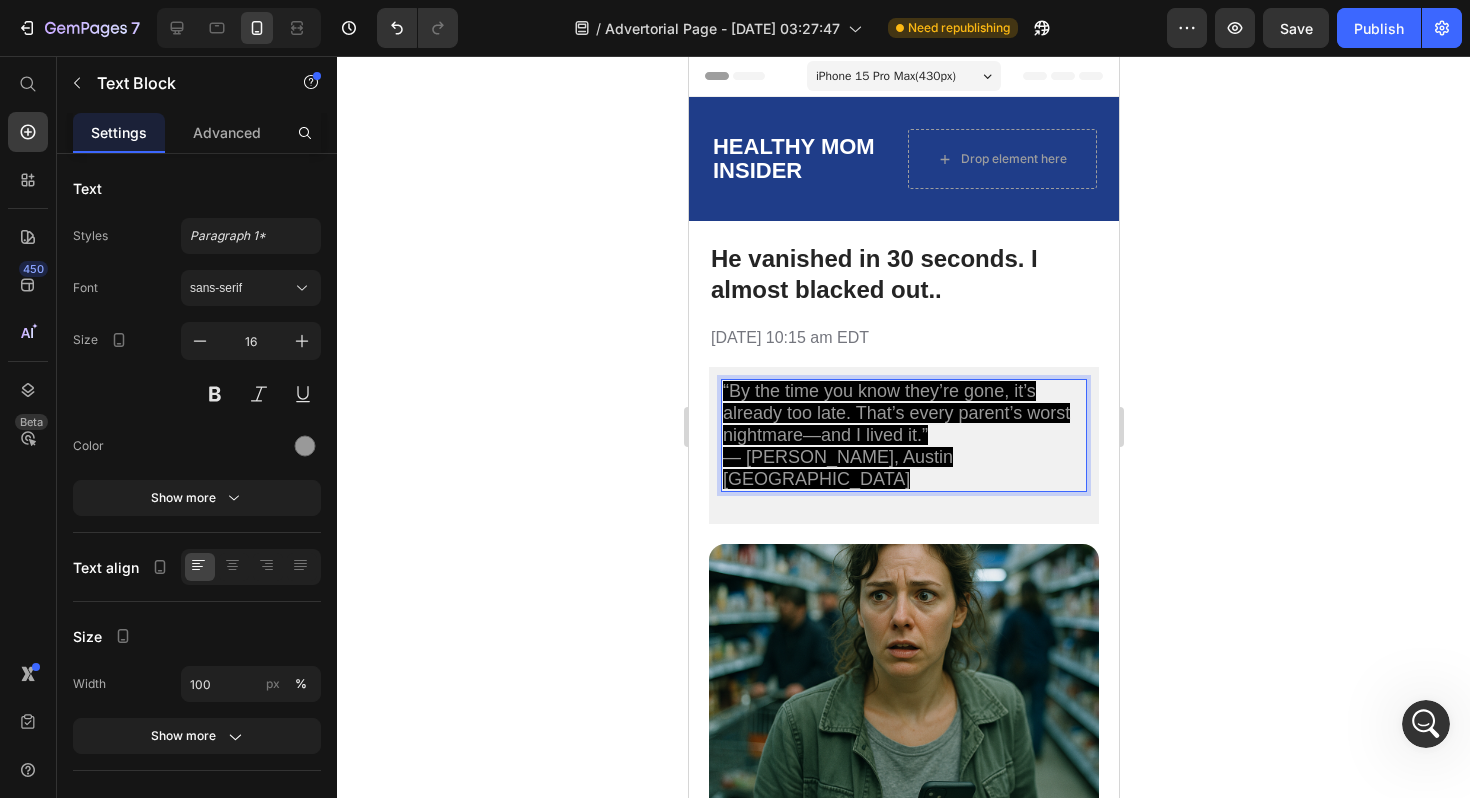 click on "— [PERSON_NAME], Austin [GEOGRAPHIC_DATA]" at bounding box center [837, 468] 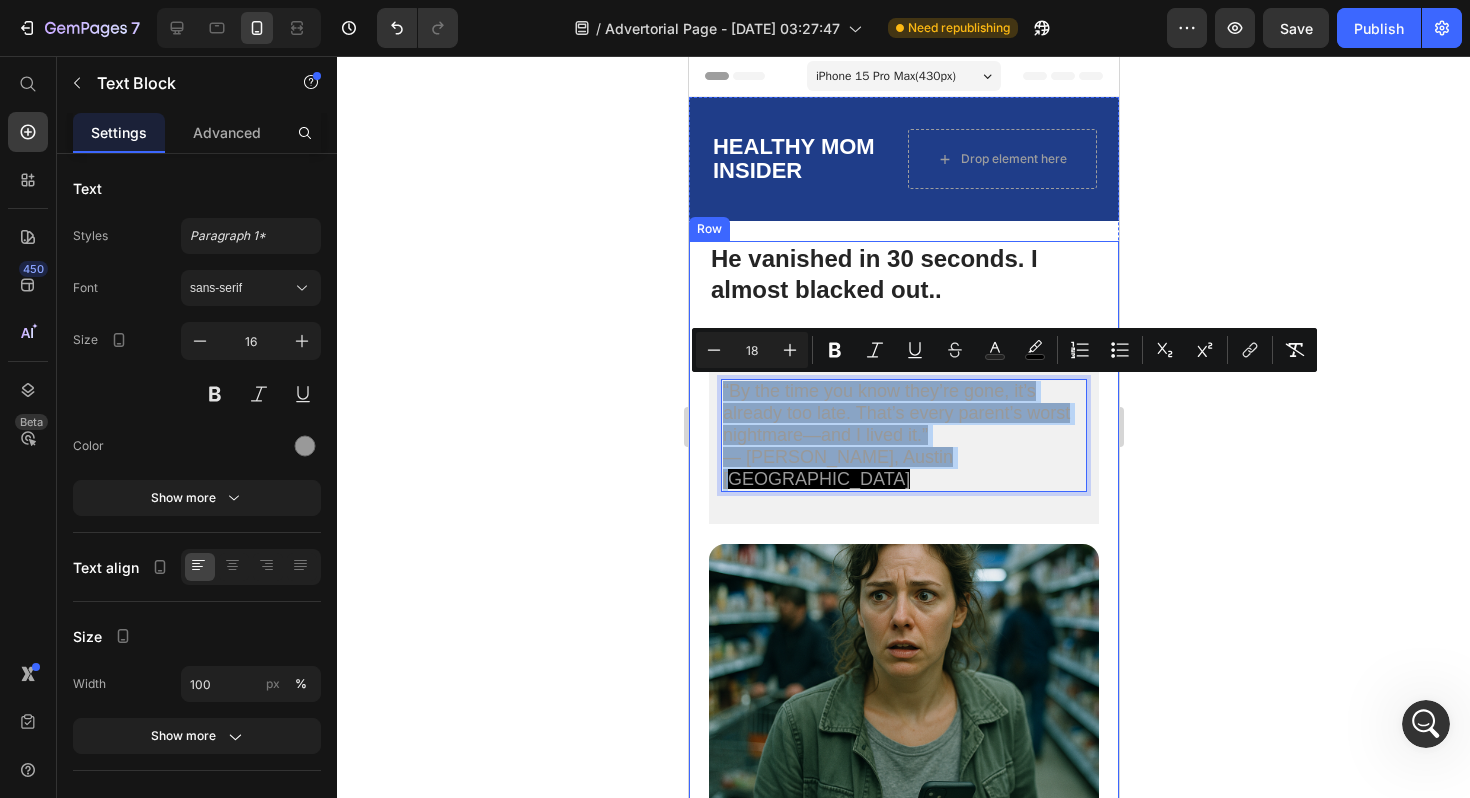 drag, startPoint x: 932, startPoint y: 460, endPoint x: 704, endPoint y: 377, distance: 242.63759 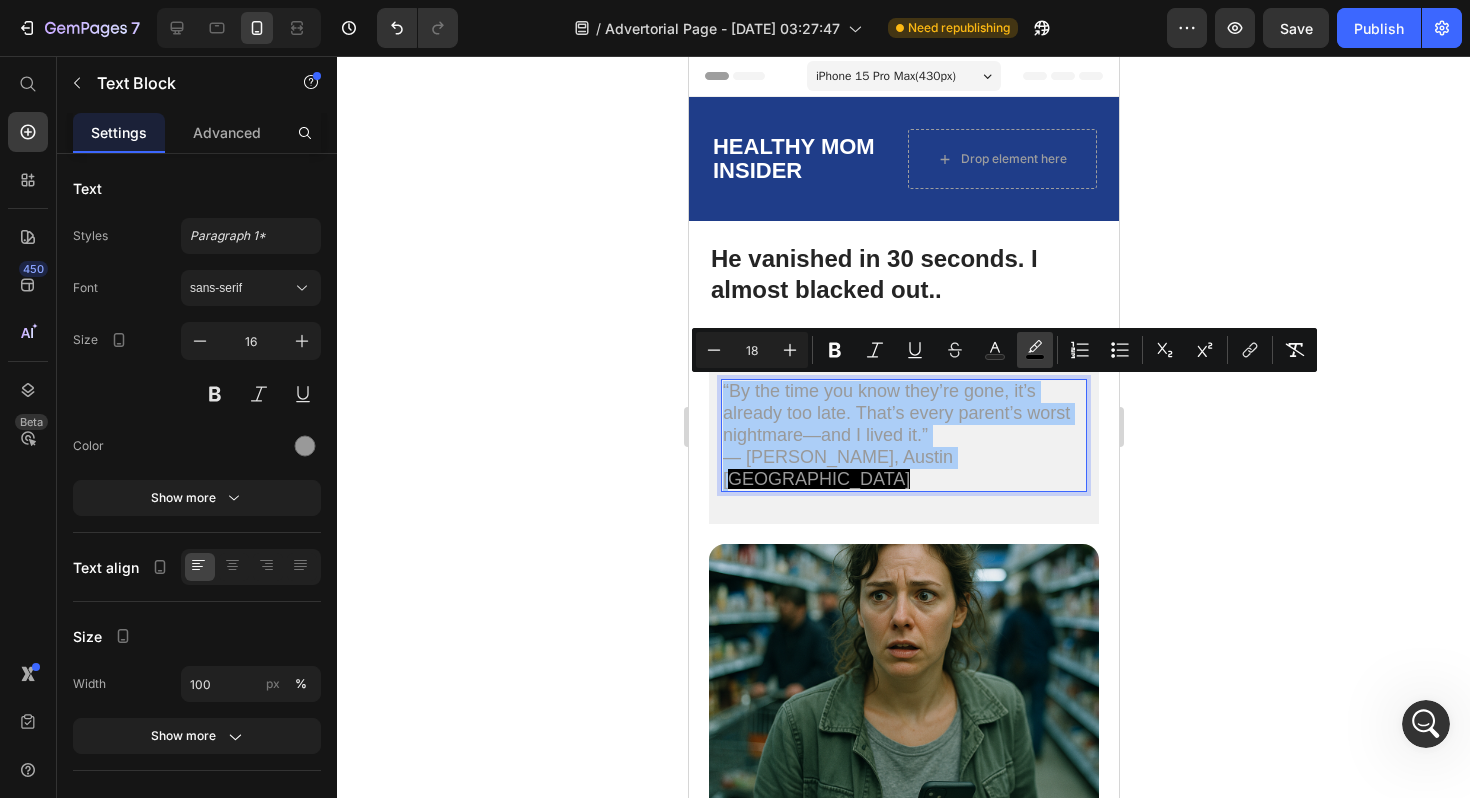 click 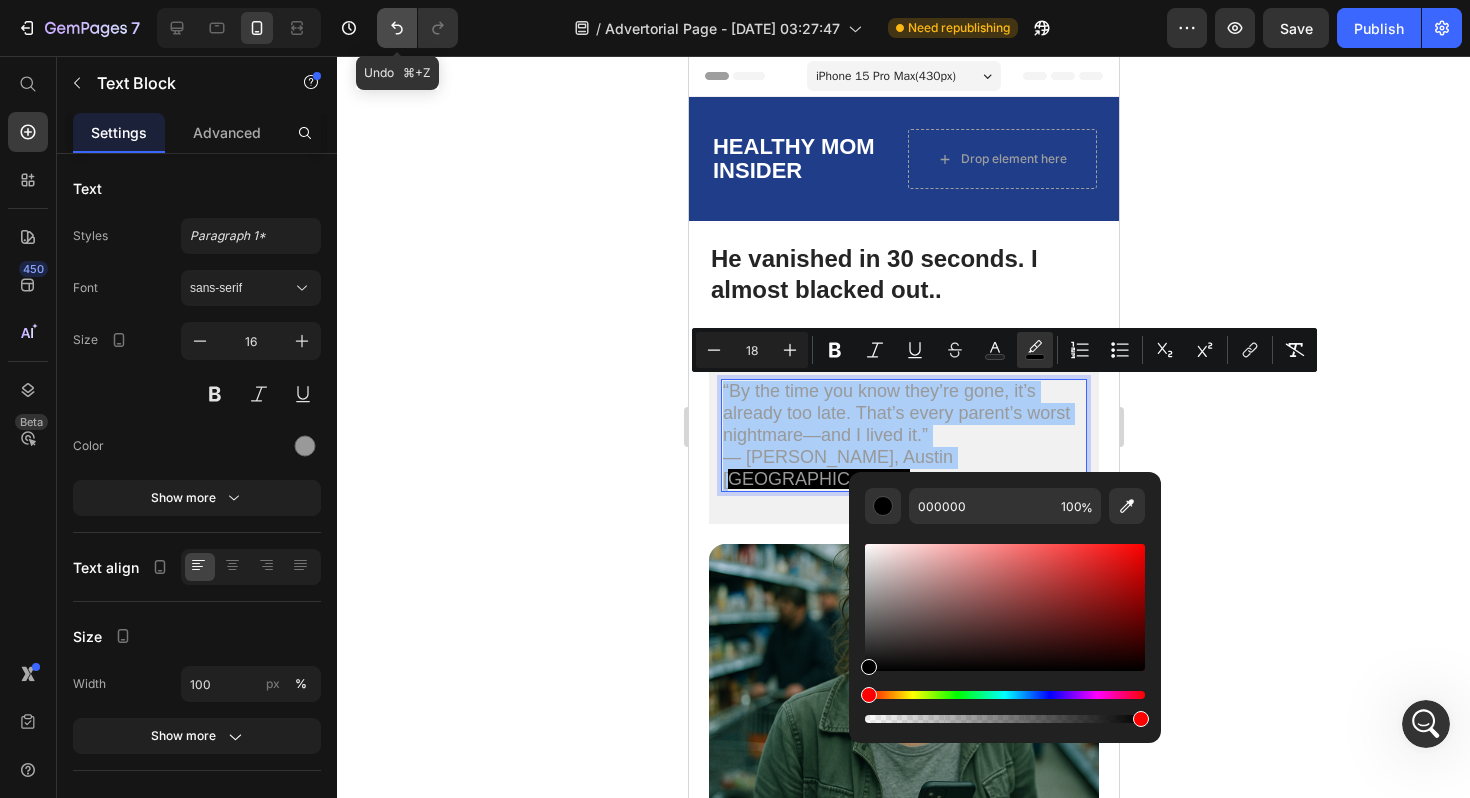 click 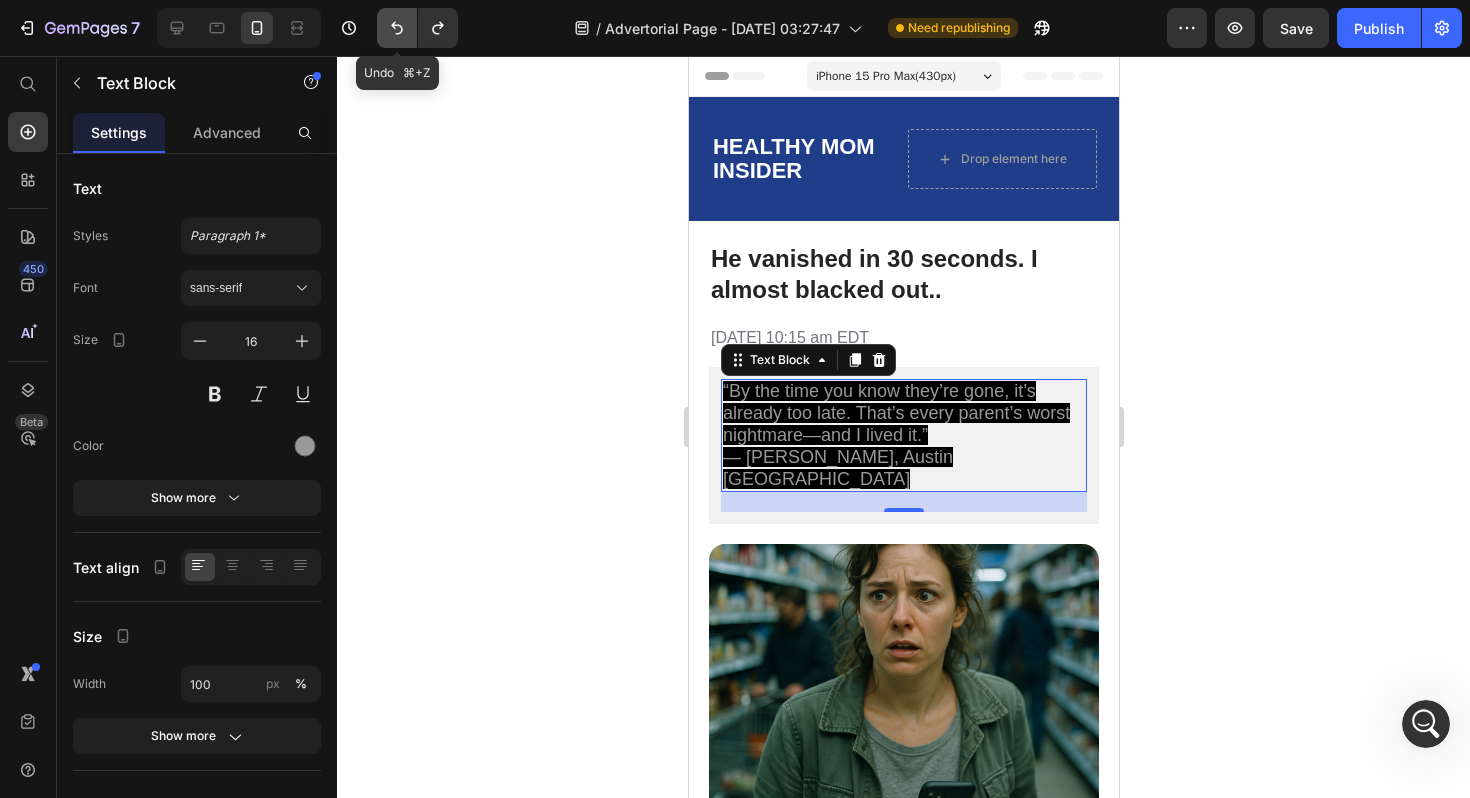 click 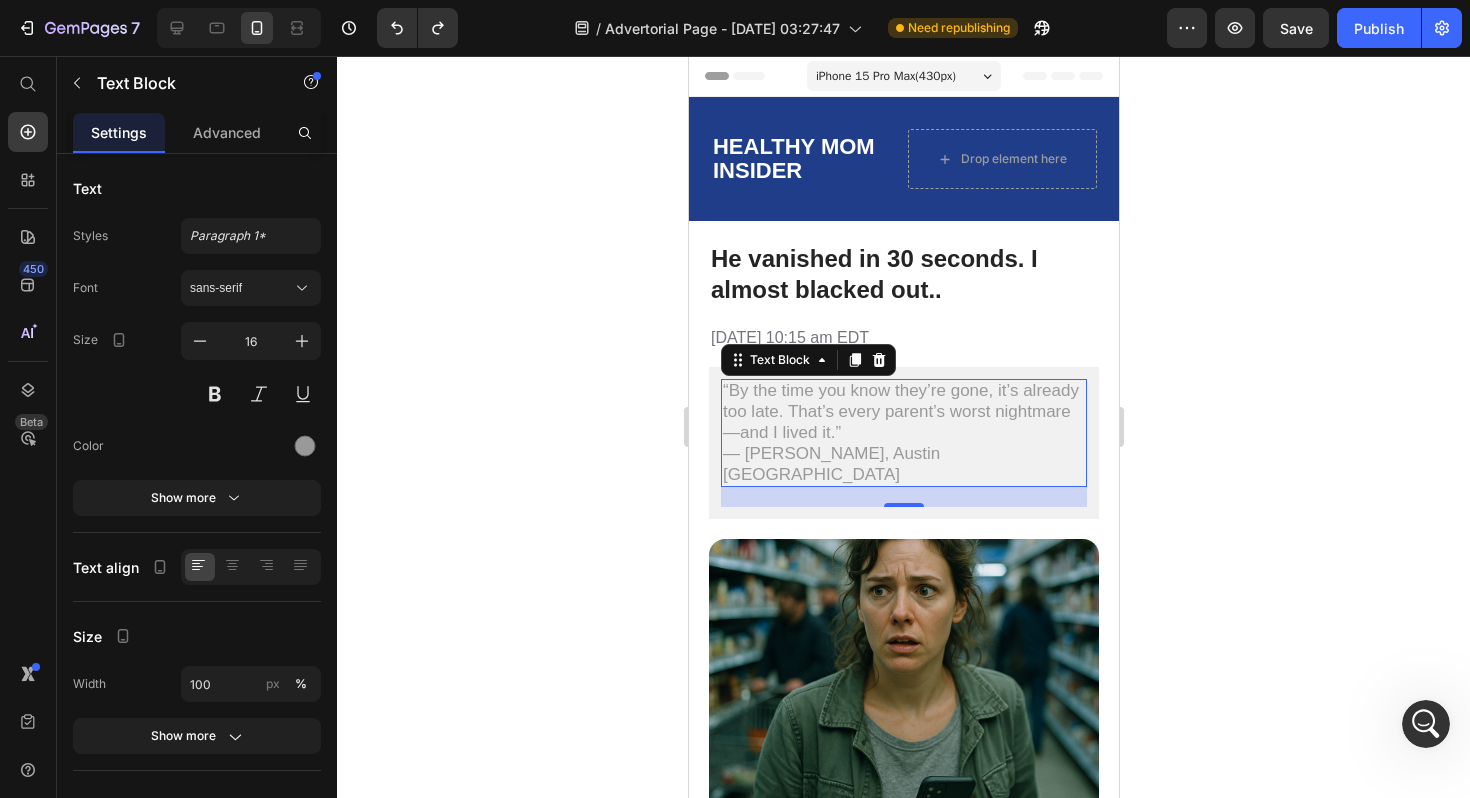 click 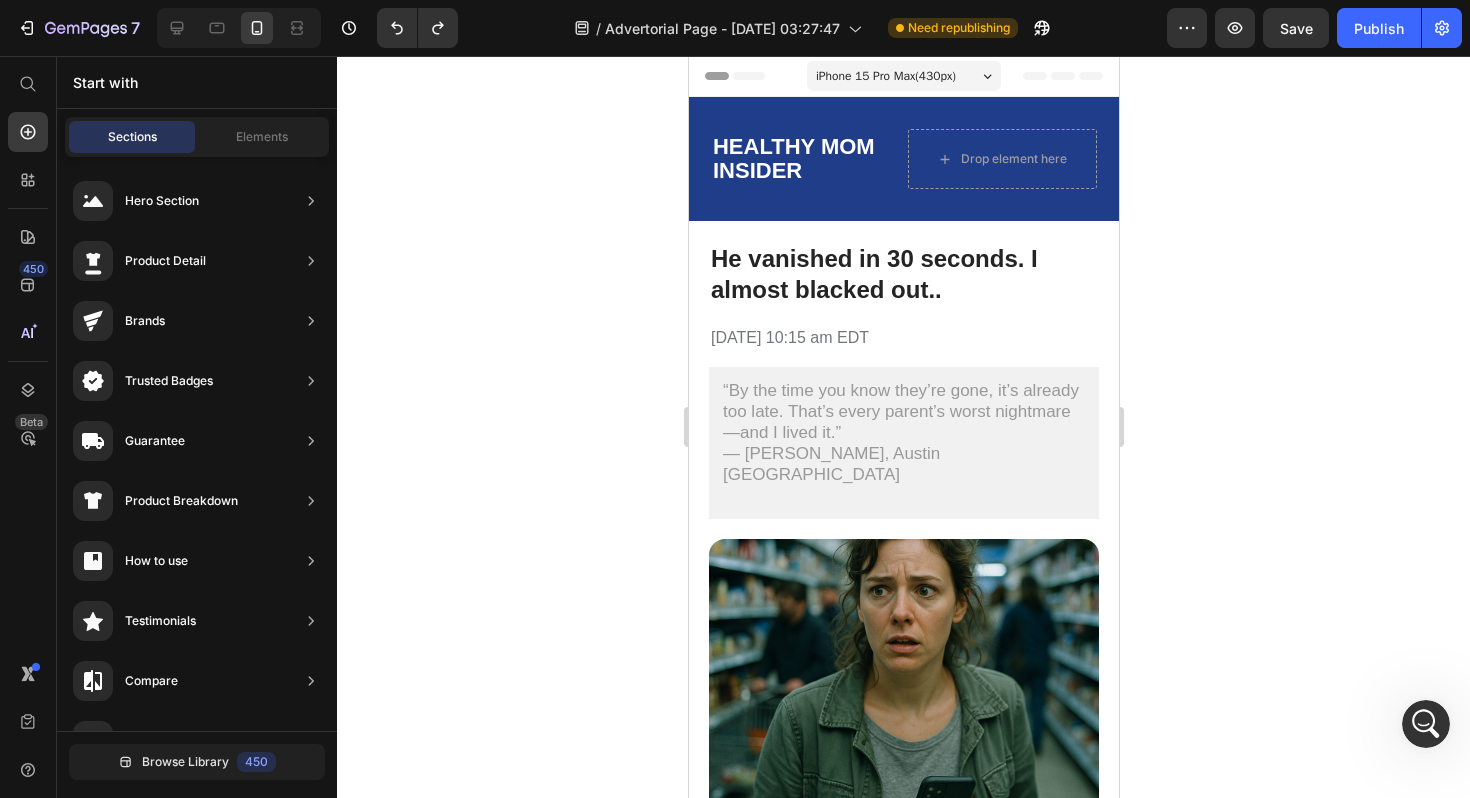 scroll, scrollTop: 2540, scrollLeft: 0, axis: vertical 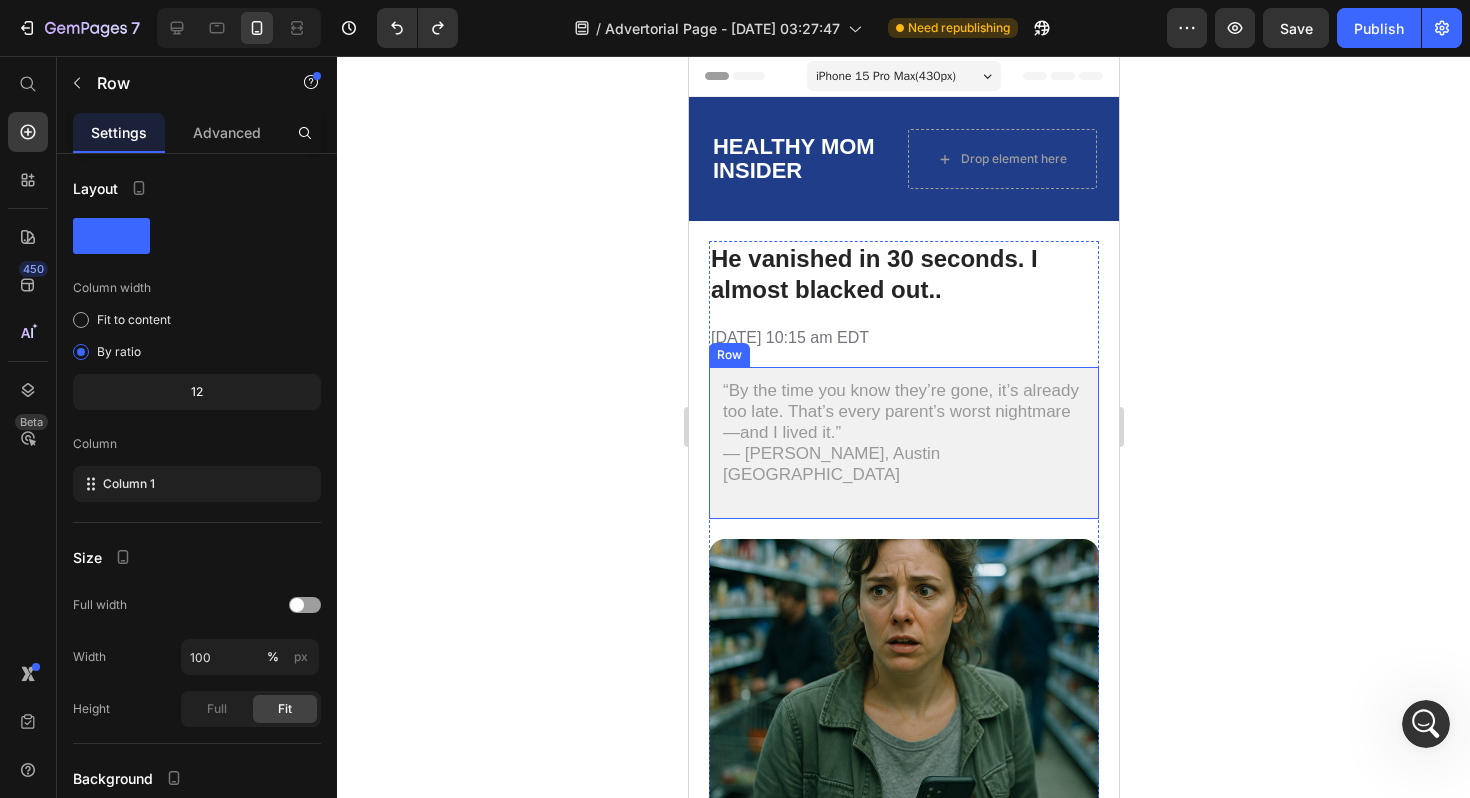 click on "“By the time you know they’re gone, it’s already too late. That’s every parent’s worst nightmare—and I lived it.” — [PERSON_NAME], Austin TX Text Block" at bounding box center [903, 443] 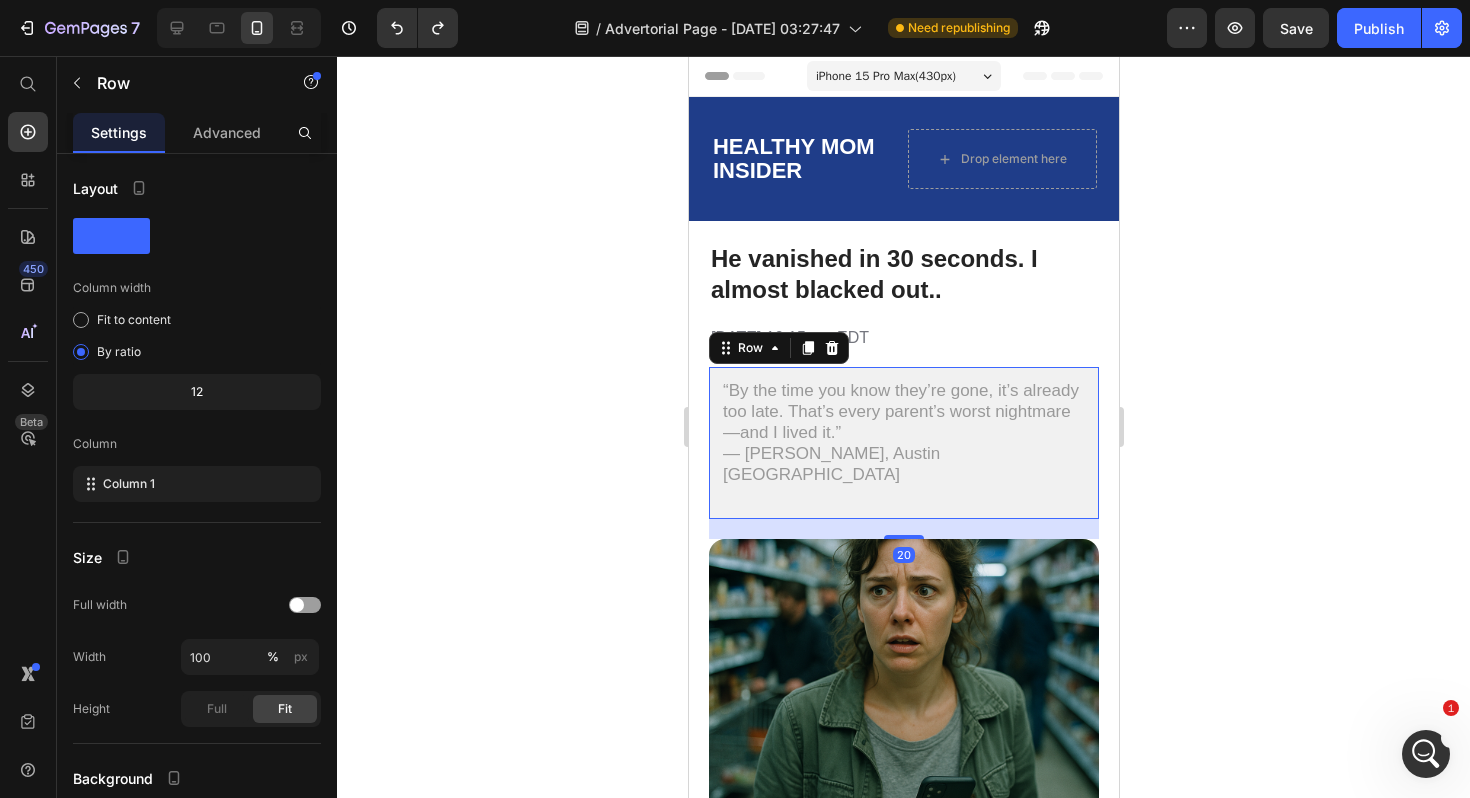 scroll, scrollTop: 2542, scrollLeft: 0, axis: vertical 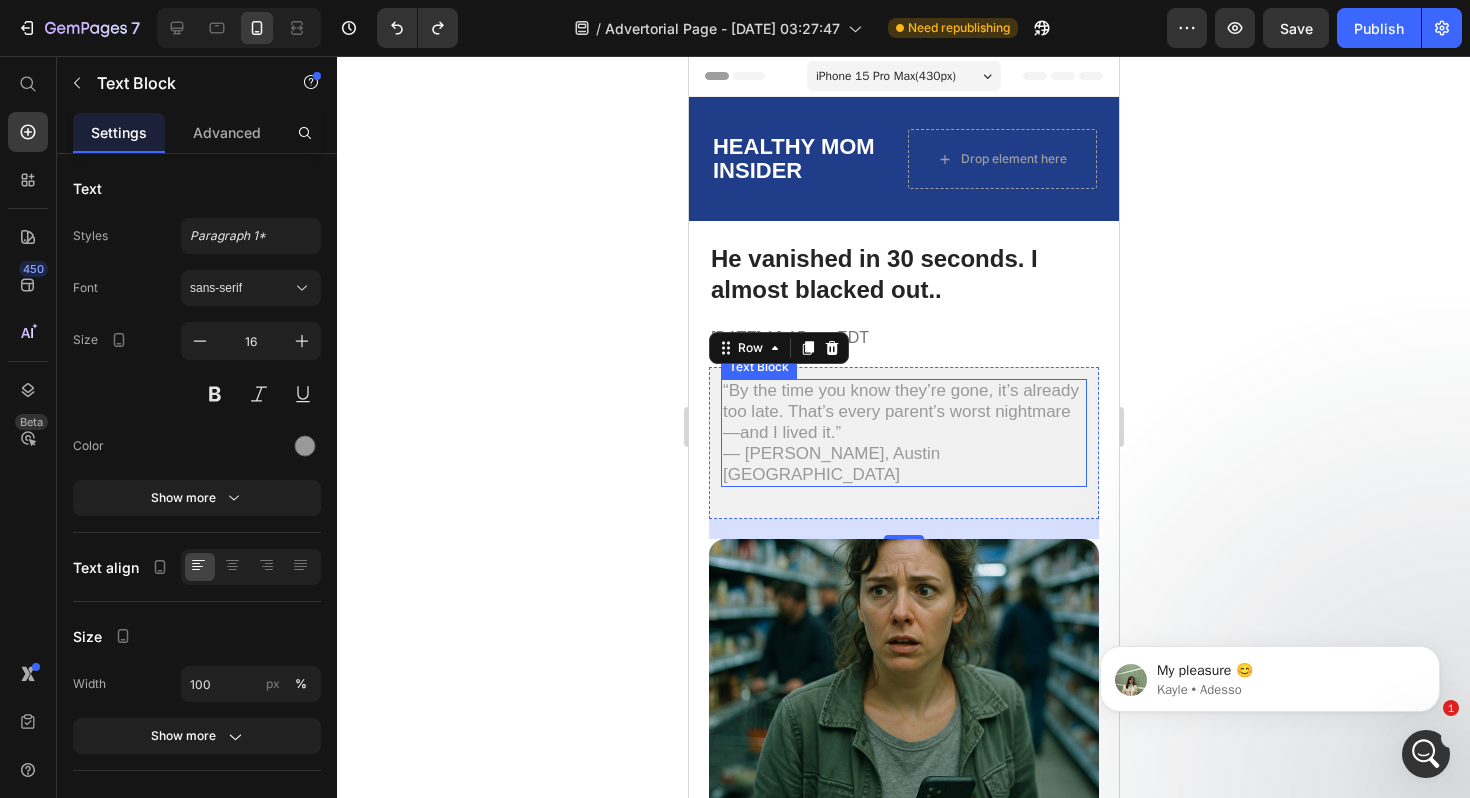 click on "“By the time you know they’re gone, it’s already too late. That’s every parent’s worst nightmare—and I lived it.” — [PERSON_NAME], Austin TX" at bounding box center [903, 433] 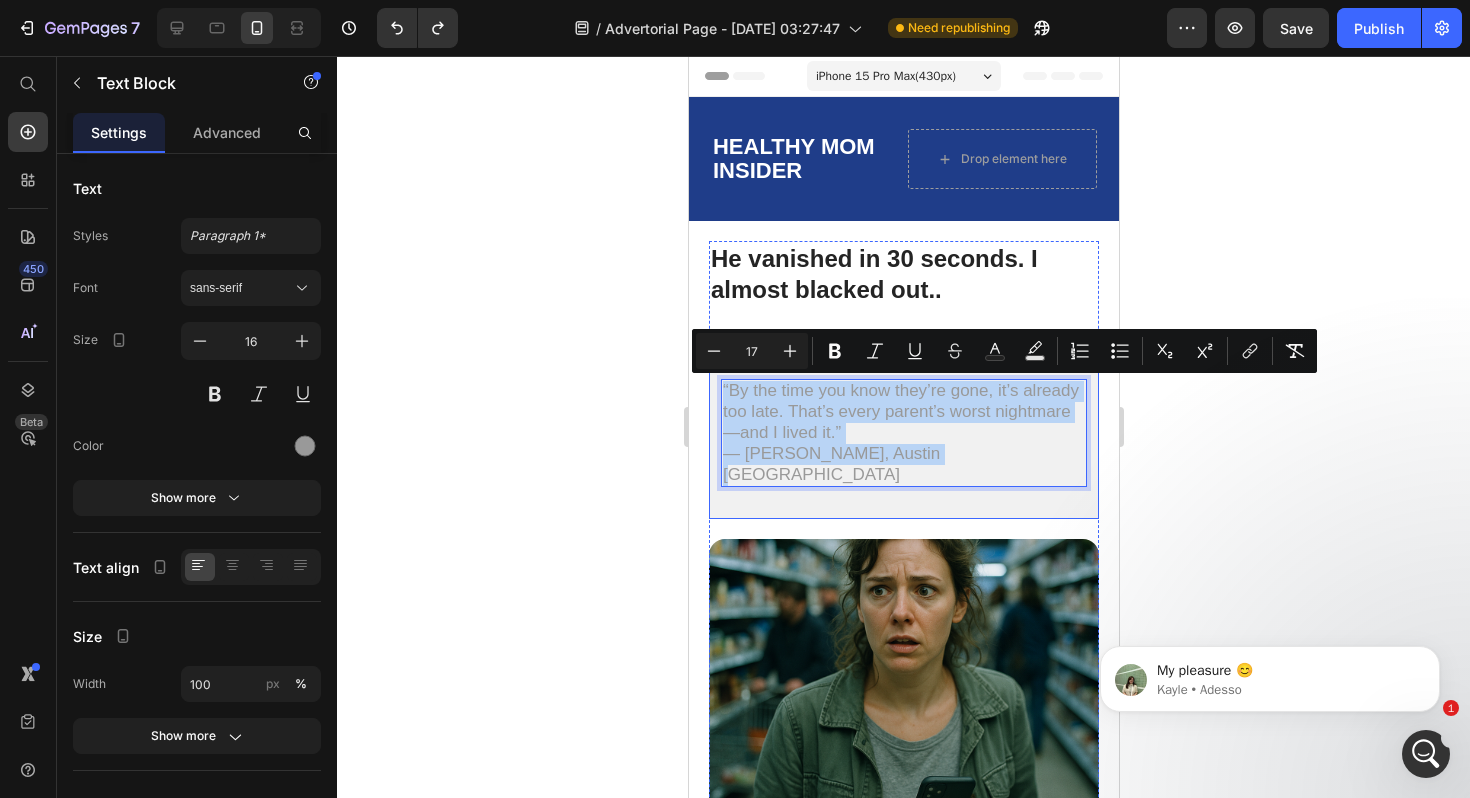 drag, startPoint x: 925, startPoint y: 453, endPoint x: 709, endPoint y: 378, distance: 228.65039 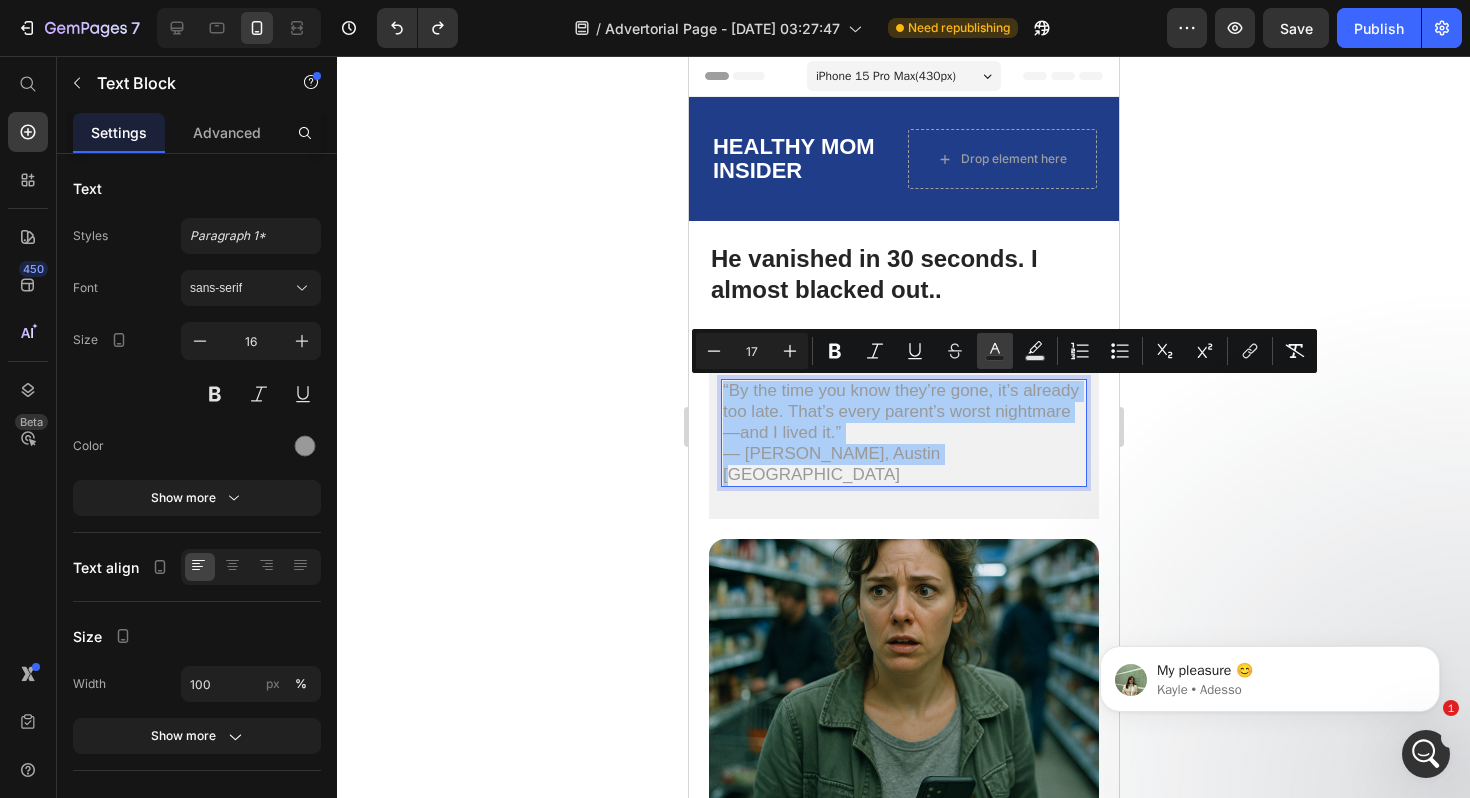 click 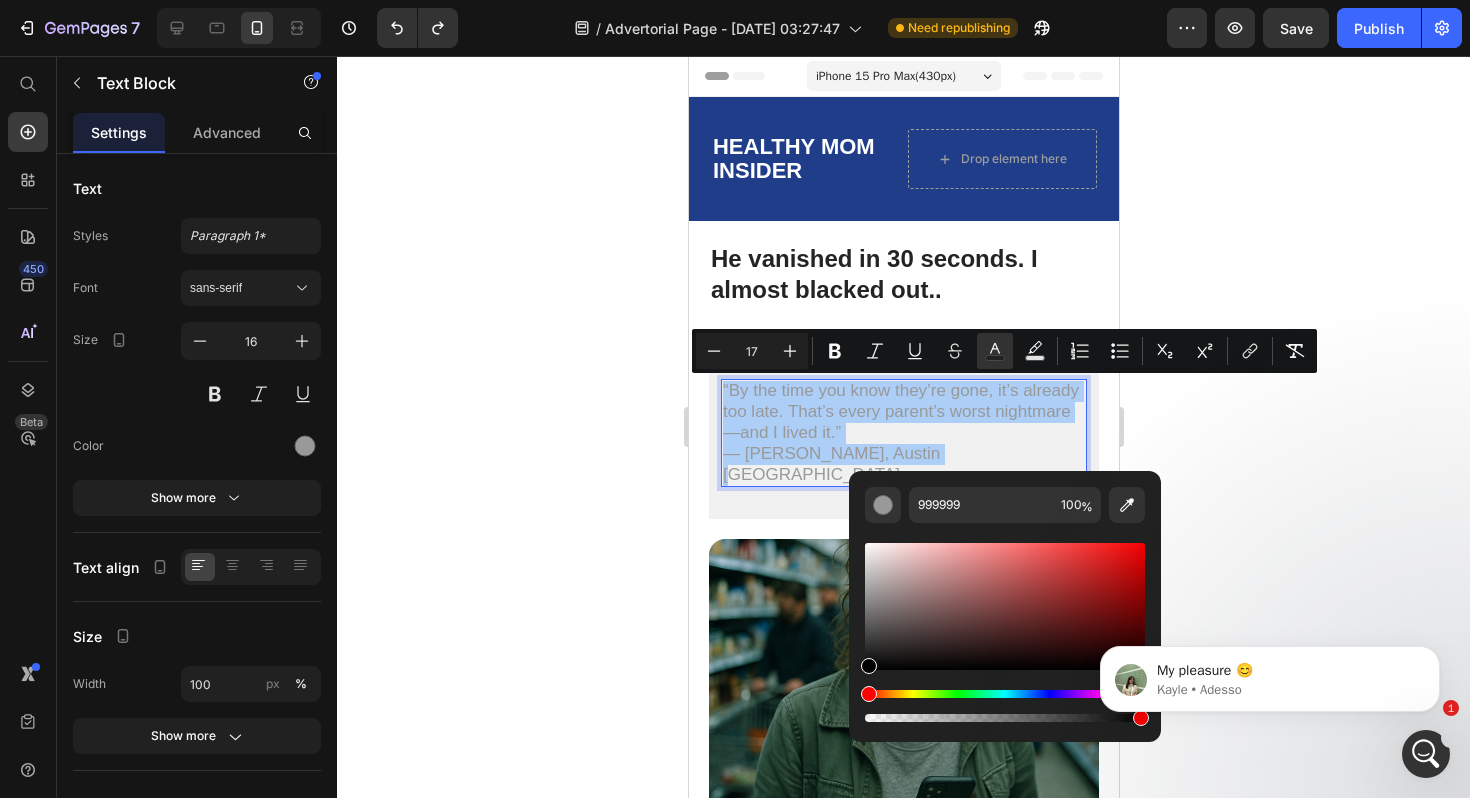 drag, startPoint x: 866, startPoint y: 598, endPoint x: 859, endPoint y: 677, distance: 79.30952 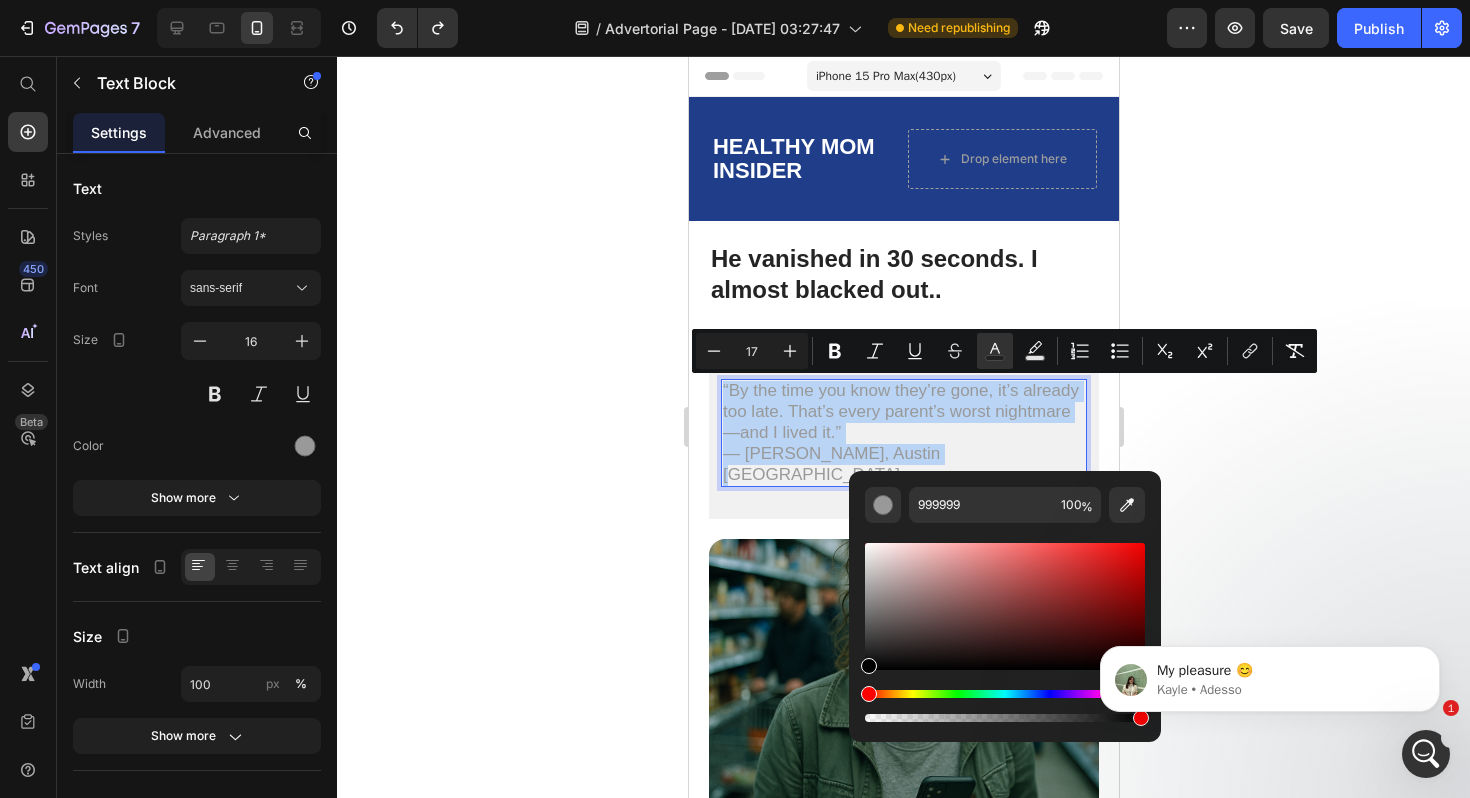 type on "000000" 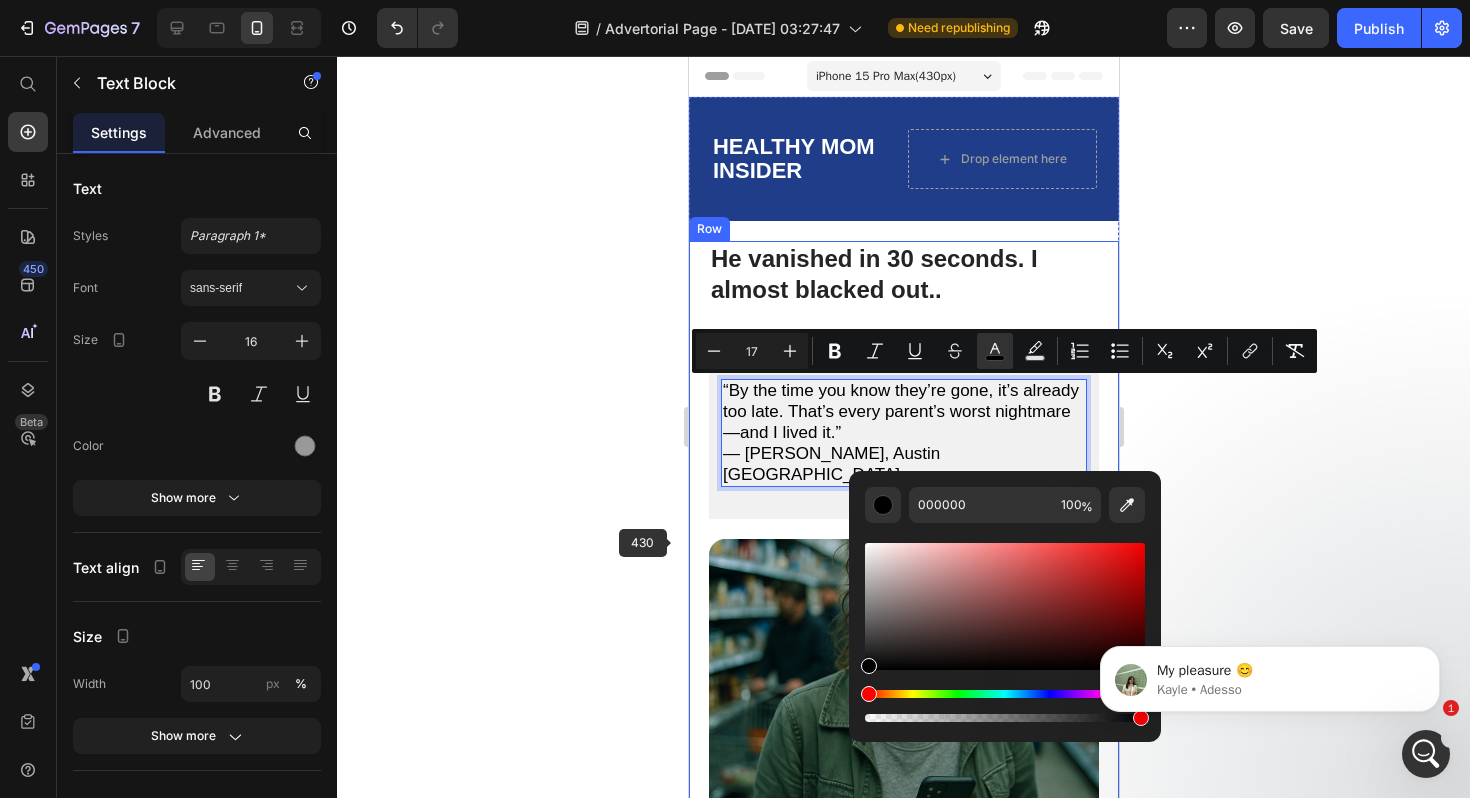 click 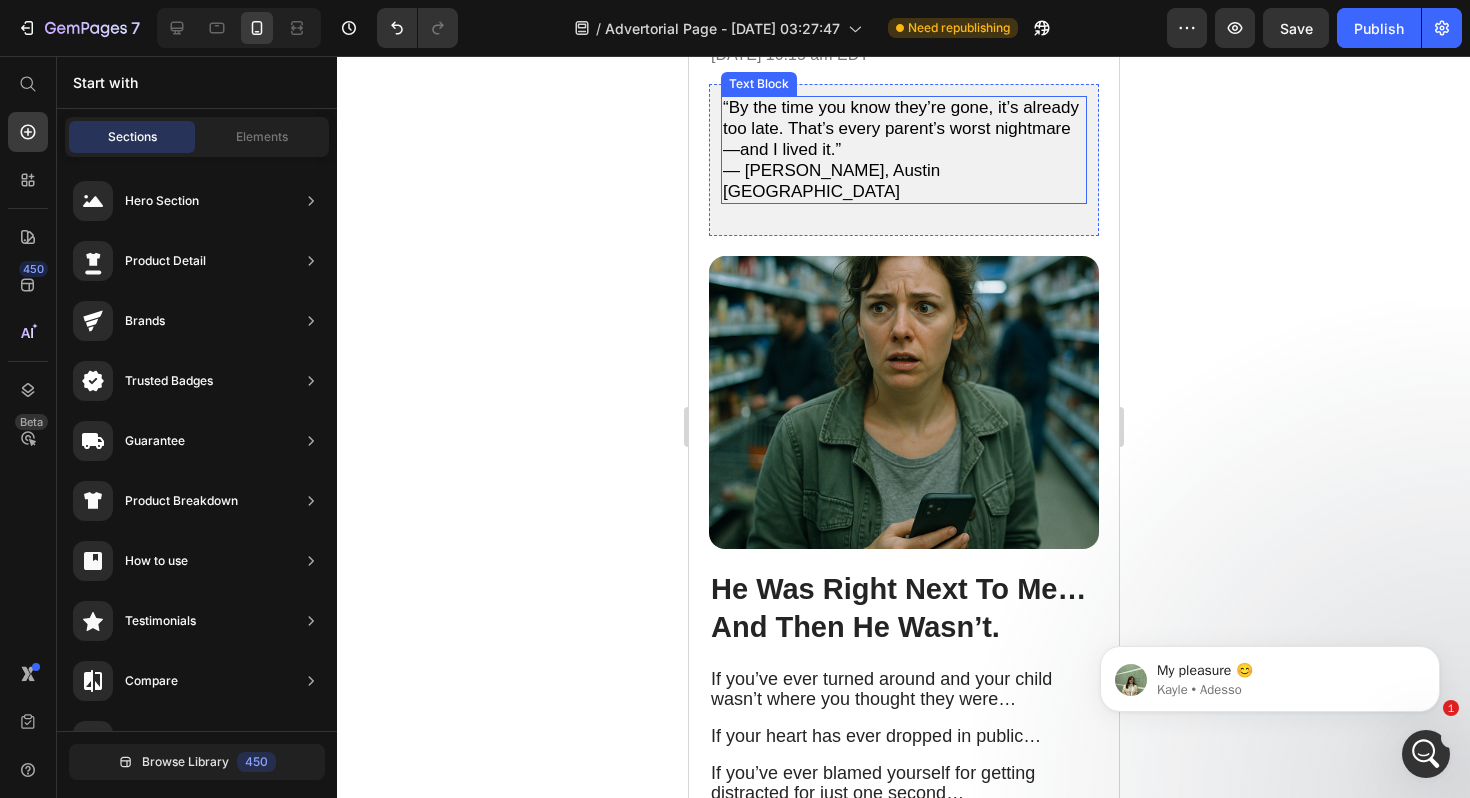 scroll, scrollTop: 371, scrollLeft: 0, axis: vertical 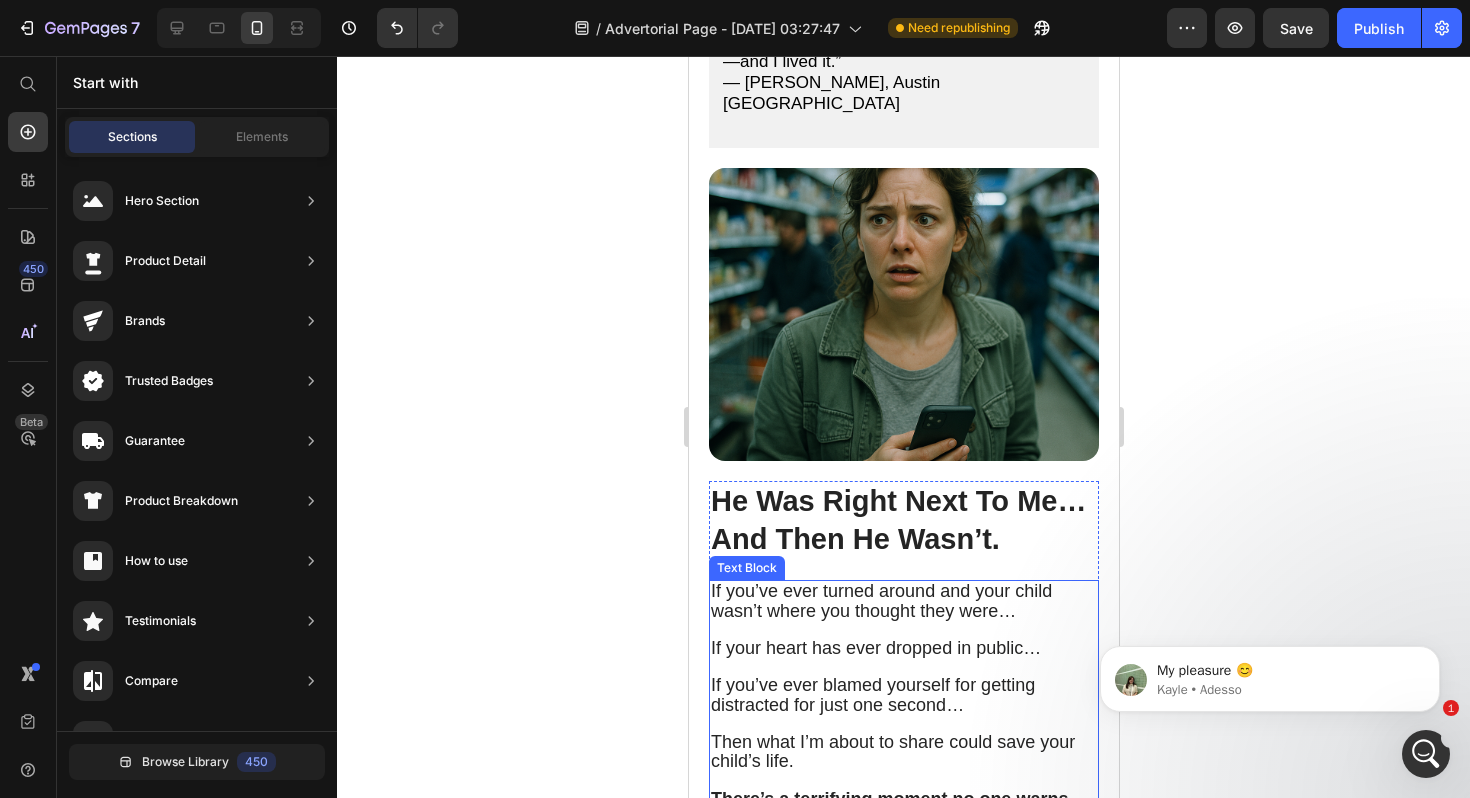 click on "If you’ve ever turned around and your child wasn’t where you thought they were…" at bounding box center (880, 600) 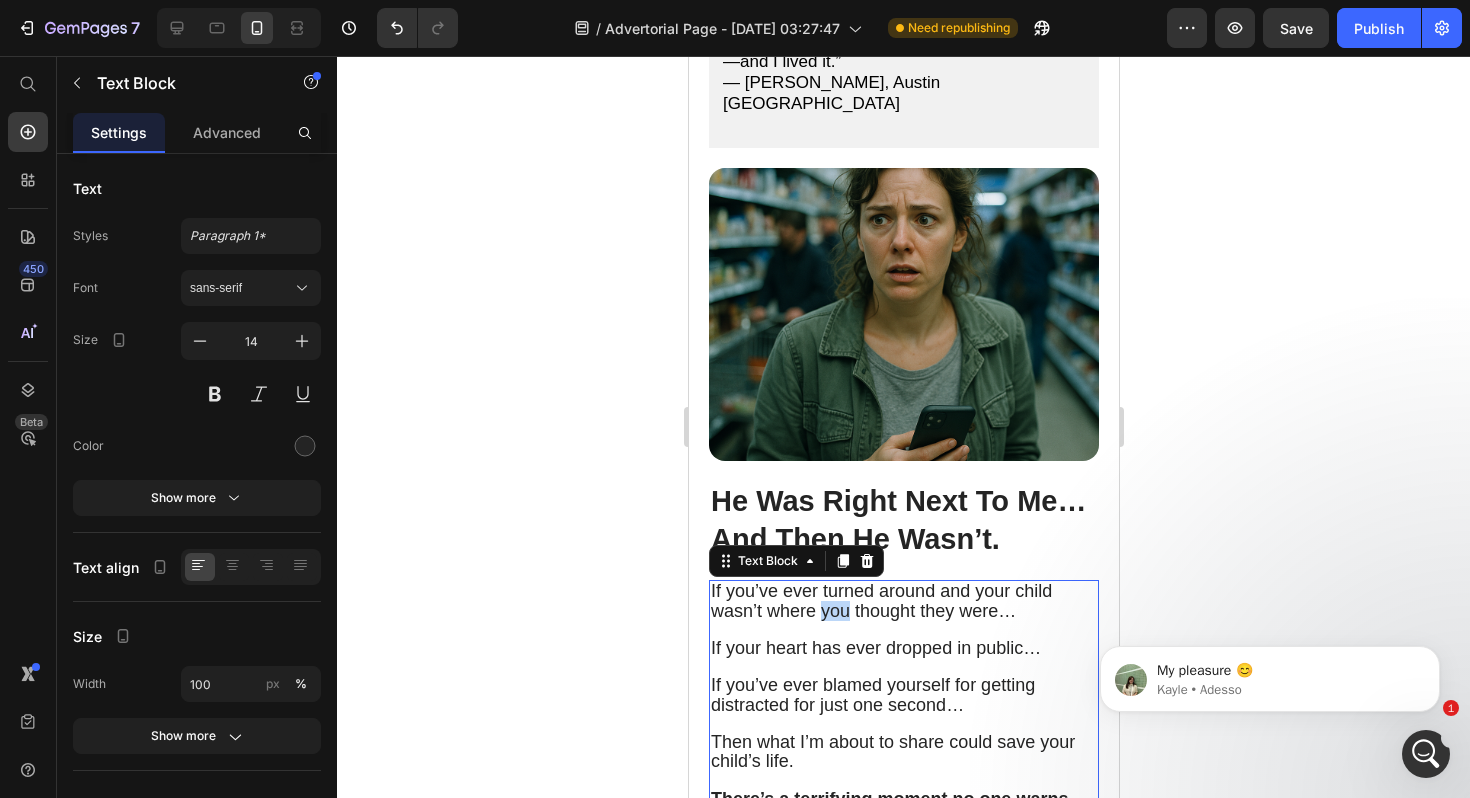 click on "If you’ve ever turned around and your child wasn’t where you thought they were…" at bounding box center (880, 600) 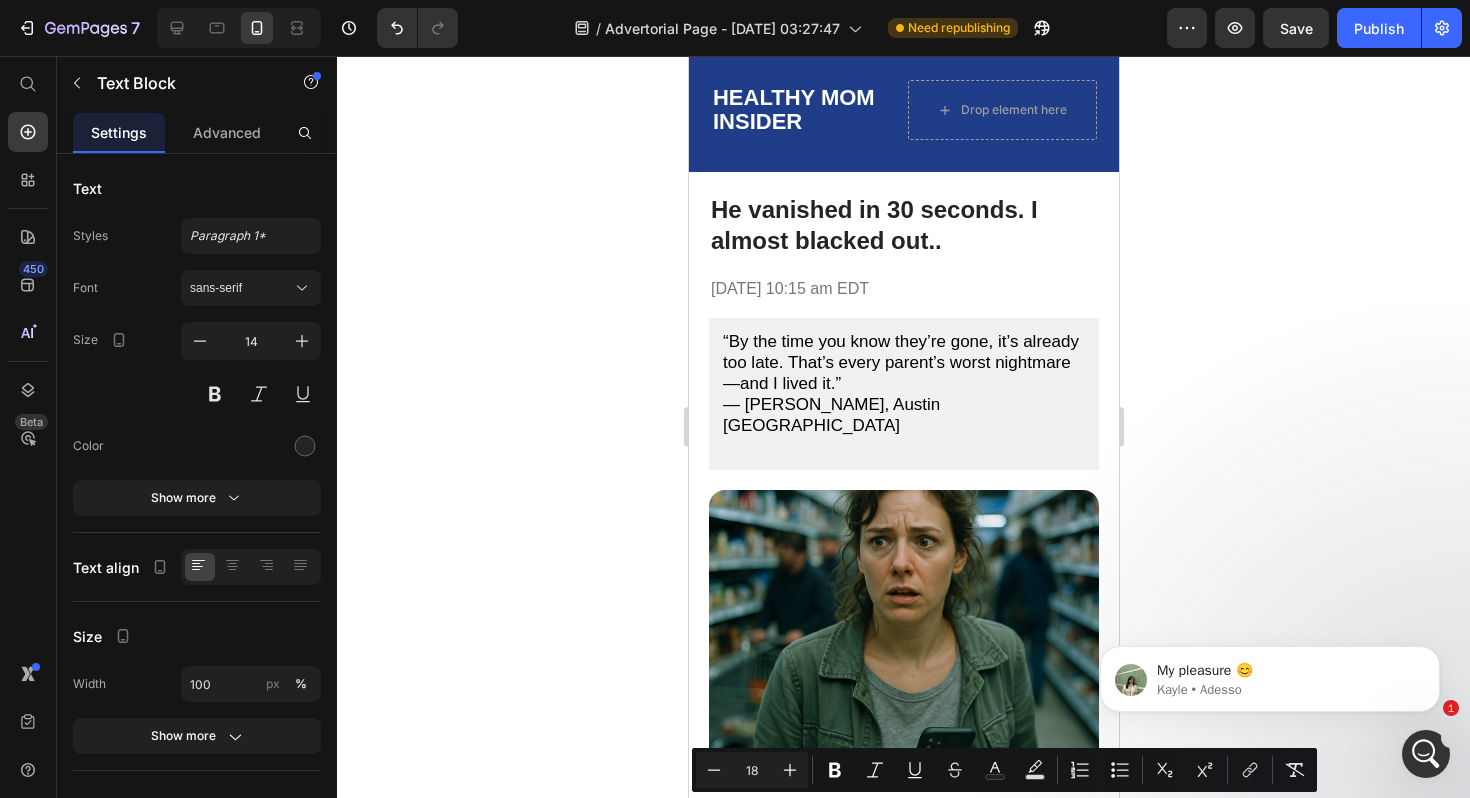 scroll, scrollTop: 0, scrollLeft: 0, axis: both 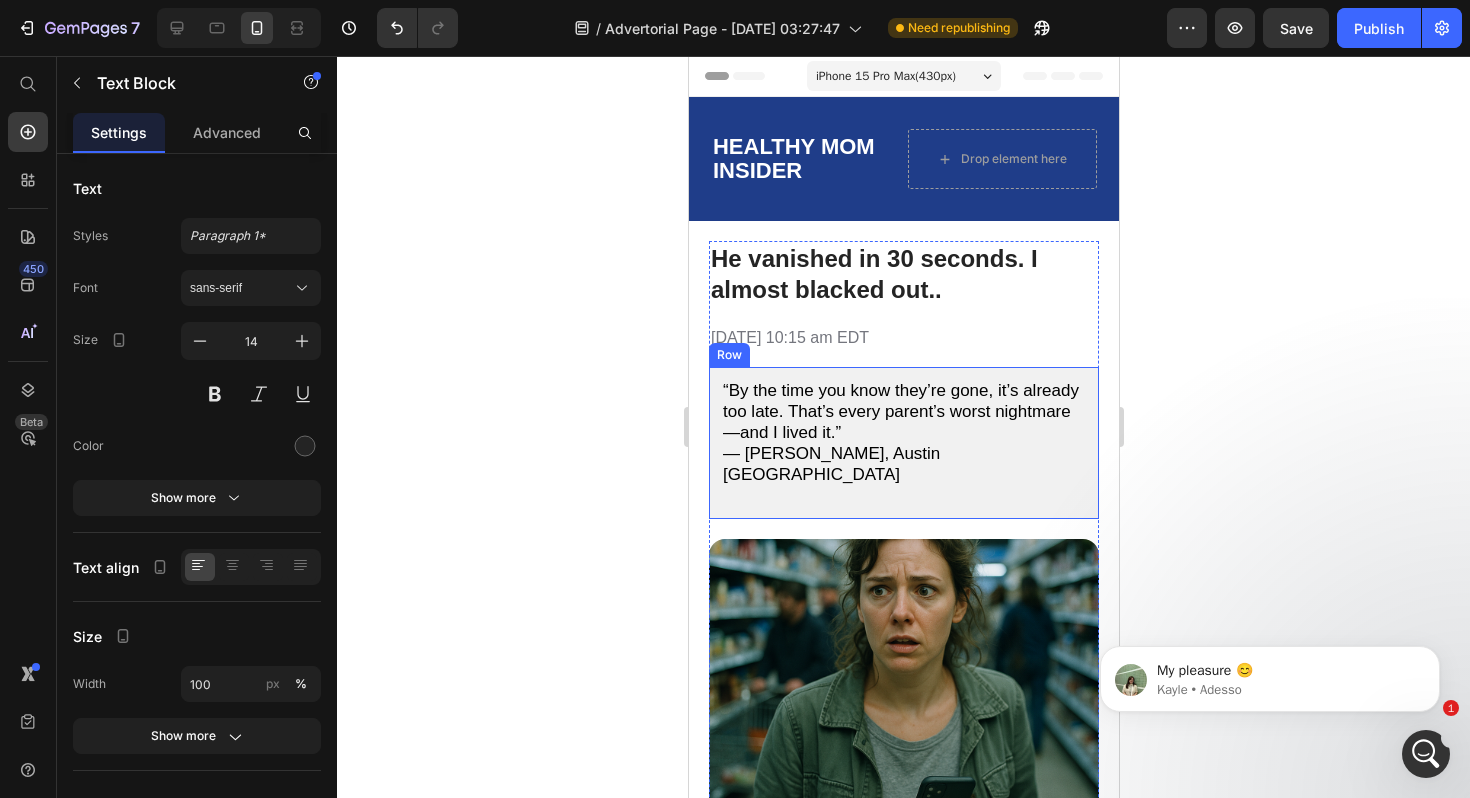 click on "— [PERSON_NAME], Austin [GEOGRAPHIC_DATA]" at bounding box center (830, 464) 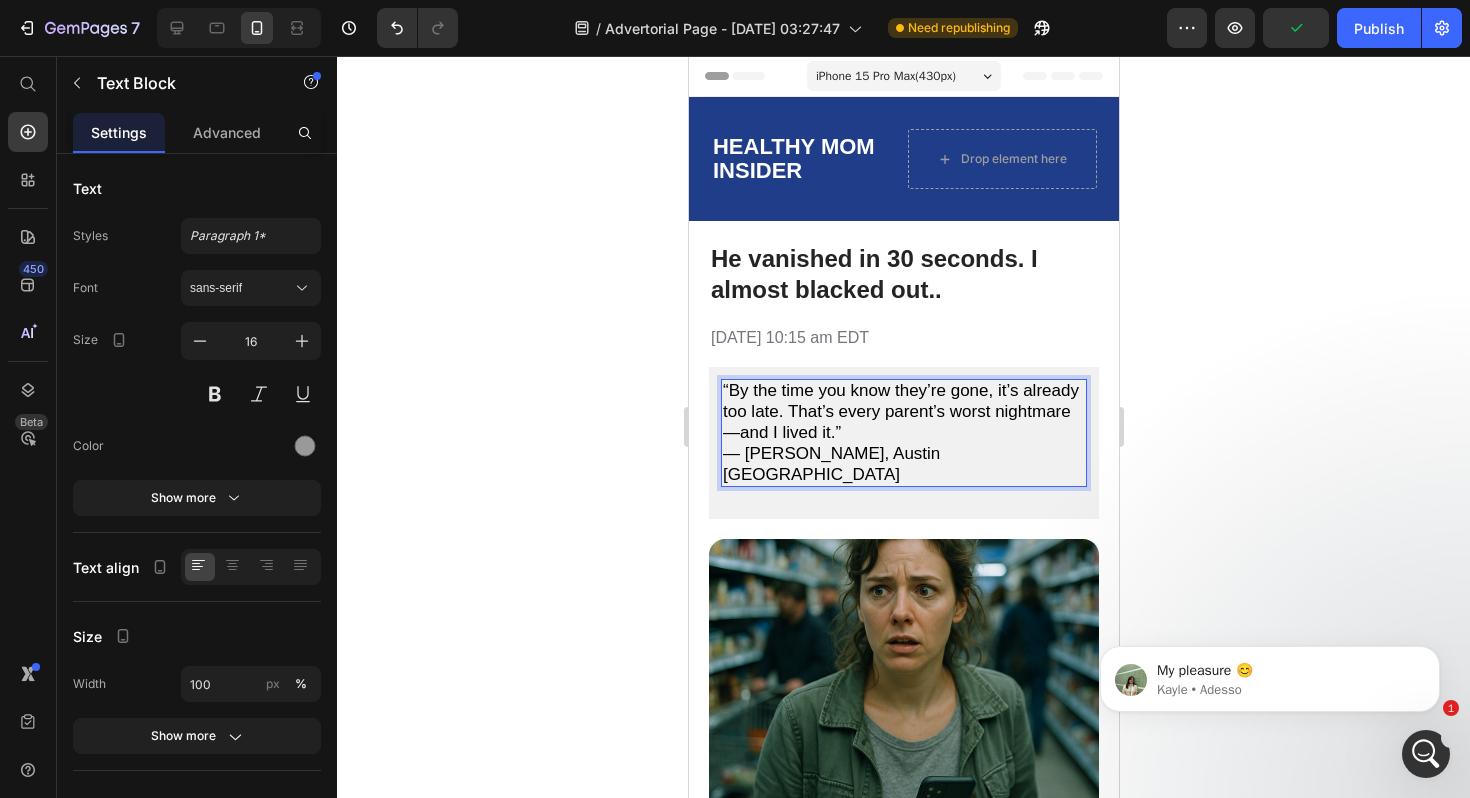 click on "“By the time you know they’re gone, it’s already too late. That’s every parent’s worst nightmare—and I lived it.” — [PERSON_NAME], Austin TX" at bounding box center [903, 433] 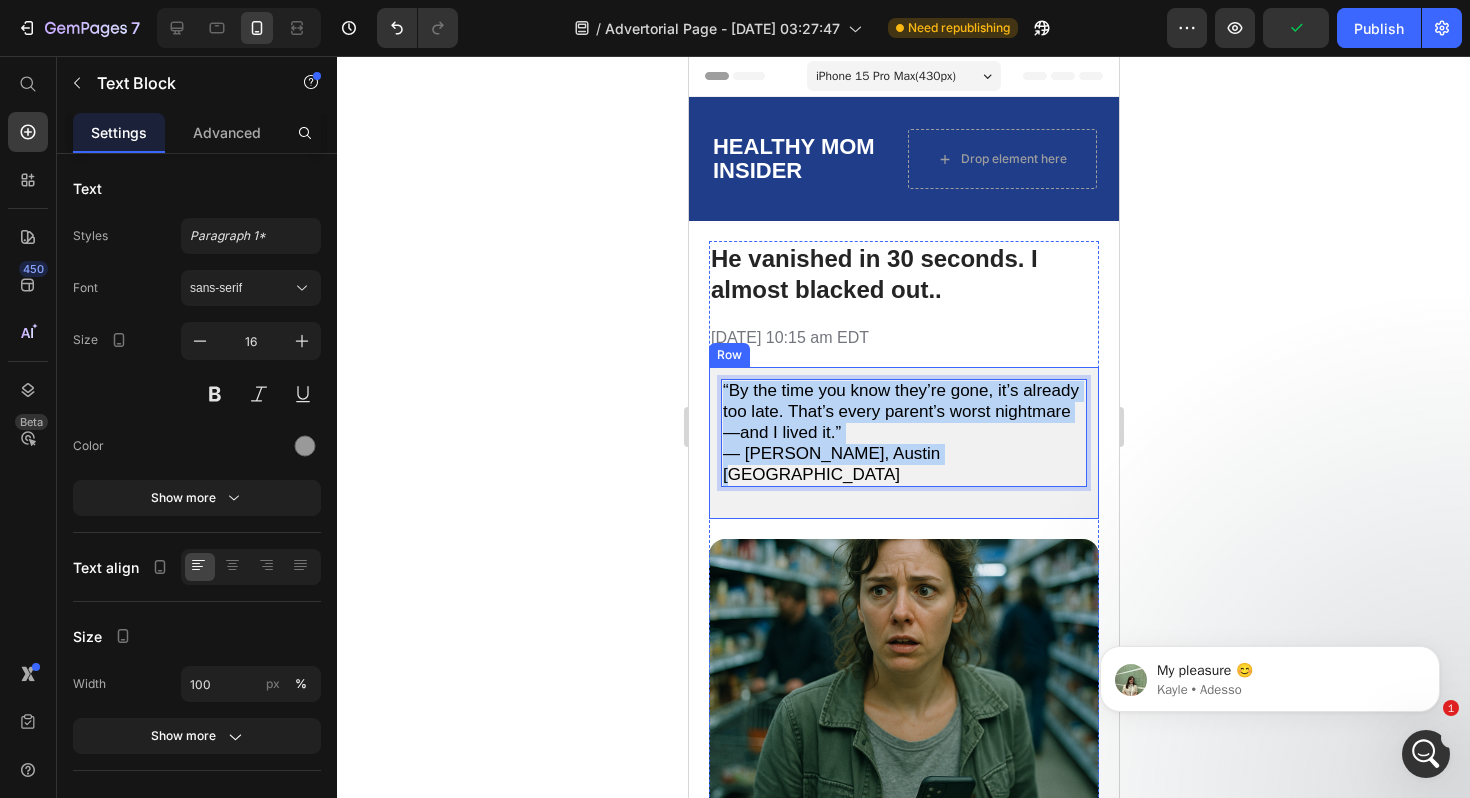 drag, startPoint x: 921, startPoint y: 457, endPoint x: 718, endPoint y: 388, distance: 214.40616 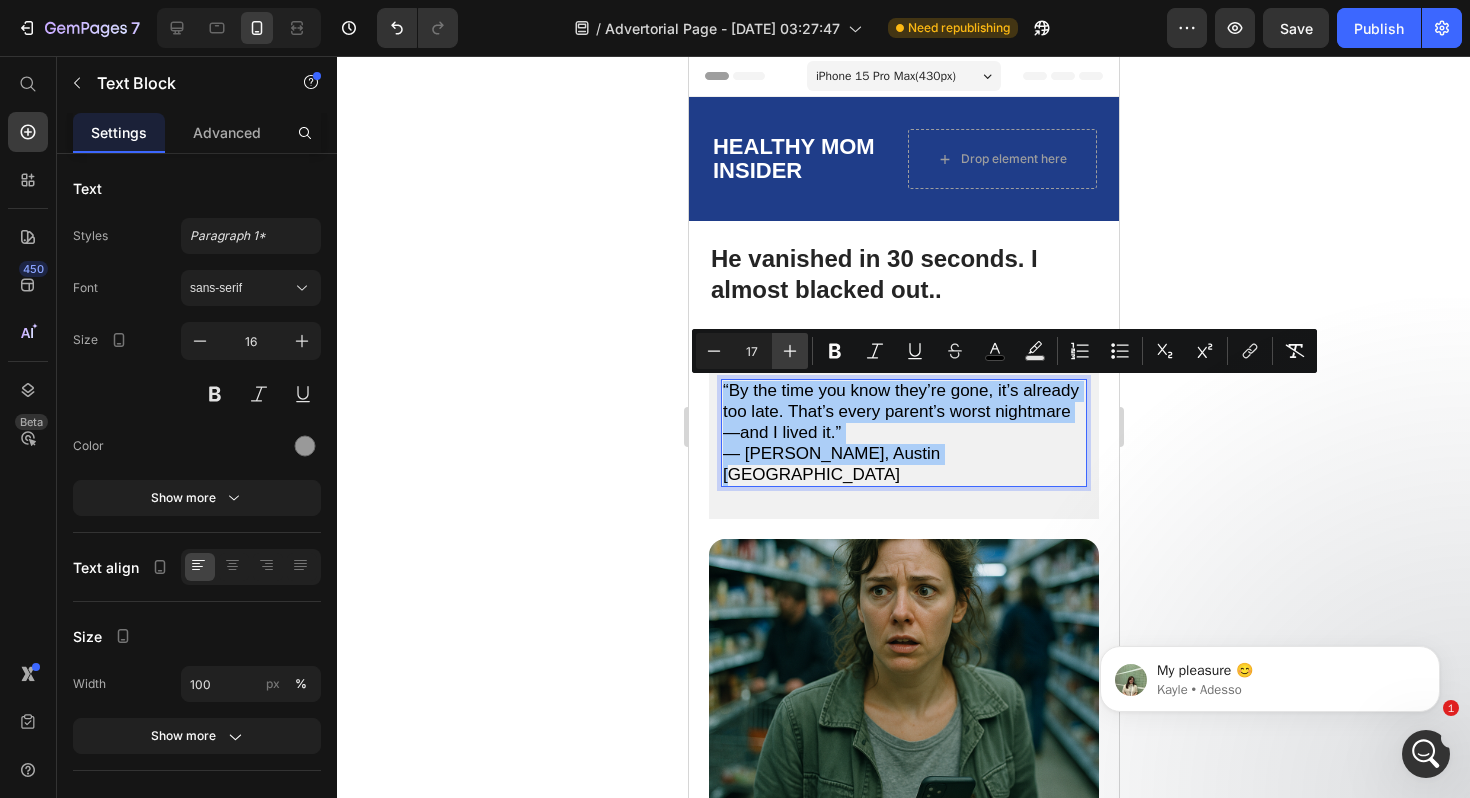 click on "Plus" at bounding box center [790, 351] 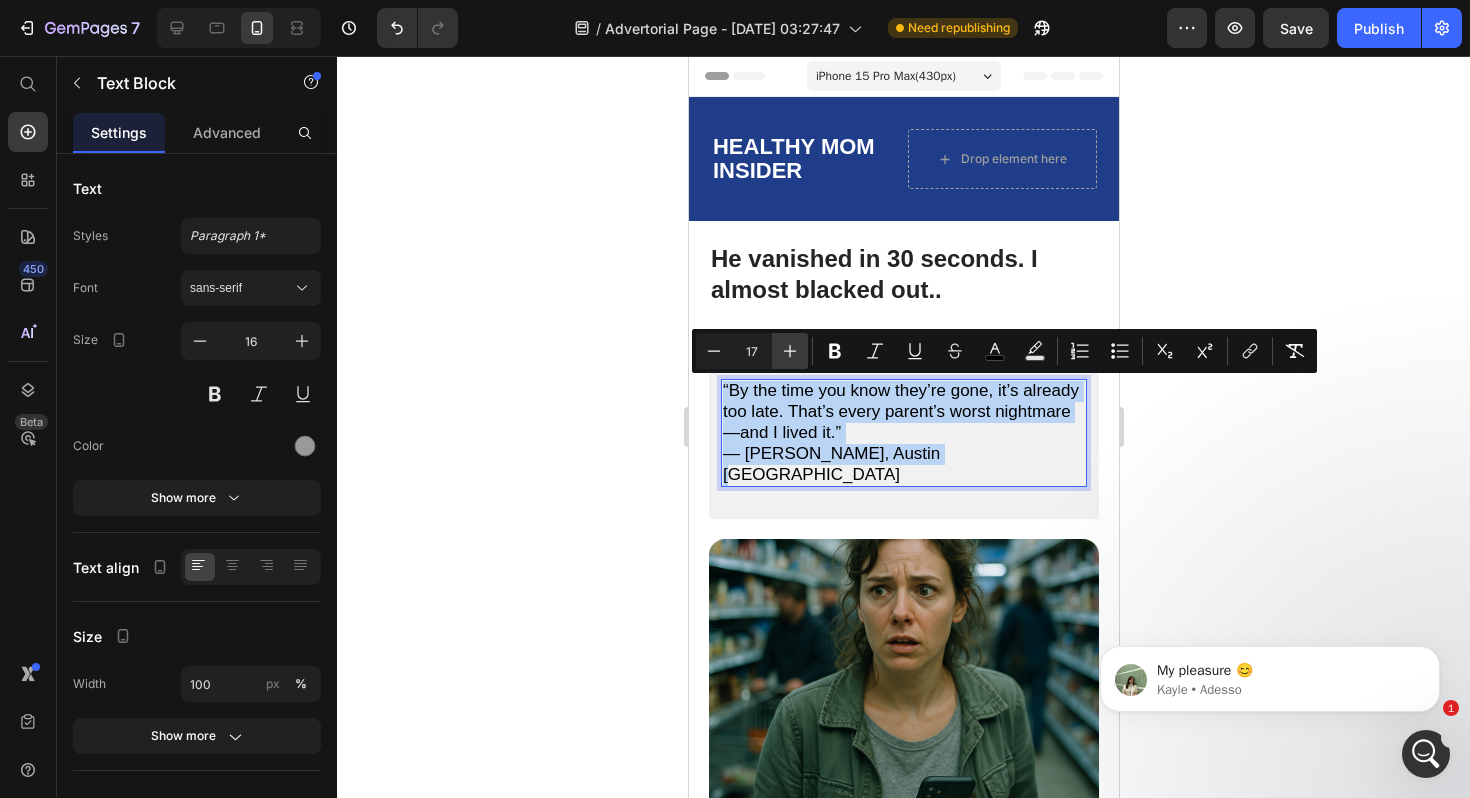 type on "18" 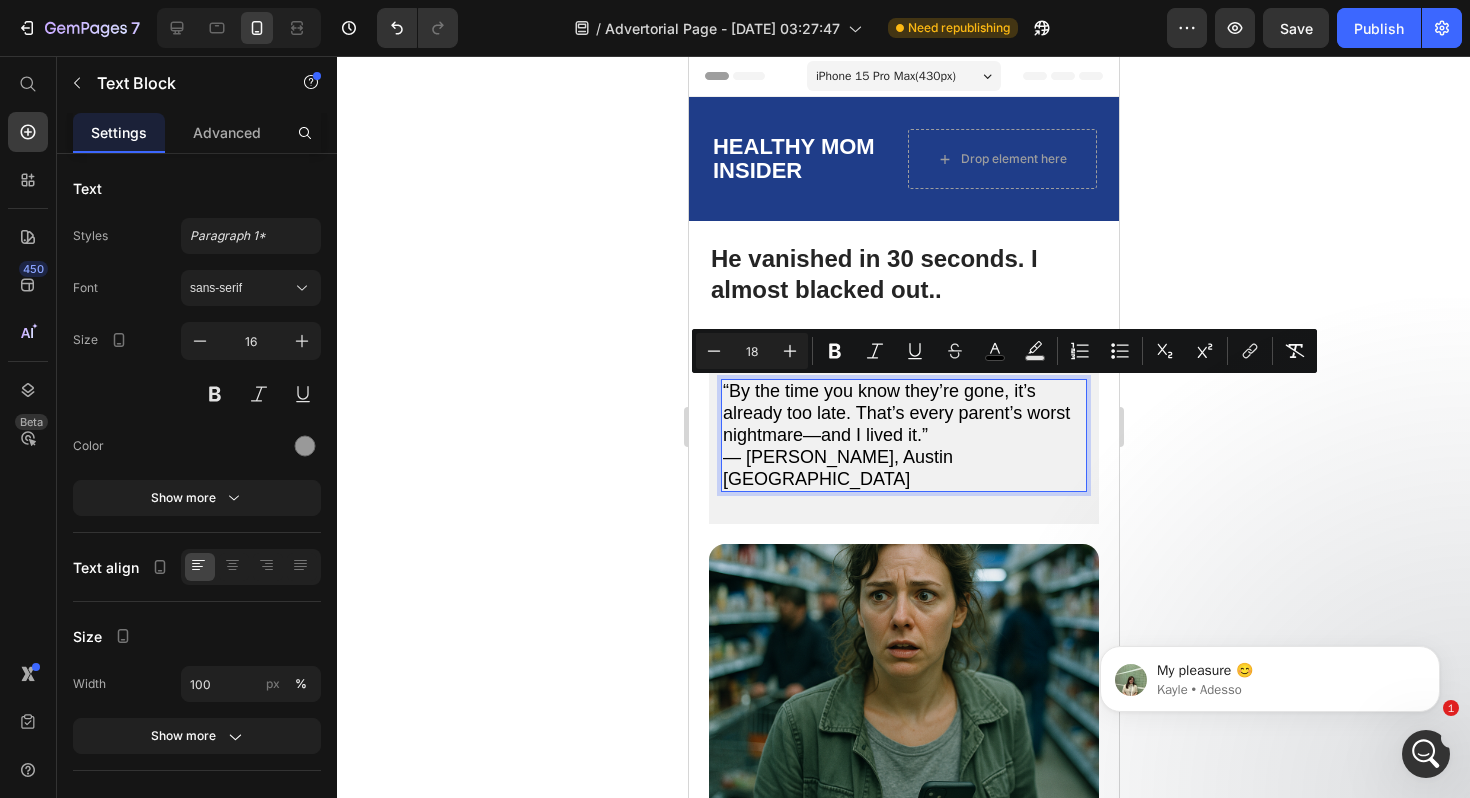 click 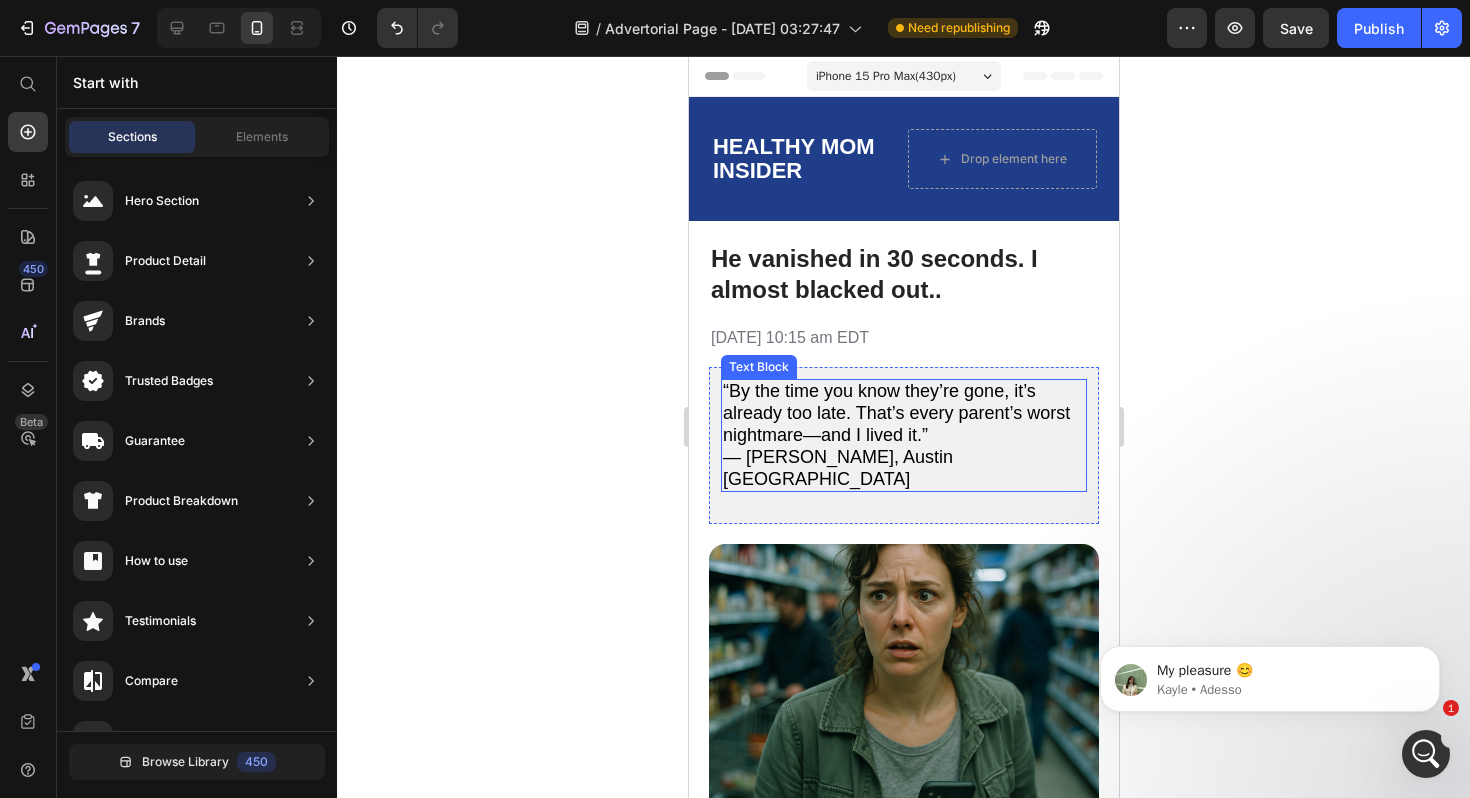 click on "“By the time you know they’re gone, it’s already too late. That’s every parent’s worst nightmare—and I lived it.” — [PERSON_NAME], Austin TX" at bounding box center [903, 435] 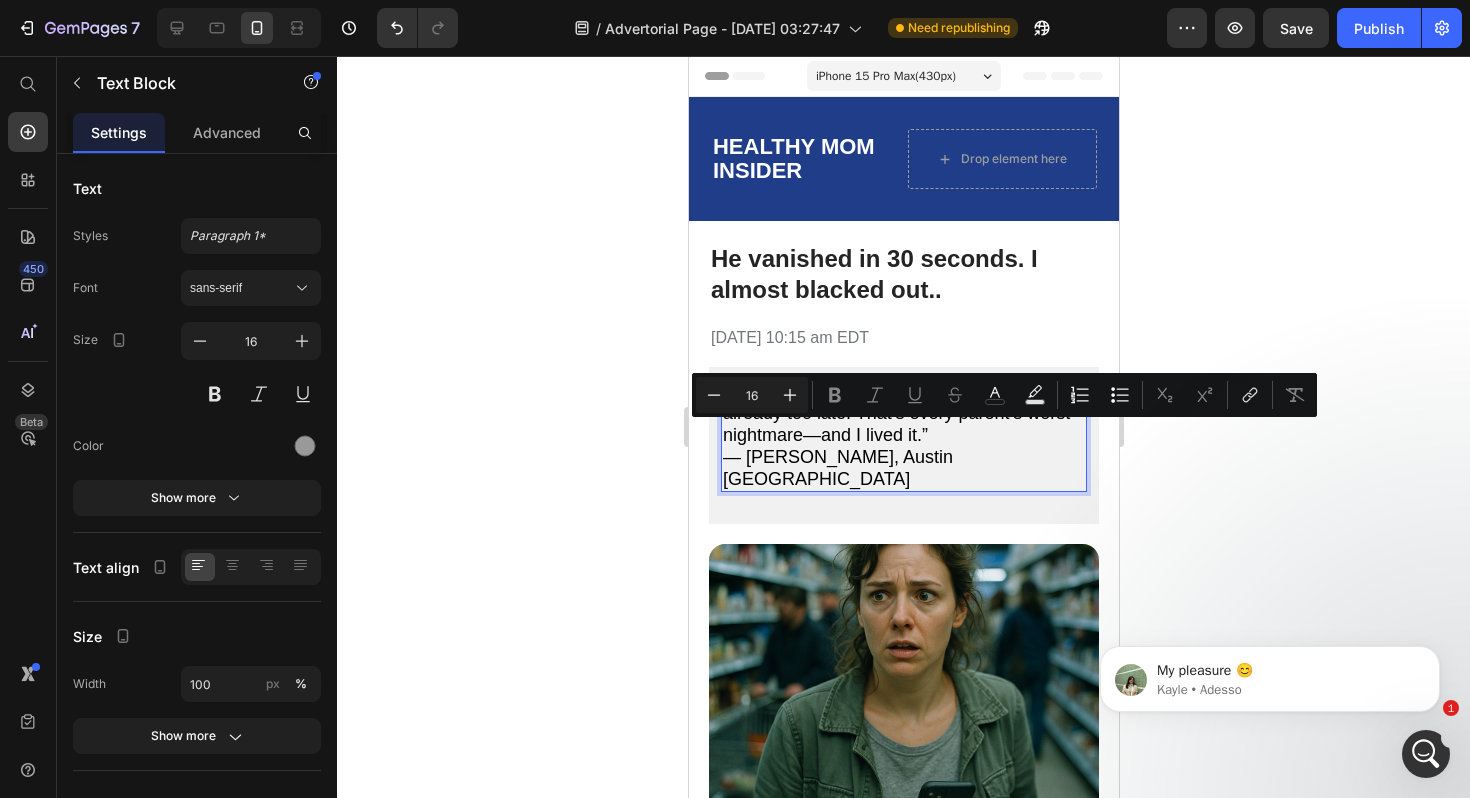click on "“By the time you know they’re gone, it’s already too late. That’s every parent’s worst nightmare—and I lived it.” — [PERSON_NAME], Austin TX" at bounding box center [903, 435] 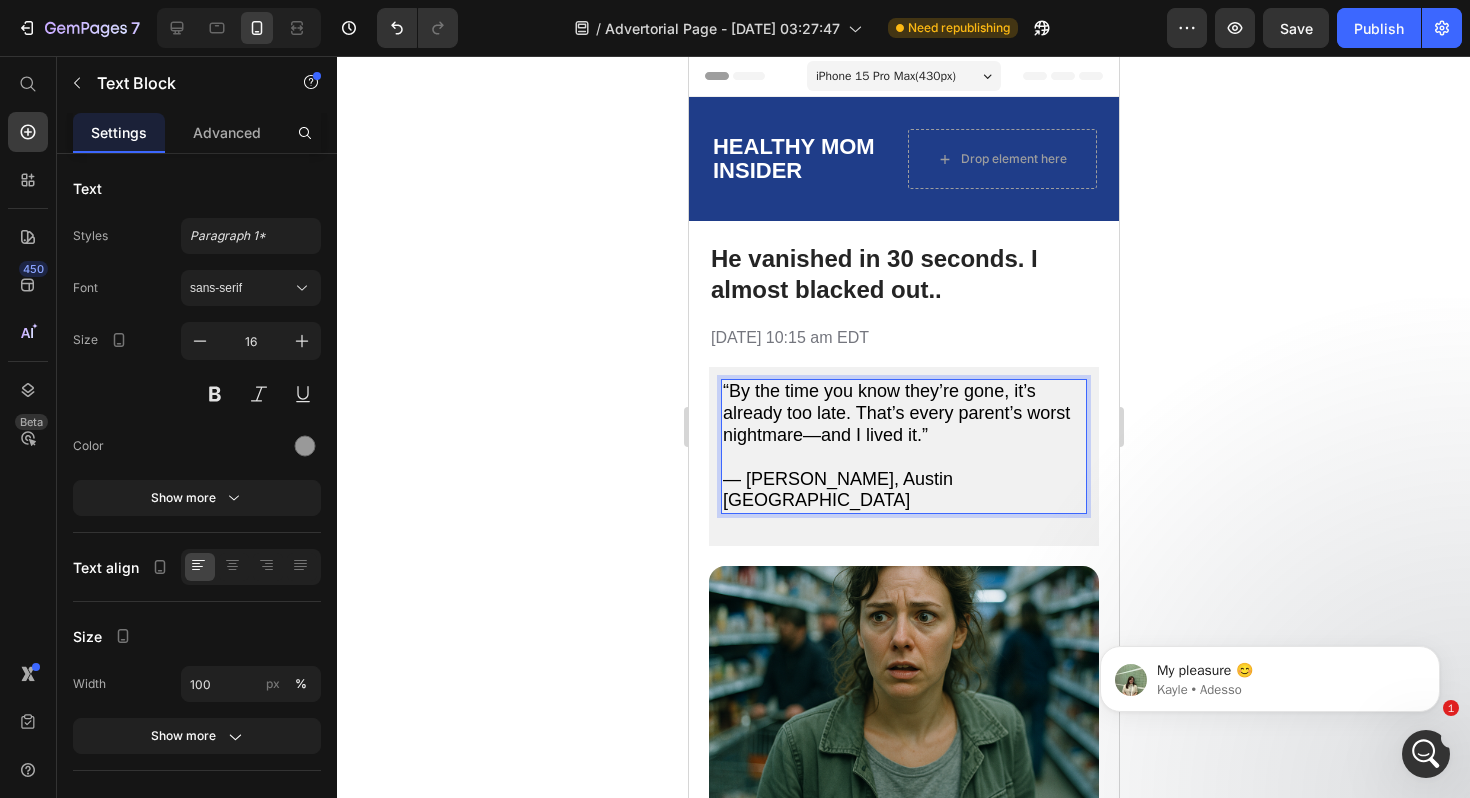 click on "— [PERSON_NAME], Austin [GEOGRAPHIC_DATA]" at bounding box center [837, 490] 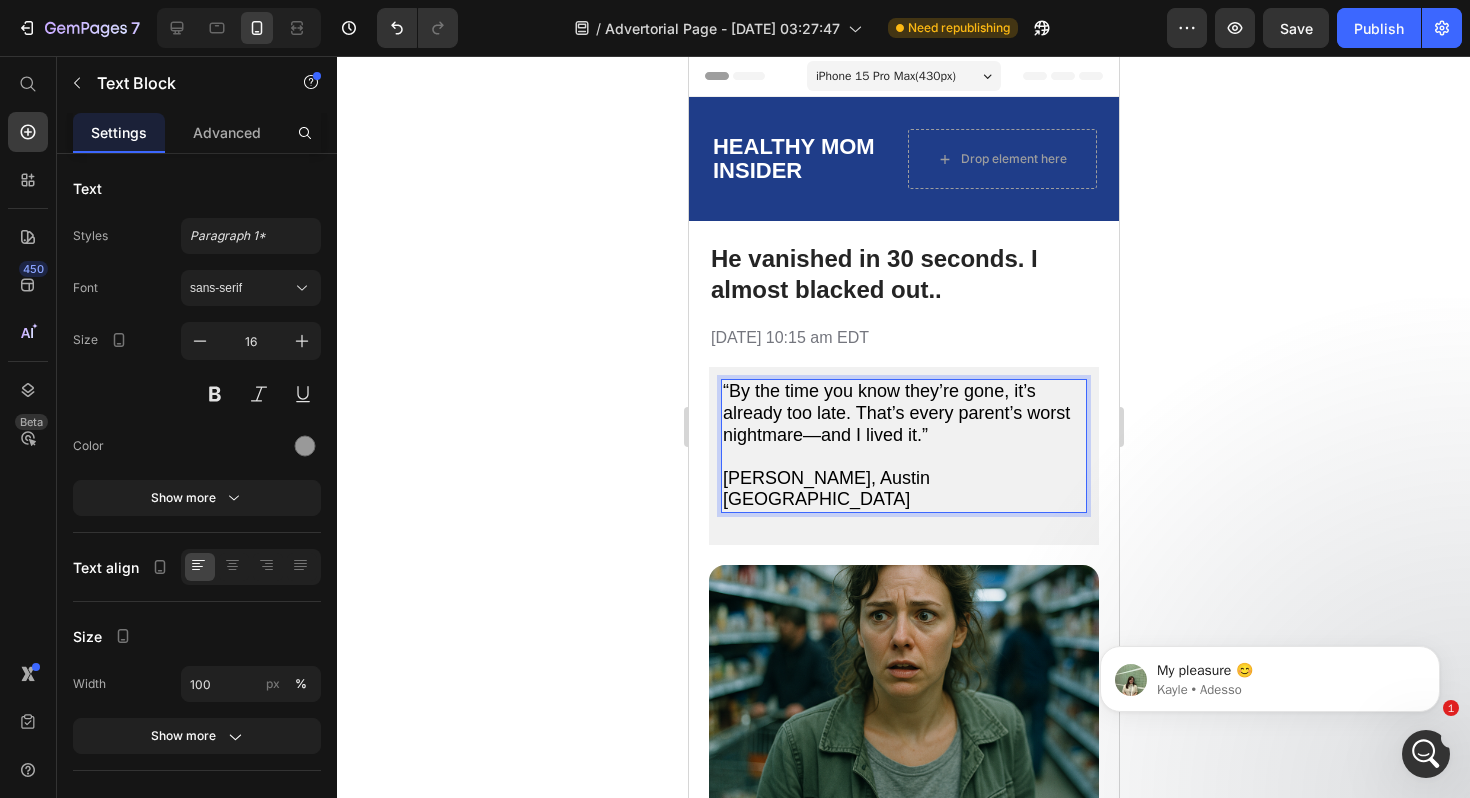 click on "“By the time you know they’re gone, it’s already too late. That’s every parent’s worst nightmare—and I lived it.”" at bounding box center (895, 413) 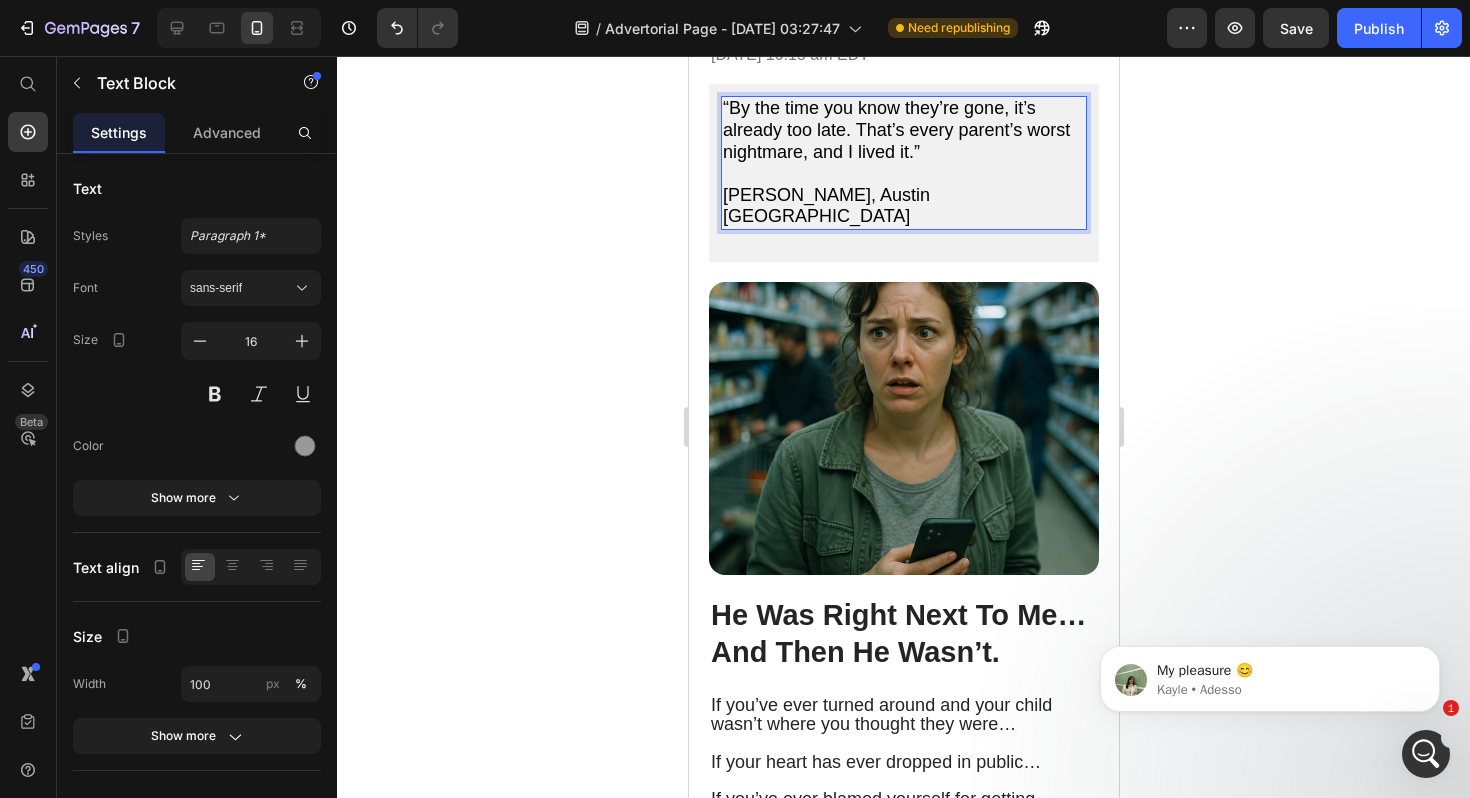 scroll, scrollTop: 300, scrollLeft: 0, axis: vertical 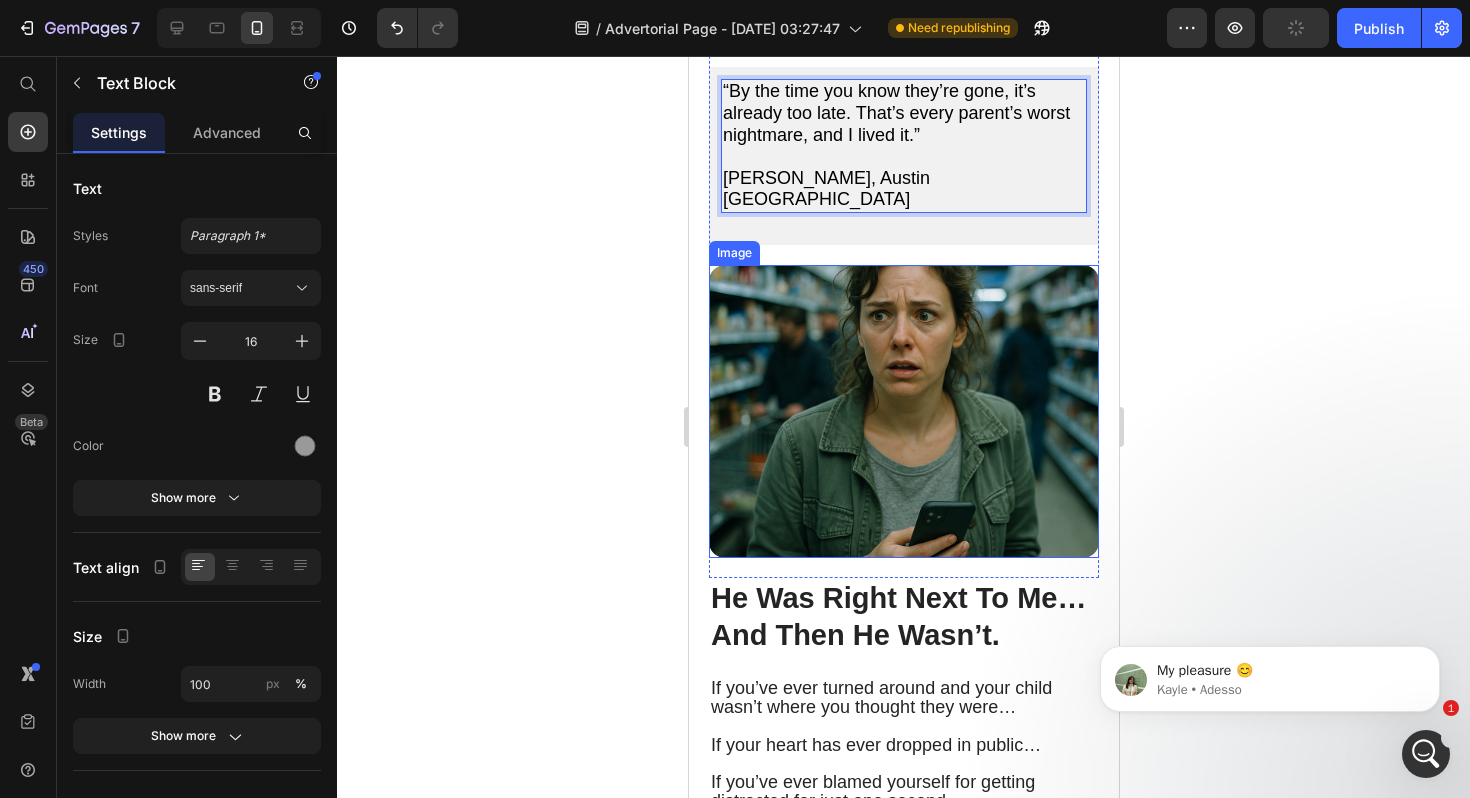 click at bounding box center [903, 411] 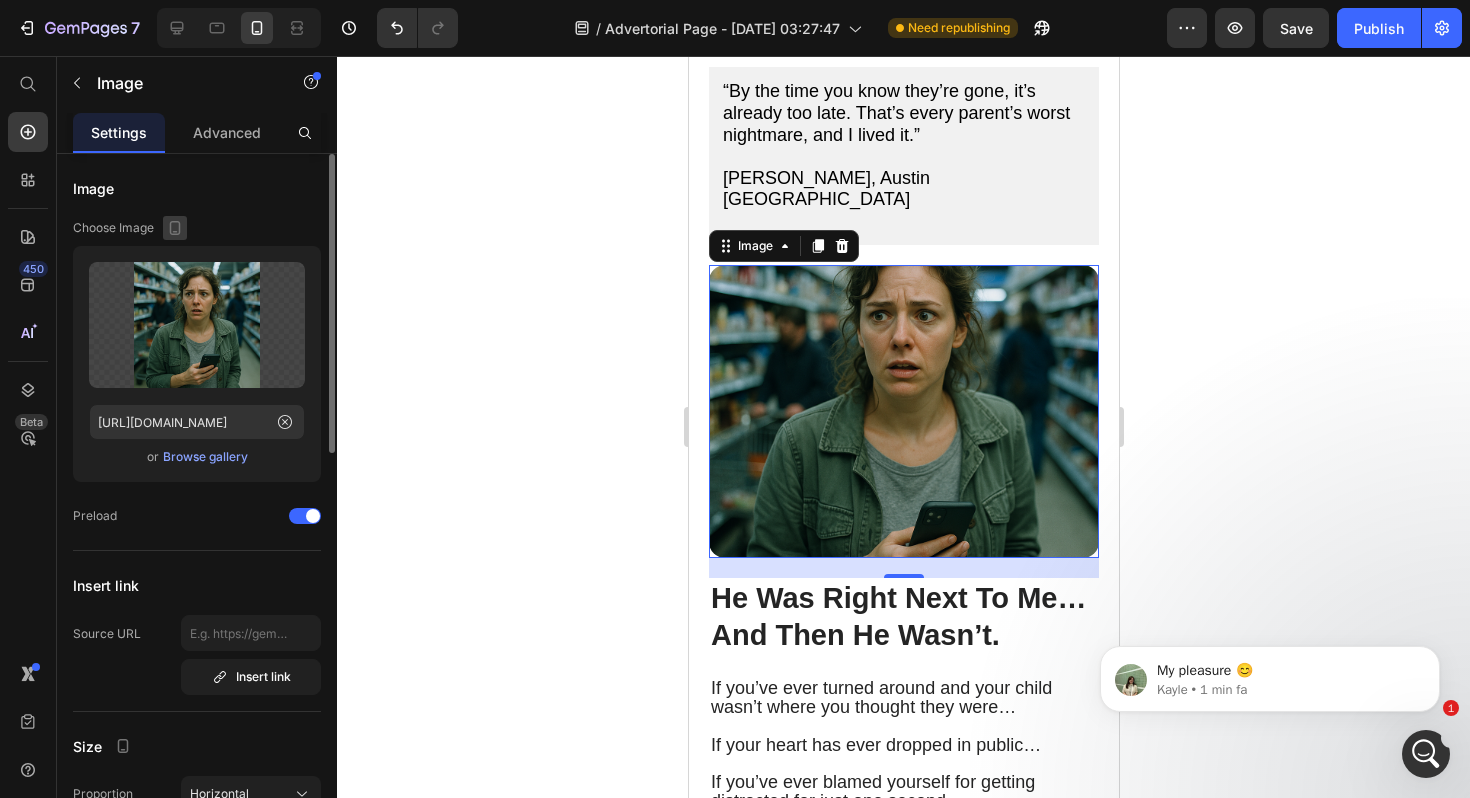click 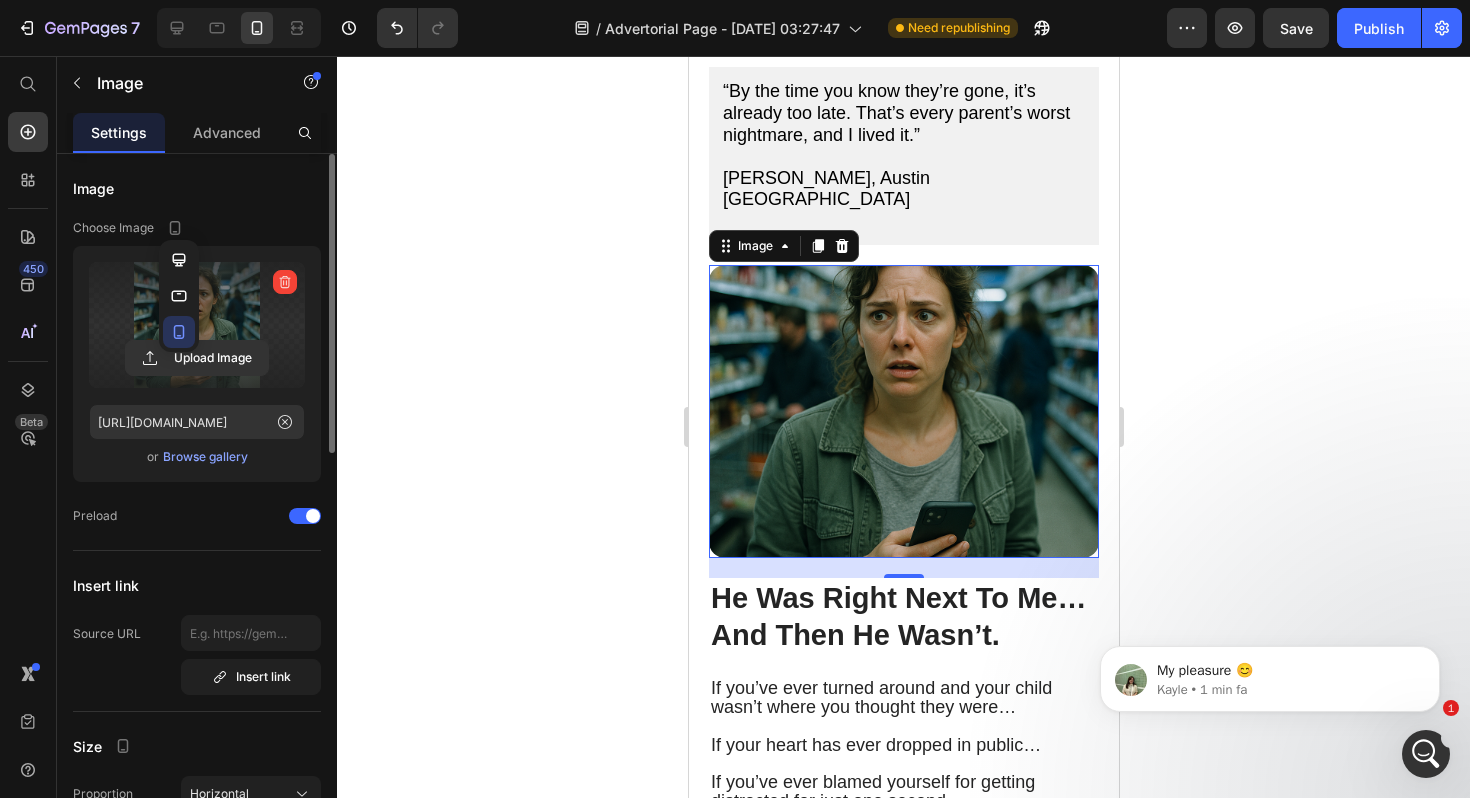 click at bounding box center [197, 325] 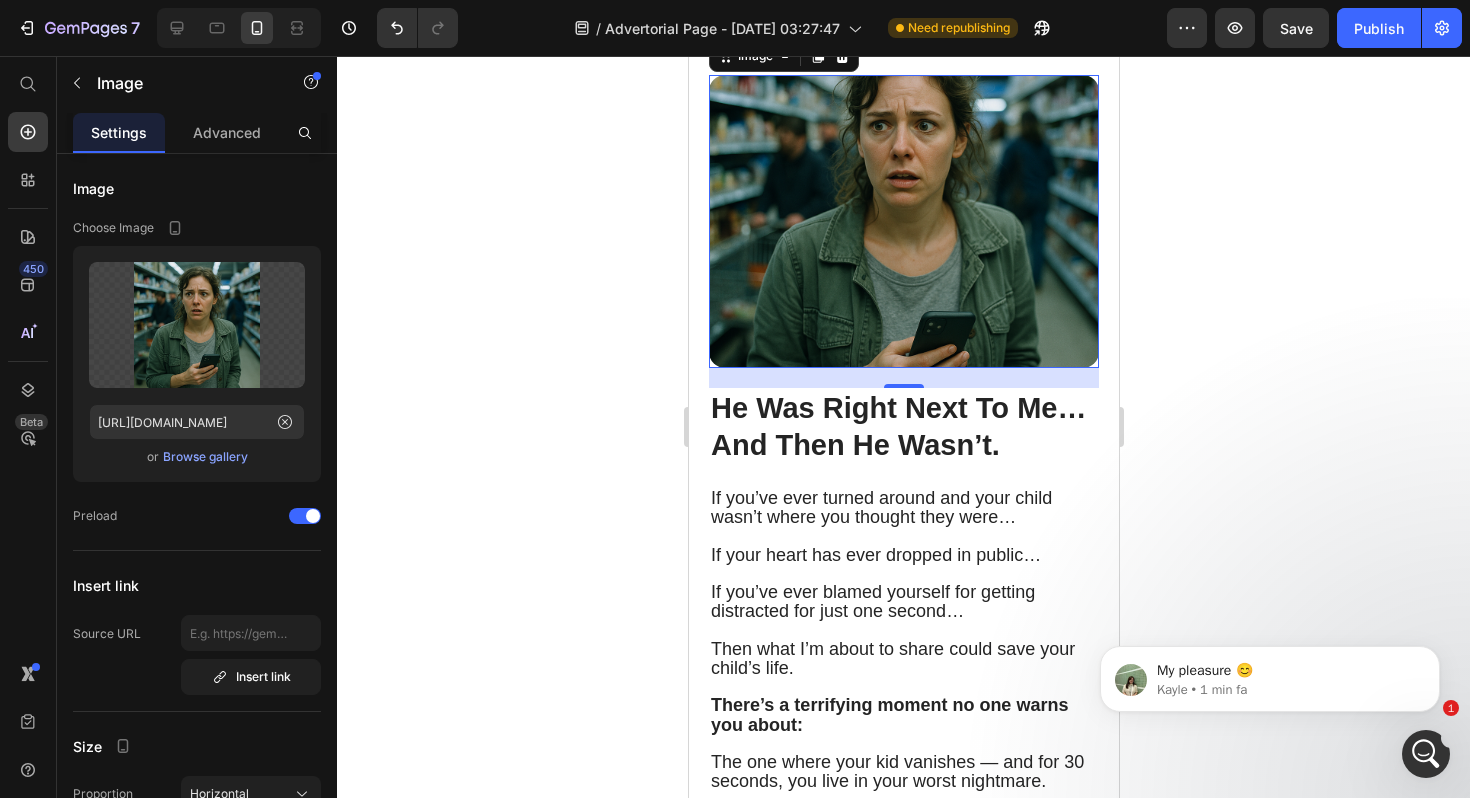 scroll, scrollTop: 529, scrollLeft: 0, axis: vertical 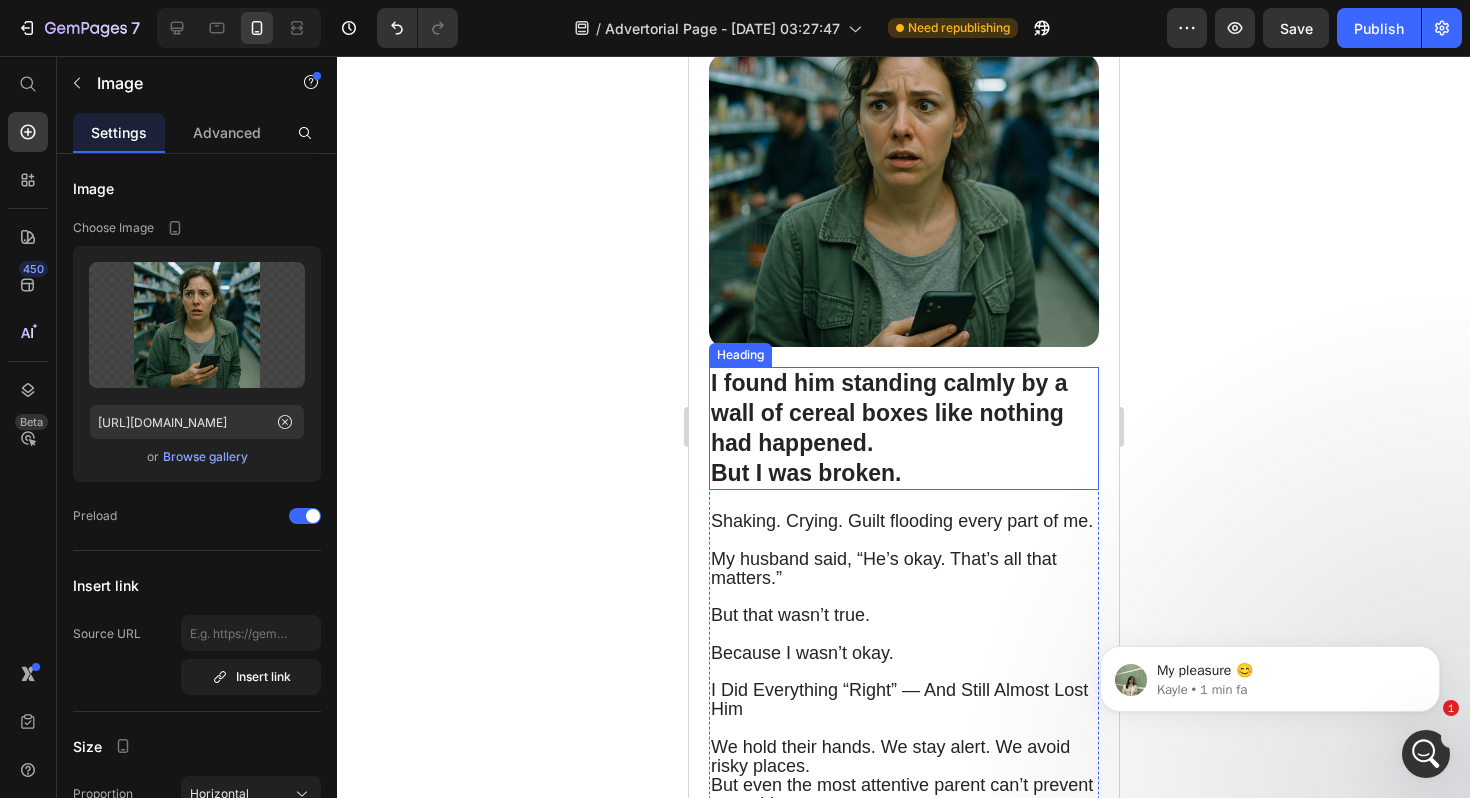 click on "I found him standing calmly by a wall of cereal boxes like nothing had happened. But I was broken." at bounding box center (903, 429) 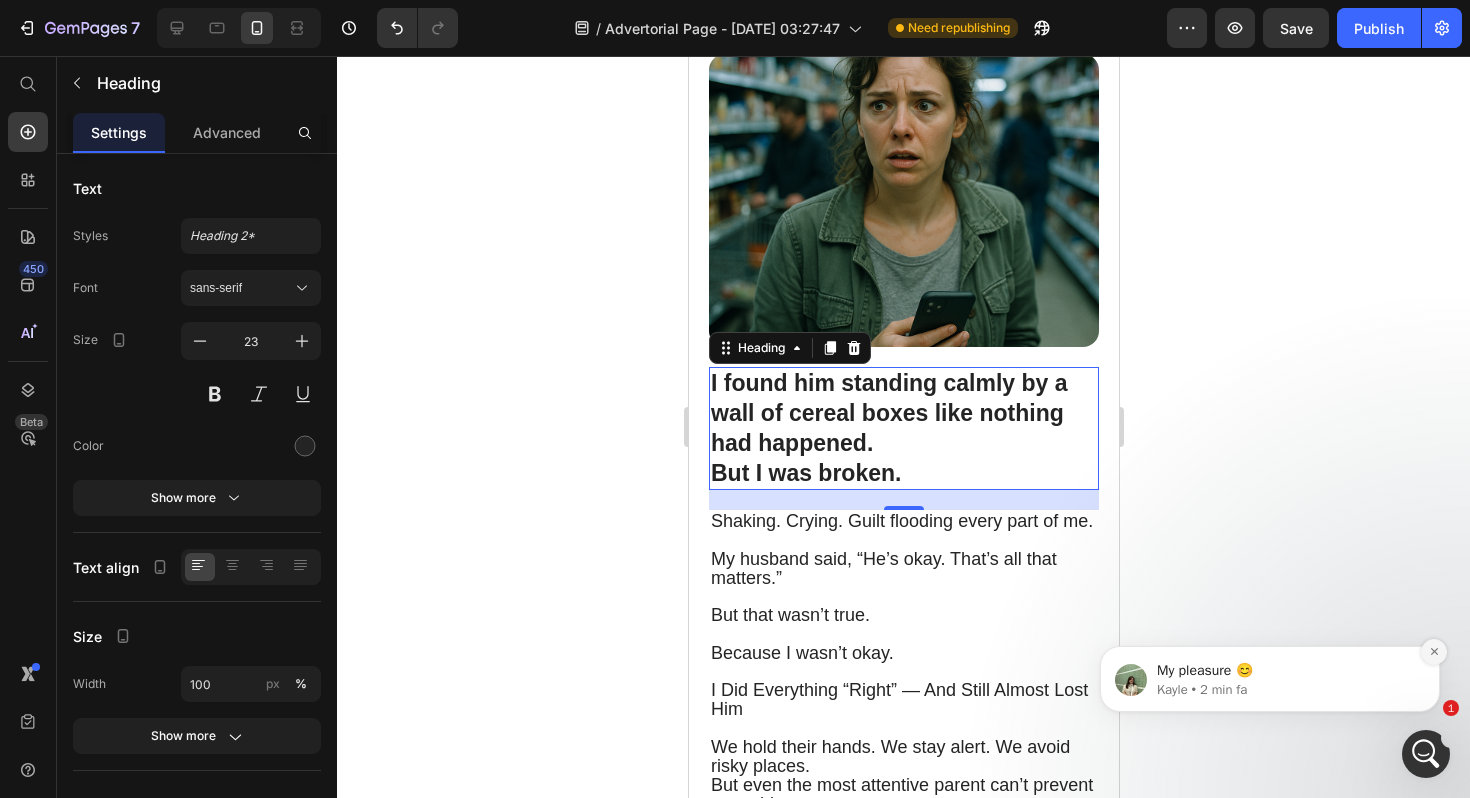 click at bounding box center (1434, 652) 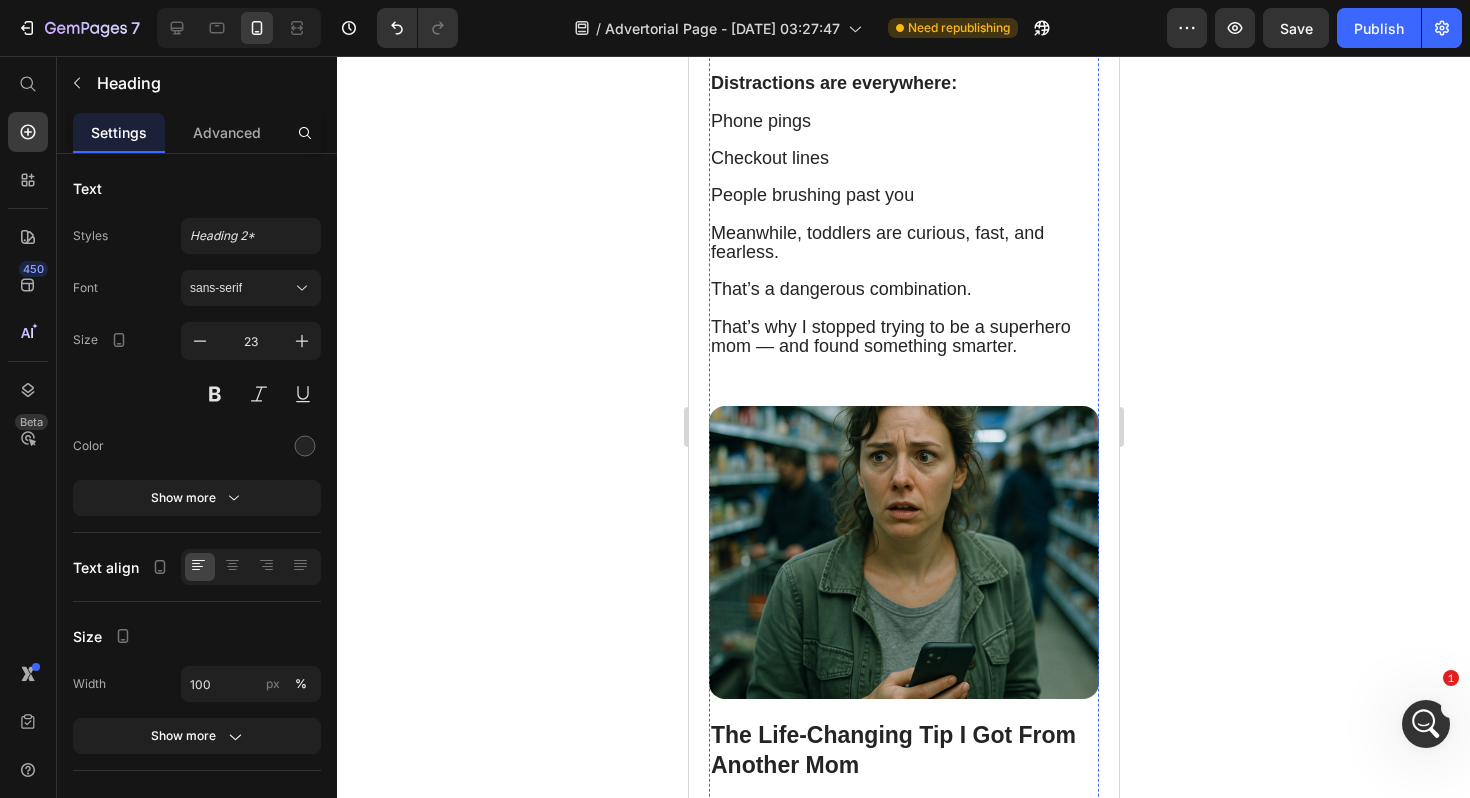 scroll, scrollTop: 2585, scrollLeft: 0, axis: vertical 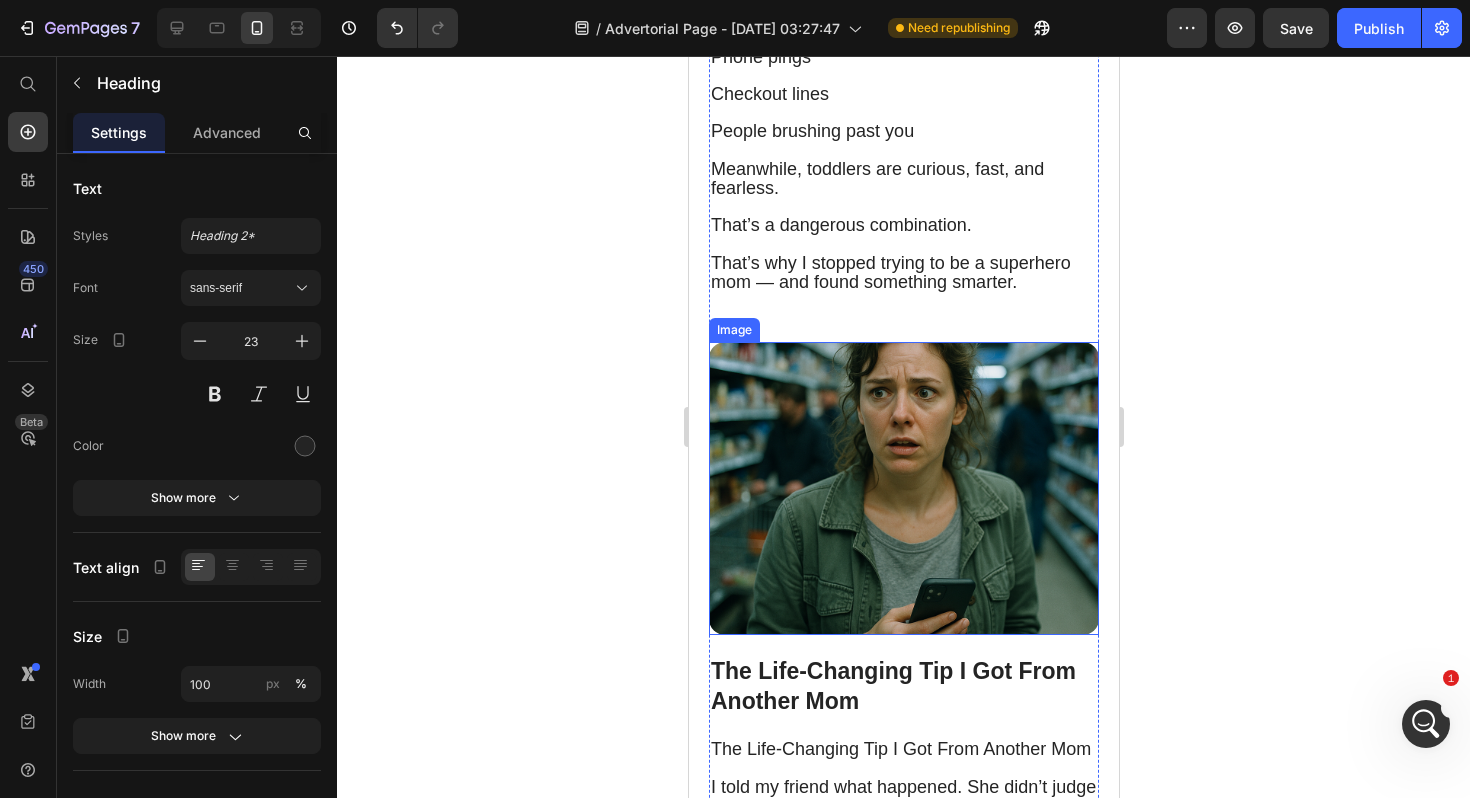 click at bounding box center [903, 488] 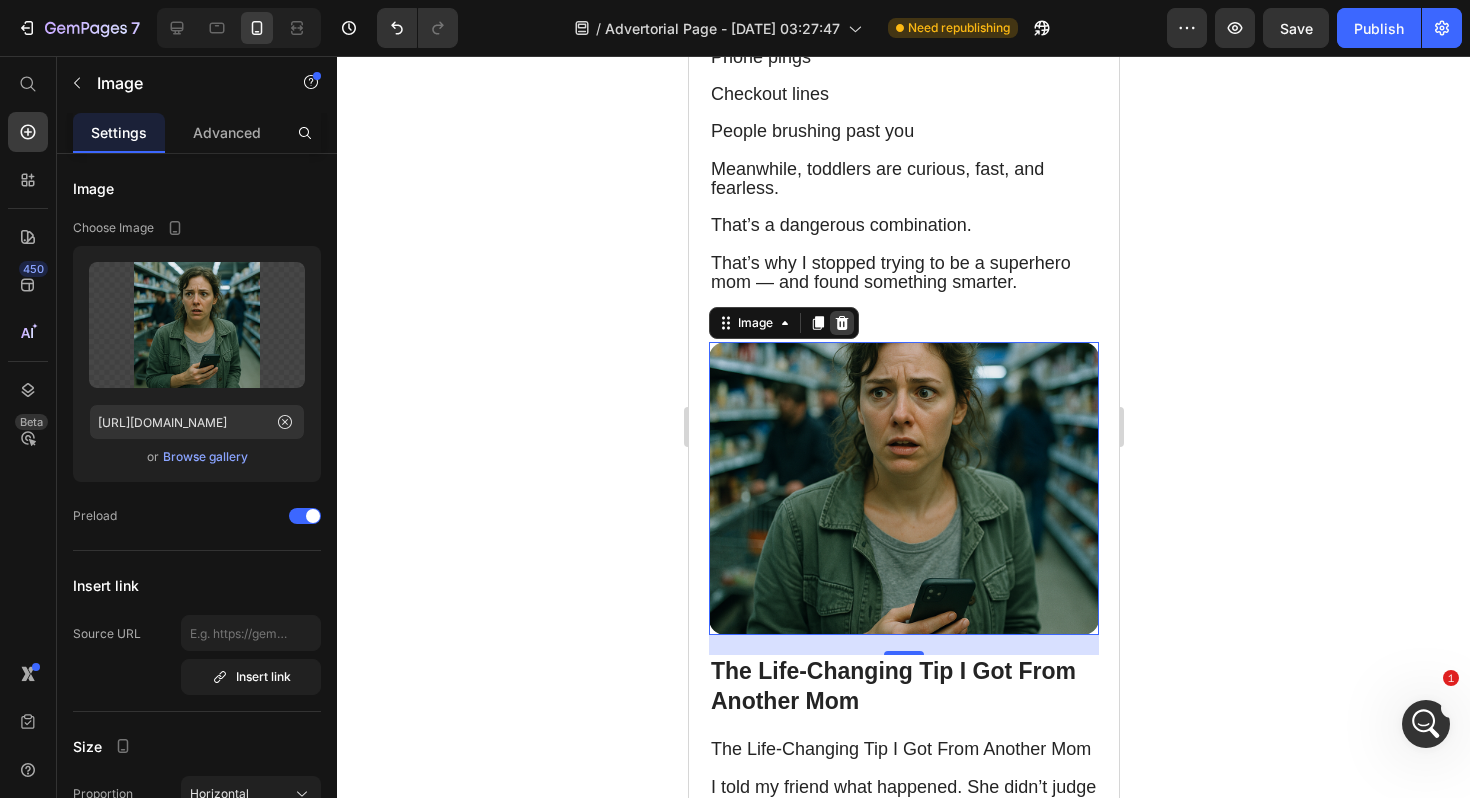 click 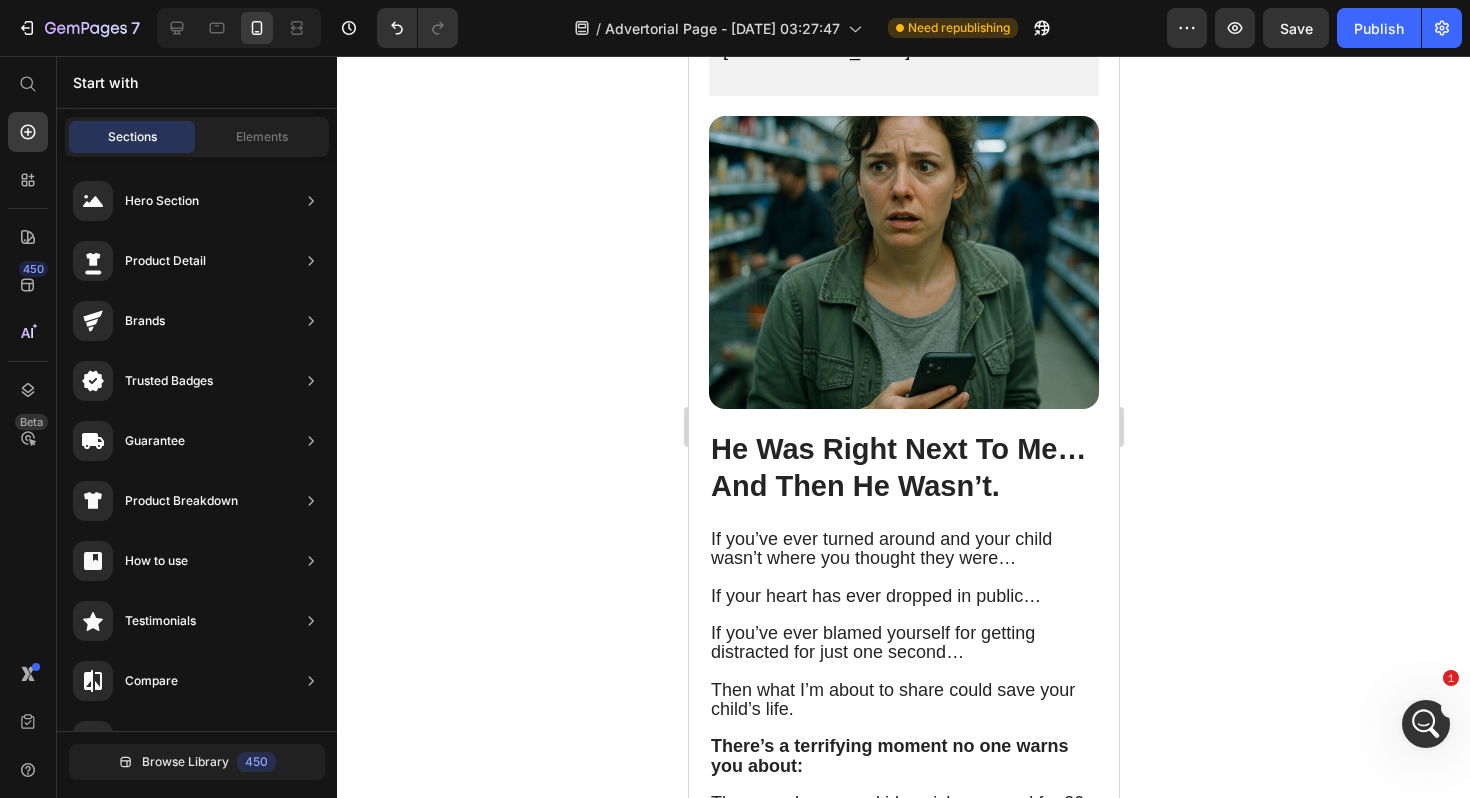 scroll, scrollTop: 478, scrollLeft: 0, axis: vertical 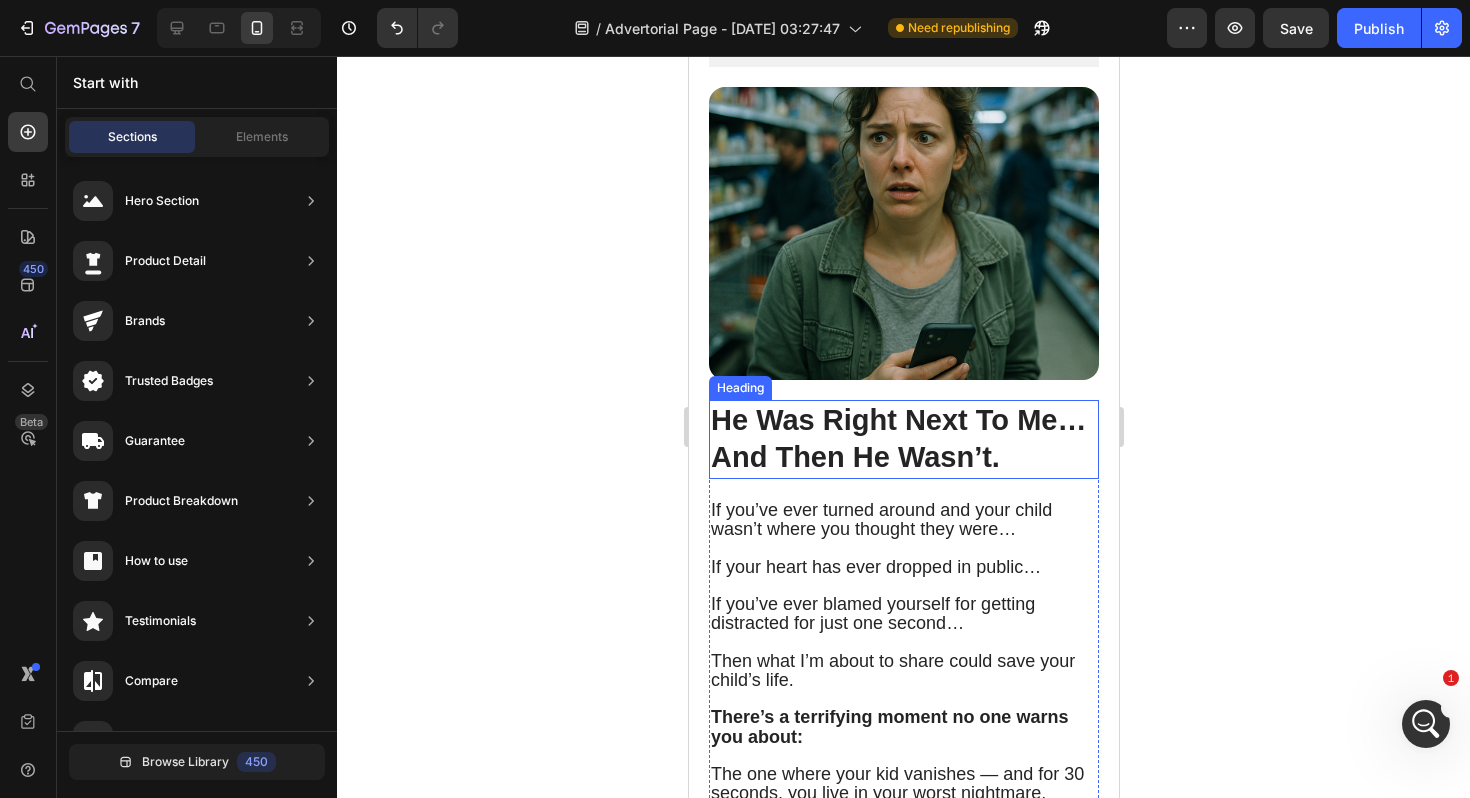 click on "He Was Right Next To Me… And Then He Wasn’t." at bounding box center (897, 439) 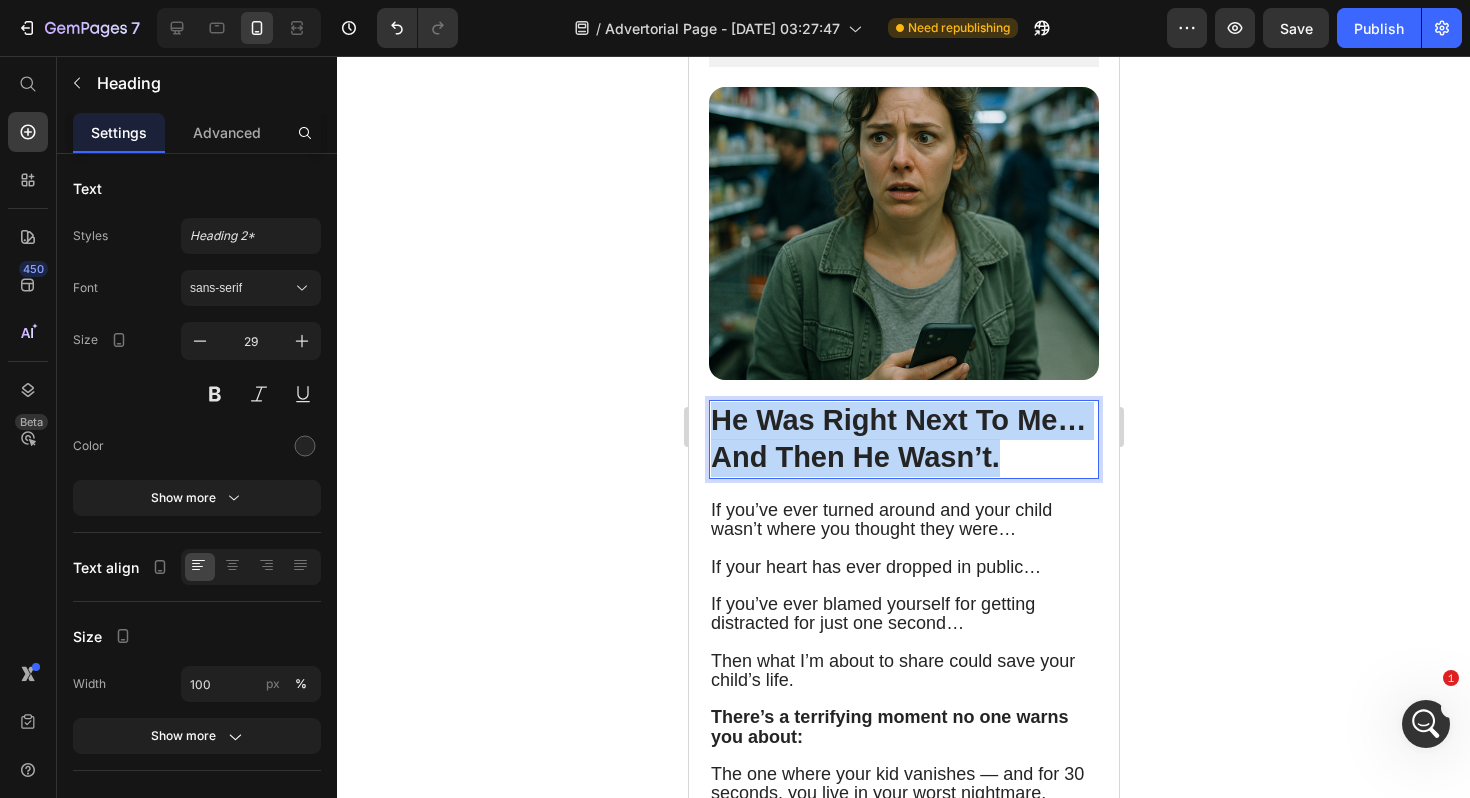 drag, startPoint x: 999, startPoint y: 439, endPoint x: 715, endPoint y: 393, distance: 287.70123 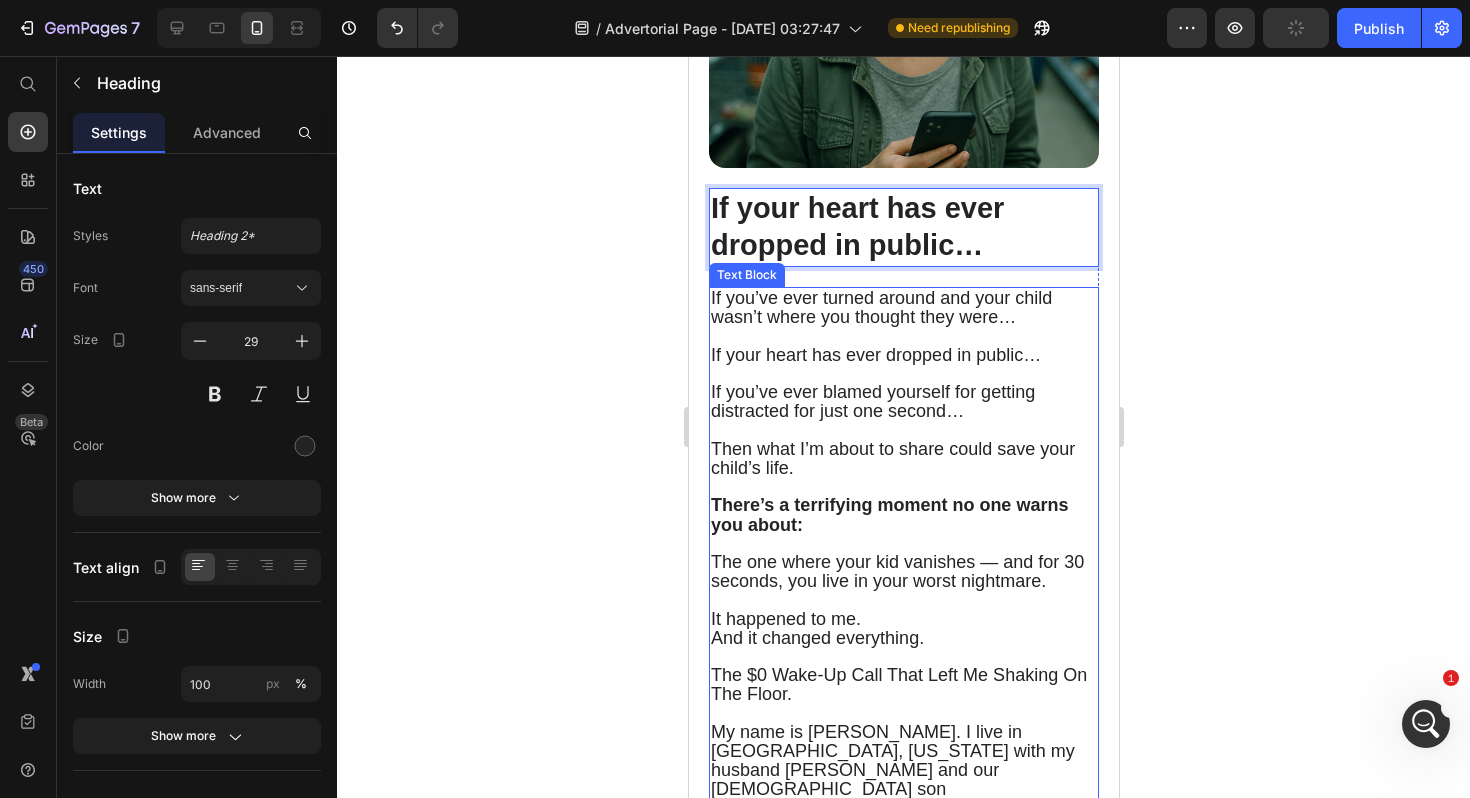 scroll, scrollTop: 710, scrollLeft: 0, axis: vertical 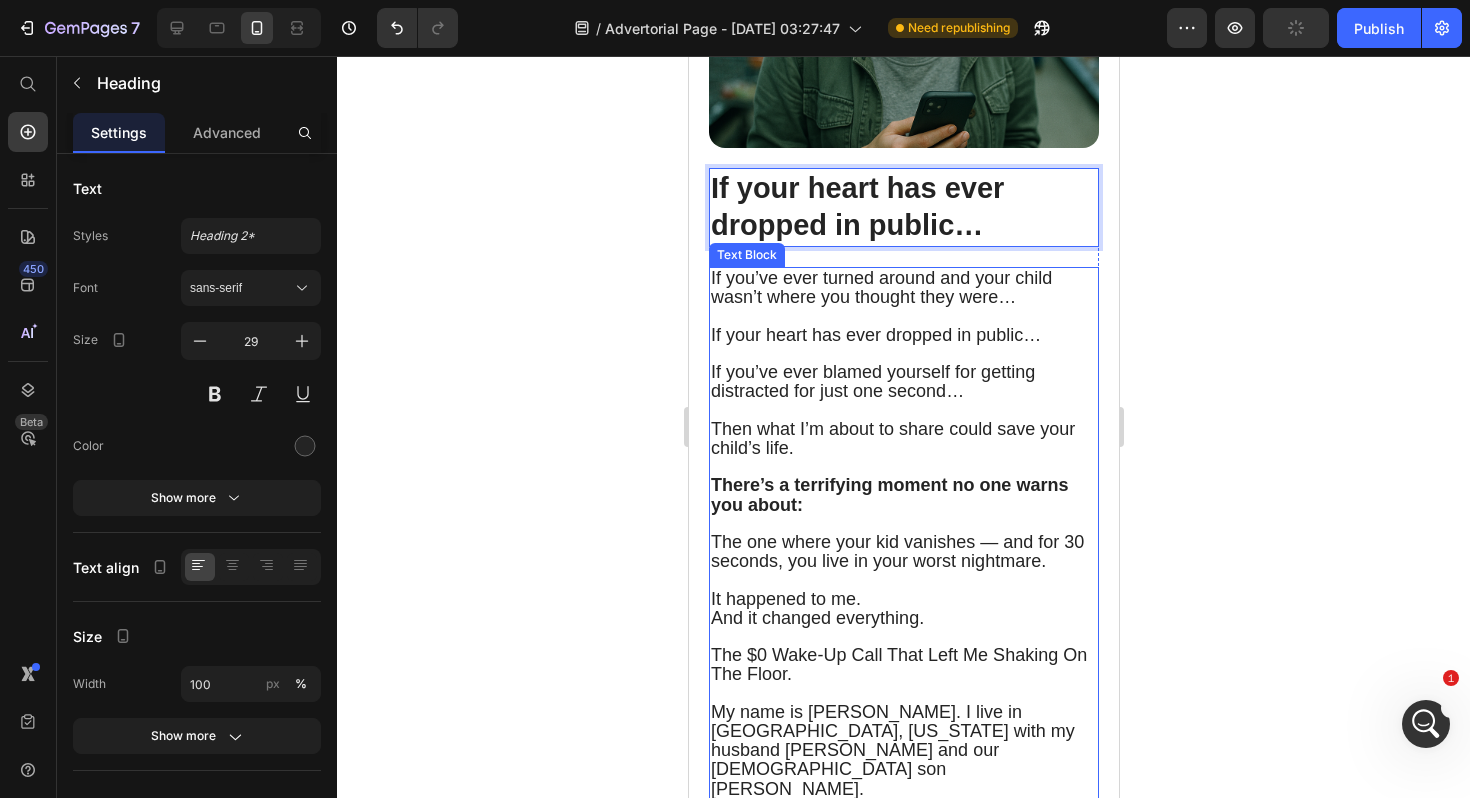 click on "If you’ve ever turned around and your child wasn’t where you thought they were…" at bounding box center [880, 287] 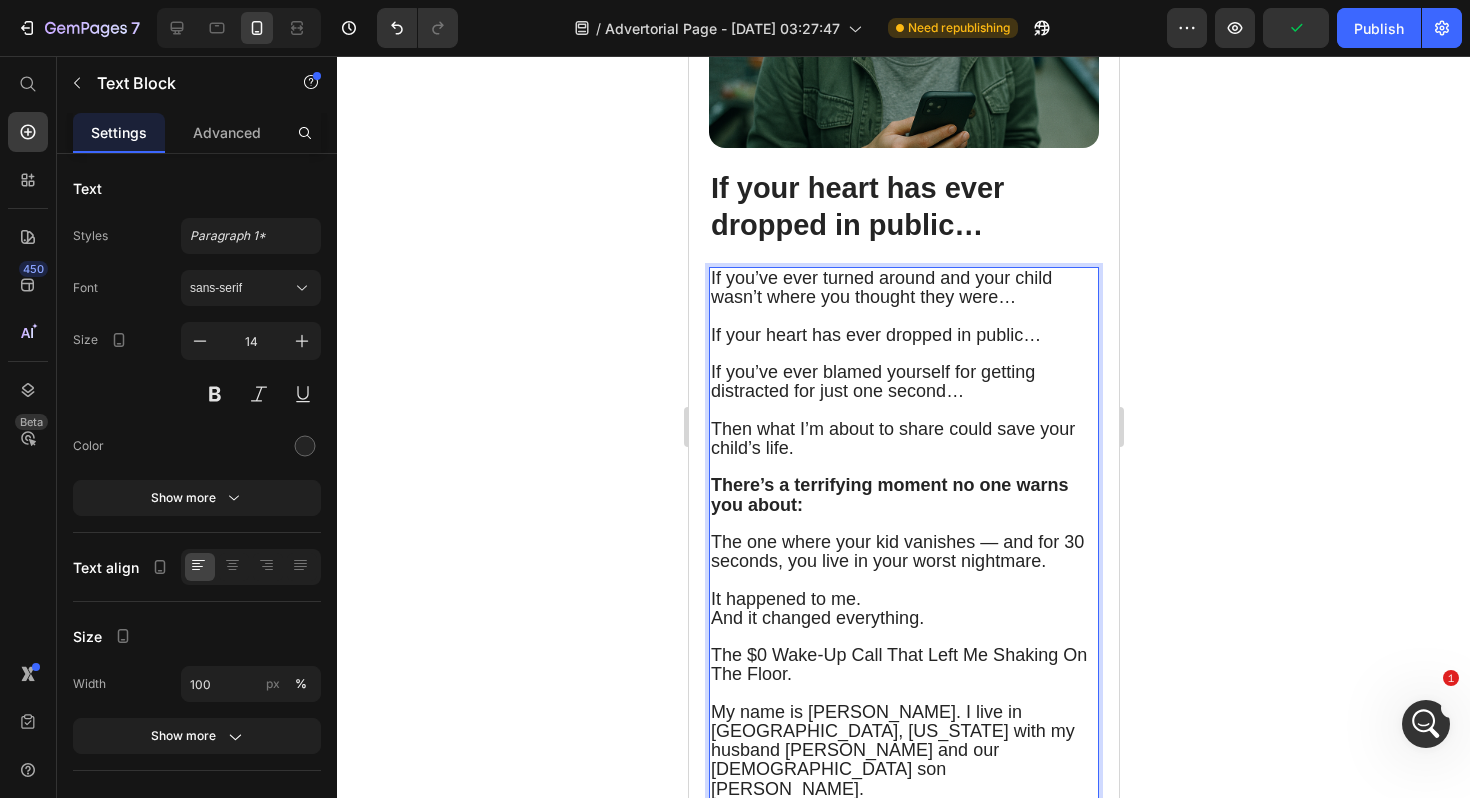 drag, startPoint x: 712, startPoint y: 253, endPoint x: 799, endPoint y: 411, distance: 180.36906 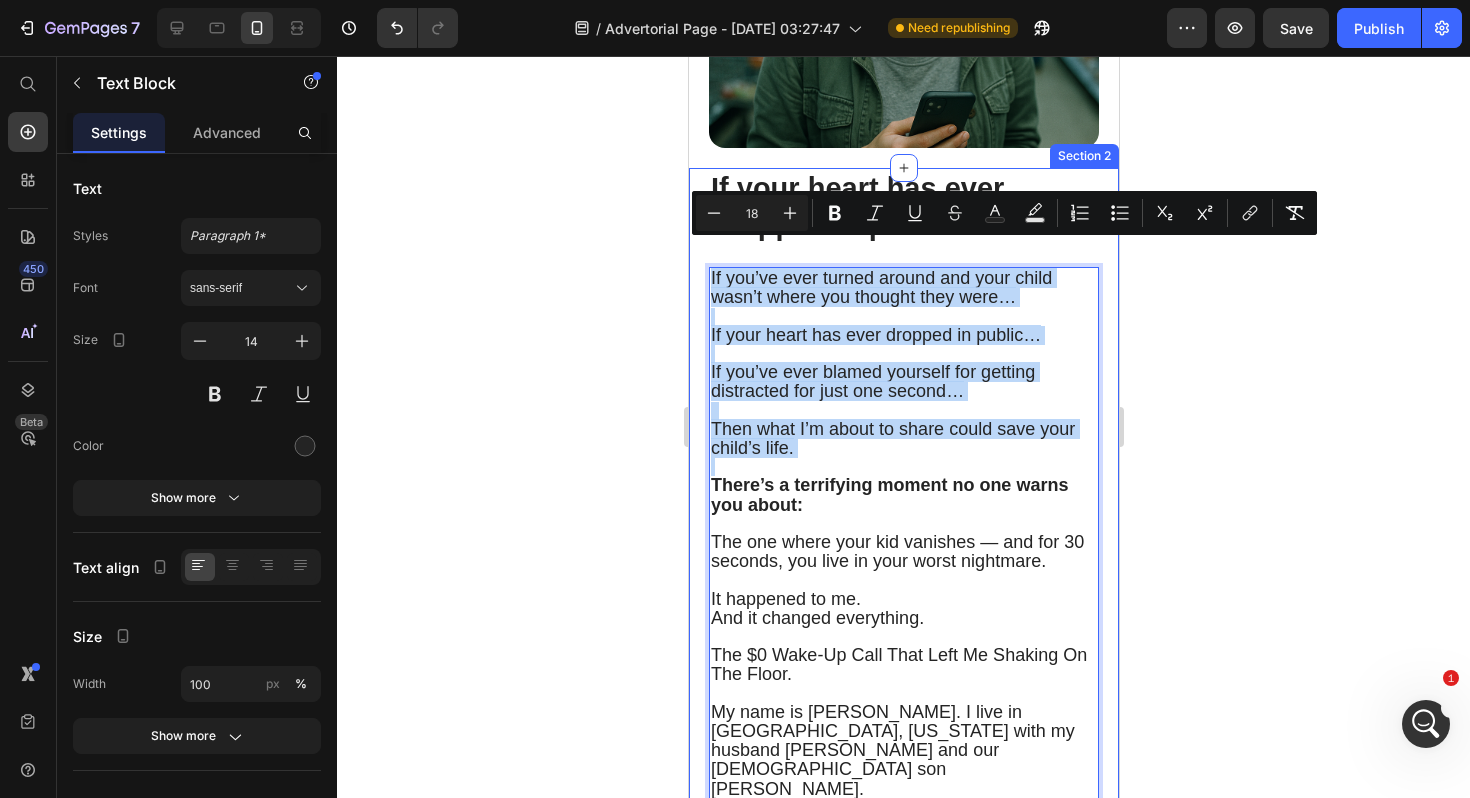 drag, startPoint x: 799, startPoint y: 435, endPoint x: 696, endPoint y: 246, distance: 215.24405 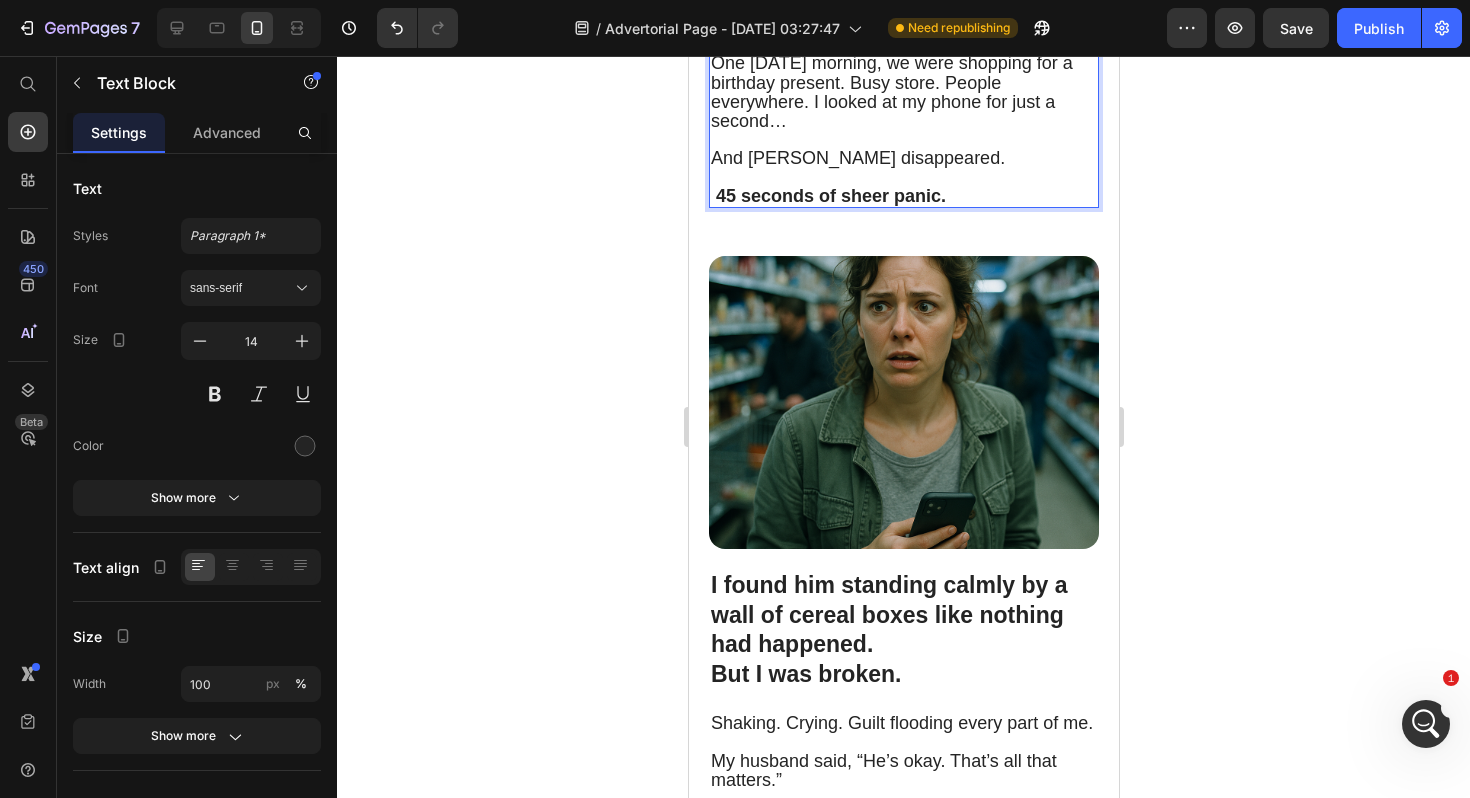 scroll, scrollTop: 1158, scrollLeft: 0, axis: vertical 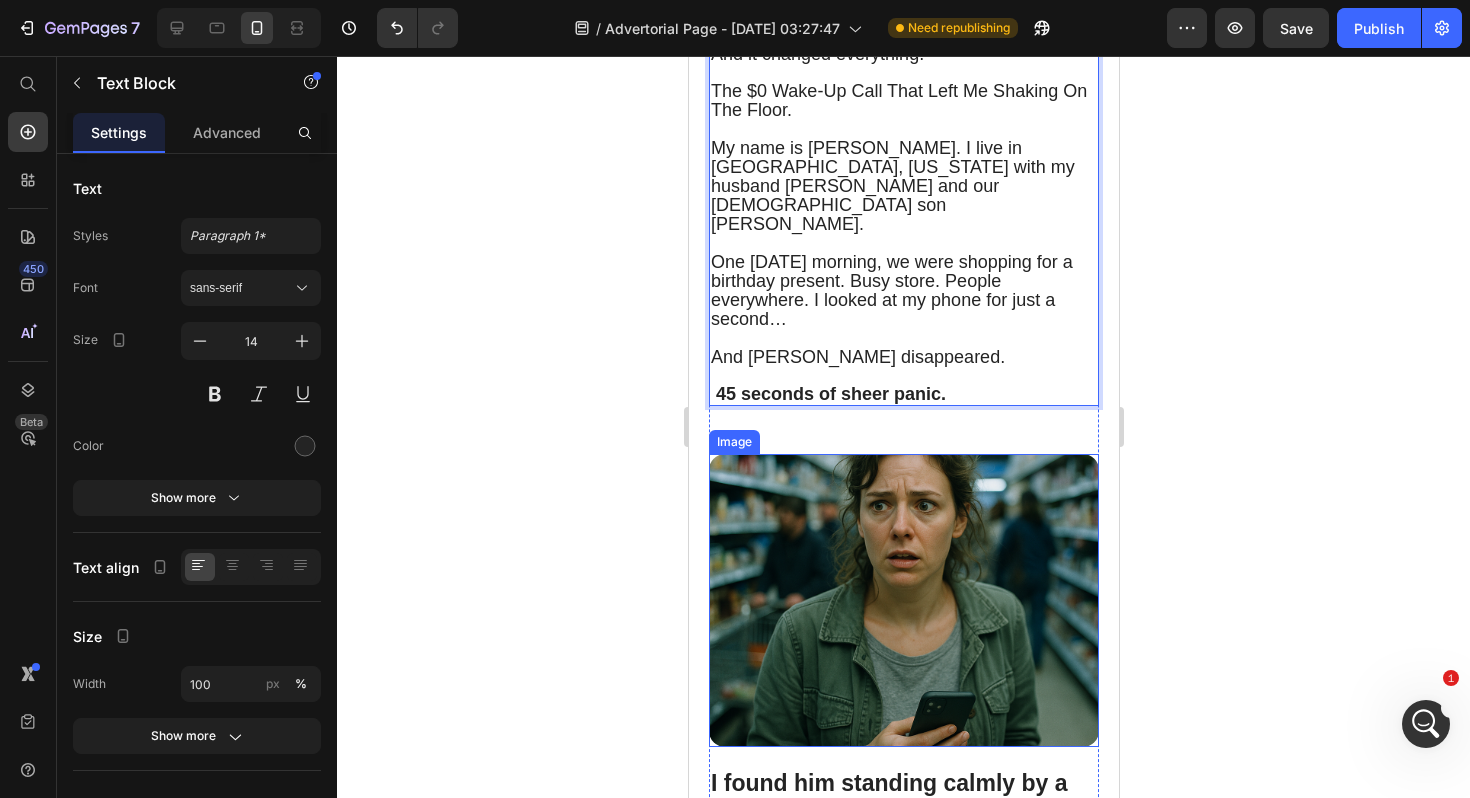 click at bounding box center (903, 600) 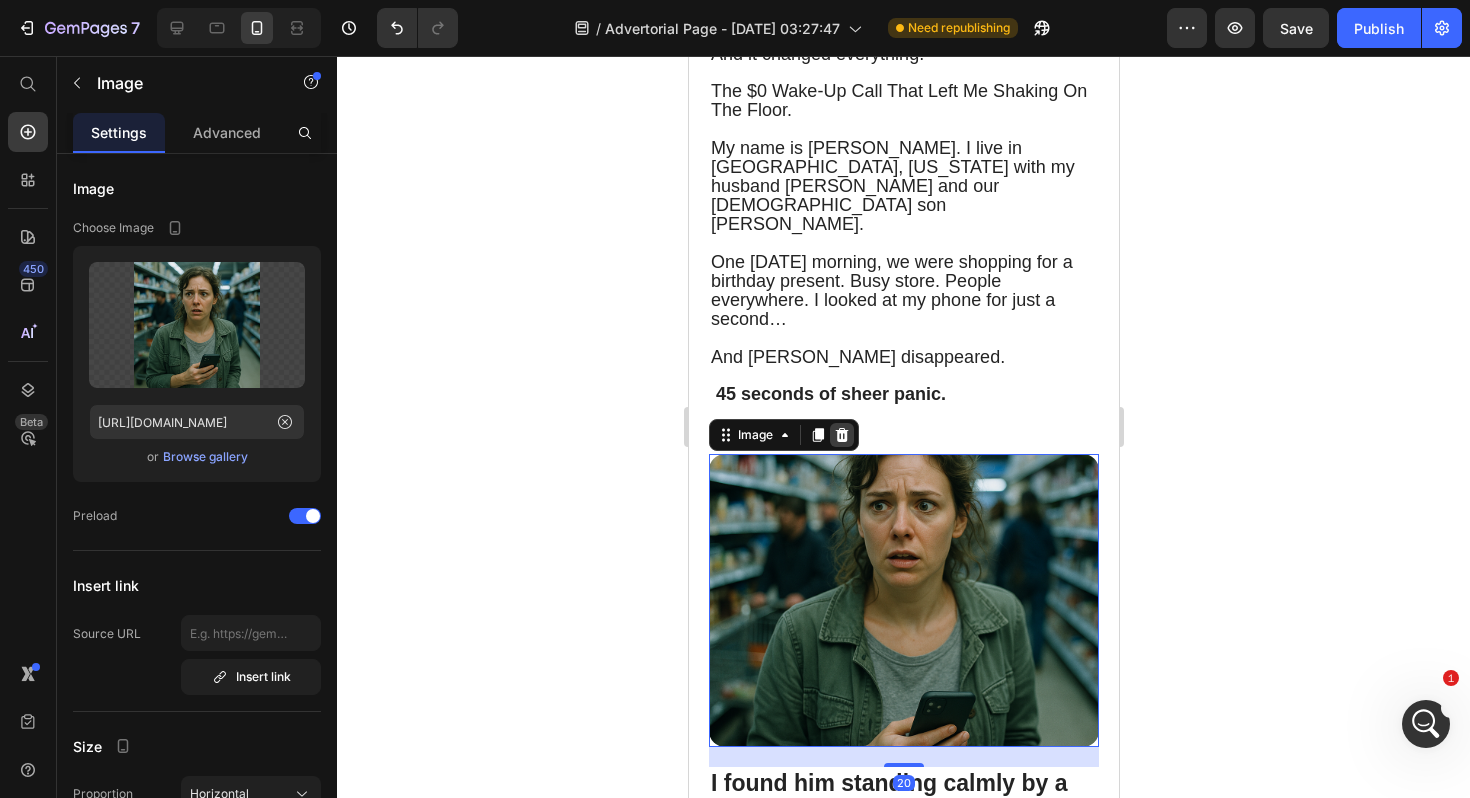 click 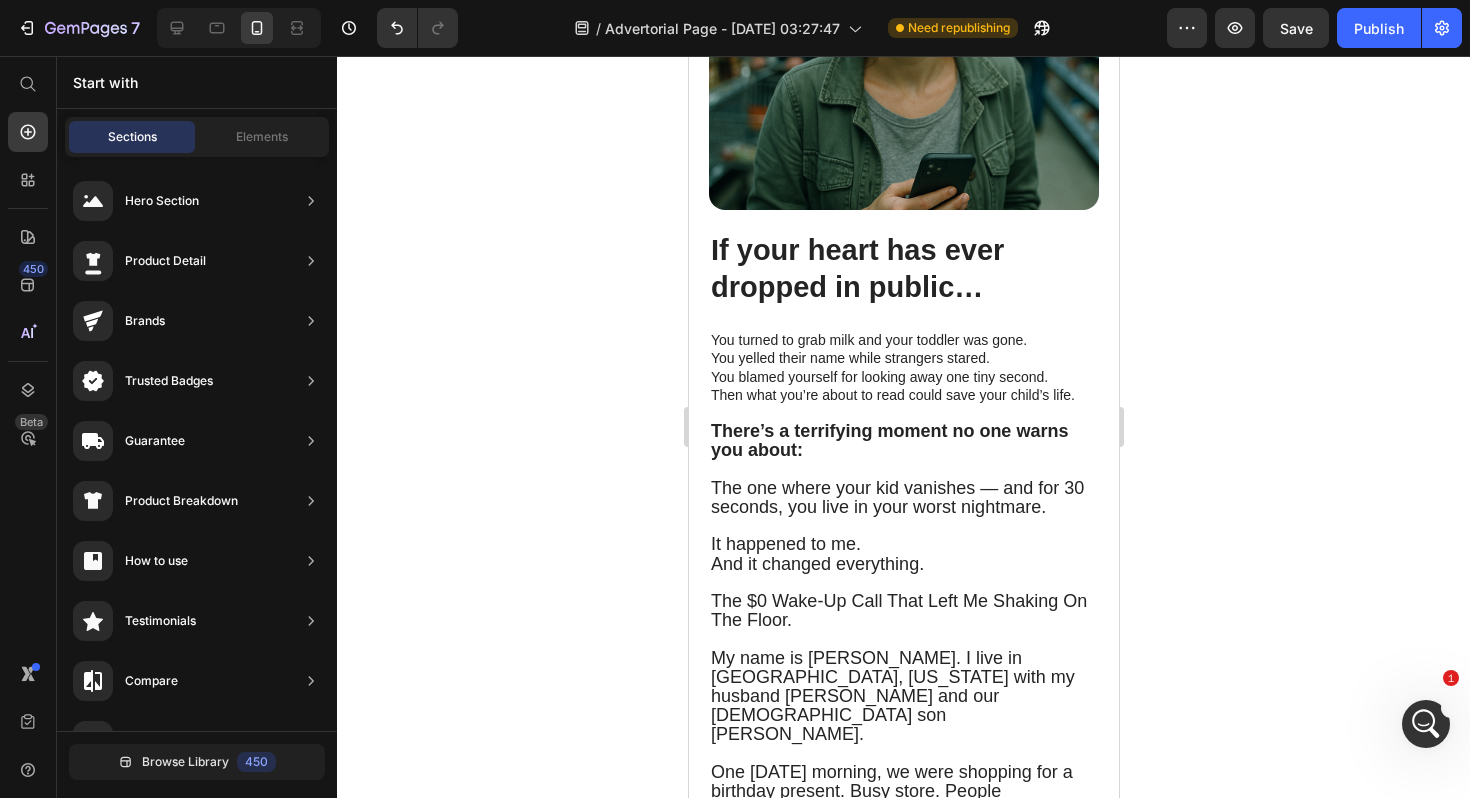 scroll, scrollTop: 641, scrollLeft: 0, axis: vertical 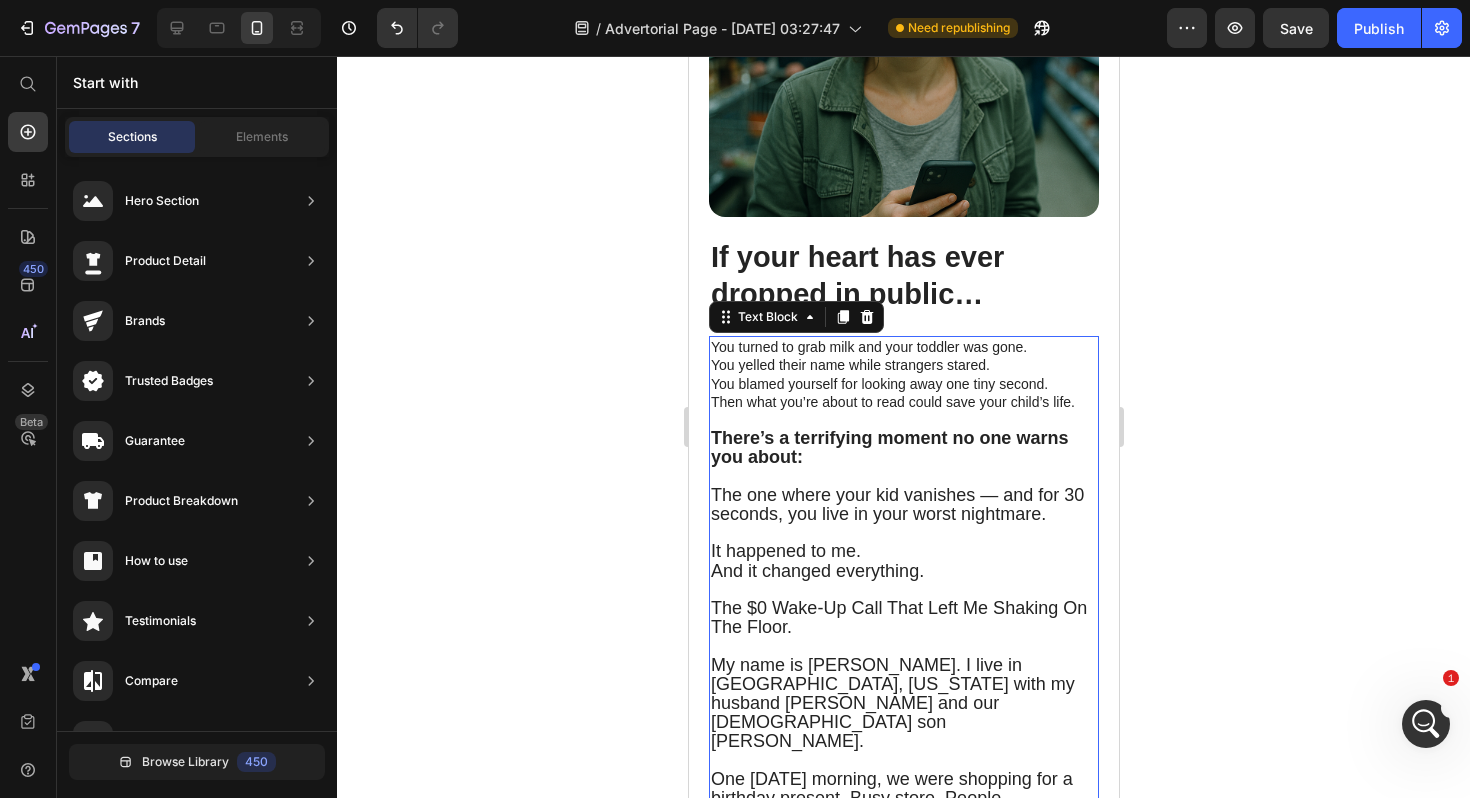 click on "You turned to grab milk and your toddler was gone. You yelled their name while strangers stared. You blamed yourself for looking away one tiny second." at bounding box center (903, 365) 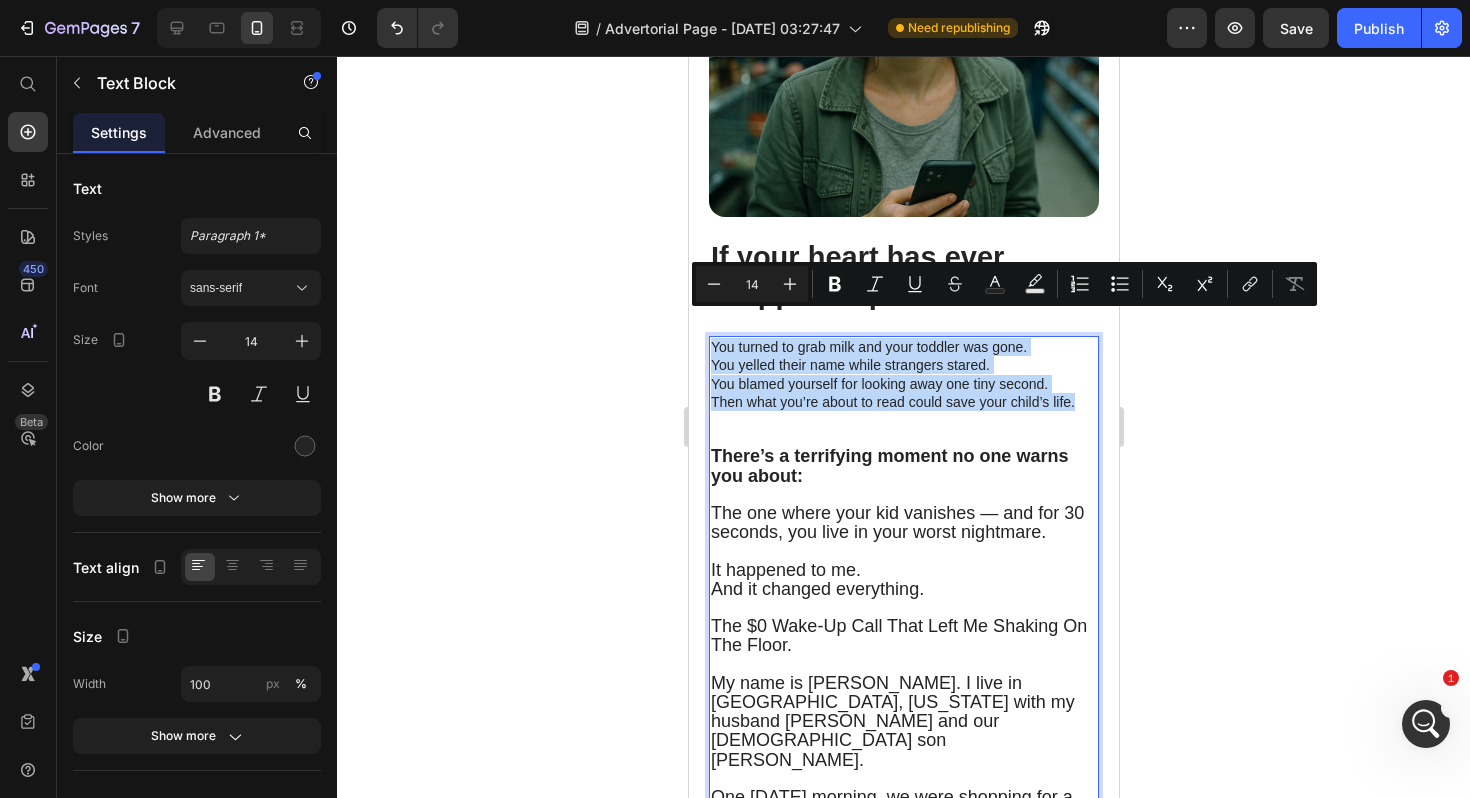 drag, startPoint x: 1074, startPoint y: 381, endPoint x: 707, endPoint y: 312, distance: 373.43005 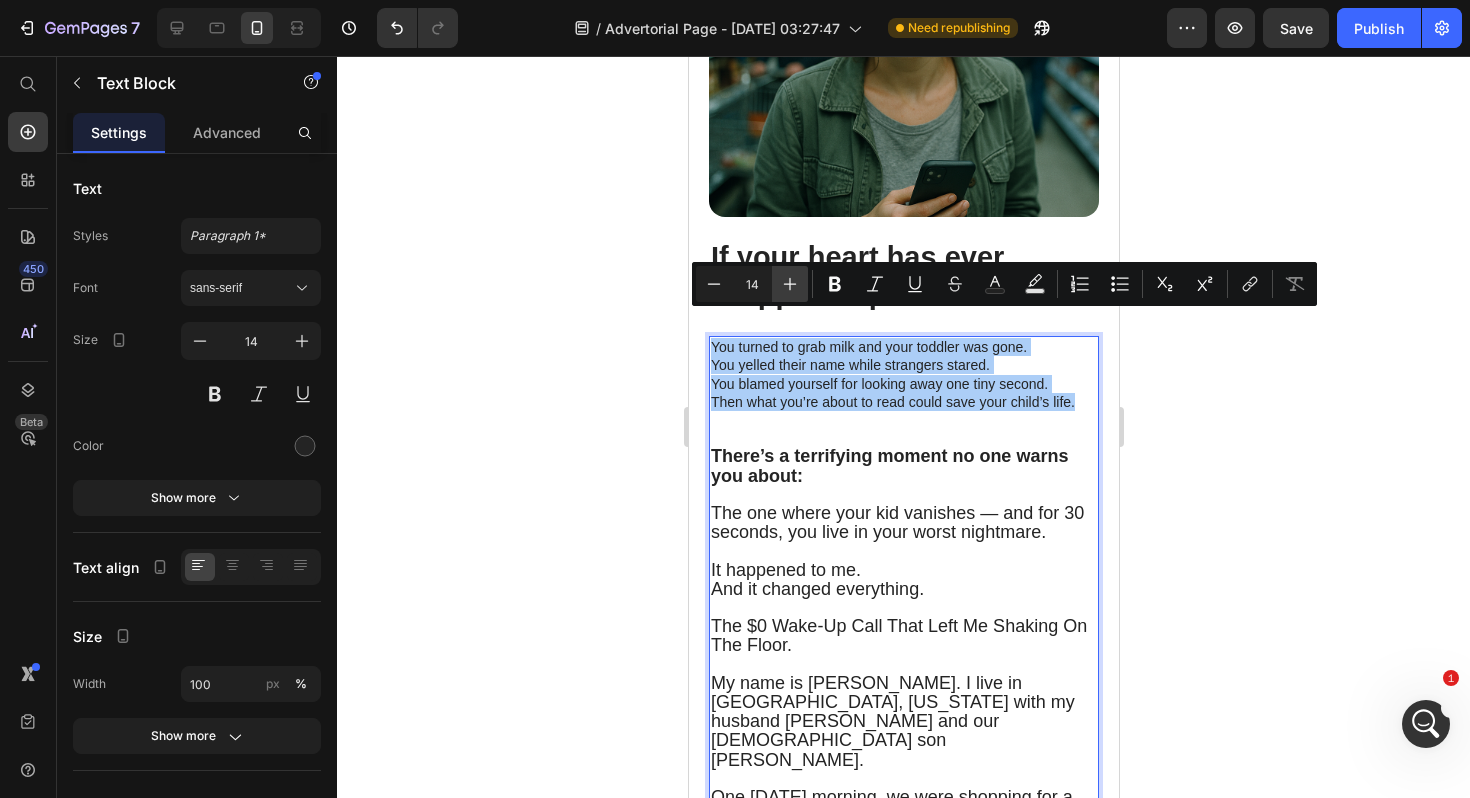 click 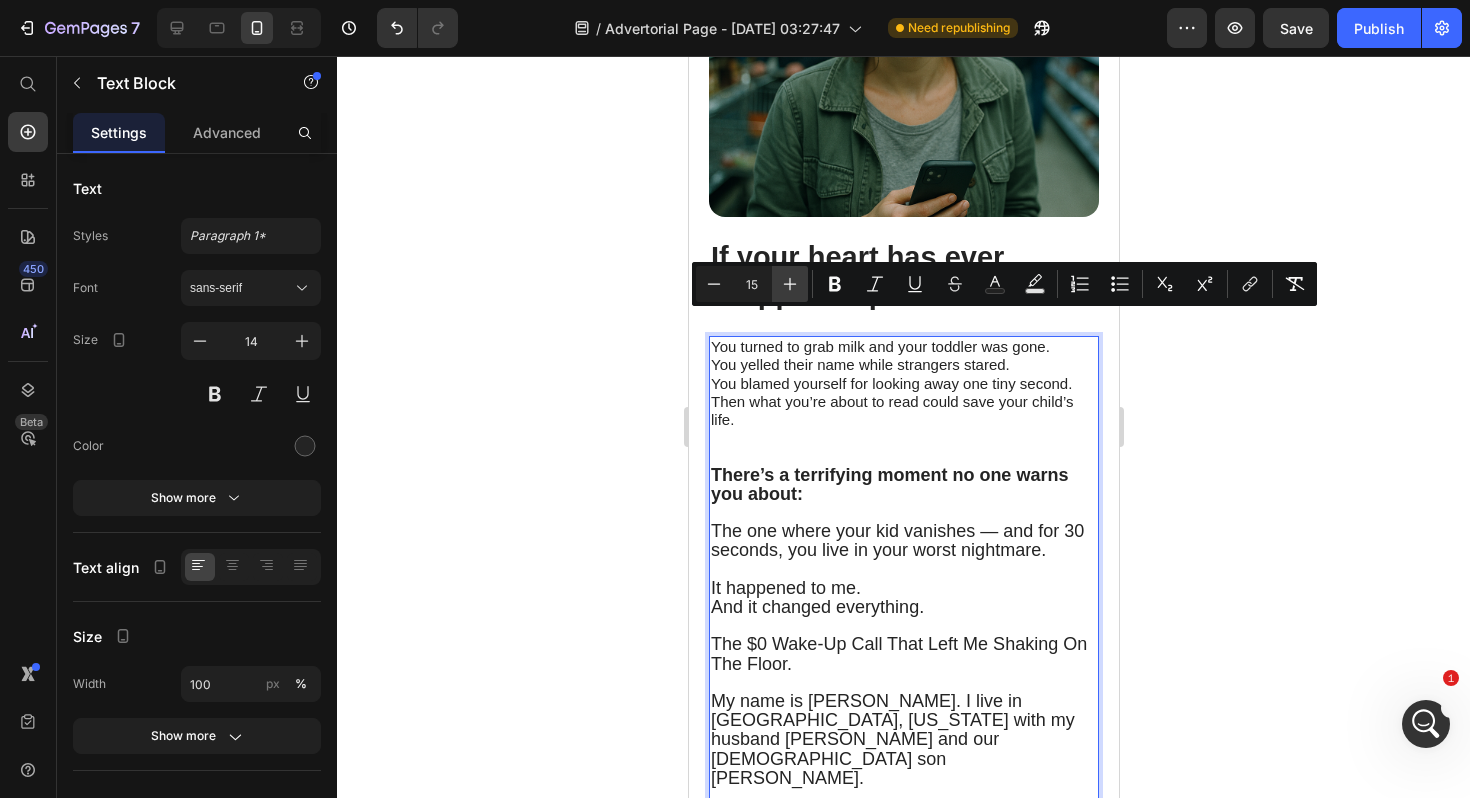 click 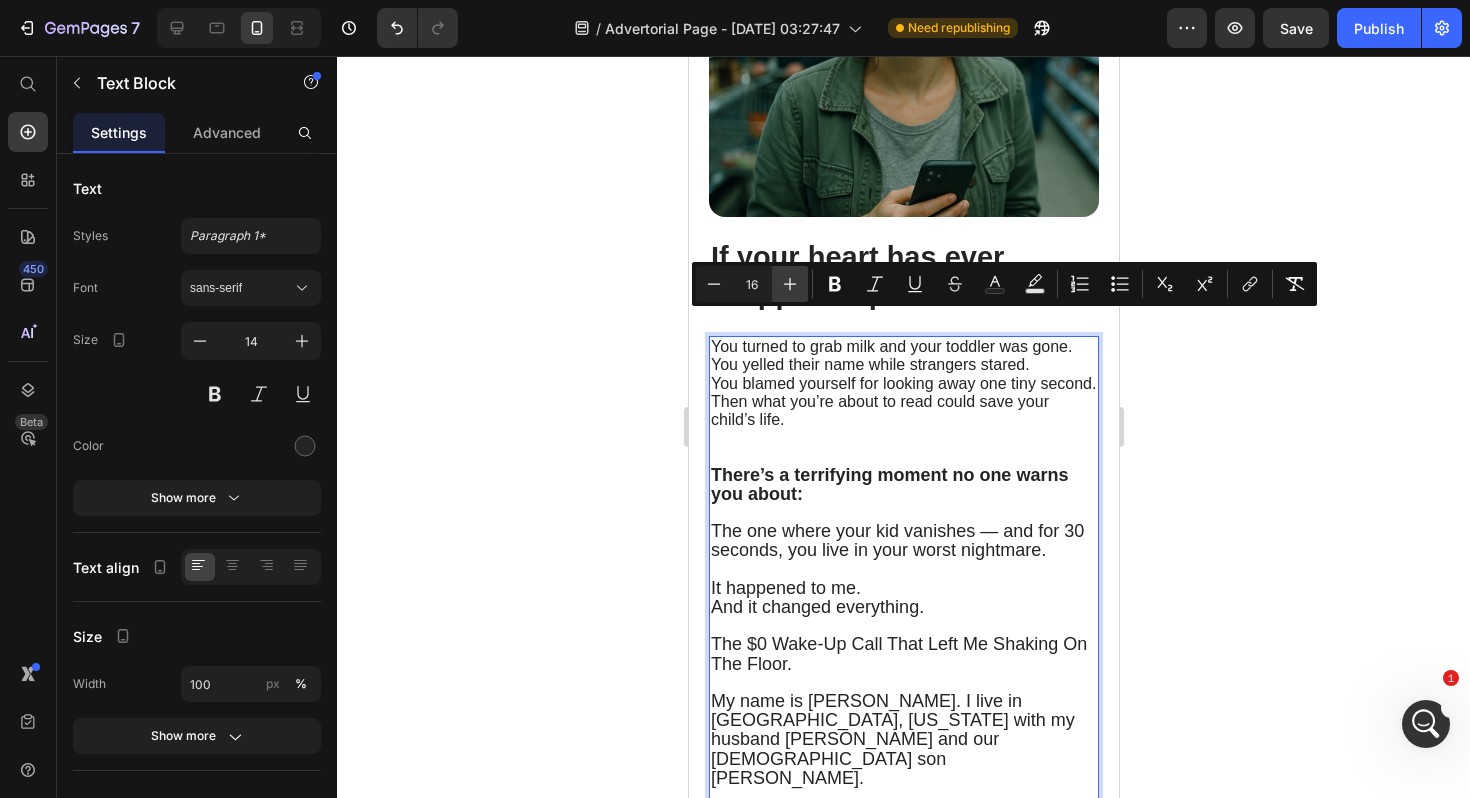 click 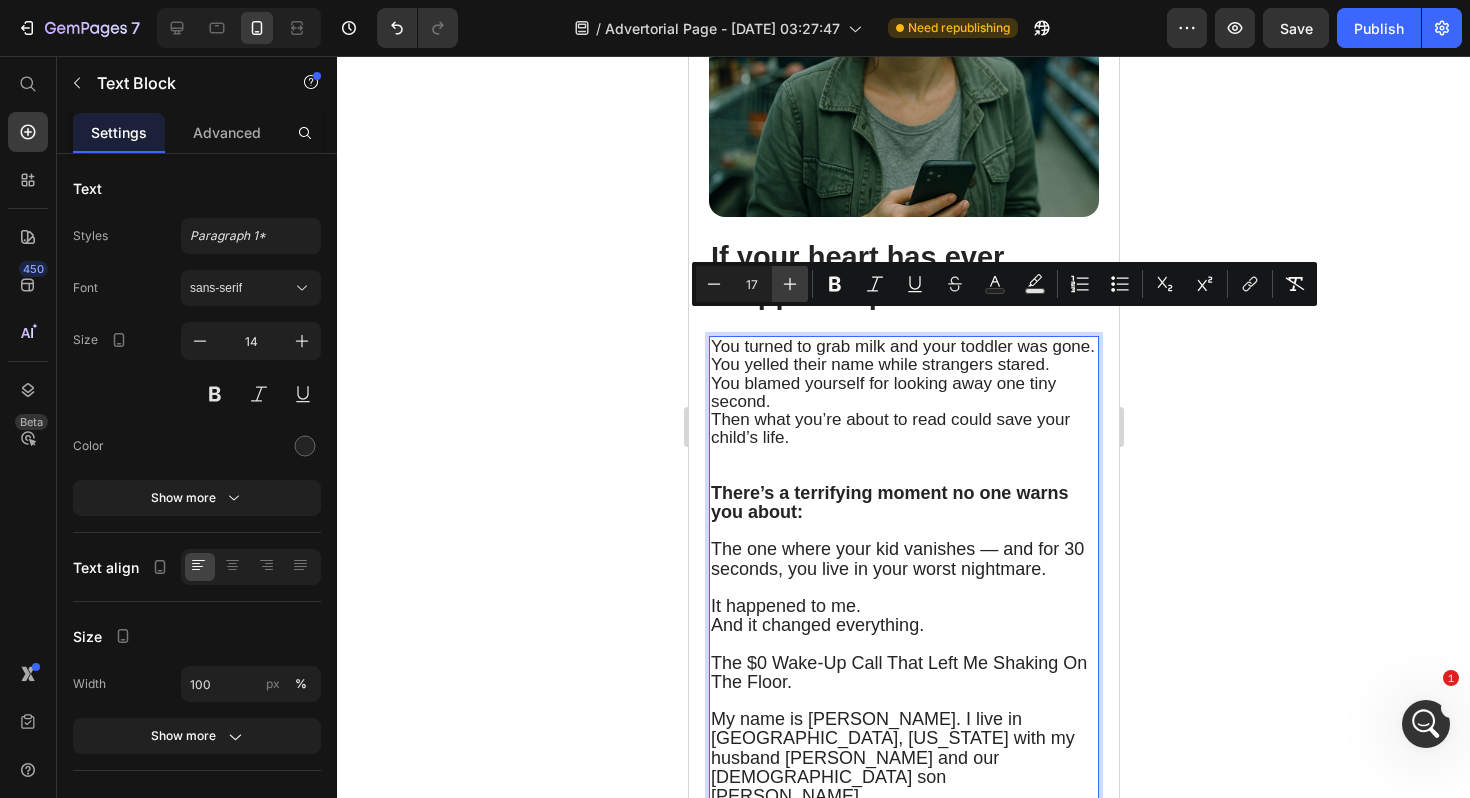 click 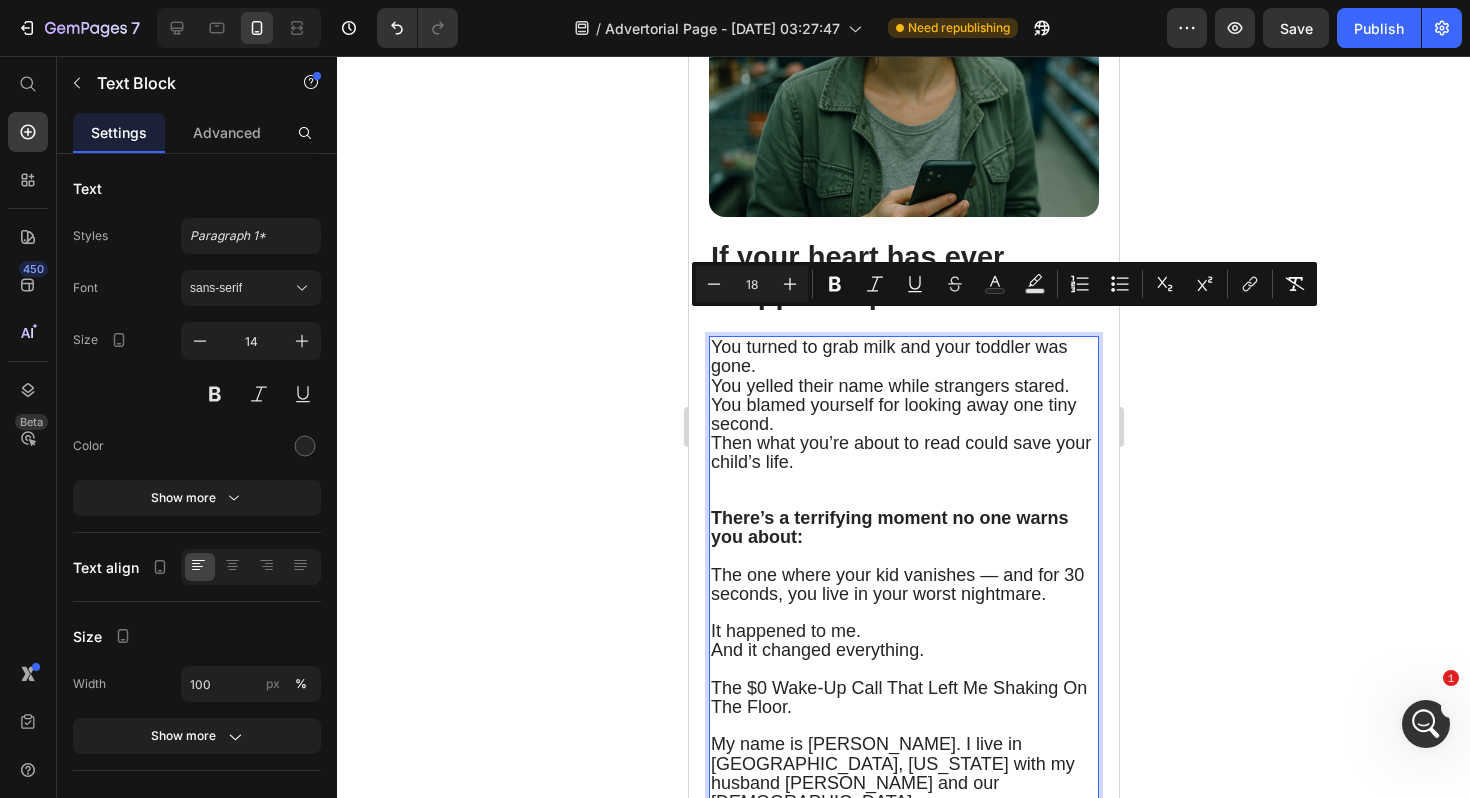 click on "Then what you’re about to read could save your child’s life." at bounding box center [900, 452] 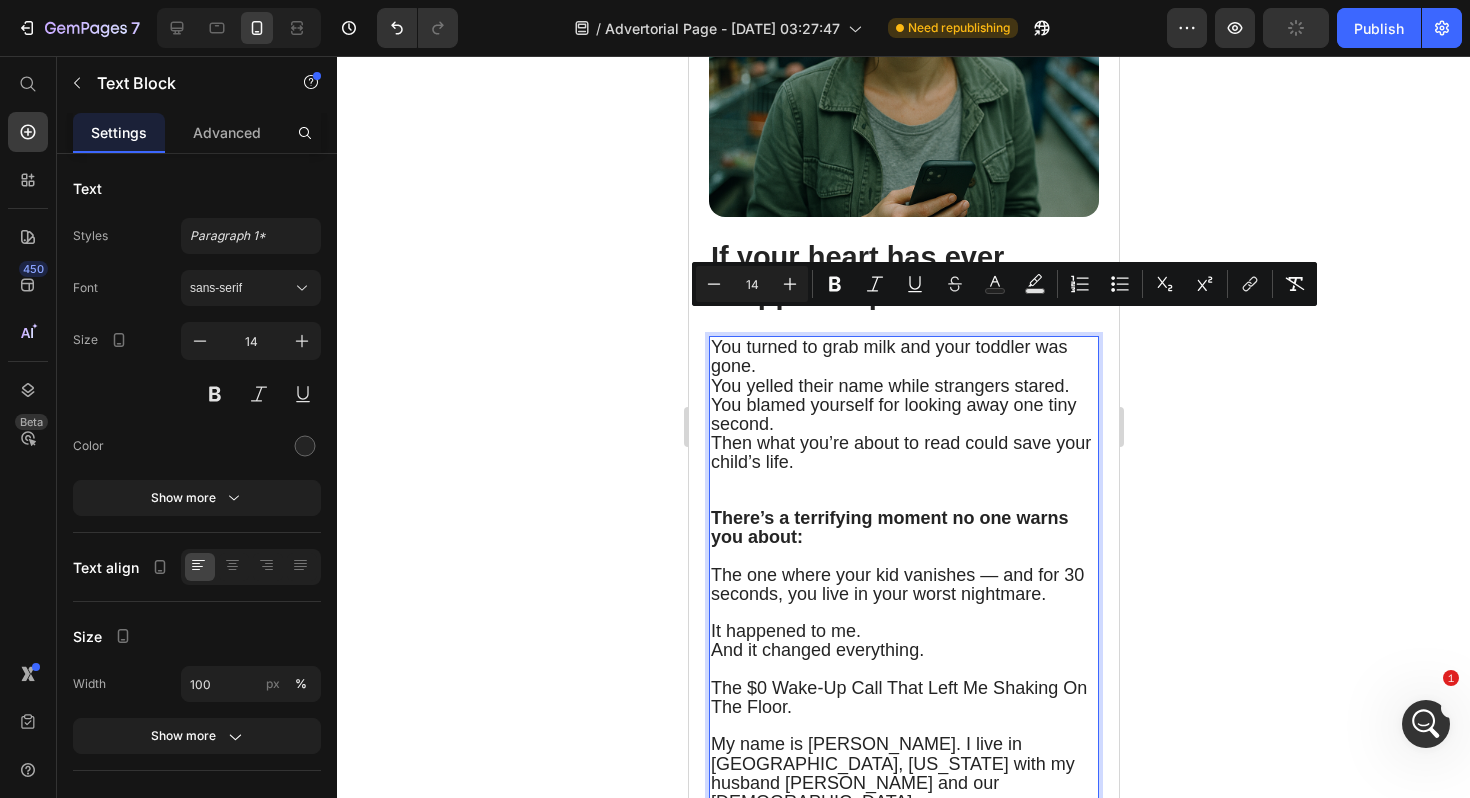 click on "Then what you’re about to read could save your child’s life." at bounding box center [903, 471] 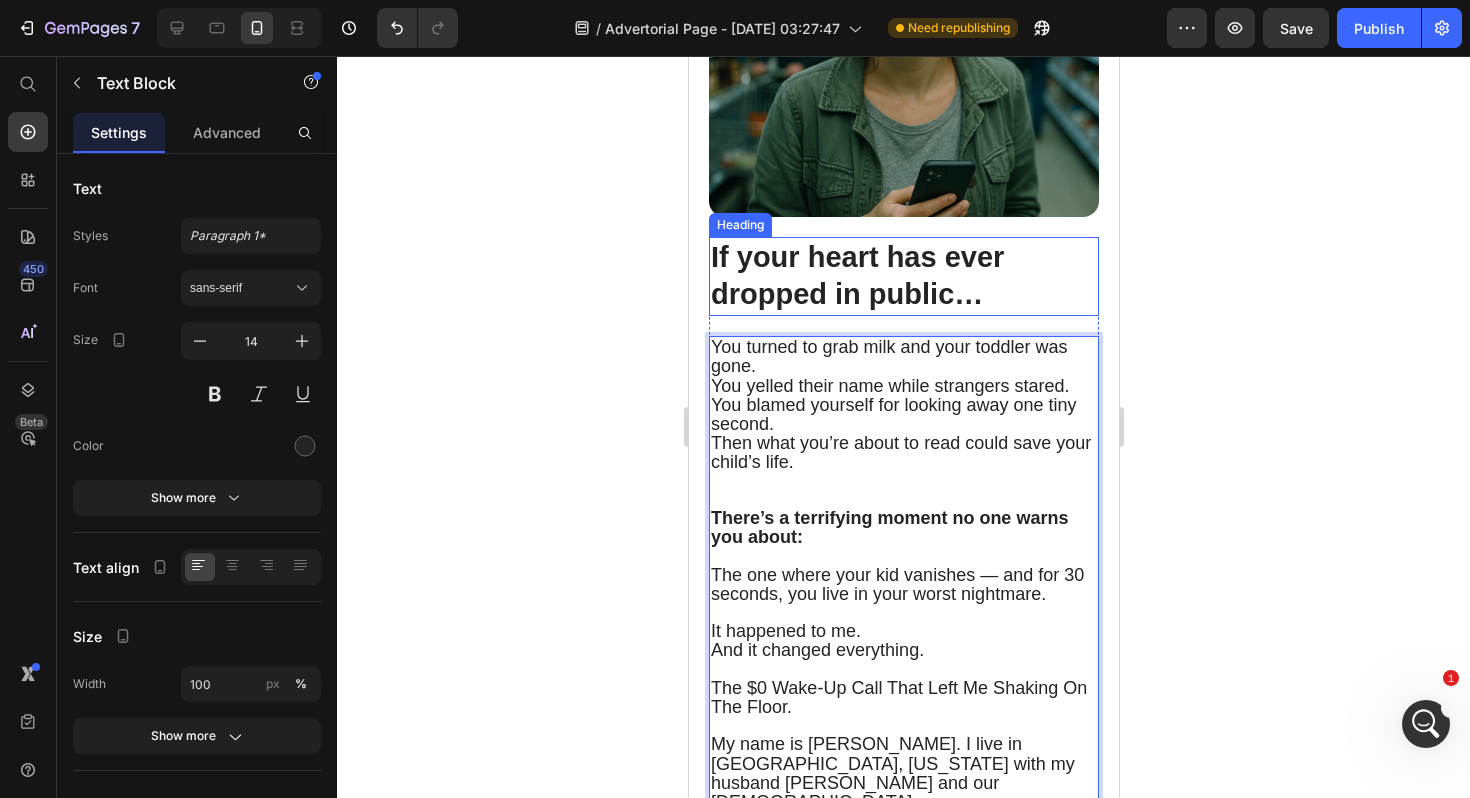 click on "If your heart has ever dropped in public…" at bounding box center (856, 276) 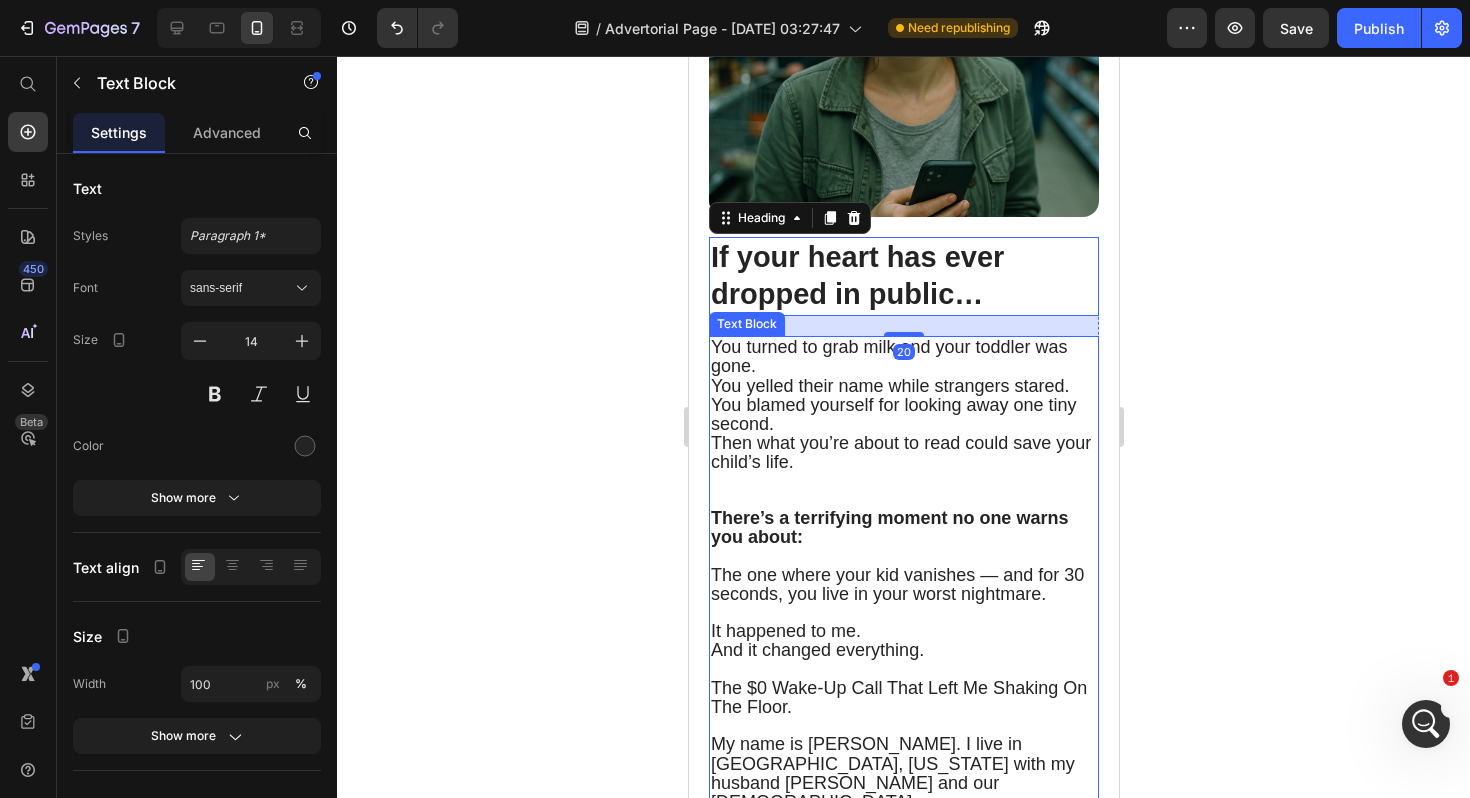 click on "Then what you’re about to read could save your child’s life." at bounding box center [903, 471] 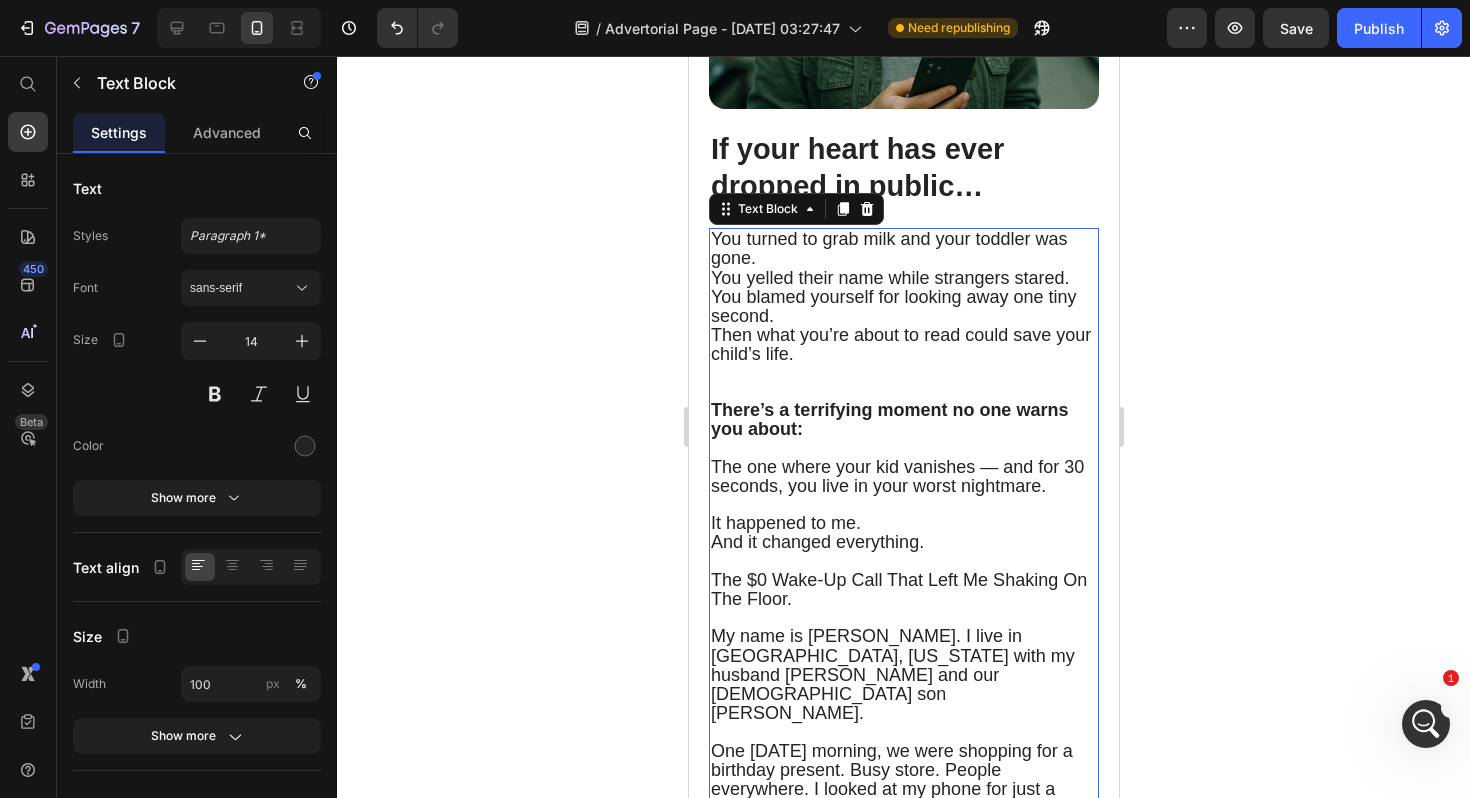 scroll, scrollTop: 746, scrollLeft: 0, axis: vertical 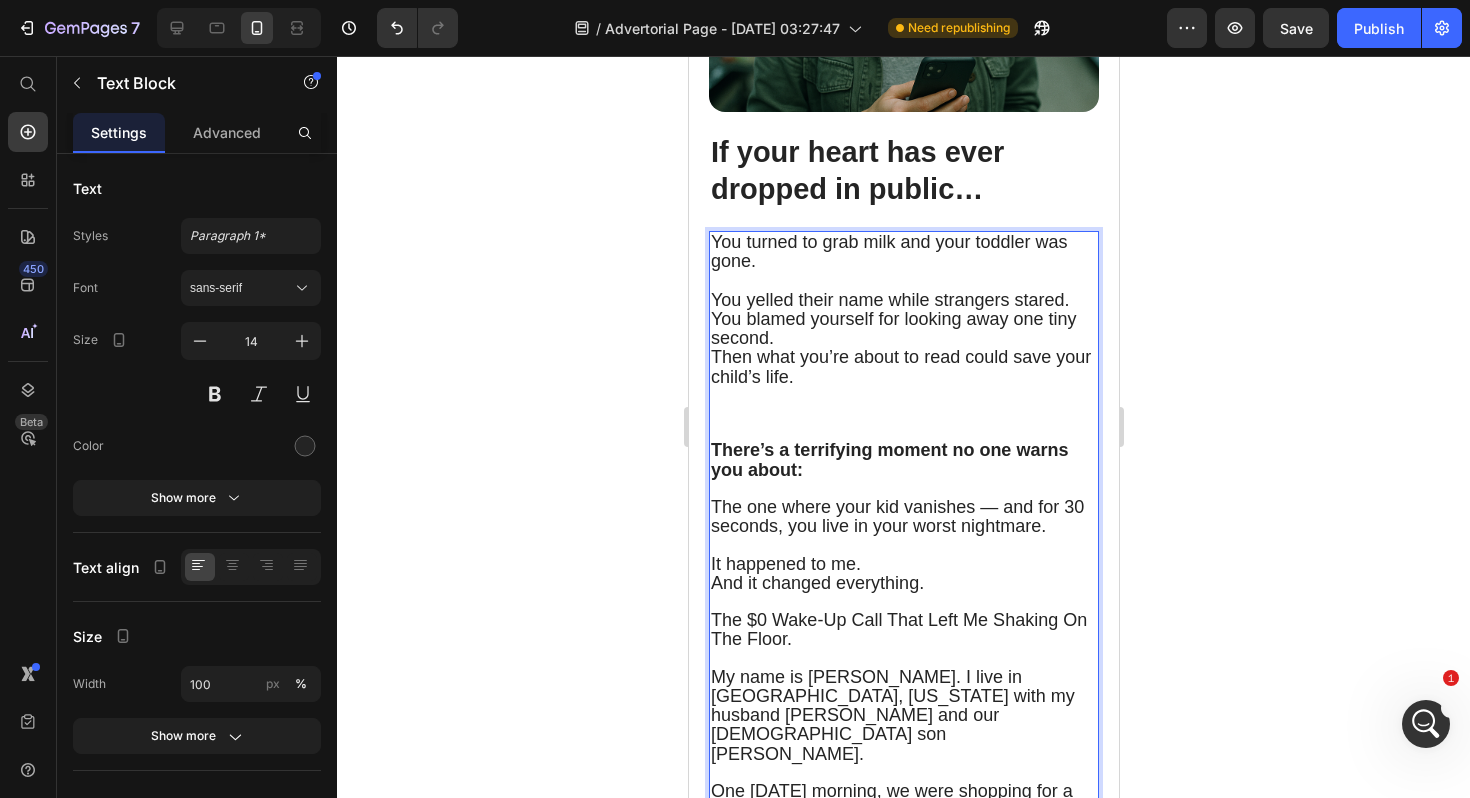 click on "You turned to grab milk and your toddler was gone. ⁠⁠⁠⁠⁠⁠⁠ You yelled their name while strangers stared. You blamed yourself for looking away one tiny second." at bounding box center (903, 290) 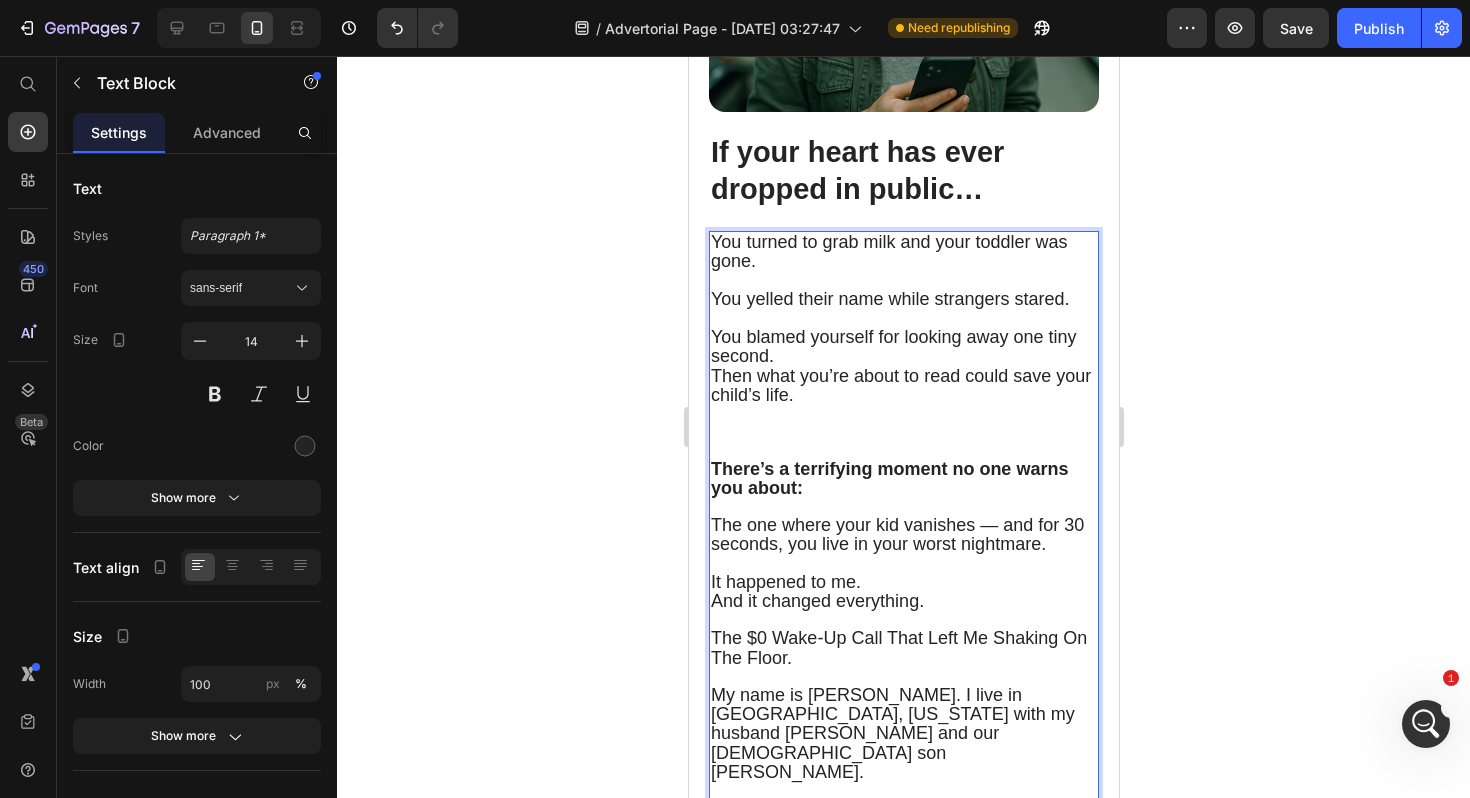 click on "You turned to grab milk and your toddler was gone. You yelled their name while strangers stared. ⁠⁠⁠⁠⁠⁠⁠ You blamed yourself for looking away one tiny second." at bounding box center (903, 299) 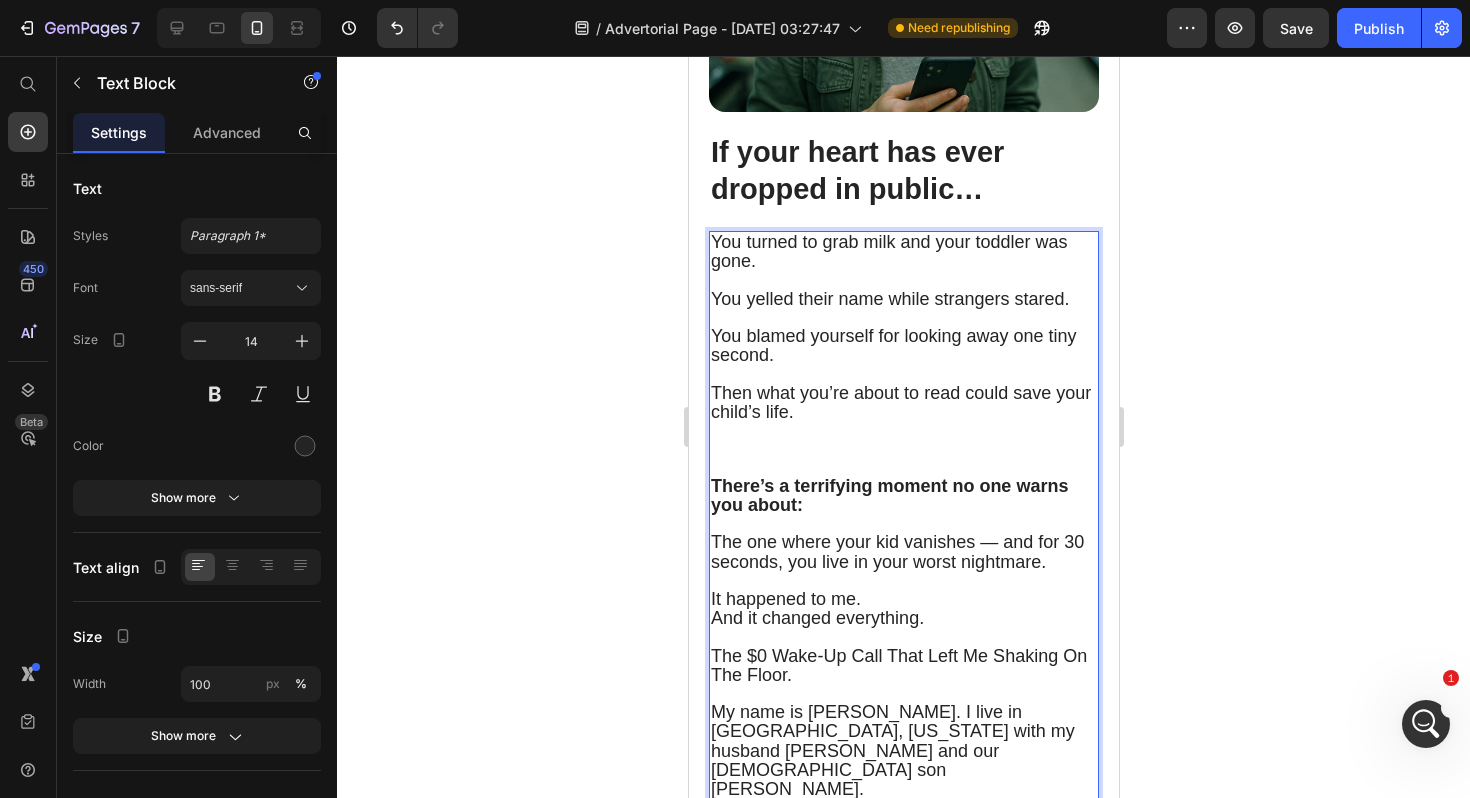 click on "You blamed yourself for looking away one tiny second." at bounding box center [893, 345] 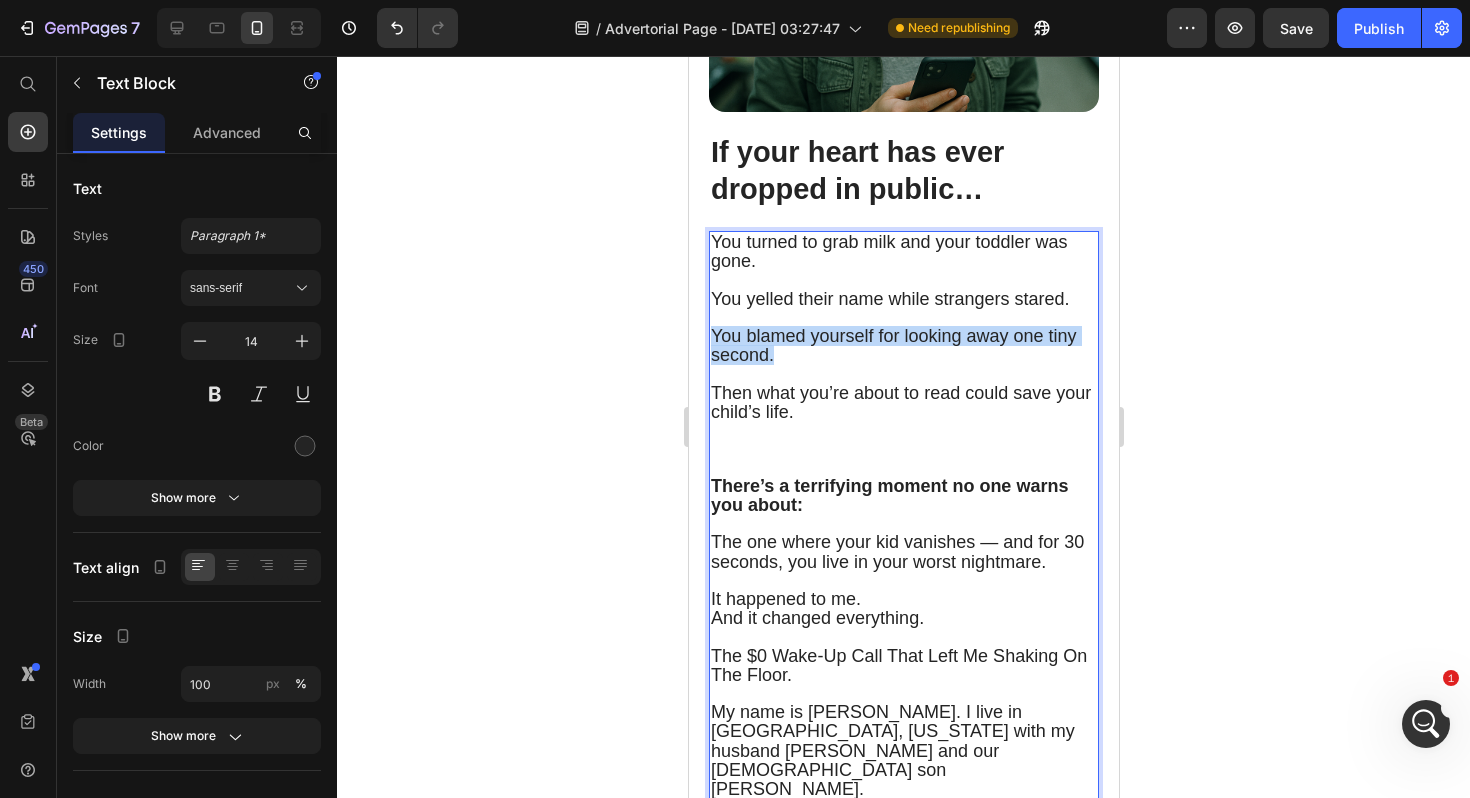 drag, startPoint x: 775, startPoint y: 331, endPoint x: 707, endPoint y: 309, distance: 71.470276 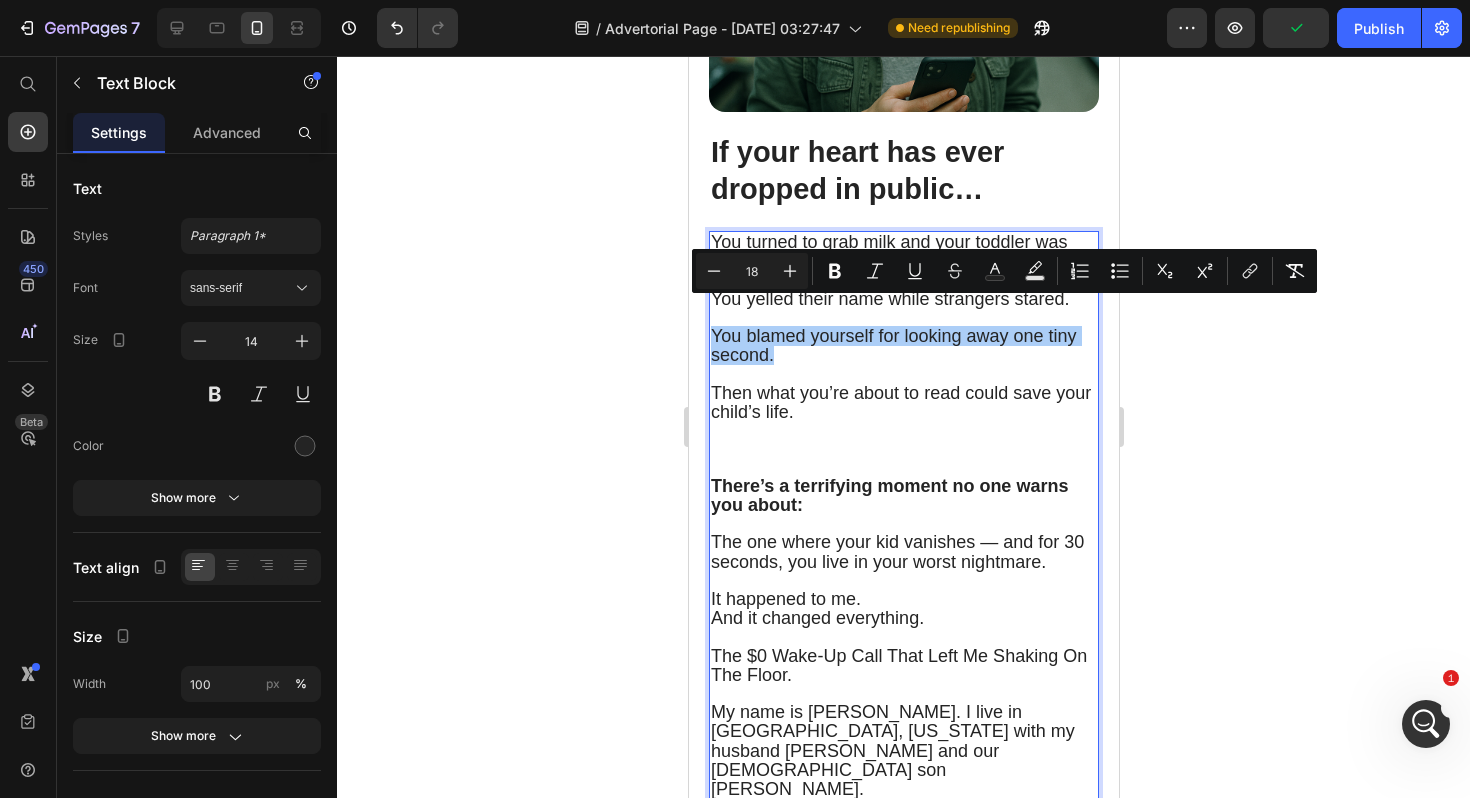 click 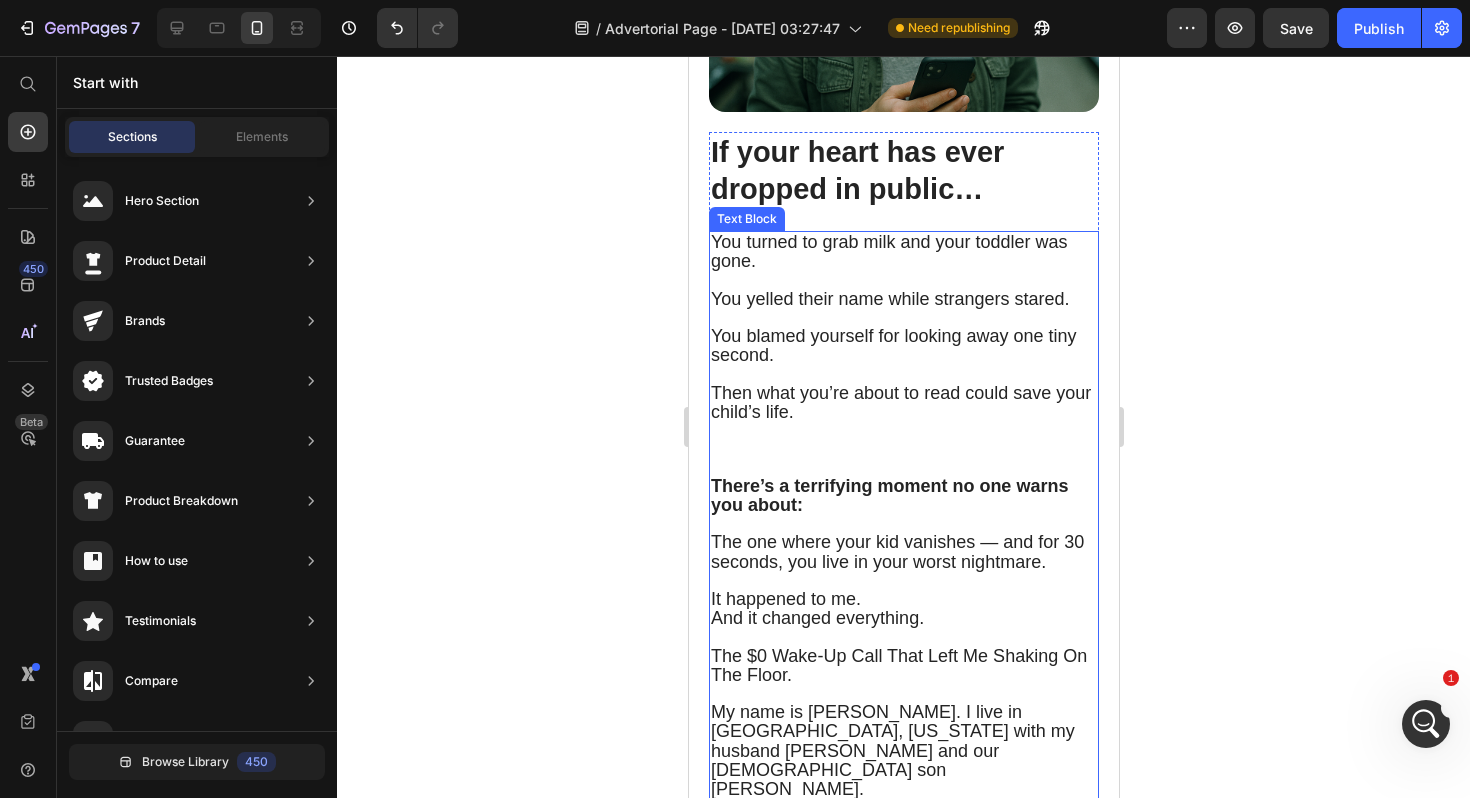 scroll, scrollTop: 804, scrollLeft: 0, axis: vertical 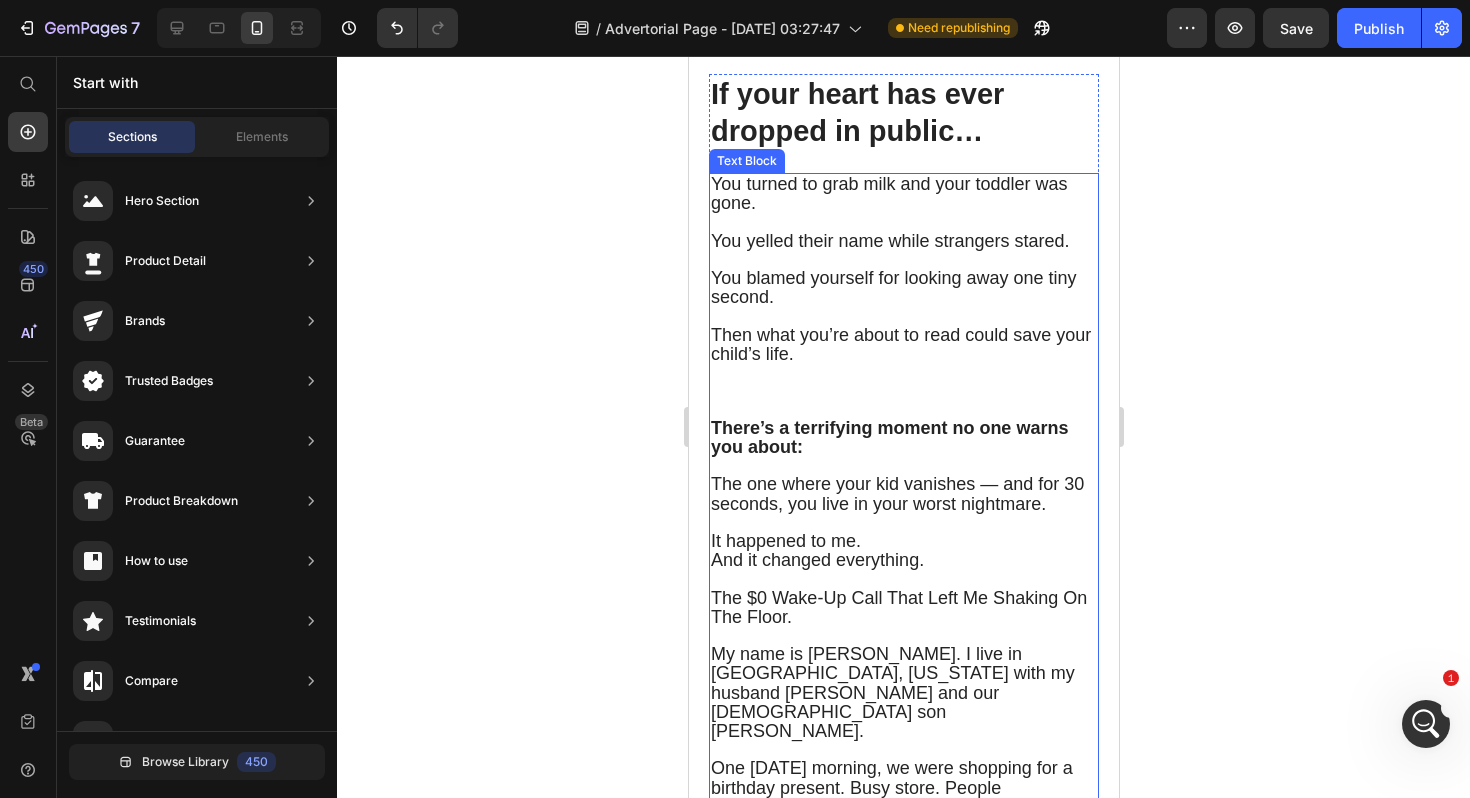click on "The one where your kid vanishes — and for 30 seconds, you live in your worst nightmare." at bounding box center (896, 493) 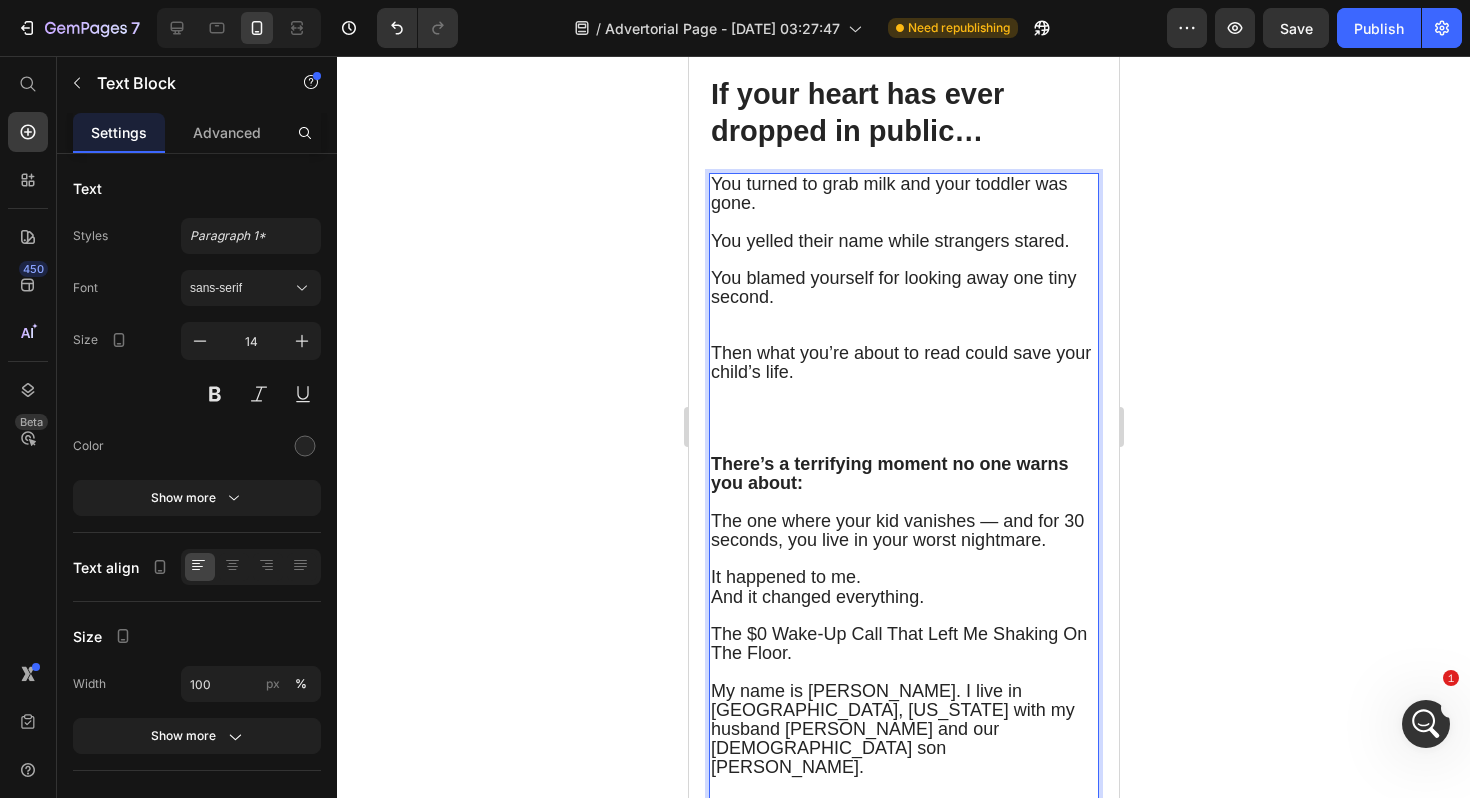 click on "Then what you’re about to read could save your child’s life." at bounding box center (903, 399) 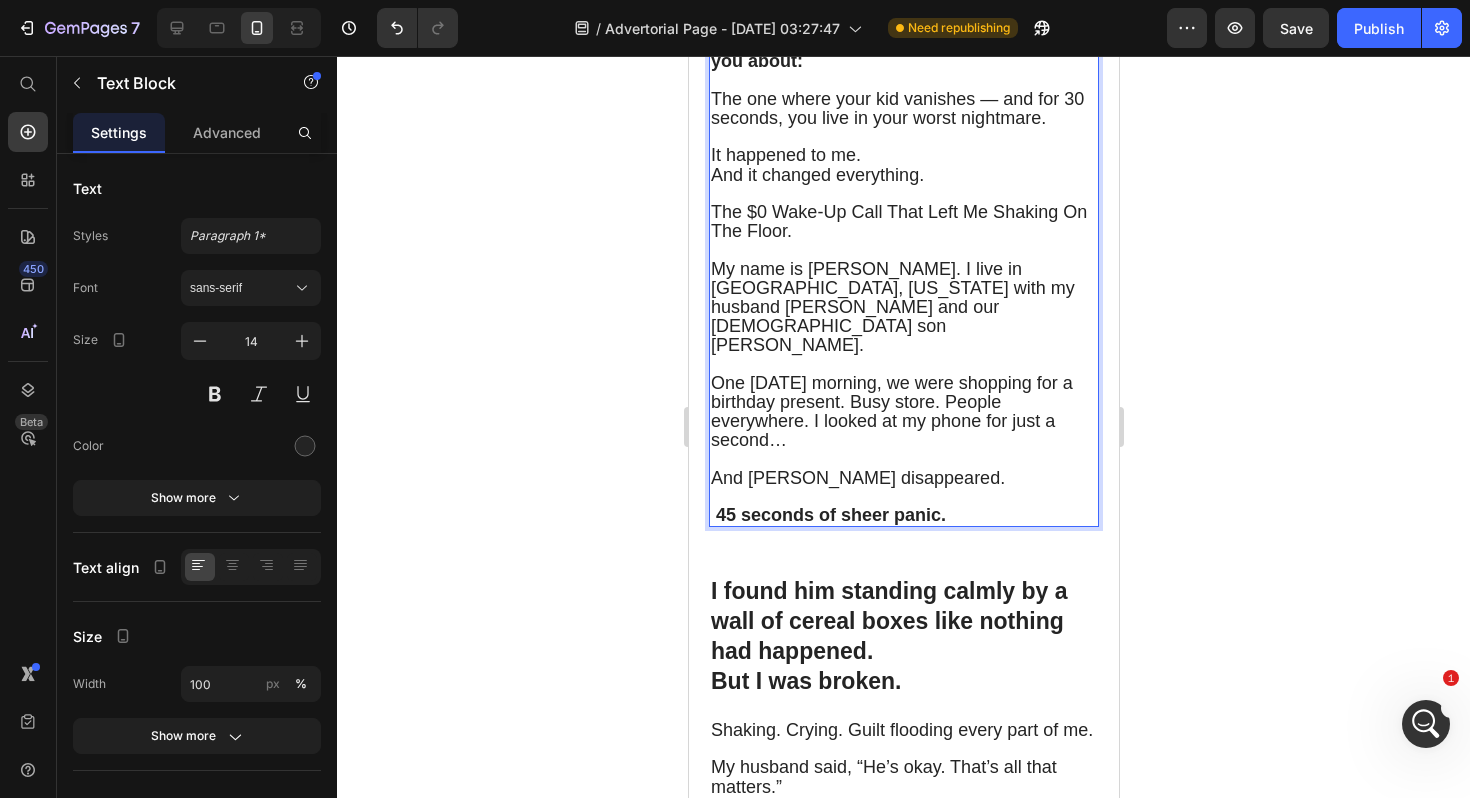 scroll, scrollTop: 1123, scrollLeft: 0, axis: vertical 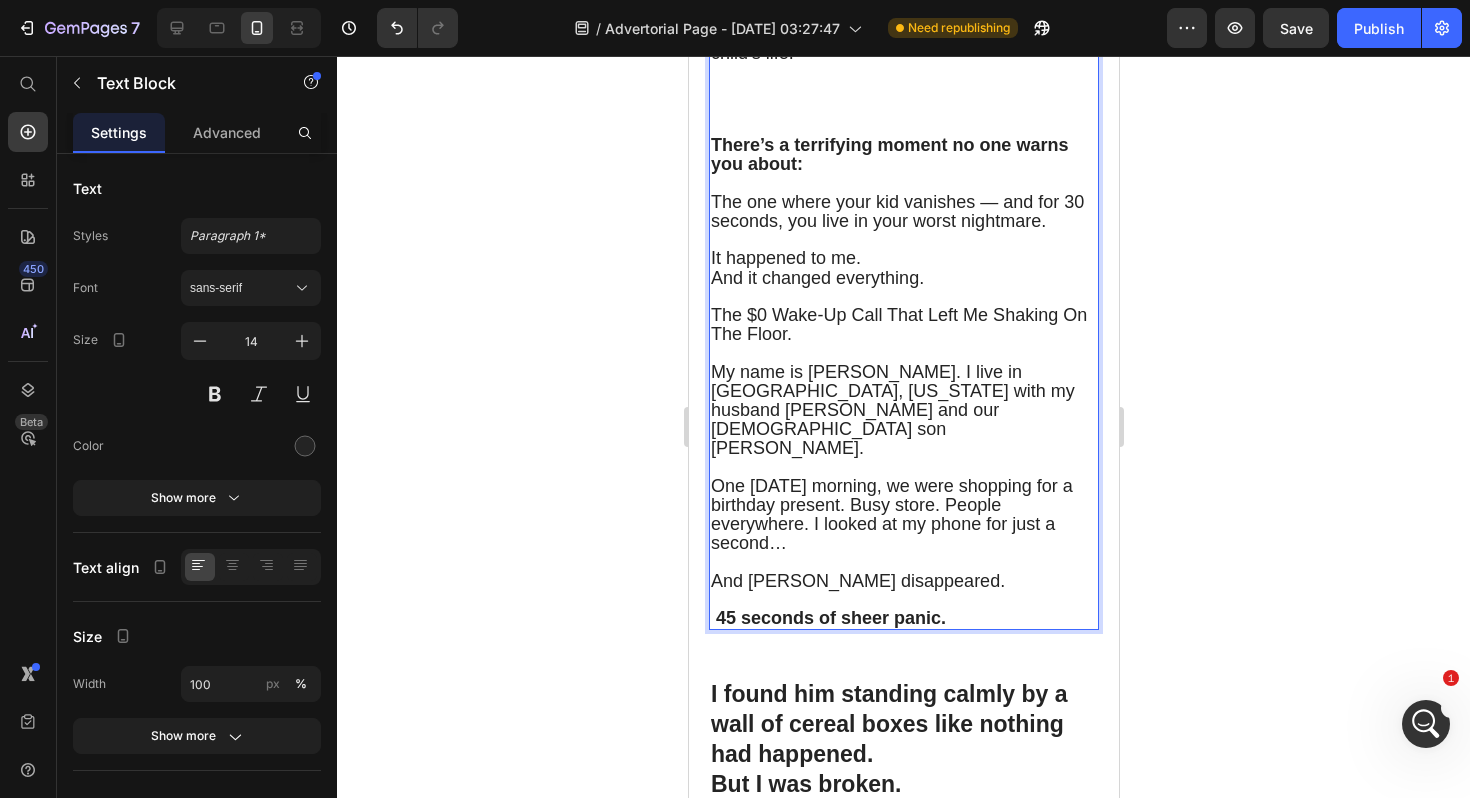 click on "45 seconds of sheer panic." at bounding box center (903, 618) 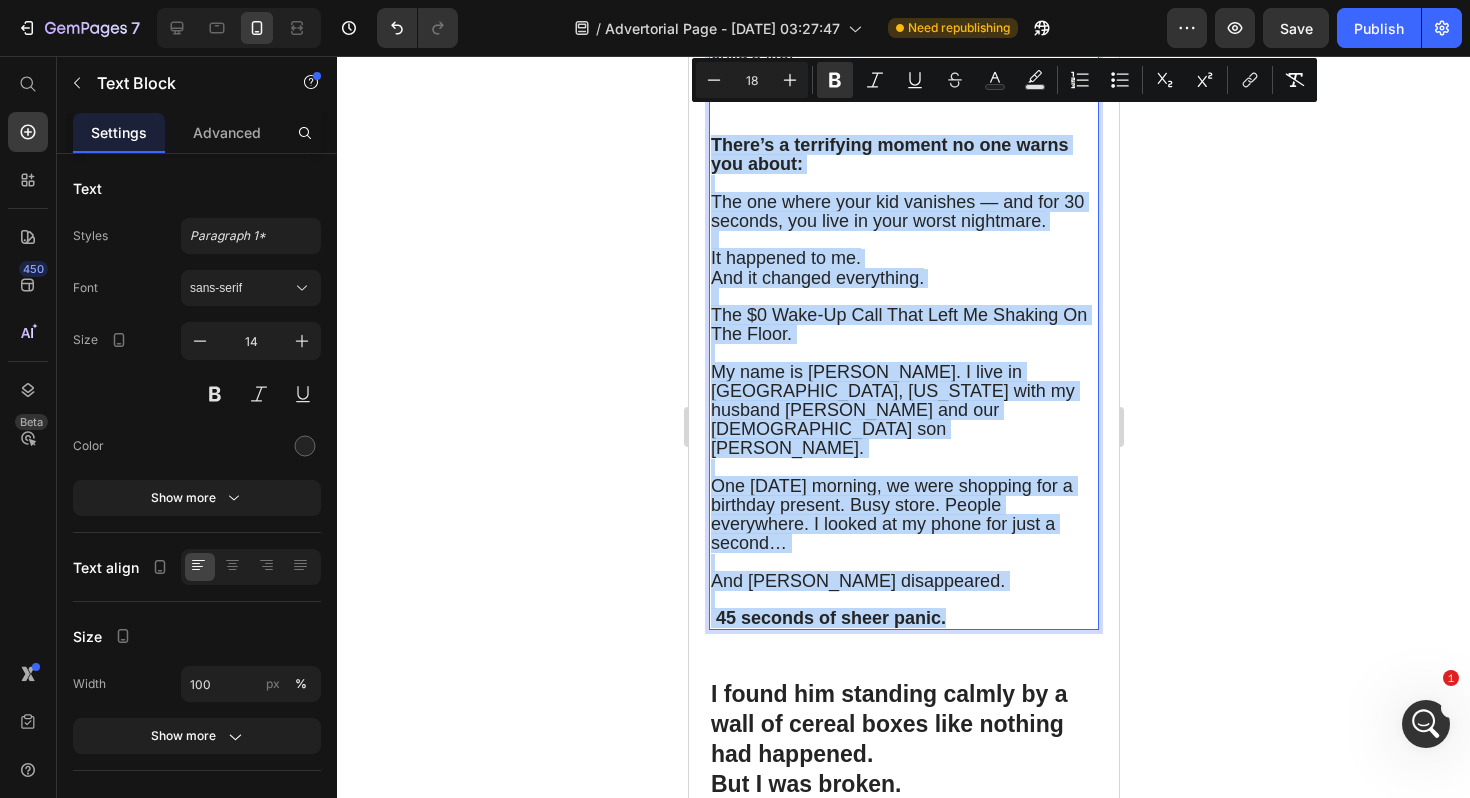 drag, startPoint x: 949, startPoint y: 557, endPoint x: 707, endPoint y: 125, distance: 495.1646 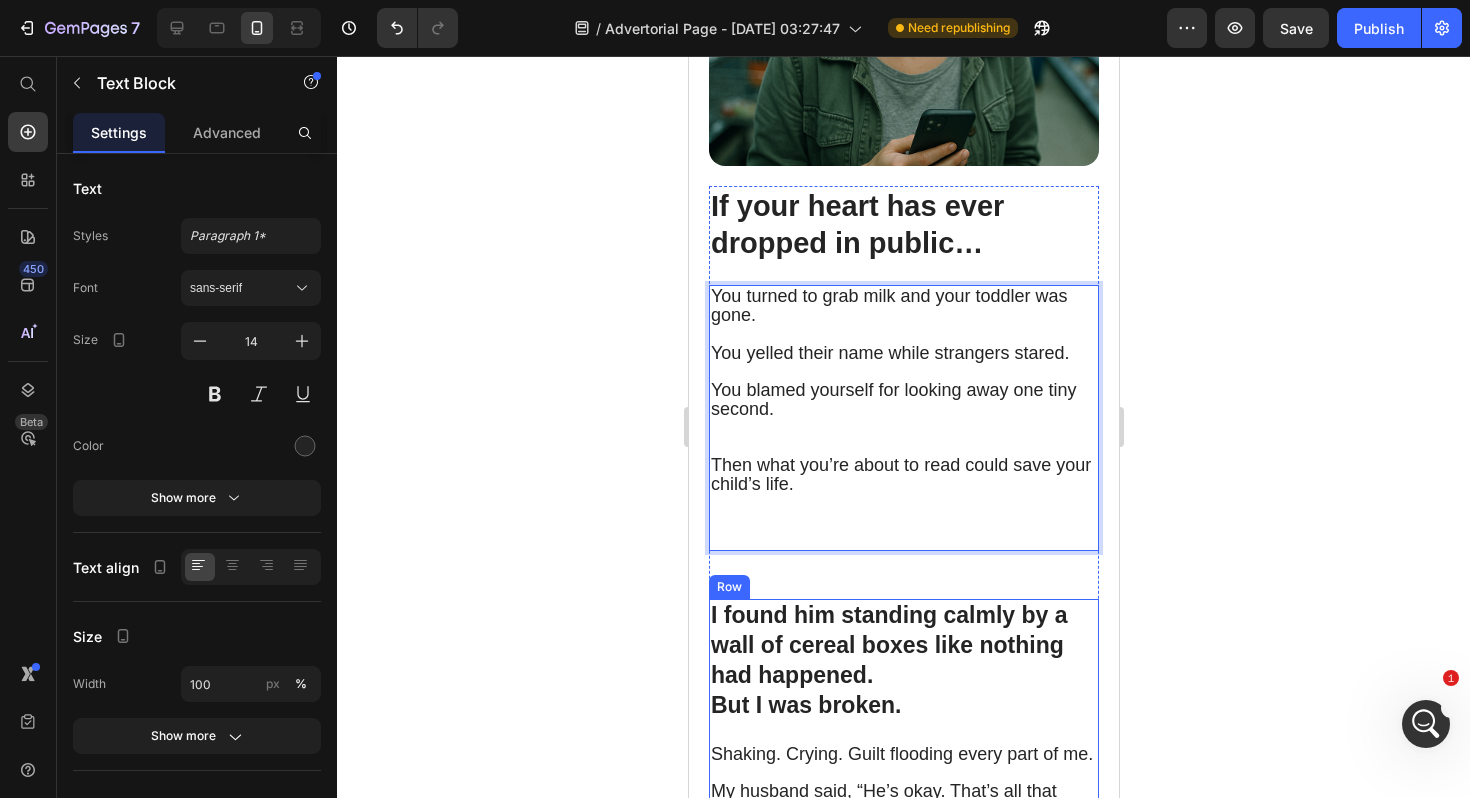 scroll, scrollTop: 622, scrollLeft: 0, axis: vertical 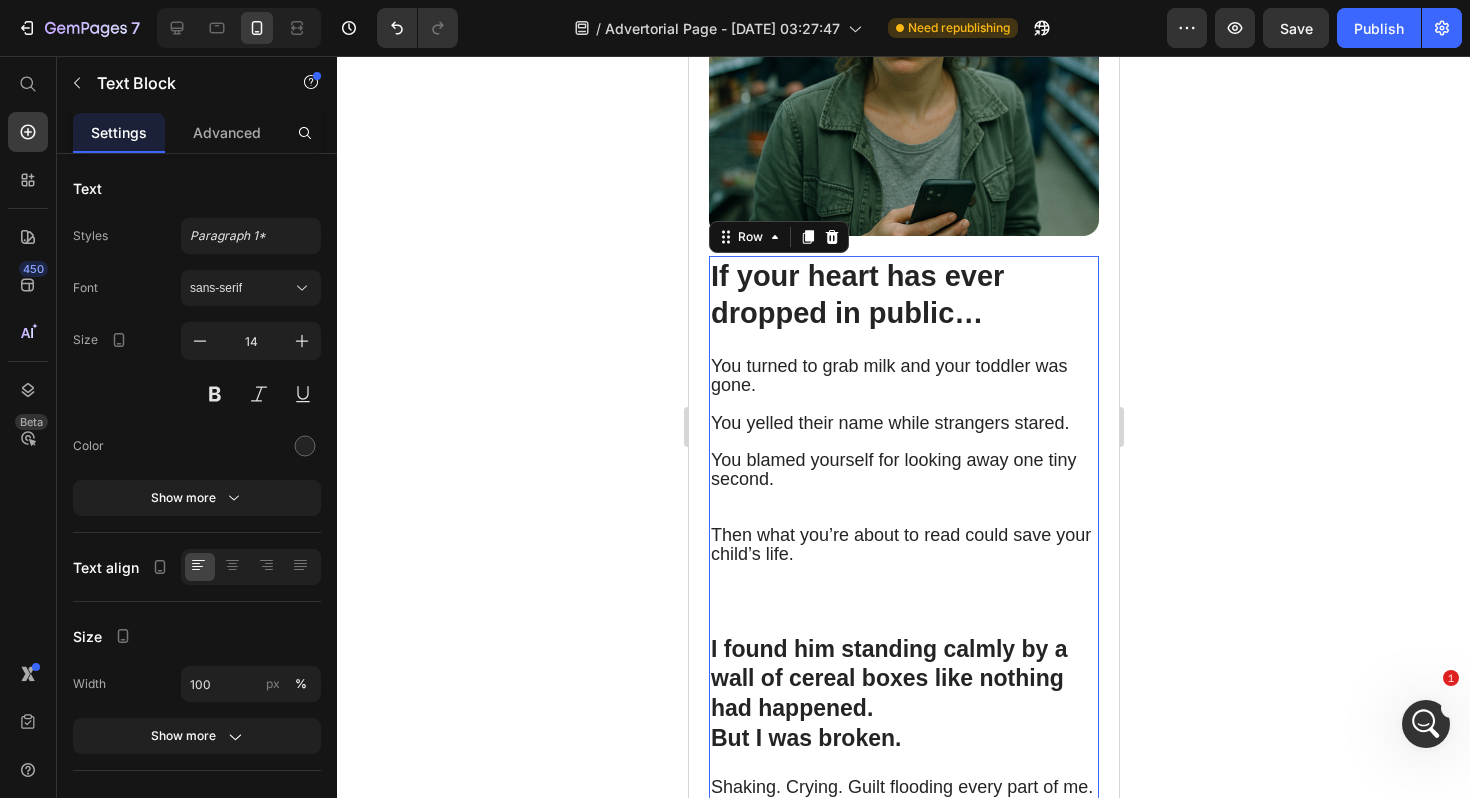 click on "⁠⁠⁠⁠⁠⁠⁠ If your heart has ever dropped in public… Heading You turned to grab milk and your toddler was gone. You yelled their name while strangers stared. You blamed yourself for looking away one tiny second. Then what you’re about to read could save your child’s life. Text Block Row I found him standing calmly by a wall of cereal boxes like nothing had happened. But I was broken. Heading Shaking. Crying. Guilt flooding every part of me.   My husband said, “He’s okay. That’s all that matters.” But that wasn’t true. Because I wasn’t okay.   I Did Everything “Right” — And Still Almost Lost Him   We hold their hands. We stay alert. We avoid risky places. But even the most attentive parent can’t prevent everything.   The truth is… our brains weren’t built for this.   Why Your Brain Can’t Handle This Alone   You can’t be 100% focused, 100% of the time. Distractions are everywhere:   Phone pings   Checkout lines   People brushing past you     Text Block Row" at bounding box center [903, 1076] 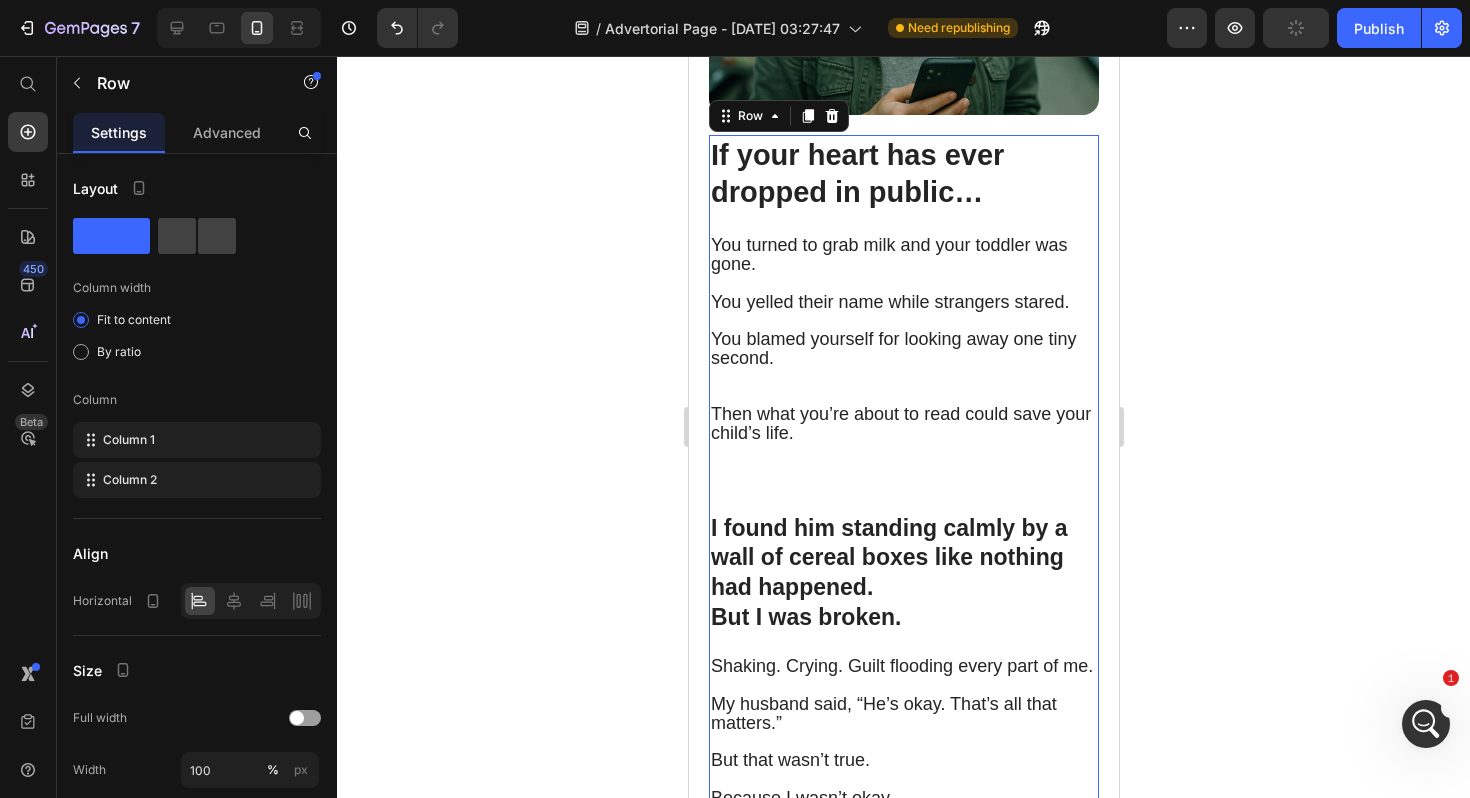 scroll, scrollTop: 748, scrollLeft: 0, axis: vertical 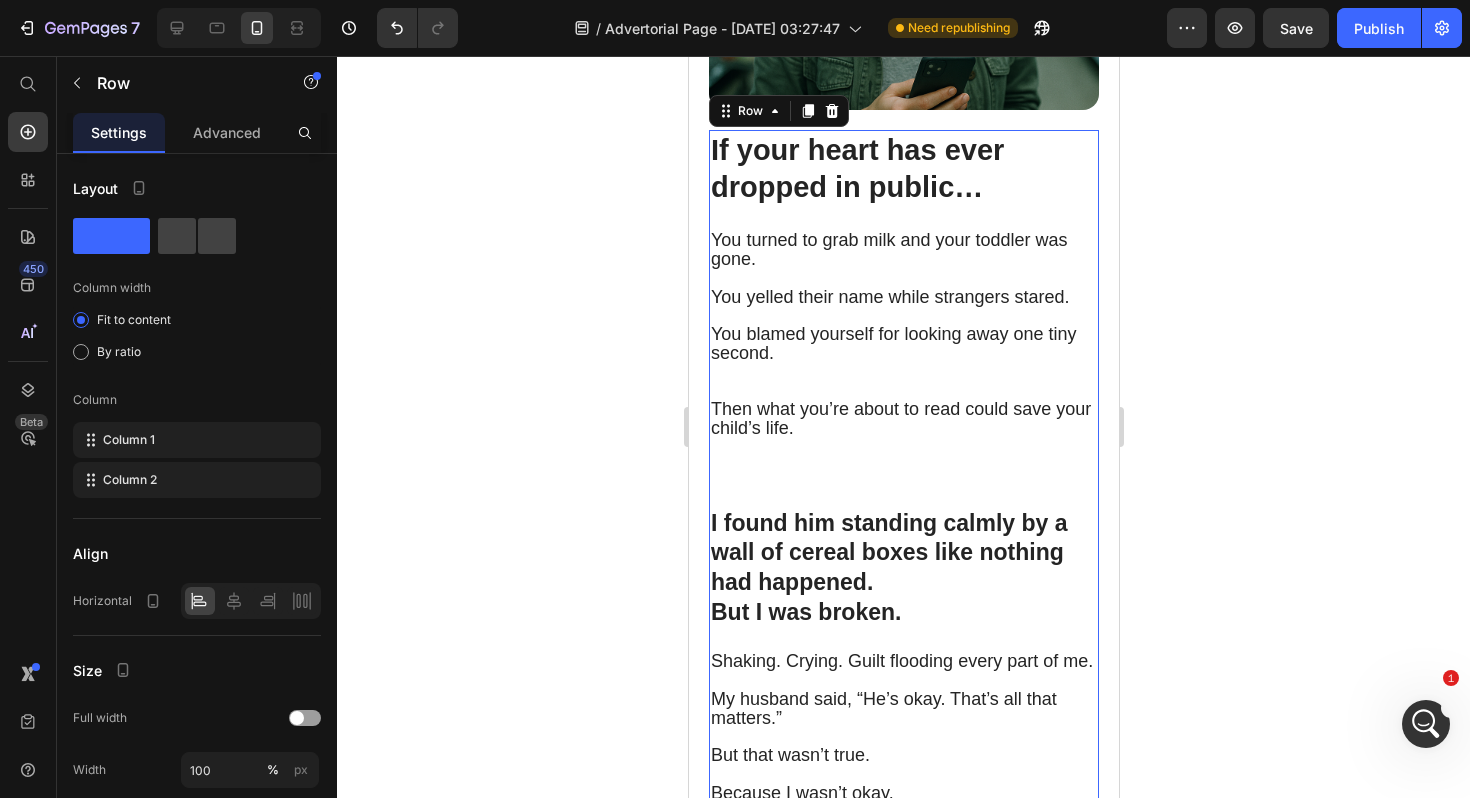 click on "⁠⁠⁠⁠⁠⁠⁠ If your heart has ever dropped in public… Heading You turned to grab milk and your toddler was gone. You yelled their name while strangers stared. You blamed yourself for looking away one tiny second. Then what you’re about to read could save your child’s life. Text Block Row I found him standing calmly by a wall of cereal boxes like nothing had happened. But I was broken. Heading Shaking. Crying. Guilt flooding every part of me.   My husband said, “He’s okay. That’s all that matters.” But that wasn’t true. Because I wasn’t okay.   I Did Everything “Right” — And Still Almost Lost Him   We hold their hands. We stay alert. We avoid risky places. But even the most attentive parent can’t prevent everything.   The truth is… our brains weren’t built for this.   Why Your Brain Can’t Handle This Alone   You can’t be 100% focused, 100% of the time. Distractions are everywhere:   Phone pings   Checkout lines   People brushing past you     Text Block Row" at bounding box center [903, 950] 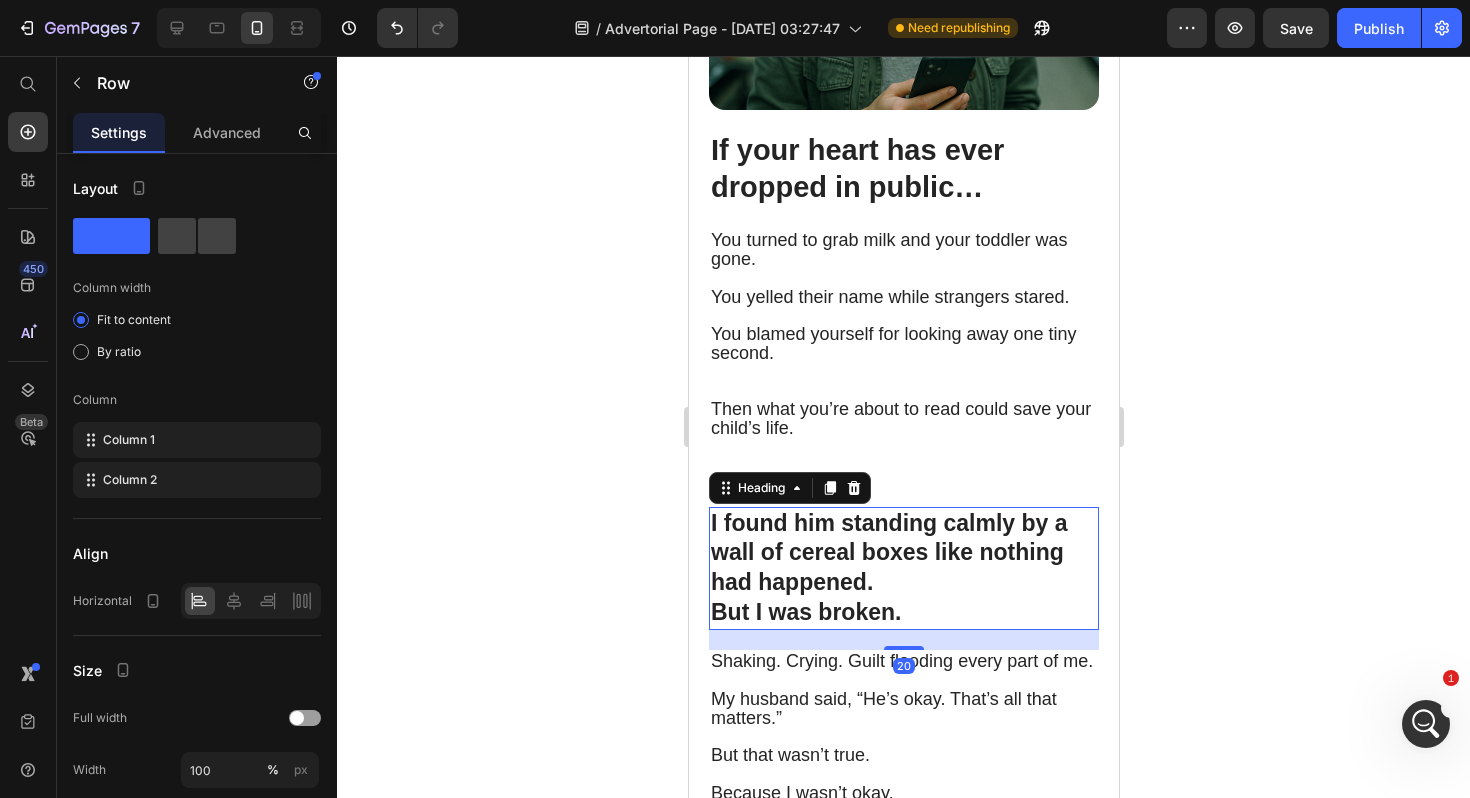 click on "I found him standing calmly by a wall of cereal boxes like nothing had happened." at bounding box center [888, 553] 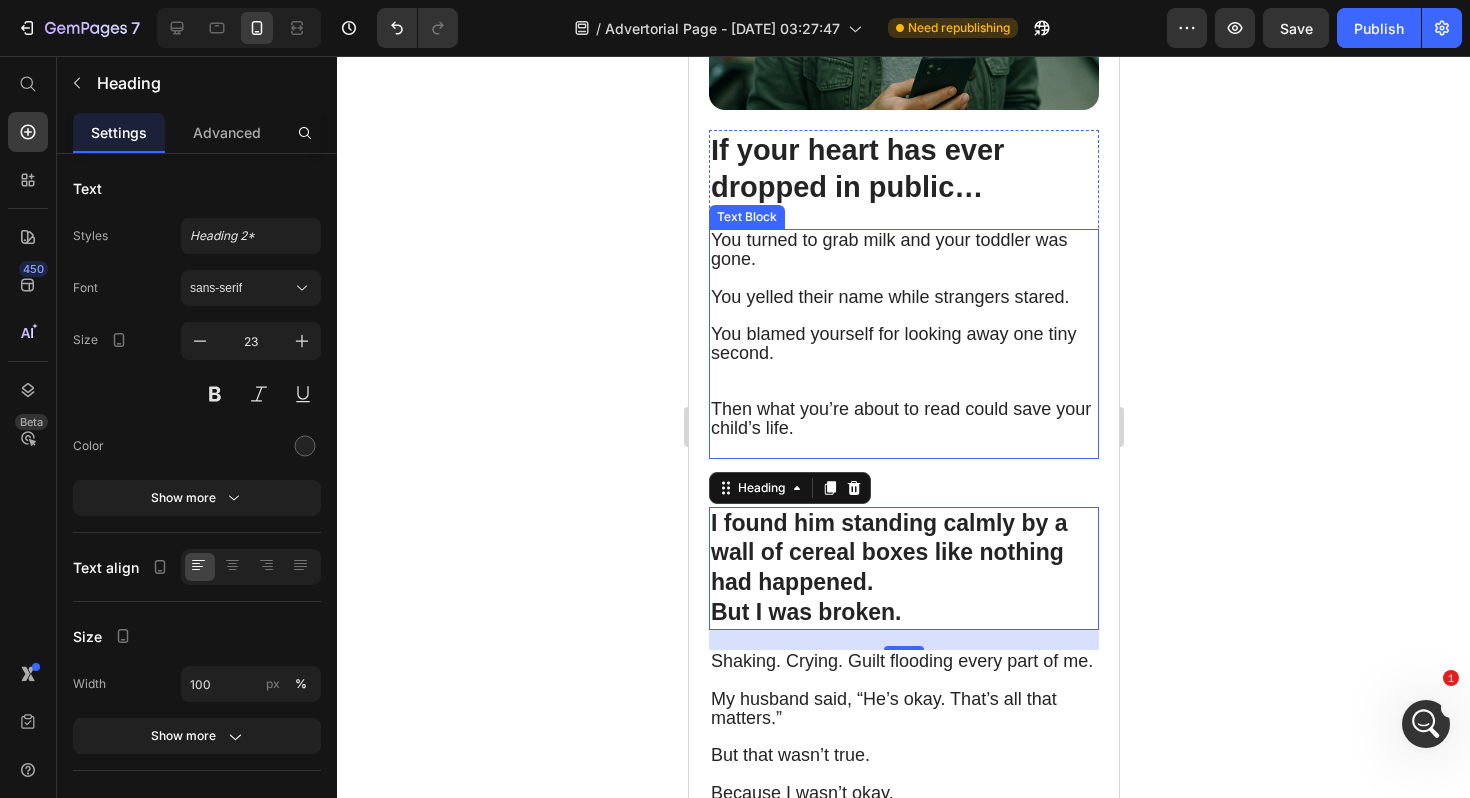 click on "Then what you’re about to read could save your child’s life." at bounding box center (903, 428) 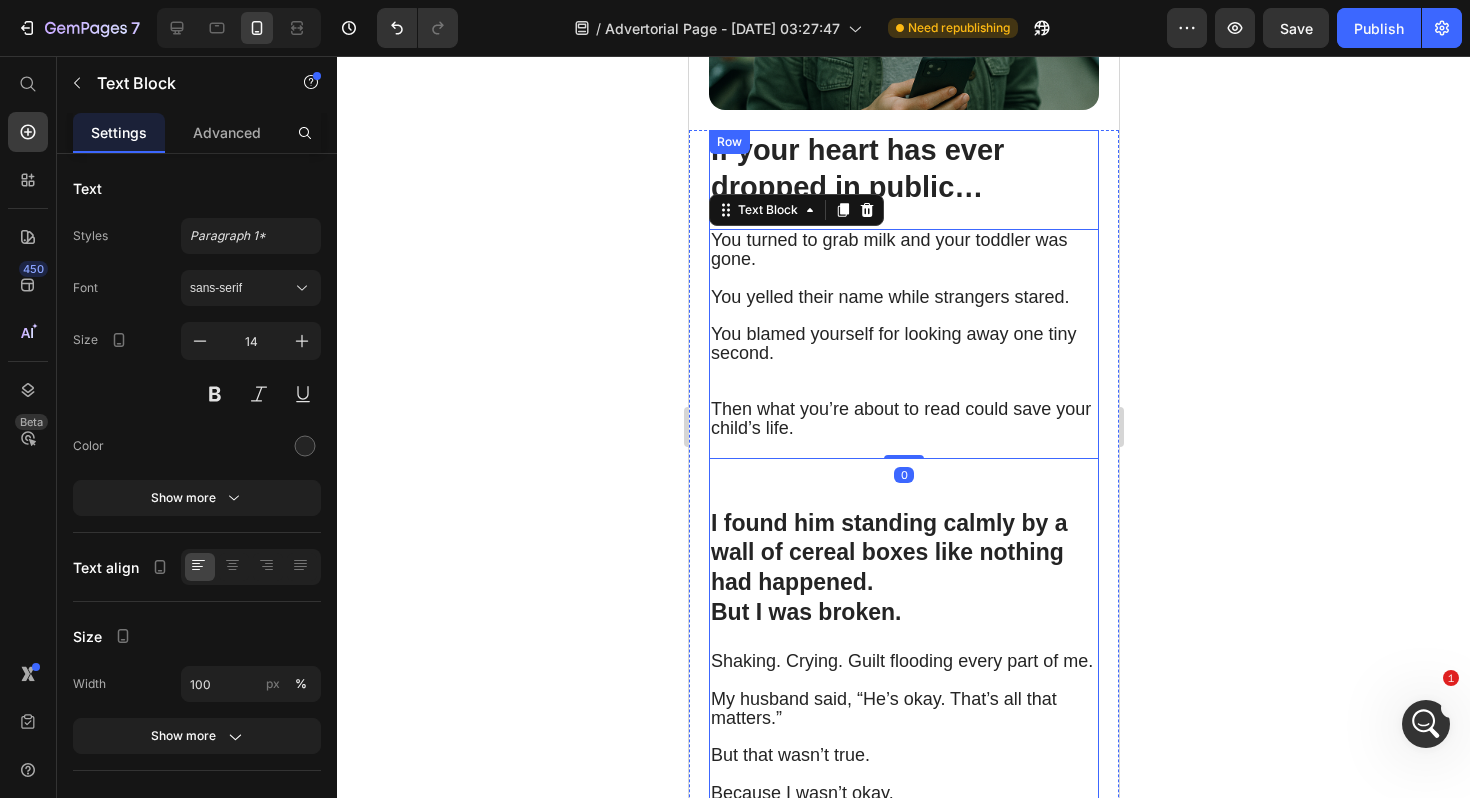 click on "⁠⁠⁠⁠⁠⁠⁠ If your heart has ever dropped in public… Heading You turned to grab milk and your toddler was gone. You yelled their name while strangers stared. You blamed yourself for looking away one tiny second. Then what you’re about to read could save your child’s life. Text Block   0 Row I found him standing calmly by a wall of cereal boxes like nothing had happened. But I was broken. Heading Shaking. Crying. Guilt flooding every part of me.   My husband said, “He’s okay. That’s all that matters.” But that wasn’t true. Because I wasn’t okay.   I Did Everything “Right” — And Still Almost Lost Him   We hold their hands. We stay alert. We avoid risky places. But even the most attentive parent can’t prevent everything.   The truth is… our brains weren’t built for this.   Why Your Brain Can’t Handle This Alone   You can’t be 100% focused, 100% of the time. Distractions are everywhere:   Phone pings   Checkout lines   People brushing past you     Text Block" at bounding box center (903, 950) 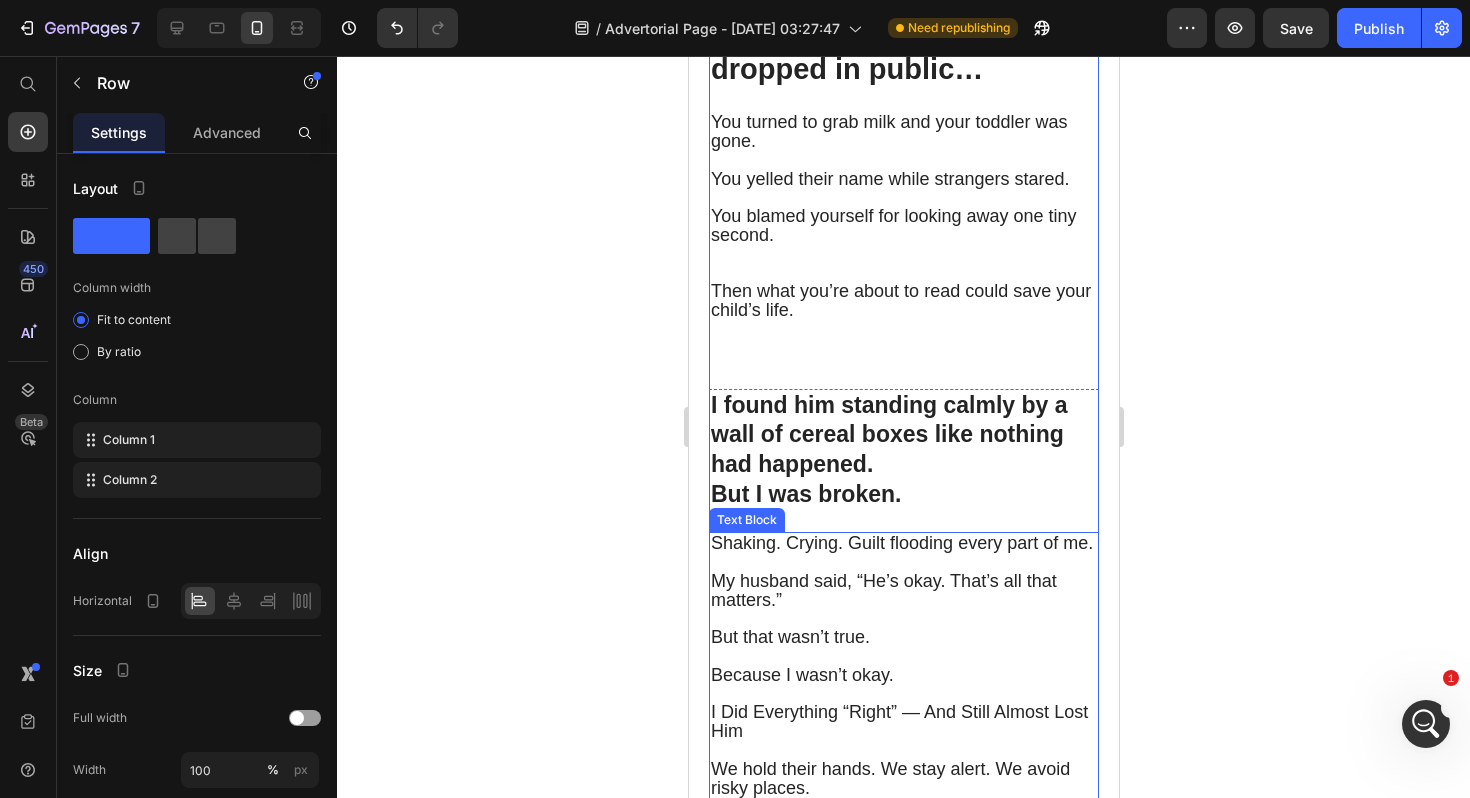 scroll, scrollTop: 832, scrollLeft: 0, axis: vertical 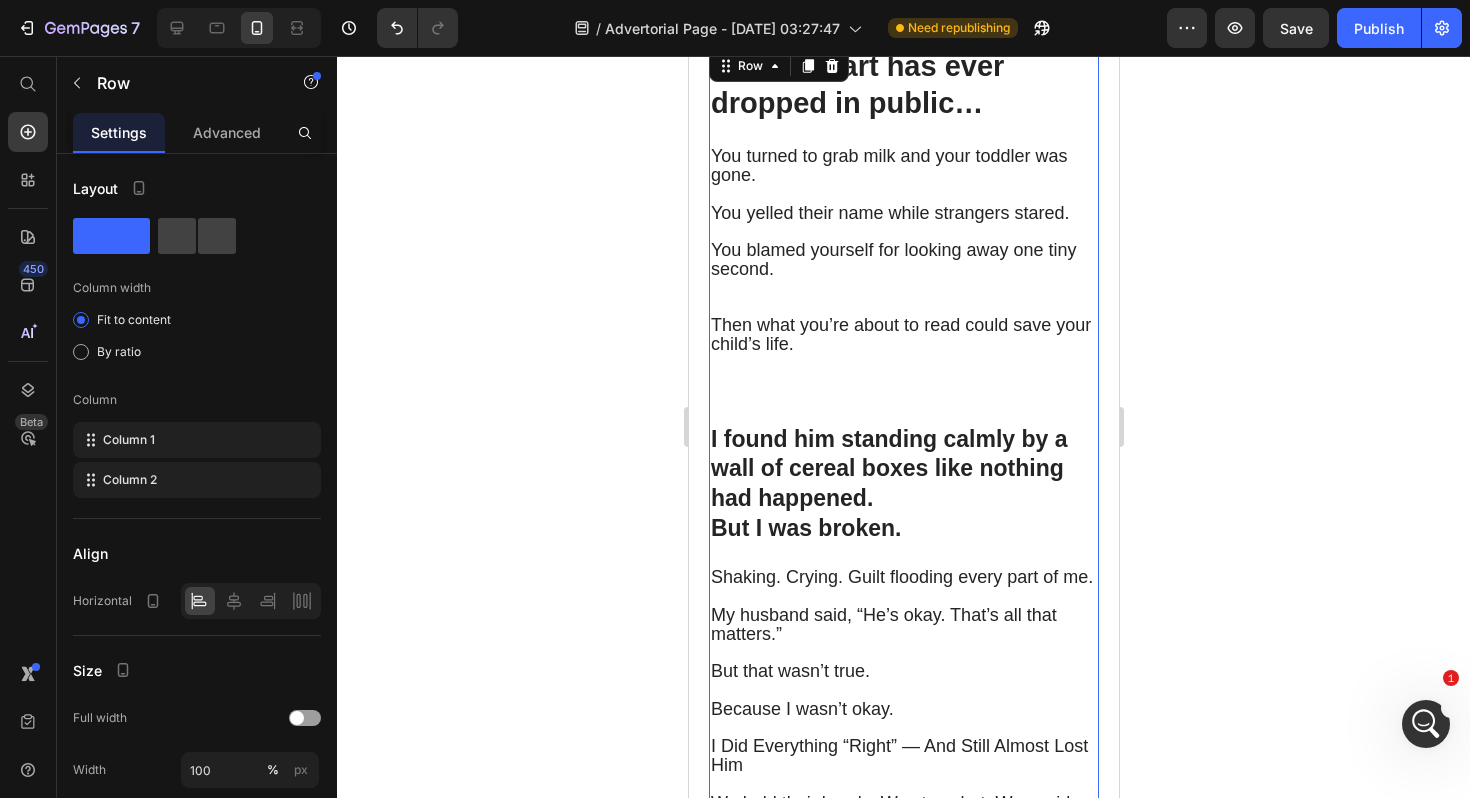 click on "⁠⁠⁠⁠⁠⁠⁠ If your heart has ever dropped in public… Heading You turned to grab milk and your toddler was gone. You yelled their name while strangers stared. You blamed yourself for looking away one tiny second. Then what you’re about to read could save your child’s life. Text Block Row I found him standing calmly by a wall of cereal boxes like nothing had happened. But I was broken. Heading Shaking. Crying. Guilt flooding every part of me.   My husband said, “He’s okay. That’s all that matters.” But that wasn’t true. Because I wasn’t okay.   I Did Everything “Right” — And Still Almost Lost Him   We hold their hands. We stay alert. We avoid risky places. But even the most attentive parent can’t prevent everything.   The truth is… our brains weren’t built for this.   Why Your Brain Can’t Handle This Alone   You can’t be 100% focused, 100% of the time. Distractions are everywhere:   Phone pings   Checkout lines   People brushing past you     Text Block Row" at bounding box center (903, 866) 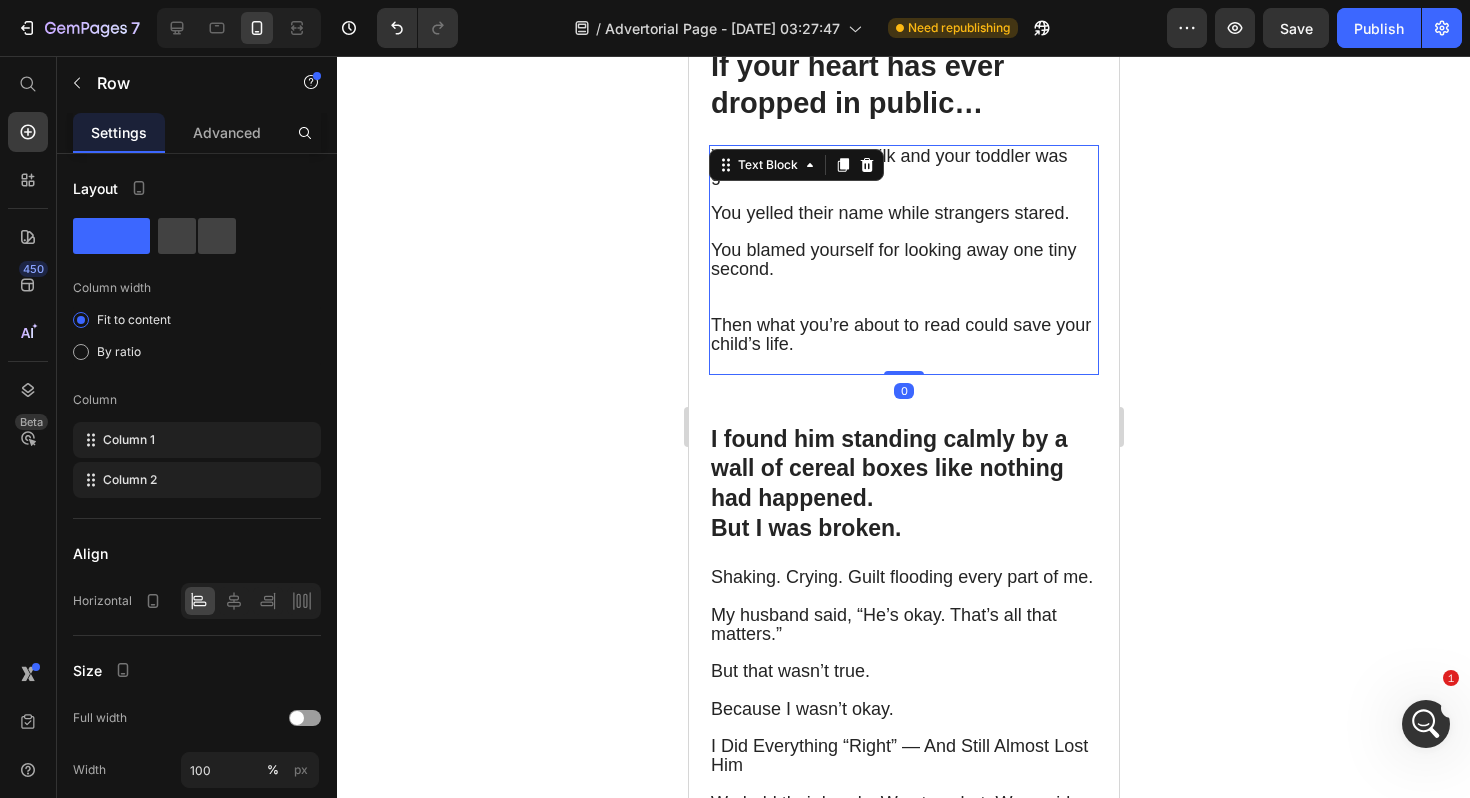 click on "Then what you’re about to read could save your child’s life." at bounding box center (903, 344) 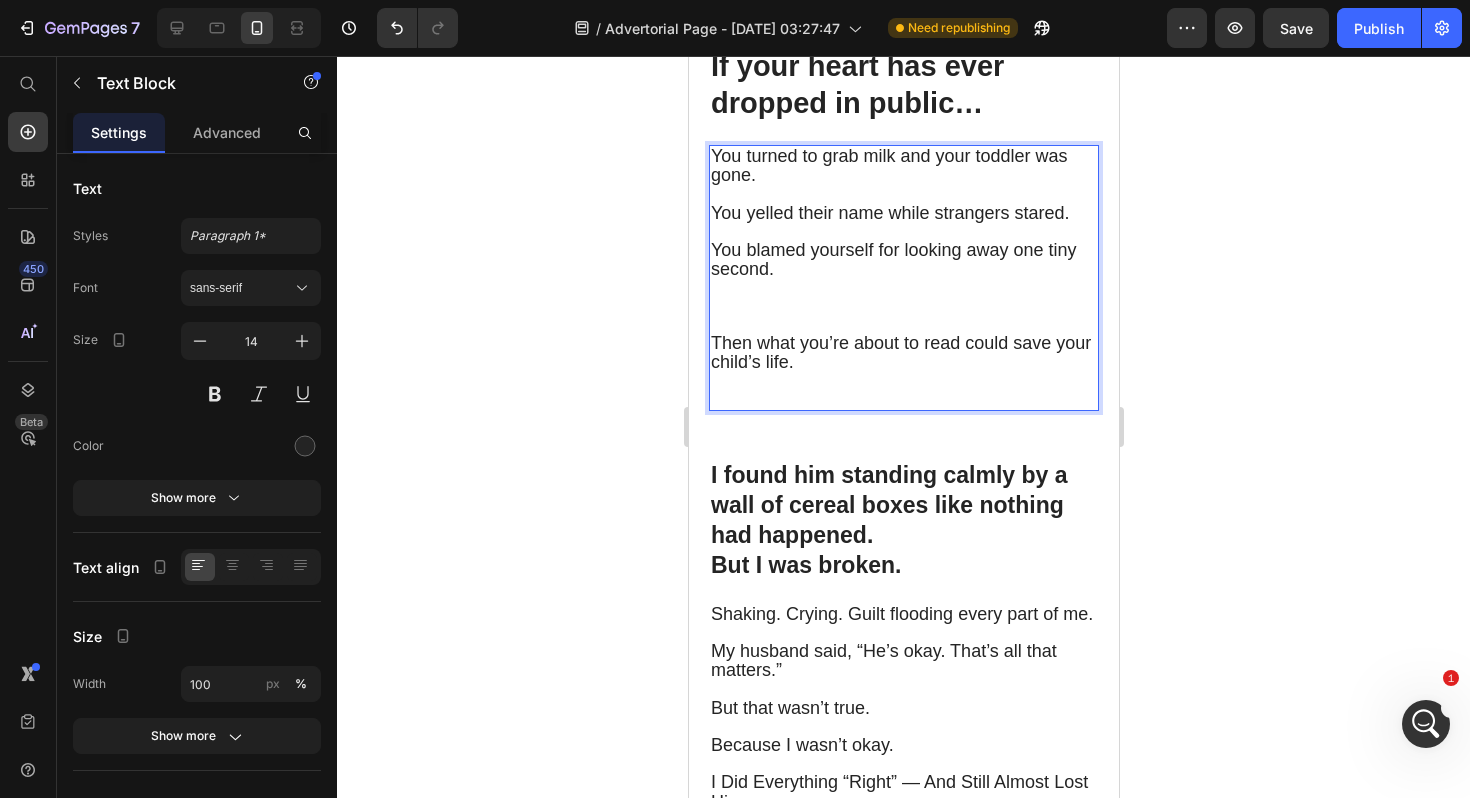 click on "Then what you’re about to read could save your child’s life." at bounding box center (903, 371) 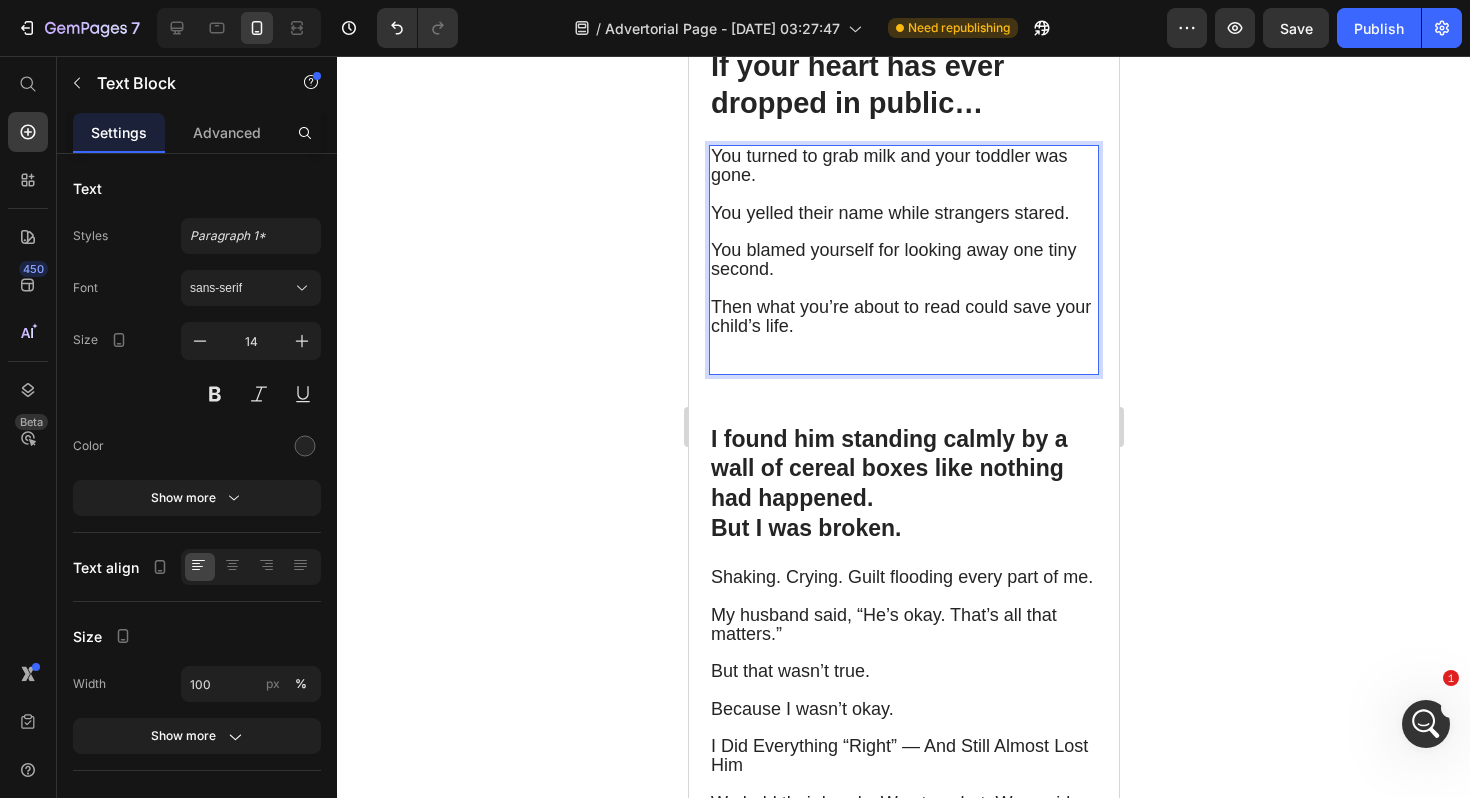 click on "You turned to grab milk and your toddler was gone. You yelled their name while strangers stared. You blamed yourself for looking away one tiny second. Then what you’re about to read could save your child’s life." at bounding box center (903, 259) 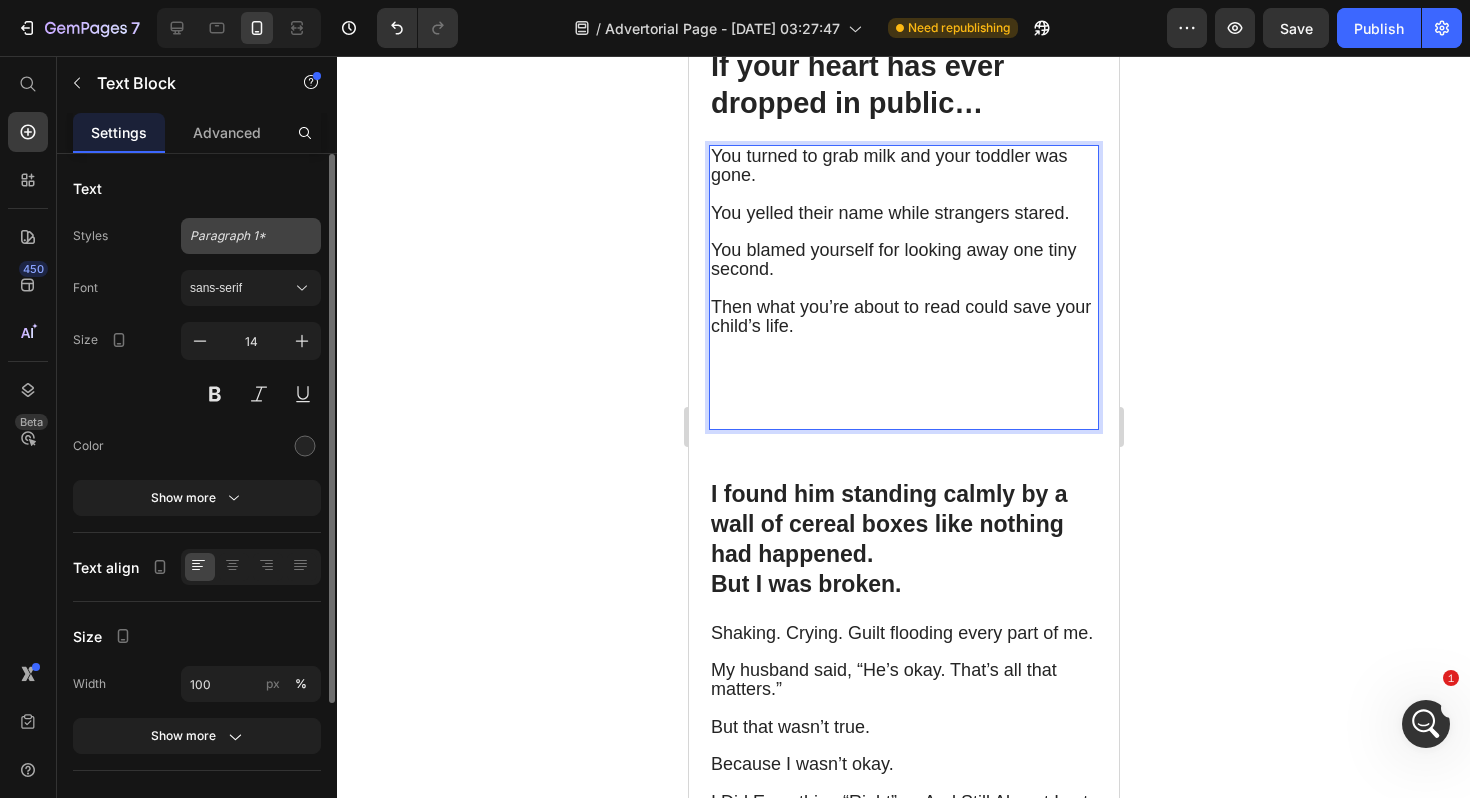 click on "Paragraph 1*" at bounding box center (239, 236) 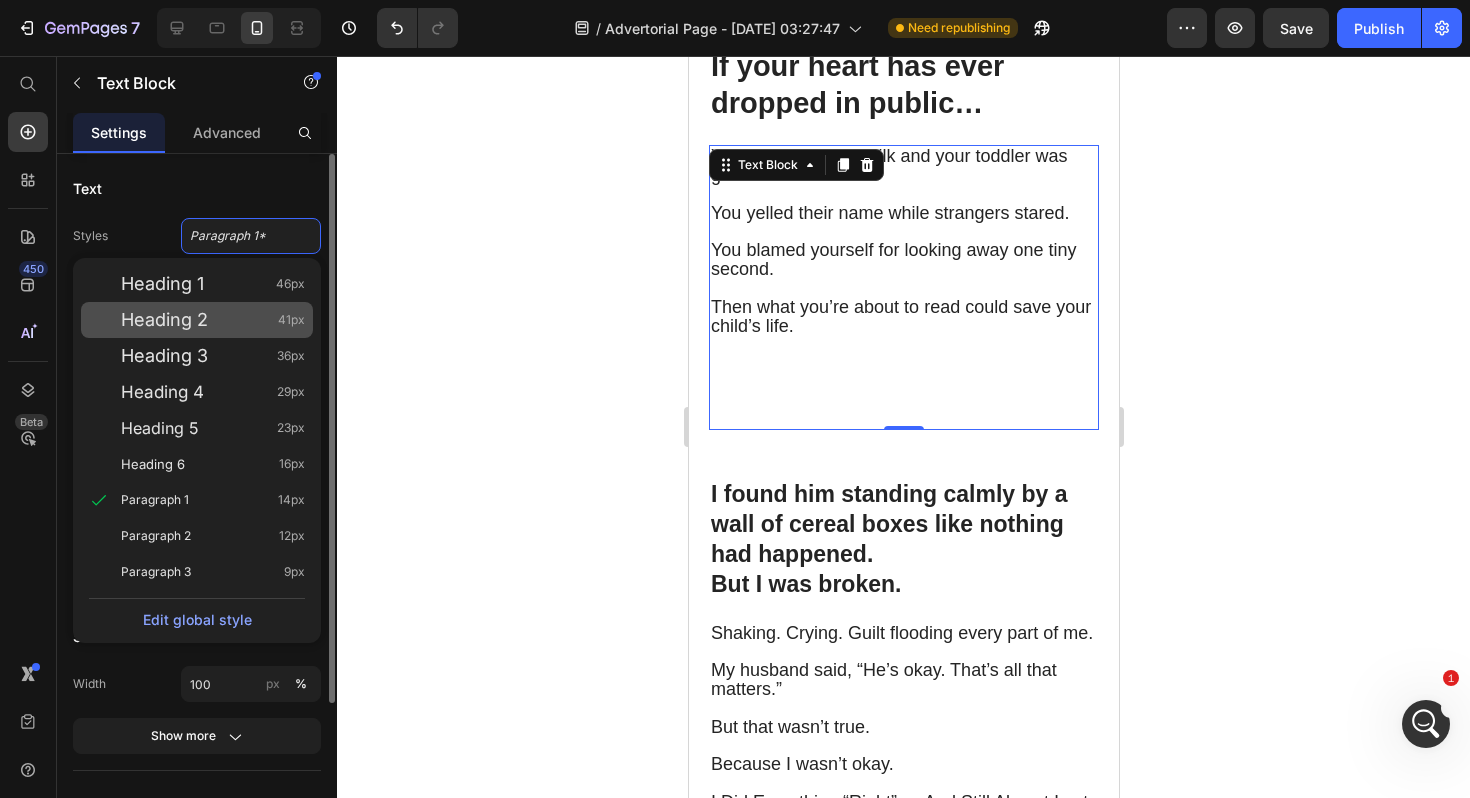 click on "Heading 2 41px" at bounding box center (213, 320) 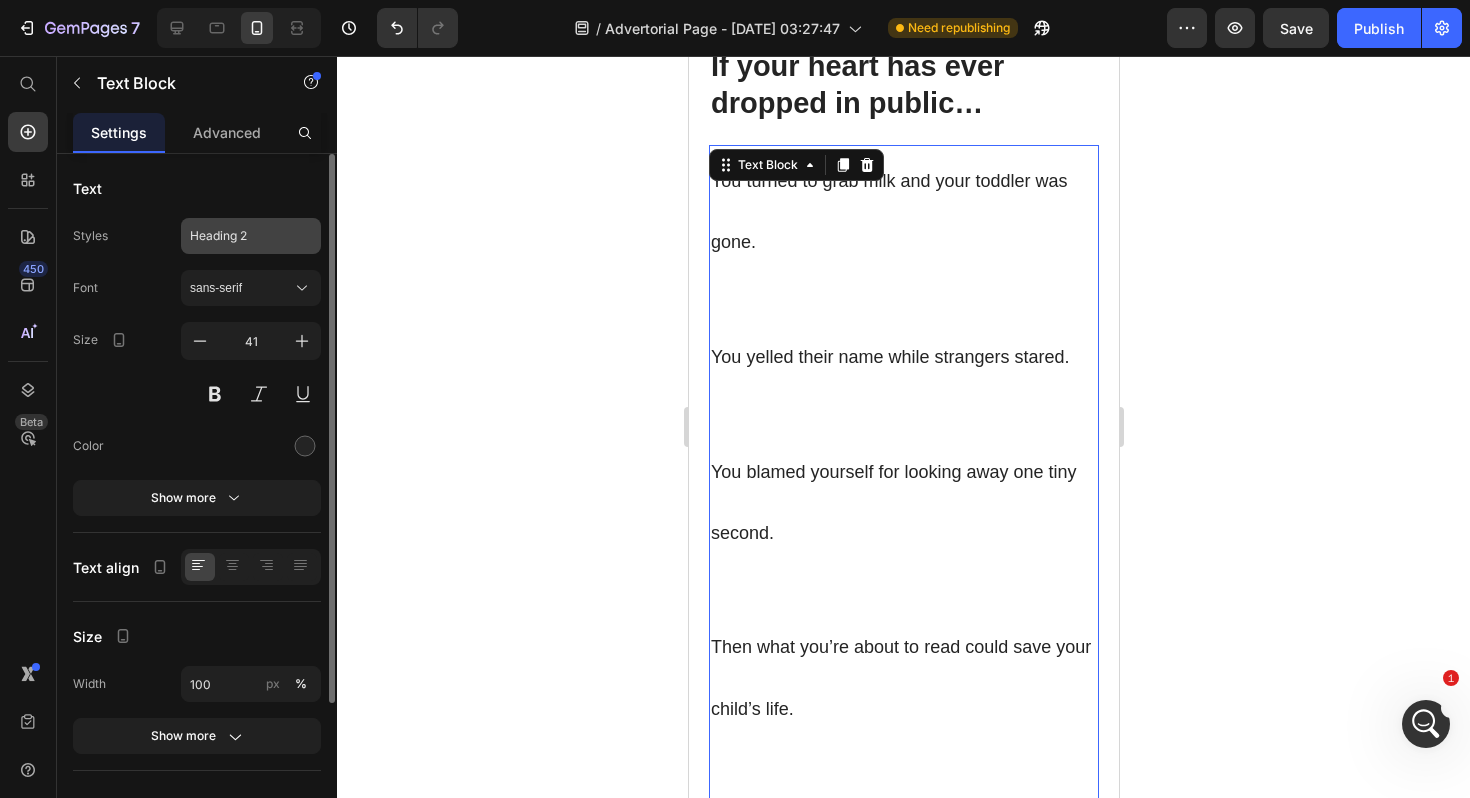 click on "Heading 2" at bounding box center (251, 236) 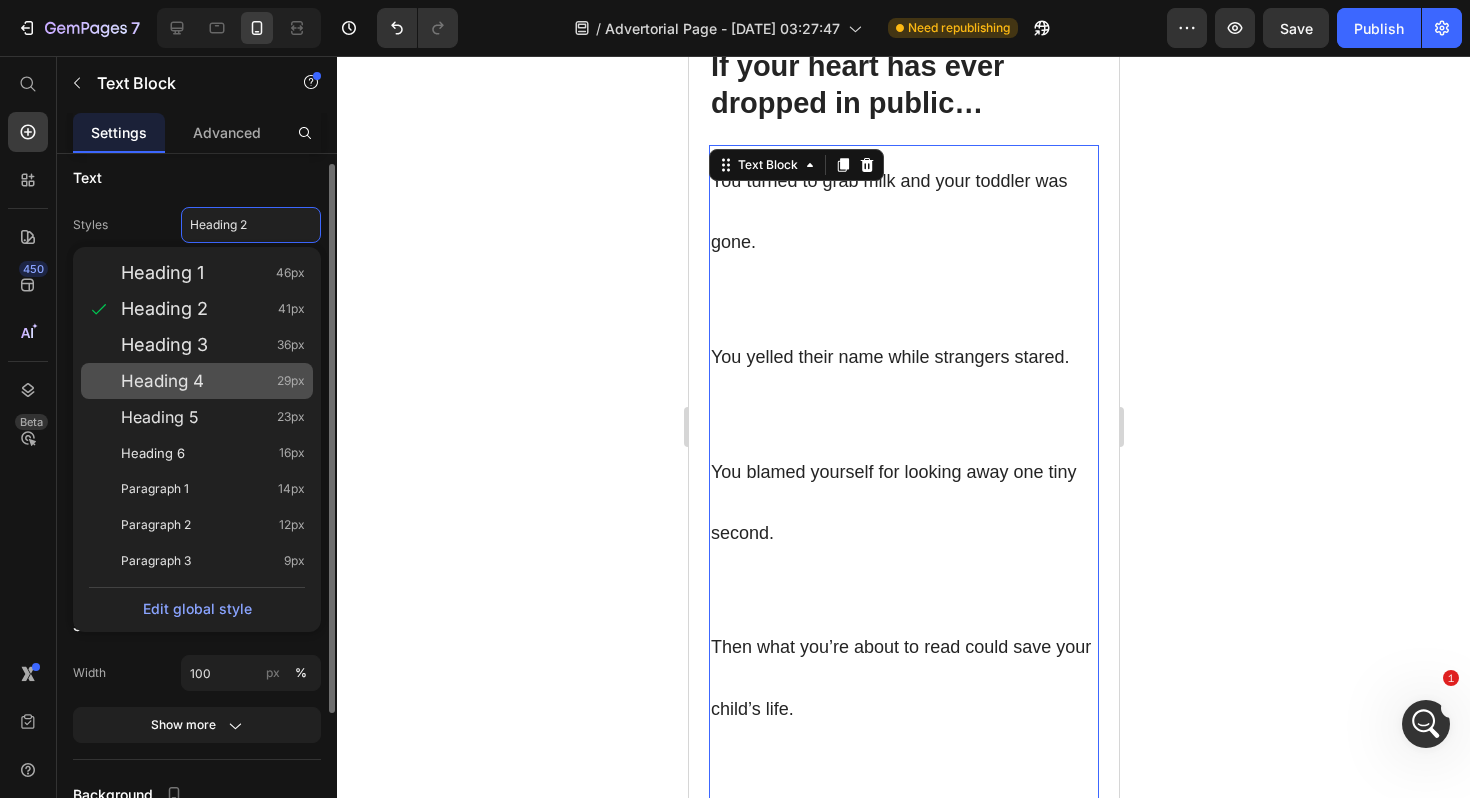 scroll, scrollTop: 12, scrollLeft: 0, axis: vertical 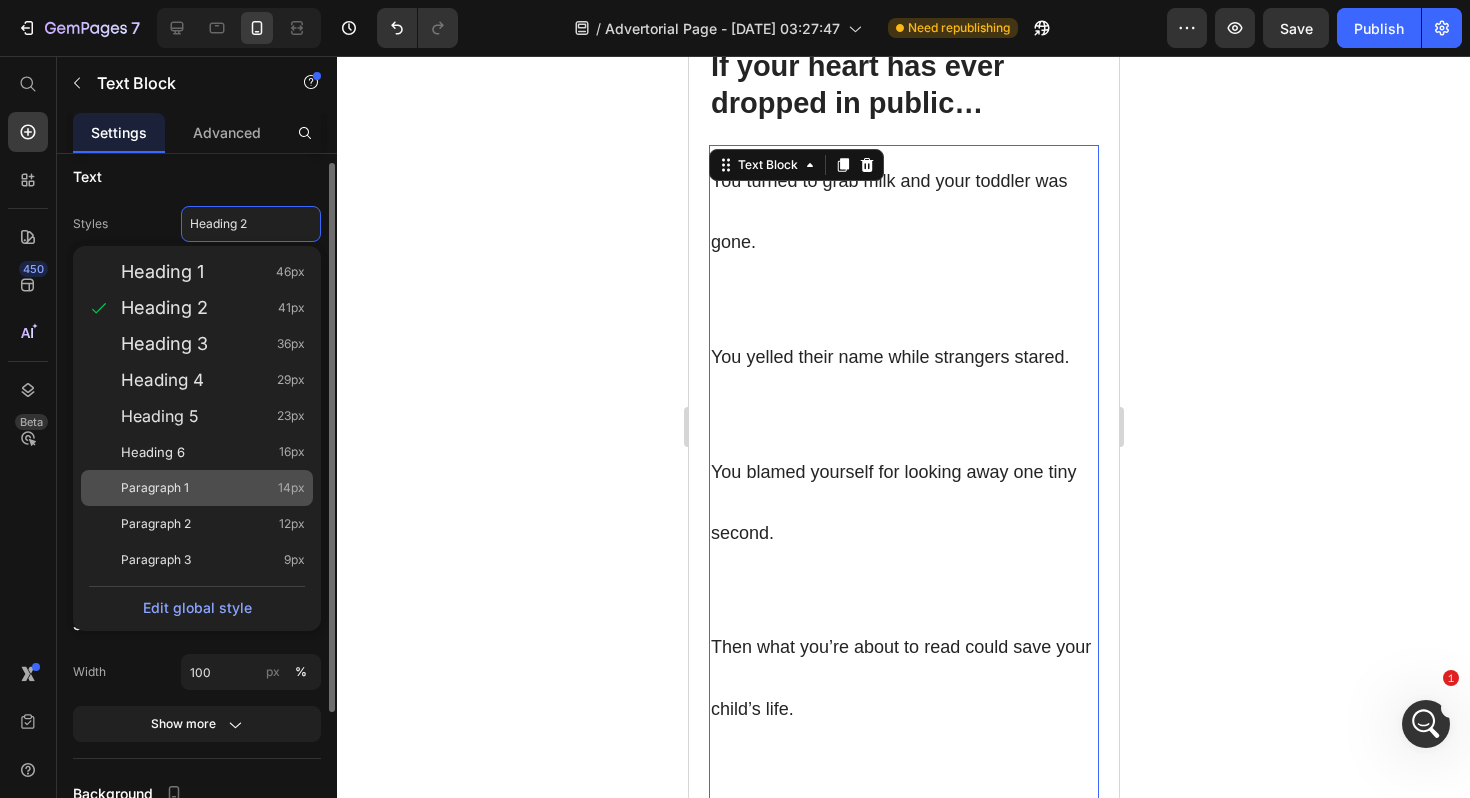 click on "Paragraph 1 14px" at bounding box center (213, 488) 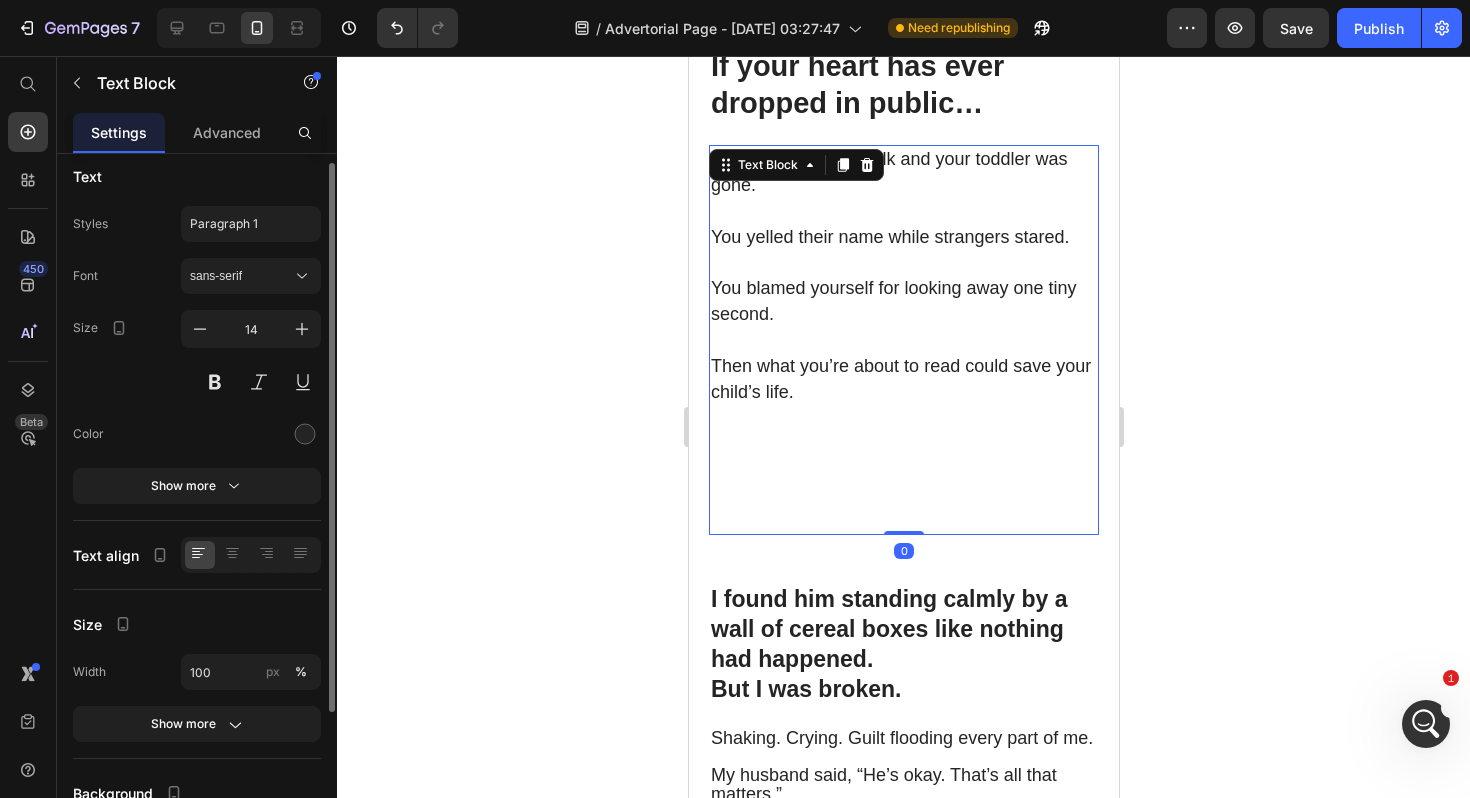 drag, startPoint x: 903, startPoint y: 507, endPoint x: 901, endPoint y: 395, distance: 112.01785 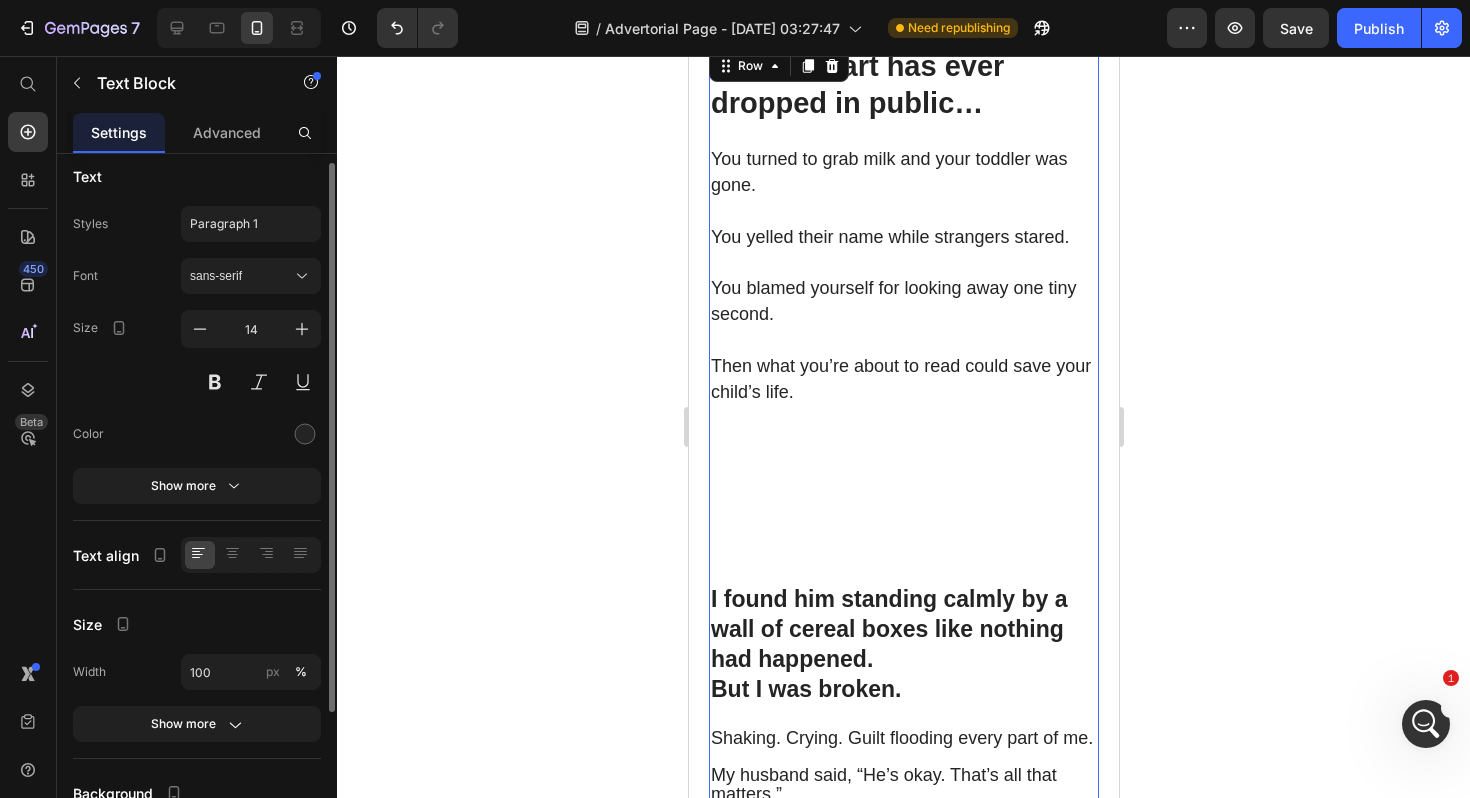 click on "⁠⁠⁠⁠⁠⁠⁠ If your heart has ever dropped in public… Heading You turned to grab milk and your toddler was gone. You yelled their name while strangers stared. You blamed yourself for looking away one tiny second. Then what you’re about to read could save your child’s life. ⁠⁠⁠⁠⁠⁠⁠ Text Block Row I found him standing calmly by a wall of cereal boxes like nothing had happened. But I was broken. Heading Shaking. Crying. Guilt flooding every part of me.   My husband said, “He’s okay. That’s all that matters.” But that wasn’t true. Because I wasn’t okay.   I Did Everything “Right” — And Still Almost Lost Him   We hold their hands. We stay alert. We avoid risky places. But even the most attentive parent can’t prevent everything.   The truth is… our brains weren’t built for this.   Why Your Brain Can’t Handle This Alone   You can’t be 100% focused, 100% of the time. Distractions are everywhere:   Phone pings   Checkout lines       Text Block Row" at bounding box center (903, 946) 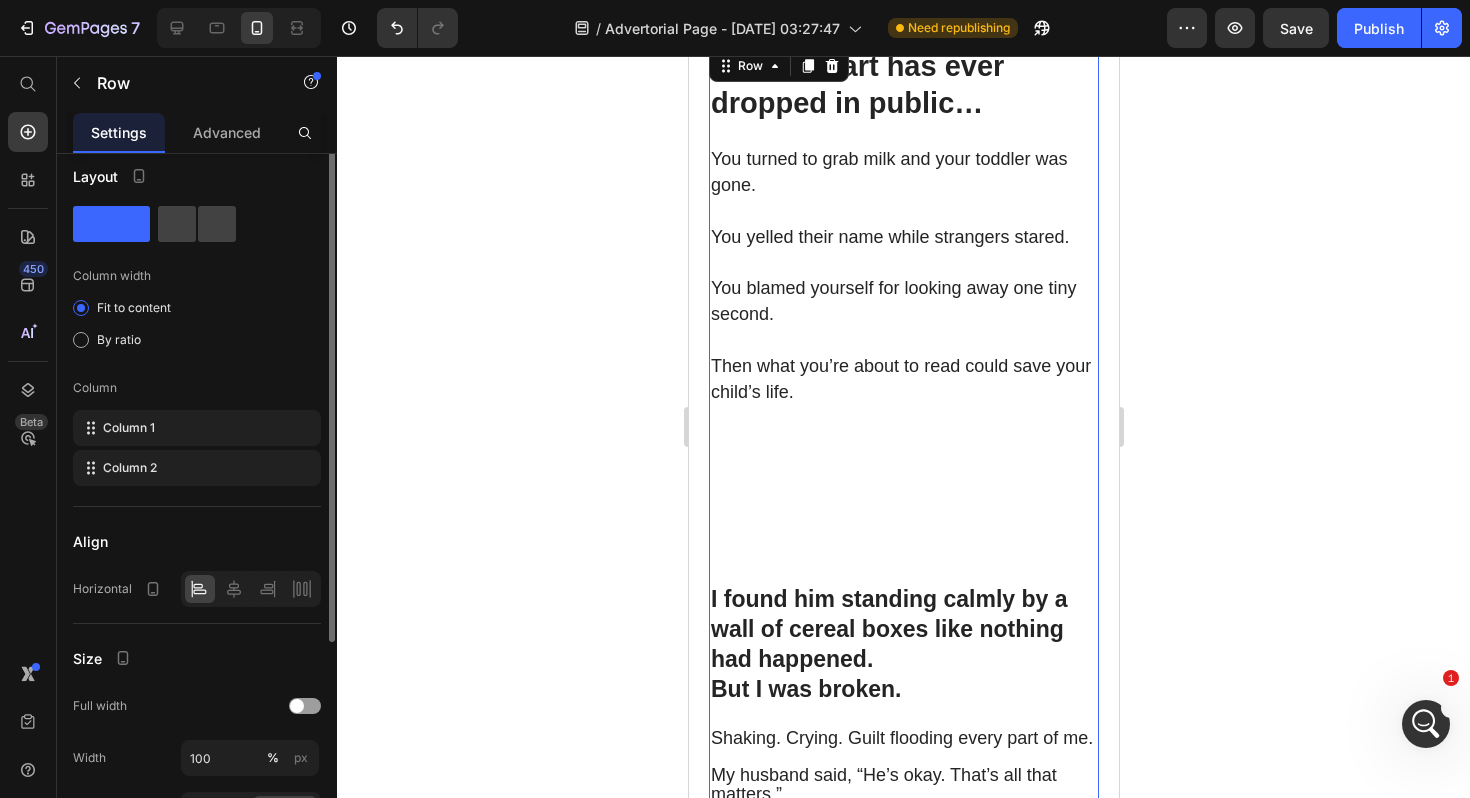 scroll, scrollTop: 0, scrollLeft: 0, axis: both 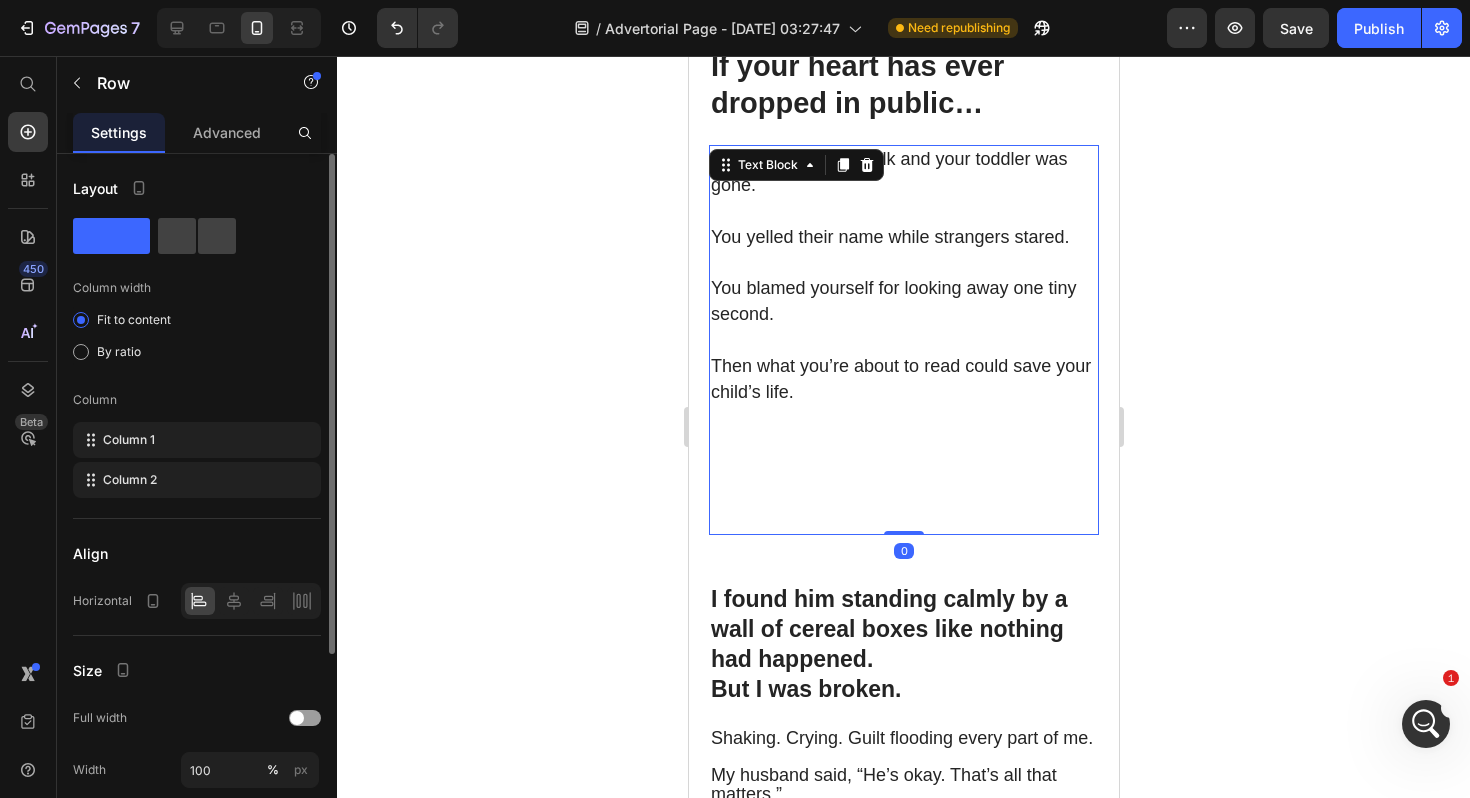 click on "You turned to grab milk and your toddler was gone. You yelled their name while strangers stared. You blamed yourself for looking away one tiny second. Then what you’re about to read could save your child’s life. ⁠⁠⁠⁠⁠⁠⁠" at bounding box center [903, 340] 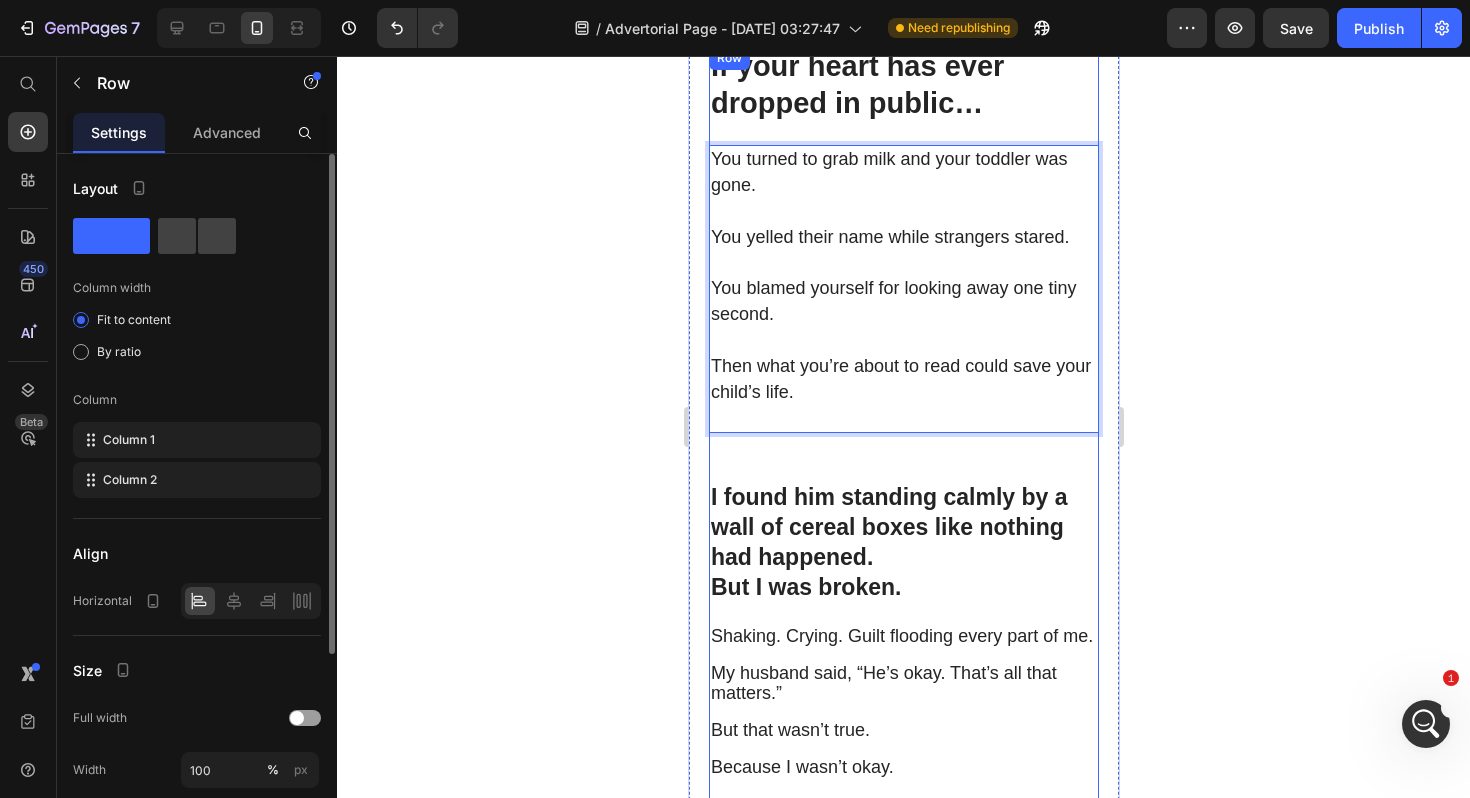 click on "⁠⁠⁠⁠⁠⁠⁠ If your heart has ever dropped in public… Heading You turned to grab milk and your toddler was gone. You yelled their name while strangers stared. You blamed yourself for looking away one tiny second. Then what you’re about to read could save your child’s life. Text Block   0 Row I found him standing calmly by a wall of cereal boxes like nothing had happened. But I was broken. Heading Shaking. Crying. Guilt flooding every part of me.   My husband said, “He’s okay. That’s all that matters.” But that wasn’t true. Because I wasn’t okay.   I Did Everything “Right” — And Still Almost Lost Him   We hold their hands. We stay alert. We avoid risky places. But even the most attentive parent can’t prevent everything.   The truth is… our brains weren’t built for this.   Why Your Brain Can’t Handle This Alone   You can’t be 100% focused, 100% of the time. Distractions are everywhere:   Phone pings   Checkout lines   People brushing past you     Text Block" at bounding box center (903, 895) 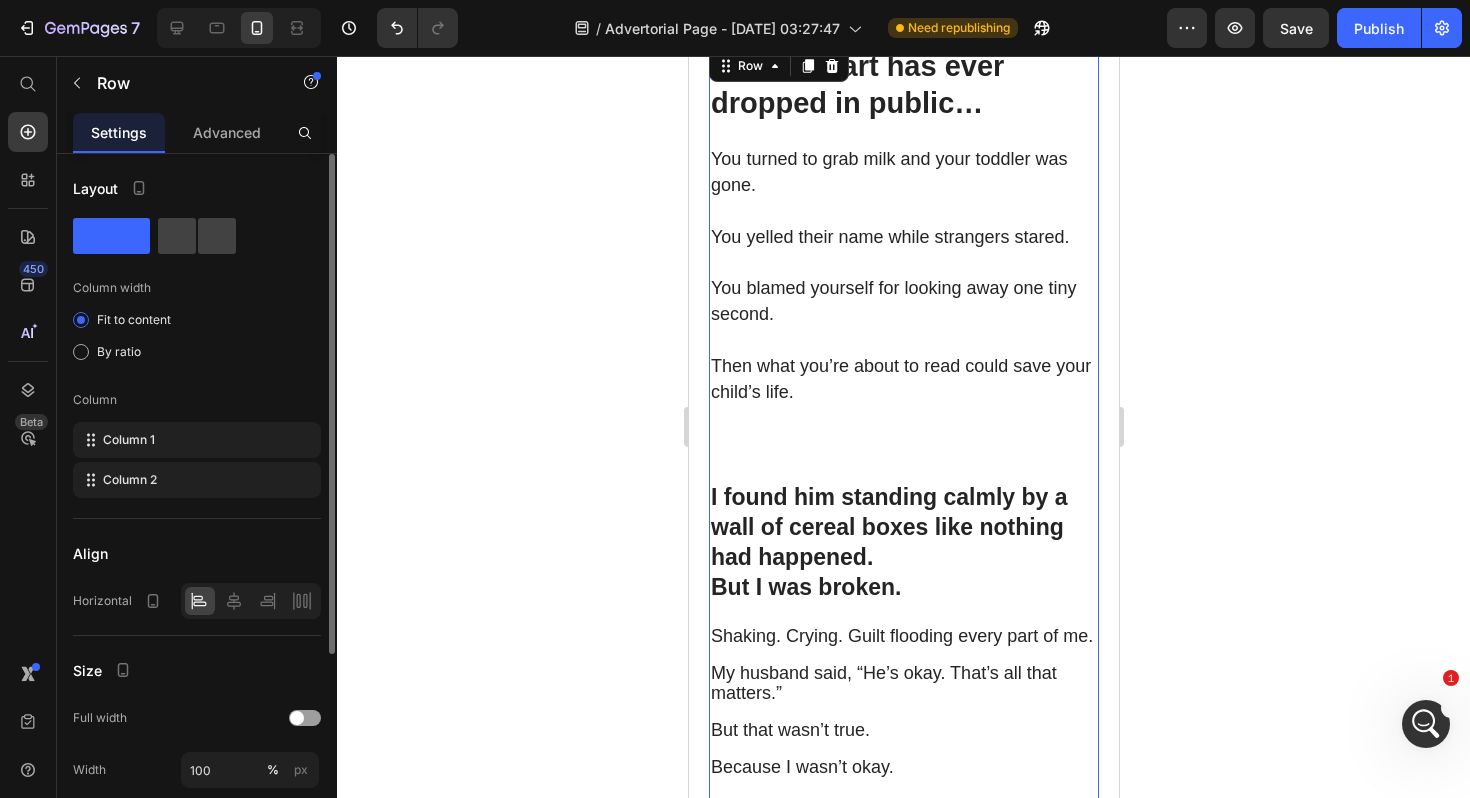 click on "⁠⁠⁠⁠⁠⁠⁠ If your heart has ever dropped in public… Heading You turned to grab milk and your toddler was gone. You yelled their name while strangers stared. You blamed yourself for looking away one tiny second. Then what you’re about to read could save your child’s life. Text Block Row I found him standing calmly by a wall of cereal boxes like nothing had happened. But I was broken. Heading Shaking. Crying. Guilt flooding every part of me.   My husband said, “He’s okay. That’s all that matters.” But that wasn’t true. Because I wasn’t okay.   I Did Everything “Right” — And Still Almost Lost Him   We hold their hands. We stay alert. We avoid risky places. But even the most attentive parent can’t prevent everything.   The truth is… our brains weren’t built for this.   Why Your Brain Can’t Handle This Alone   You can’t be 100% focused, 100% of the time. Distractions are everywhere:   Phone pings   Checkout lines   People brushing past you     Text Block Row" at bounding box center (903, 895) 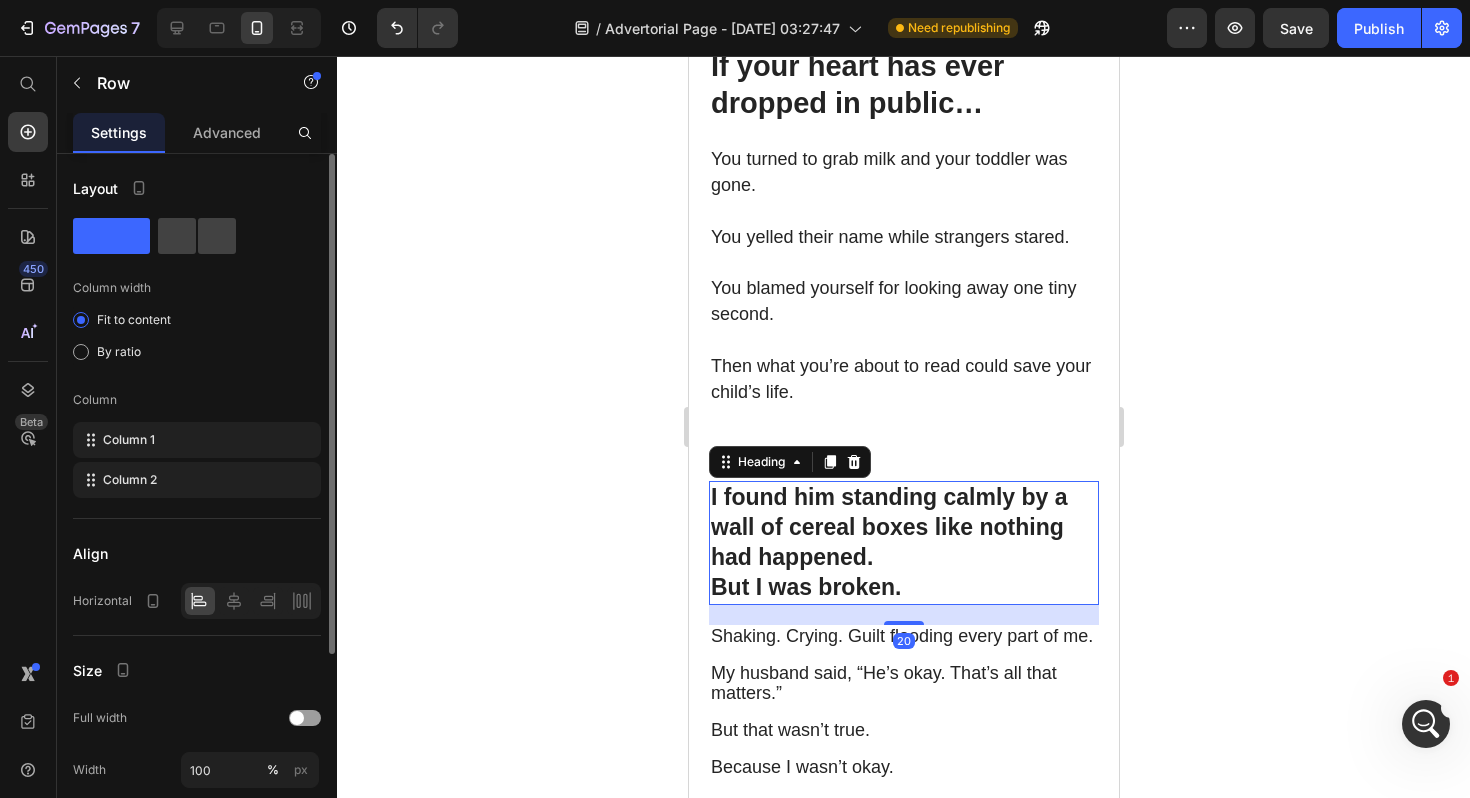 click on "I found him standing calmly by a wall of cereal boxes like nothing had happened." at bounding box center (888, 527) 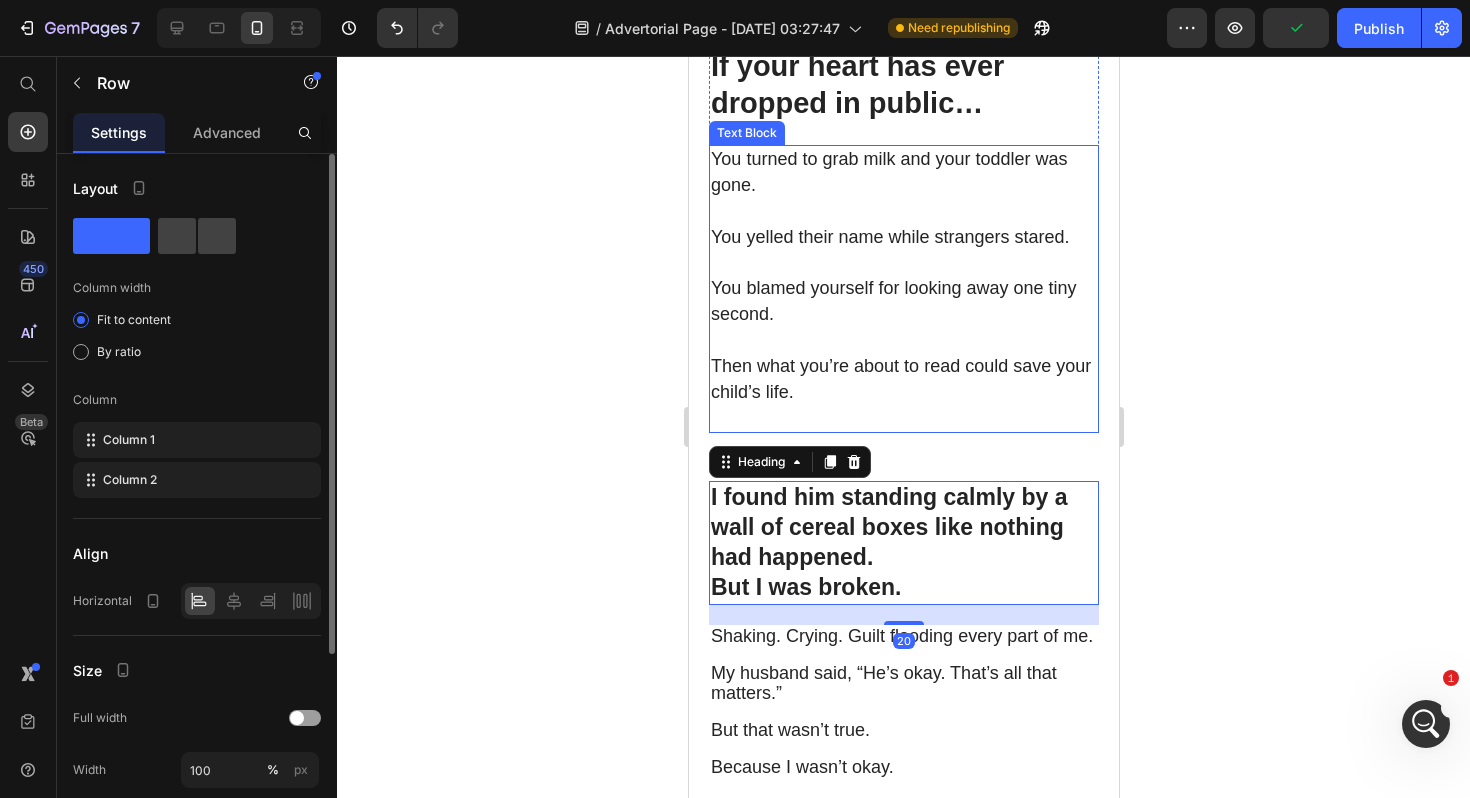 click on "⁠⁠⁠⁠⁠⁠⁠ If your heart has ever dropped in public… Heading You turned to grab milk and your toddler was gone. You yelled their name while strangers stared. You blamed yourself for looking away one tiny second. Then what you’re about to read could save your child’s life. Text Block Row I found him standing calmly by a wall of cereal boxes like nothing had happened. But I was broken. Heading   20 Shaking. Crying. Guilt flooding every part of me.   My husband said, “He’s okay. That’s all that matters.” But that wasn’t true. Because I wasn’t okay.   I Did Everything “Right” — And Still Almost Lost Him   We hold their hands. We stay alert. We avoid risky places. But even the most attentive parent can’t prevent everything.   The truth is… our brains weren’t built for this.   Why Your Brain Can’t Handle This Alone   You can’t be 100% focused, 100% of the time. Distractions are everywhere:   Phone pings   Checkout lines   People brushing past you     Row" at bounding box center [903, 895] 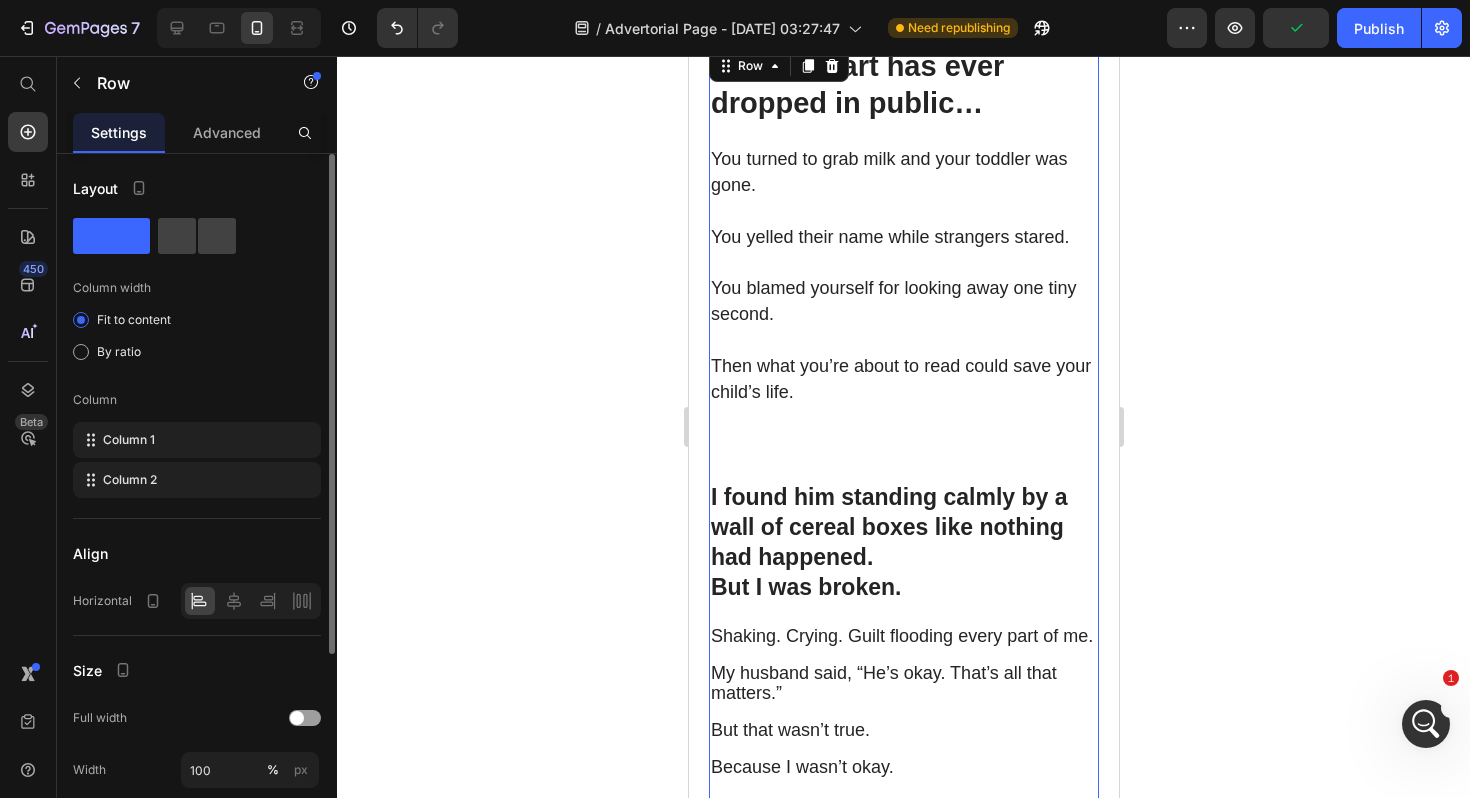 click on "⁠⁠⁠⁠⁠⁠⁠ If your heart has ever dropped in public… Heading You turned to grab milk and your toddler was gone. You yelled their name while strangers stared. You blamed yourself for looking away one tiny second. Then what you’re about to read could save your child’s life. Text Block Row I found him standing calmly by a wall of cereal boxes like nothing had happened. But I was broken. Heading Shaking. Crying. Guilt flooding every part of me.   My husband said, “He’s okay. That’s all that matters.” But that wasn’t true. Because I wasn’t okay.   I Did Everything “Right” — And Still Almost Lost Him   We hold their hands. We stay alert. We avoid risky places. But even the most attentive parent can’t prevent everything.   The truth is… our brains weren’t built for this.   Why Your Brain Can’t Handle This Alone   You can’t be 100% focused, 100% of the time. Distractions are everywhere:   Phone pings   Checkout lines   People brushing past you     Text Block Row" at bounding box center (903, 895) 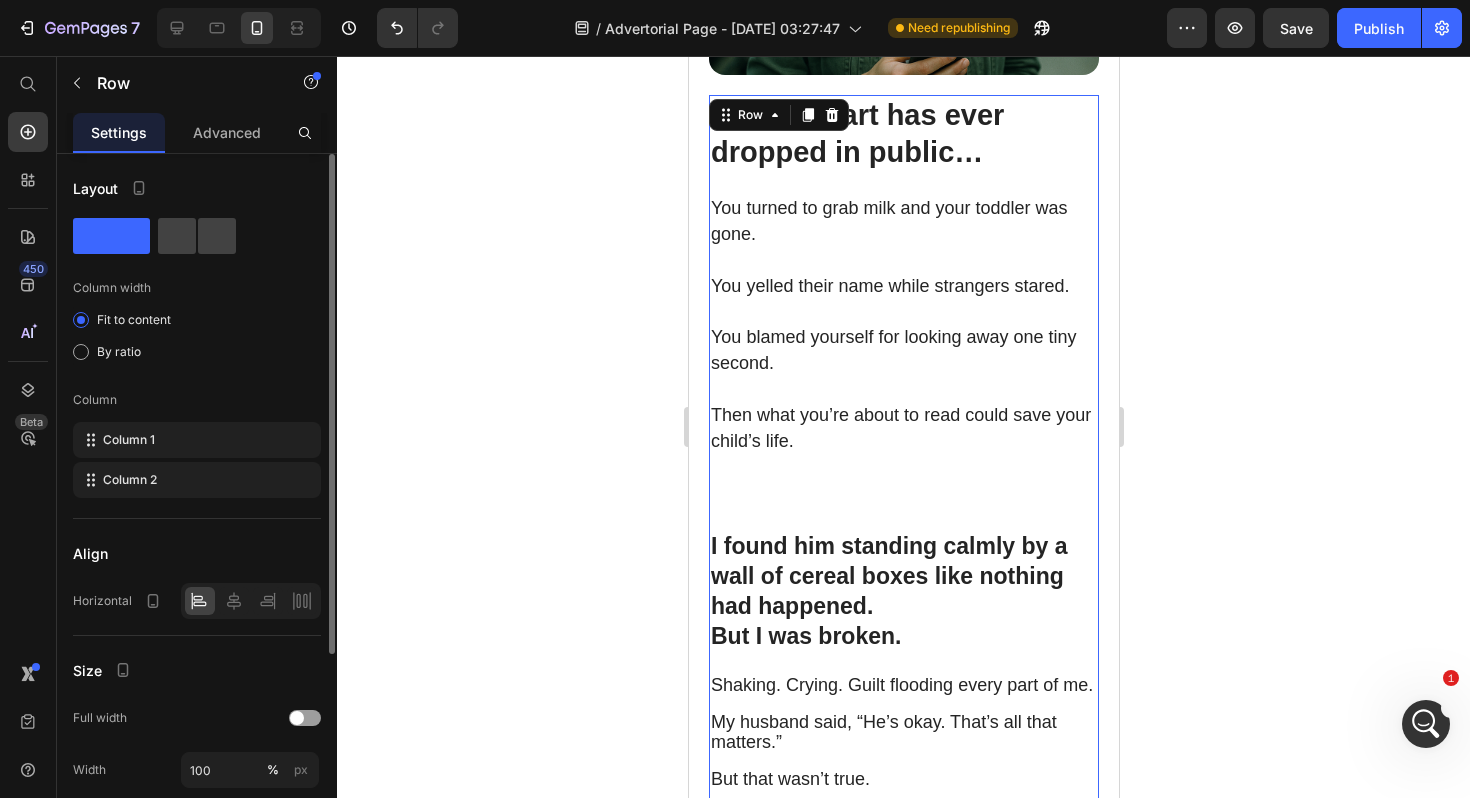 scroll, scrollTop: 849, scrollLeft: 0, axis: vertical 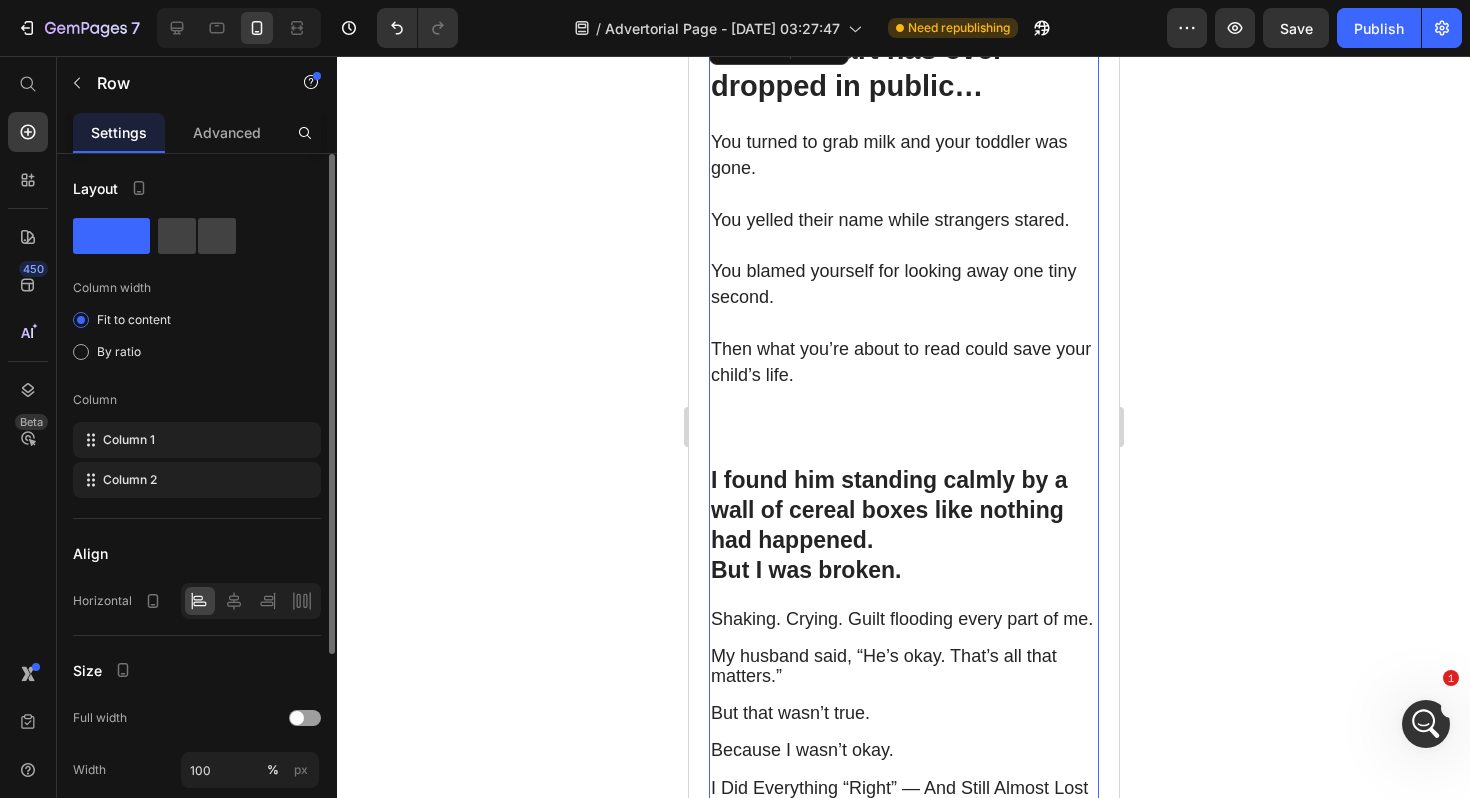 click on "⁠⁠⁠⁠⁠⁠⁠ If your heart has ever dropped in public… Heading You turned to grab milk and your toddler was gone. You yelled their name while strangers stared. You blamed yourself for looking away one tiny second. Then what you’re about to read could save your child’s life. Text Block Row I found him standing calmly by a wall of cereal boxes like nothing had happened. But I was broken. Heading Shaking. Crying. Guilt flooding every part of me.   My husband said, “He’s okay. That’s all that matters.” But that wasn’t true. Because I wasn’t okay.   I Did Everything “Right” — And Still Almost Lost Him   We hold their hands. We stay alert. We avoid risky places. But even the most attentive parent can’t prevent everything.   The truth is… our brains weren’t built for this.   Why Your Brain Can’t Handle This Alone   You can’t be 100% focused, 100% of the time. Distractions are everywhere:   Phone pings   Checkout lines   People brushing past you     Text Block Row" at bounding box center [903, 878] 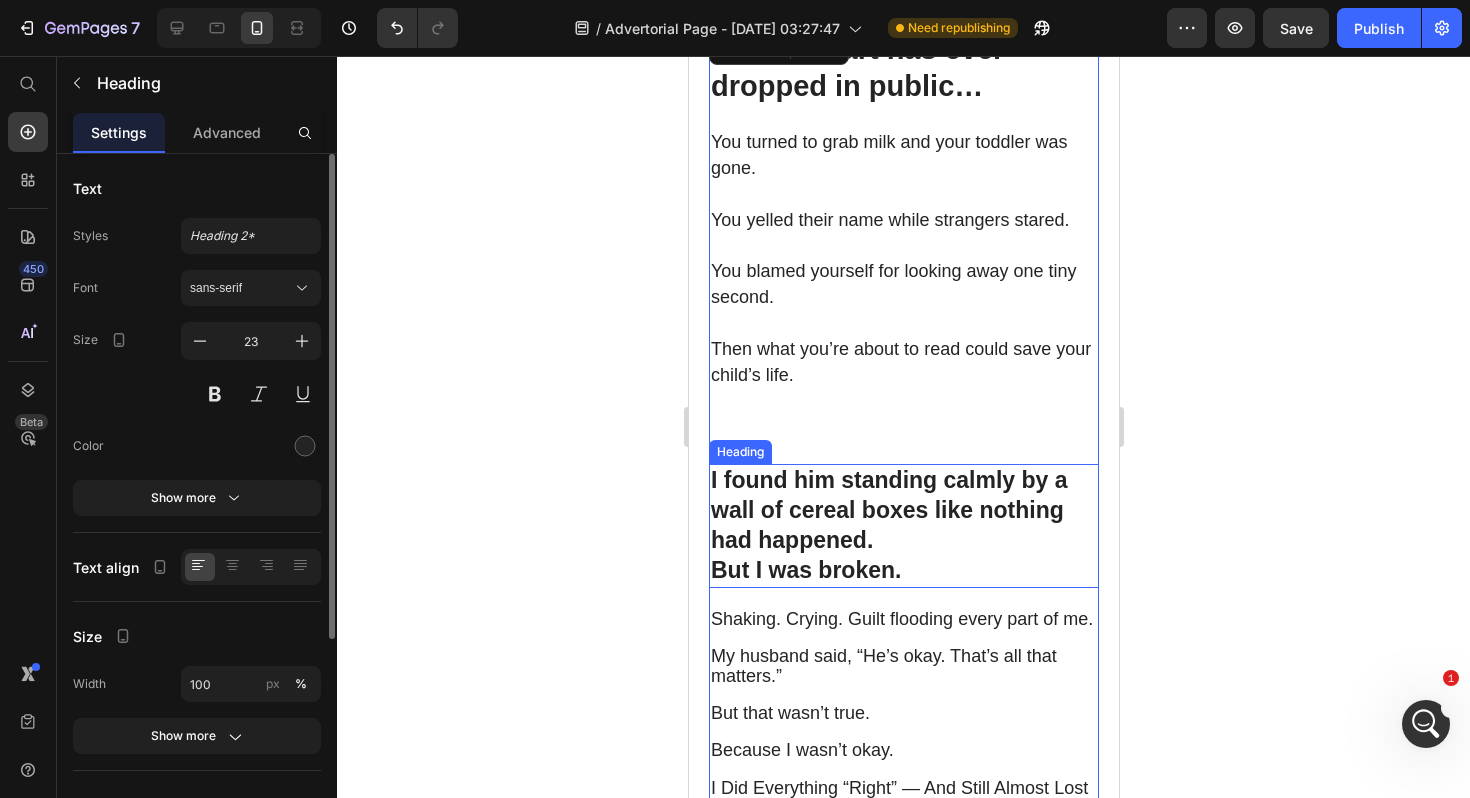 click on "I found him standing calmly by a wall of cereal boxes like nothing had happened. But I was broken." at bounding box center [903, 526] 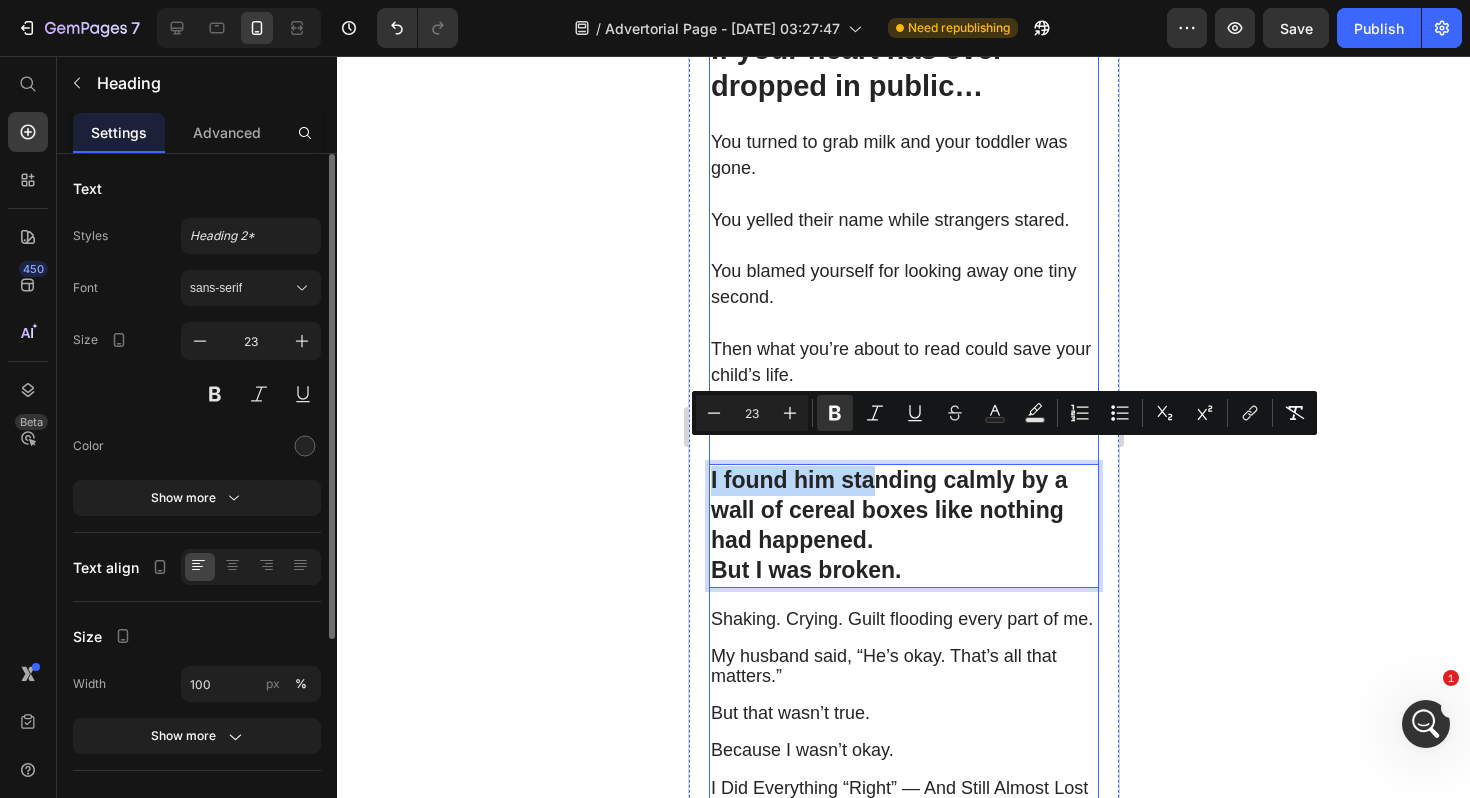 drag, startPoint x: 875, startPoint y: 462, endPoint x: 875, endPoint y: 403, distance: 59 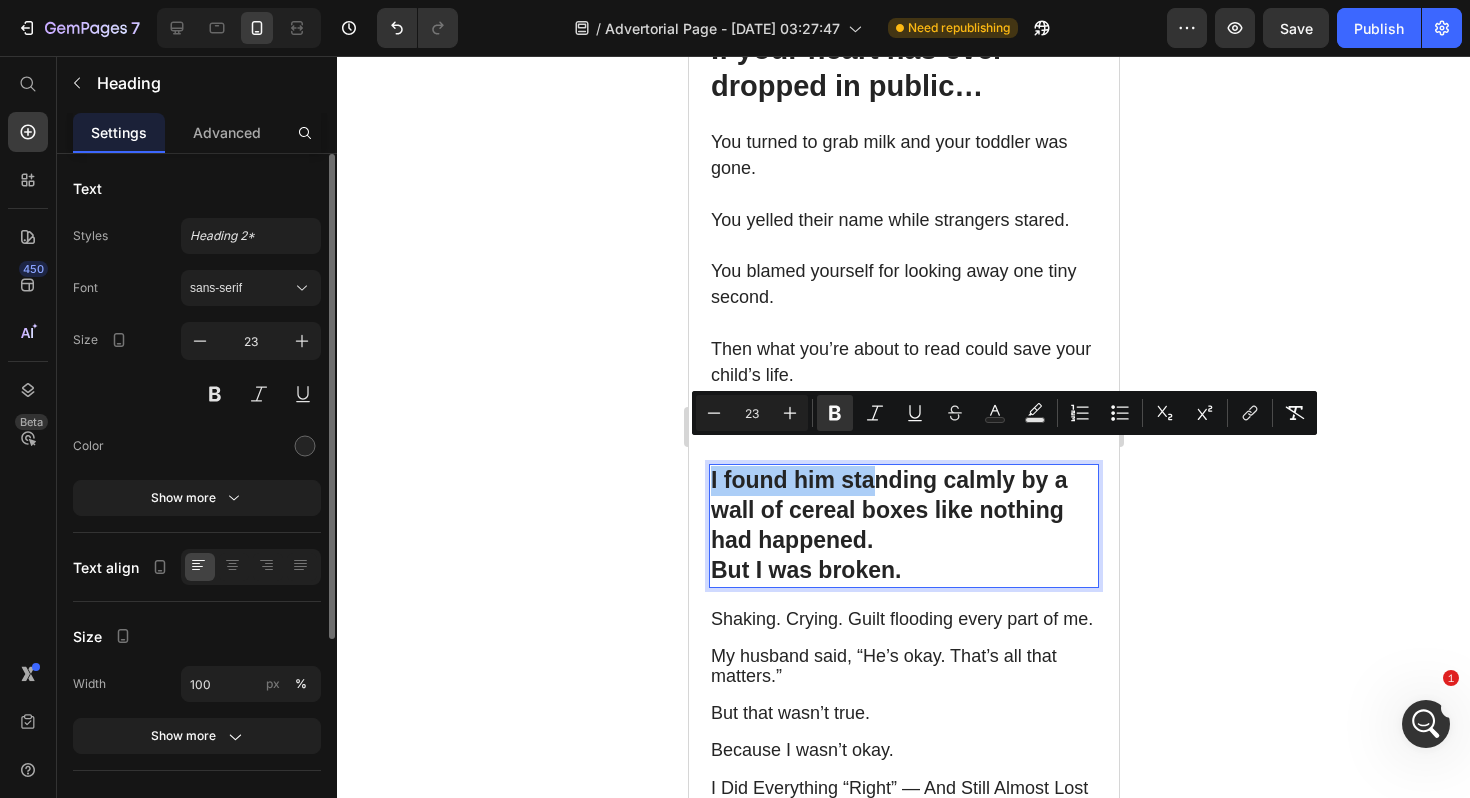click 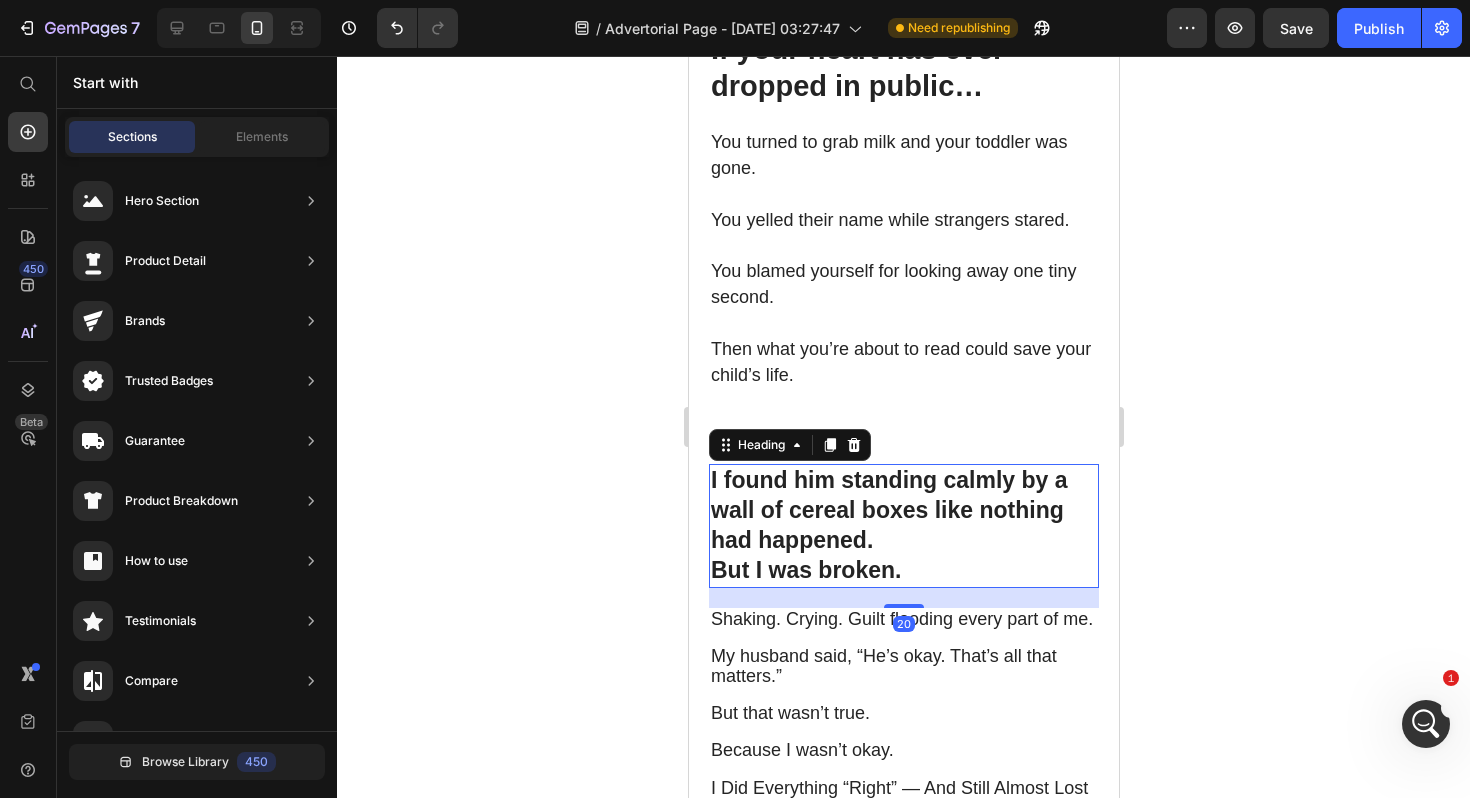 click on "I found him standing calmly by a wall of cereal boxes like nothing had happened." at bounding box center [888, 510] 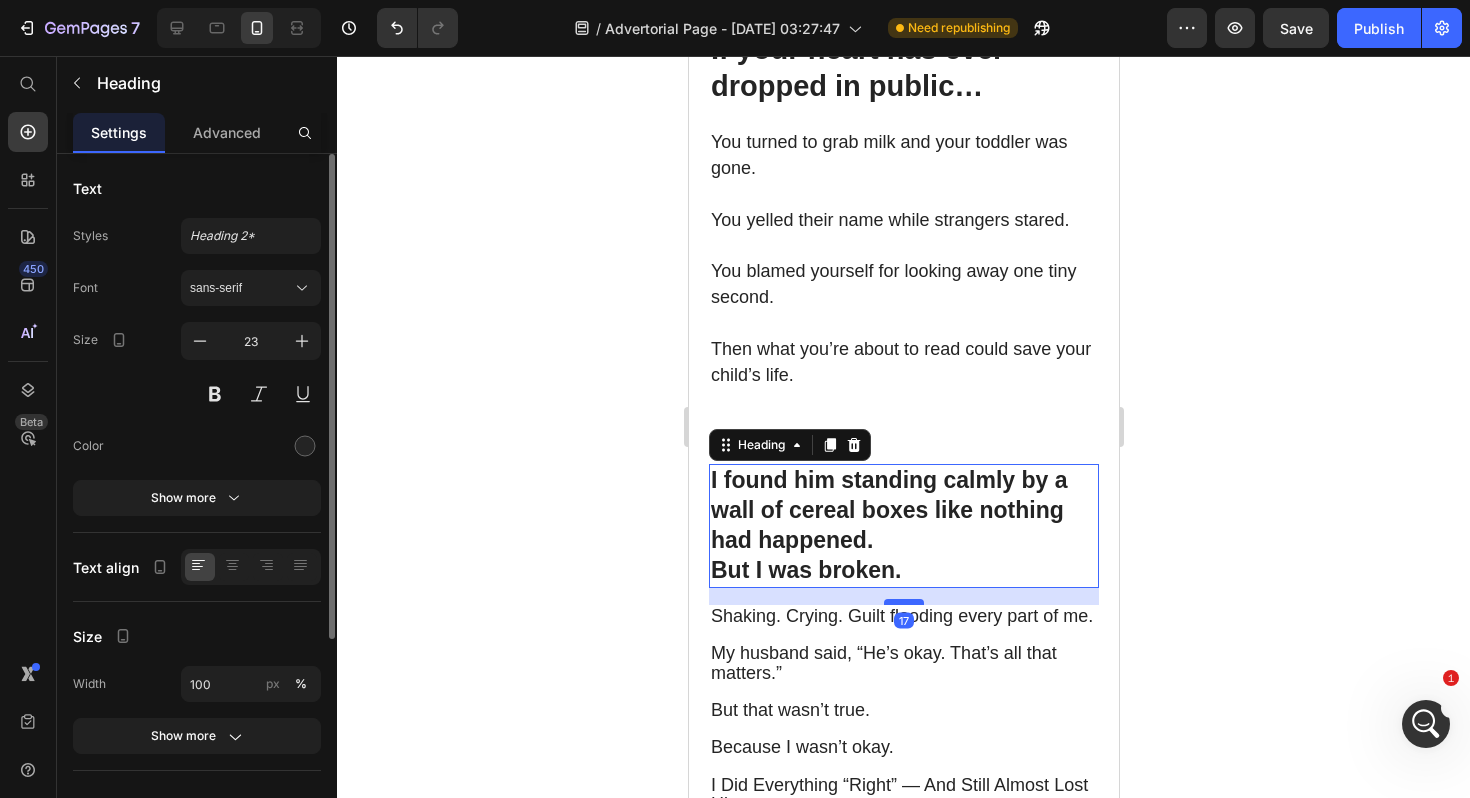drag, startPoint x: 908, startPoint y: 579, endPoint x: 922, endPoint y: 576, distance: 14.3178215 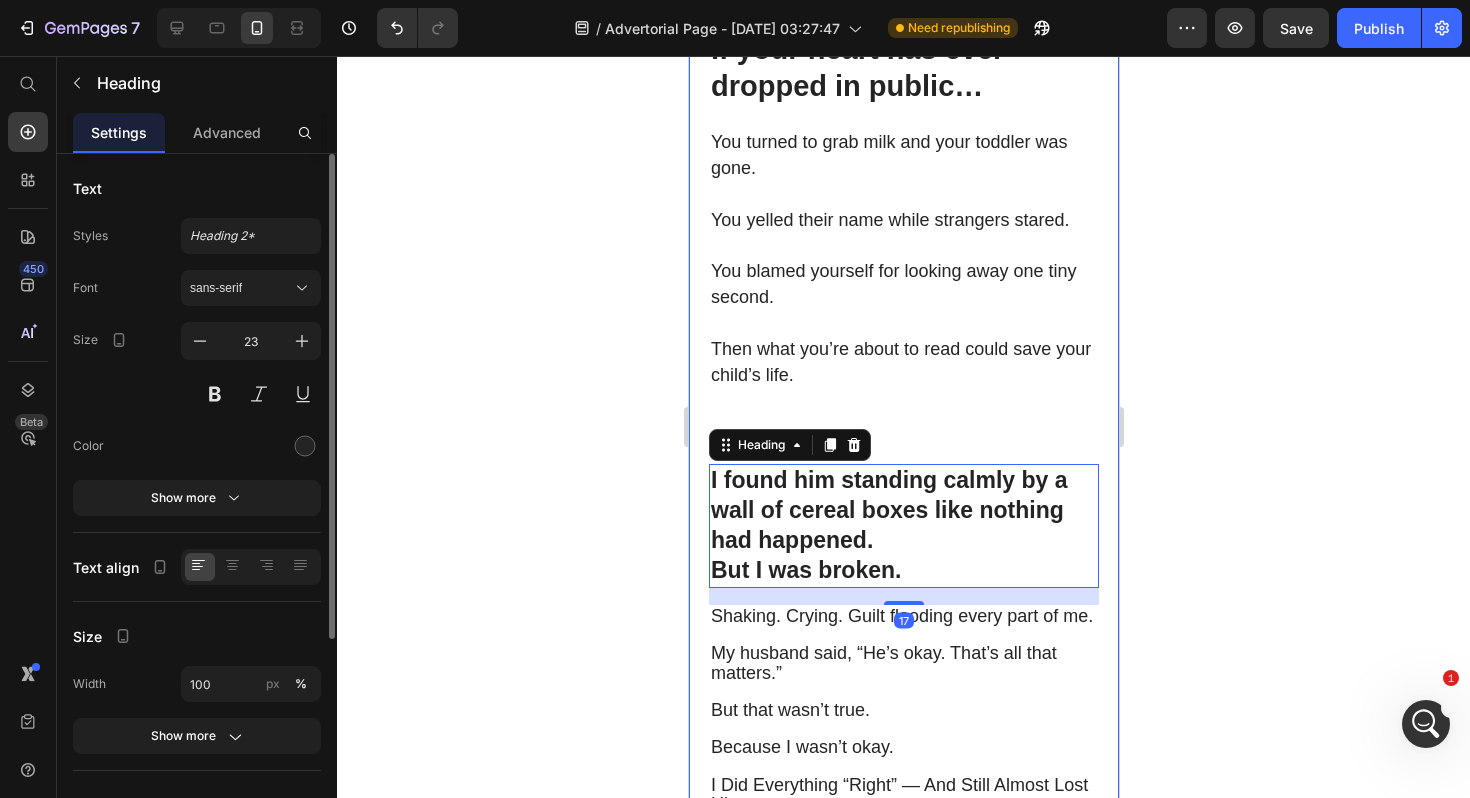 click 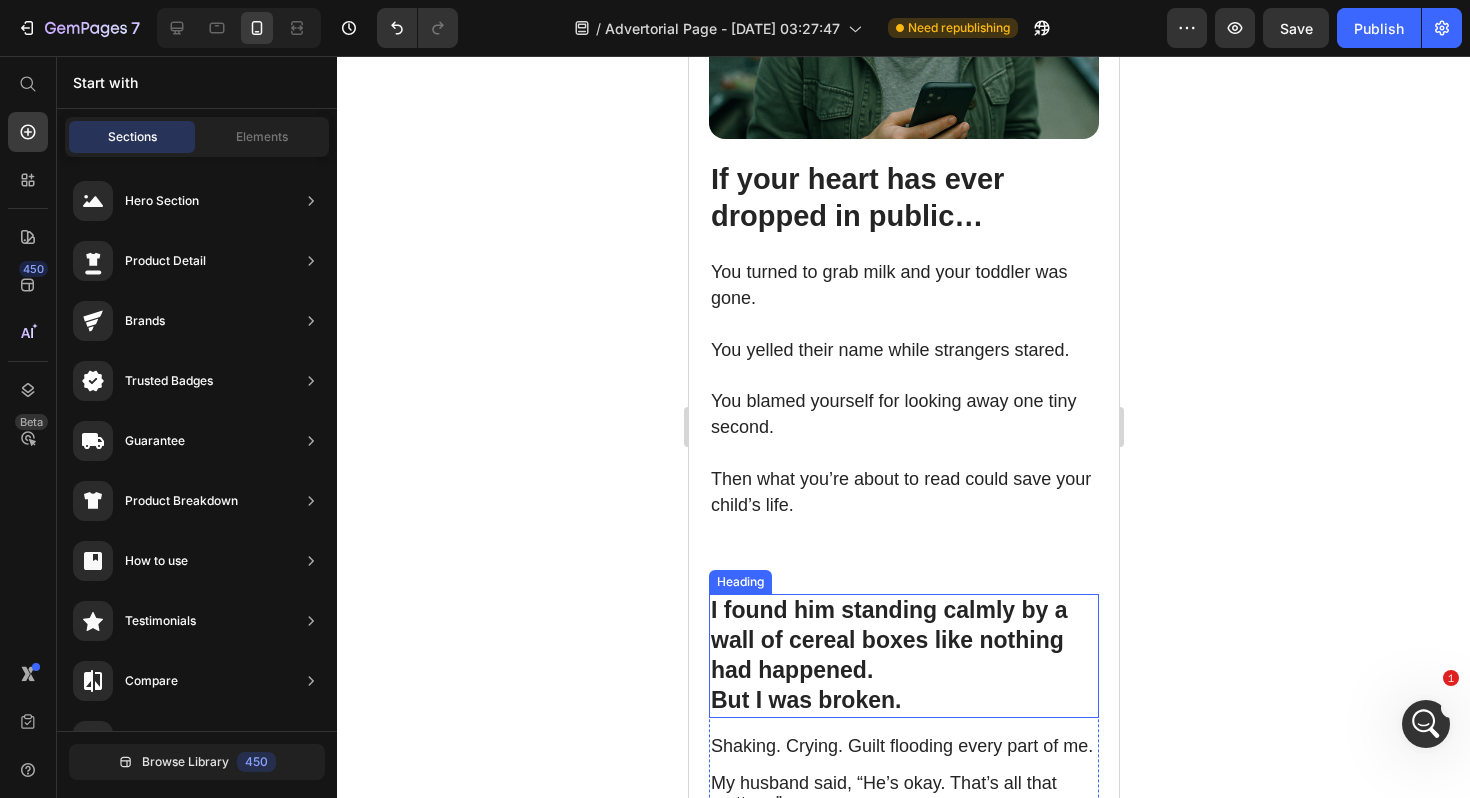 scroll, scrollTop: 717, scrollLeft: 0, axis: vertical 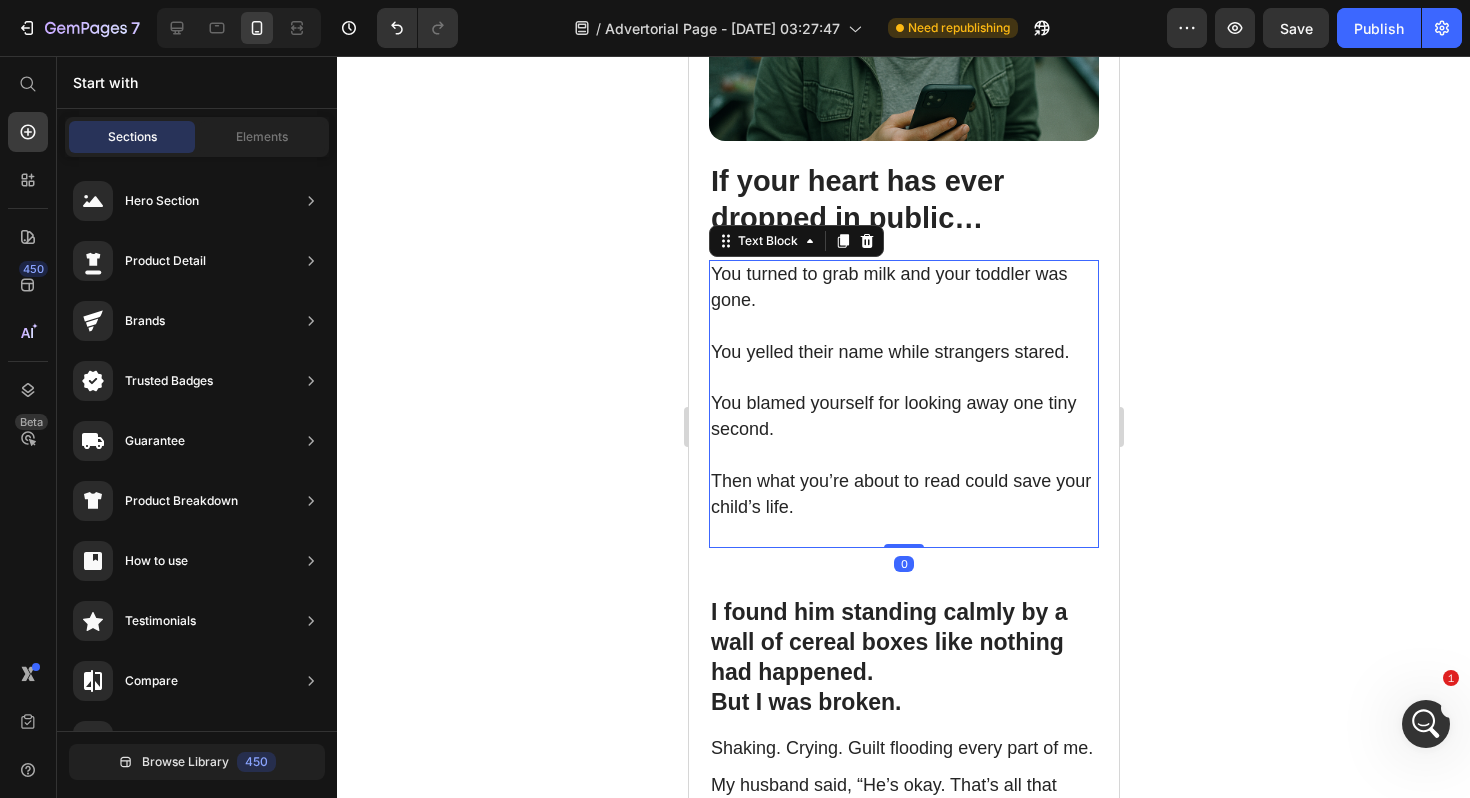click on "You turned to grab milk and your toddler was gone. You yelled their name while strangers stared. You blamed yourself for looking away one tiny second. Then what you’re about to read could save your child’s life." at bounding box center (903, 404) 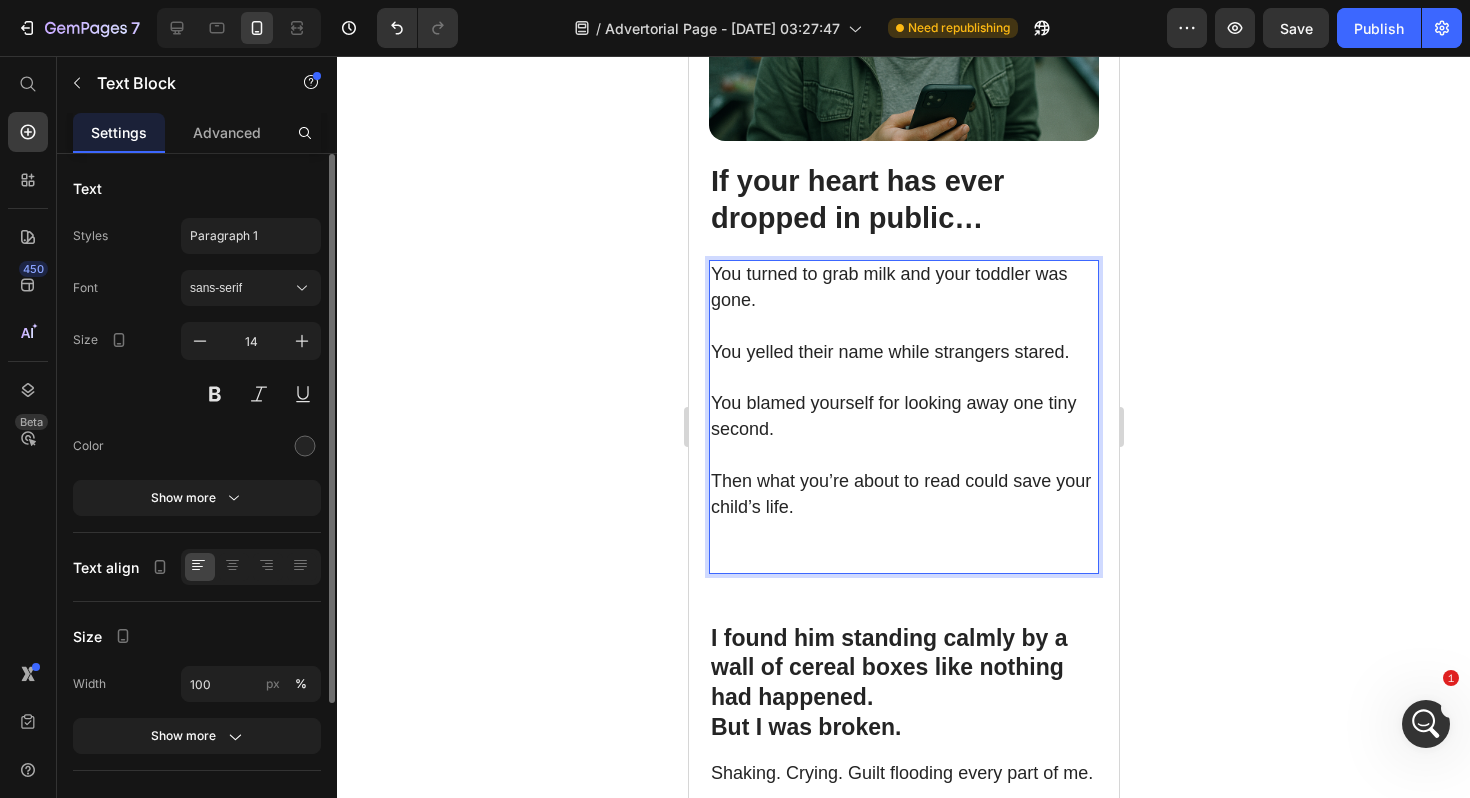 click on "You turned to grab milk and your toddler was gone. You yelled their name while strangers stared. You blamed yourself for looking away one tiny second. Then what you’re about to read could save your child’s life." at bounding box center (903, 416) 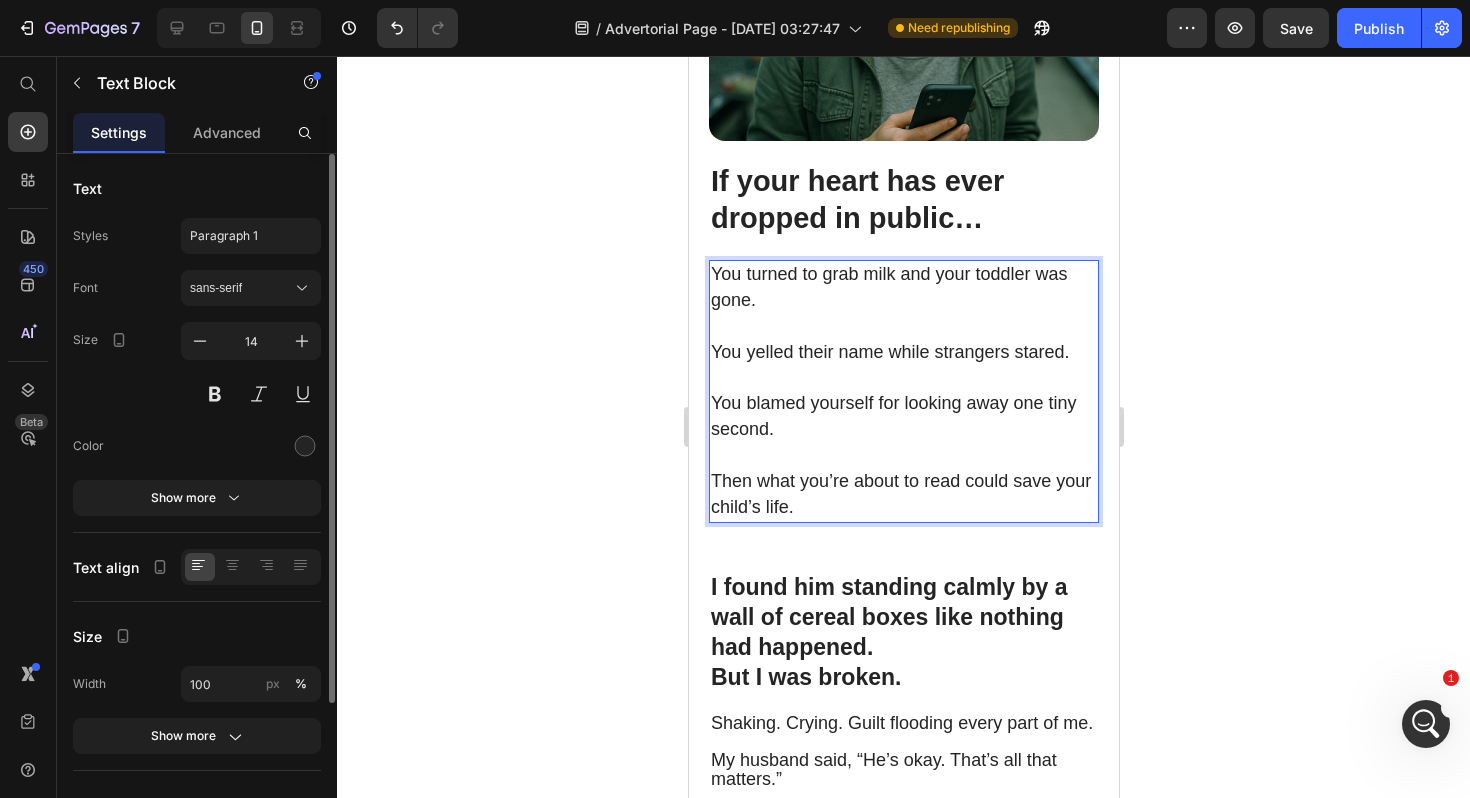 click 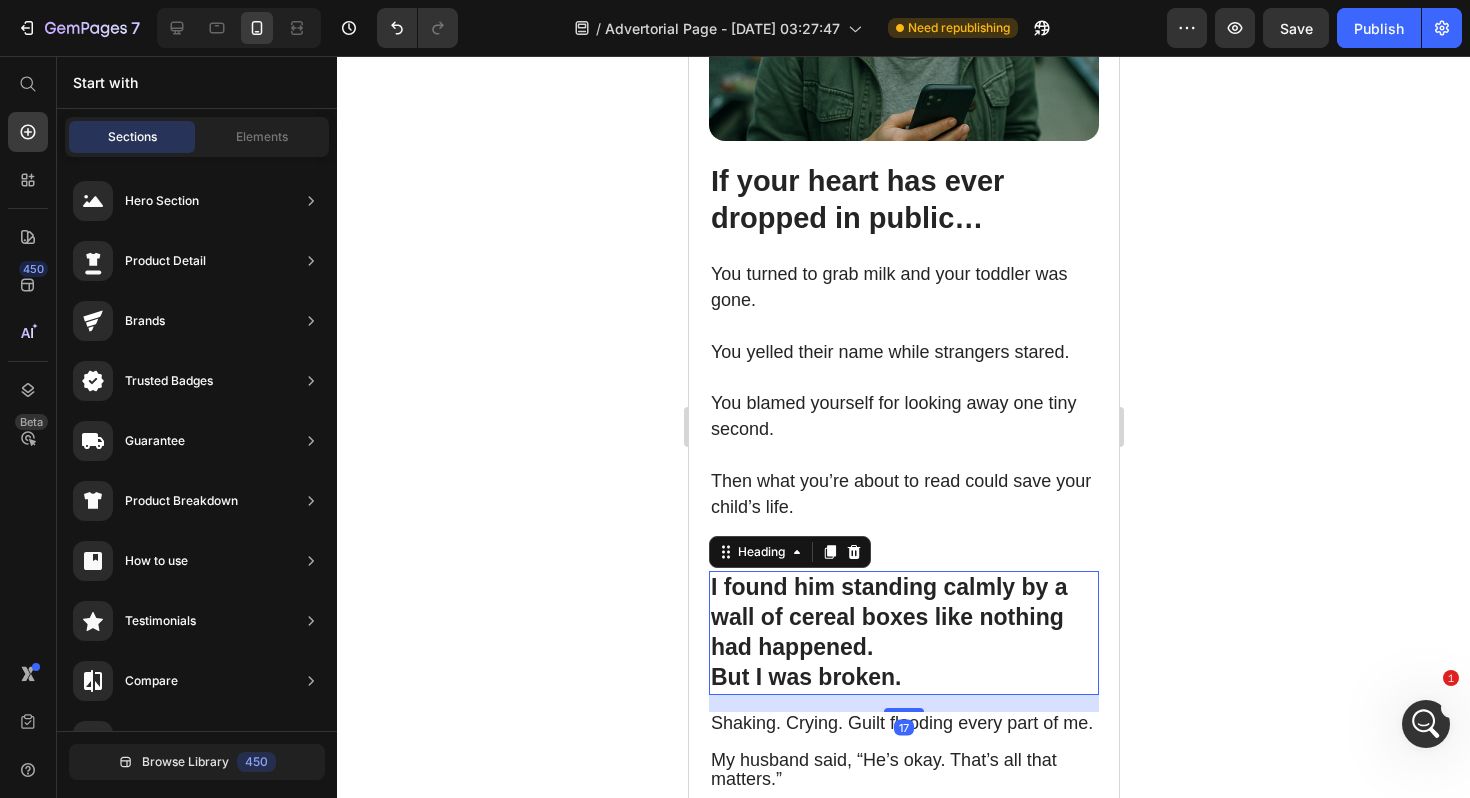 click on "⁠⁠⁠⁠⁠⁠⁠ I found him standing calmly by a wall of cereal boxes like nothing had happened. But I was broken." at bounding box center [903, 633] 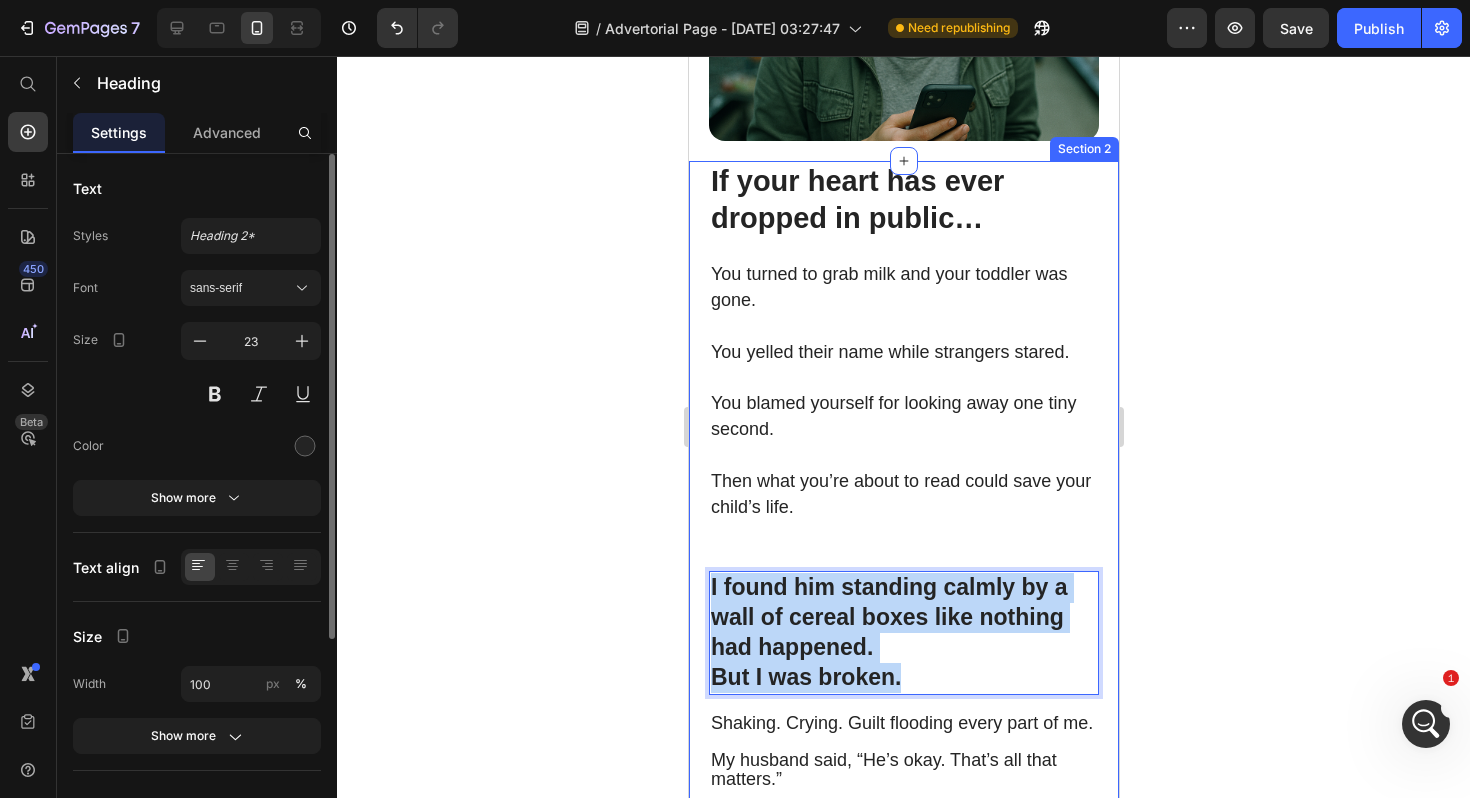 drag, startPoint x: 902, startPoint y: 652, endPoint x: 693, endPoint y: 566, distance: 226.00221 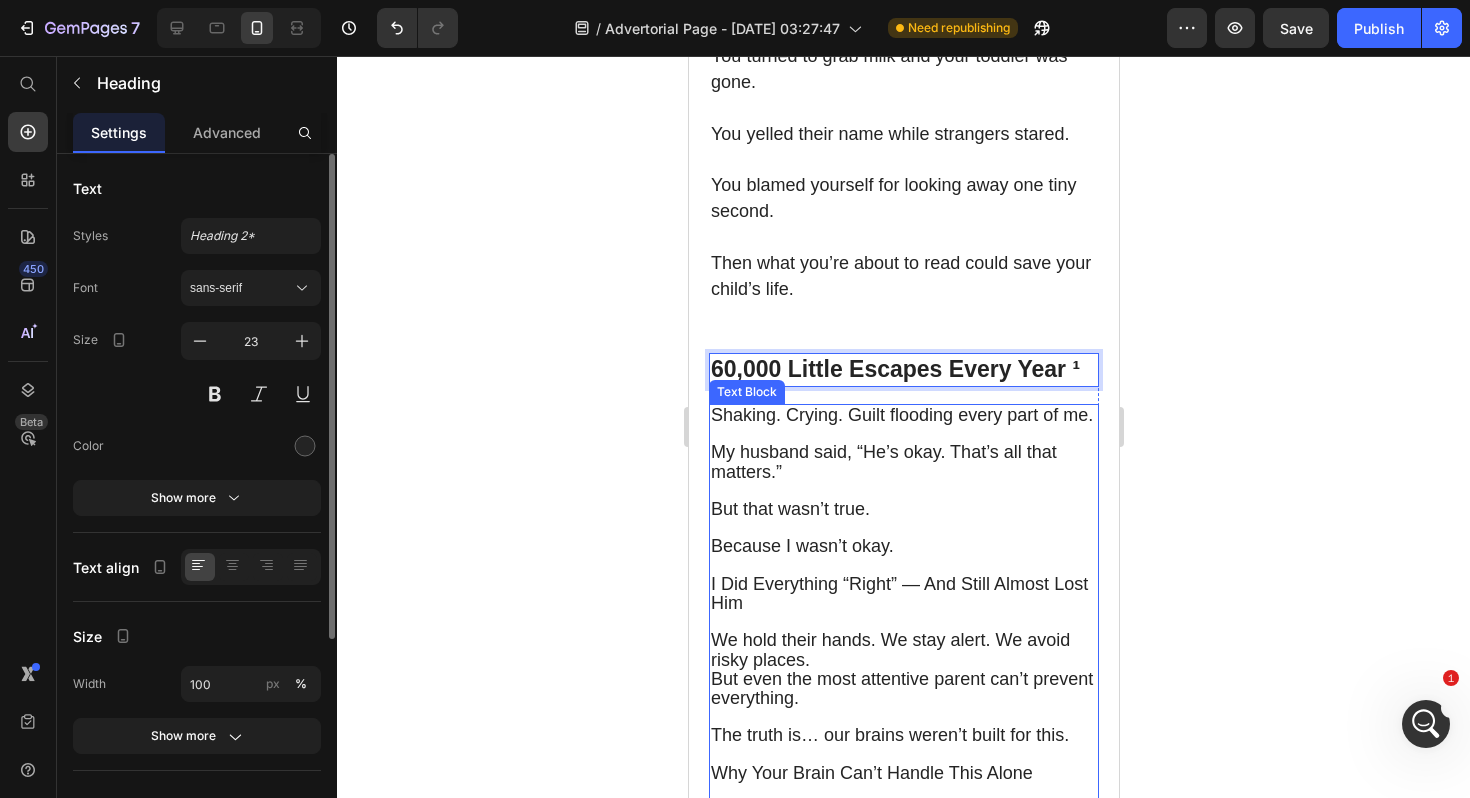 scroll, scrollTop: 968, scrollLeft: 0, axis: vertical 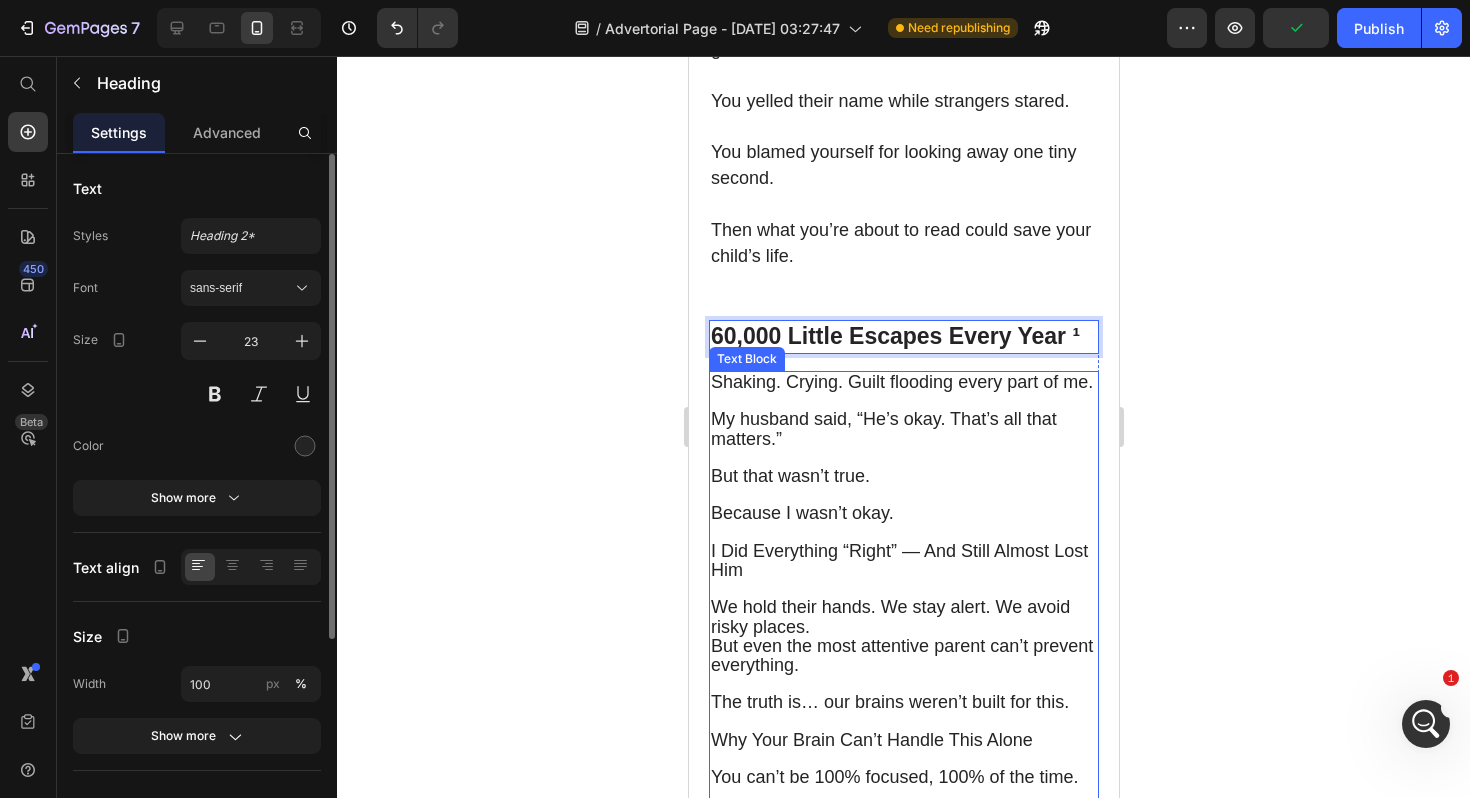 click on "My husband said, “He’s okay. That’s all that matters.”" at bounding box center [883, 428] 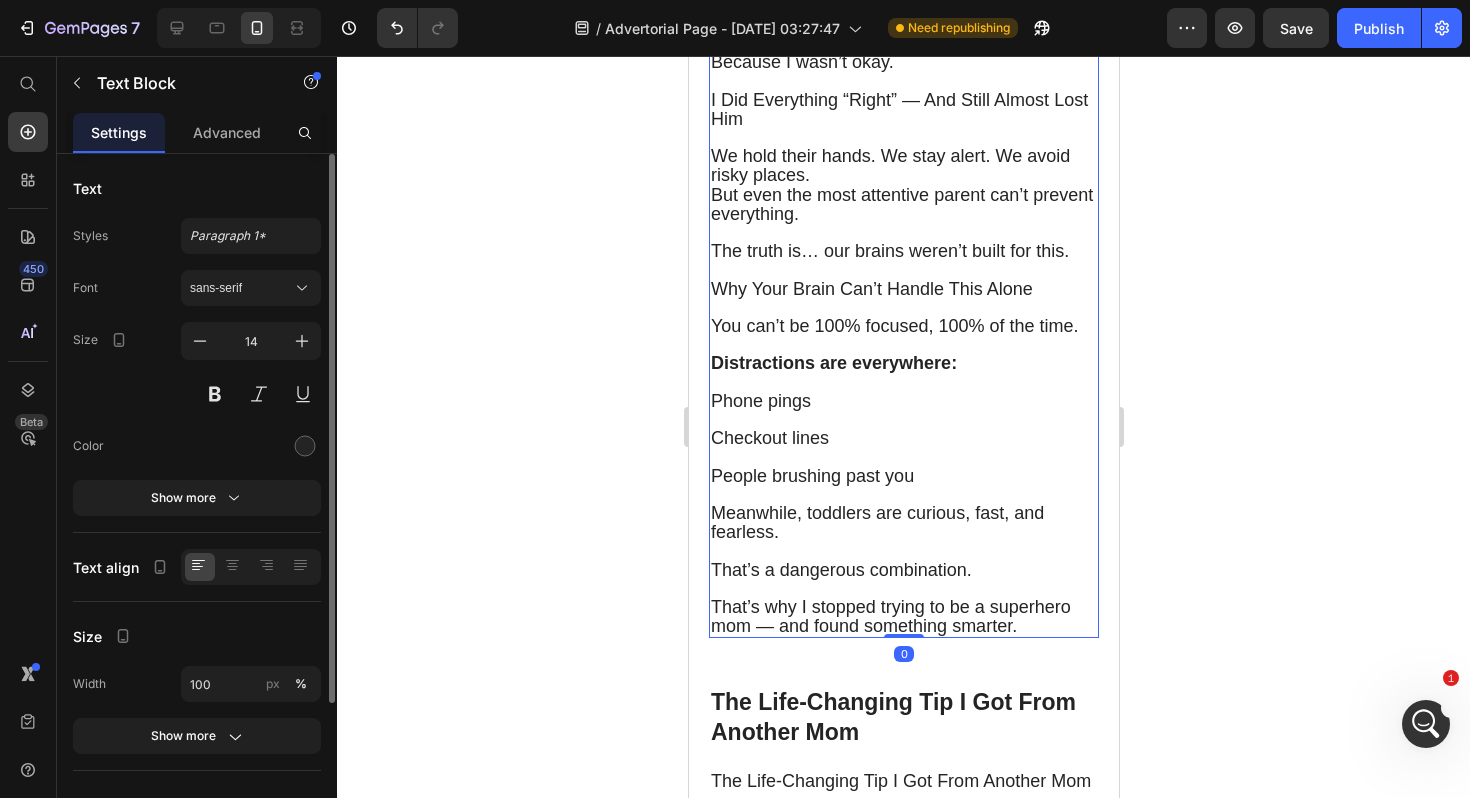 scroll, scrollTop: 1399, scrollLeft: 0, axis: vertical 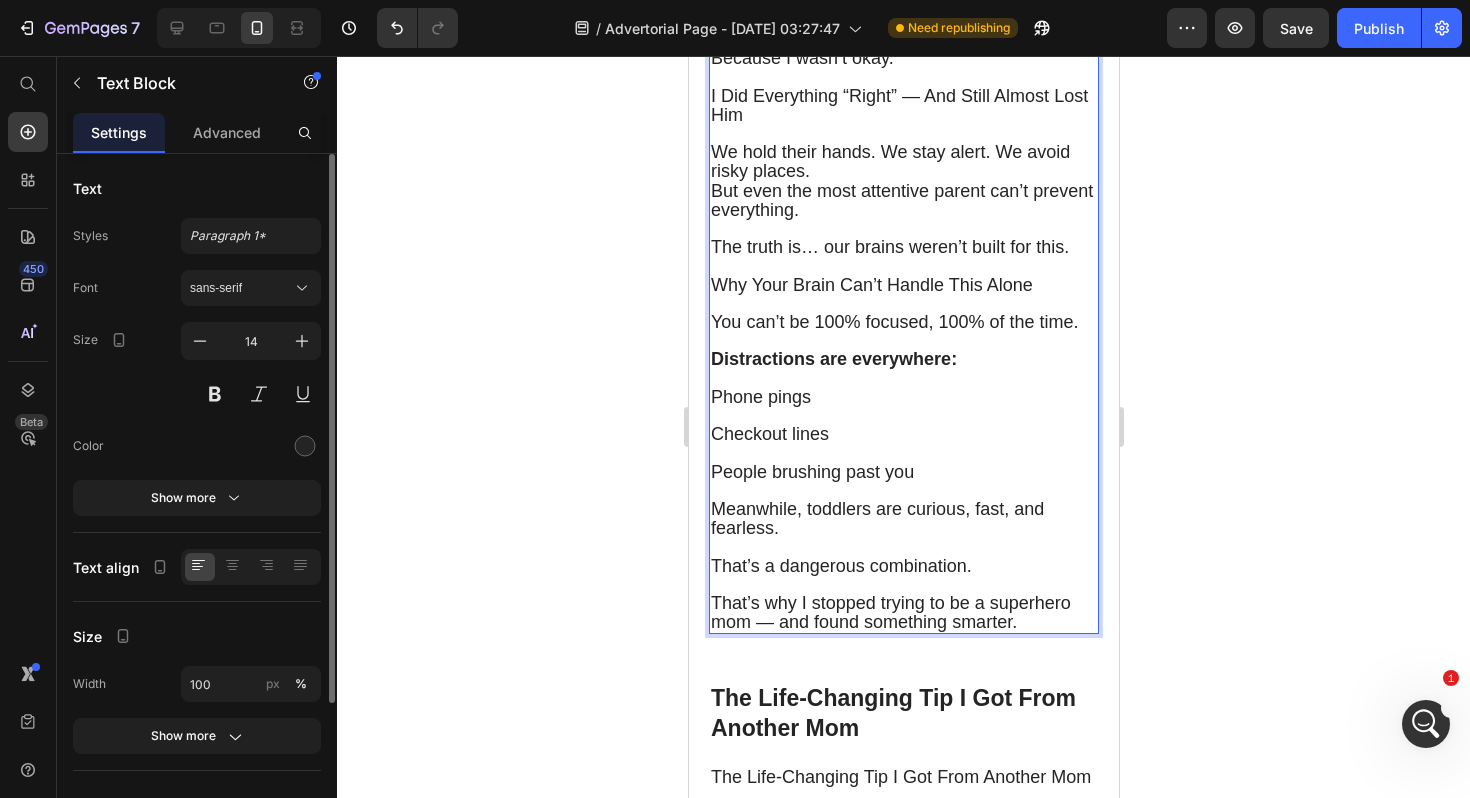 click on "Shaking. Crying. Guilt flooding every part of me.   My husband said, “He’s okay. That’s all that matters.” But that wasn’t true. Because I wasn’t okay.   I Did Everything “Right” — And Still Almost Lost Him   We hold their hands. We stay alert. We avoid risky places. But even the most attentive parent can’t prevent everything.   The truth is… our brains weren’t built for this.   Why Your Brain Can’t Handle This Alone   You can’t be 100% focused, 100% of the time. Distractions are everywhere:   Phone pings   Checkout lines   People brushing past you   Meanwhile, toddlers are curious, fast, and fearless. That’s a dangerous combination.   That’s why I stopped trying to be a superhero mom — and found something smarter." at bounding box center [903, 275] 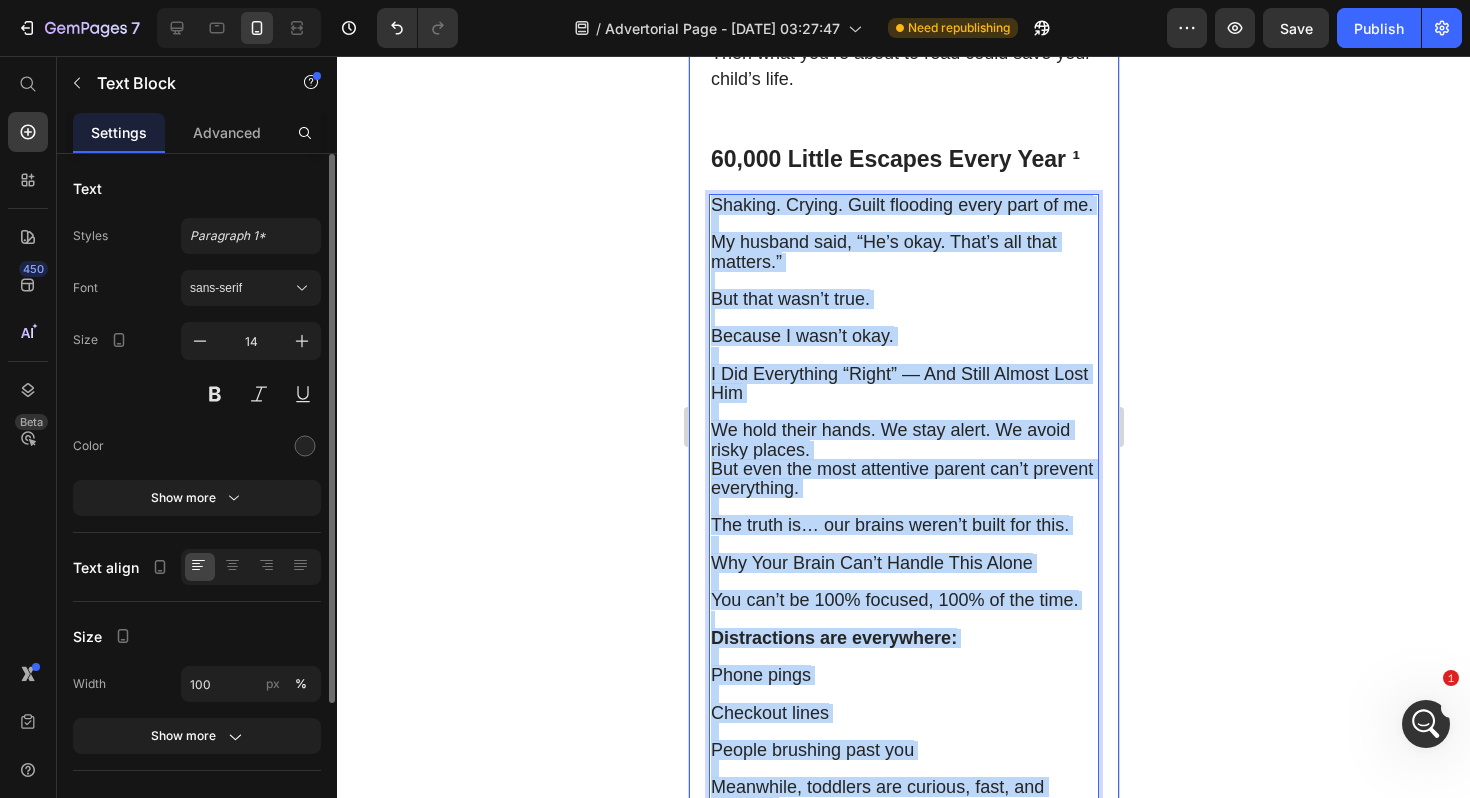 scroll, scrollTop: 1109, scrollLeft: 0, axis: vertical 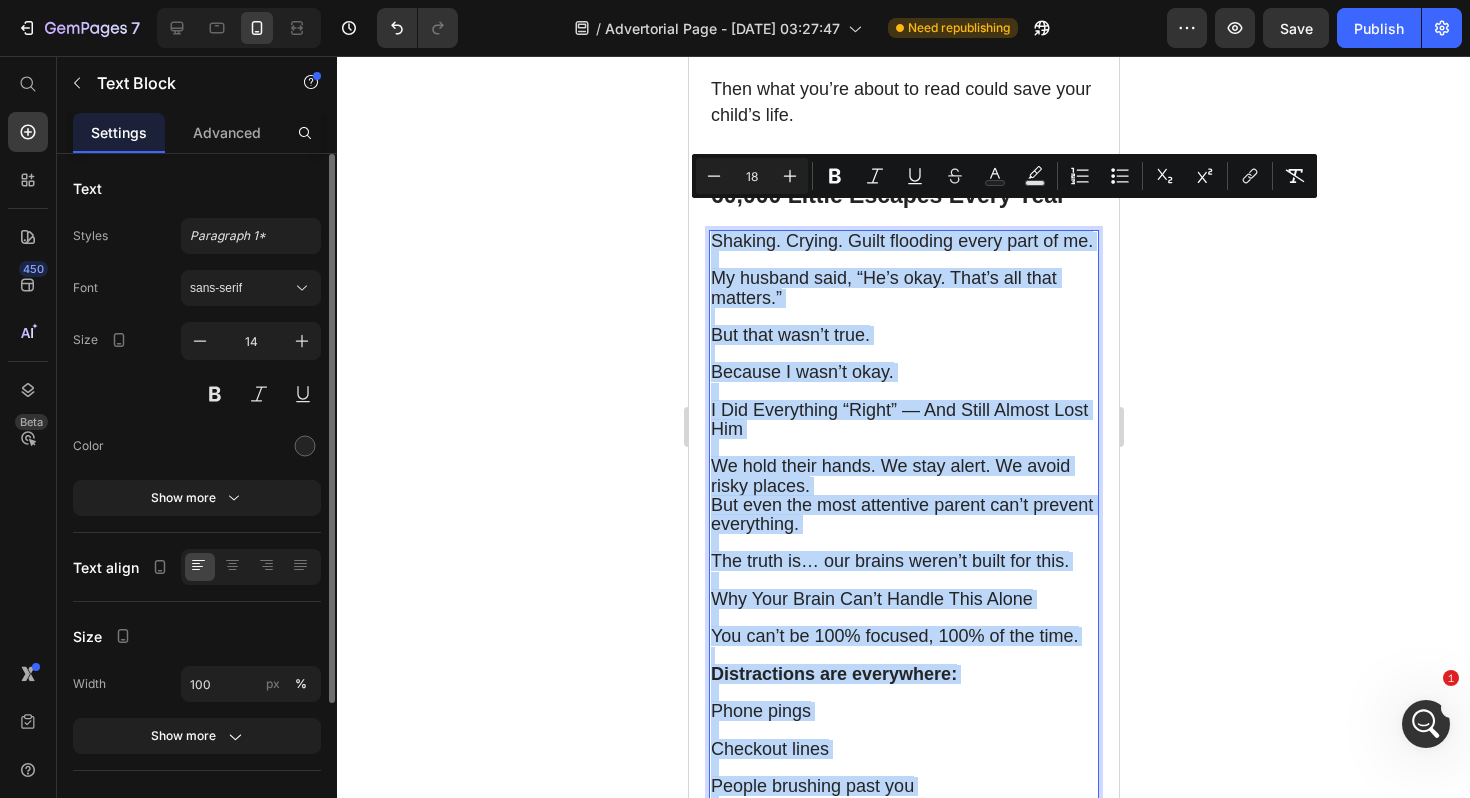 drag, startPoint x: 1018, startPoint y: 622, endPoint x: 713, endPoint y: 216, distance: 507.80017 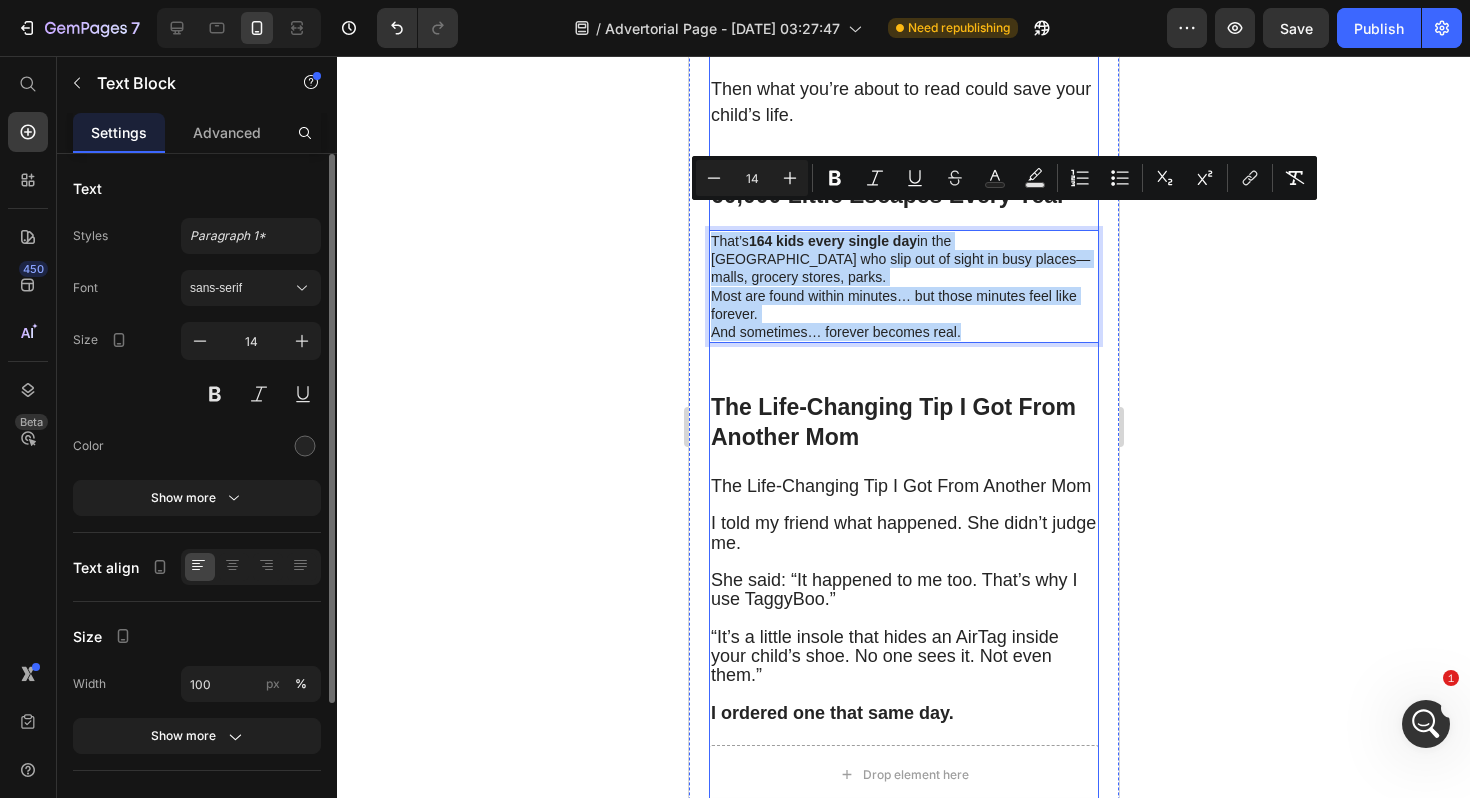 drag, startPoint x: 713, startPoint y: 216, endPoint x: 956, endPoint y: 316, distance: 262.77176 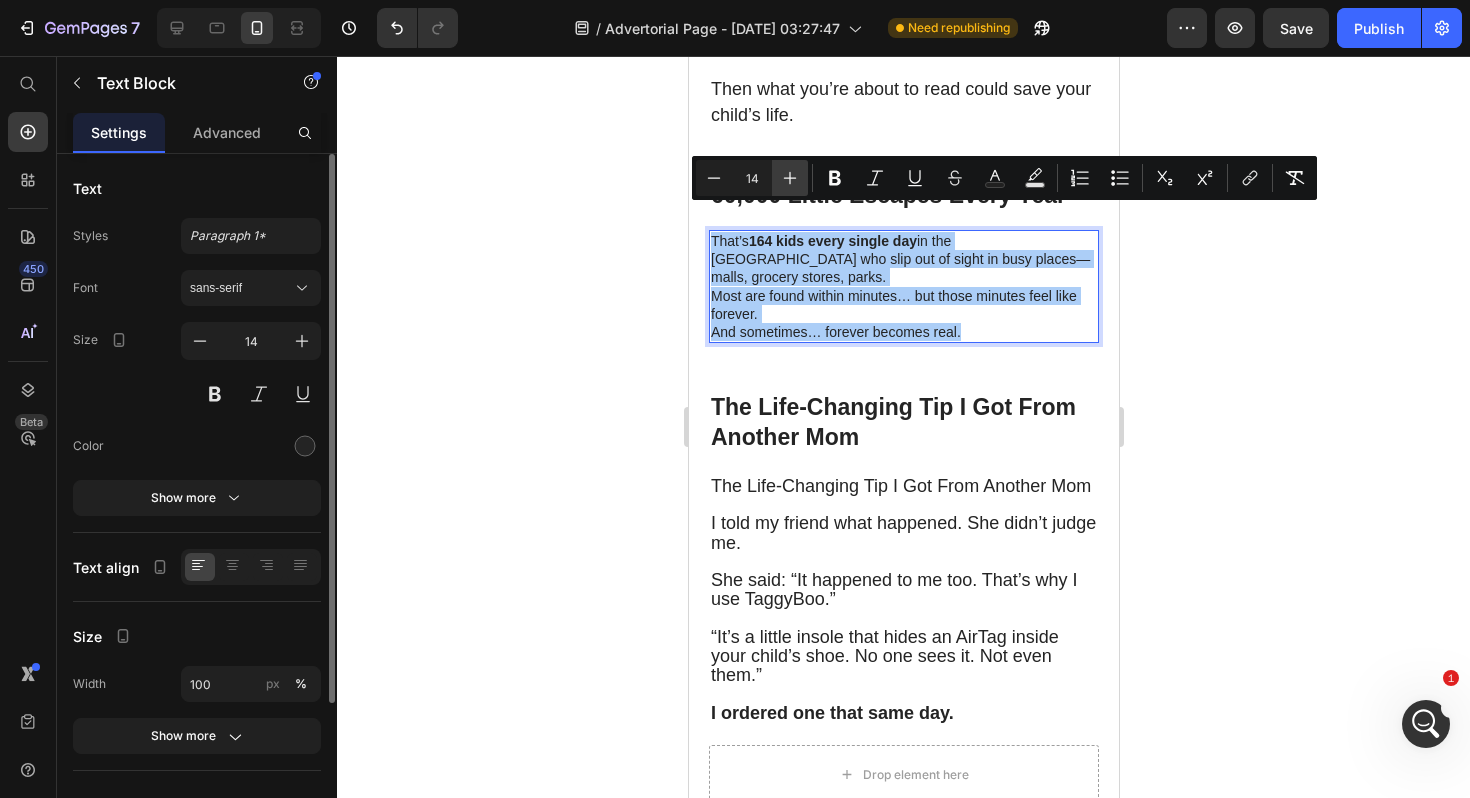 click 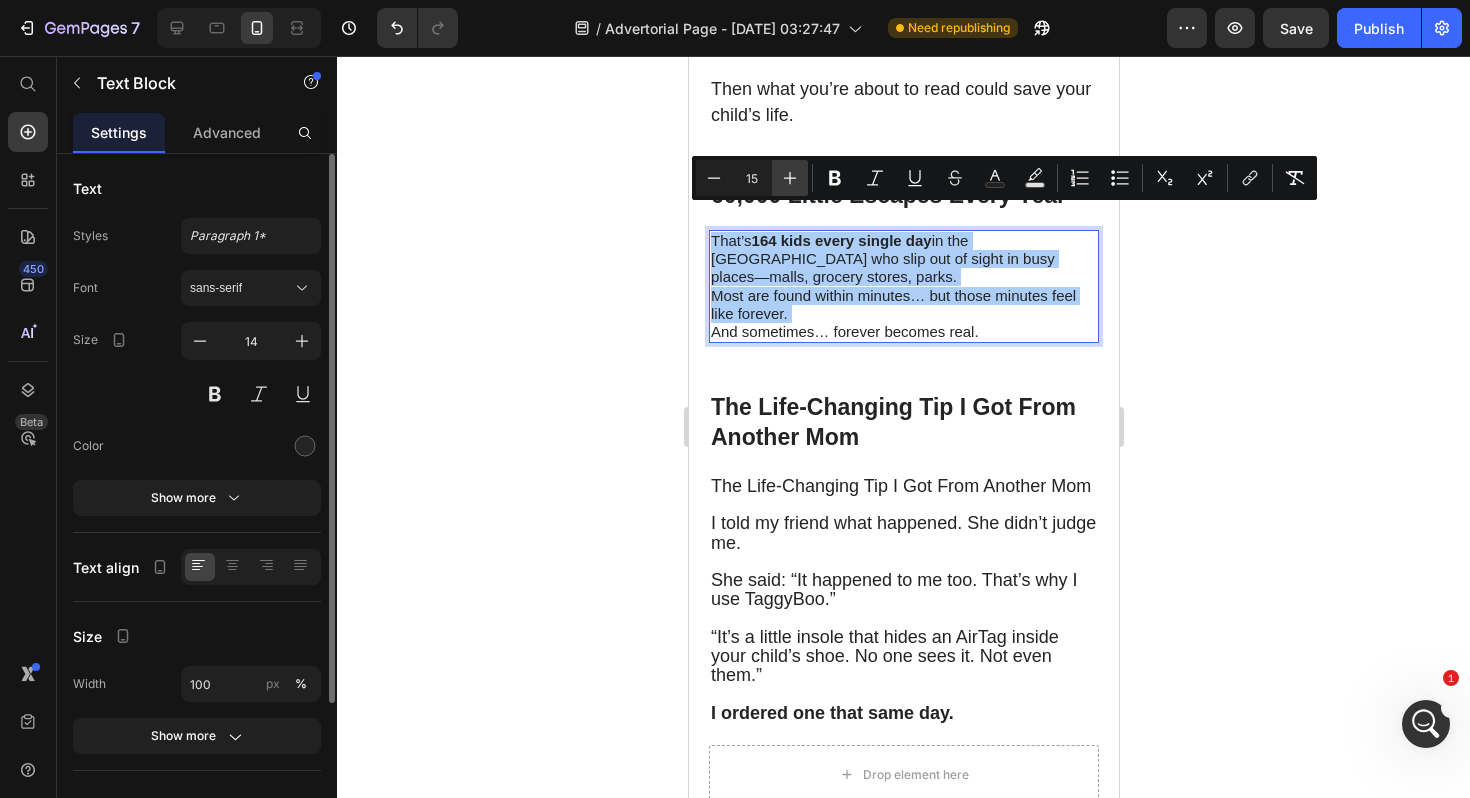 click 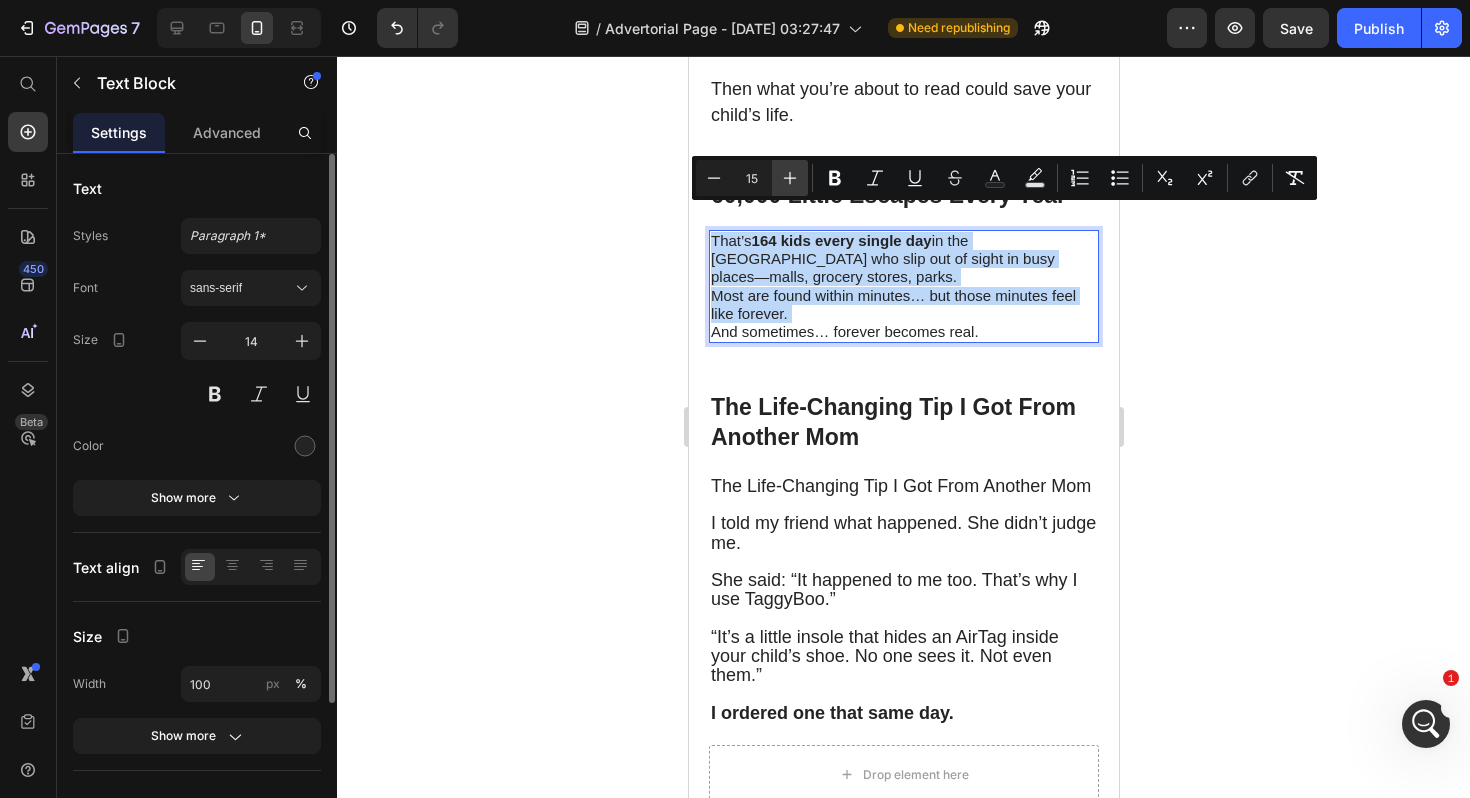 type on "16" 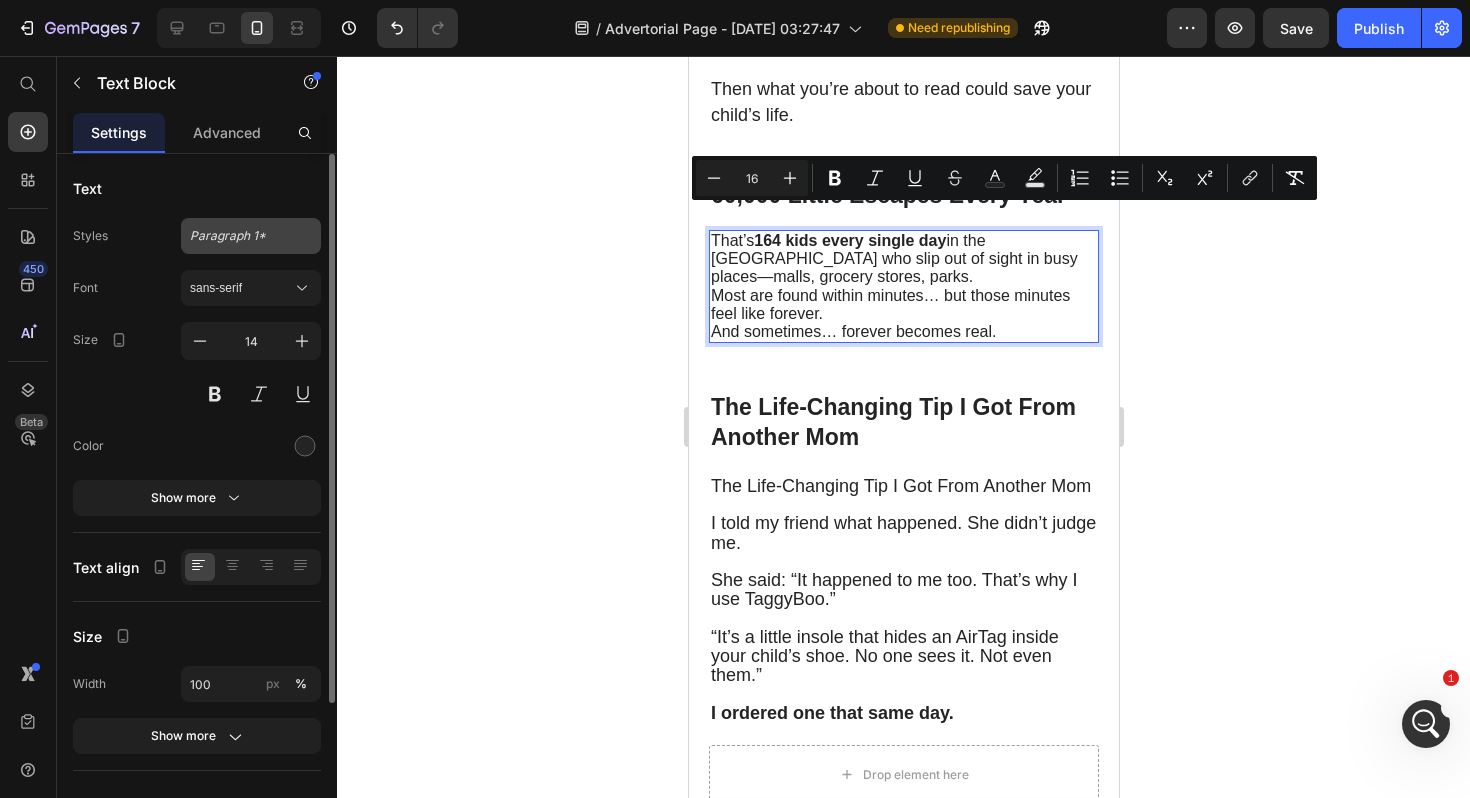 click on "Paragraph 1*" 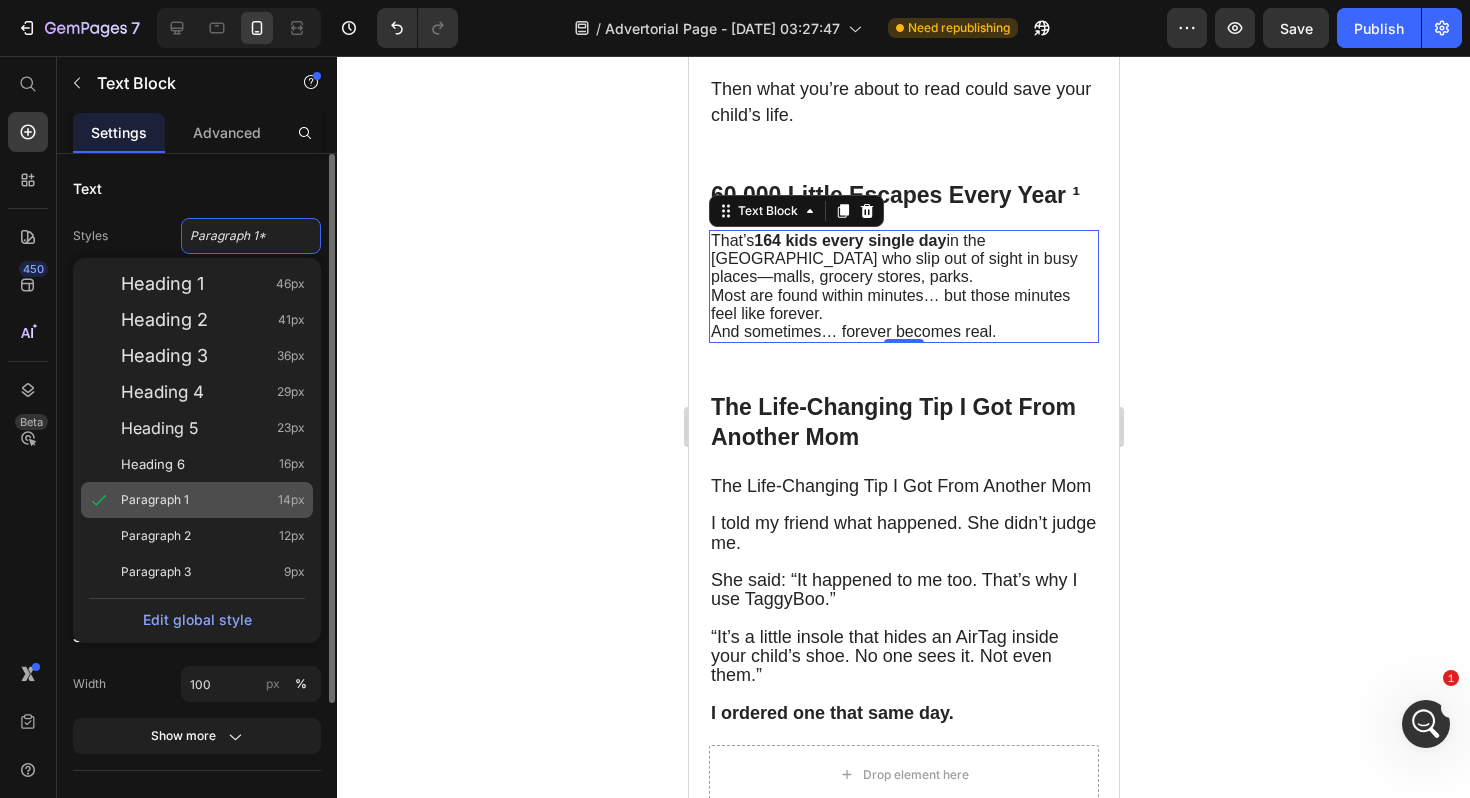click on "Paragraph 1 14px" at bounding box center (213, 500) 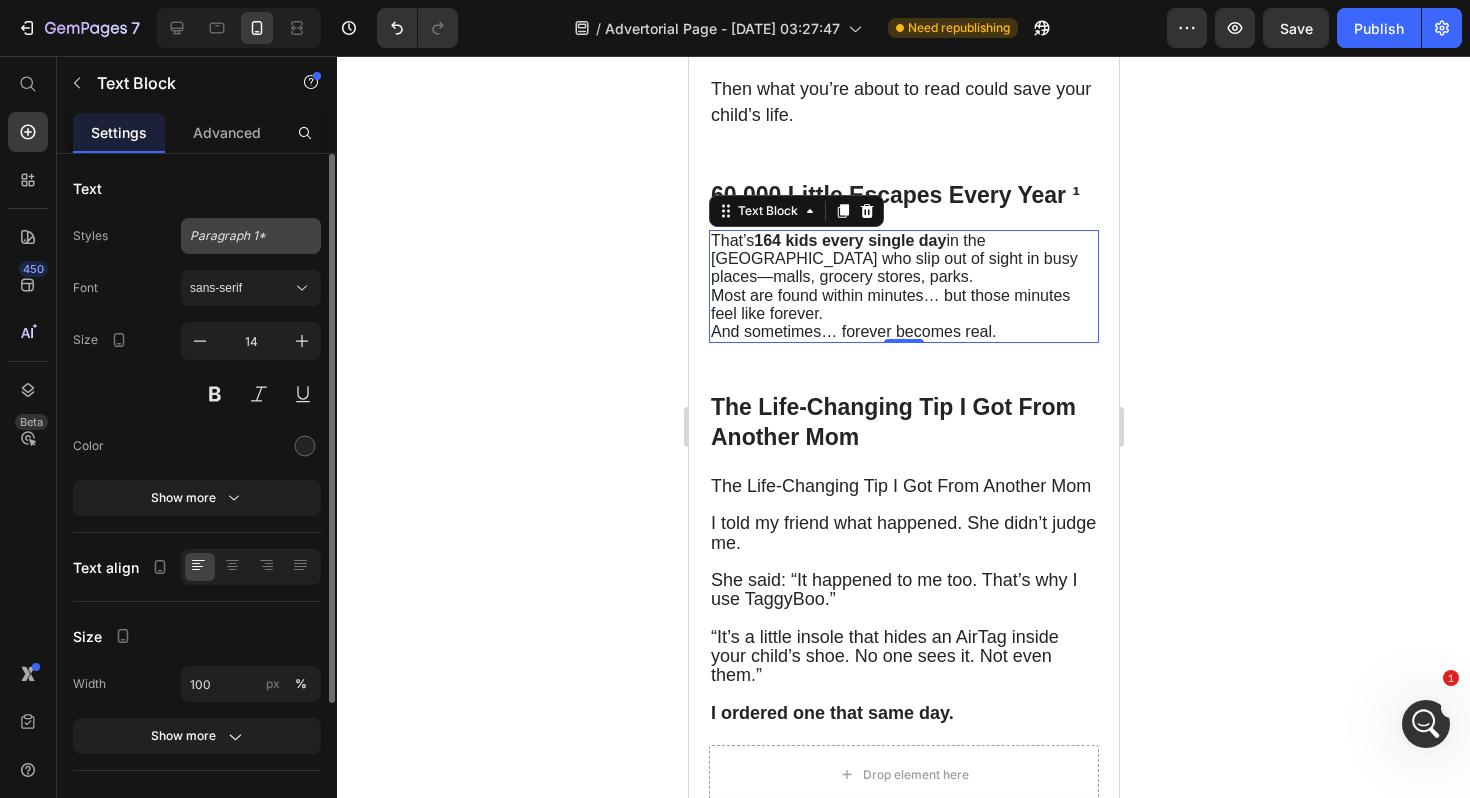 click on "Paragraph 1*" at bounding box center (239, 236) 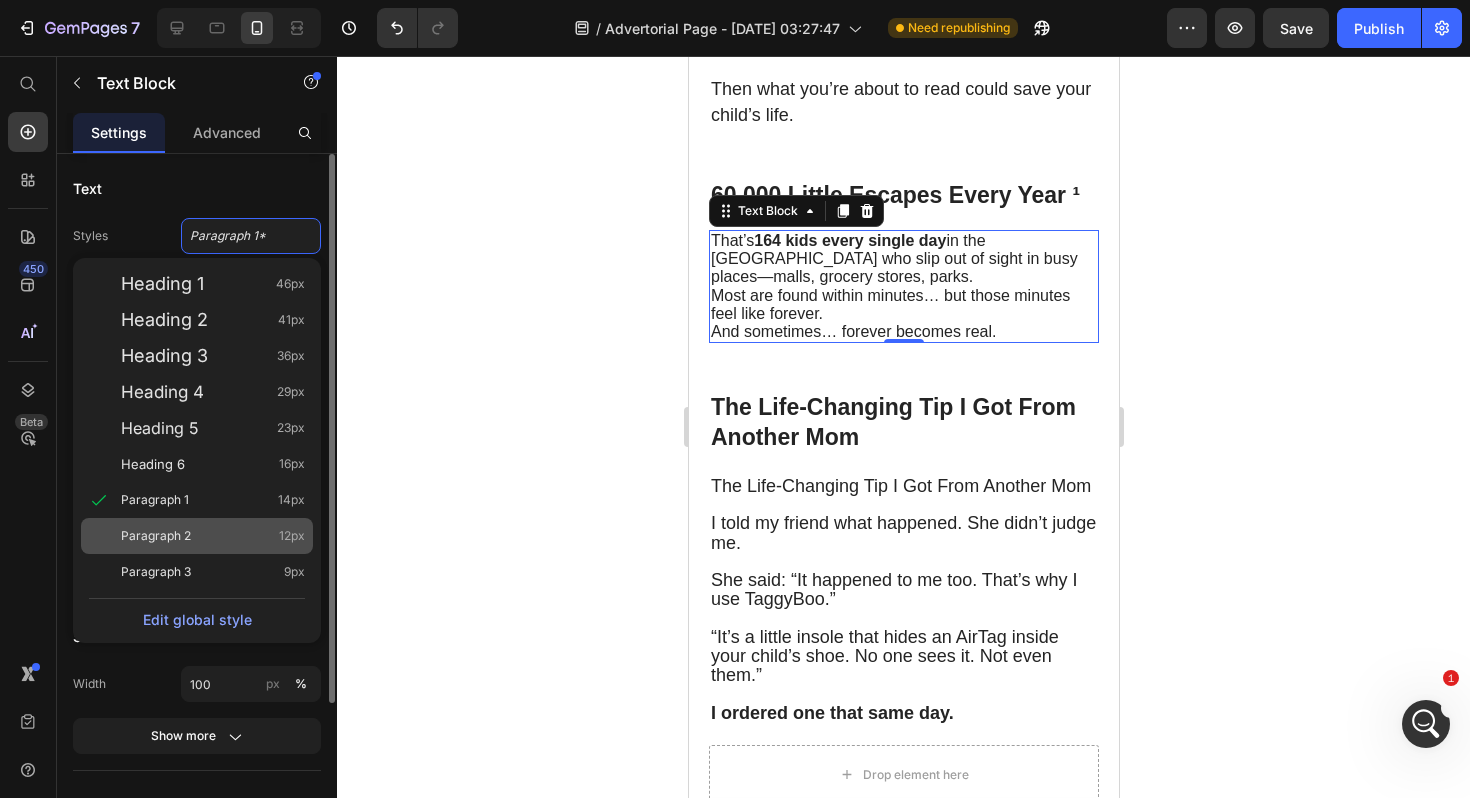 click on "Paragraph 2 12px" at bounding box center [213, 536] 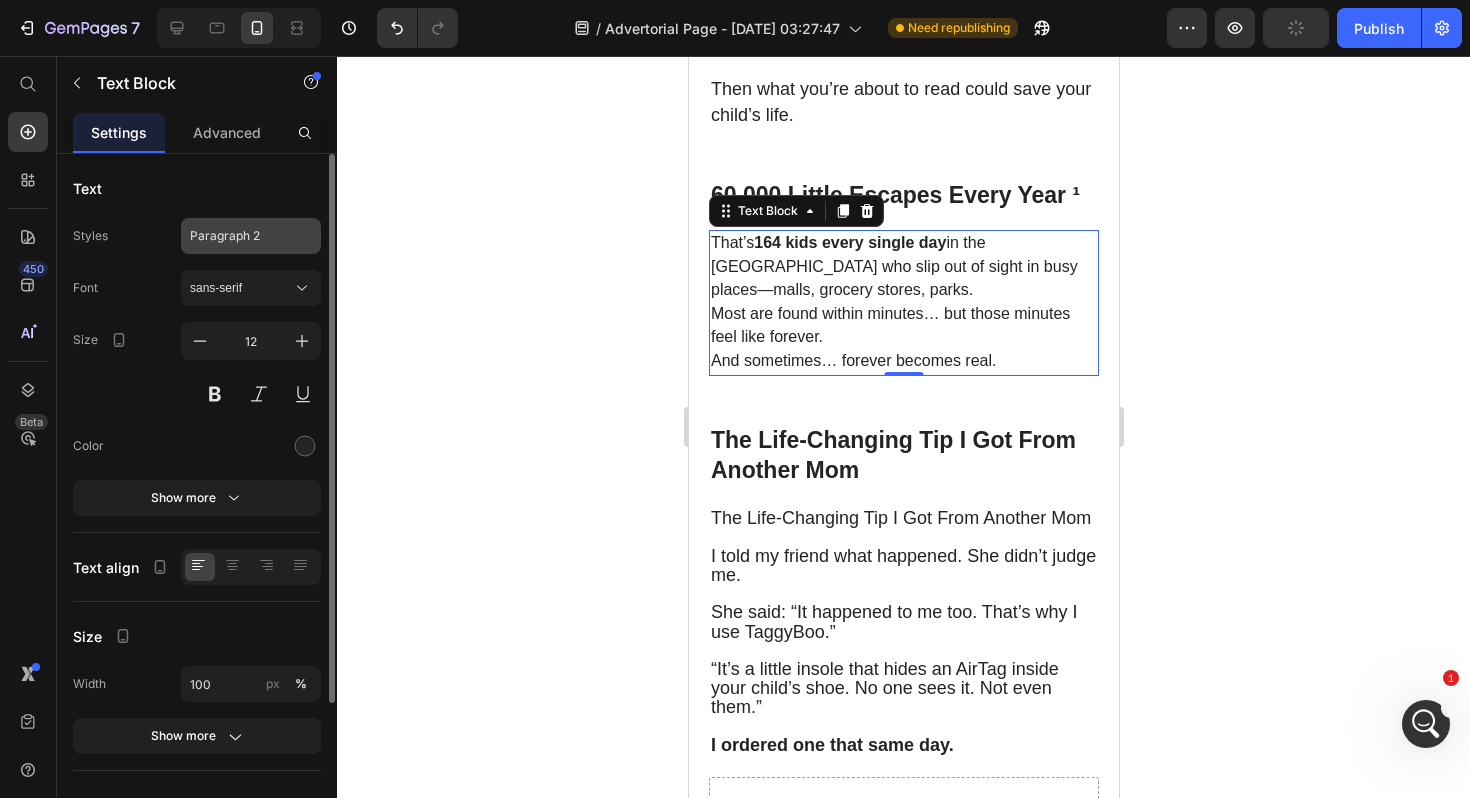 click on "Paragraph 2" 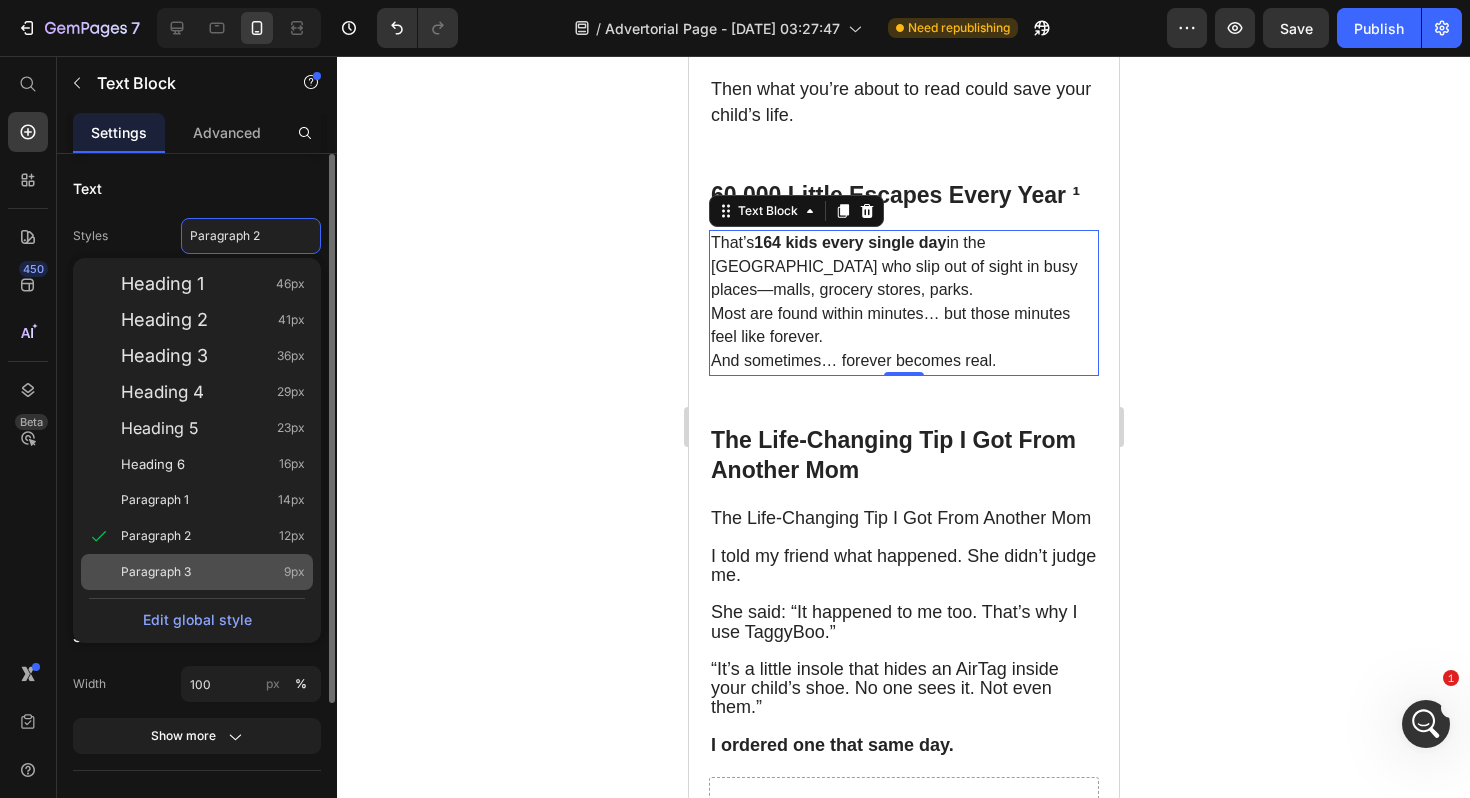 click on "Paragraph 3 9px" at bounding box center [213, 572] 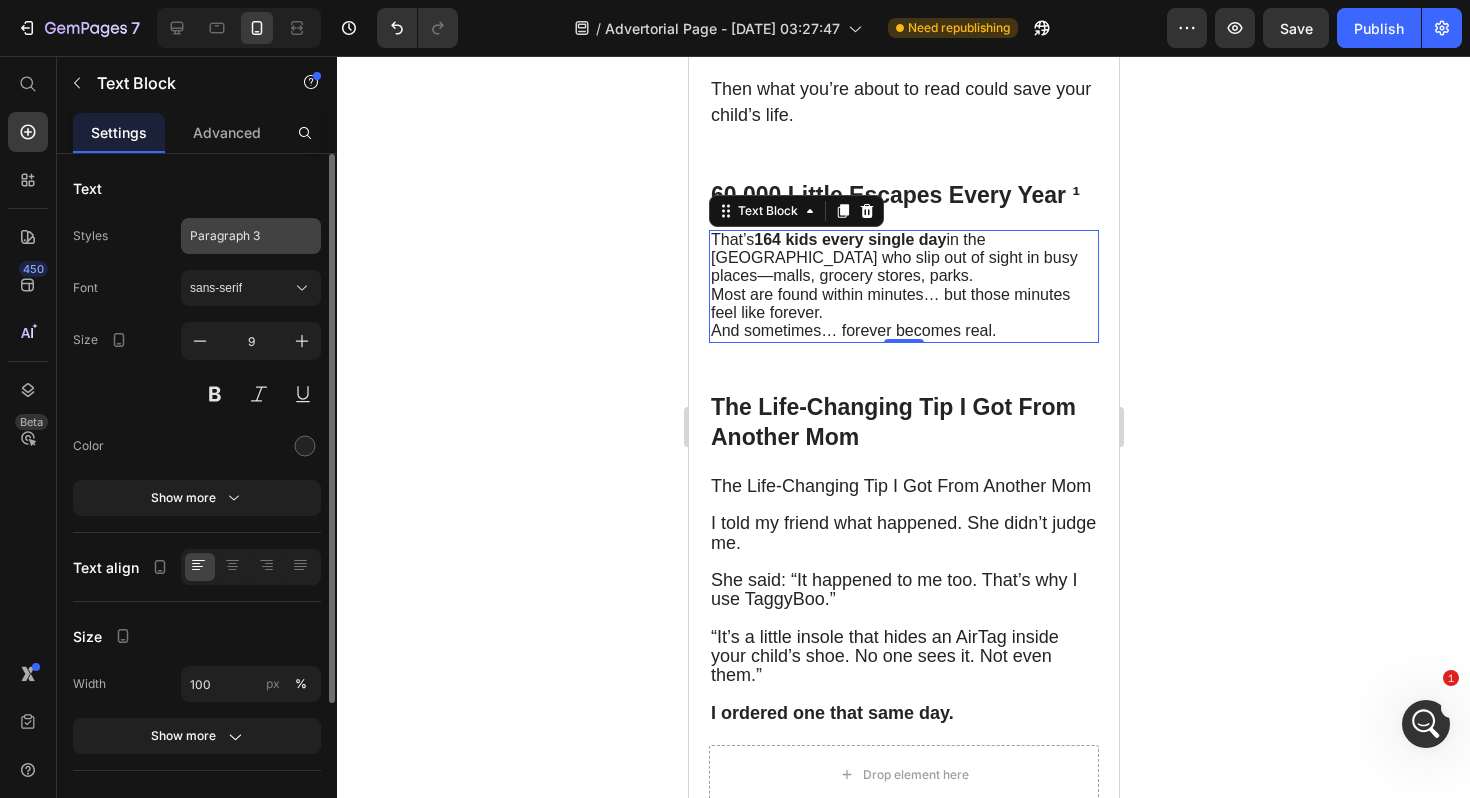 click on "Paragraph 3" 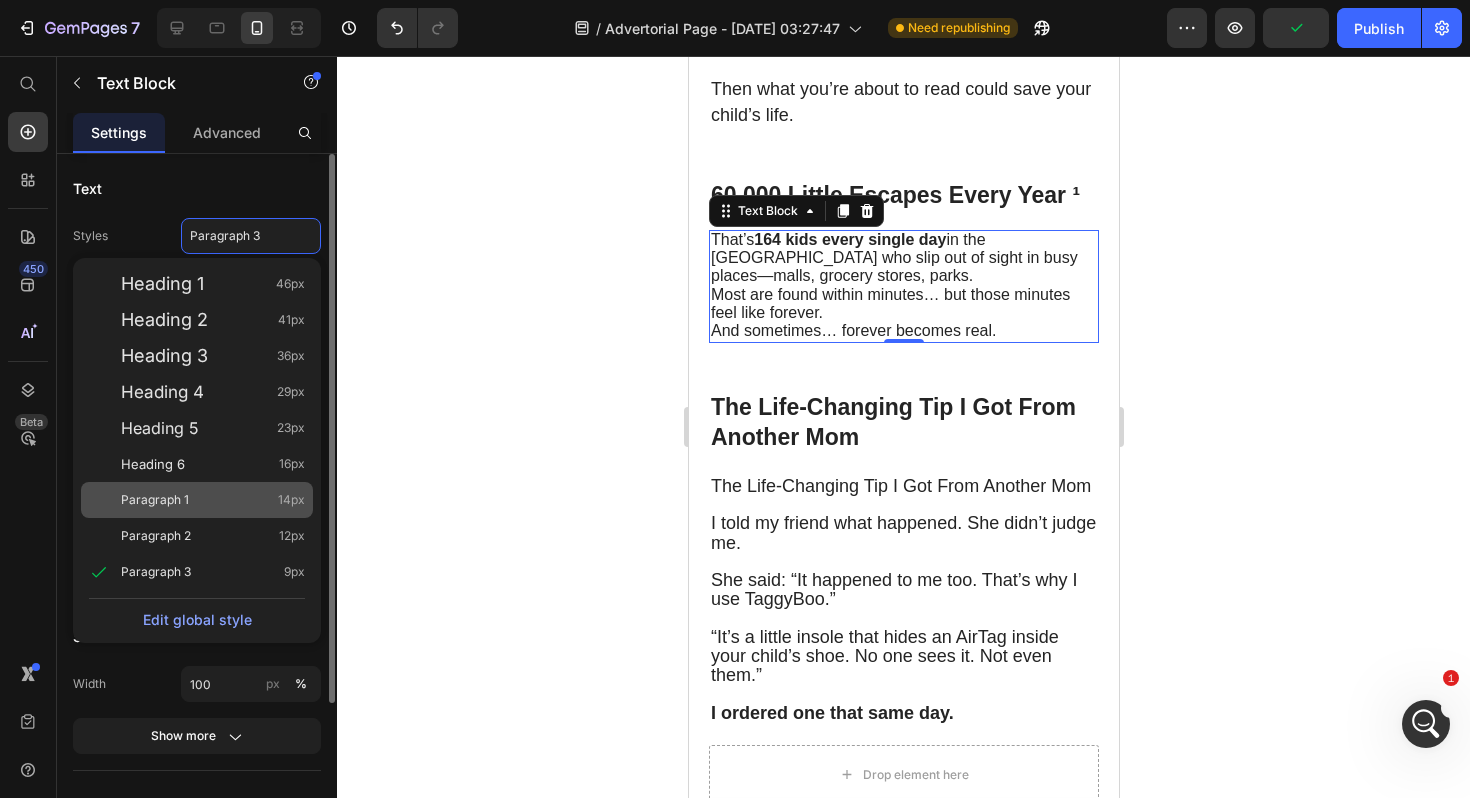 click on "Paragraph 1" at bounding box center (155, 500) 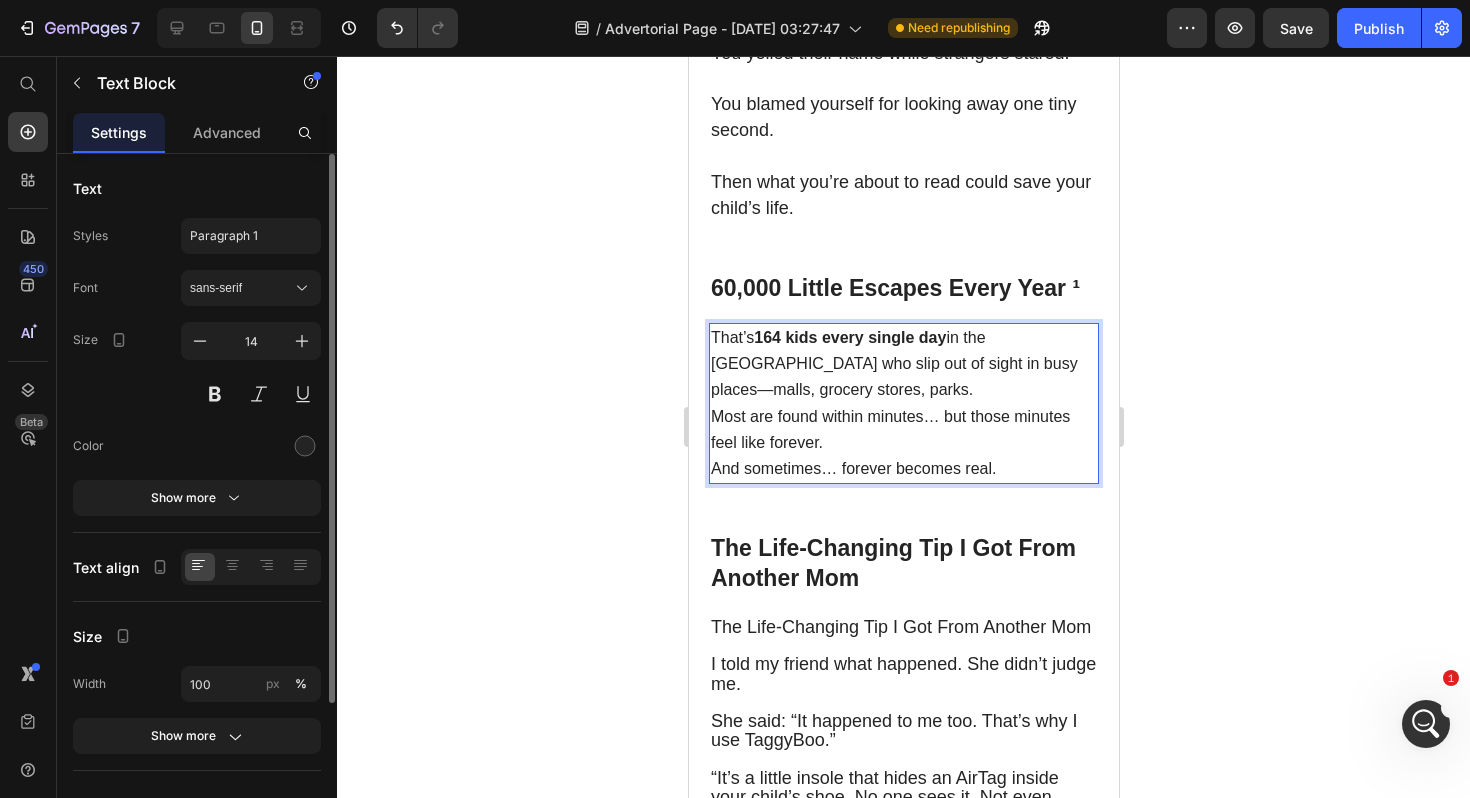 scroll, scrollTop: 1011, scrollLeft: 0, axis: vertical 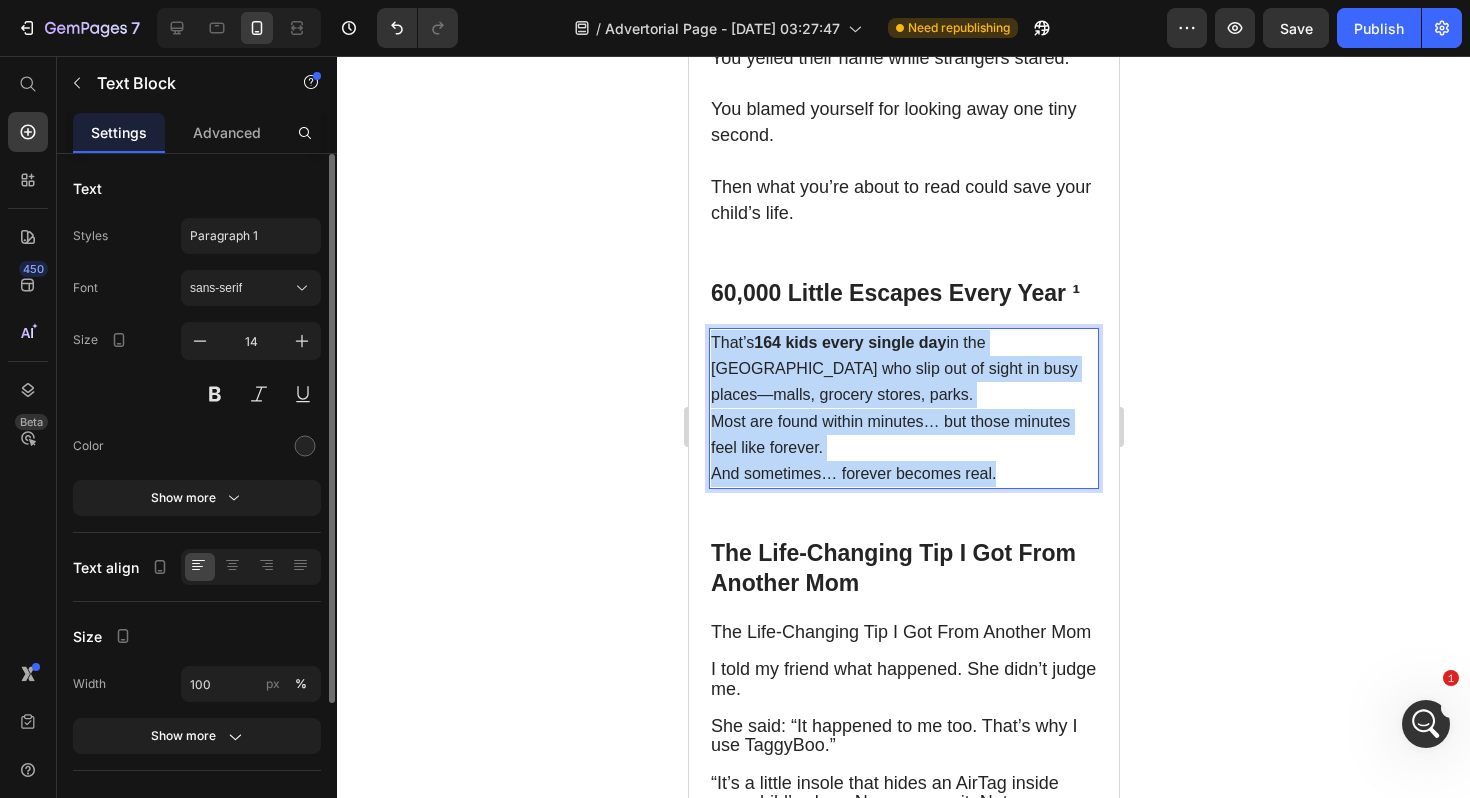 drag, startPoint x: 999, startPoint y: 446, endPoint x: 709, endPoint y: 314, distance: 318.6283 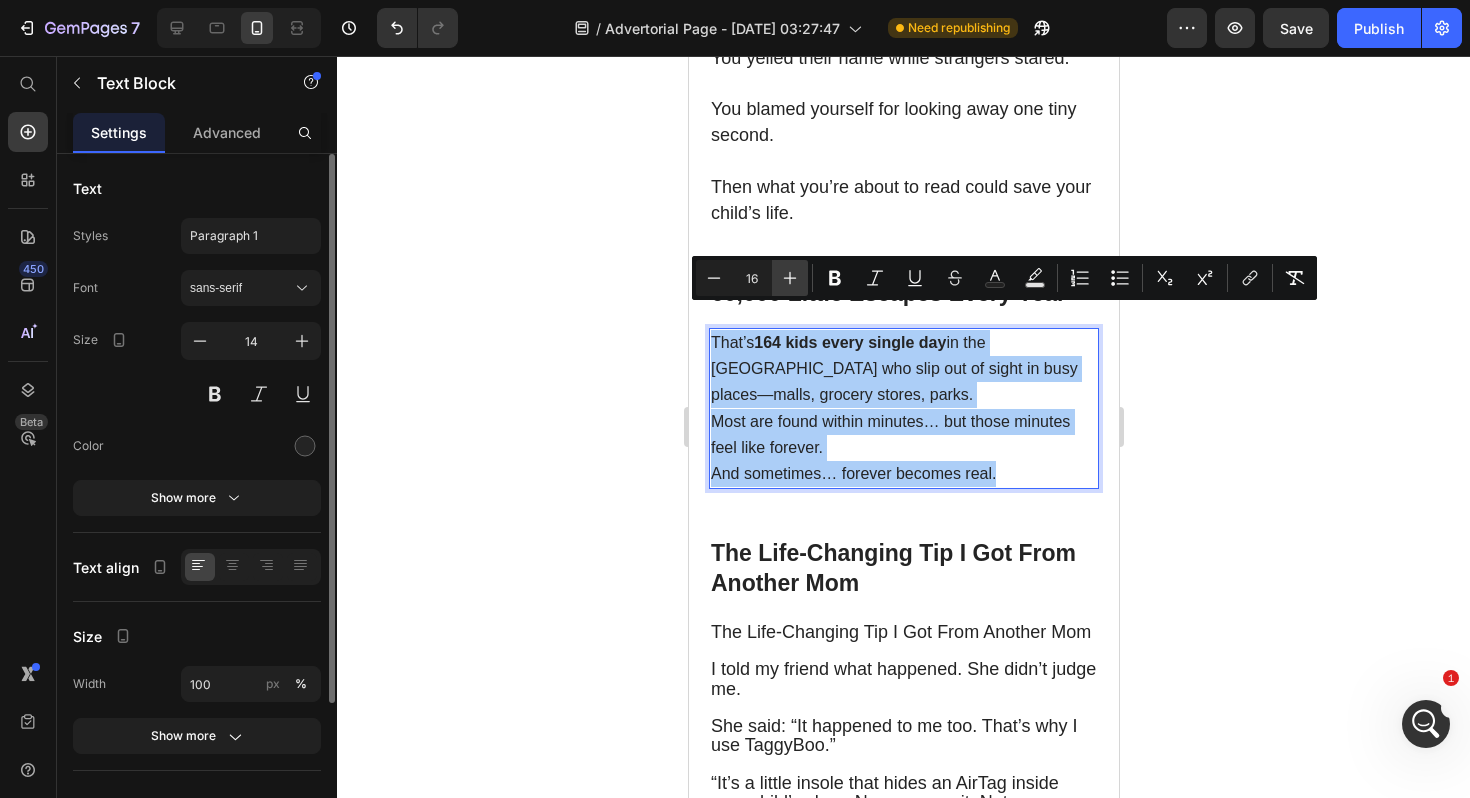 click 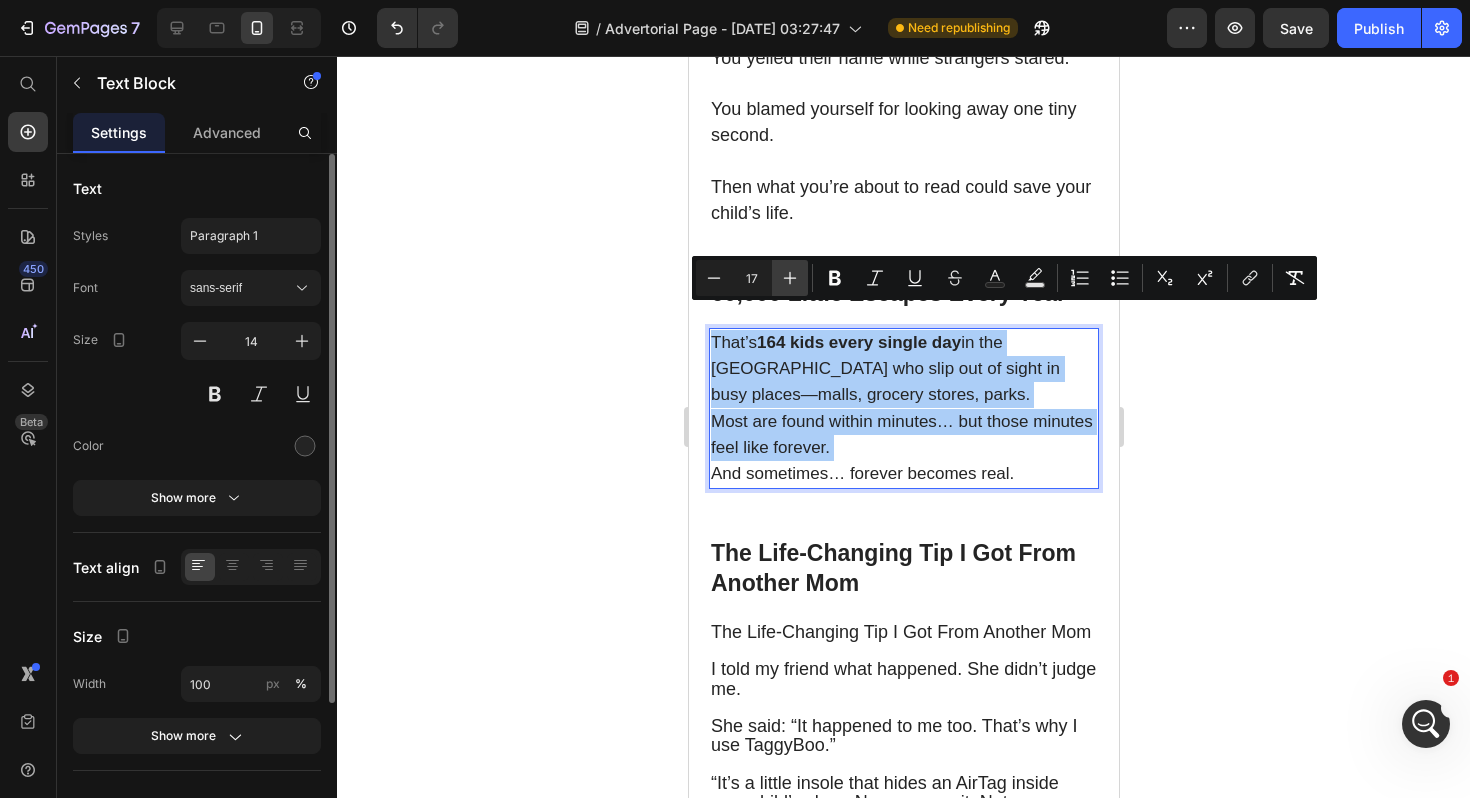 click 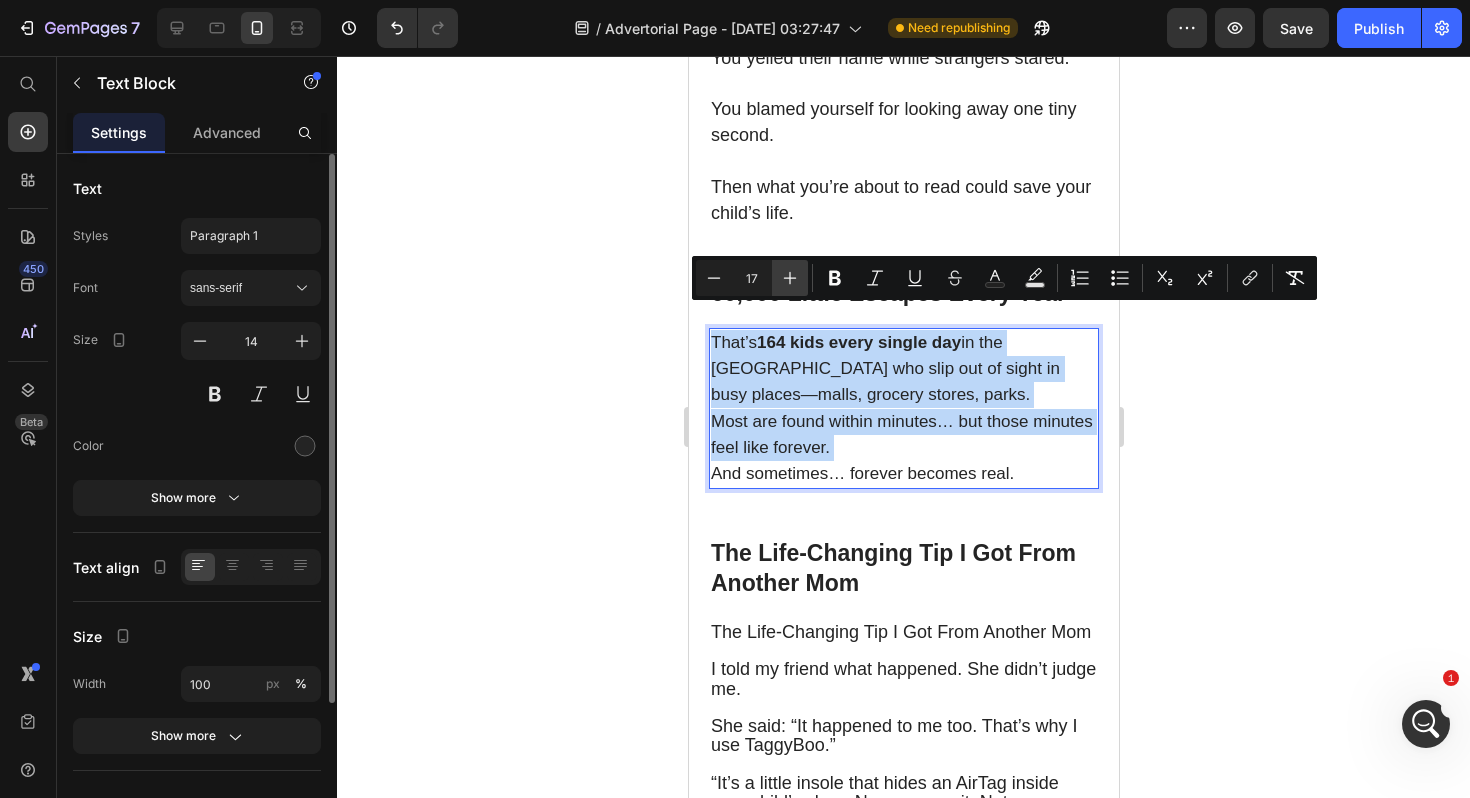 type on "18" 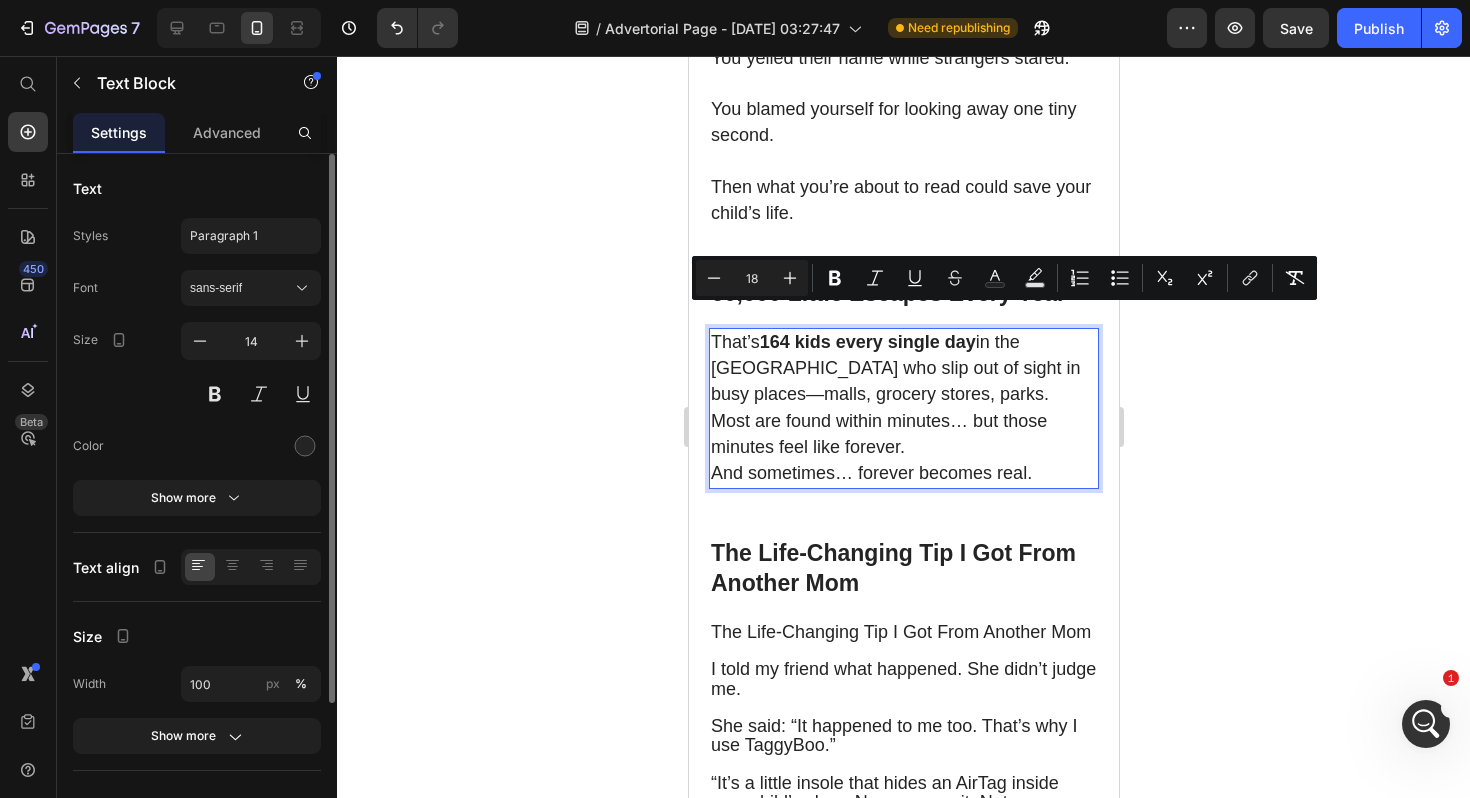 click on "Most are found within minutes… but those minutes feel like forever." at bounding box center [878, 434] 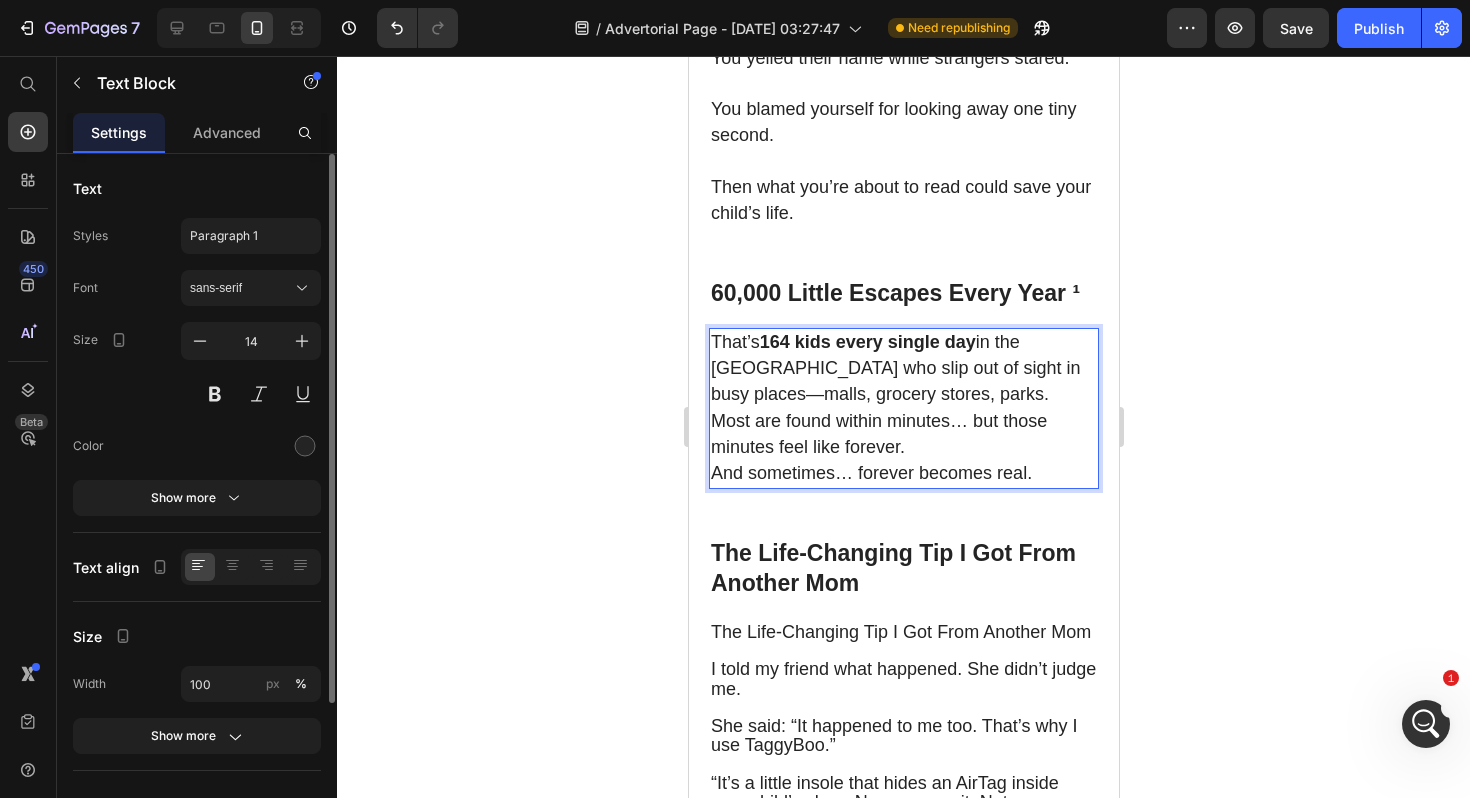 click on "That’s  164 kids every single day  in the [GEOGRAPHIC_DATA] who slip out of sight in busy places—malls, grocery stores, parks. Most are found within minutes… but those minutes feel like forever. And sometimes… forever becomes real." at bounding box center [903, 408] 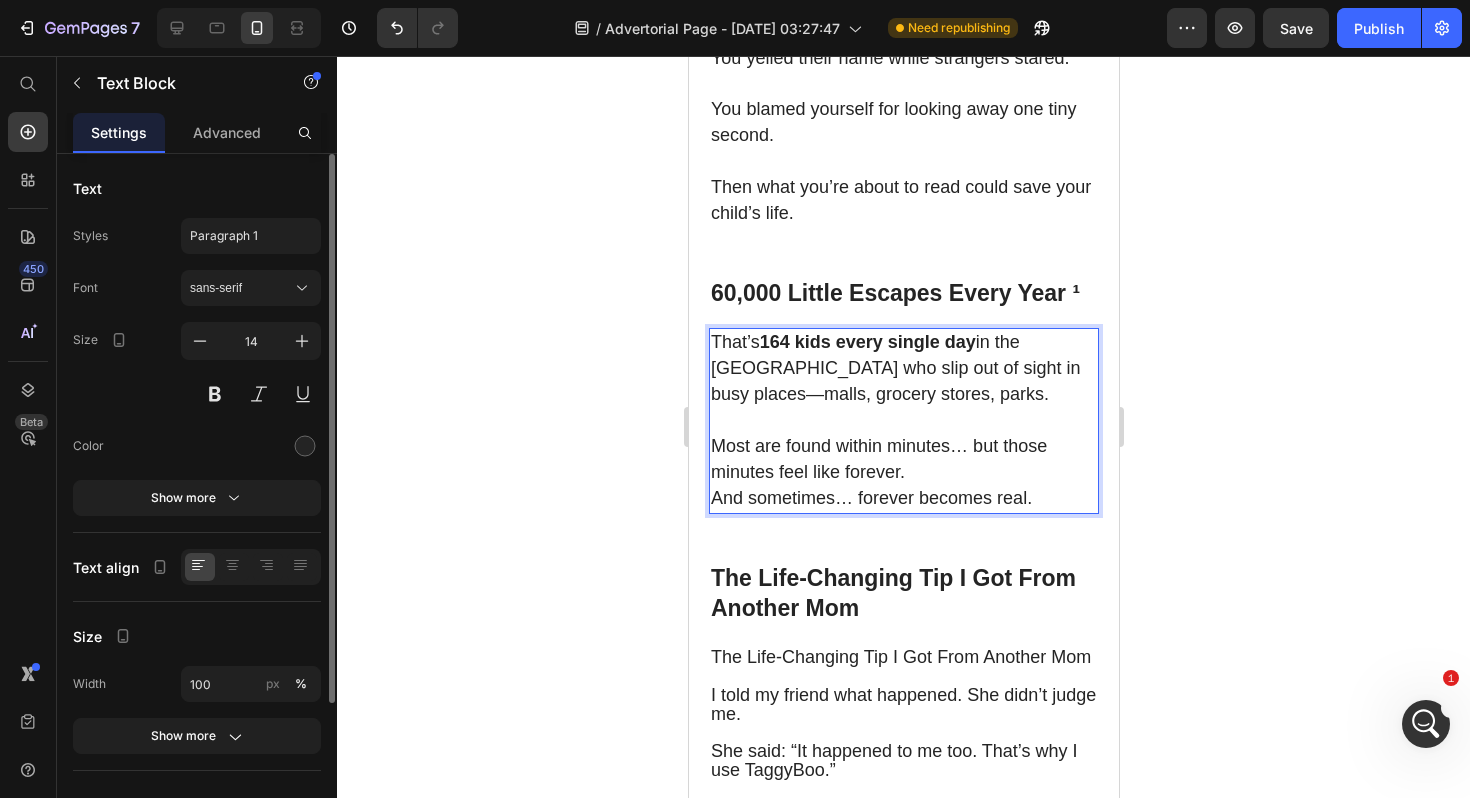 click on "That’s  164 kids every single day  in the [GEOGRAPHIC_DATA] who slip out of sight in busy places—malls, grocery stores, parks. Most are found within minutes… but those minutes feel like forever. And sometimes… forever becomes real." at bounding box center (903, 421) 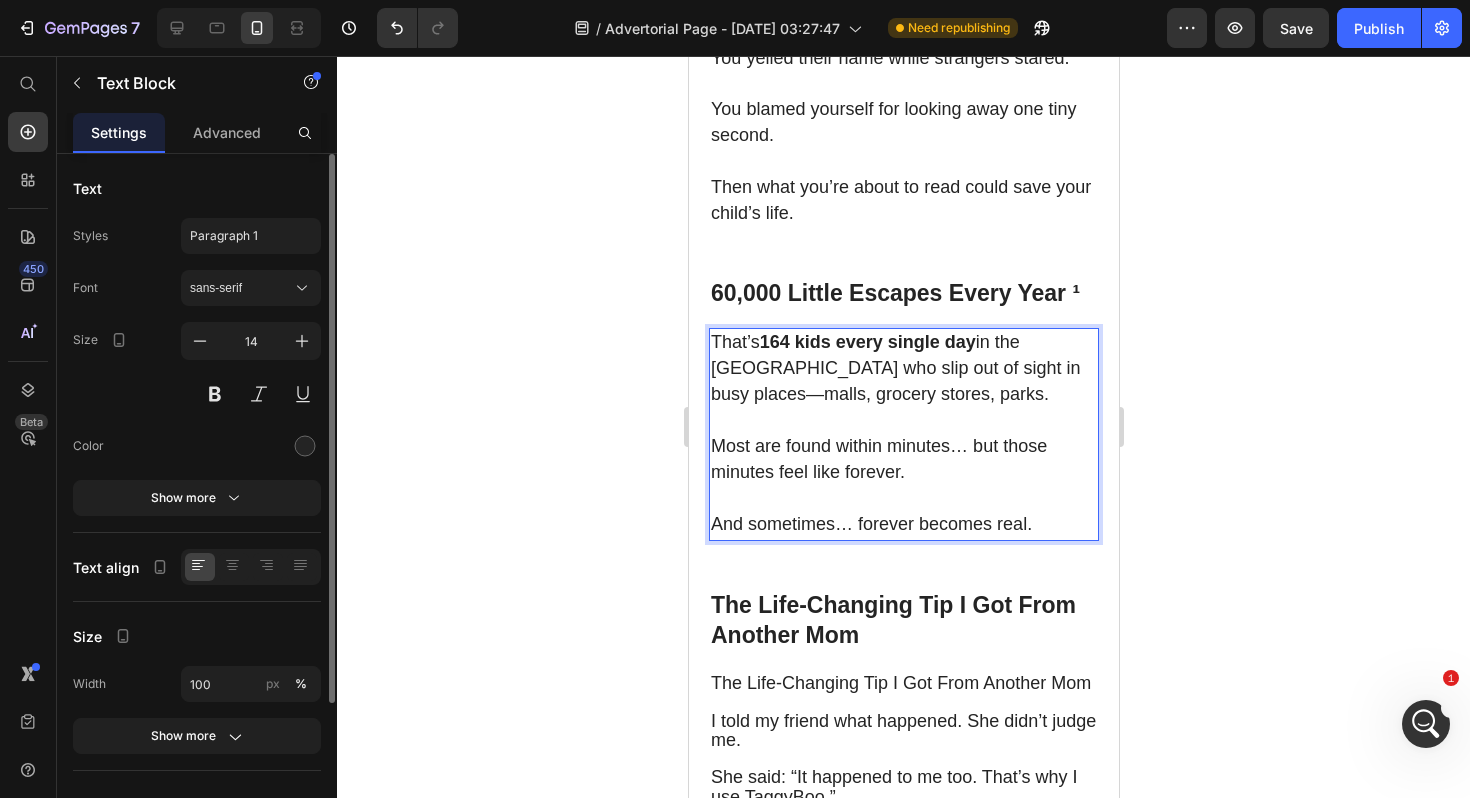 click on "That’s  164 kids every single day  in the [GEOGRAPHIC_DATA] who slip out of sight in busy places—malls, grocery stores, parks." at bounding box center [894, 368] 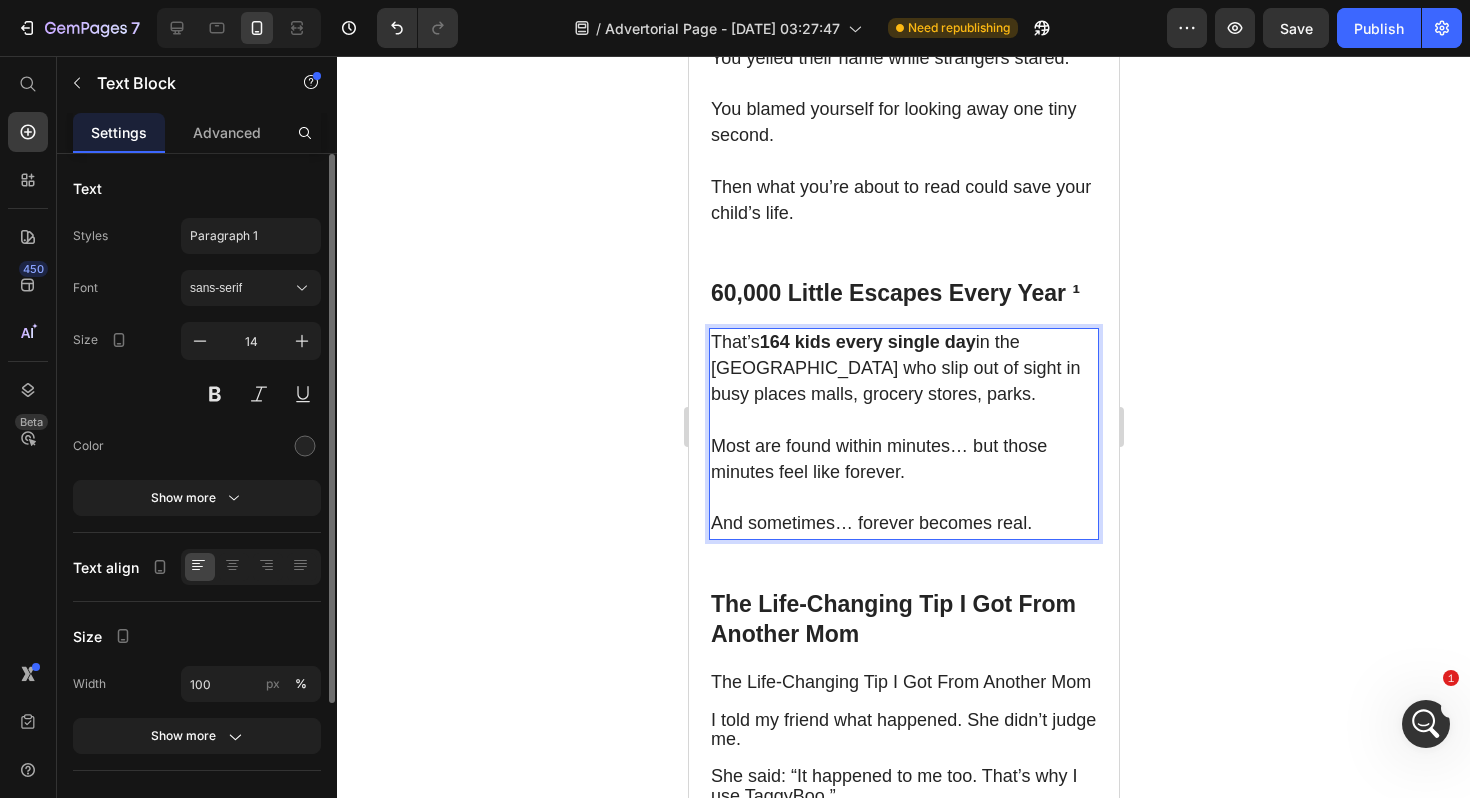 click 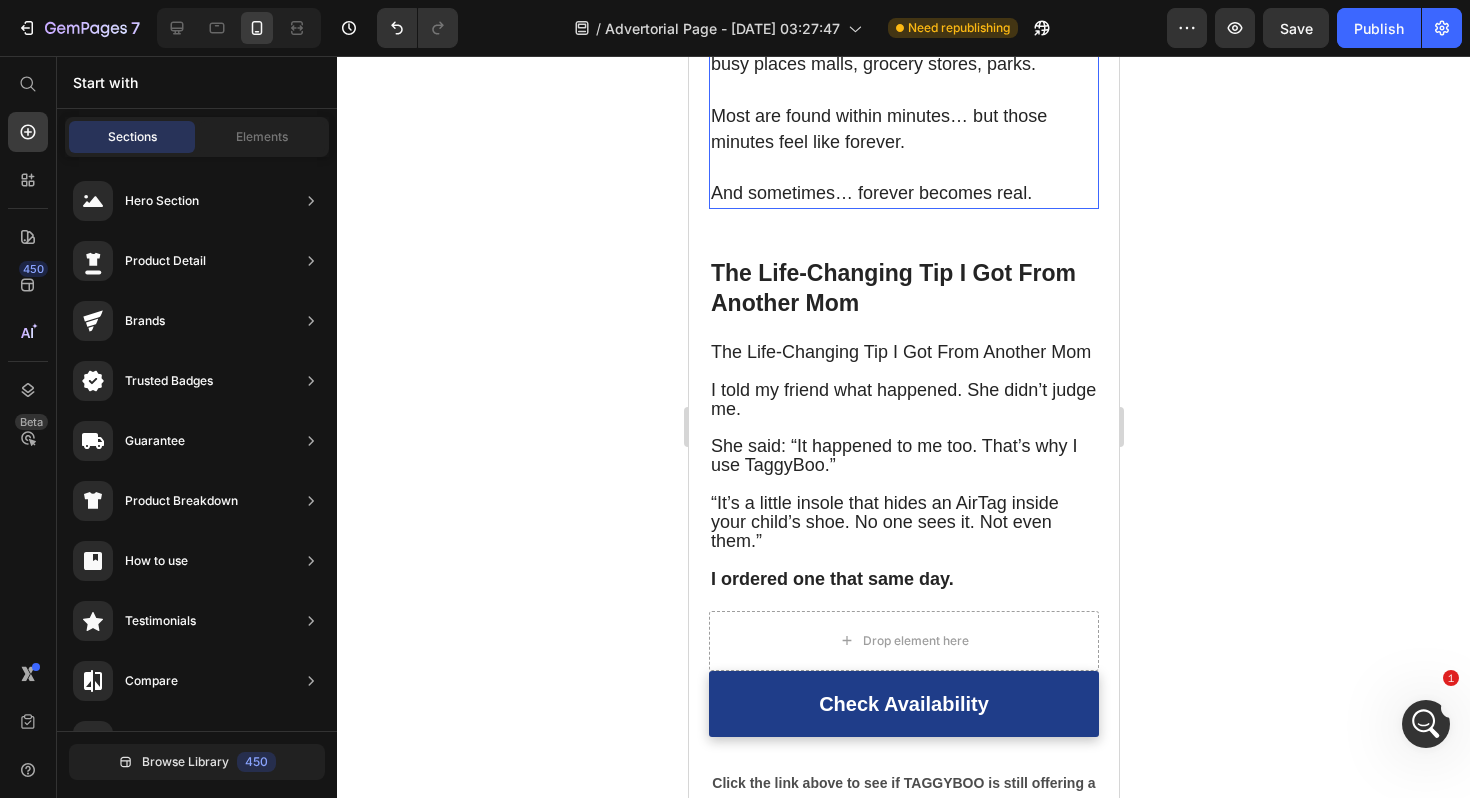 scroll, scrollTop: 1319, scrollLeft: 0, axis: vertical 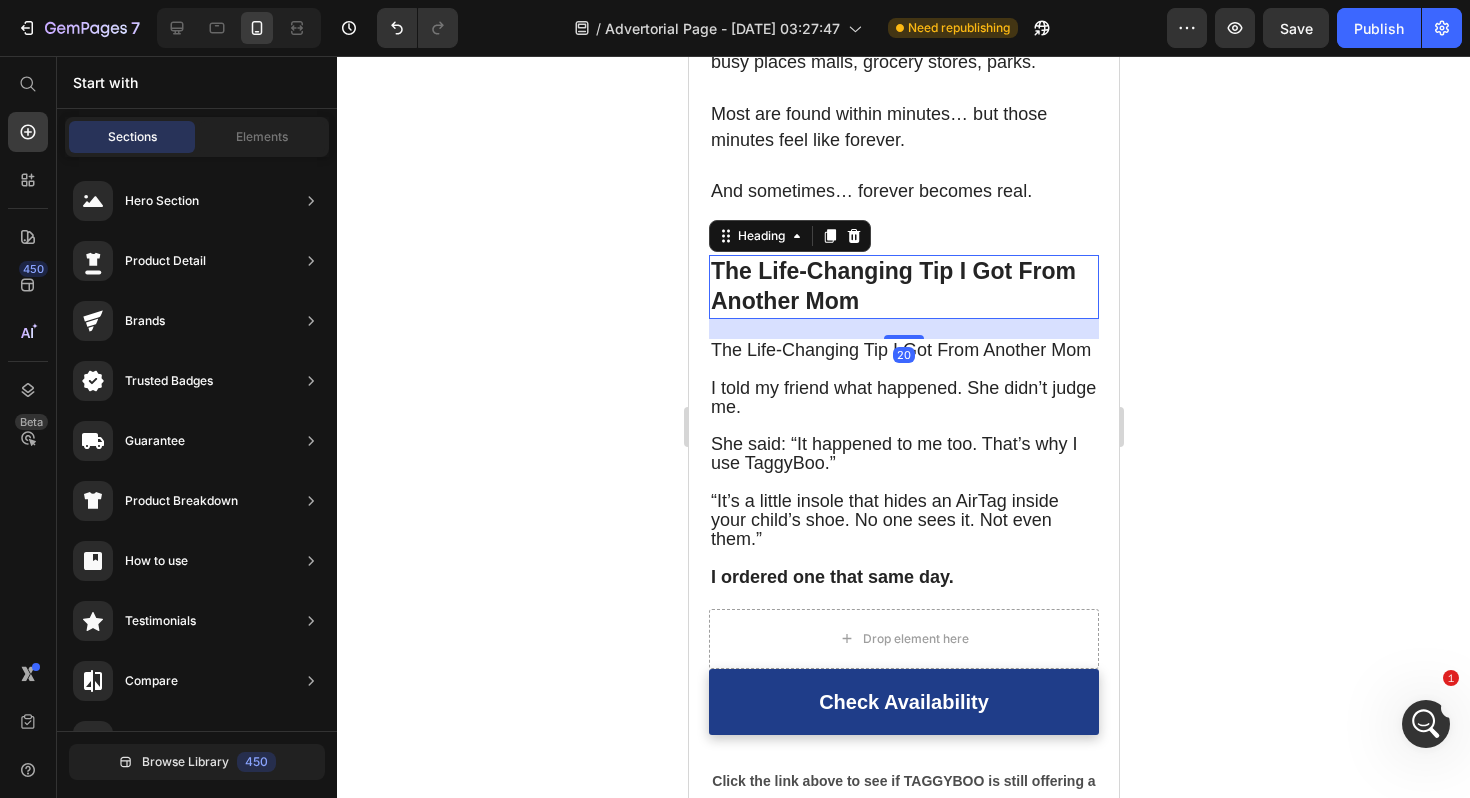 click on "The Life-Changing Tip I Got From Another Mom" at bounding box center (892, 286) 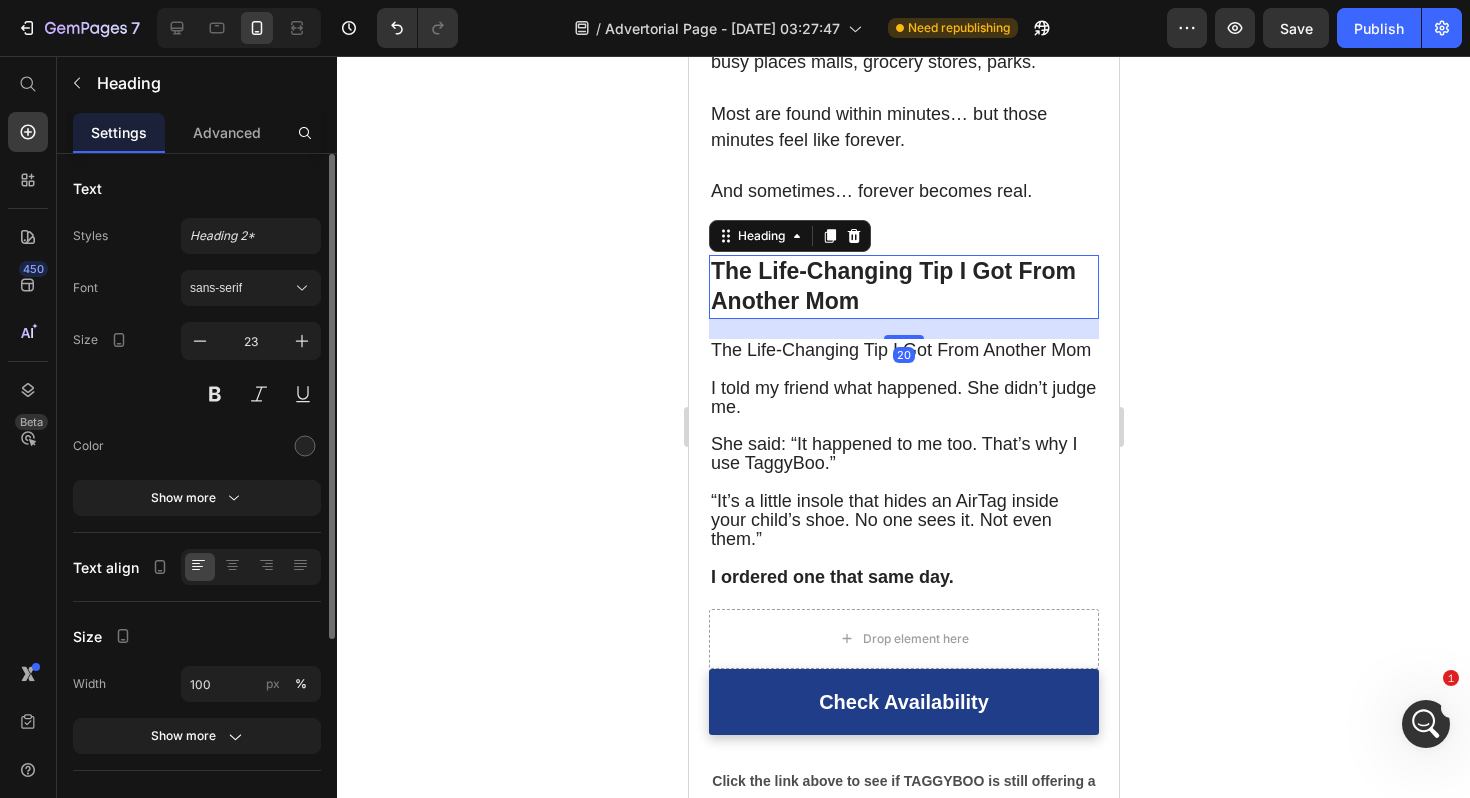 click on "The Life-Changing Tip I Got From Another Mom" at bounding box center [903, 287] 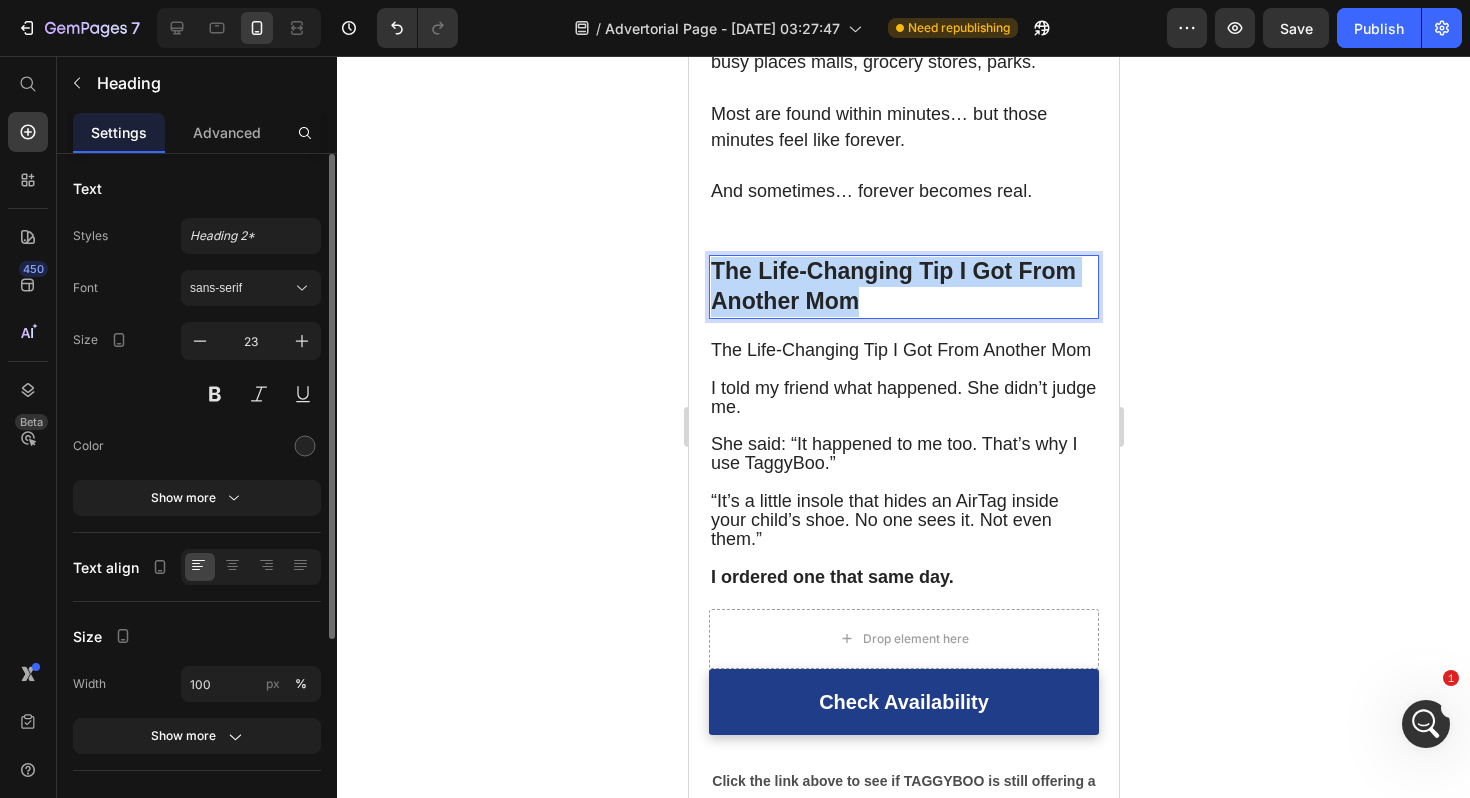 drag, startPoint x: 861, startPoint y: 304, endPoint x: 711, endPoint y: 272, distance: 153.37535 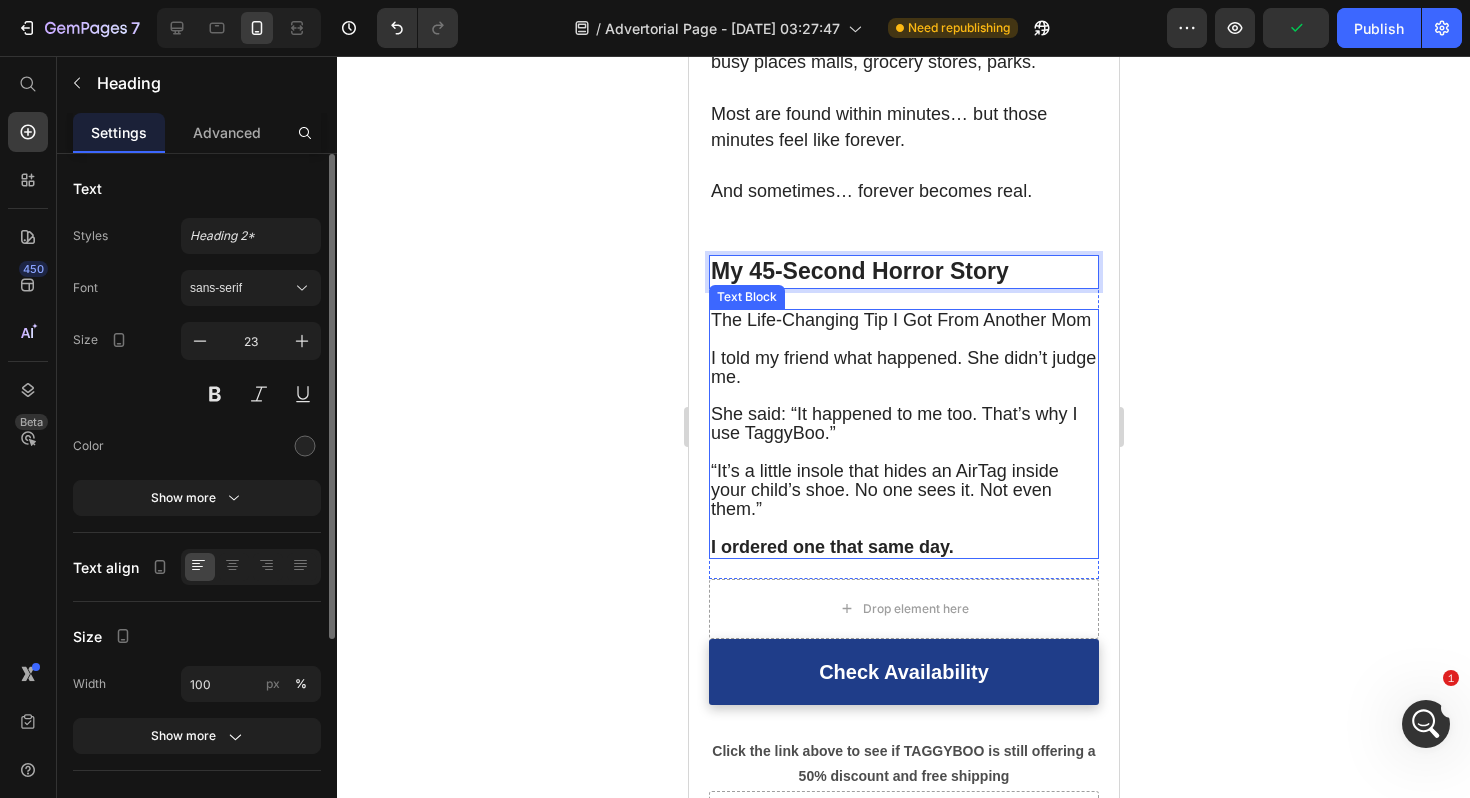 click on "She said: “It happened to me too. That’s why I use TaggyBoo.”" at bounding box center [893, 423] 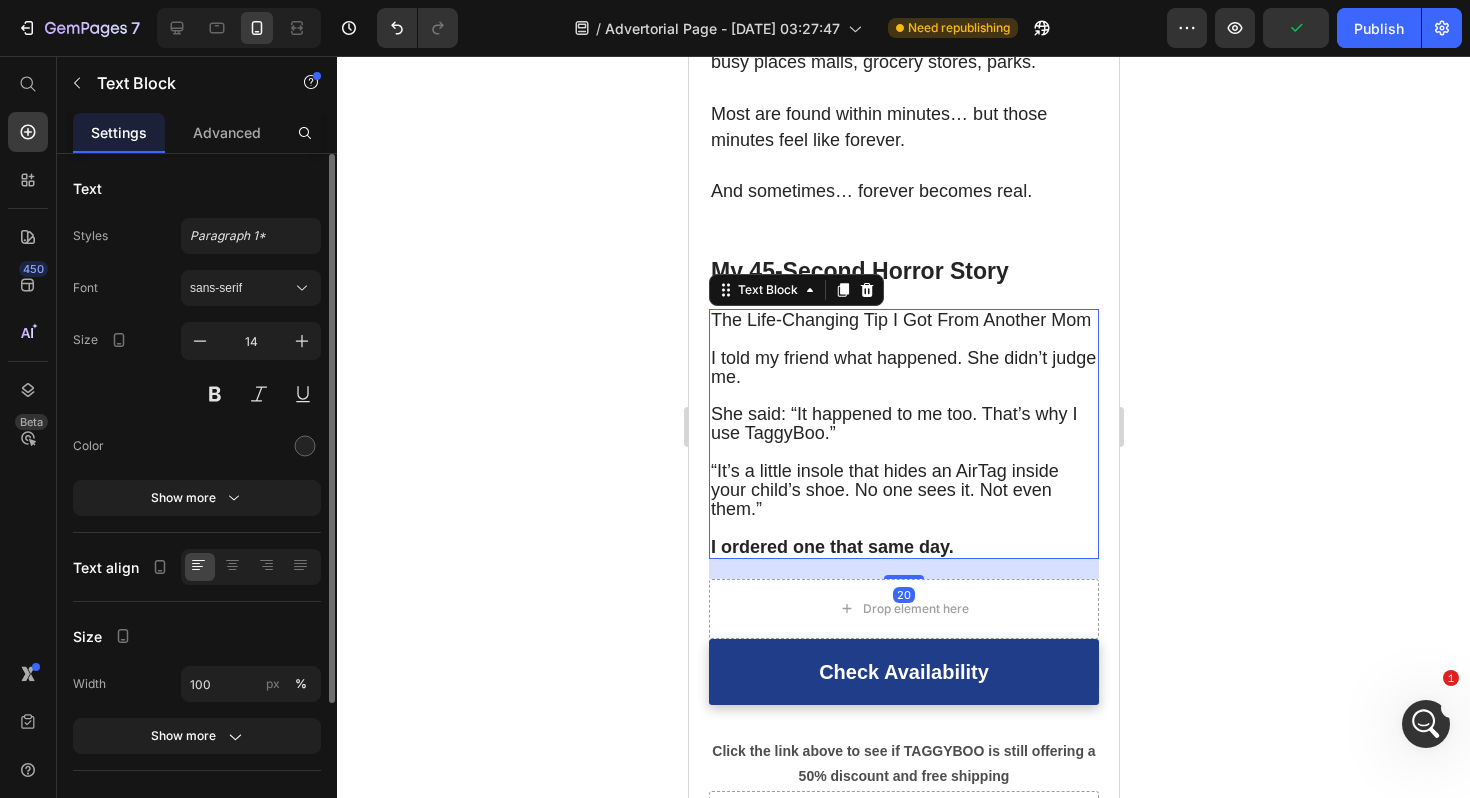 click on "I ordered one that same day." at bounding box center (903, 547) 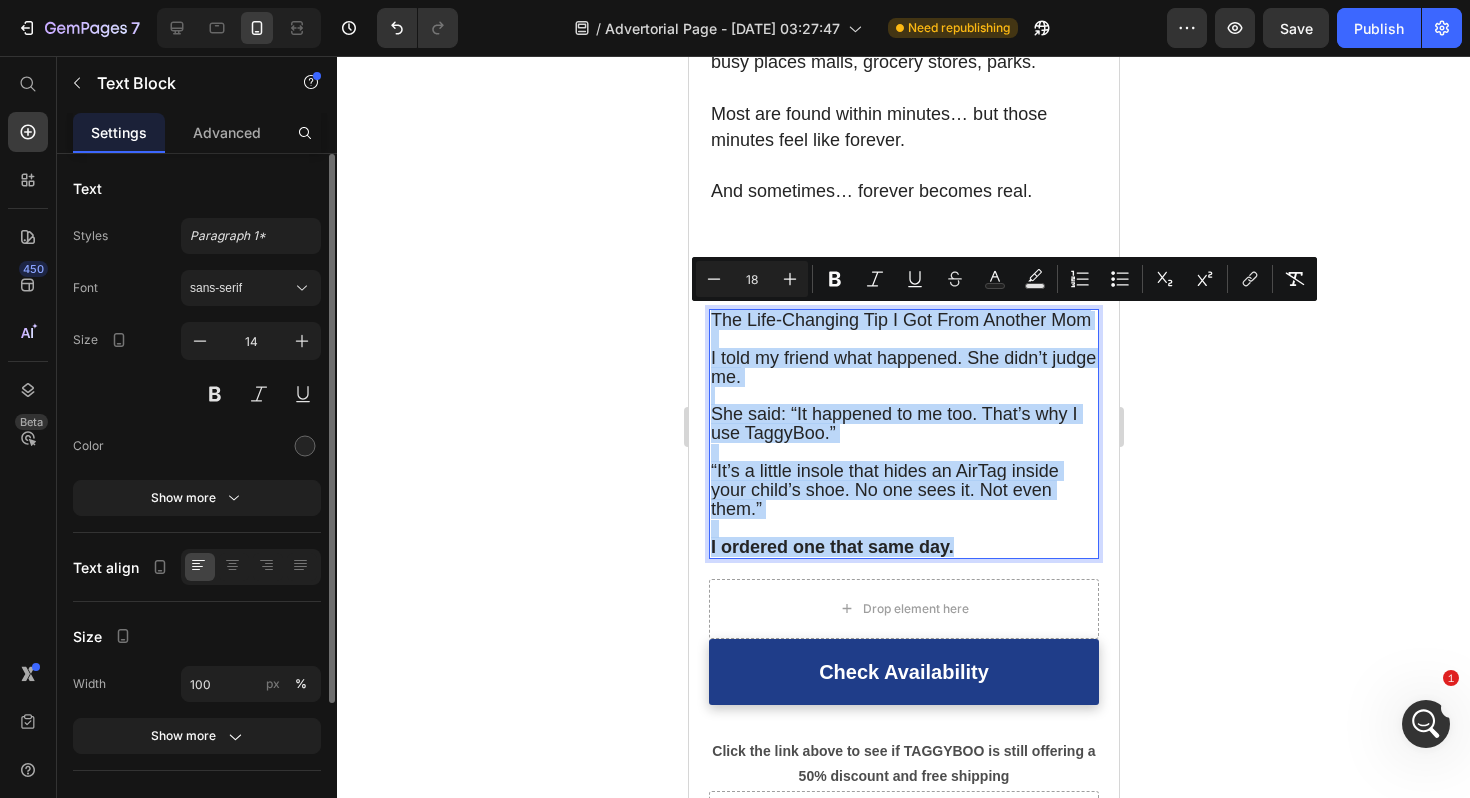drag, startPoint x: 954, startPoint y: 552, endPoint x: 710, endPoint y: 318, distance: 338.07098 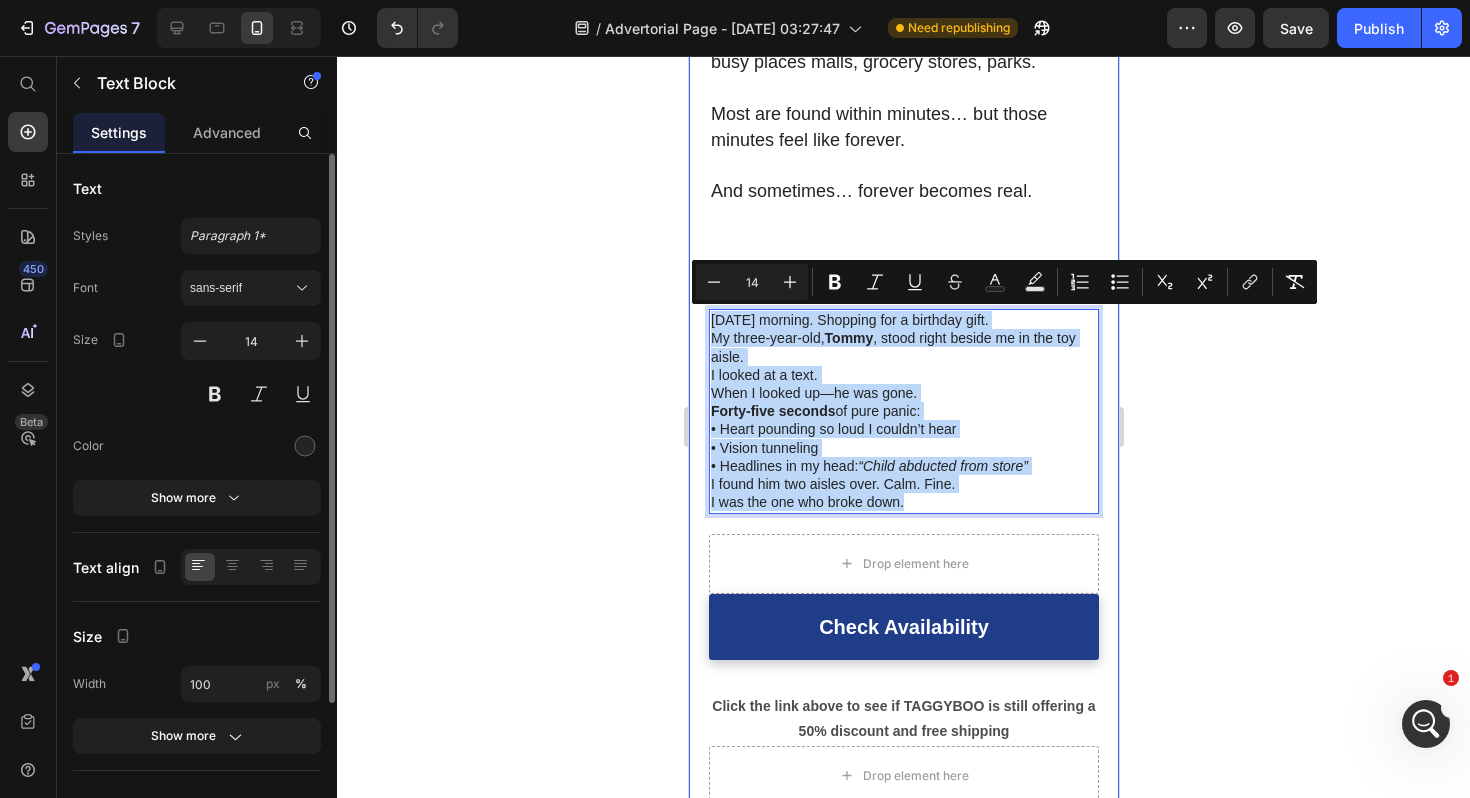 drag, startPoint x: 921, startPoint y: 509, endPoint x: 693, endPoint y: 323, distance: 294.24478 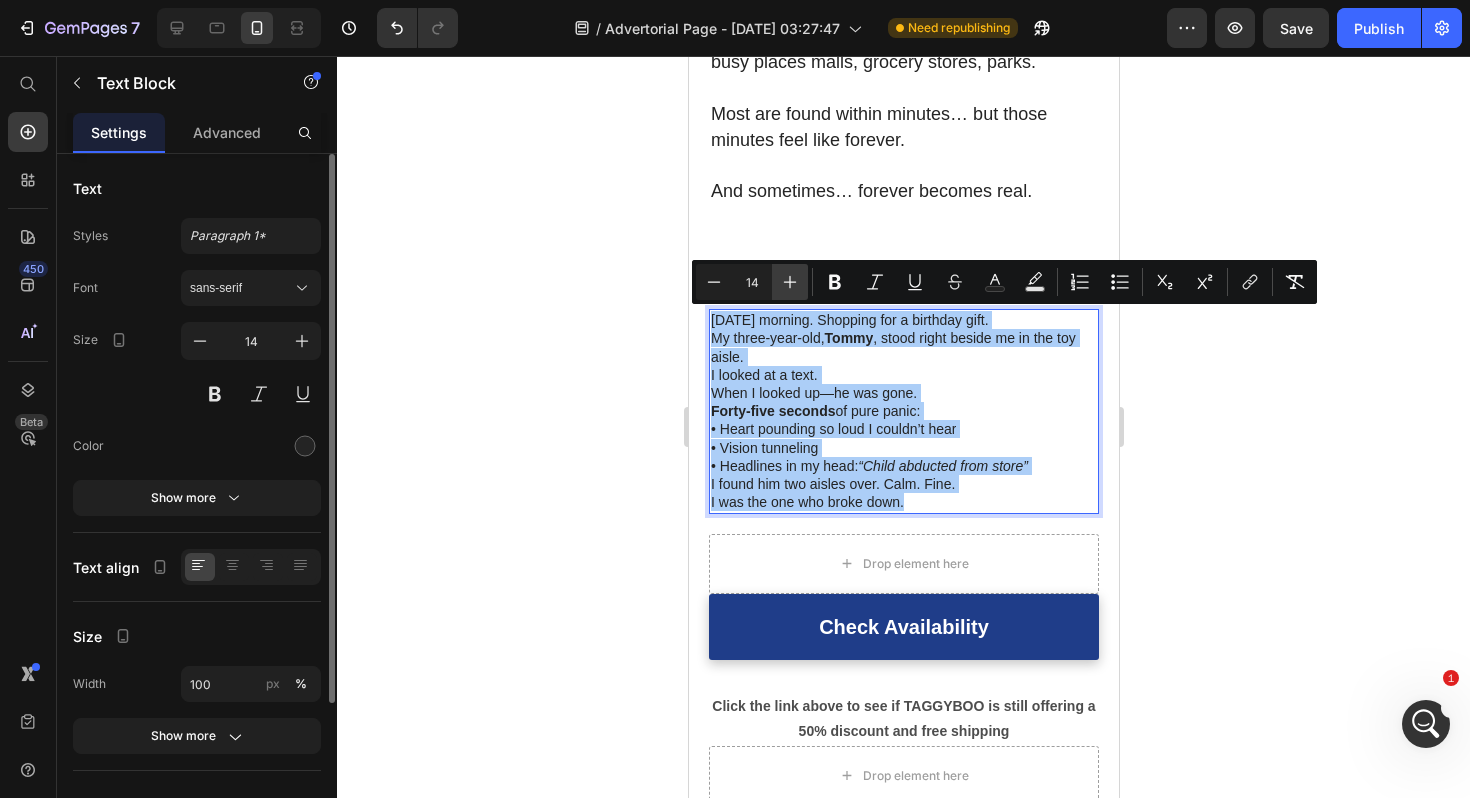 click 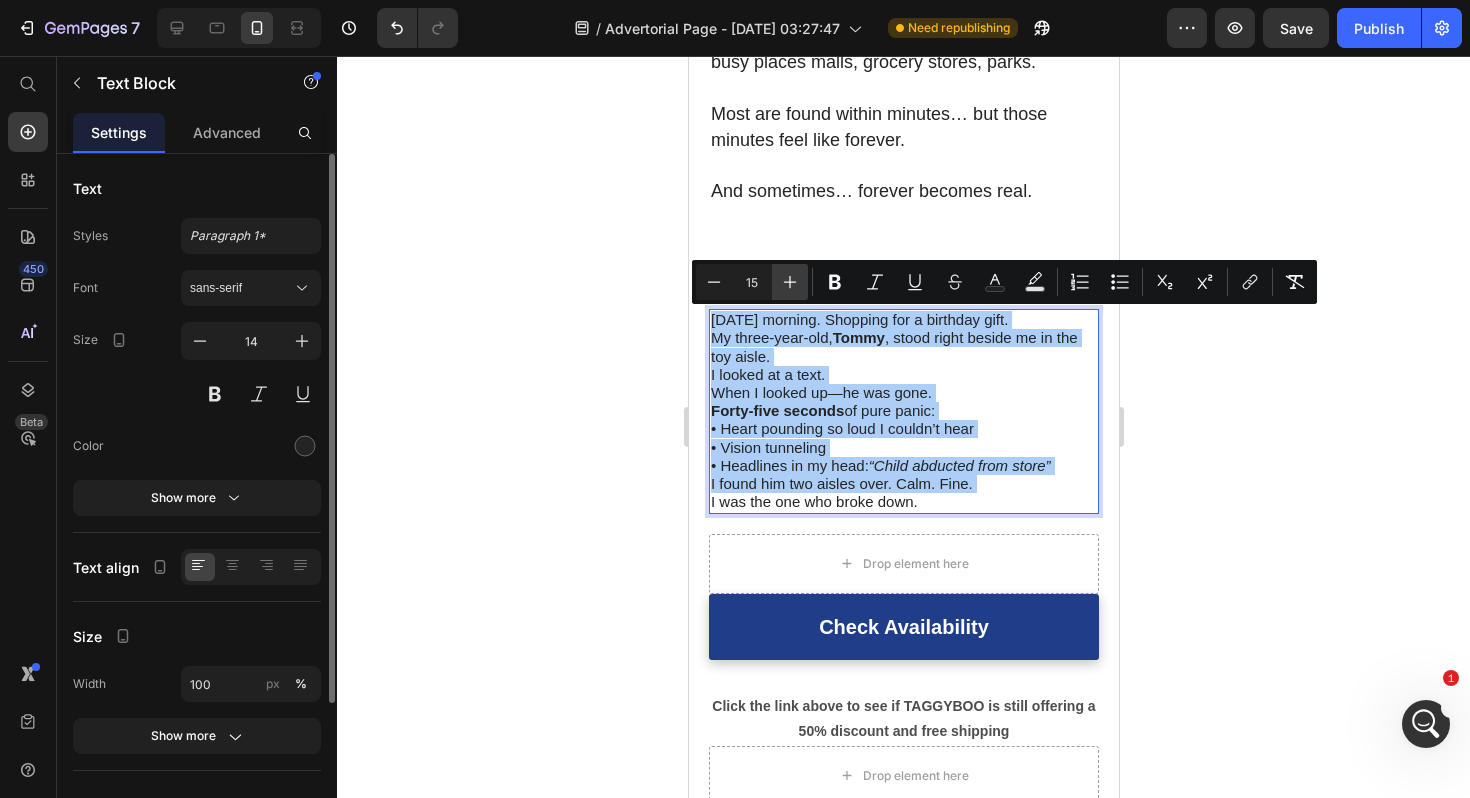 click 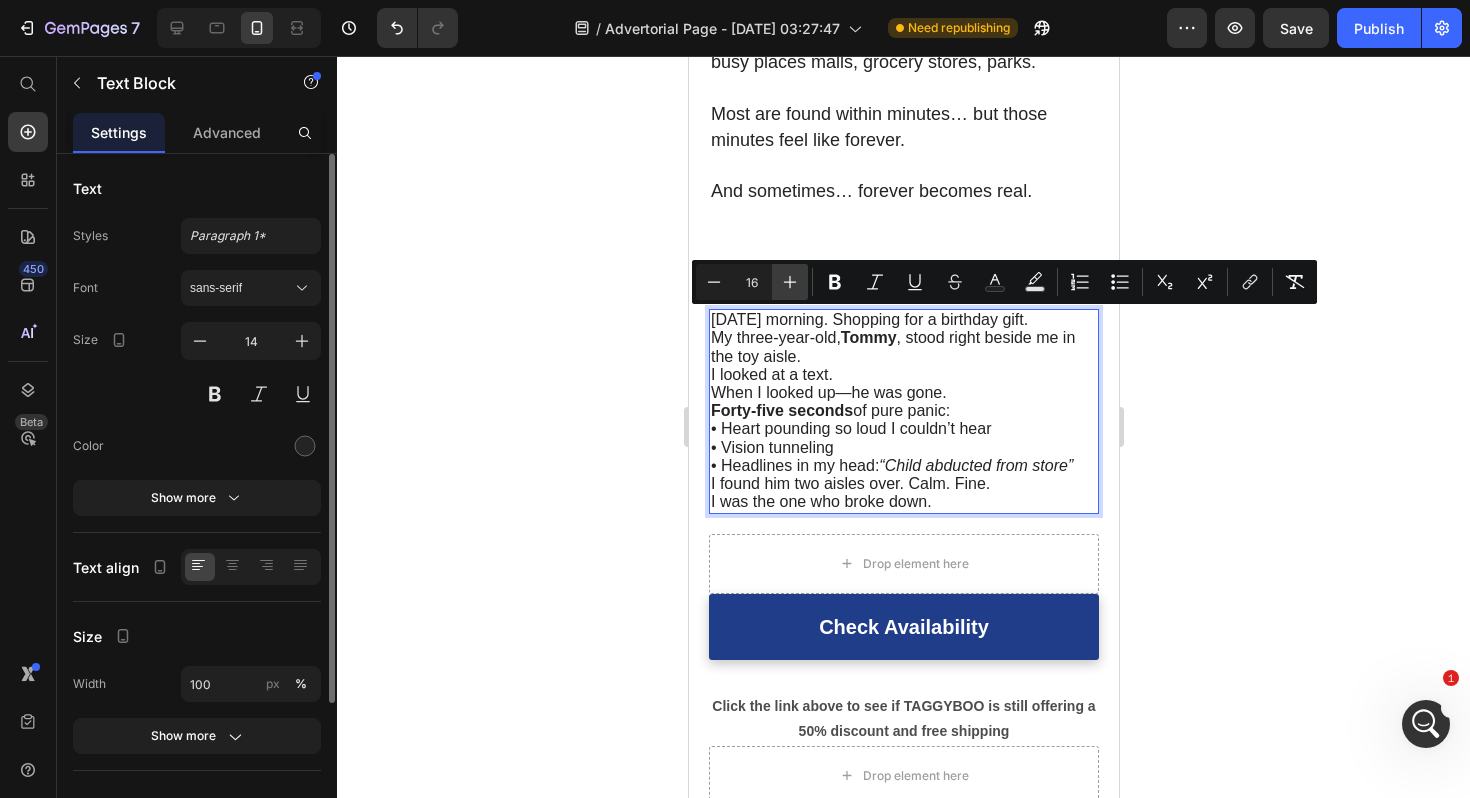 click 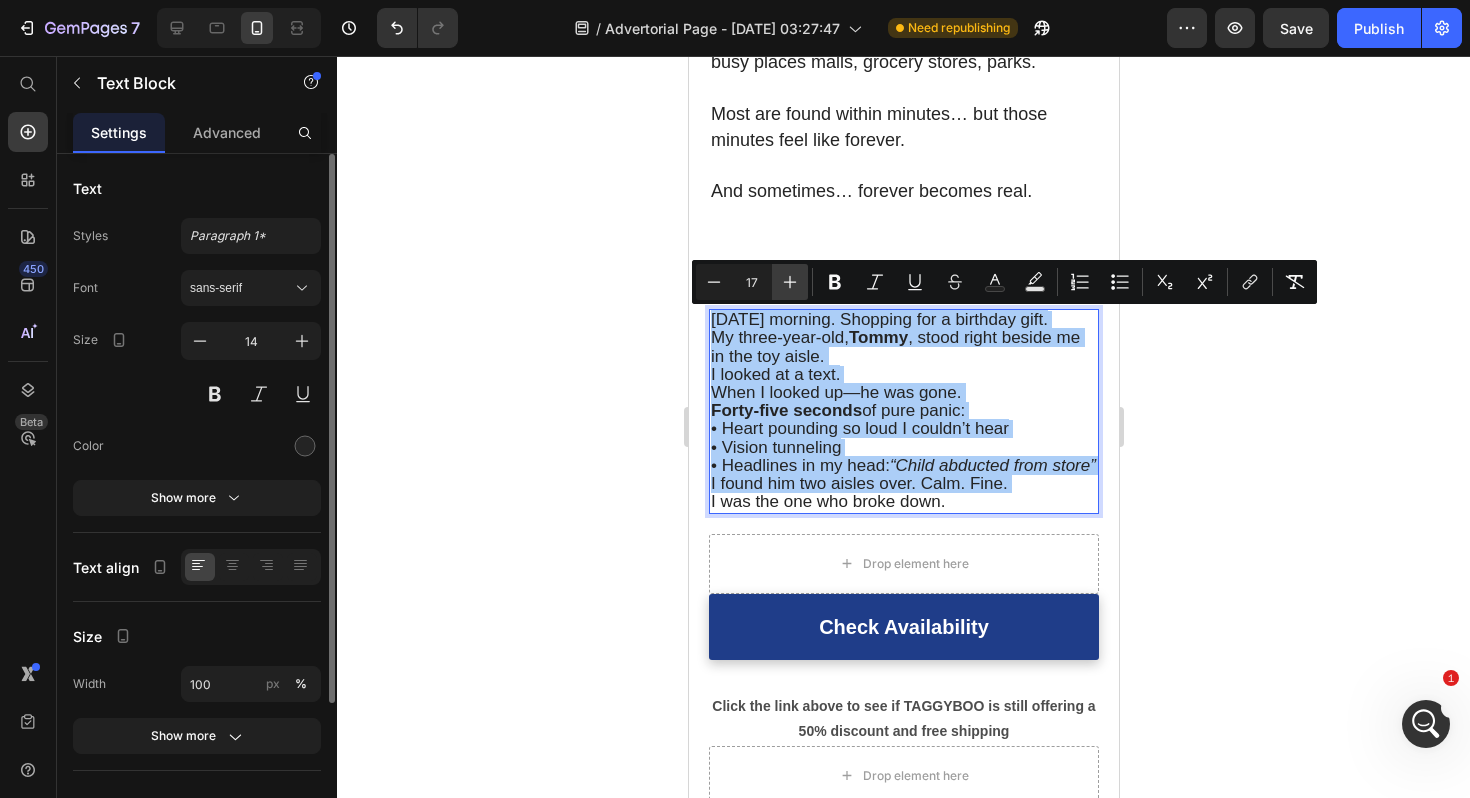 click 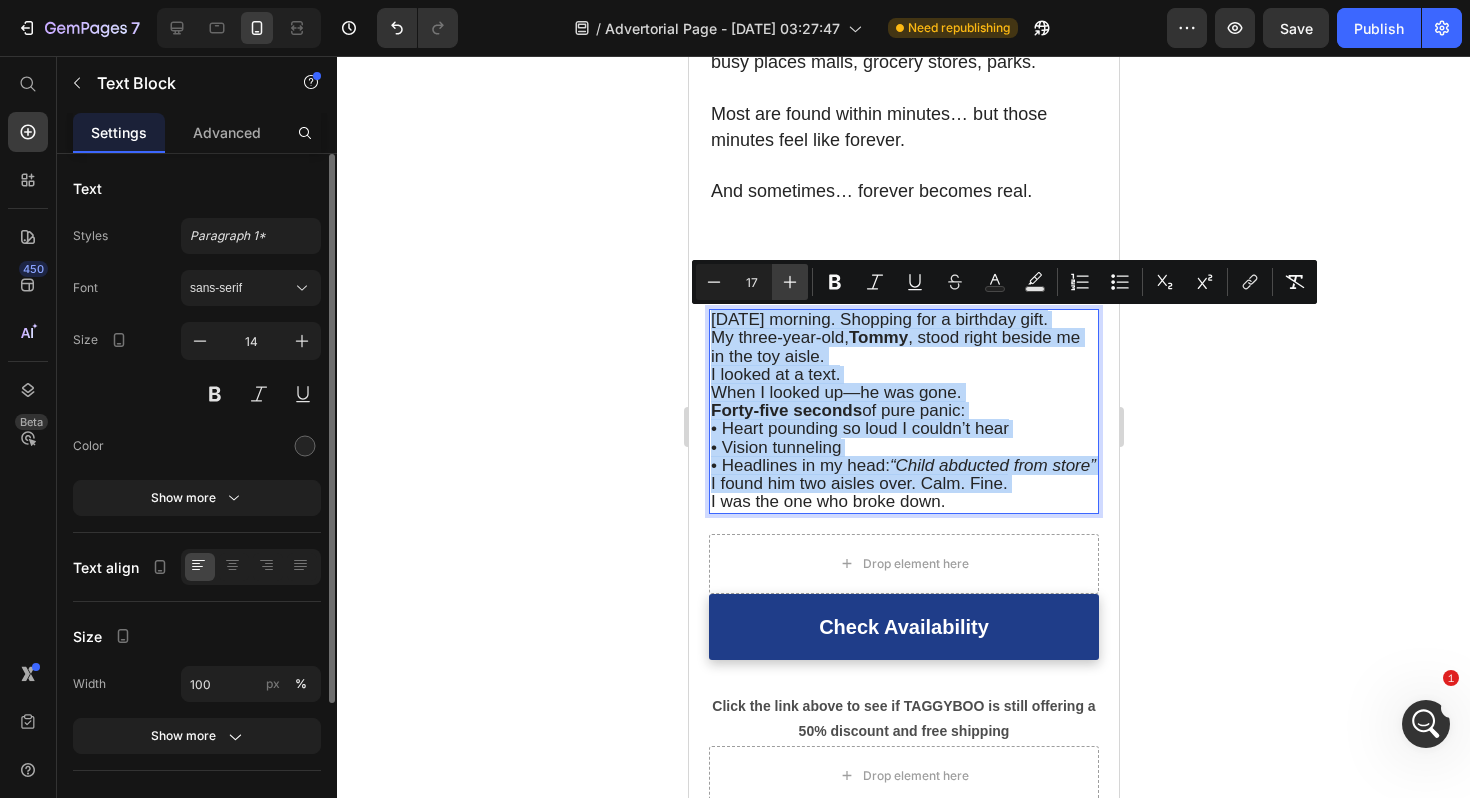 type on "18" 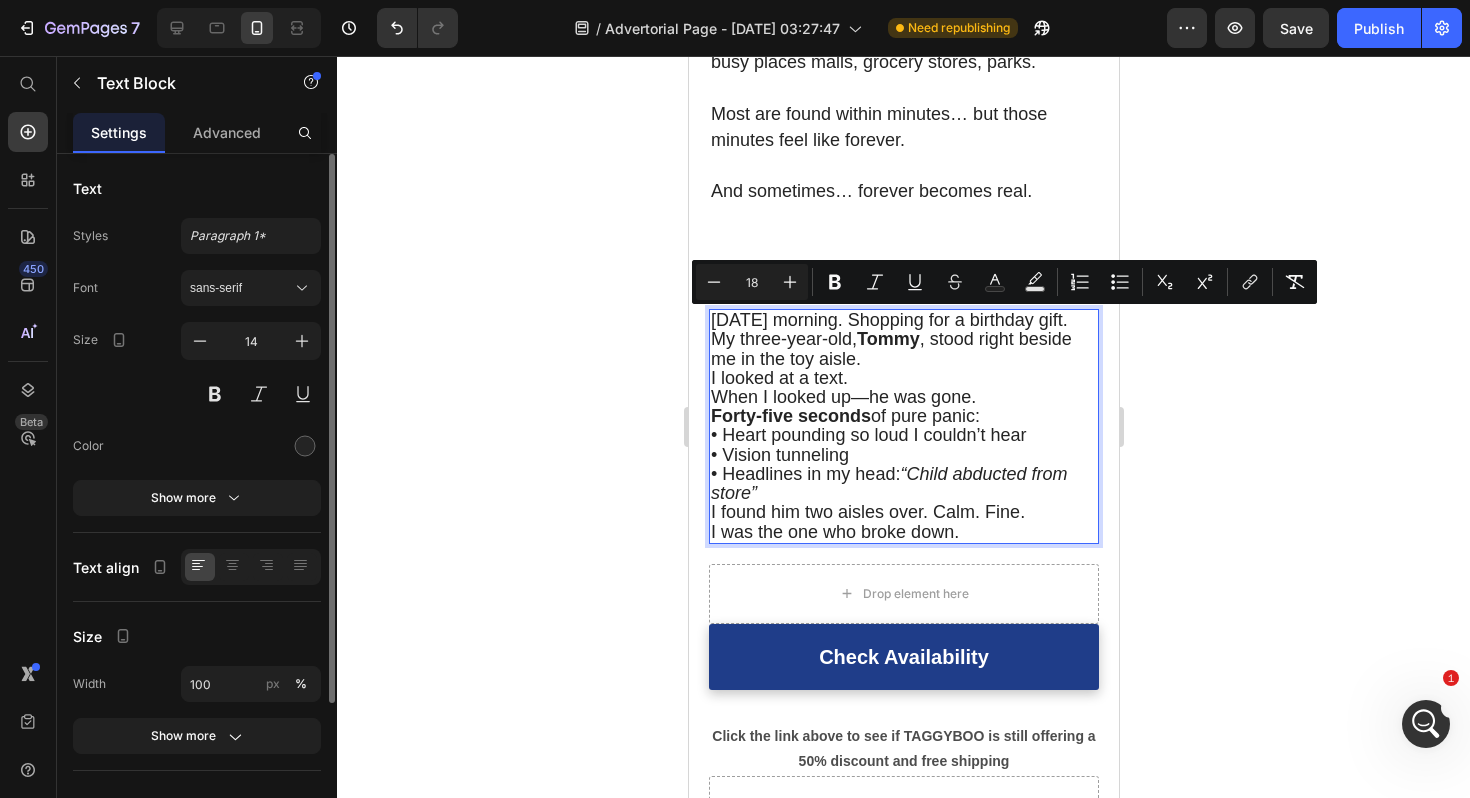 click on "My three-year-old,  [PERSON_NAME] , stood right beside me in the toy aisle." at bounding box center (890, 348) 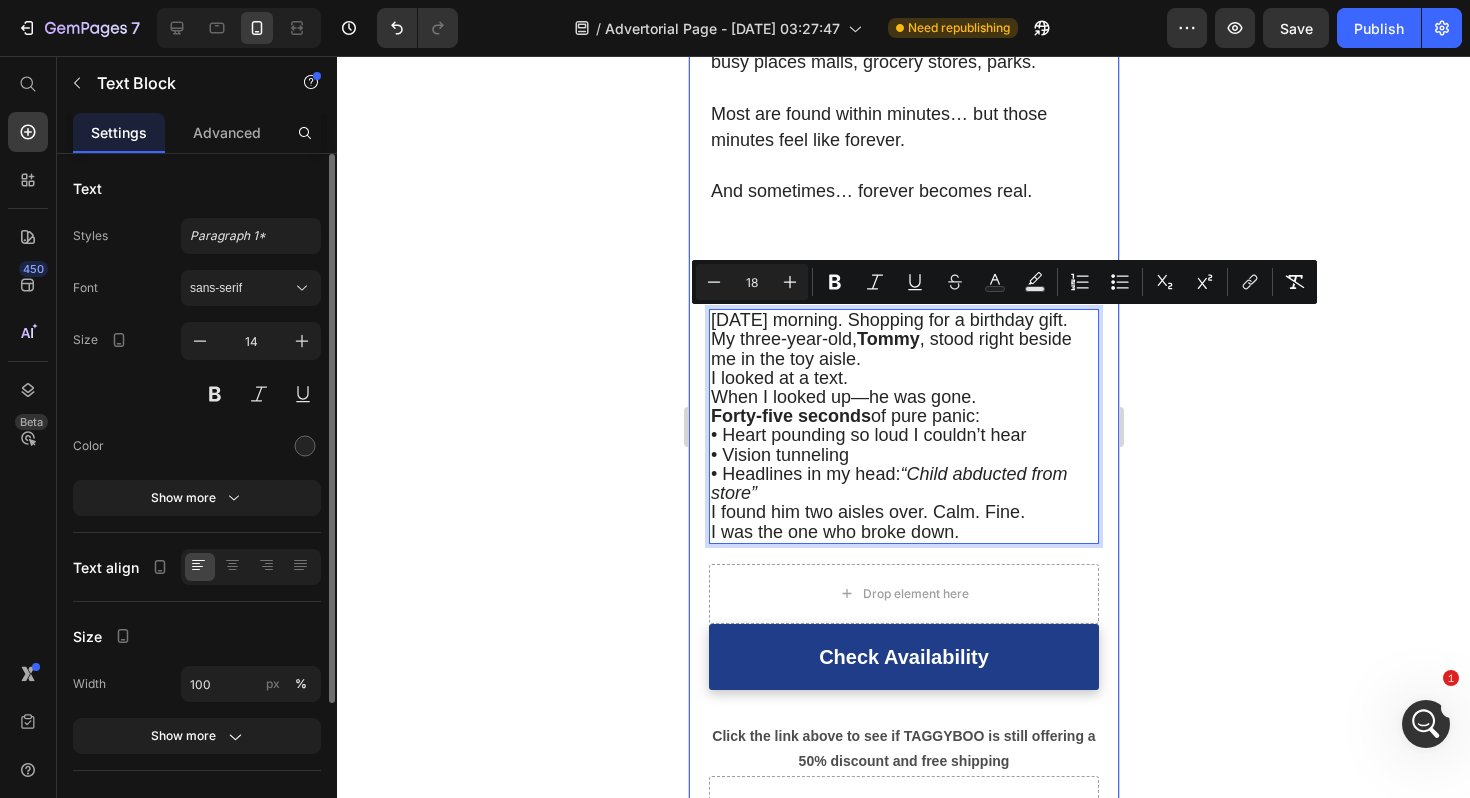 click 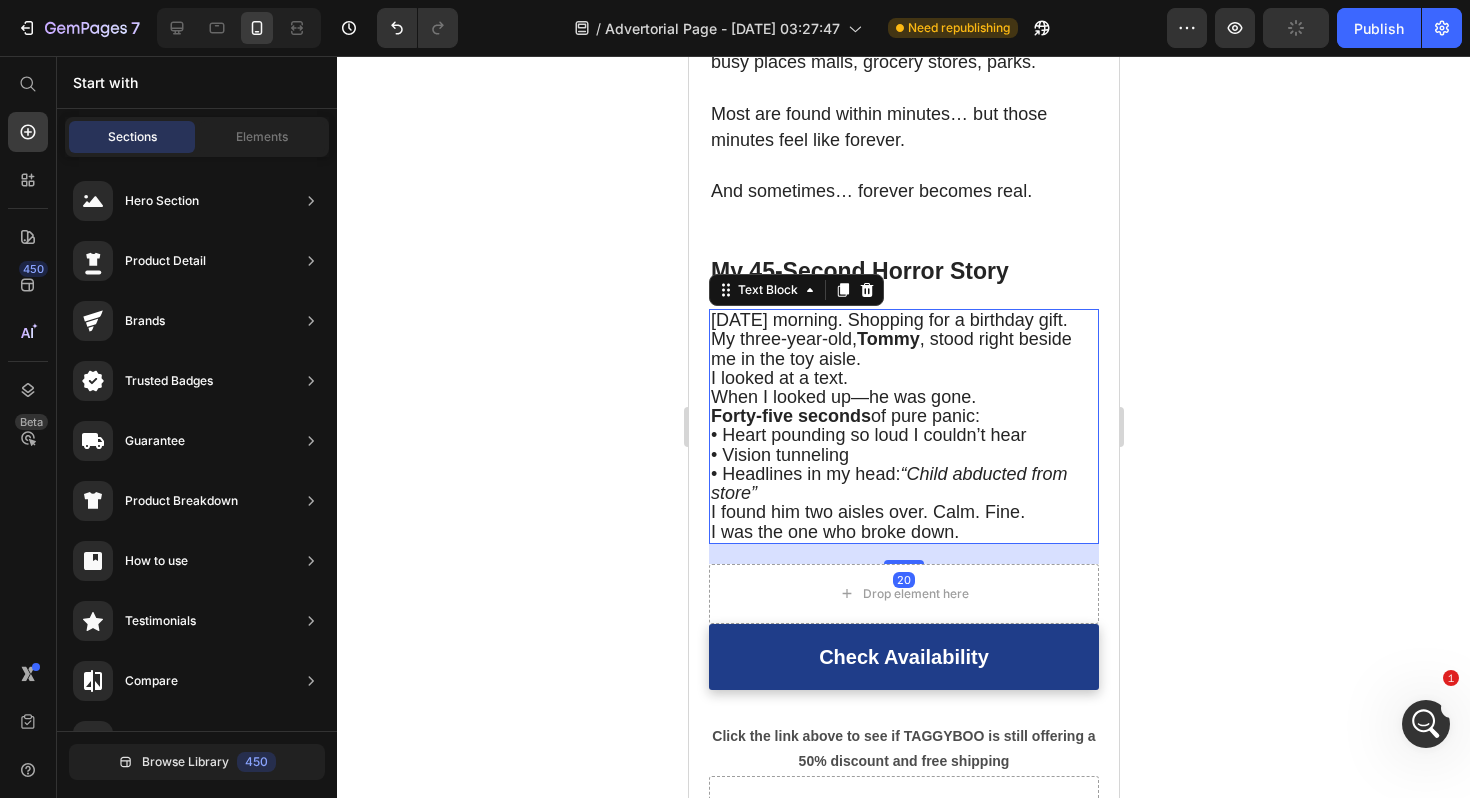 click on "My three-year-old,  [PERSON_NAME] , stood right beside me in the toy aisle." at bounding box center (890, 348) 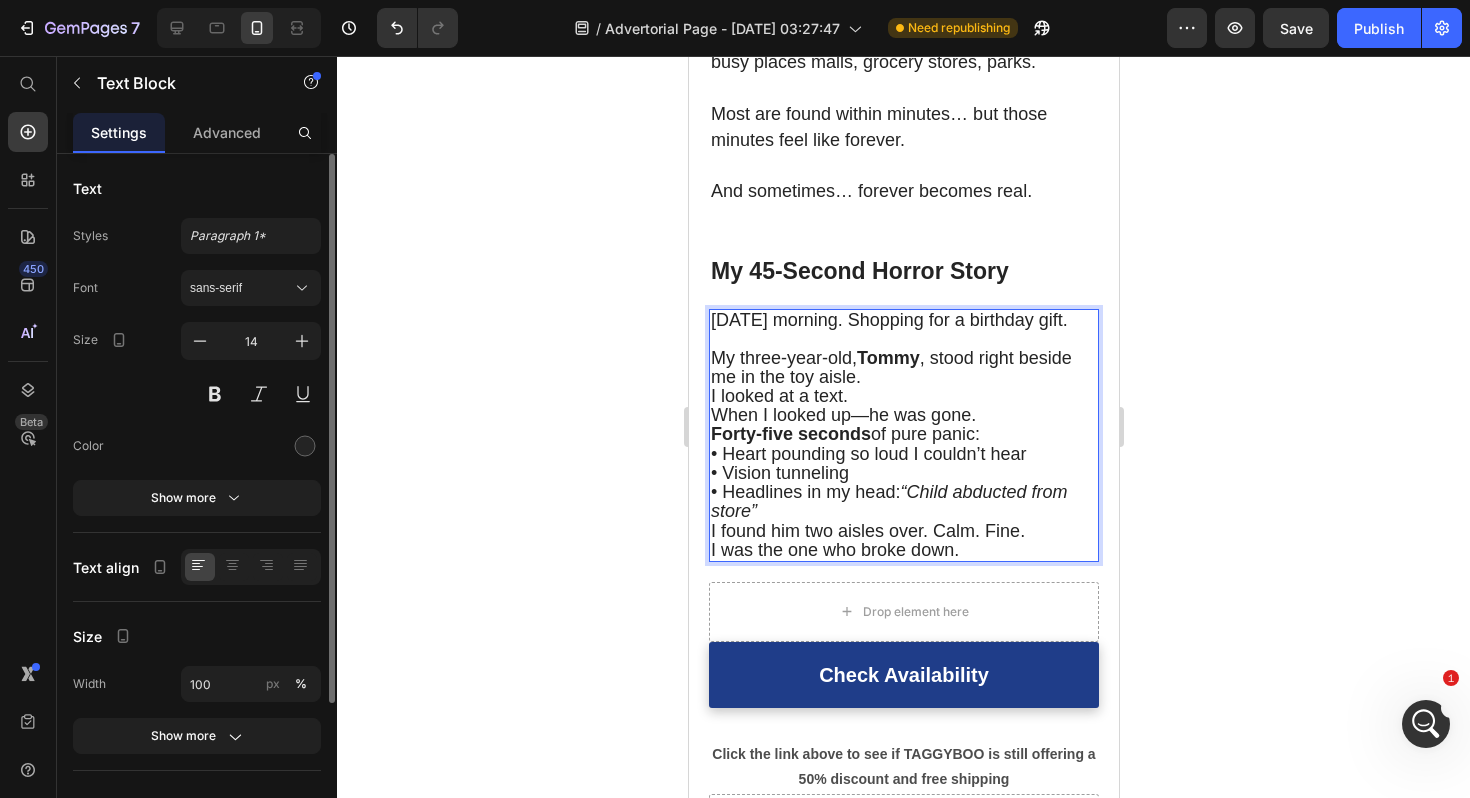 click on "[DATE] morning. Shopping for a birthday gift. My three-year-old,  [PERSON_NAME] , stood right beside me in the toy aisle. I looked at a text. When I looked up—he was gone. Forty-five seconds  of pure panic: • Heart pounding so loud I couldn’t hear • Vision tunneling • Headlines in my head:  “Child abducted from store” I found him two aisles over. Calm. Fine. I was the one who broke down." at bounding box center [903, 435] 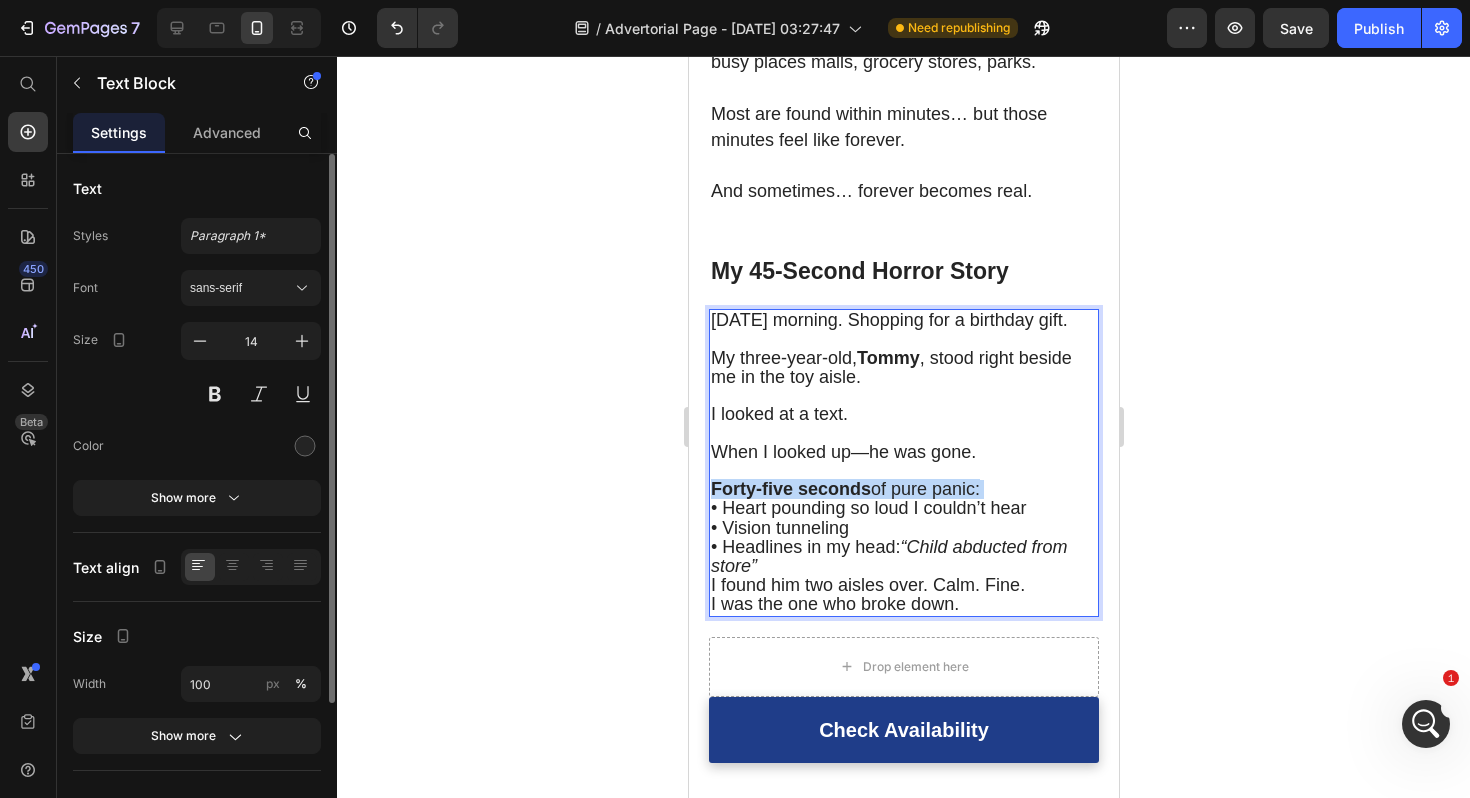 click on "• Heart pounding so loud I couldn’t hear" at bounding box center [868, 508] 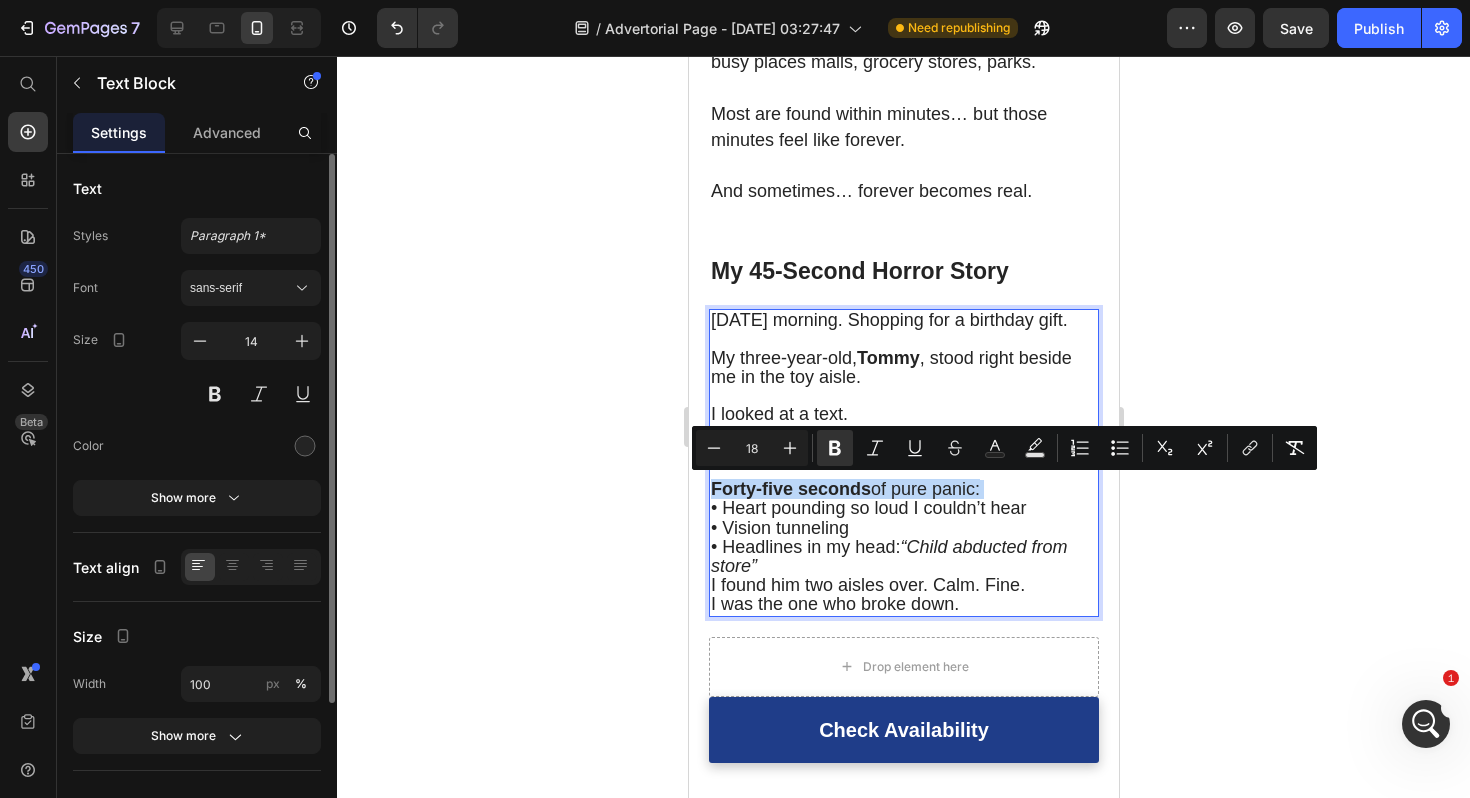 click on "Forty-five seconds  of pure panic: • Heart pounding so loud I couldn’t hear • Vision tunneling • Headlines in my head:  “Child abducted from store”" at bounding box center (903, 519) 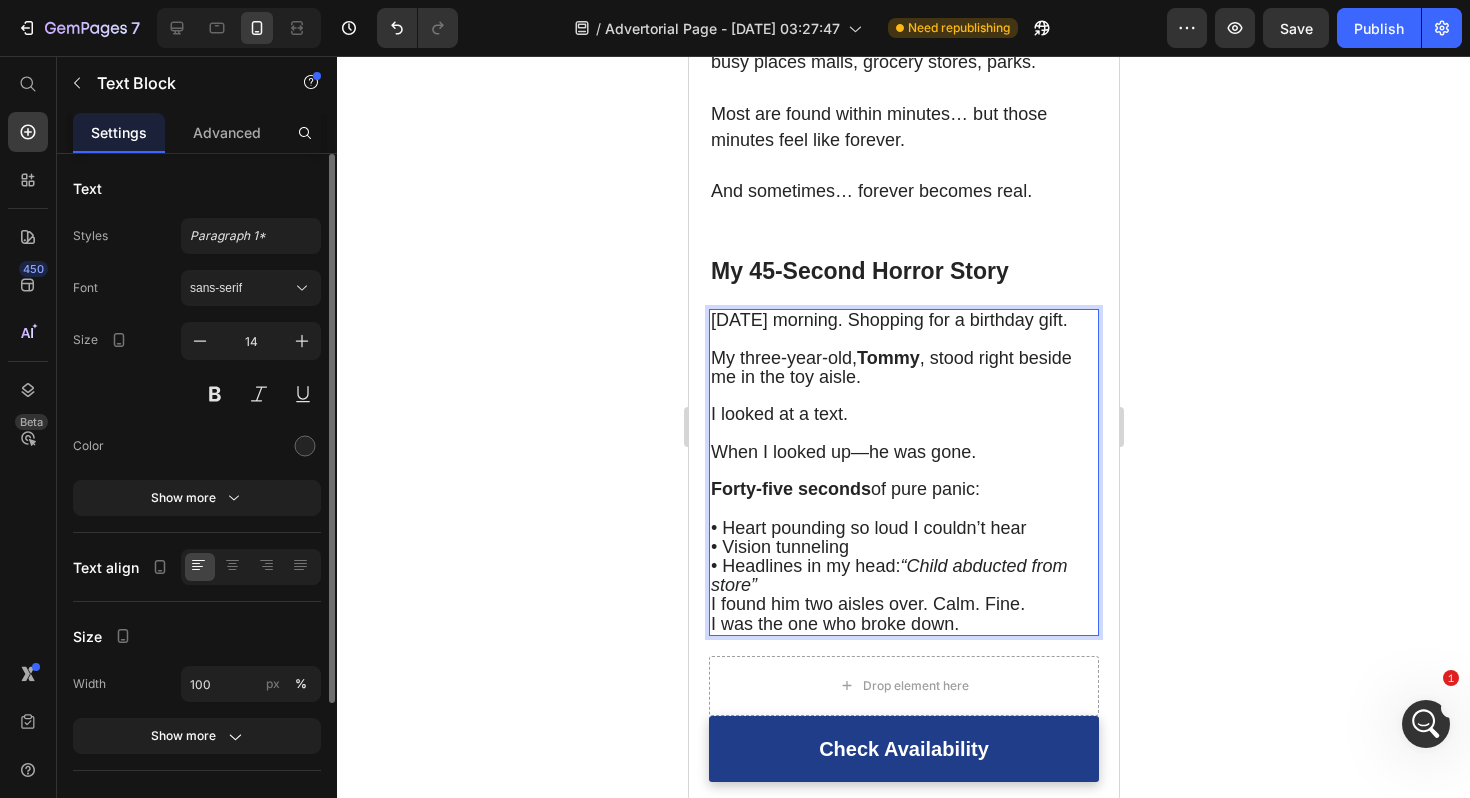click on "Forty-five seconds  of pure panic: ⁠⁠⁠⁠⁠⁠⁠ • Heart pounding so loud I couldn’t hear • Vision tunneling • Headlines in my head:  “Child abducted from store”" at bounding box center [903, 528] 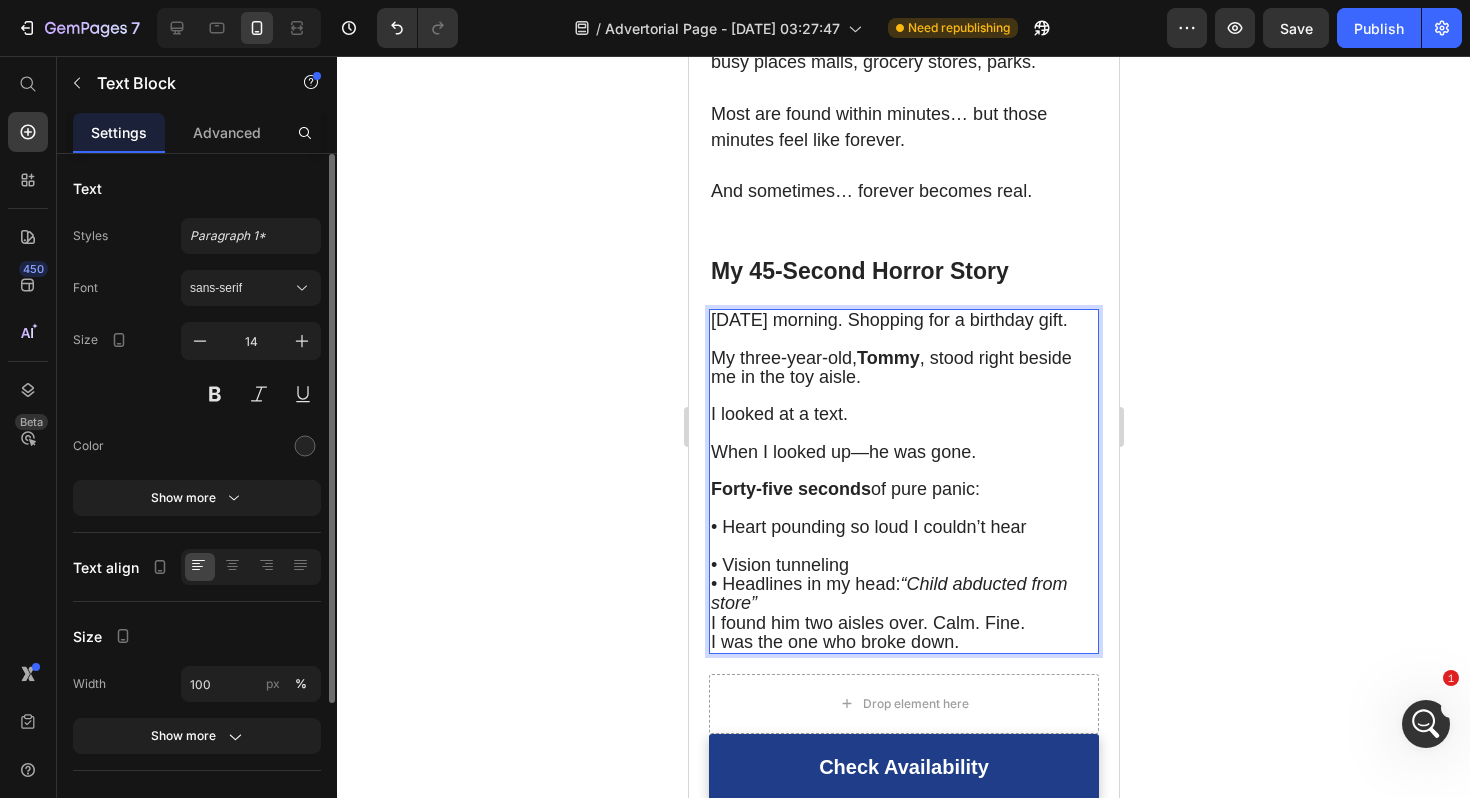 click on "Forty-five seconds  of pure panic: • Heart pounding so loud I couldn’t hear ⁠⁠⁠⁠⁠⁠⁠ • Vision tunneling • Headlines in my head:  “Child abducted from store”" at bounding box center (903, 538) 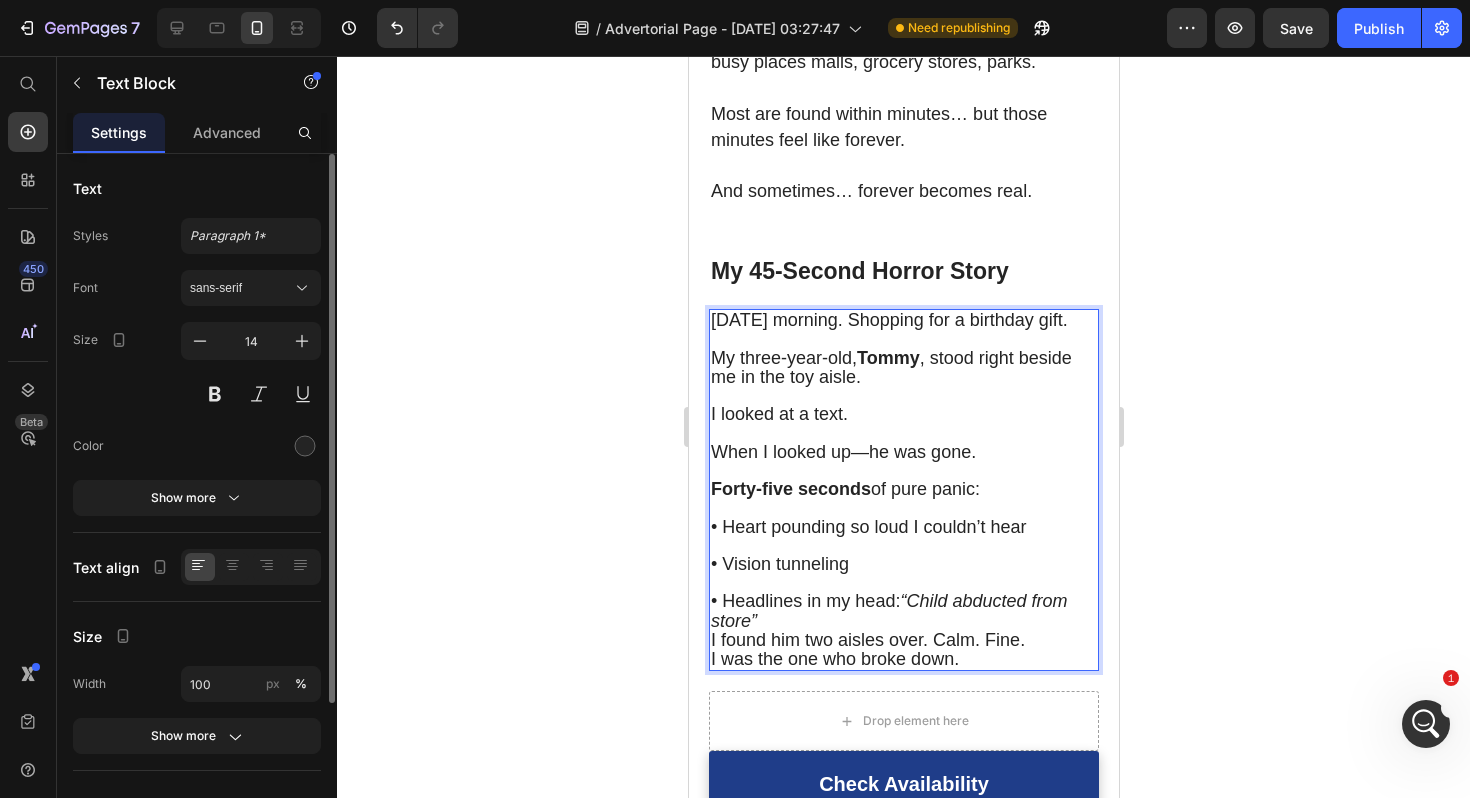 click on "Forty-five seconds  of pure panic: • Heart pounding so loud I couldn’t hear • Vision tunneling • Headlines in my head:  “Child abducted from store”" at bounding box center [903, 546] 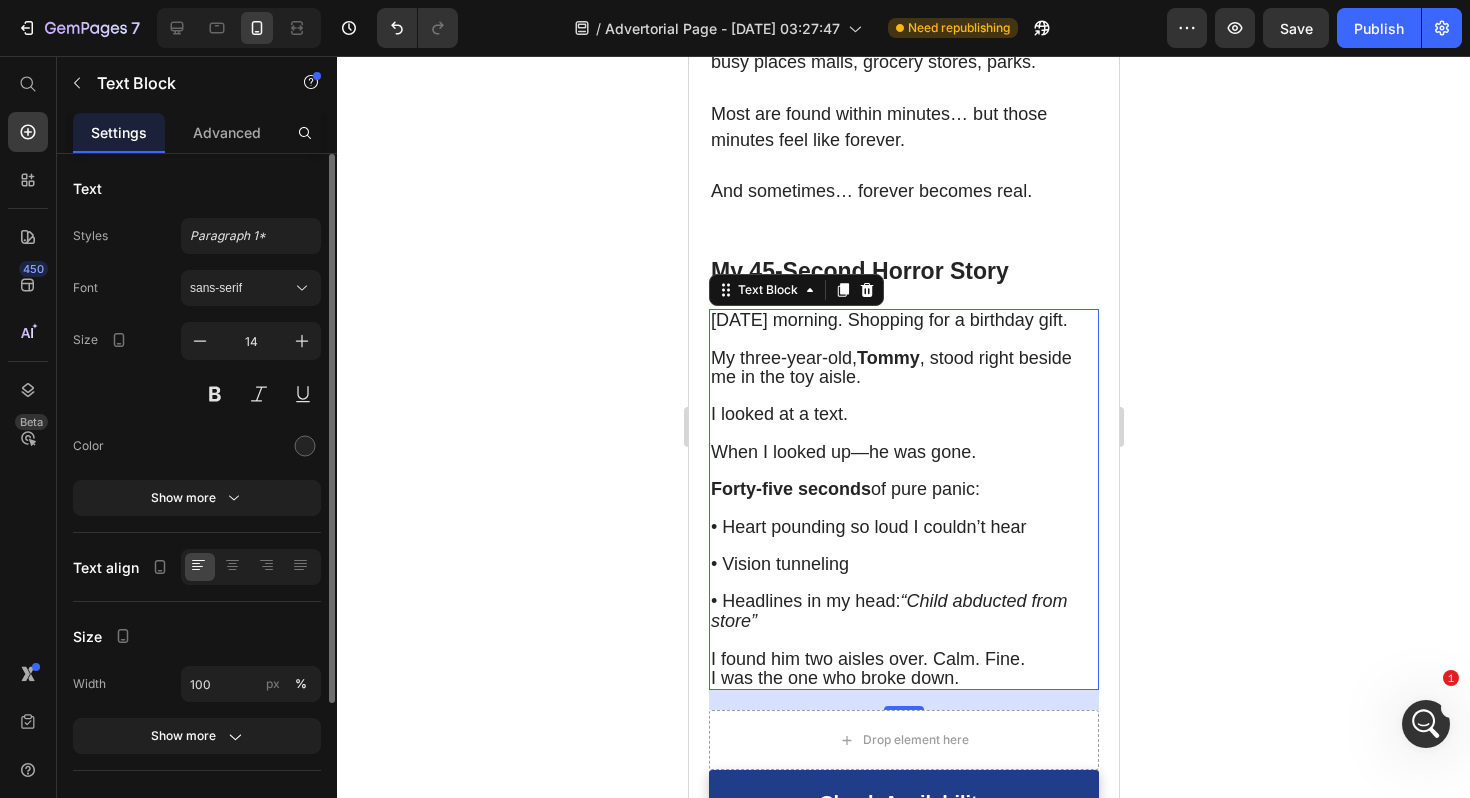 click 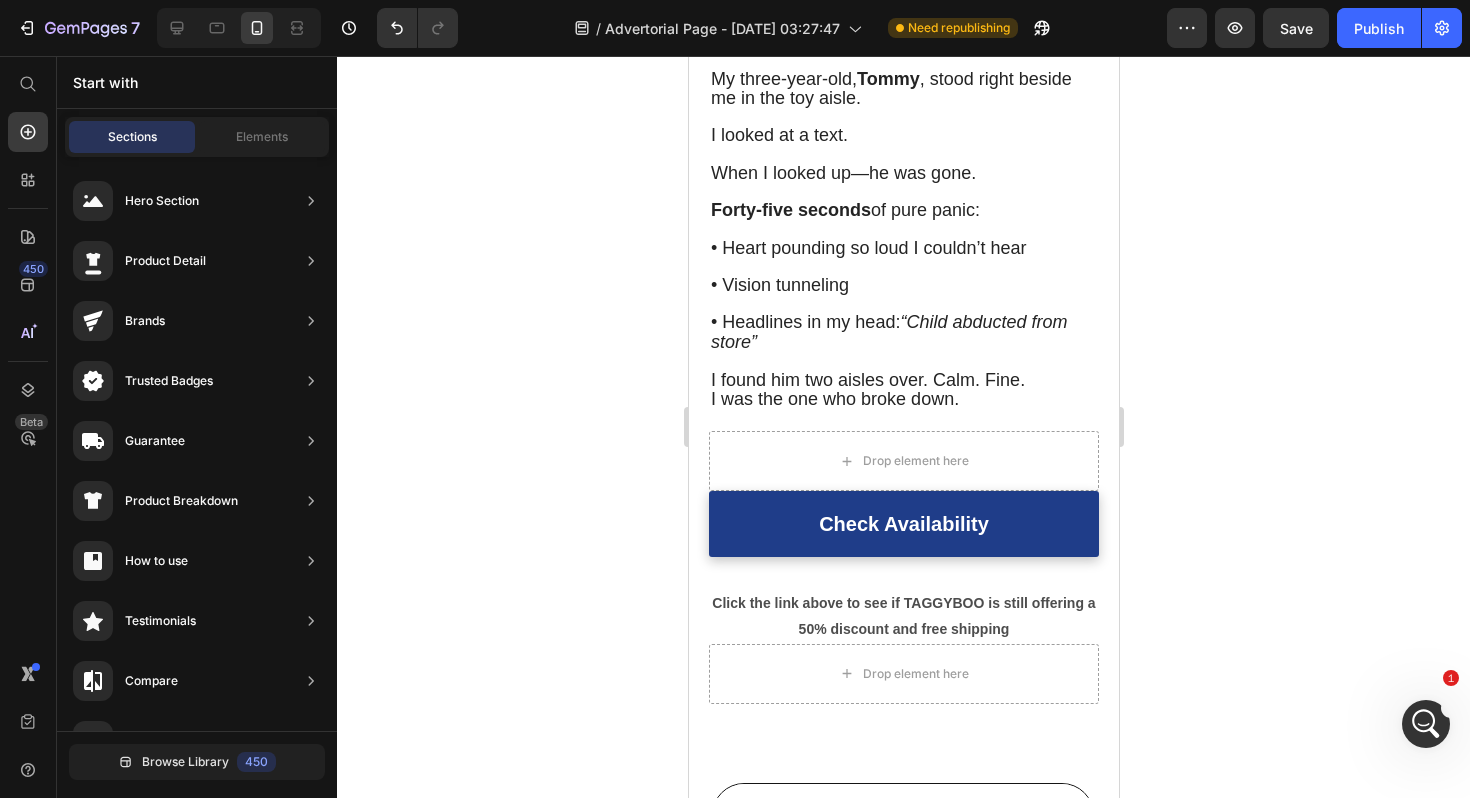 scroll, scrollTop: 1658, scrollLeft: 0, axis: vertical 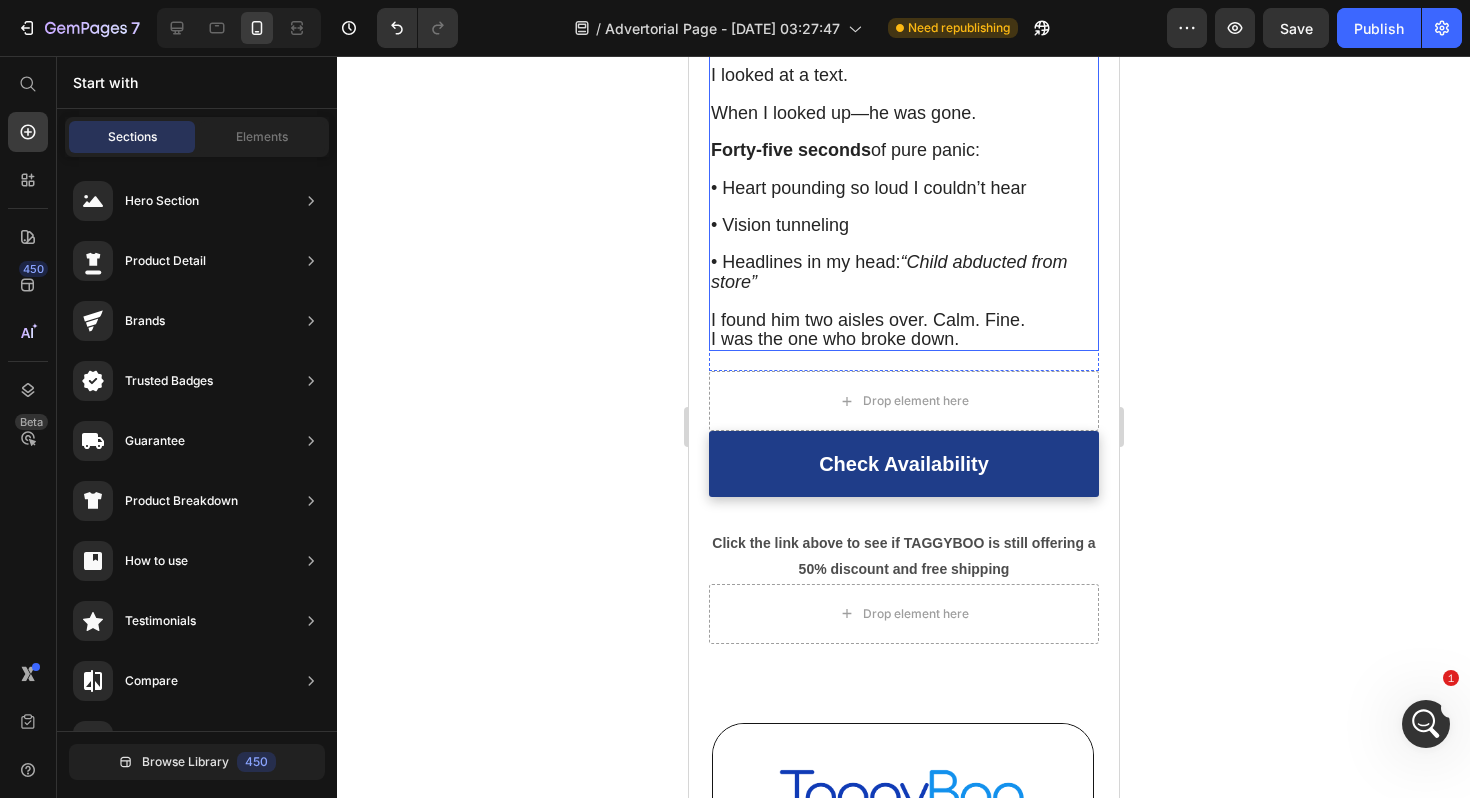 click on "• Vision tunneling" at bounding box center (779, 225) 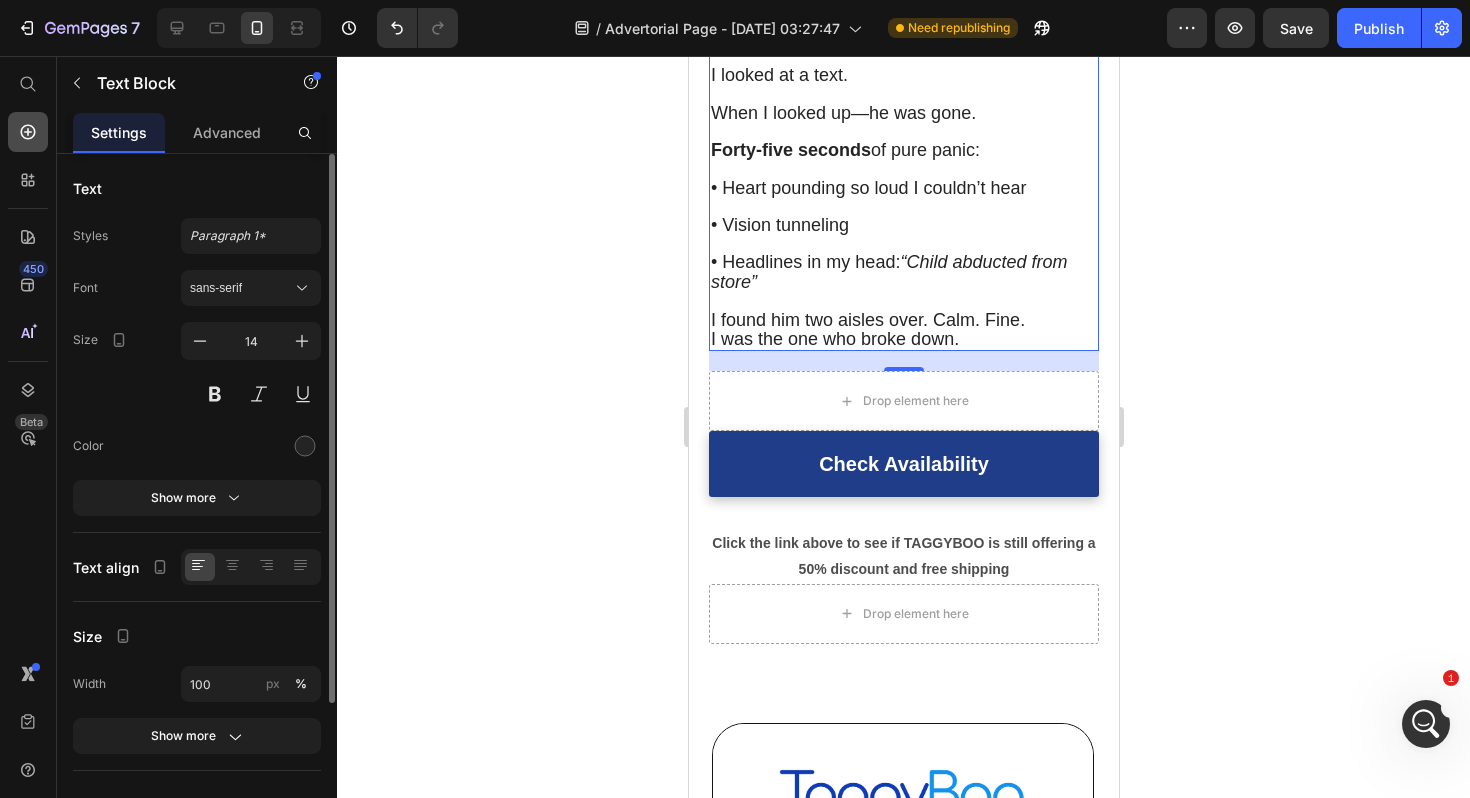 click 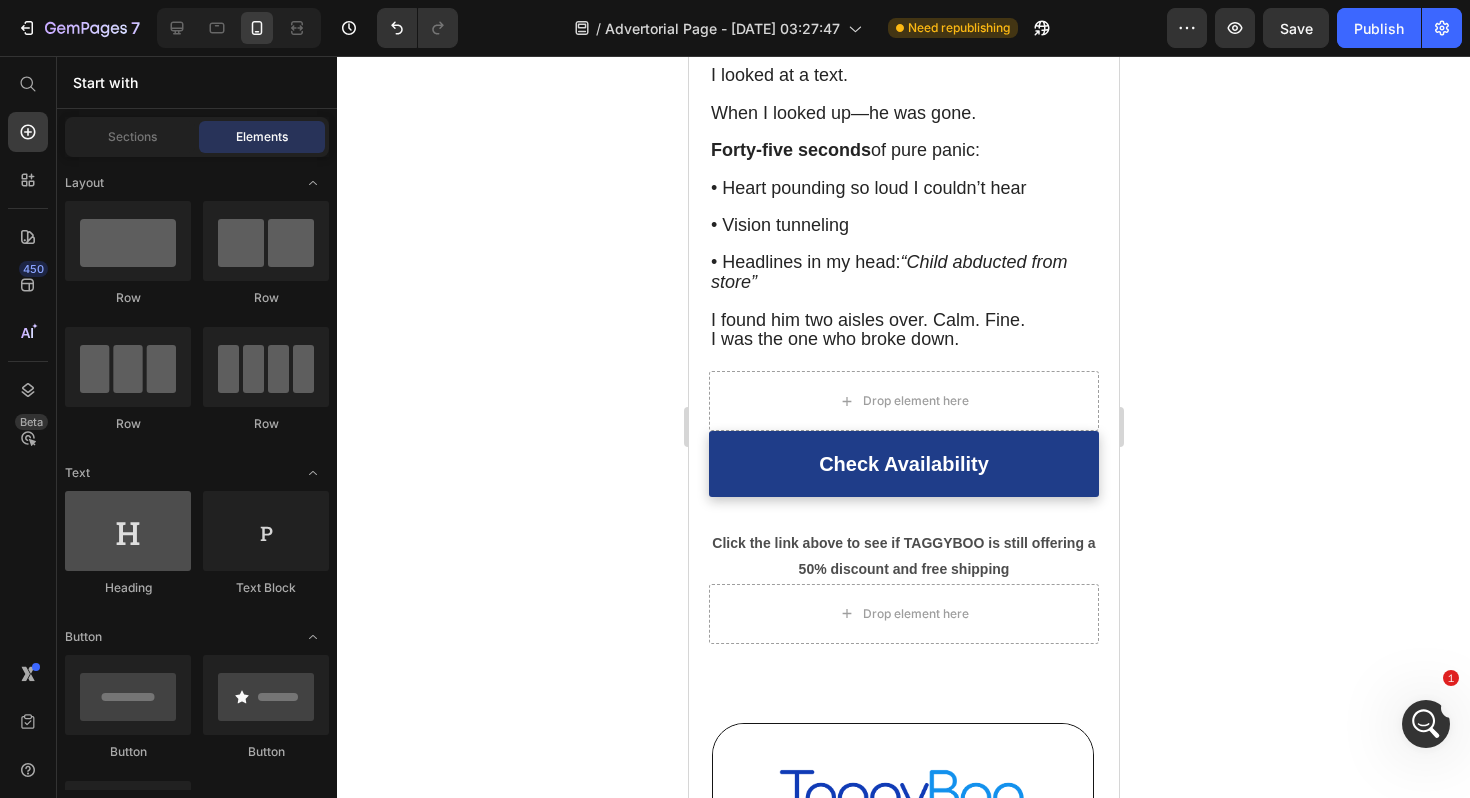 click at bounding box center (128, 531) 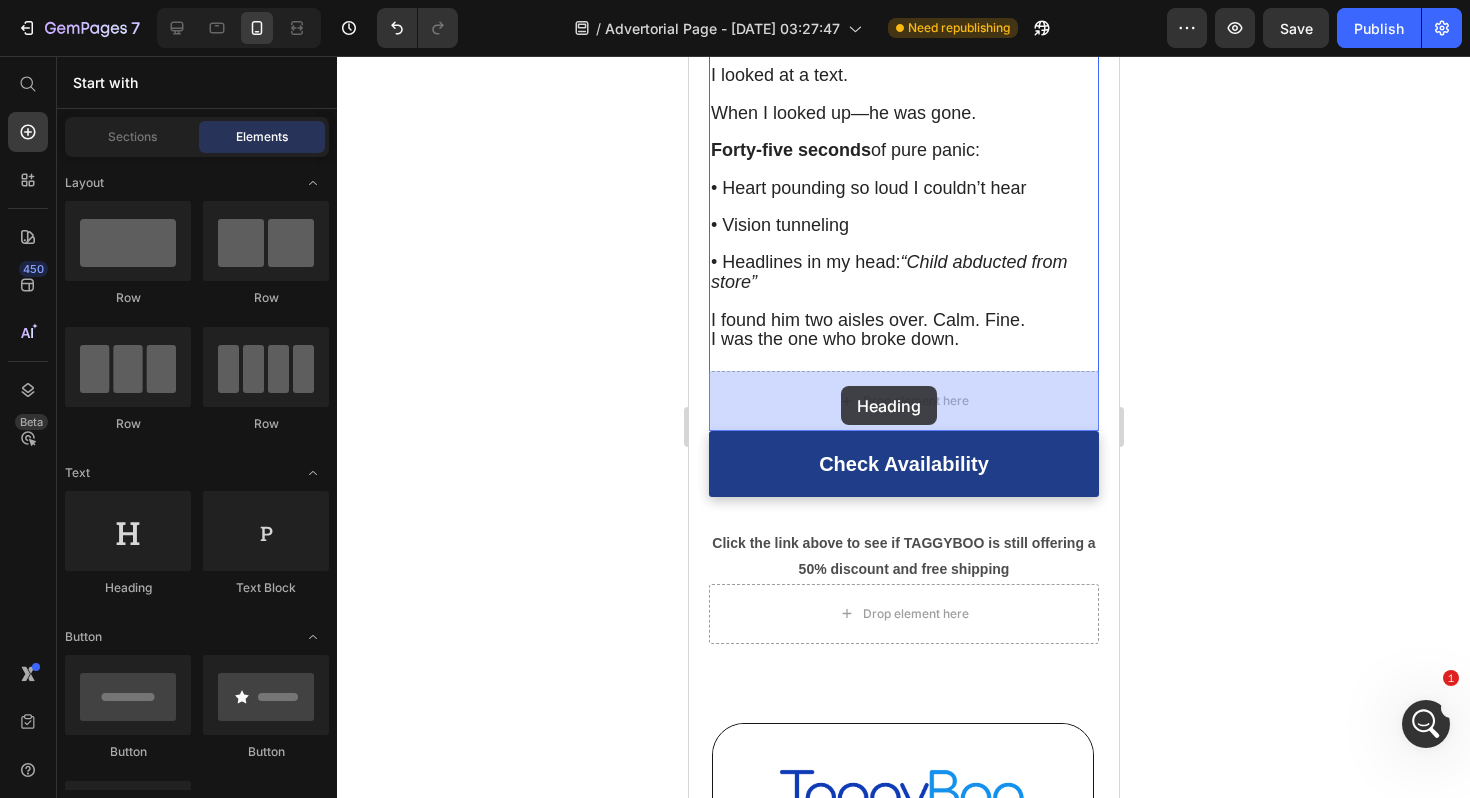 drag, startPoint x: 838, startPoint y: 590, endPoint x: 840, endPoint y: 386, distance: 204.0098 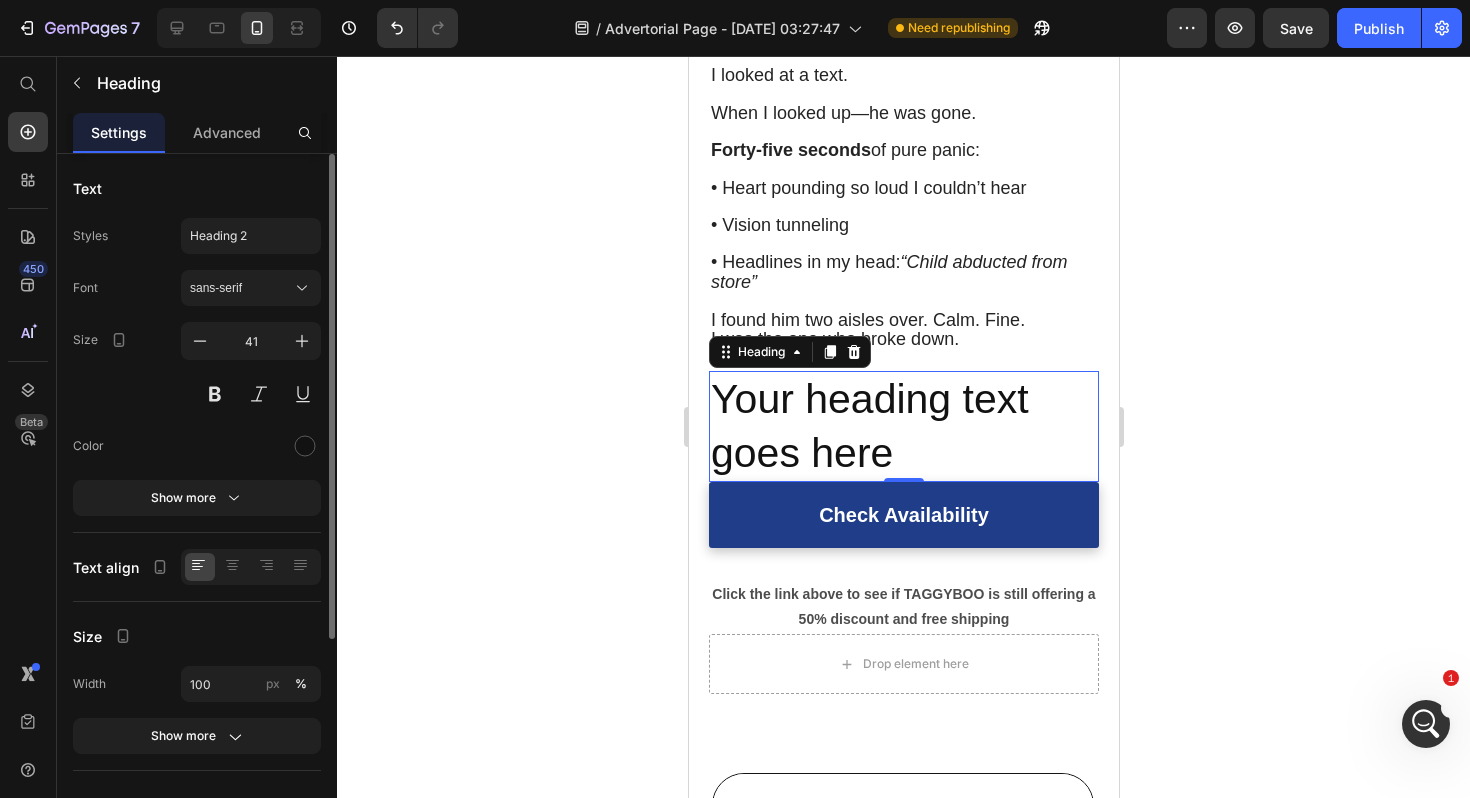 click on "Your heading text goes here" at bounding box center (903, 426) 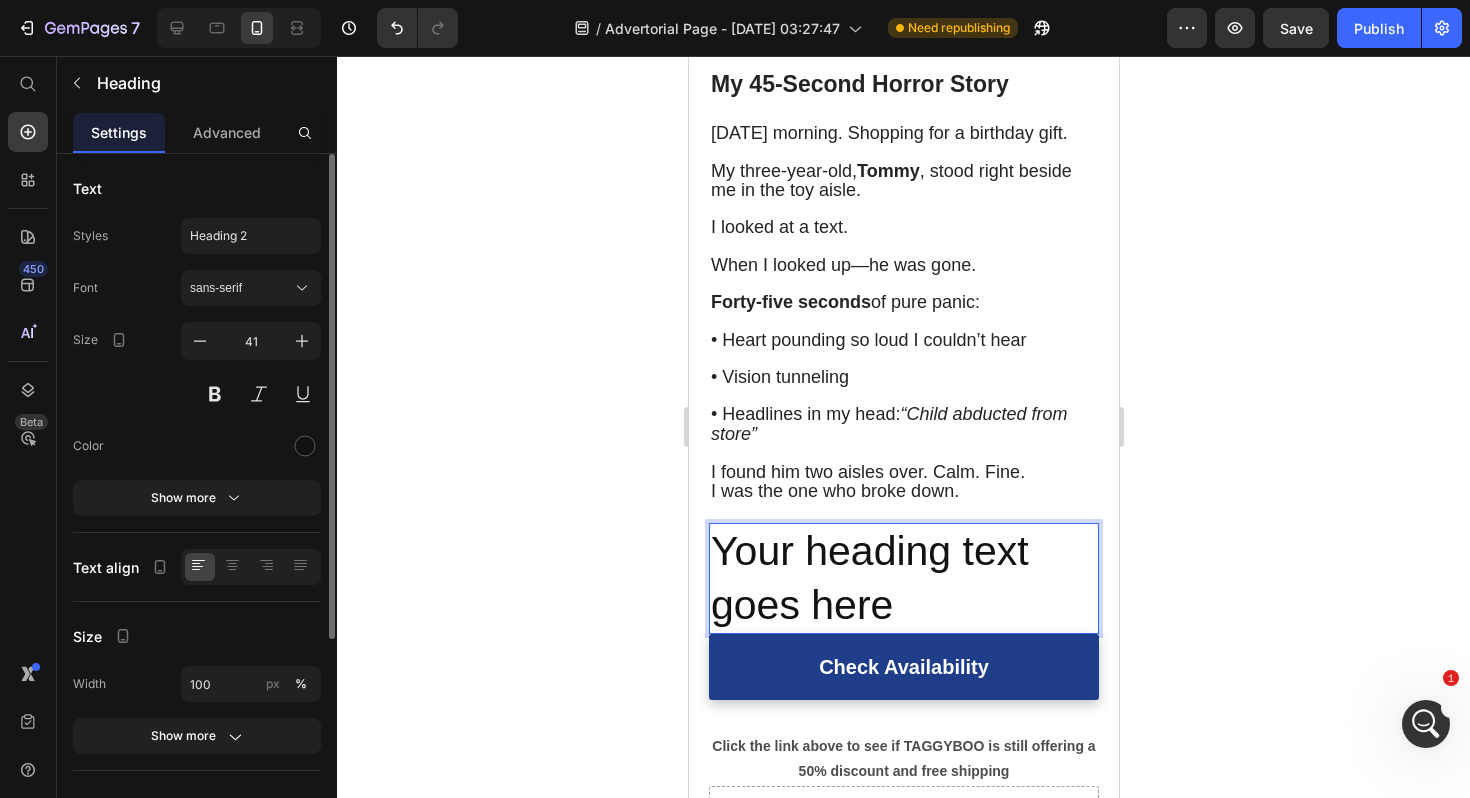 scroll, scrollTop: 1450, scrollLeft: 0, axis: vertical 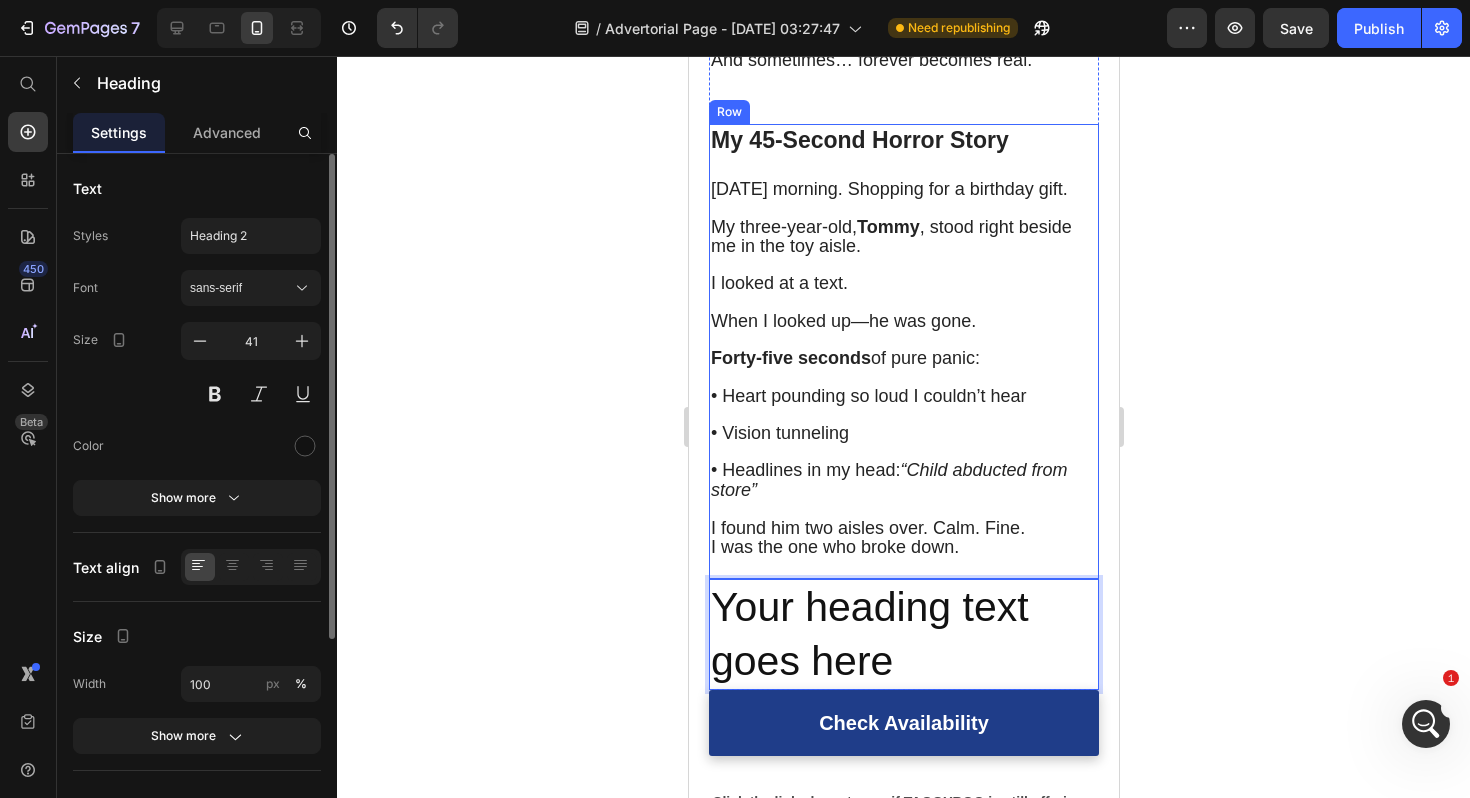 click on "⁠⁠⁠⁠⁠⁠⁠ My 45‑Second Horror Story Heading [DATE] morning. Shopping for a birthday gift. My three-year-old,  [PERSON_NAME] , stood right beside me in the toy aisle. I looked at a text. When I looked up—he was gone. Forty-five seconds  of pure panic: • Heart pounding so loud I couldn’t hear • Vision tunneling • Headlines in my head:  “Child abducted from store” ⁠⁠⁠⁠⁠⁠⁠ I found him two aisles over. Calm. Fine. I was the one who broke down. Text Block" at bounding box center (903, 351) 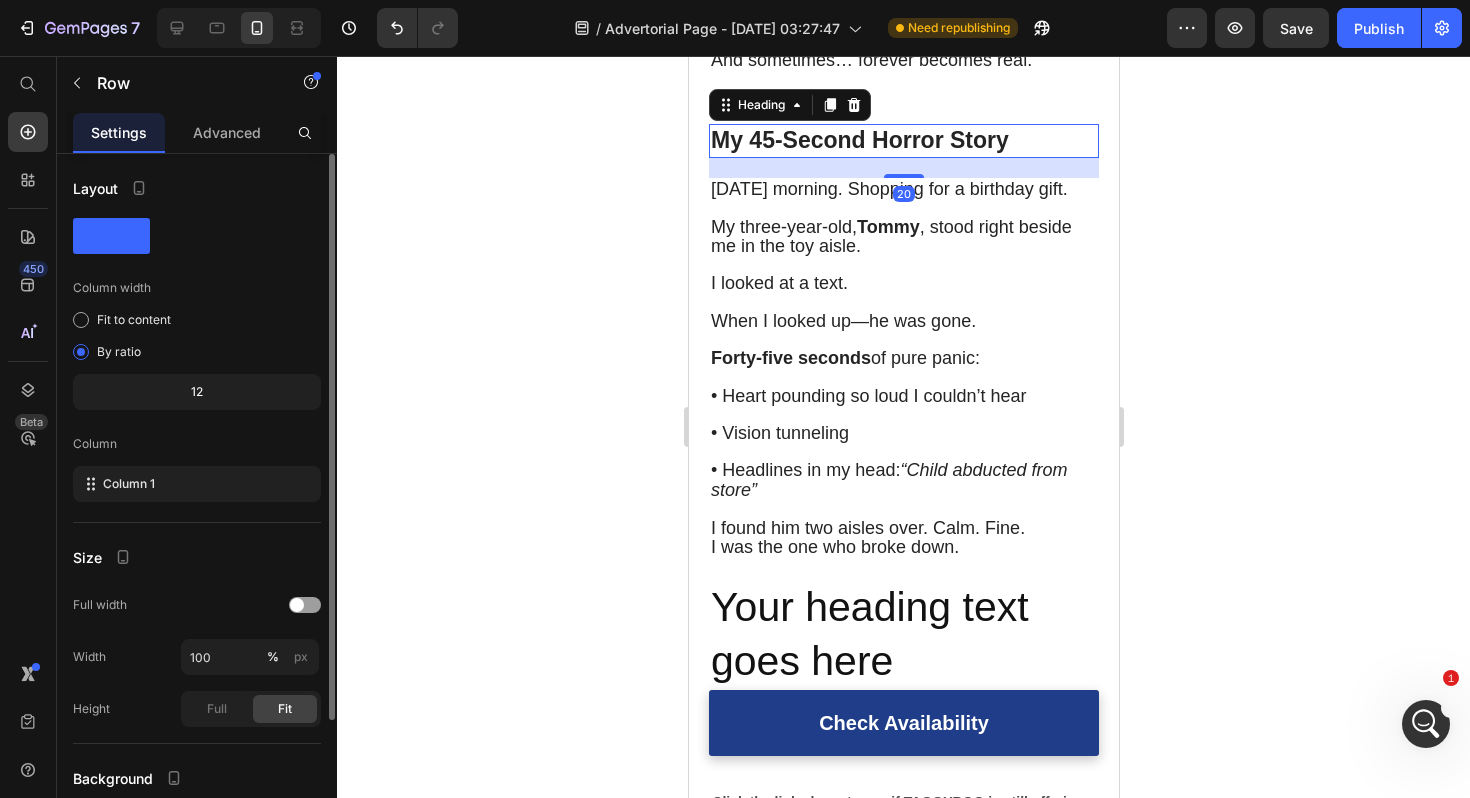 click on "My 45‑Second Horror Story" at bounding box center [859, 140] 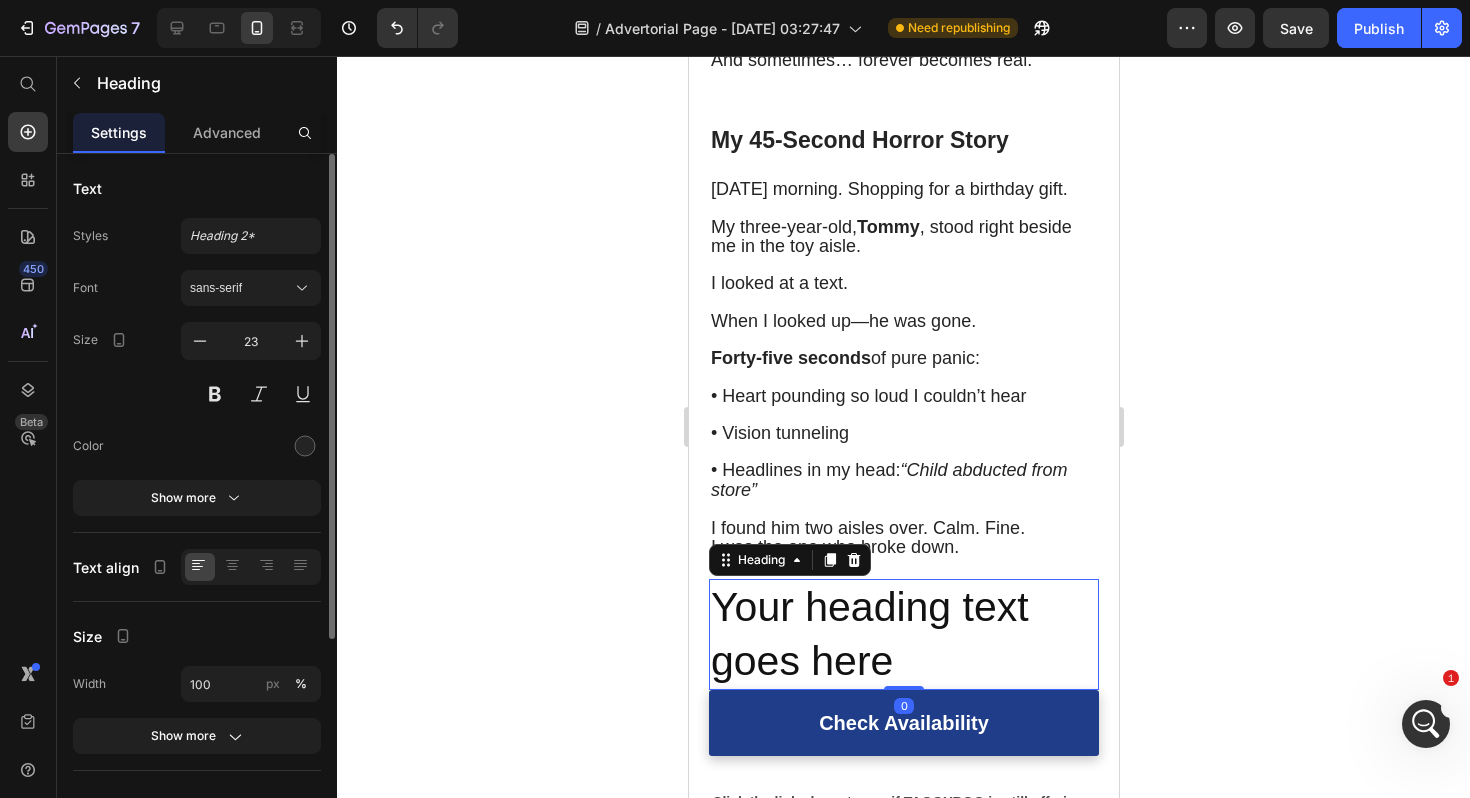 click on "Your heading text goes here" at bounding box center (903, 634) 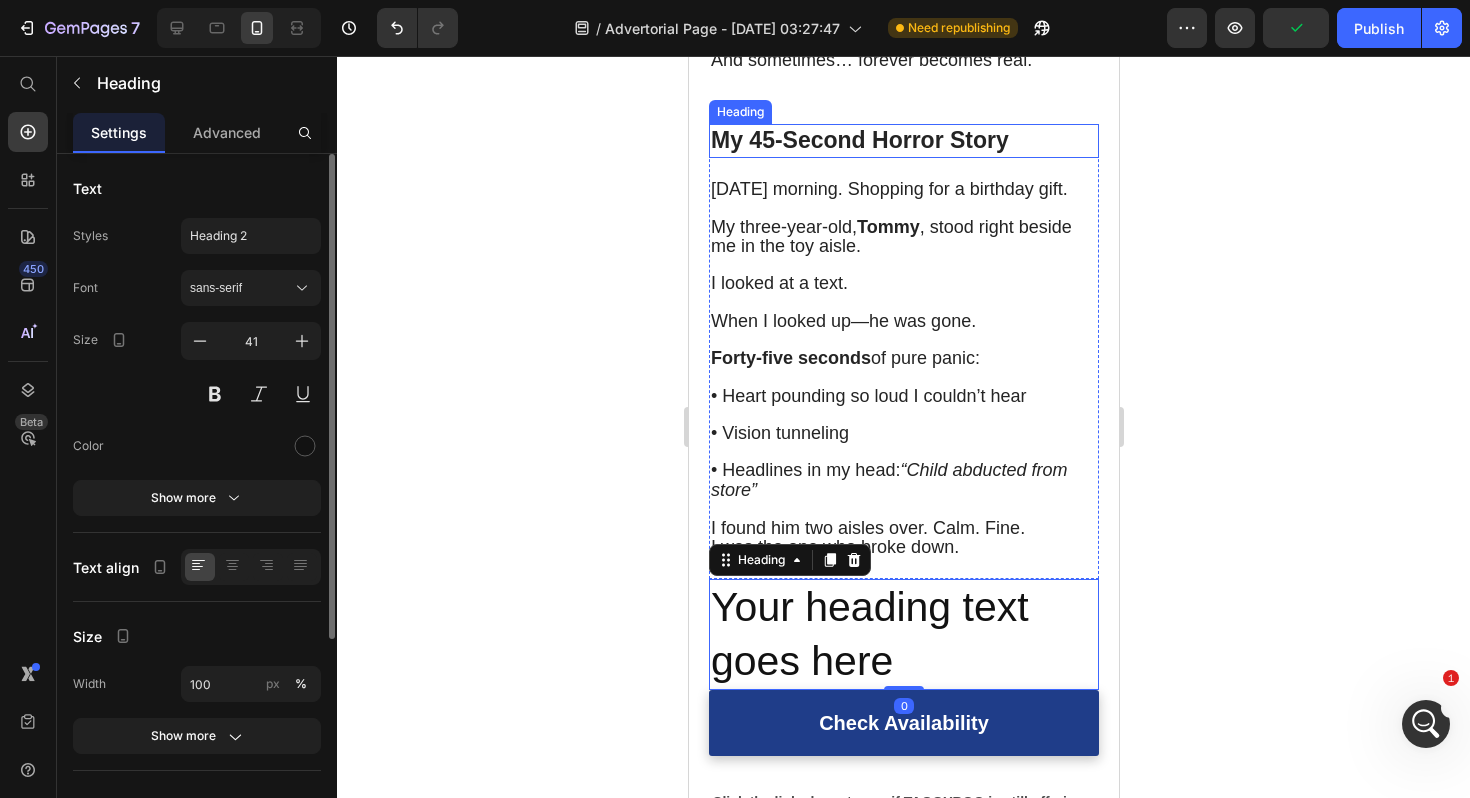 click on "My 45‑Second Horror Story" at bounding box center [859, 140] 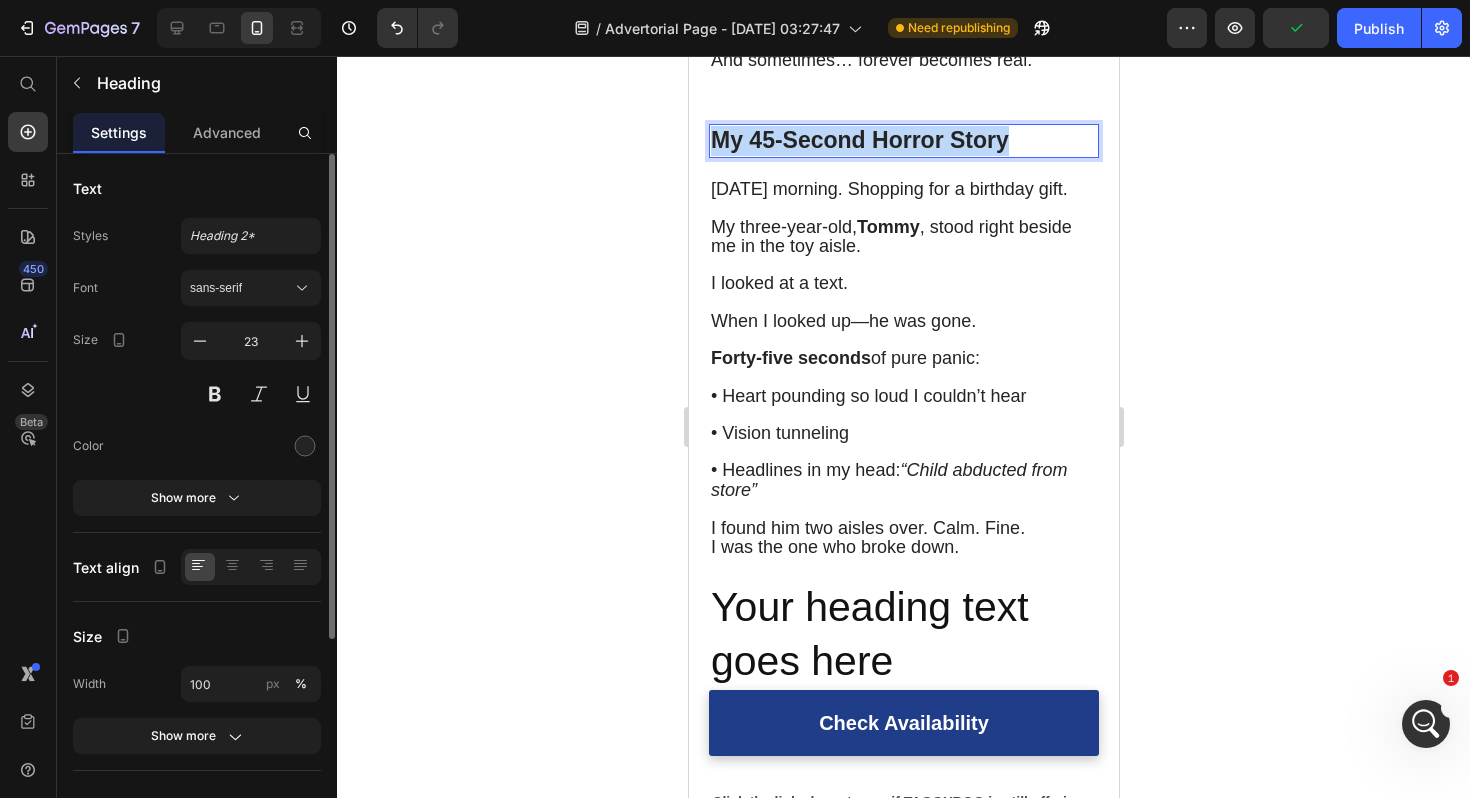 click on "My 45‑Second Horror Story" at bounding box center (859, 140) 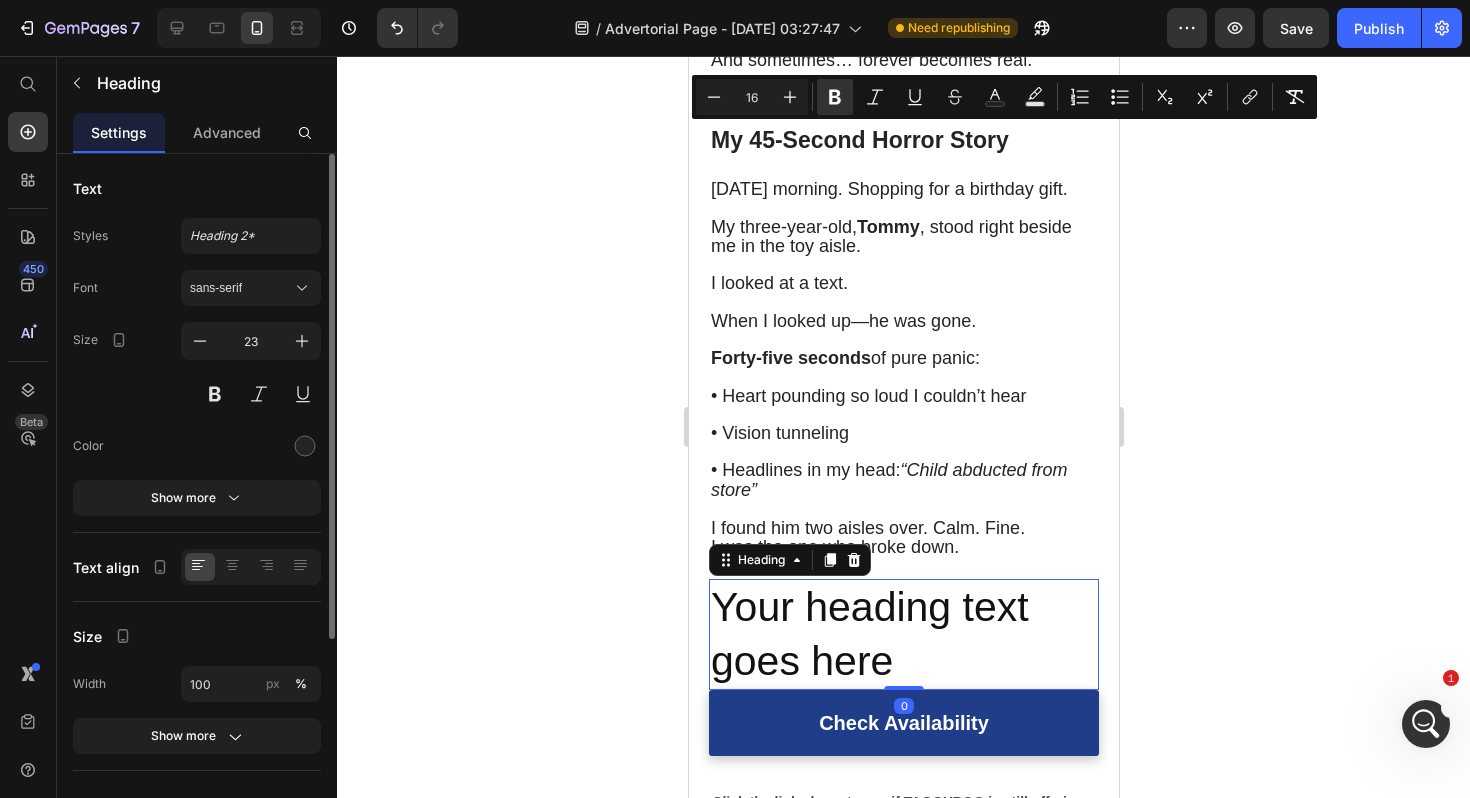 click on "Your heading text goes here" at bounding box center (903, 634) 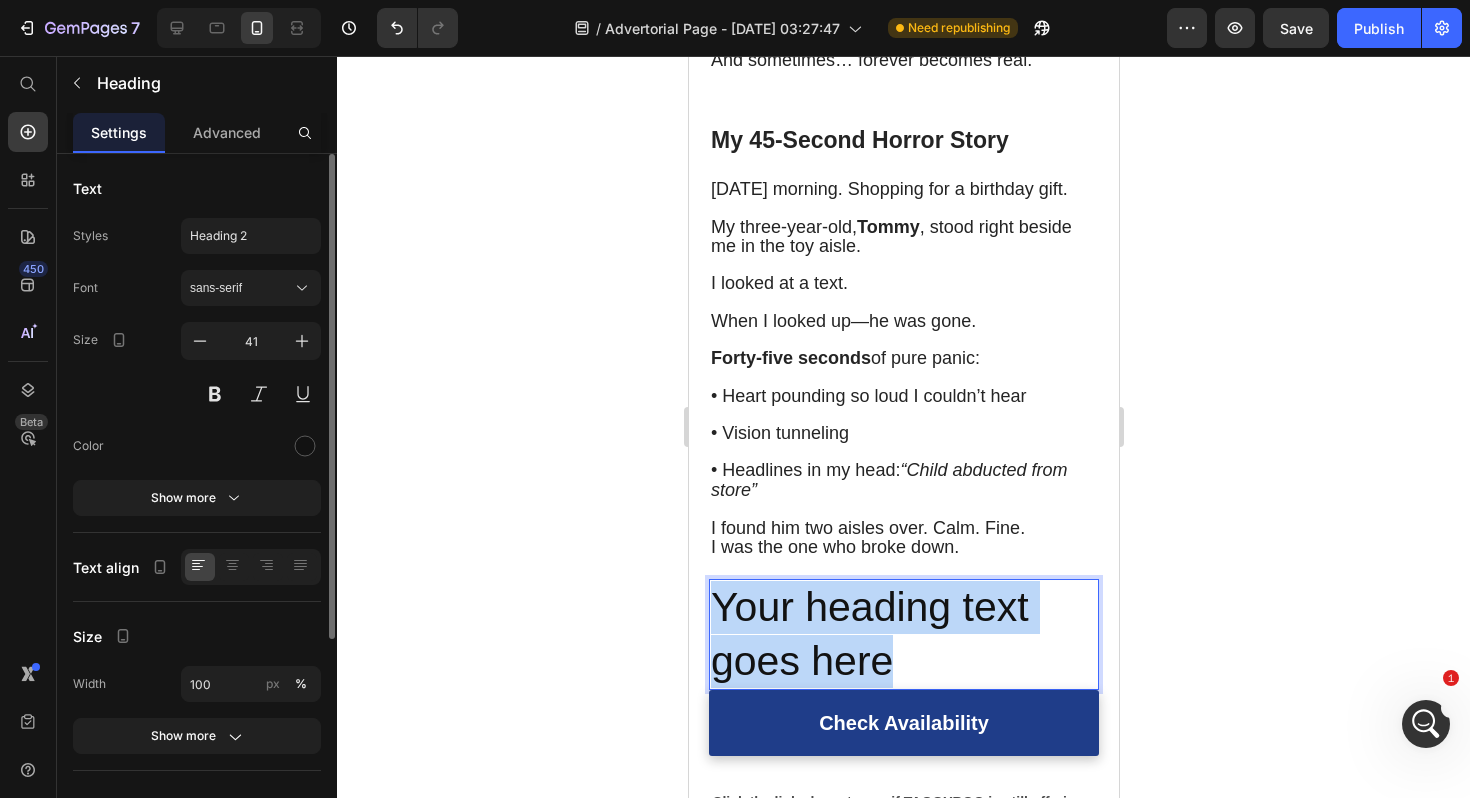 click on "Your heading text goes here" at bounding box center [903, 634] 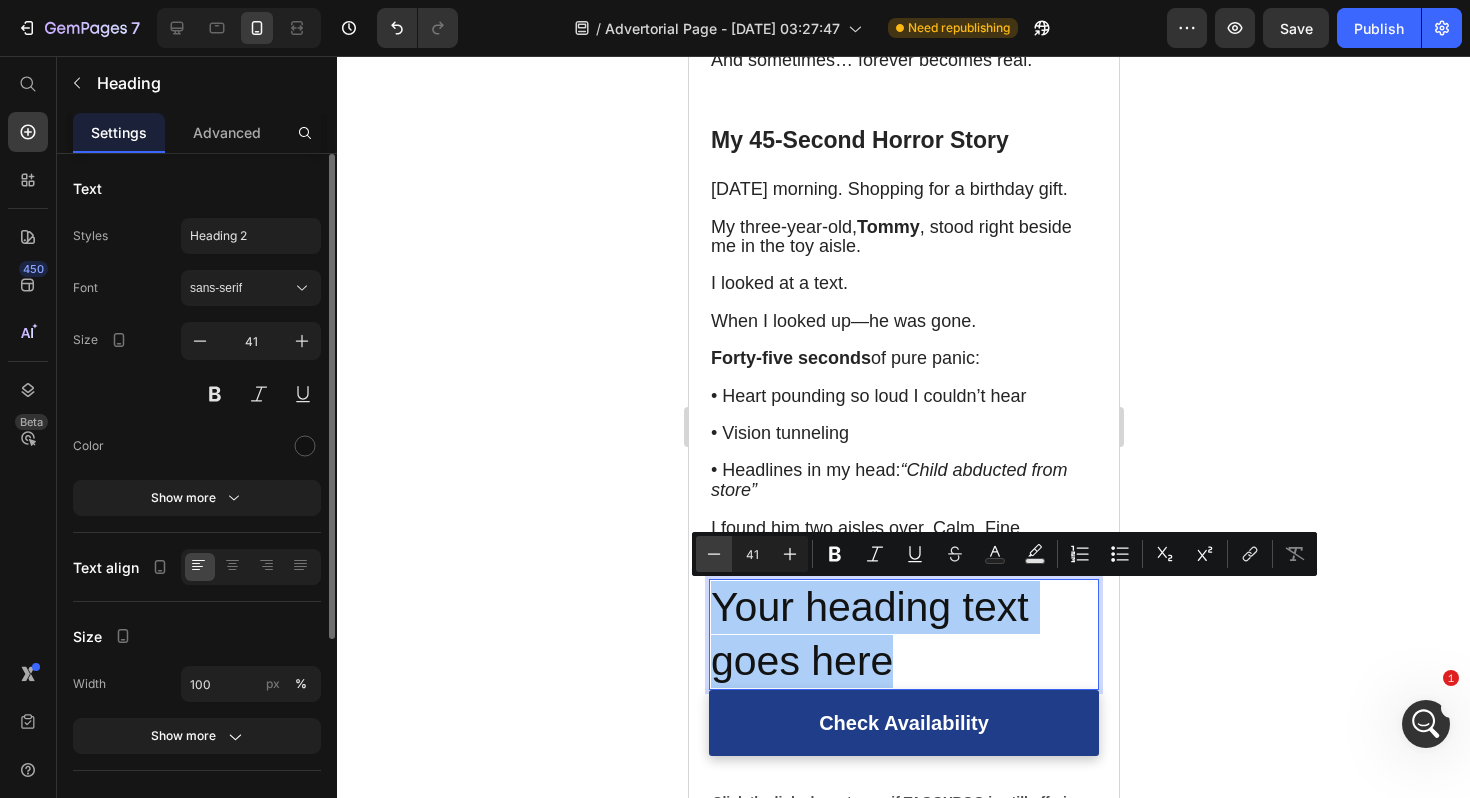 click 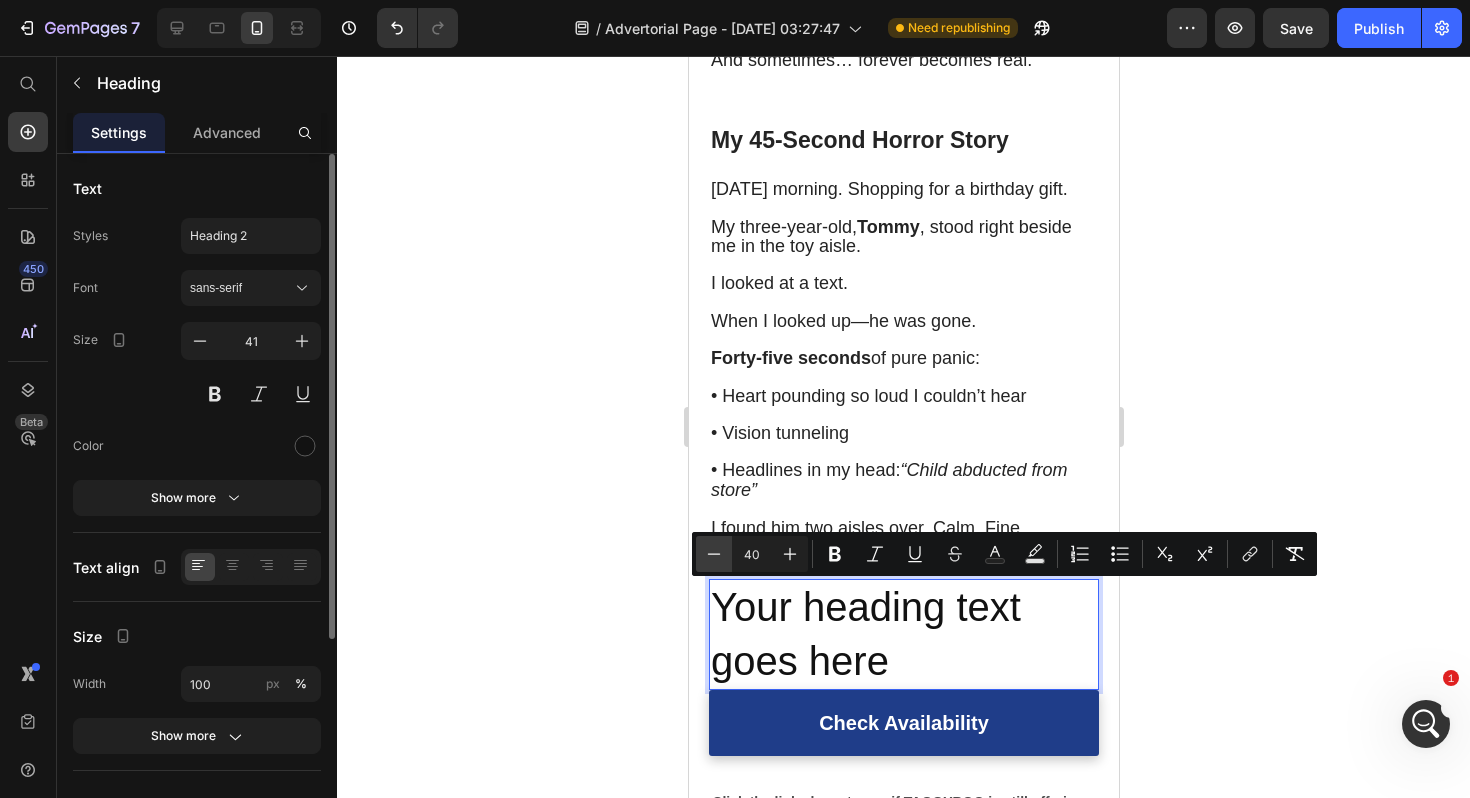 click 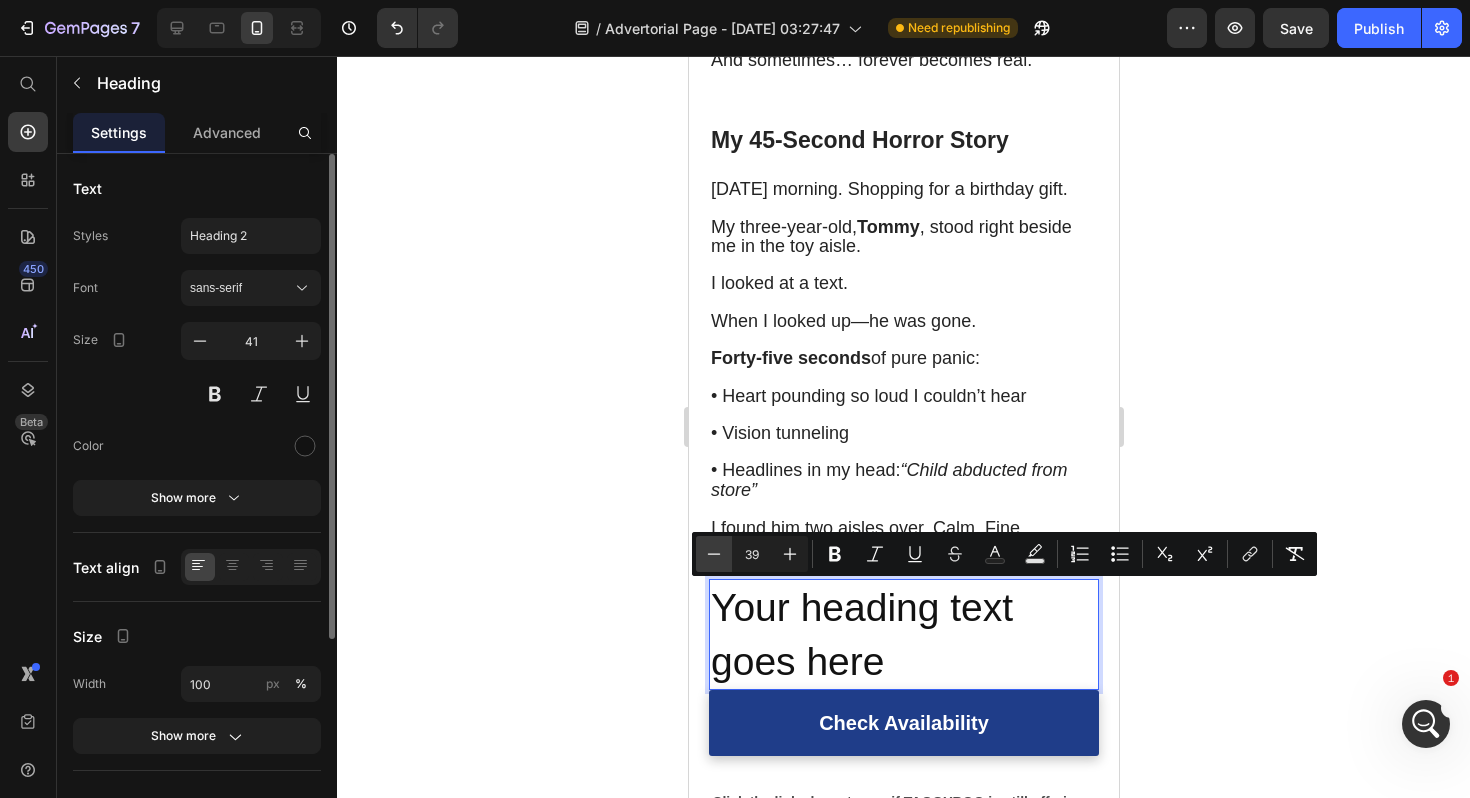 click 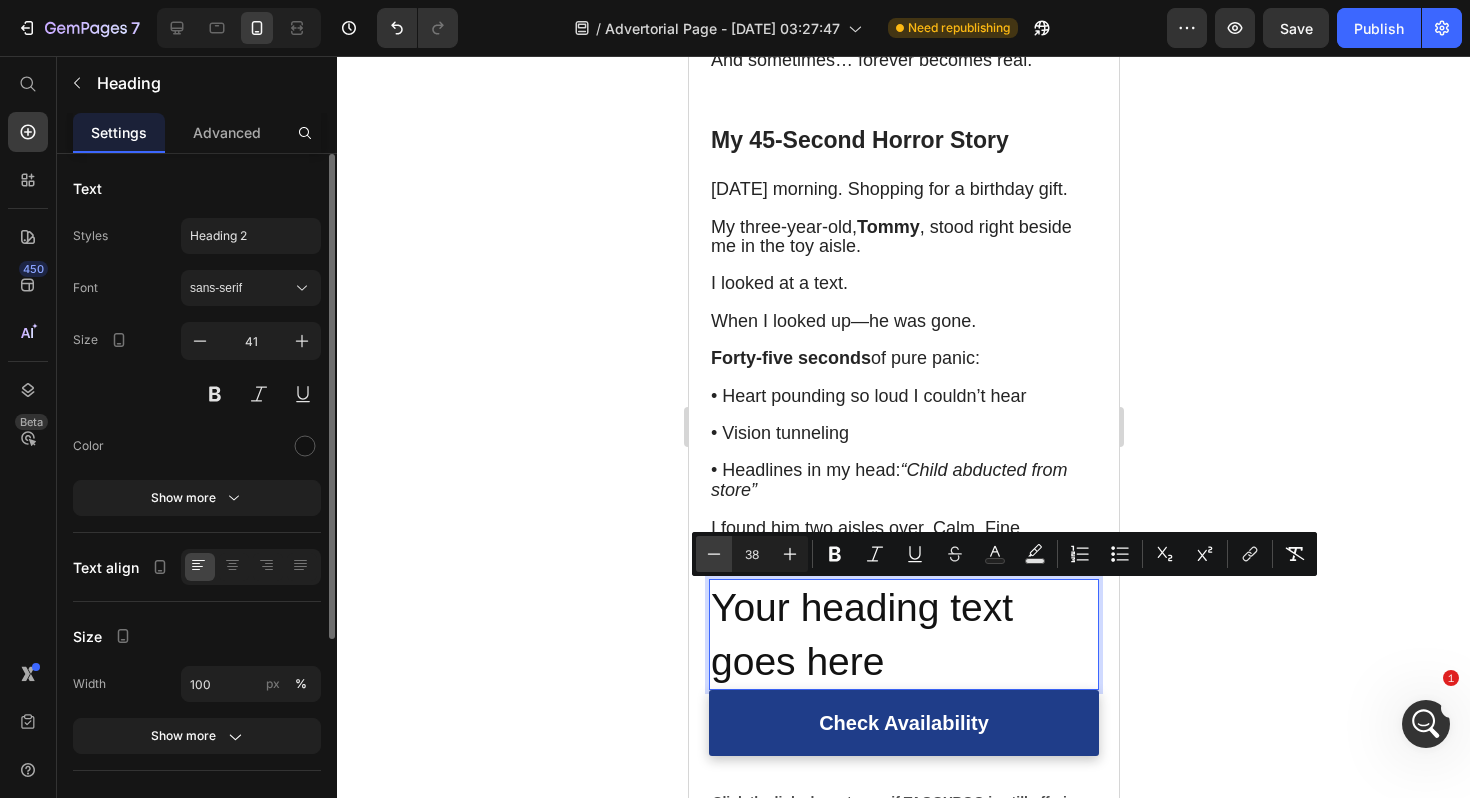 click 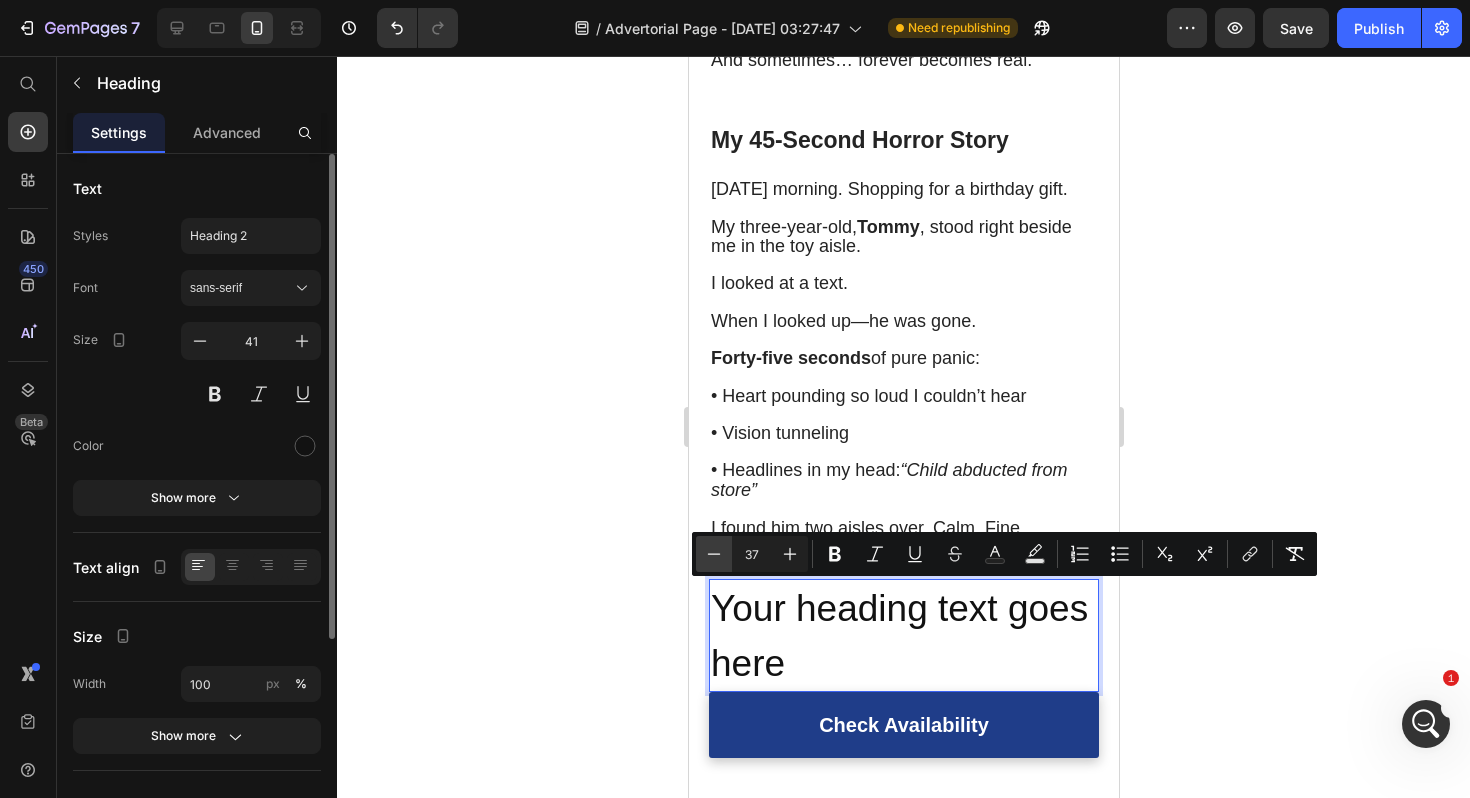 click 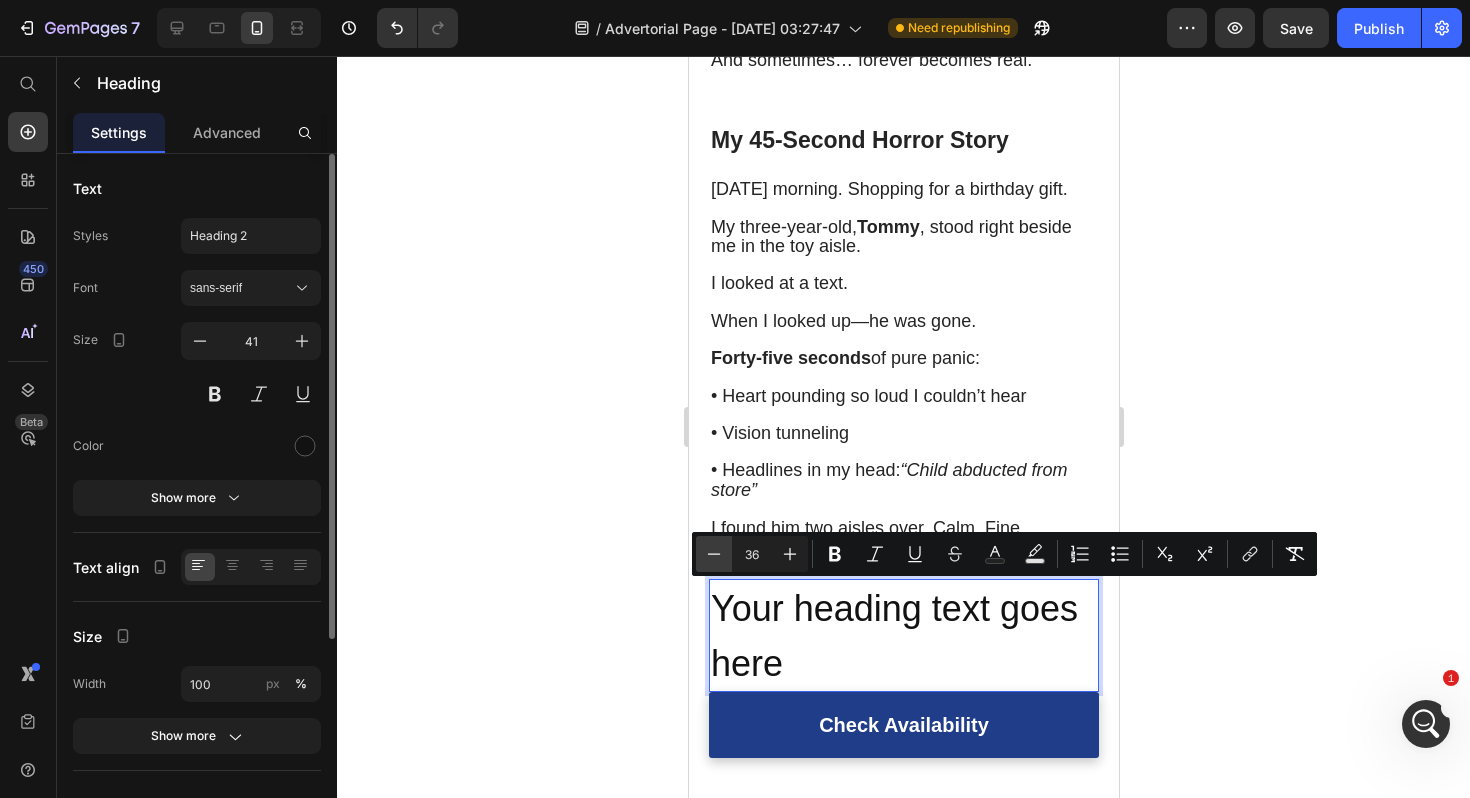 click 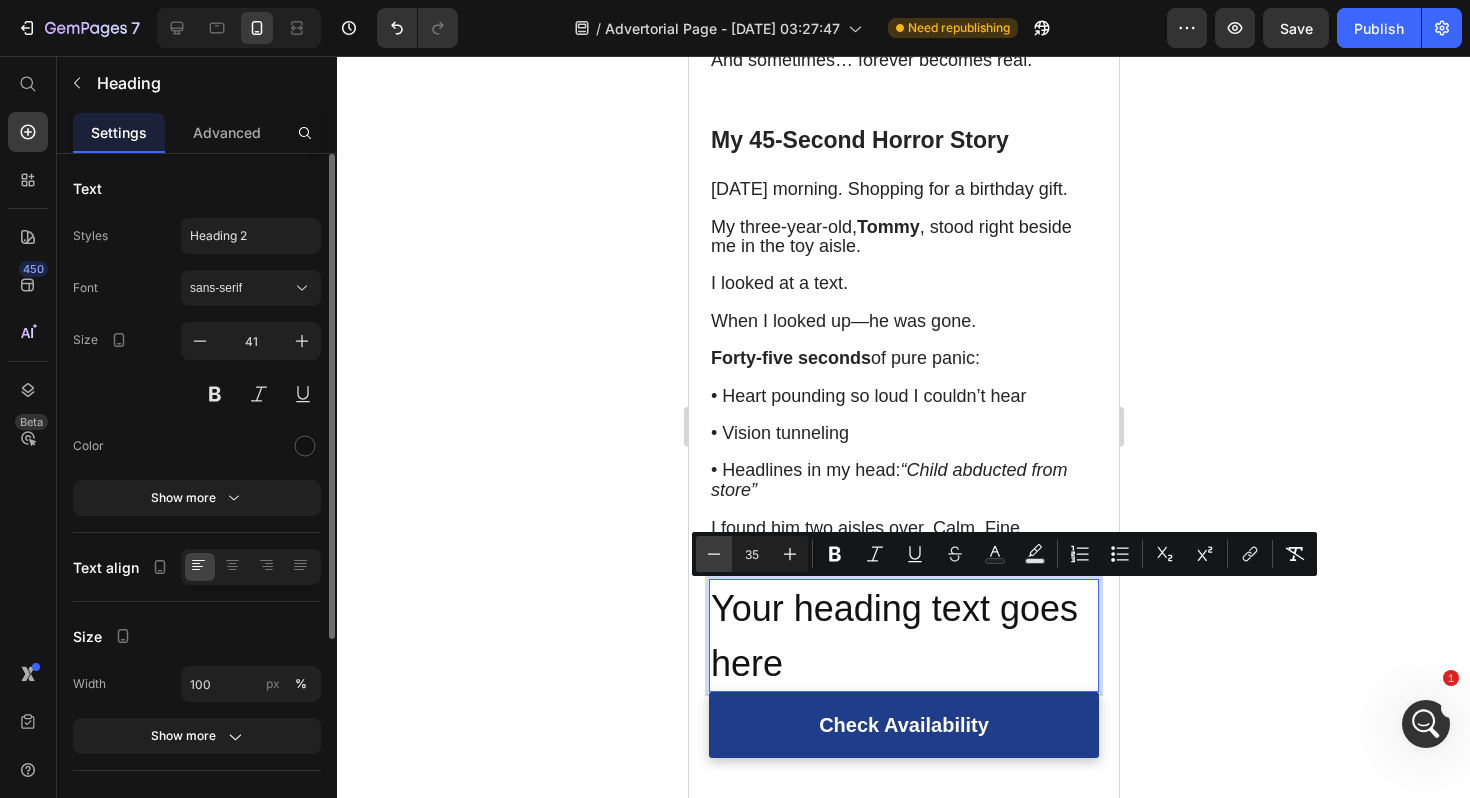 click 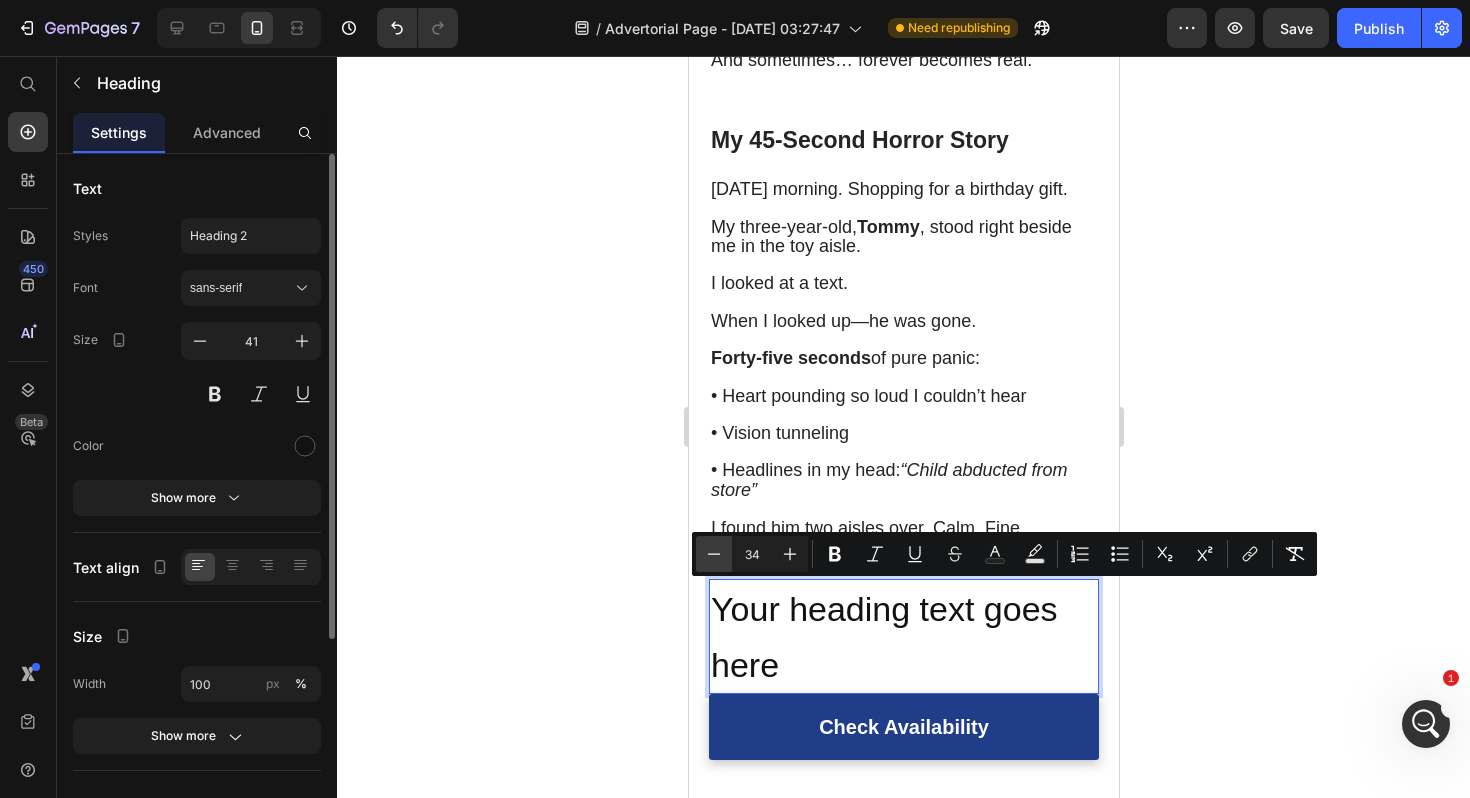 click 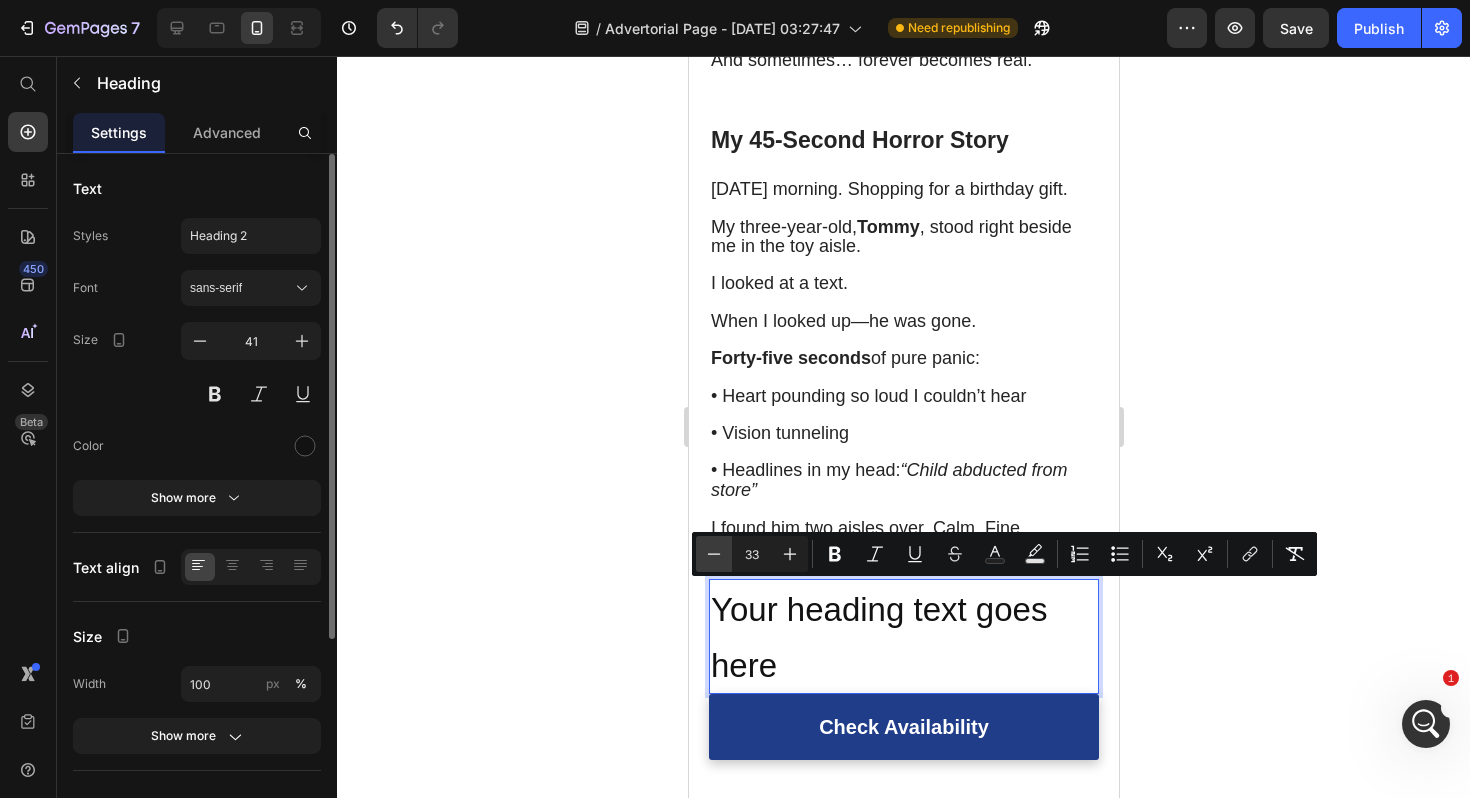 click 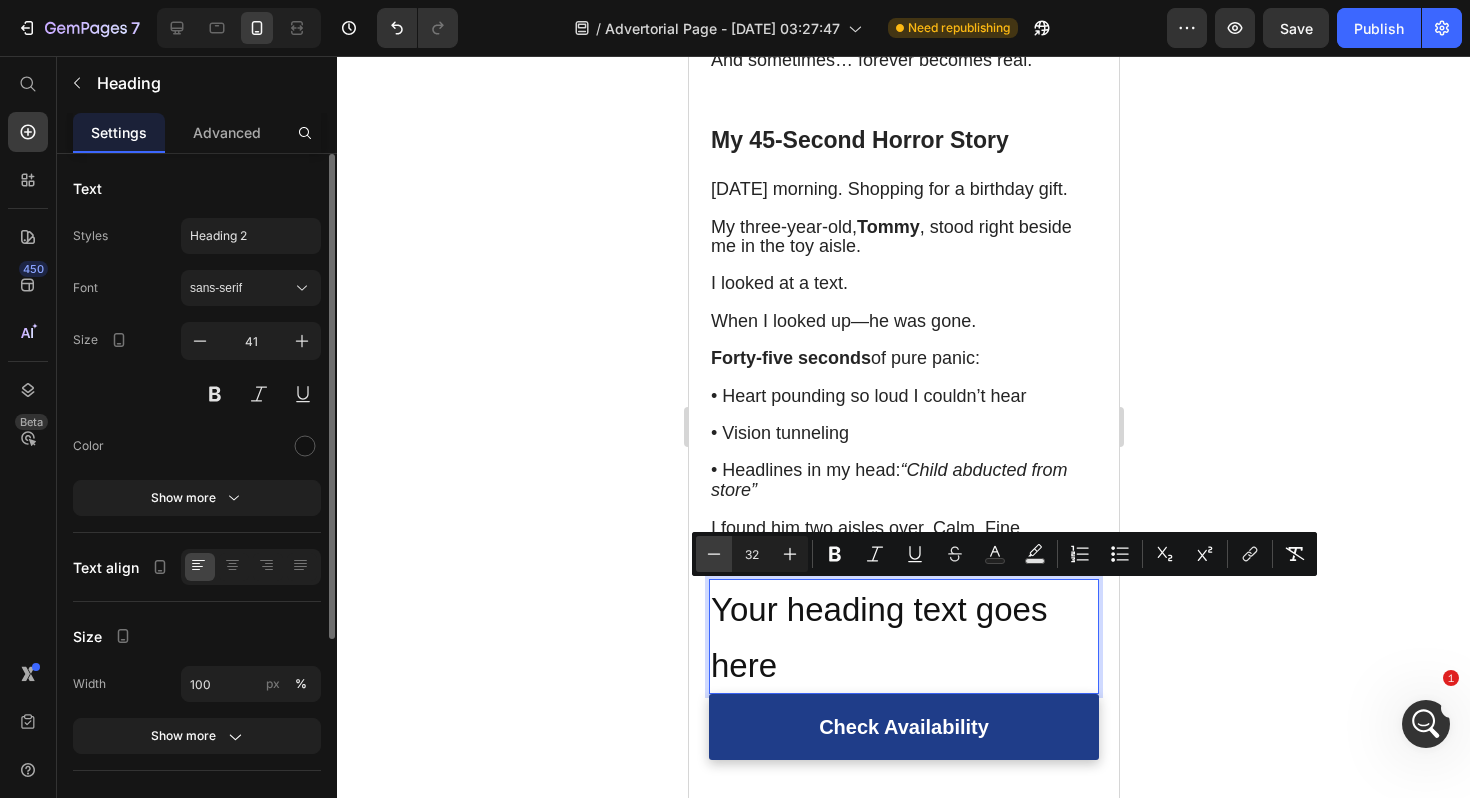 click 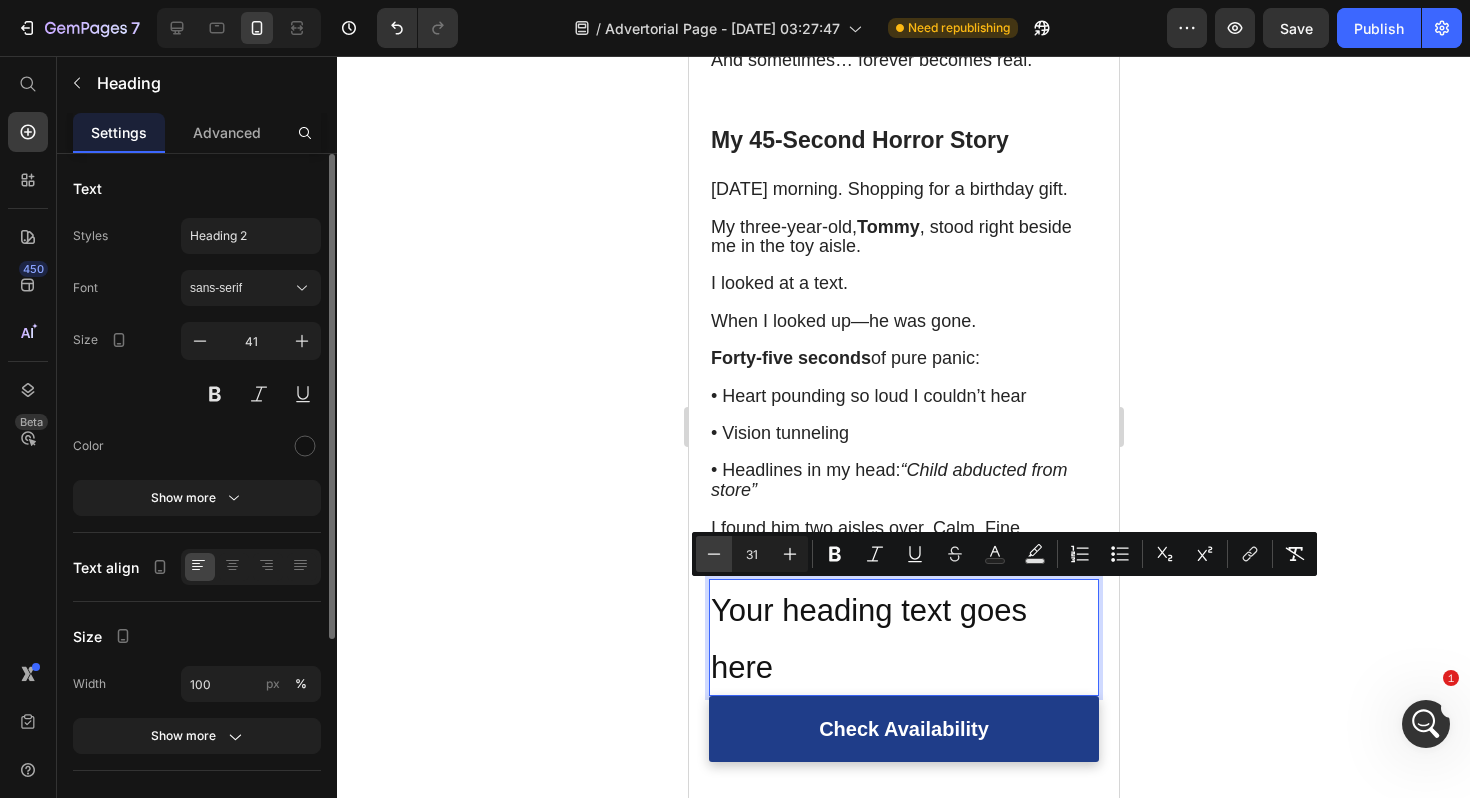 click 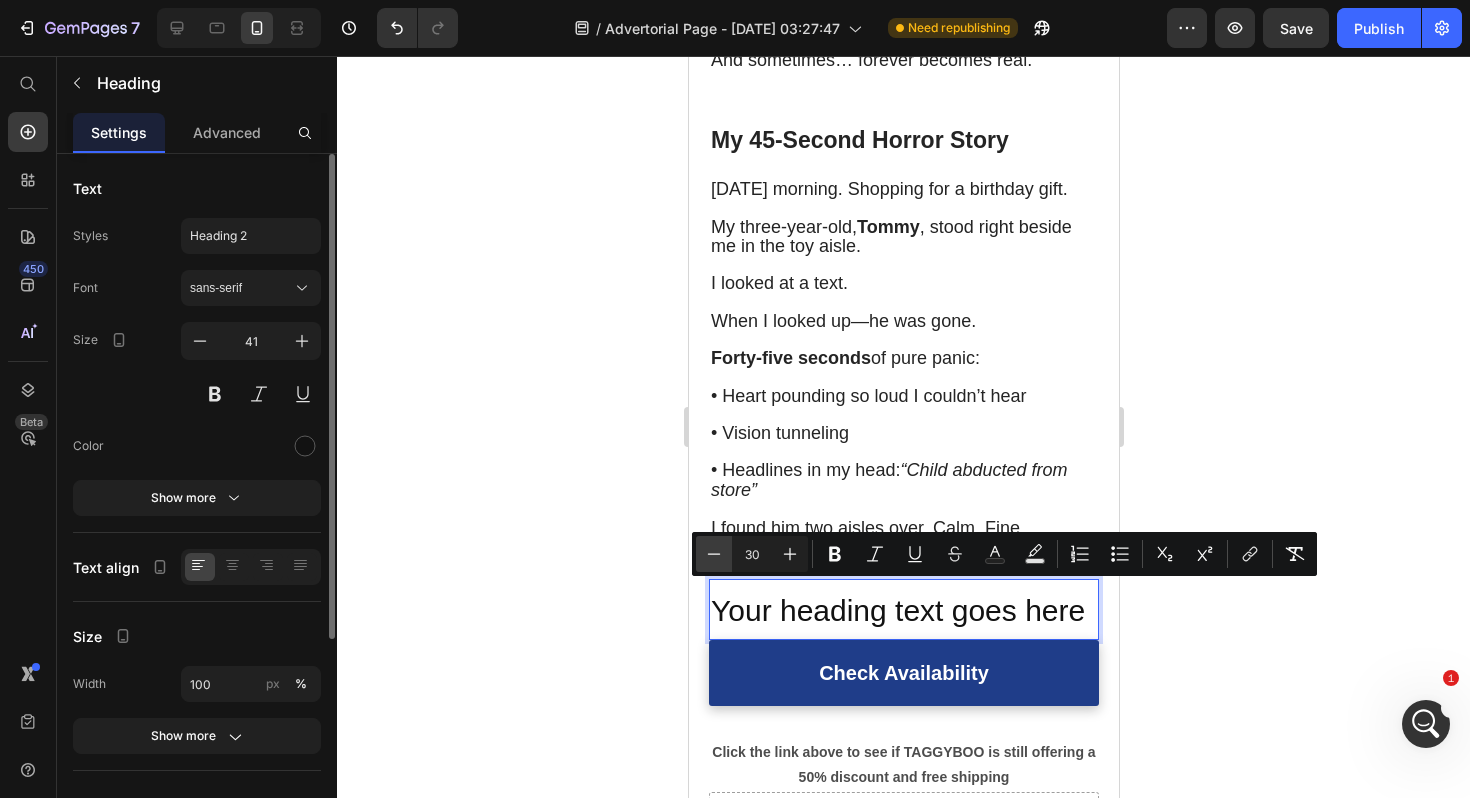 click 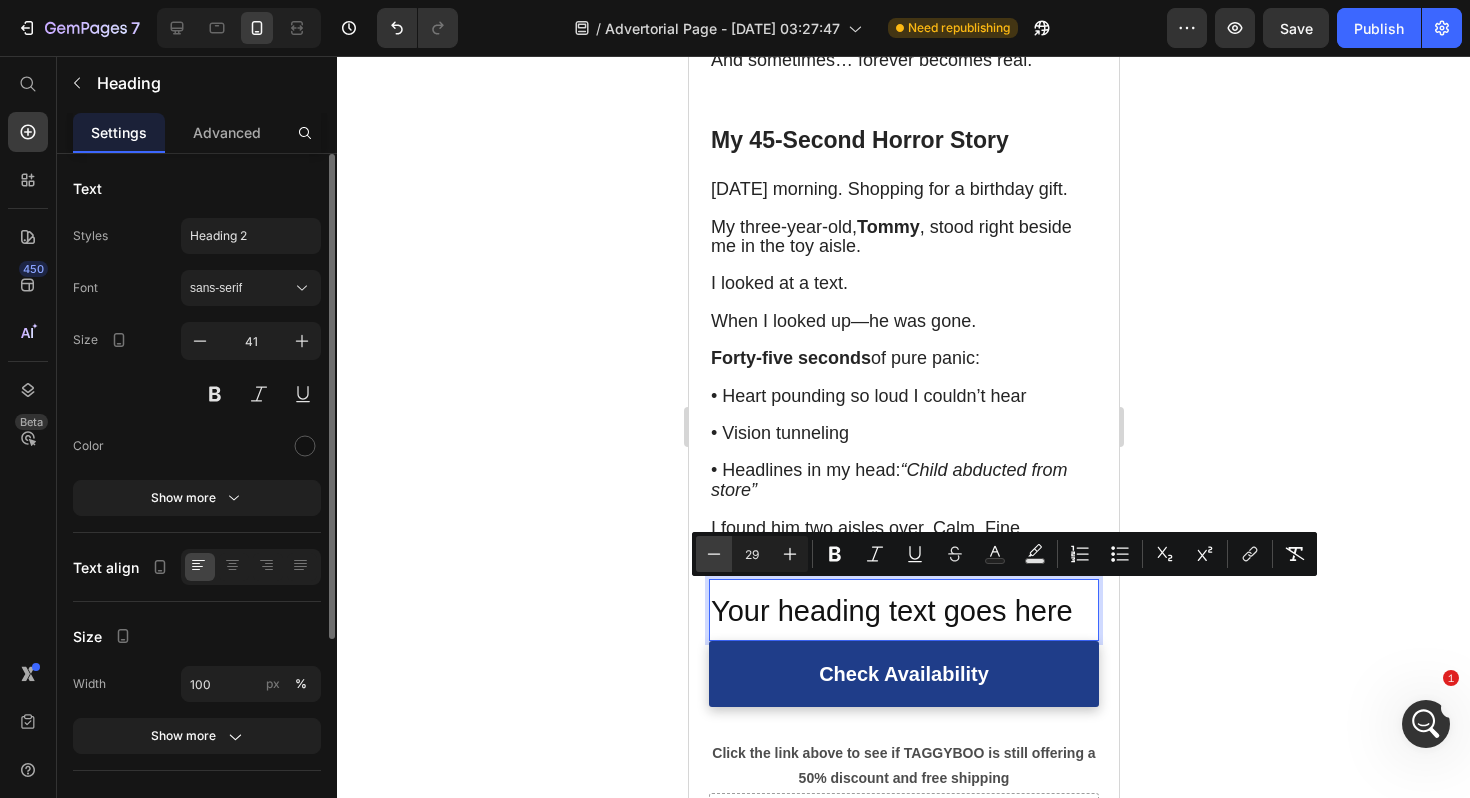 click 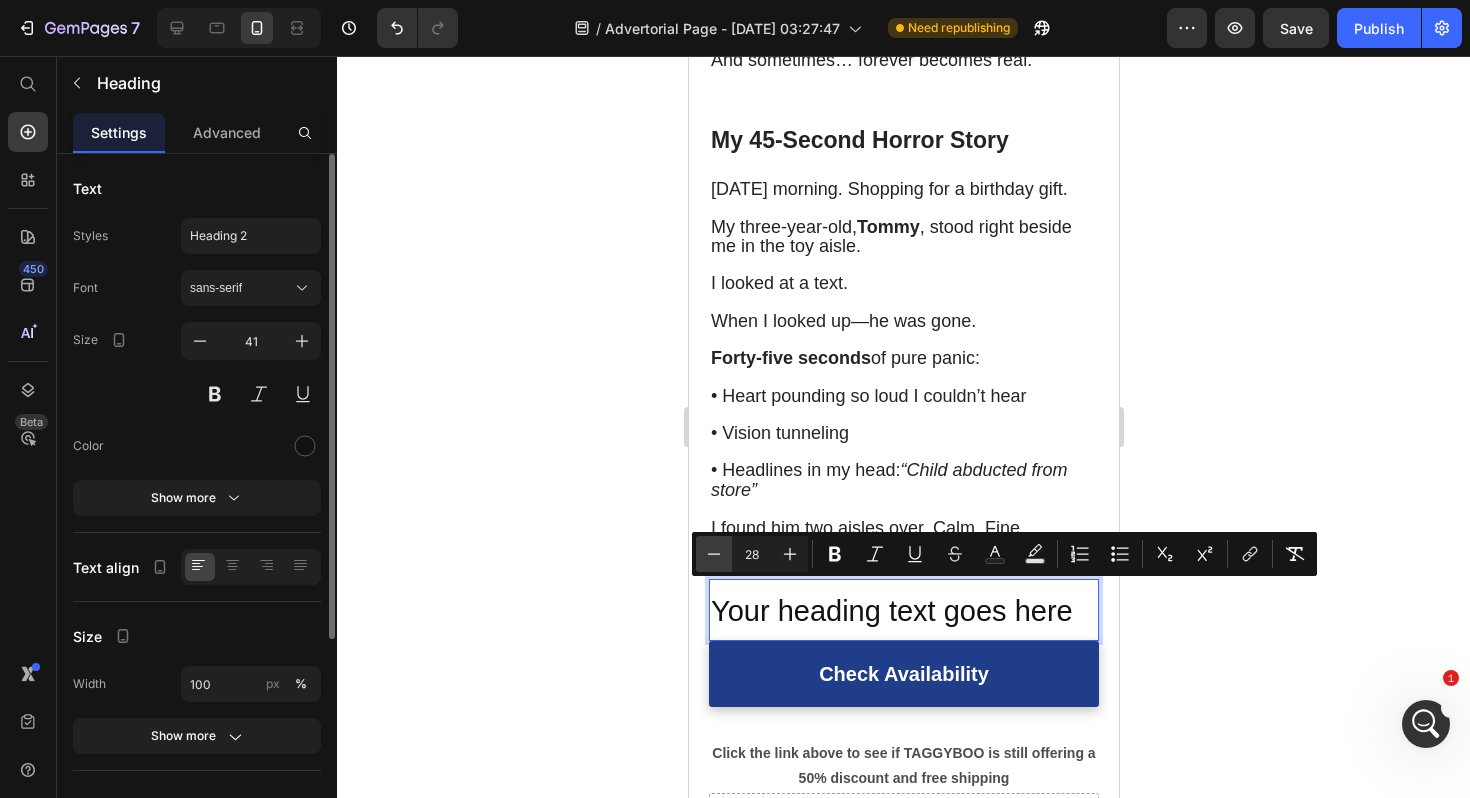 click 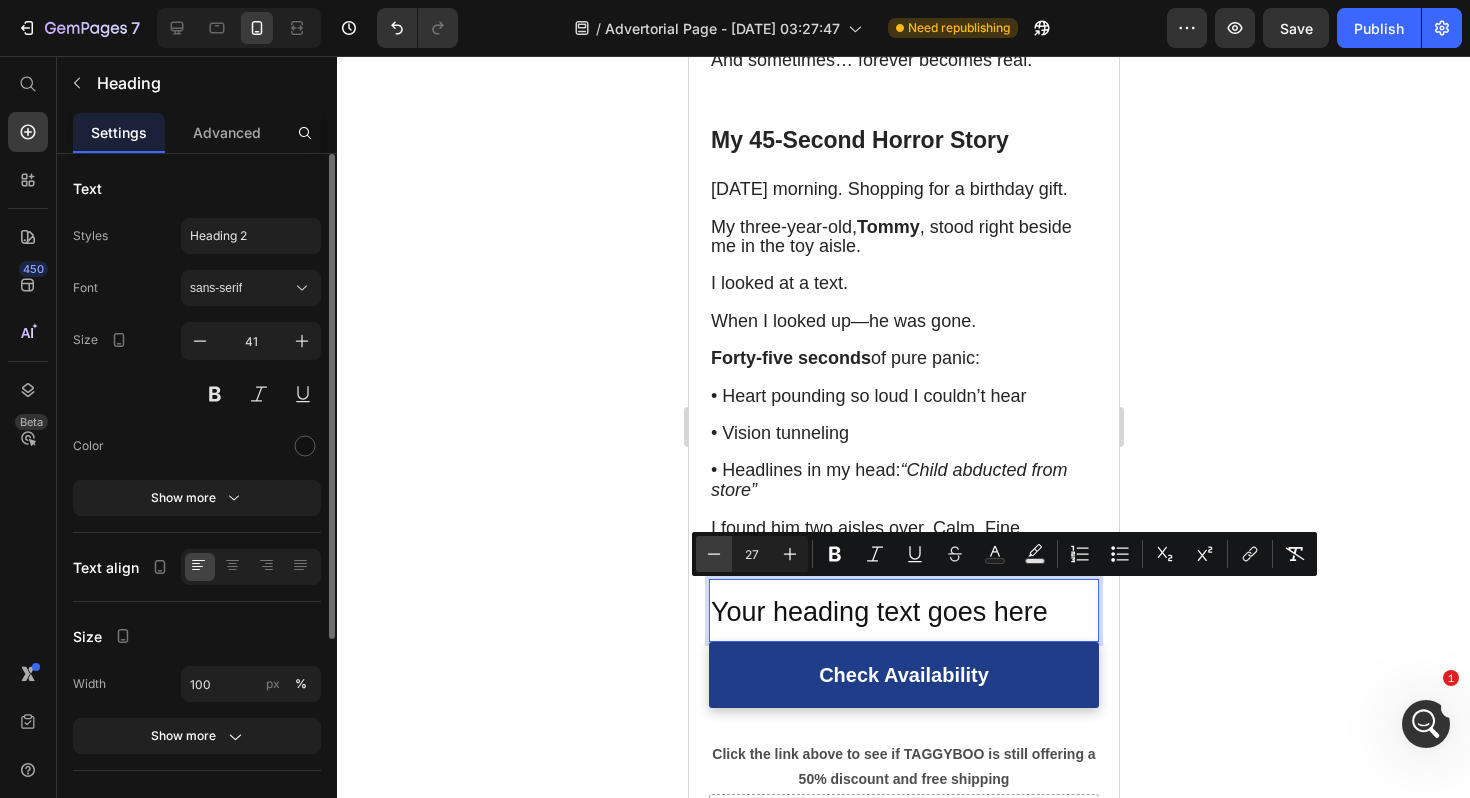 click 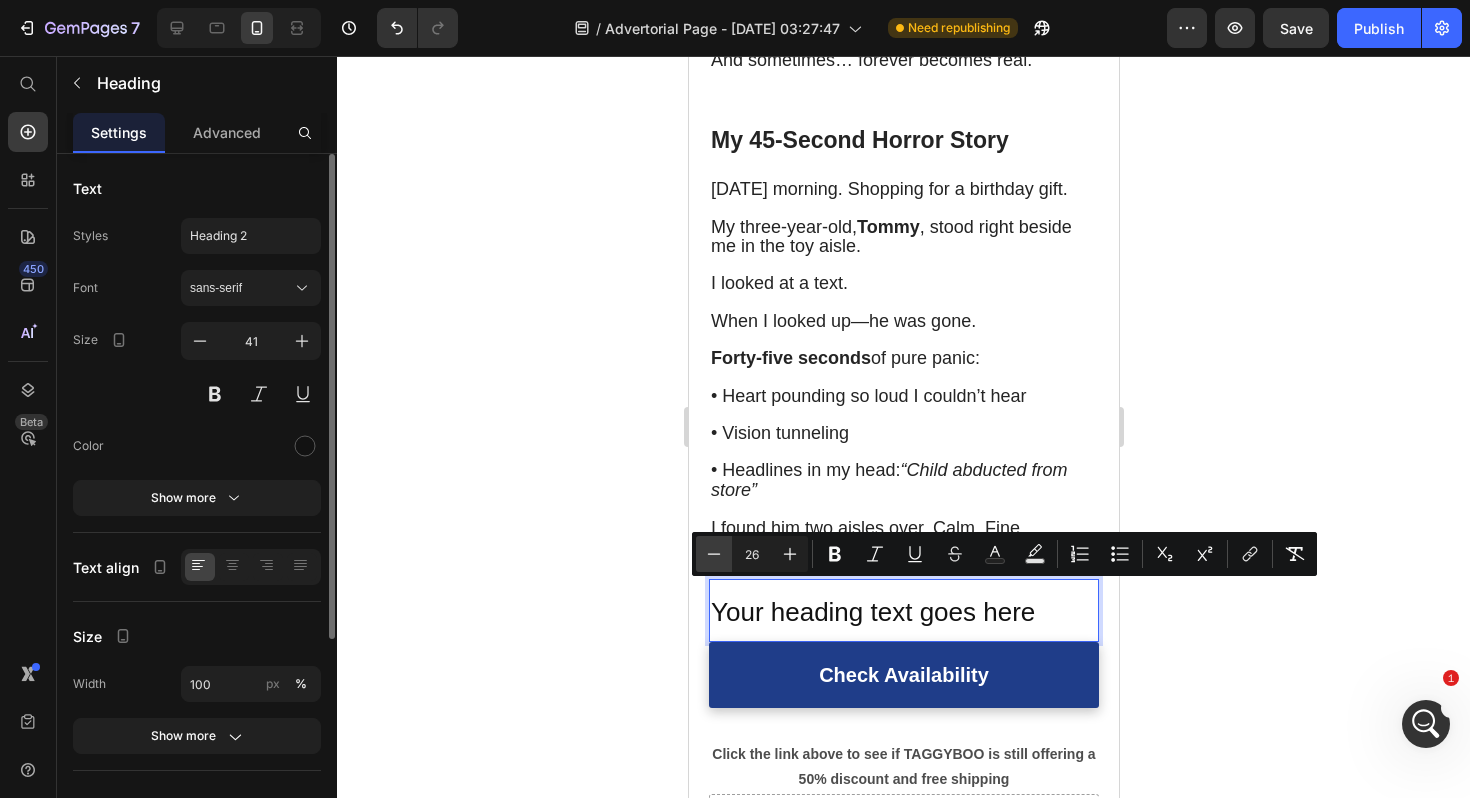 click 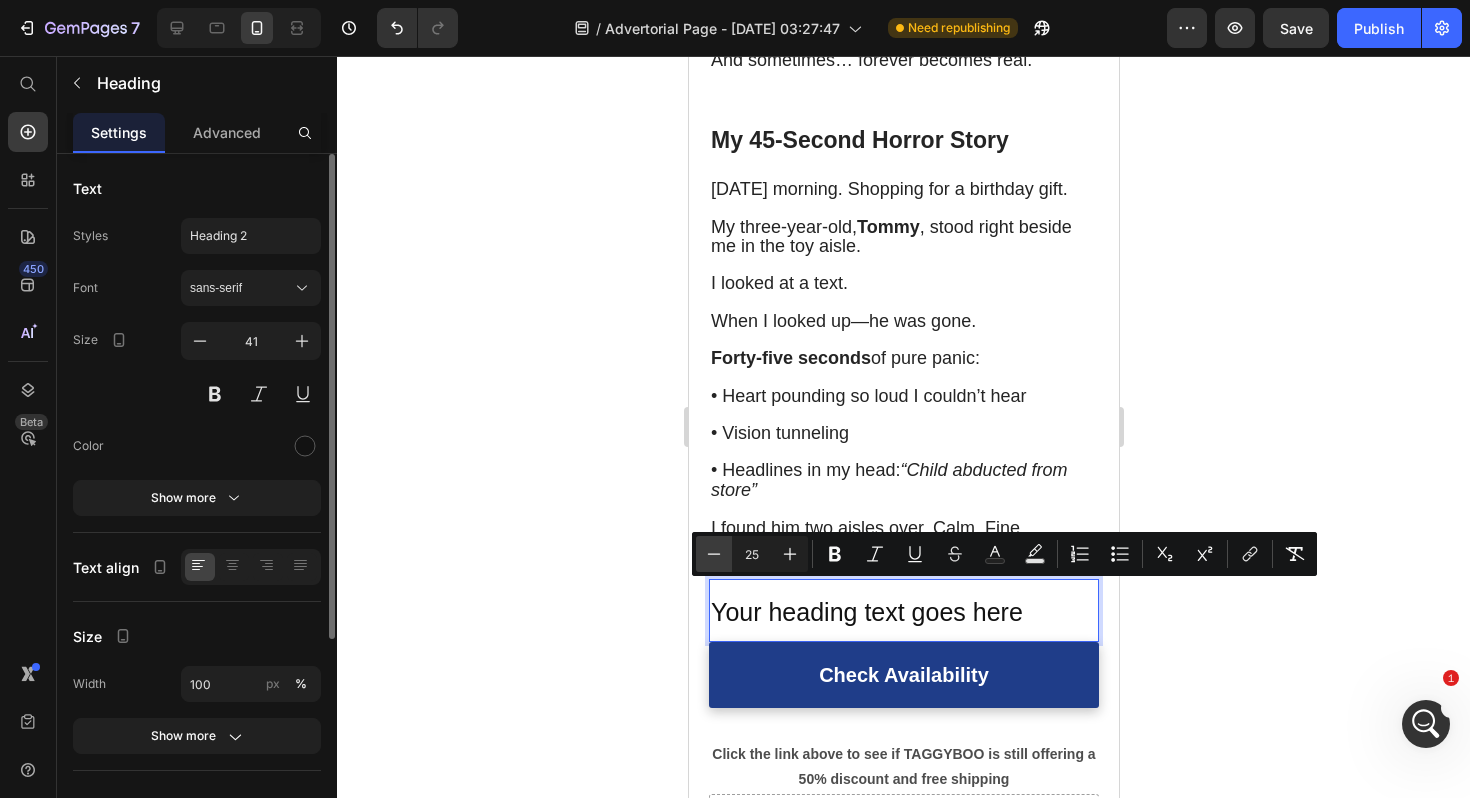 click 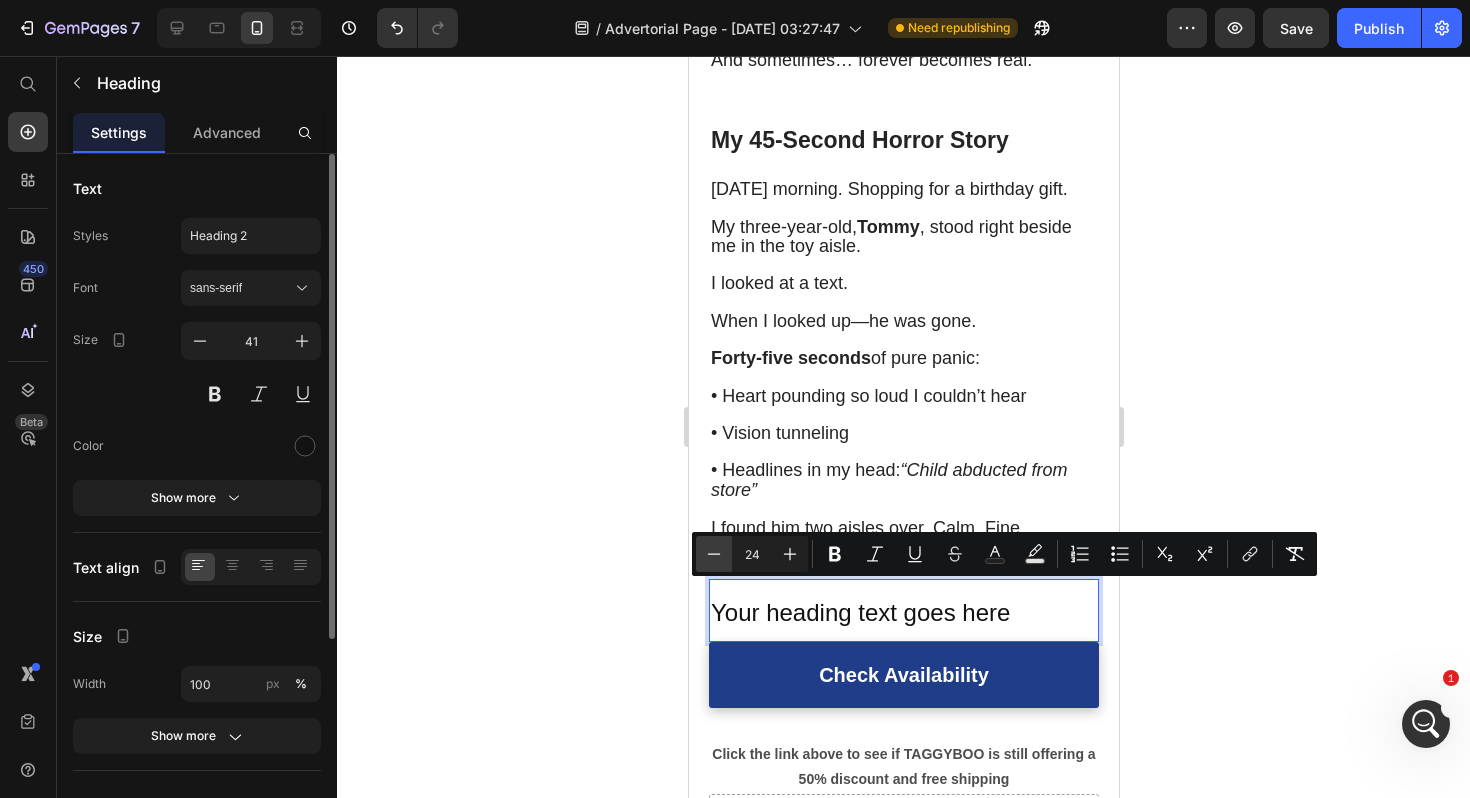 click 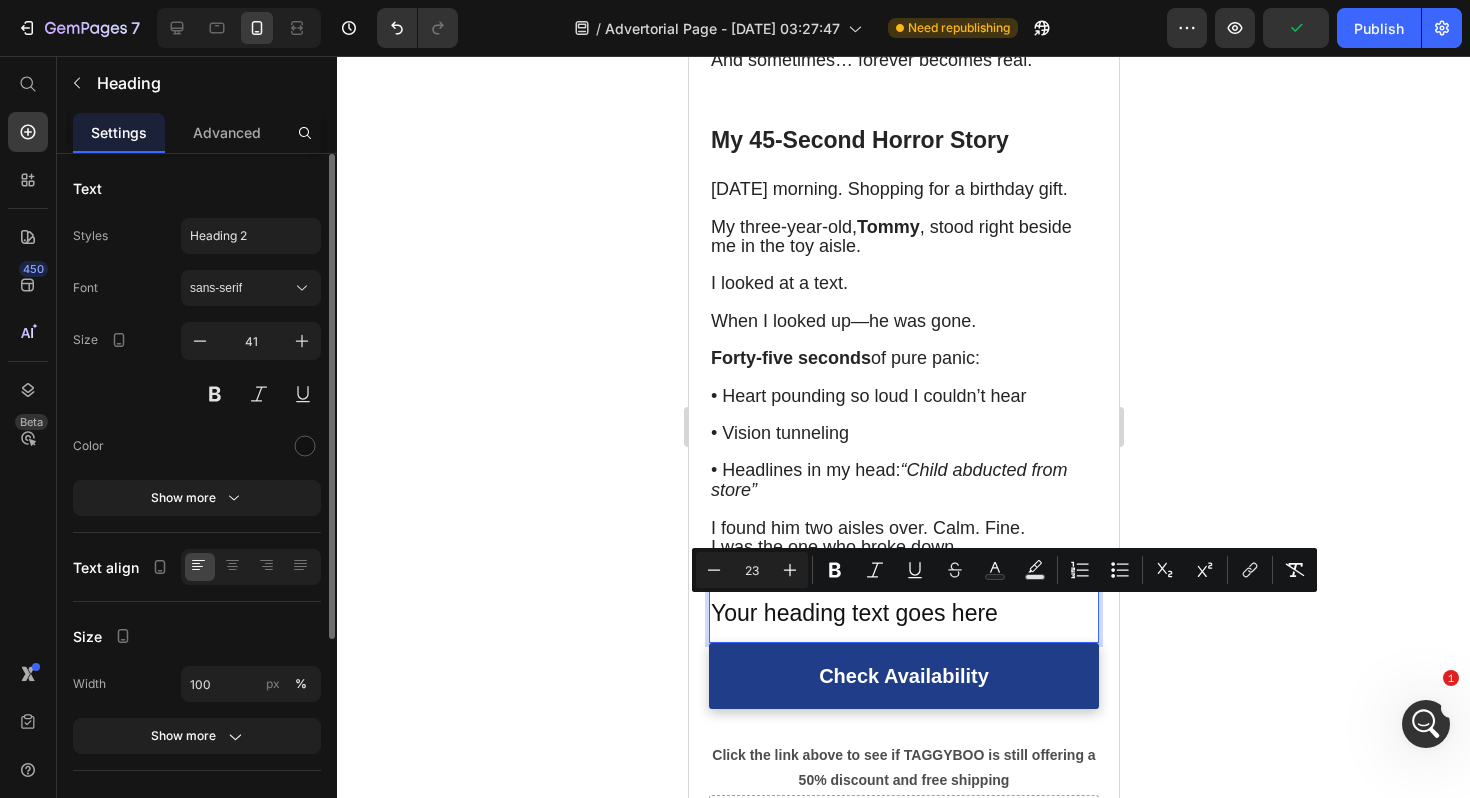 click on "Your heading text goes here" at bounding box center [853, 613] 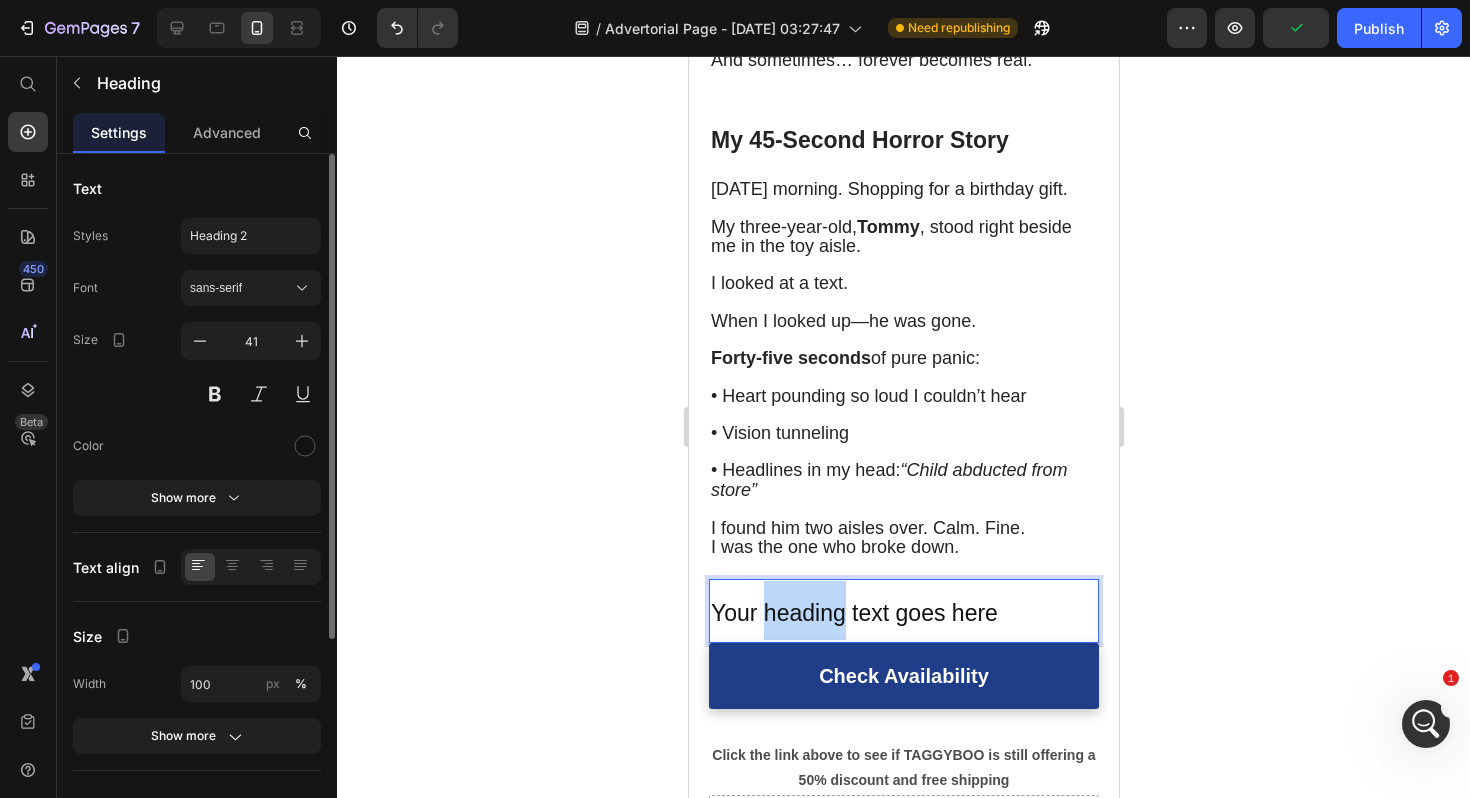 click on "Your heading text goes here" at bounding box center (853, 613) 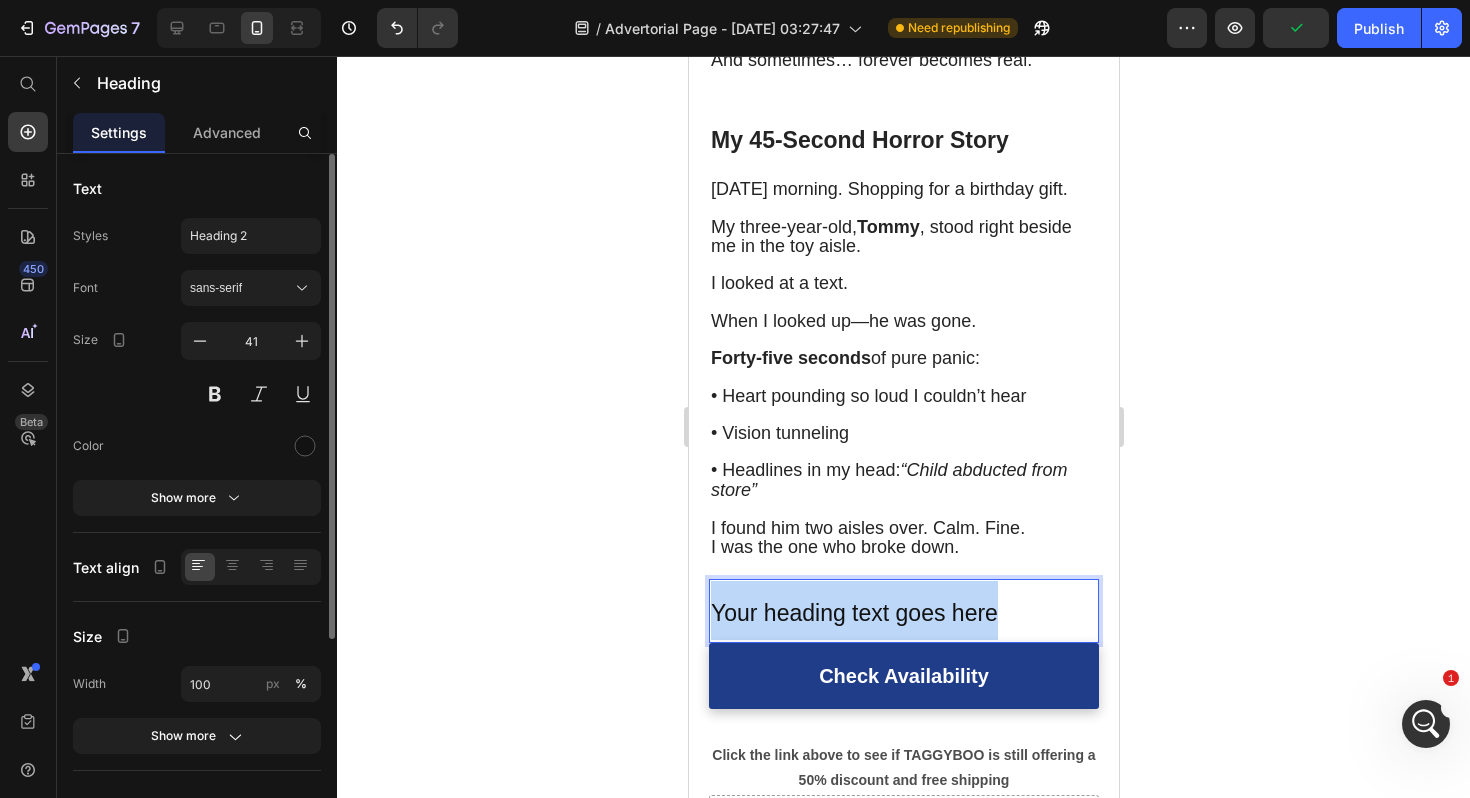 click on "Your heading text goes here" at bounding box center (853, 613) 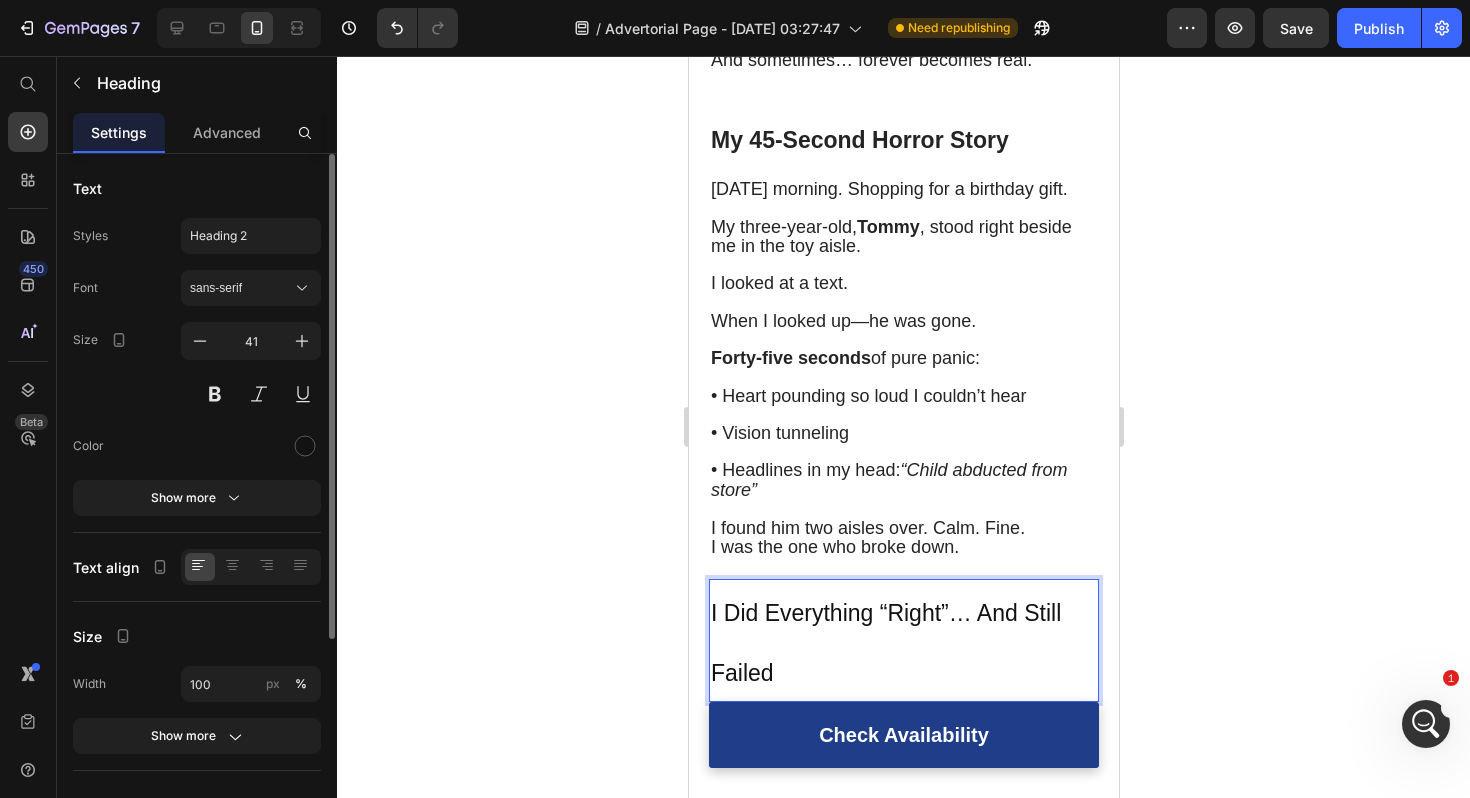 click on "I Did Everything “Right”… And Still Failed" at bounding box center [903, 640] 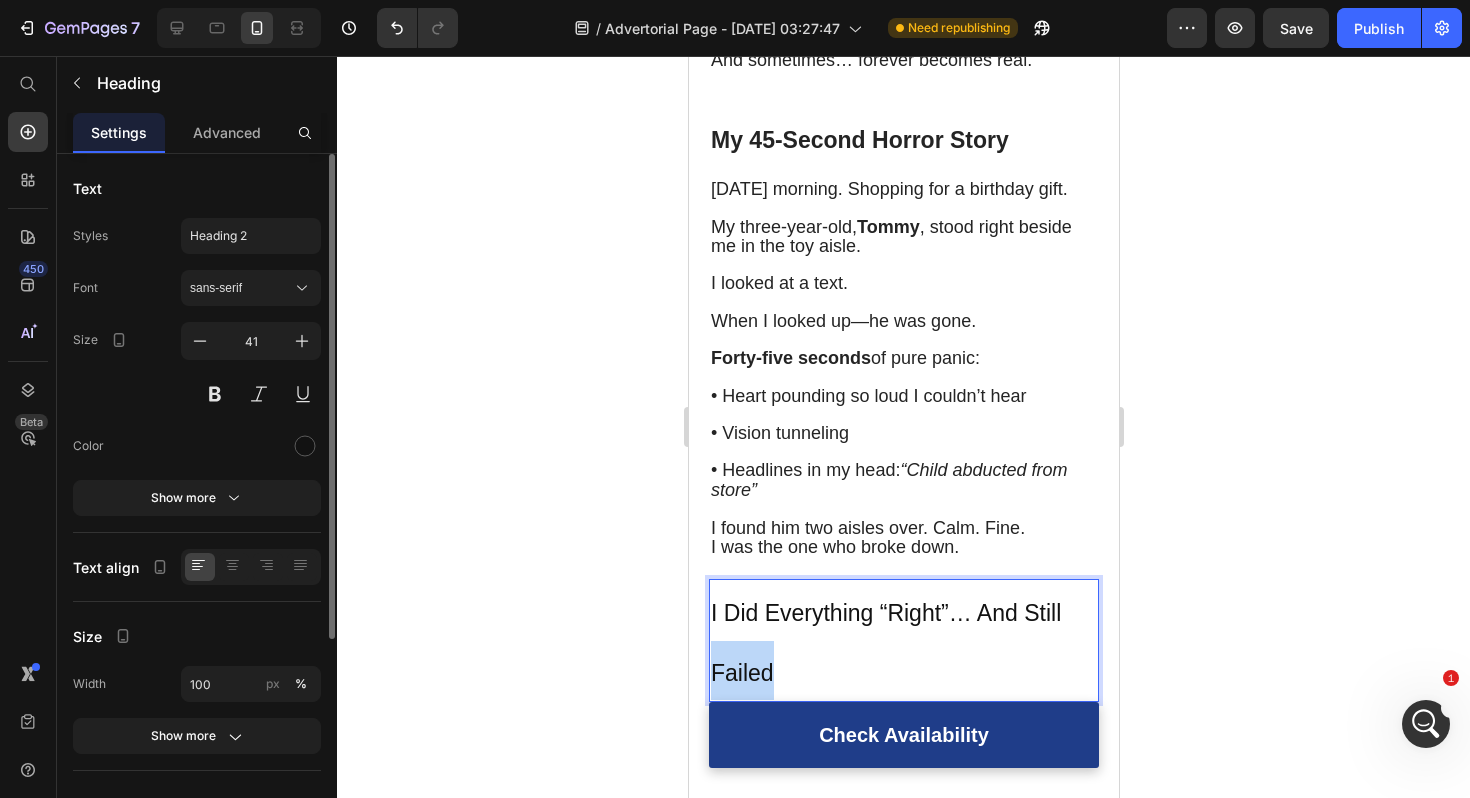 click on "I Did Everything “Right”… And Still Failed" at bounding box center (903, 640) 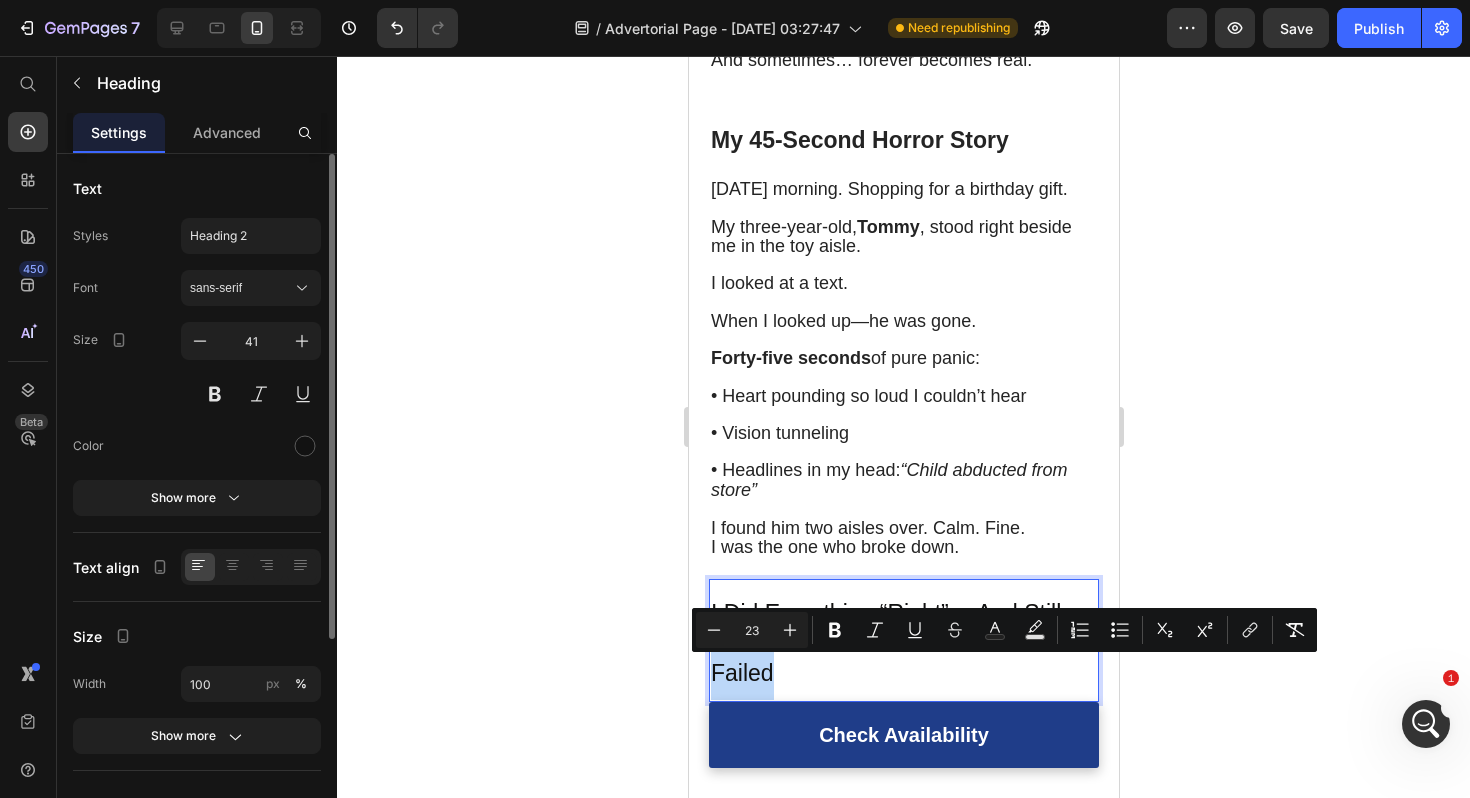 click on "I Did Everything “Right”… And Still Failed" at bounding box center [903, 640] 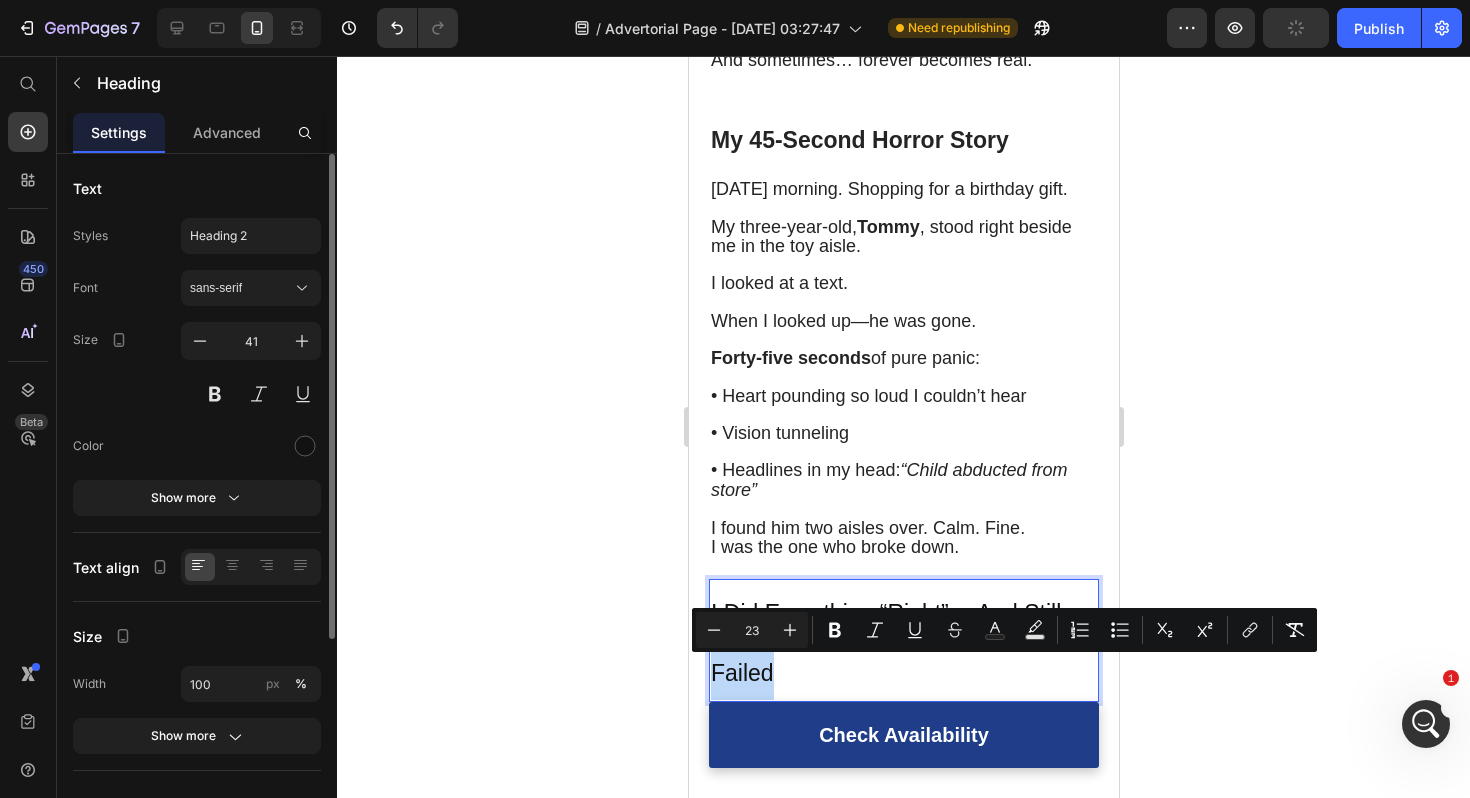 click on "I Did Everything “Right”… And Still Failed" at bounding box center (903, 640) 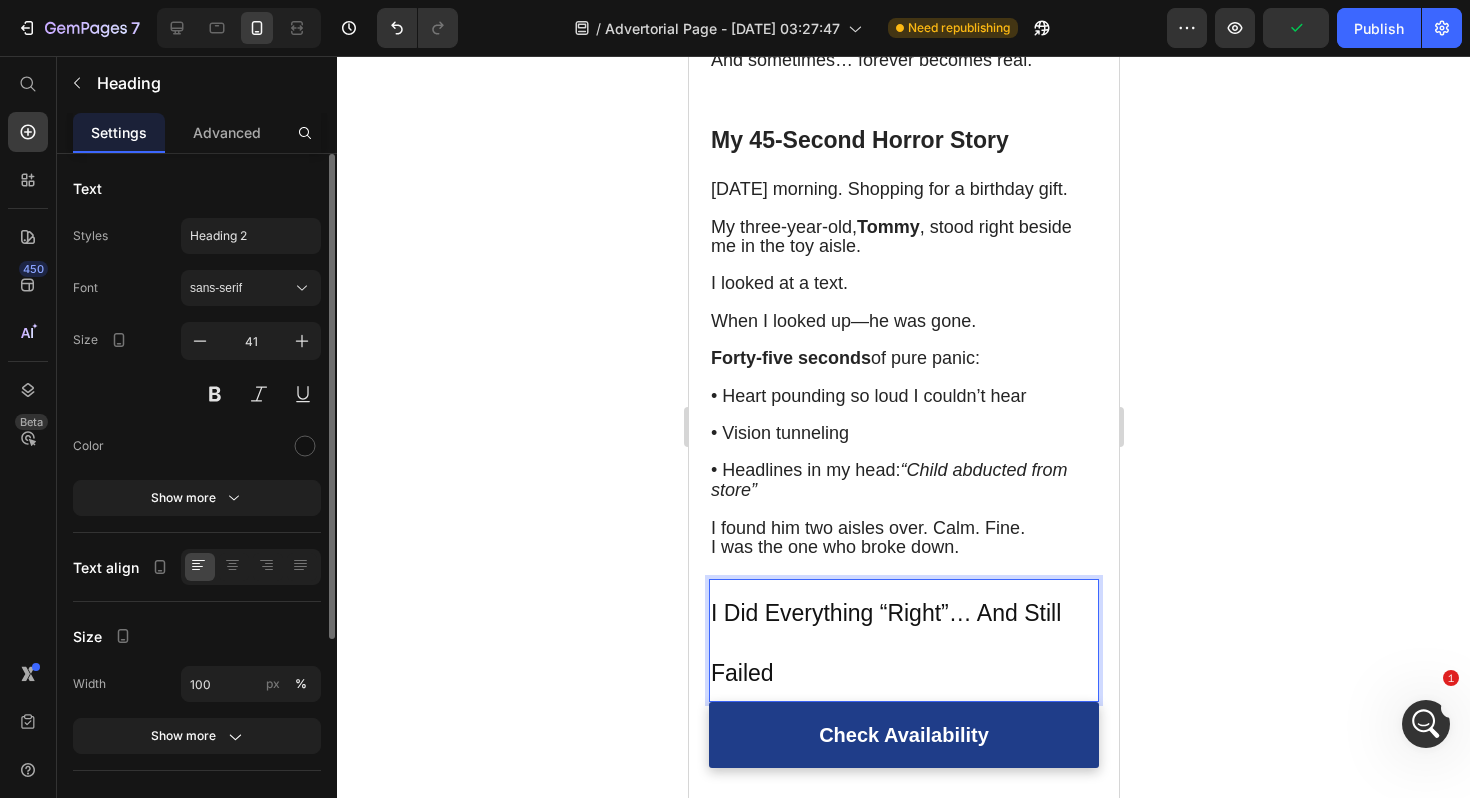 click on "I Did Everything “Right”… And Still Failed" at bounding box center (903, 640) 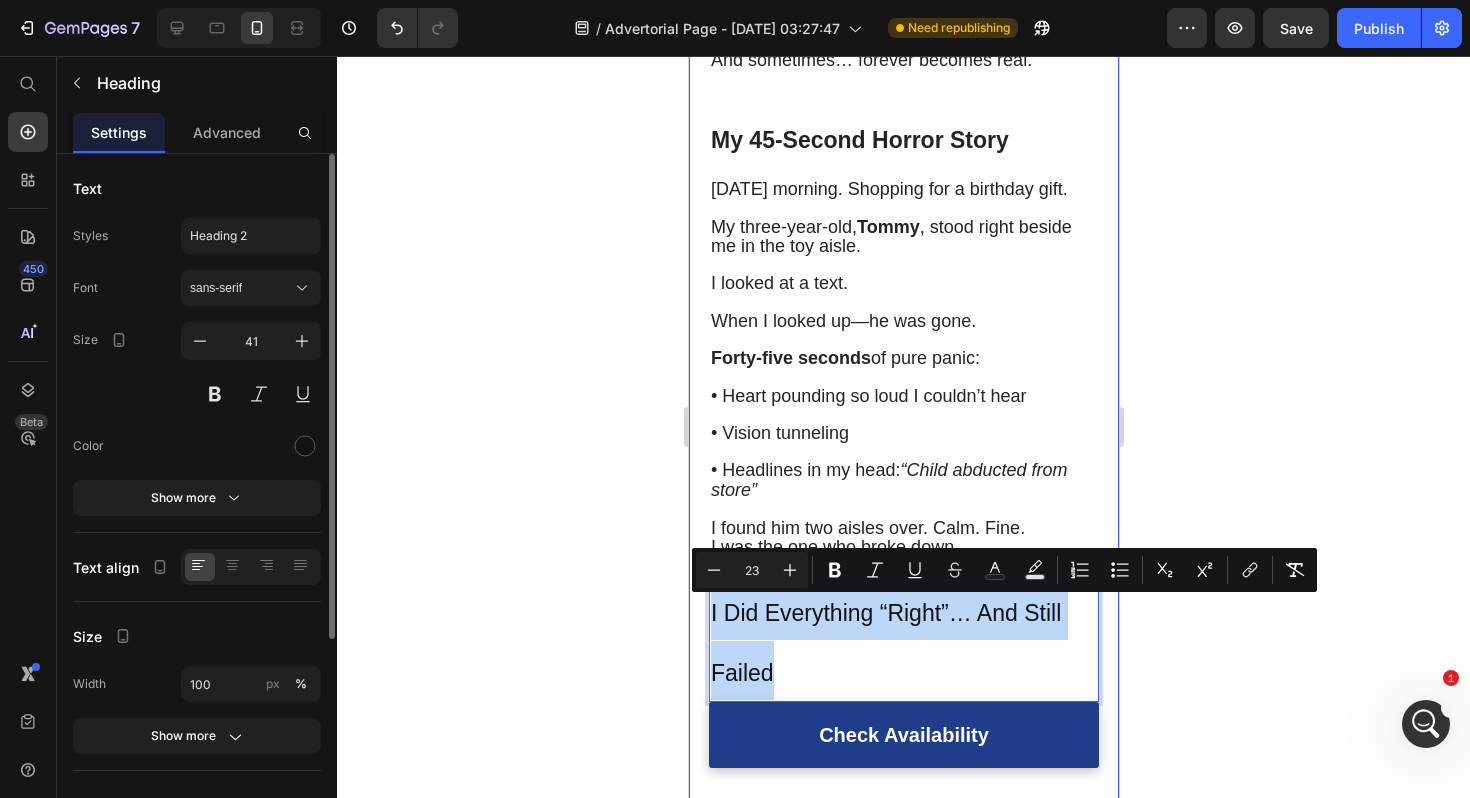 drag, startPoint x: 775, startPoint y: 682, endPoint x: 696, endPoint y: 605, distance: 110.317726 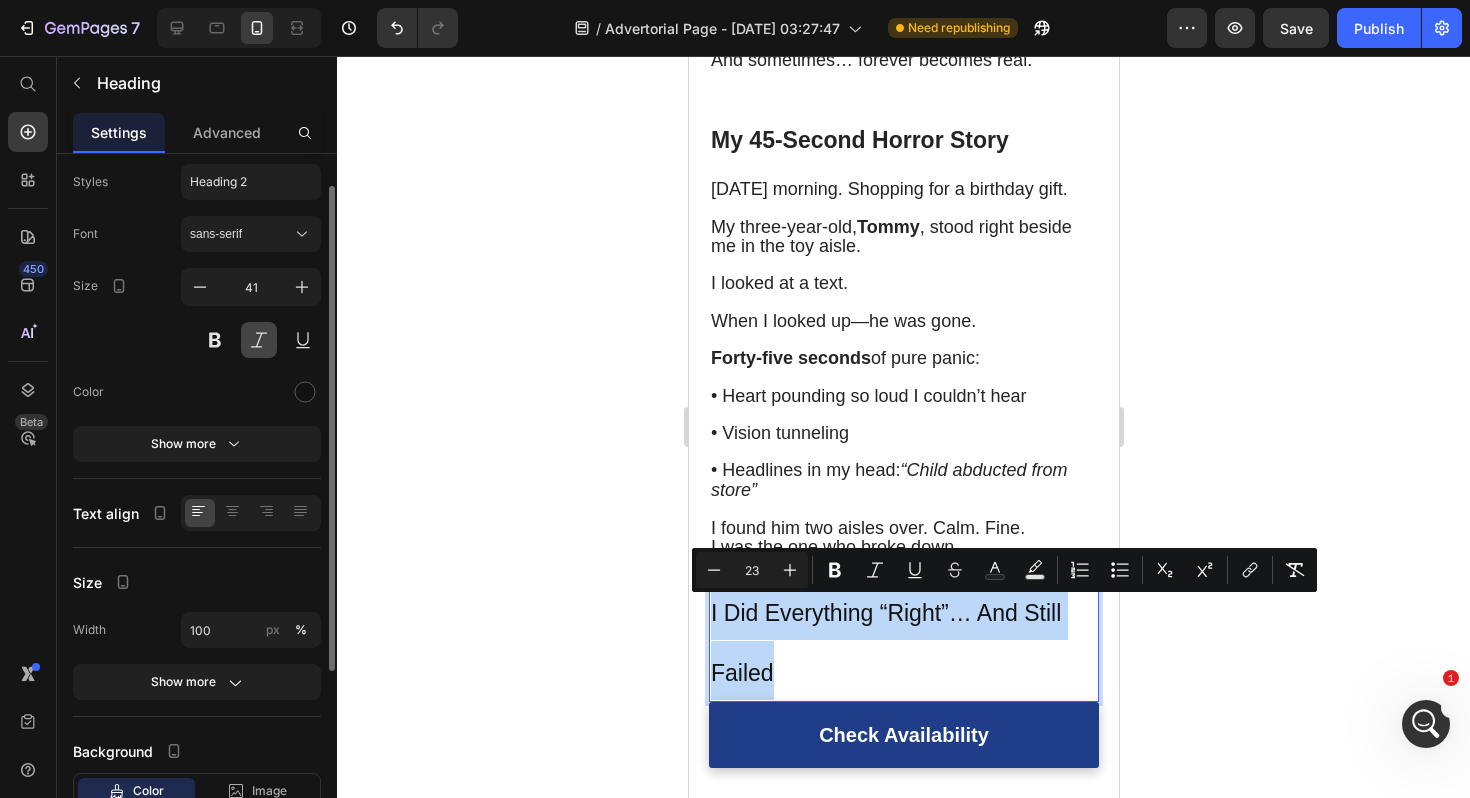 scroll, scrollTop: 51, scrollLeft: 0, axis: vertical 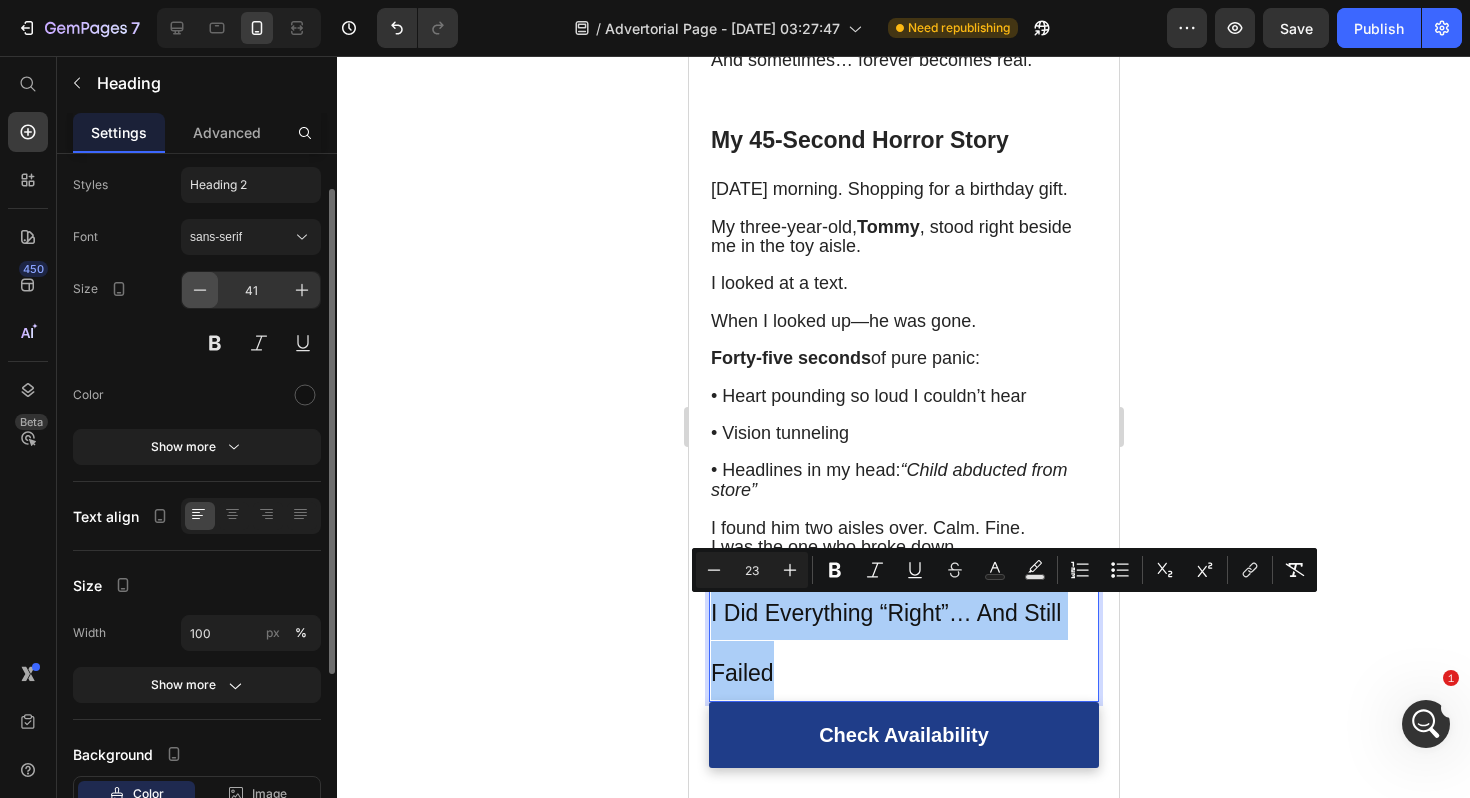 click 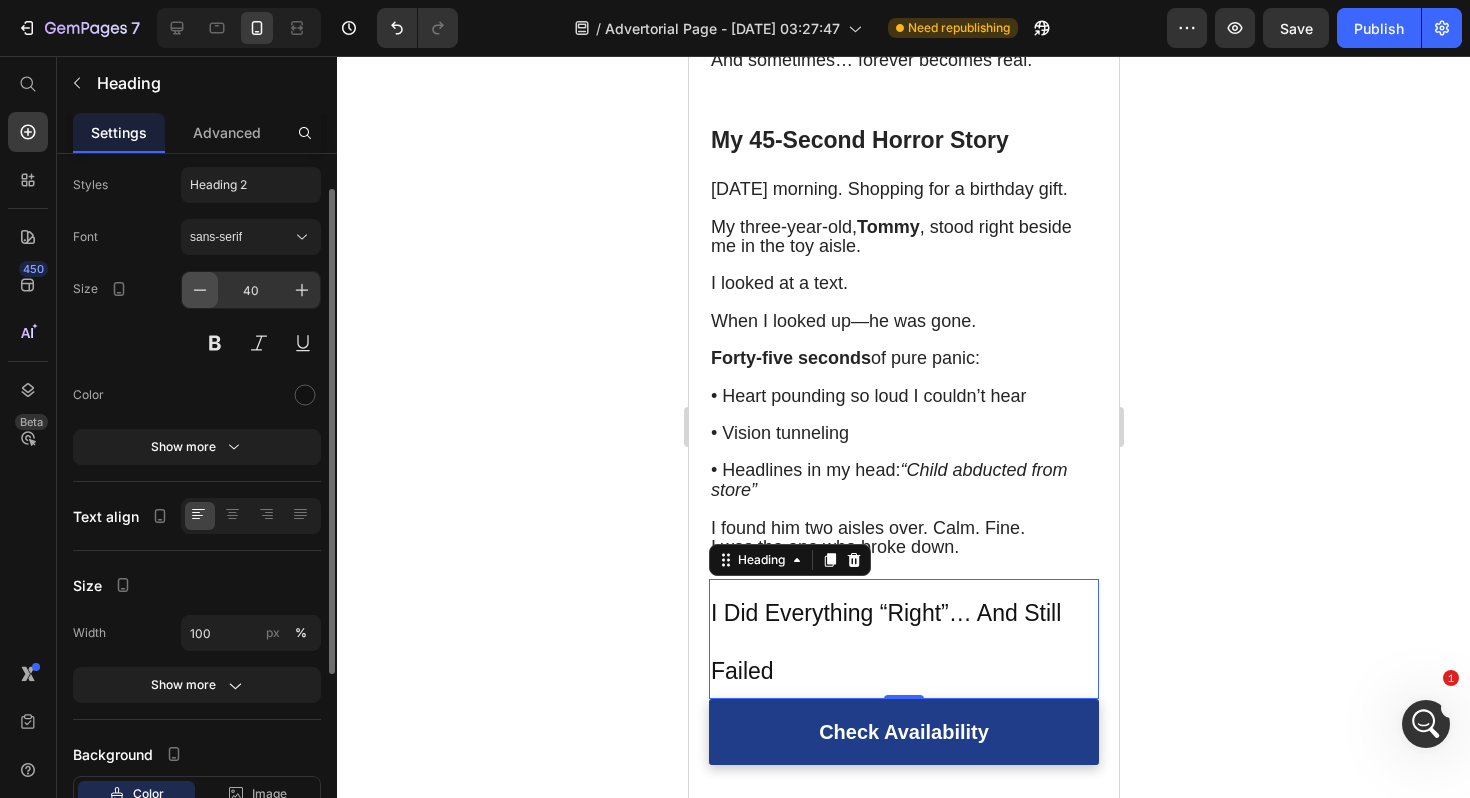 click 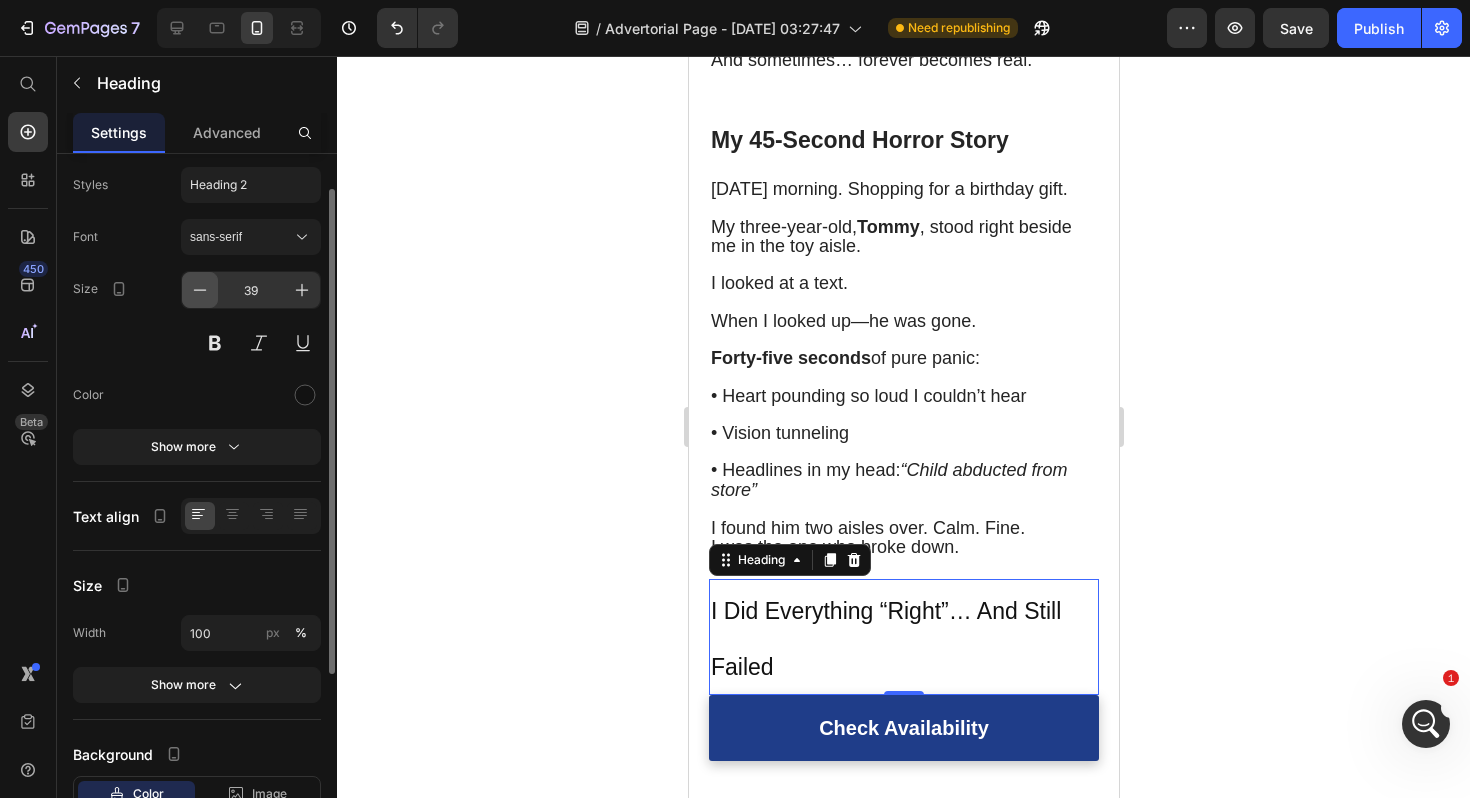 click 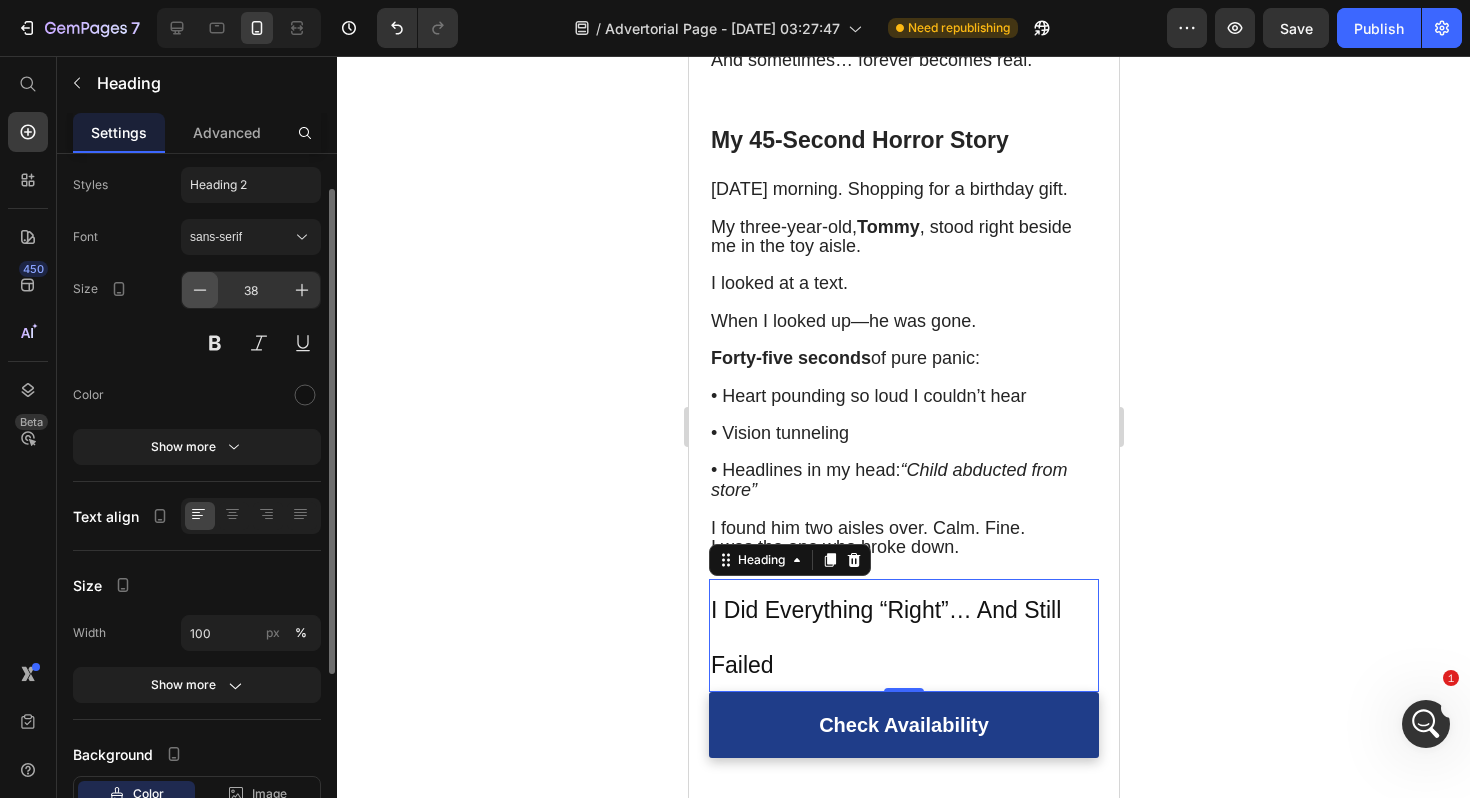 click 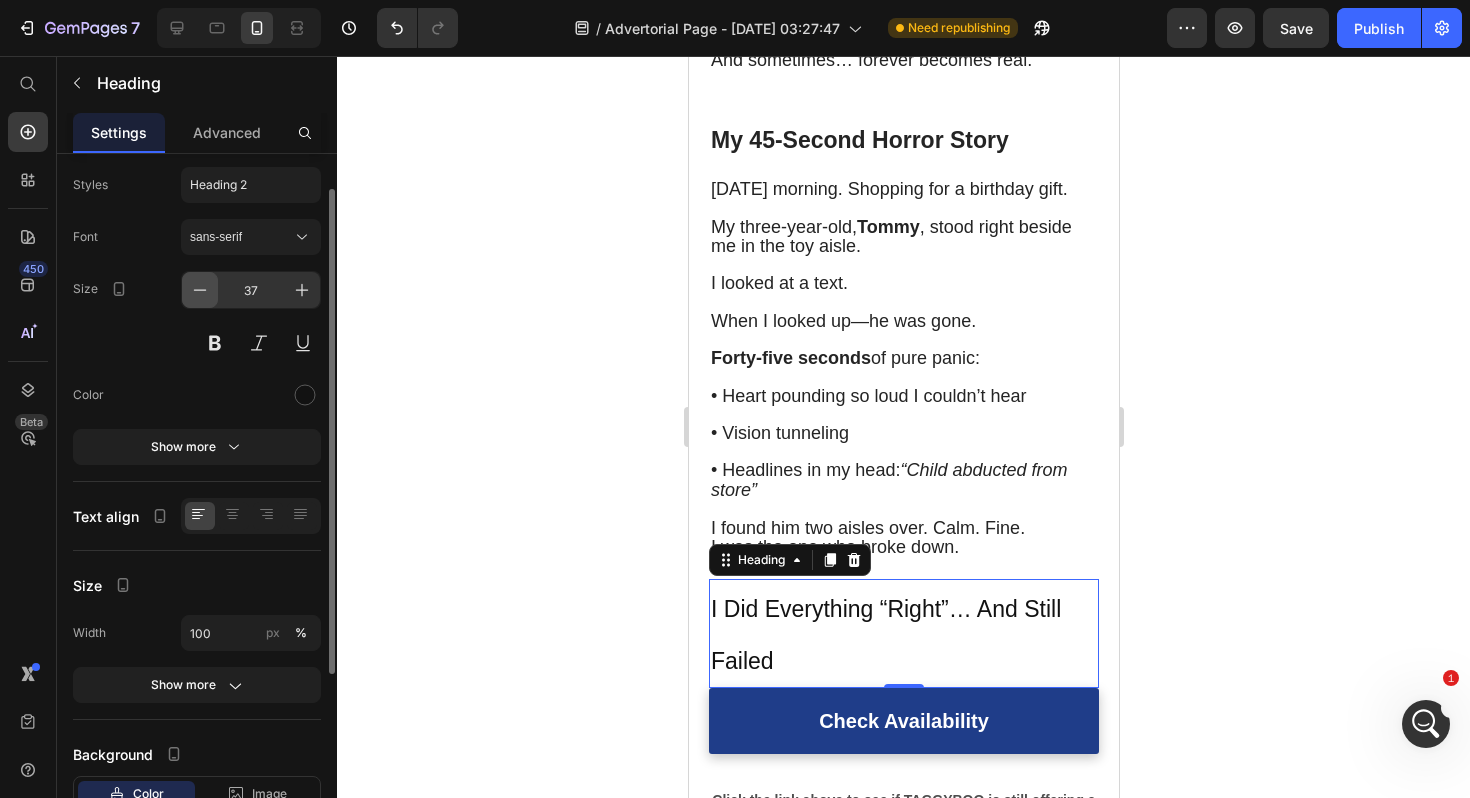 click 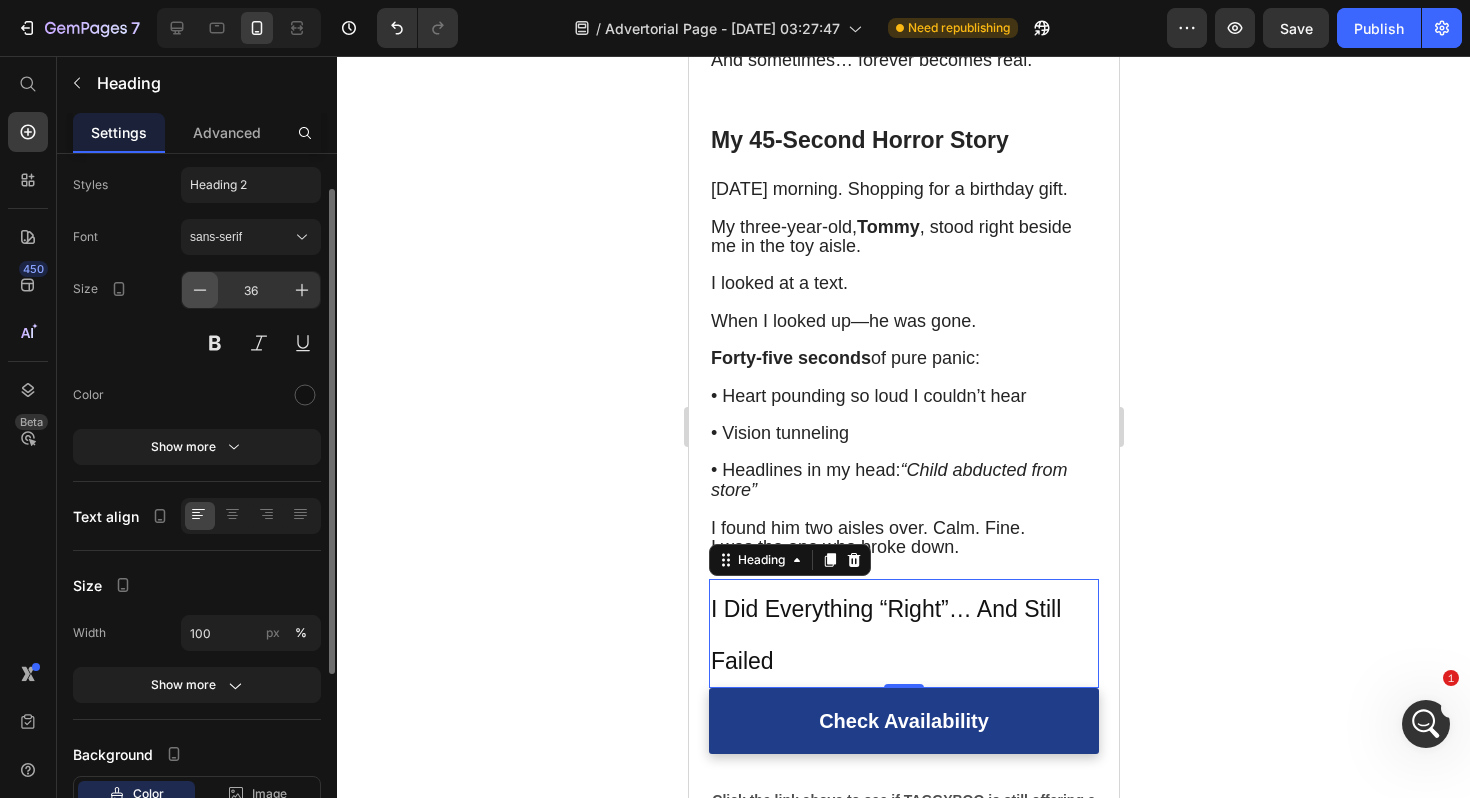 click 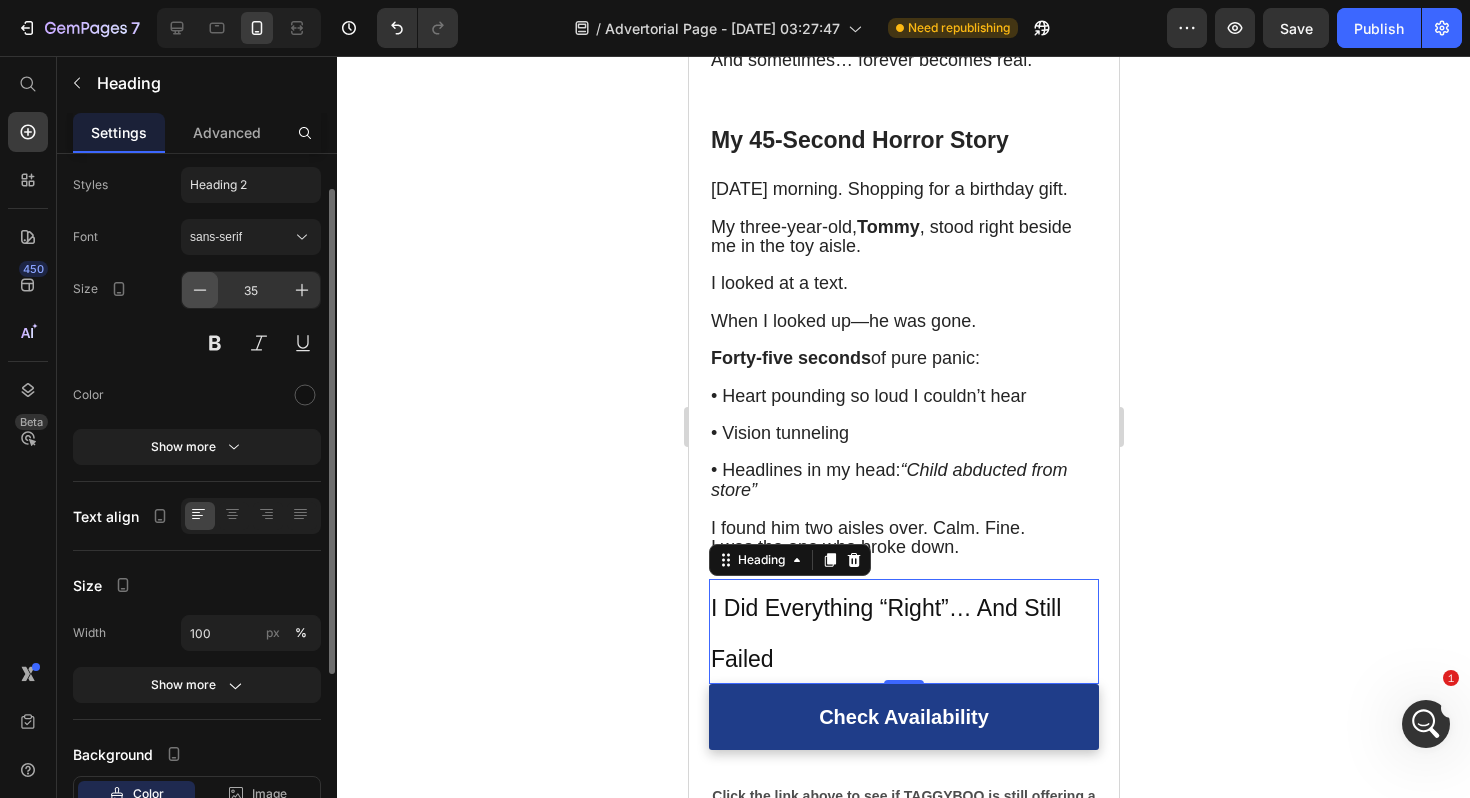 click 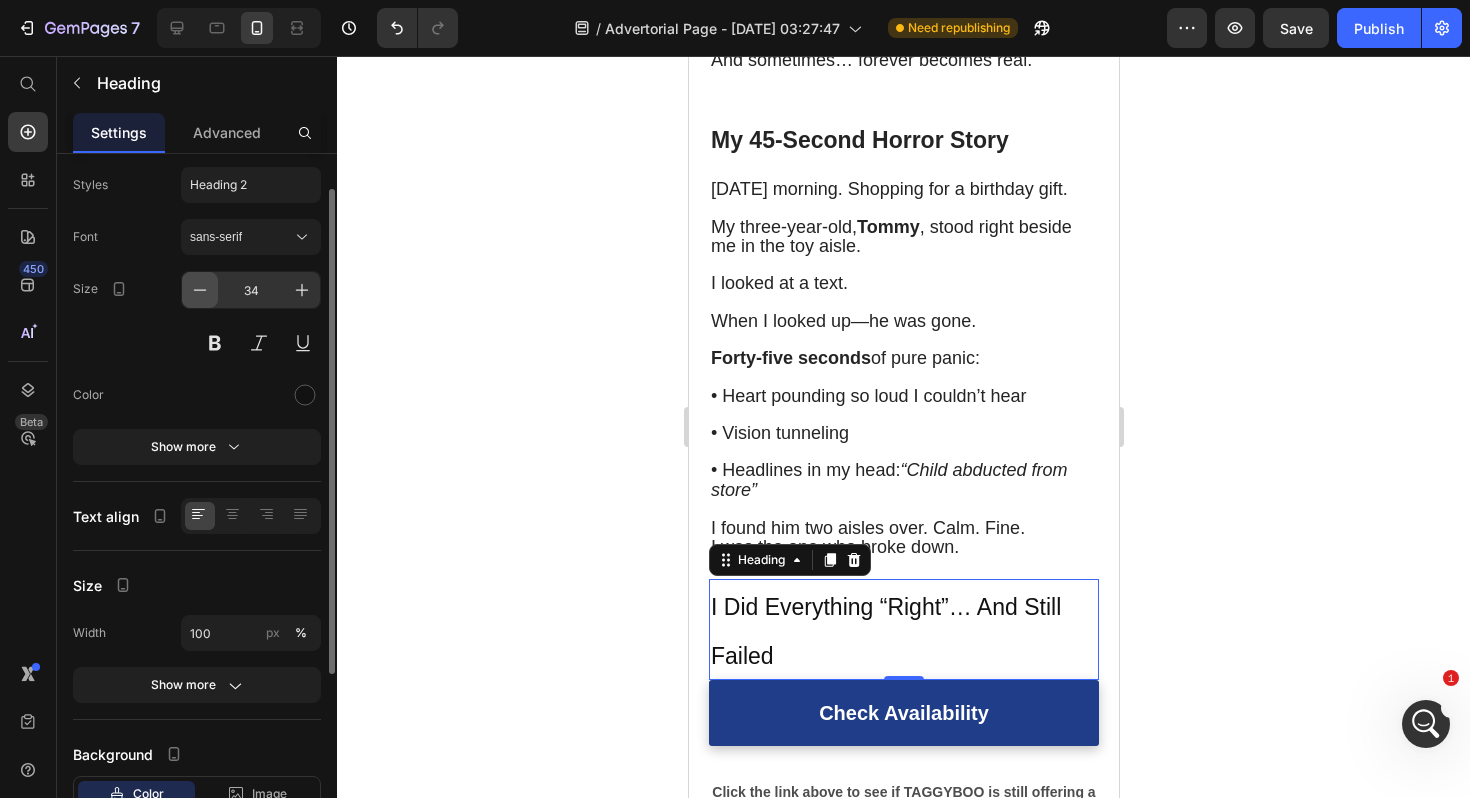 click 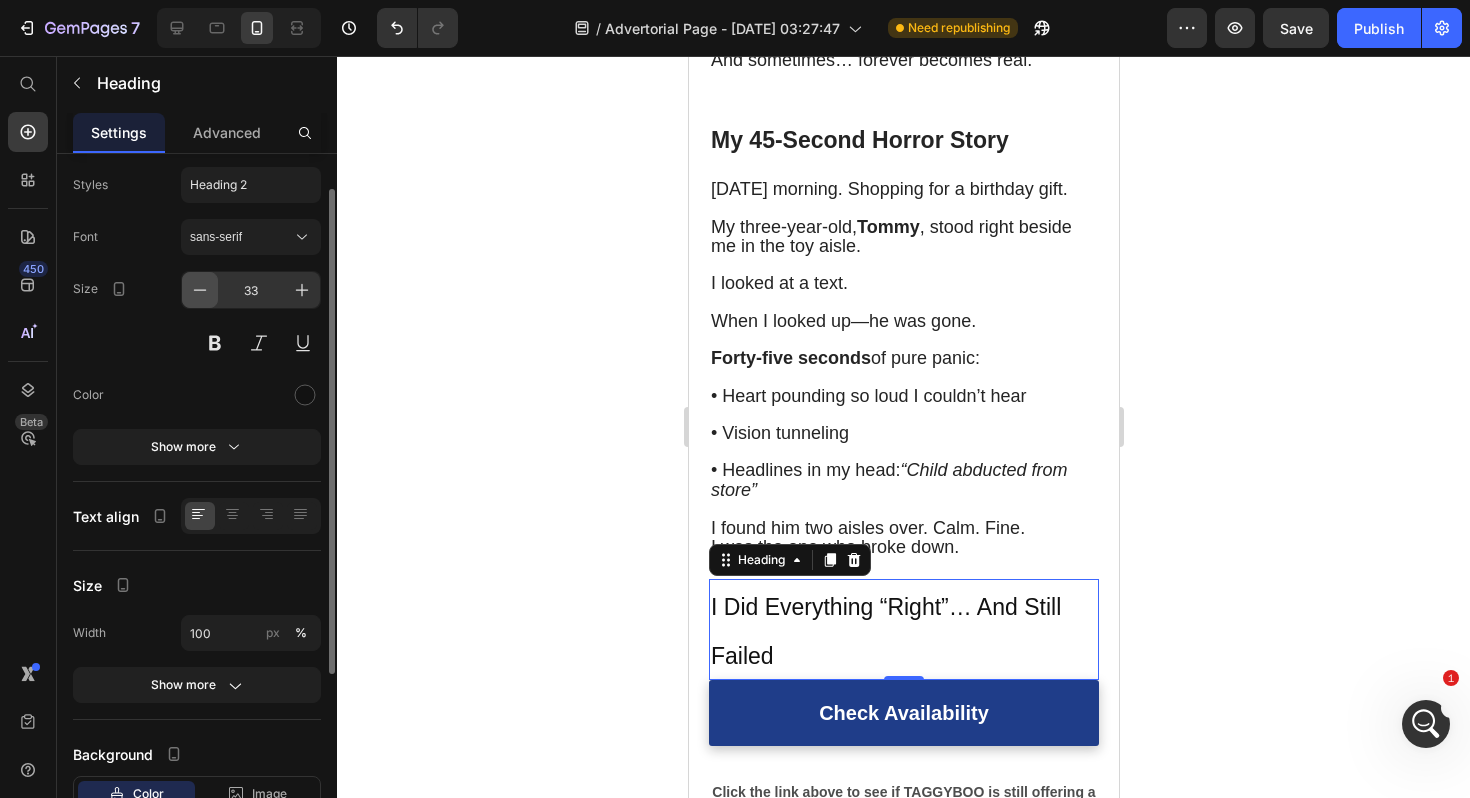 click 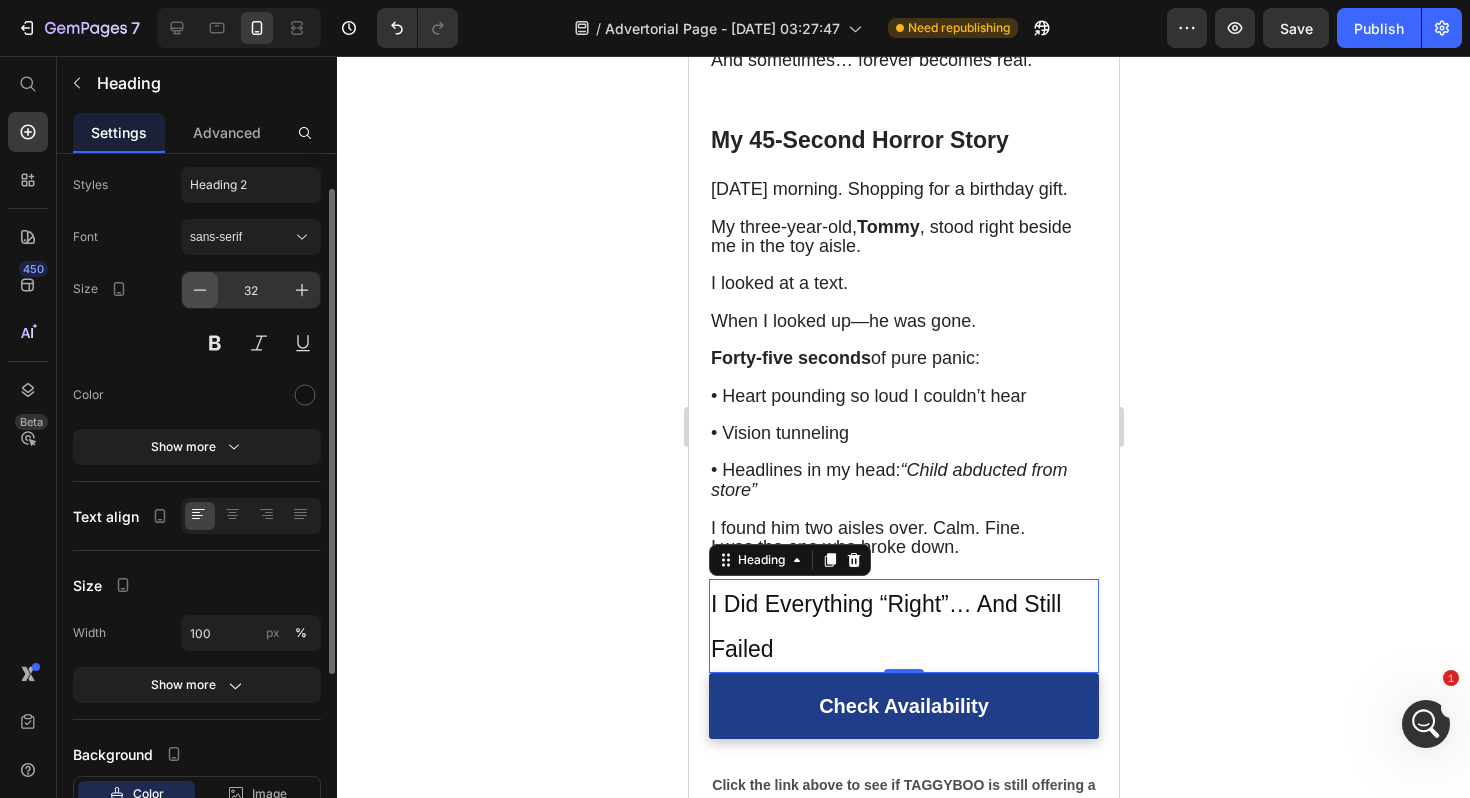 click 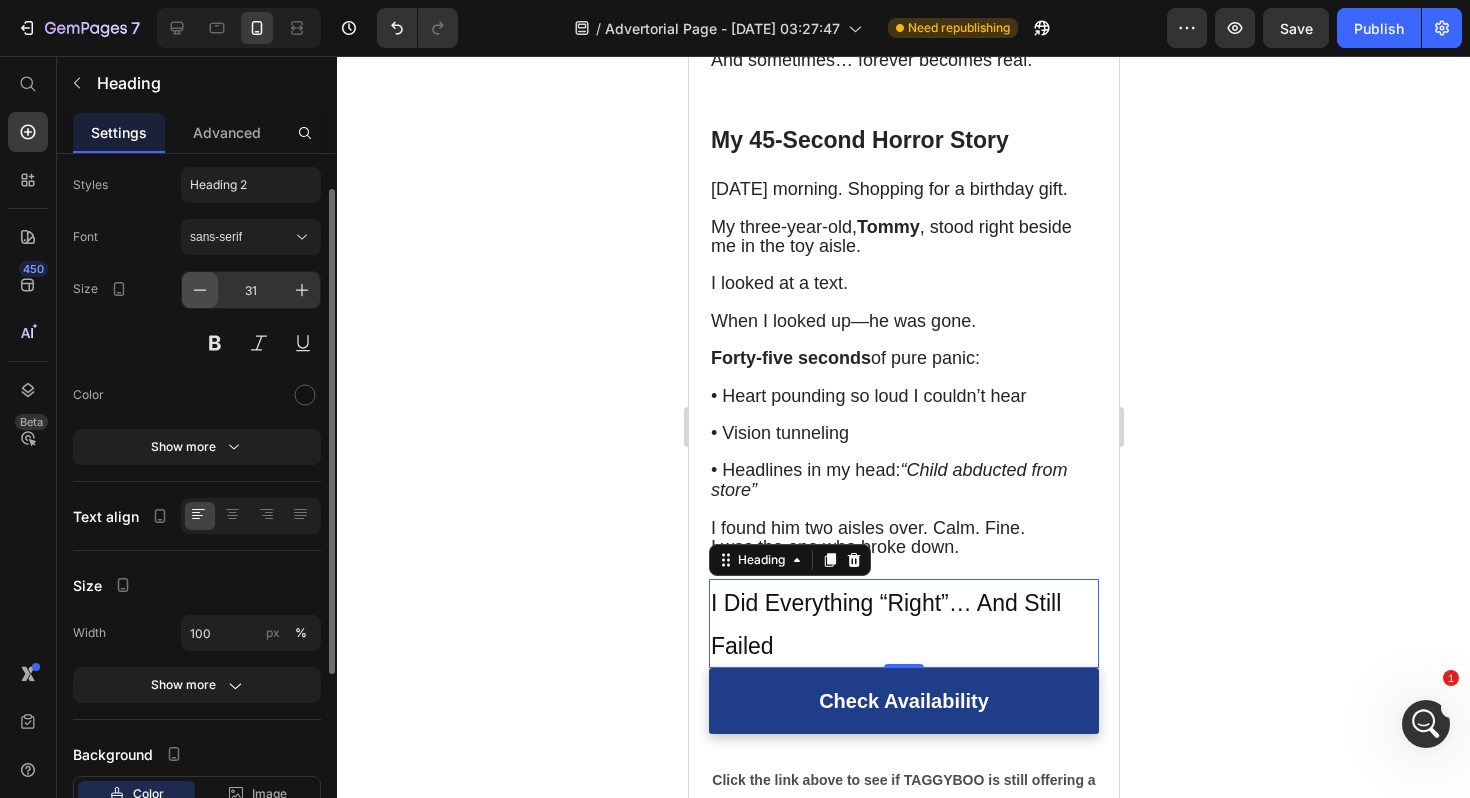 click 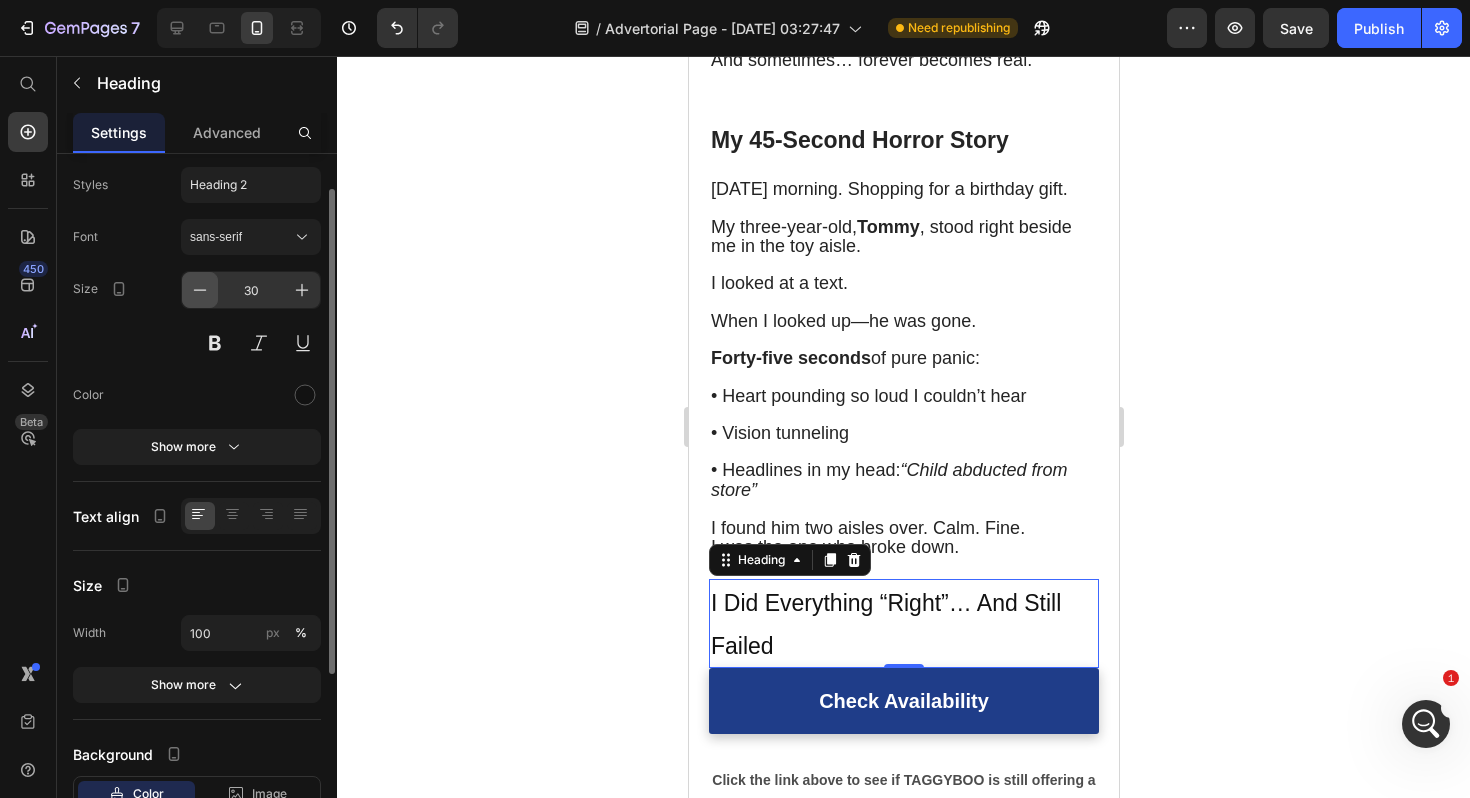click 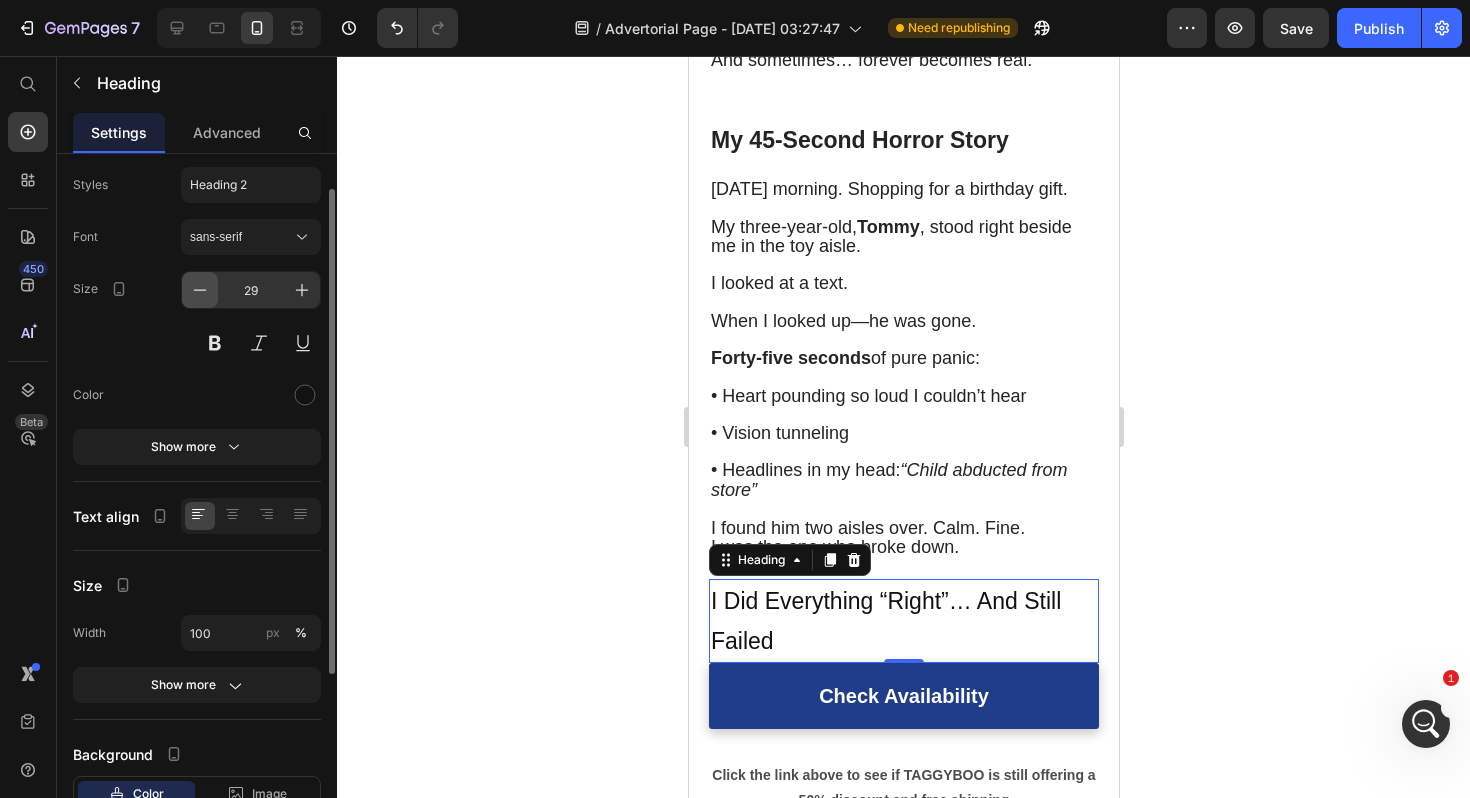 click 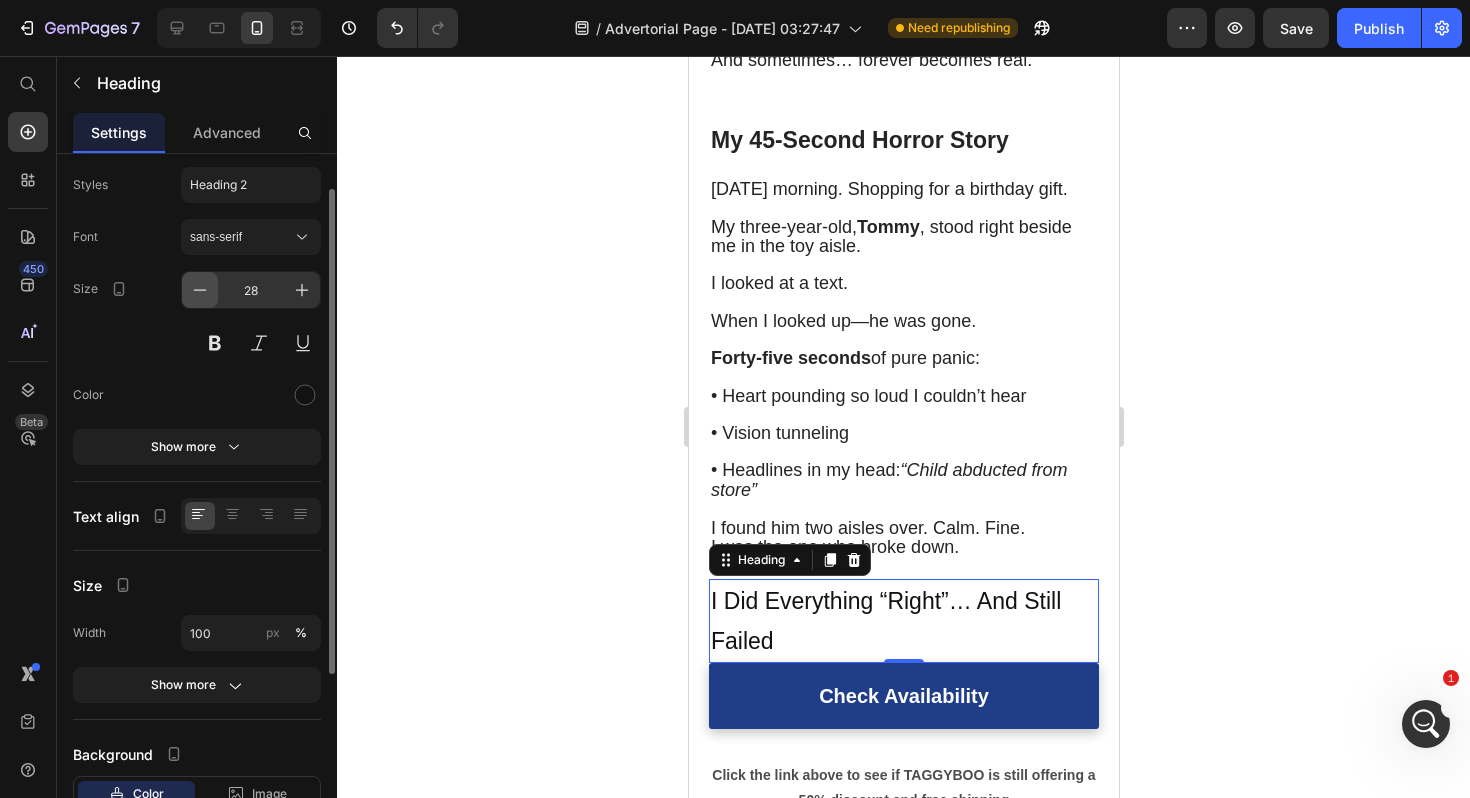 click 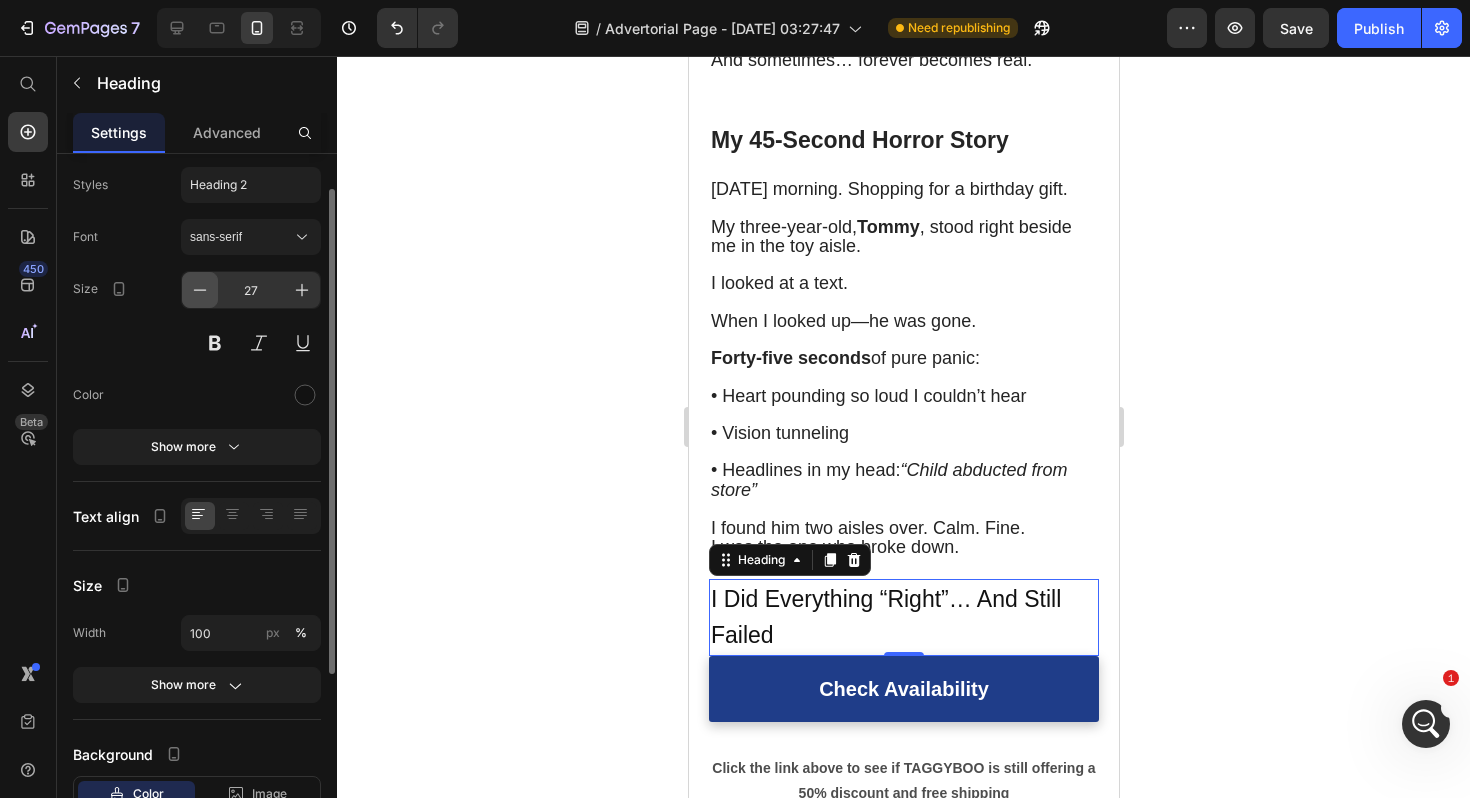click 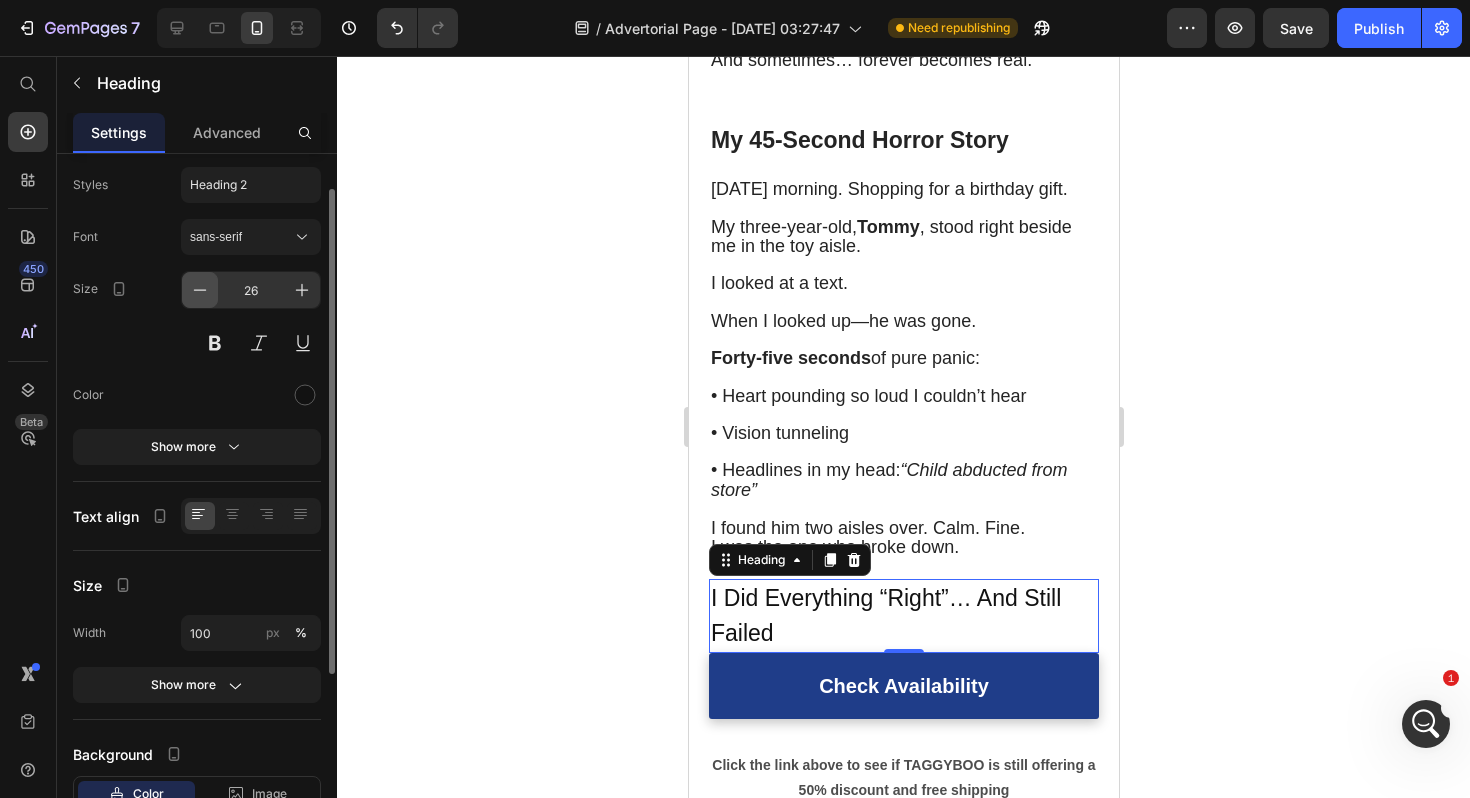 click 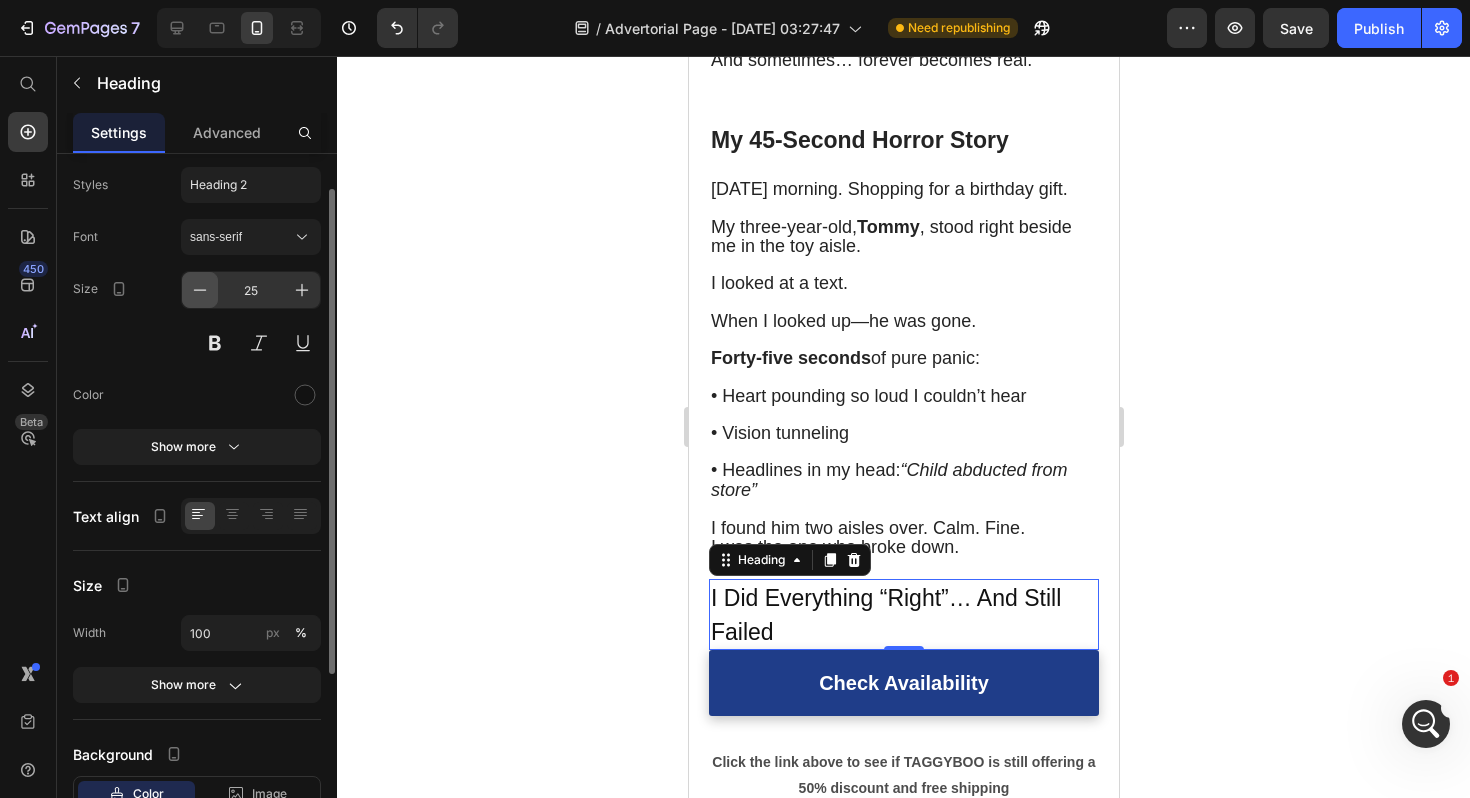 click 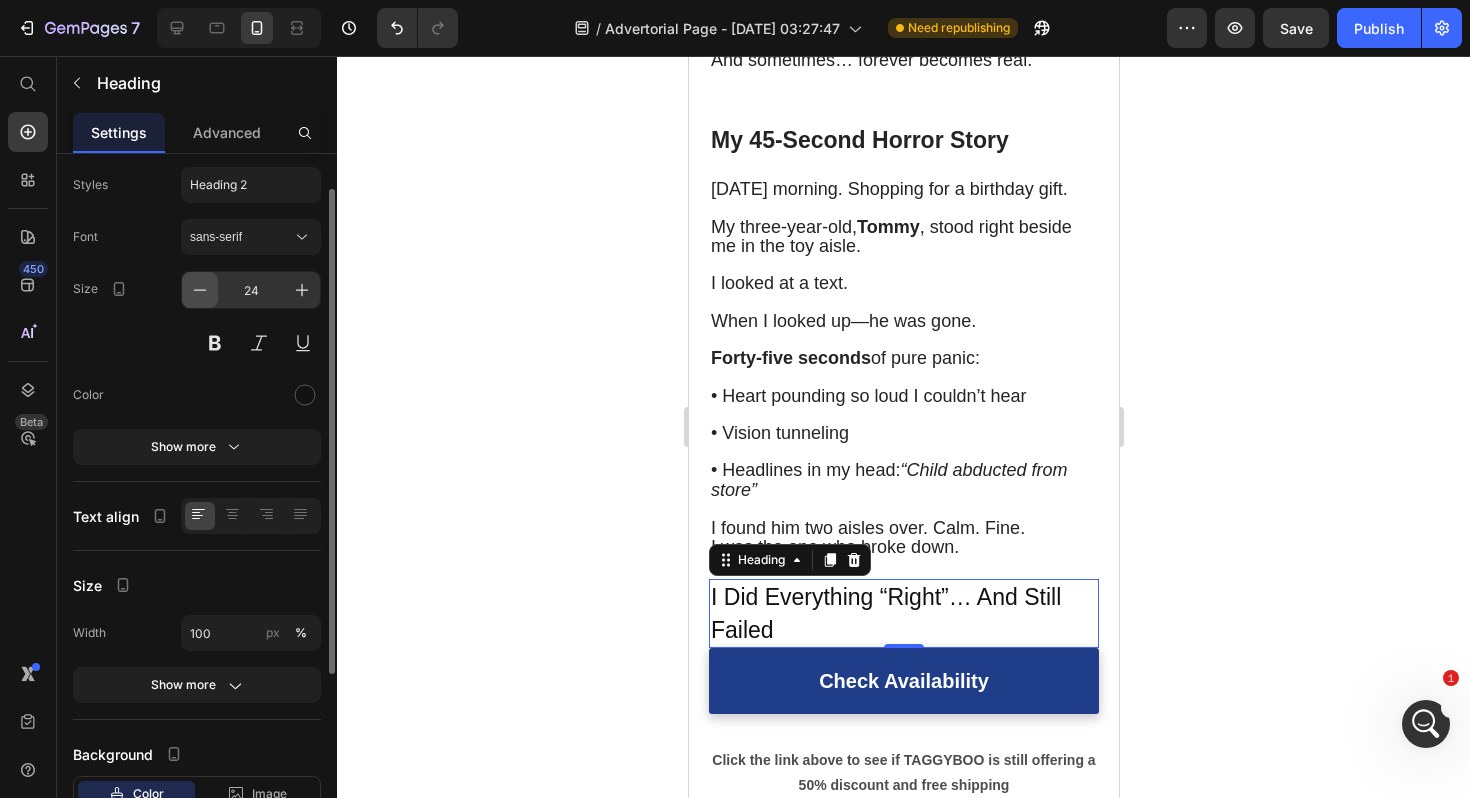 click 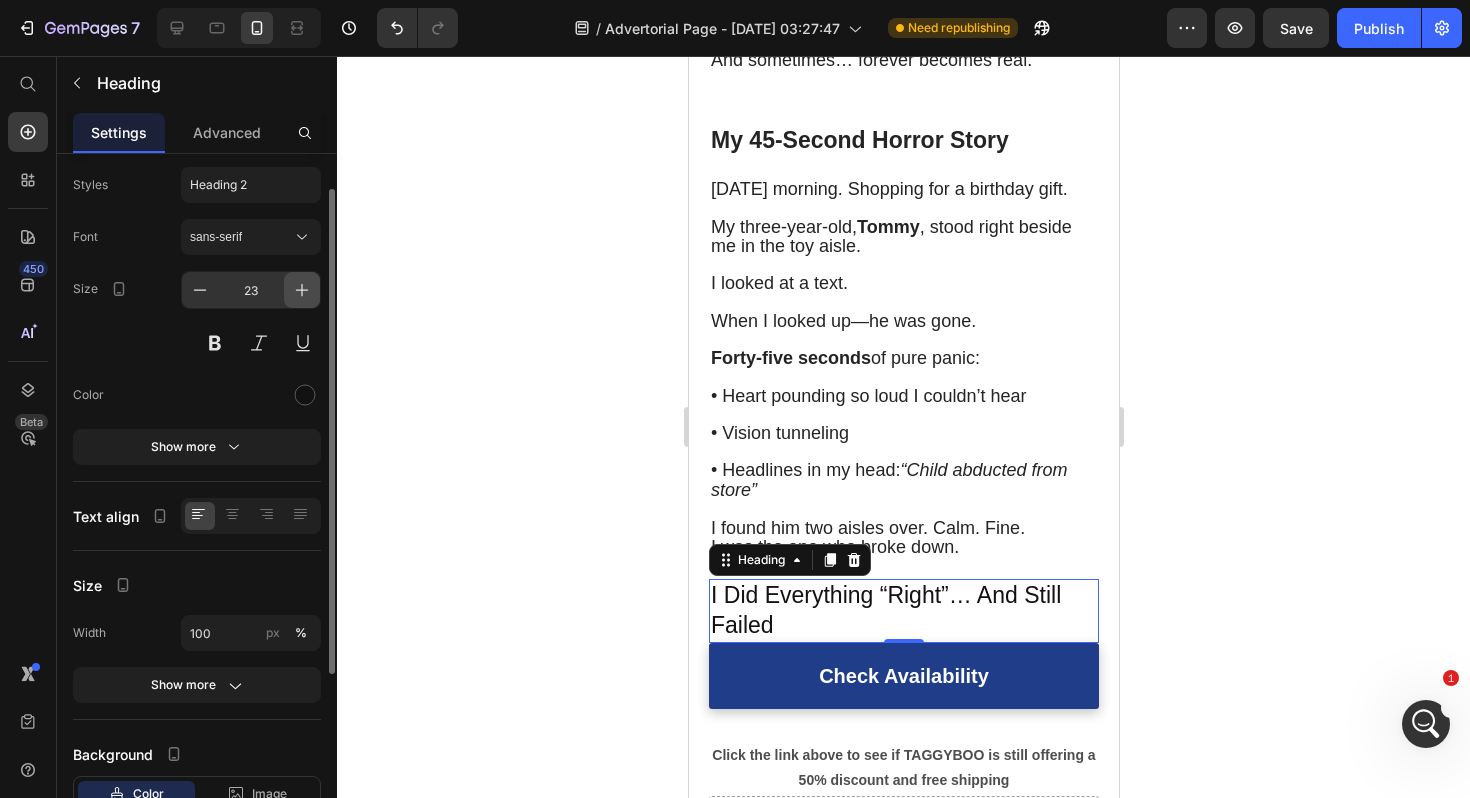 click 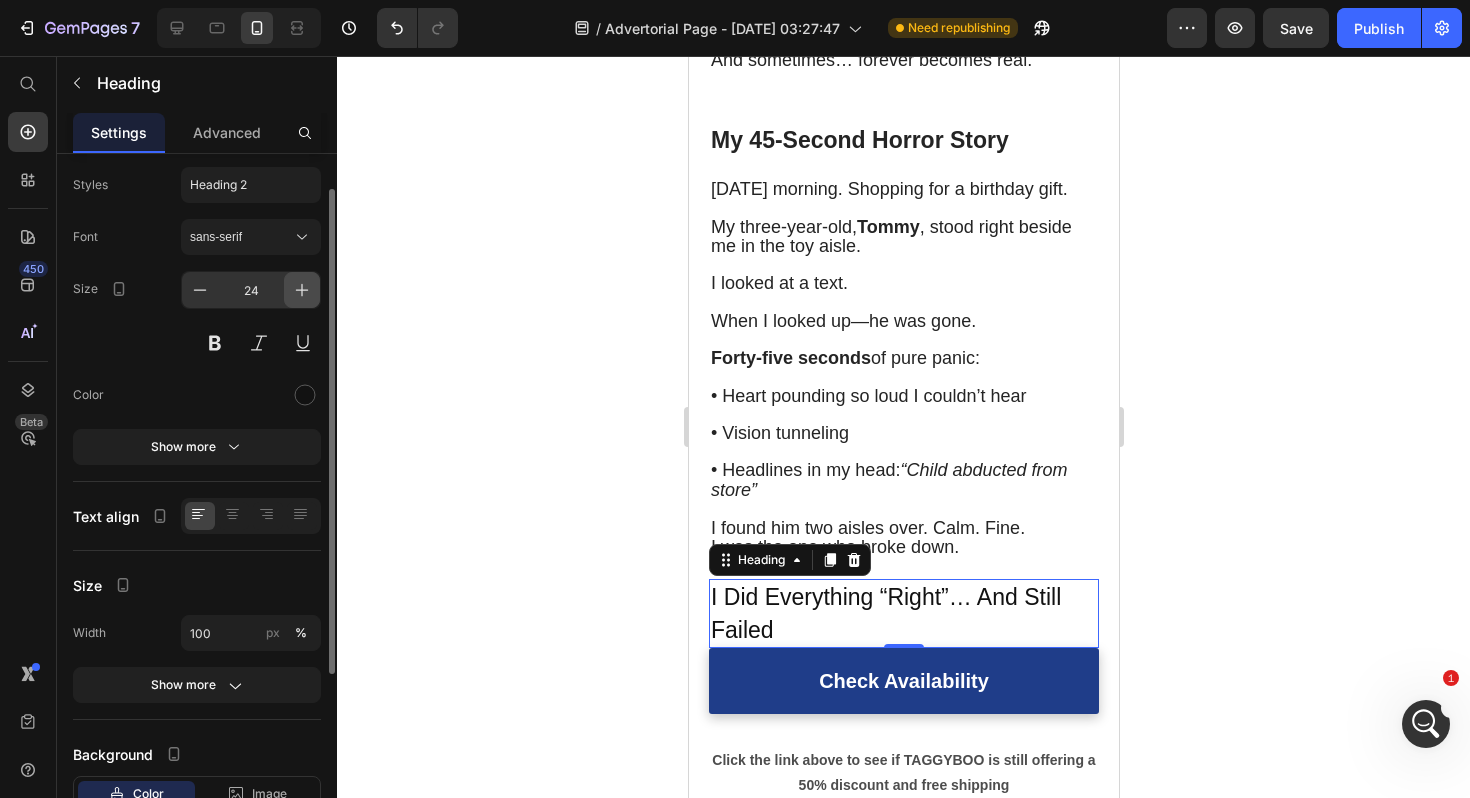 click 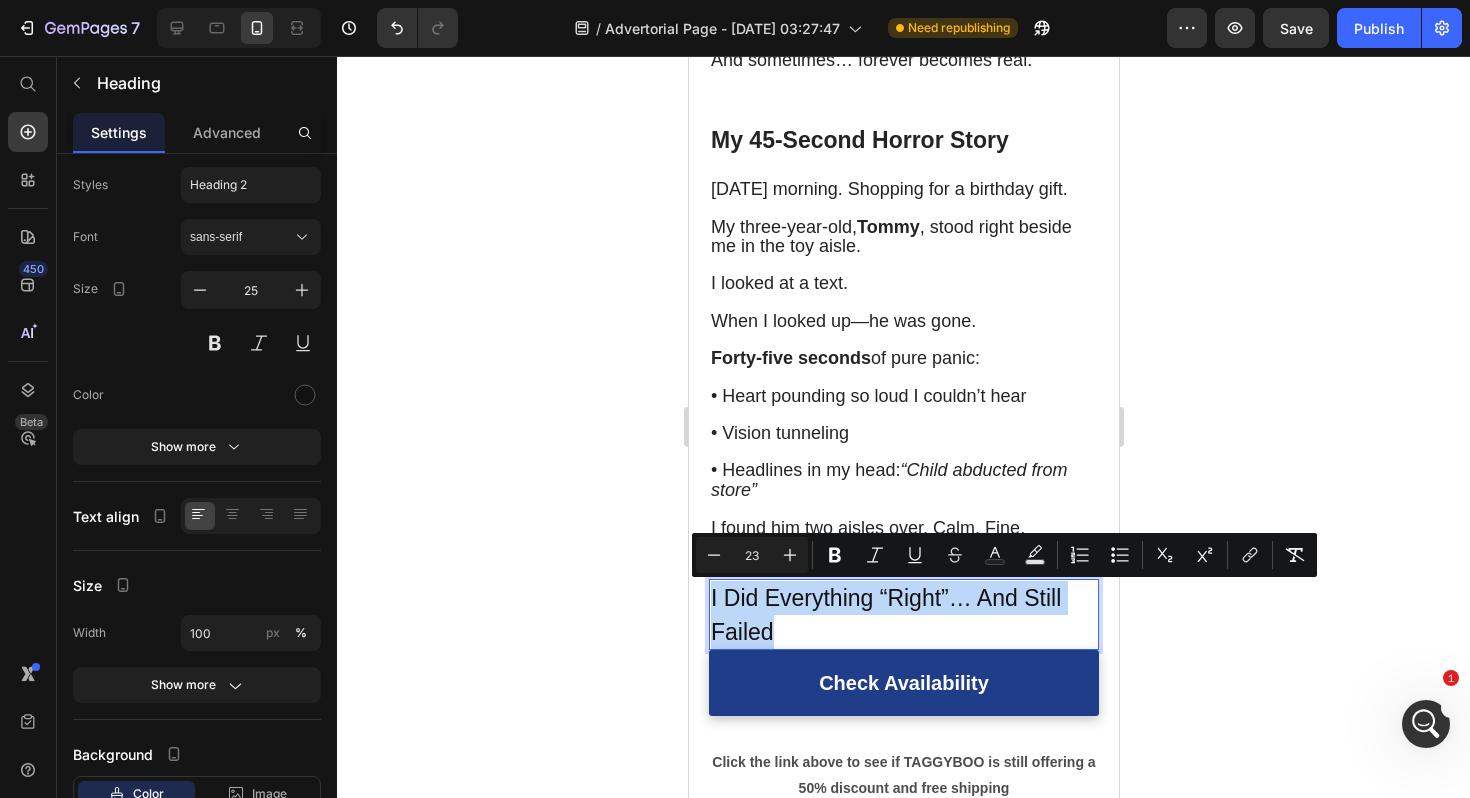 drag, startPoint x: 782, startPoint y: 636, endPoint x: 709, endPoint y: 596, distance: 83.240616 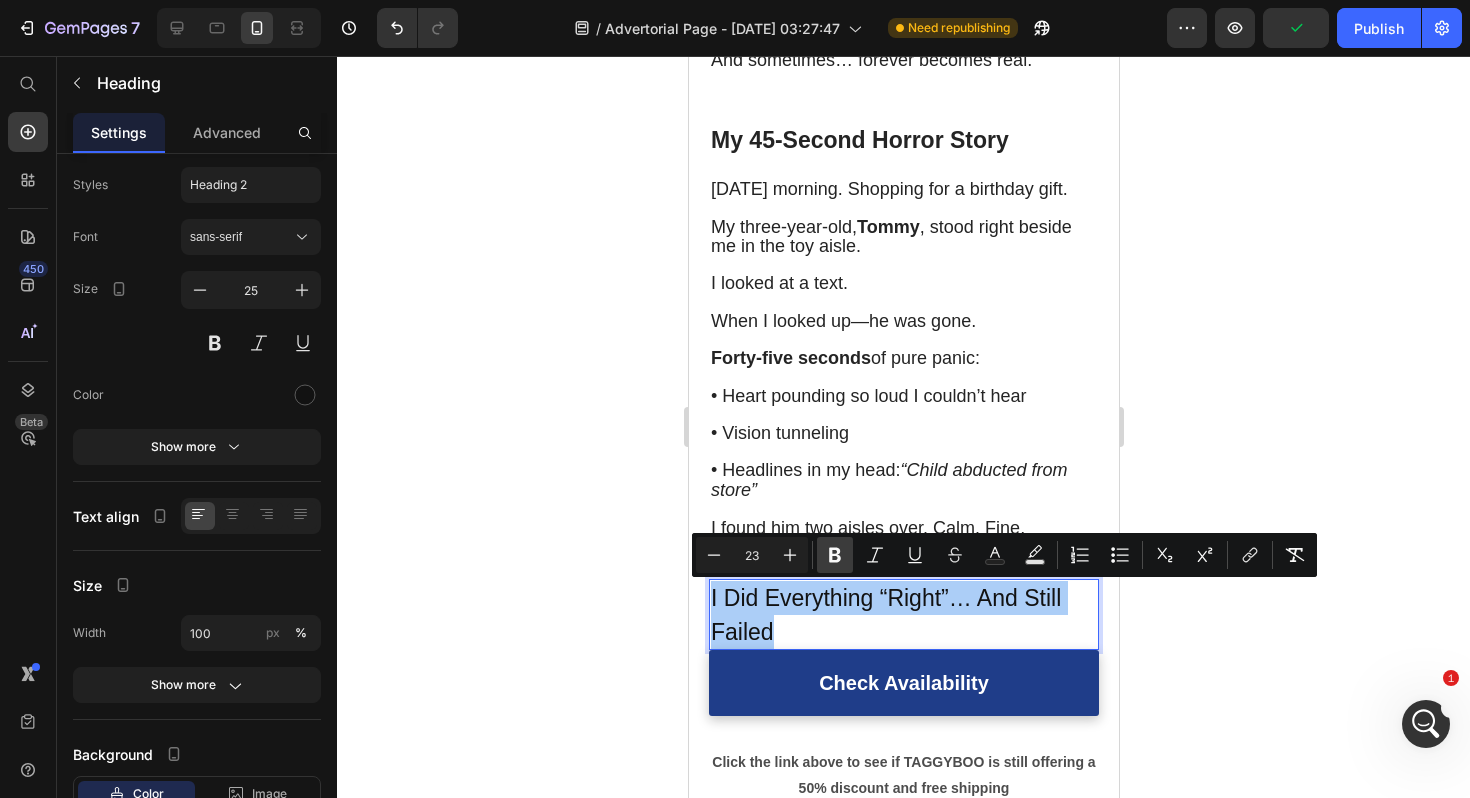 click 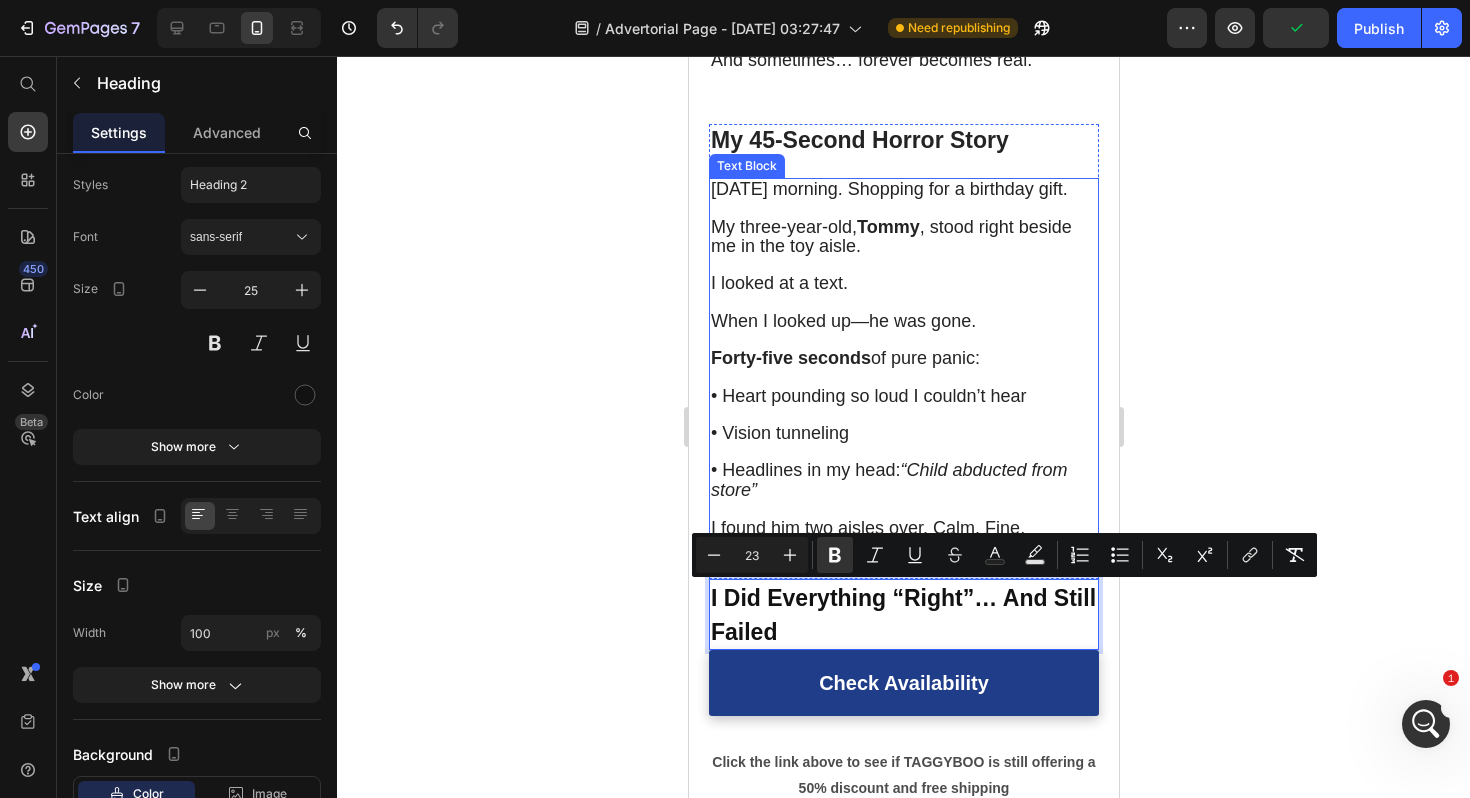 click 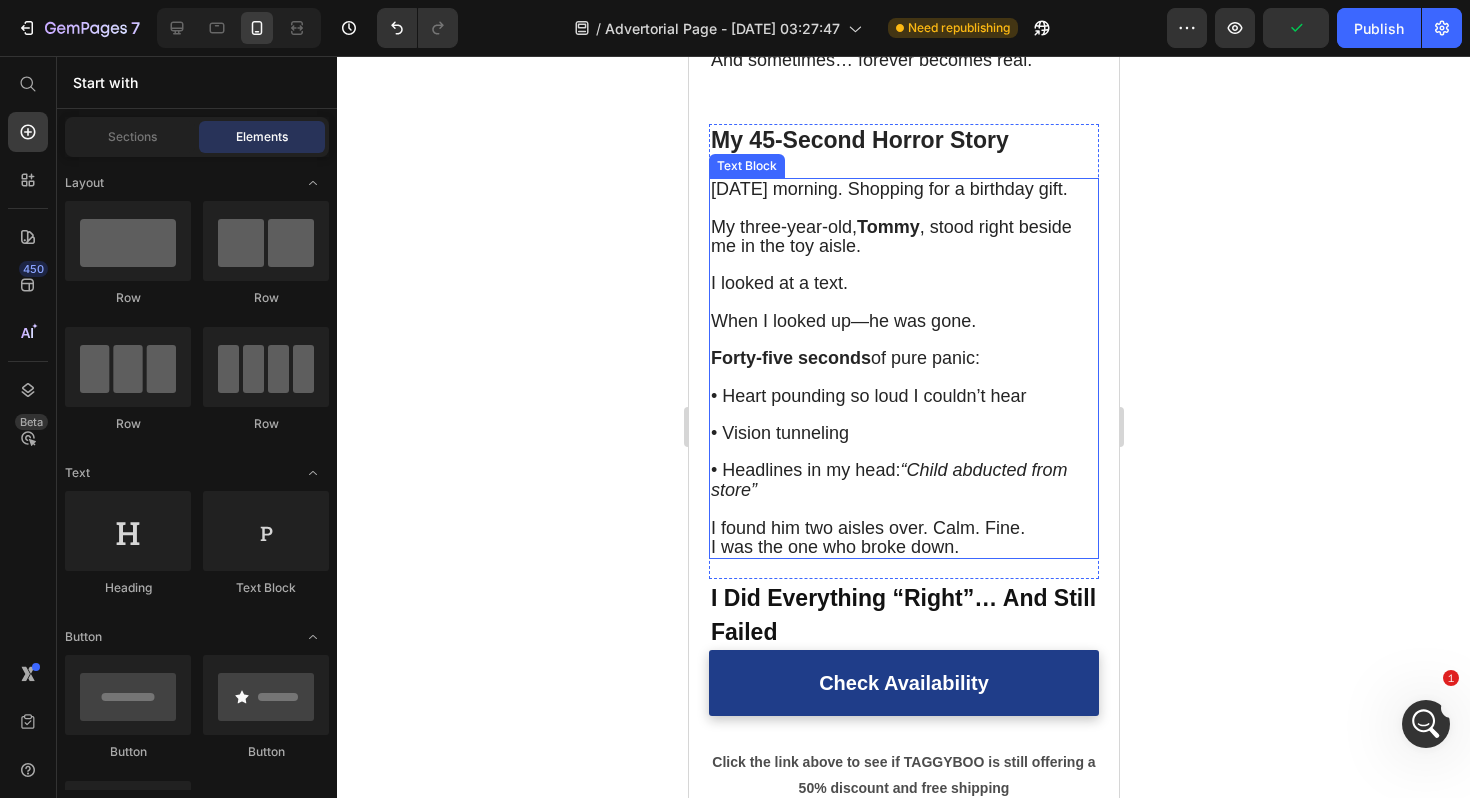 click on "Forty-five seconds  of pure panic: • Heart pounding so loud I couldn’t hear • Vision tunneling • Headlines in my head:  “Child abducted from store” ⁠⁠⁠⁠⁠⁠⁠" at bounding box center (903, 425) 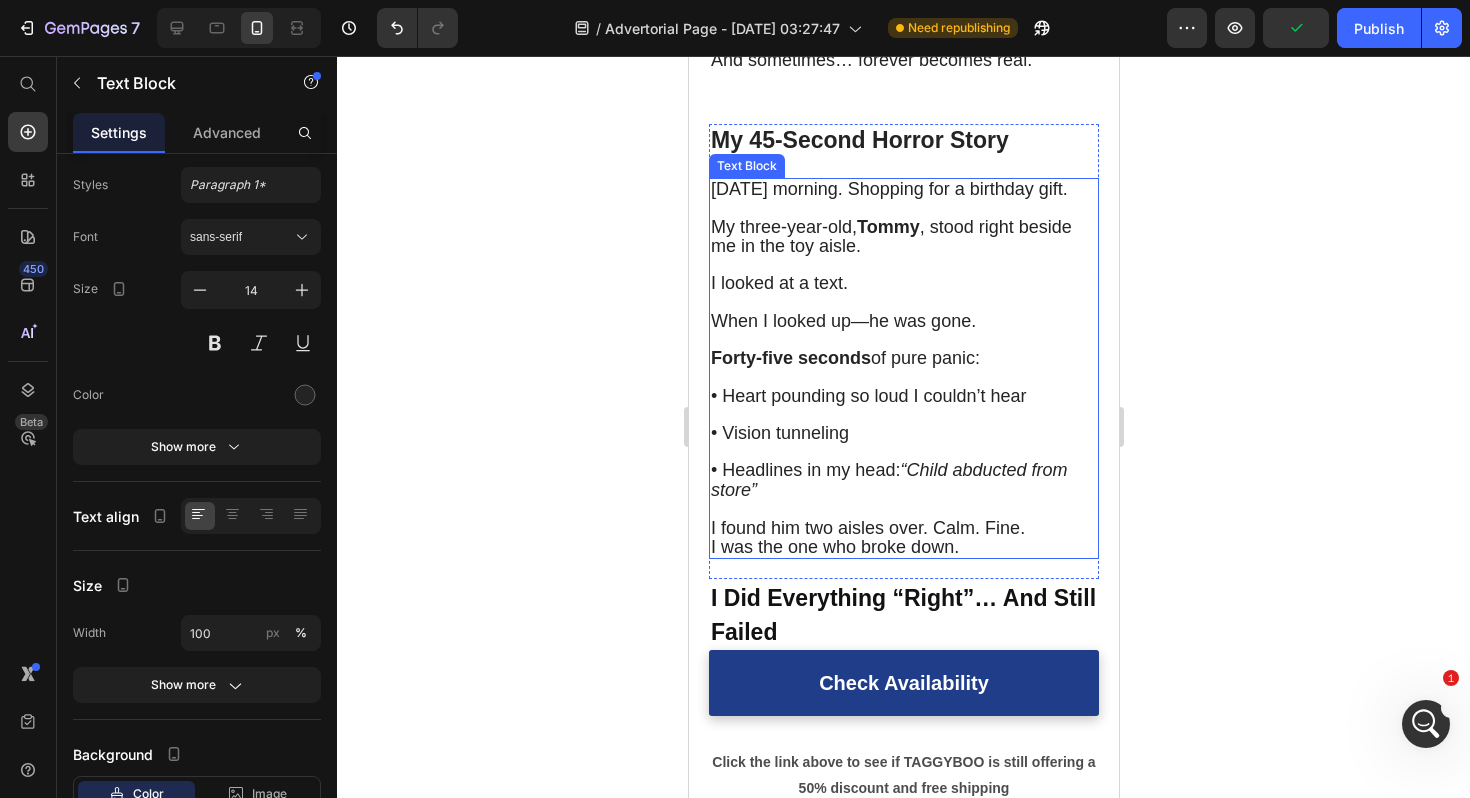 scroll, scrollTop: 0, scrollLeft: 0, axis: both 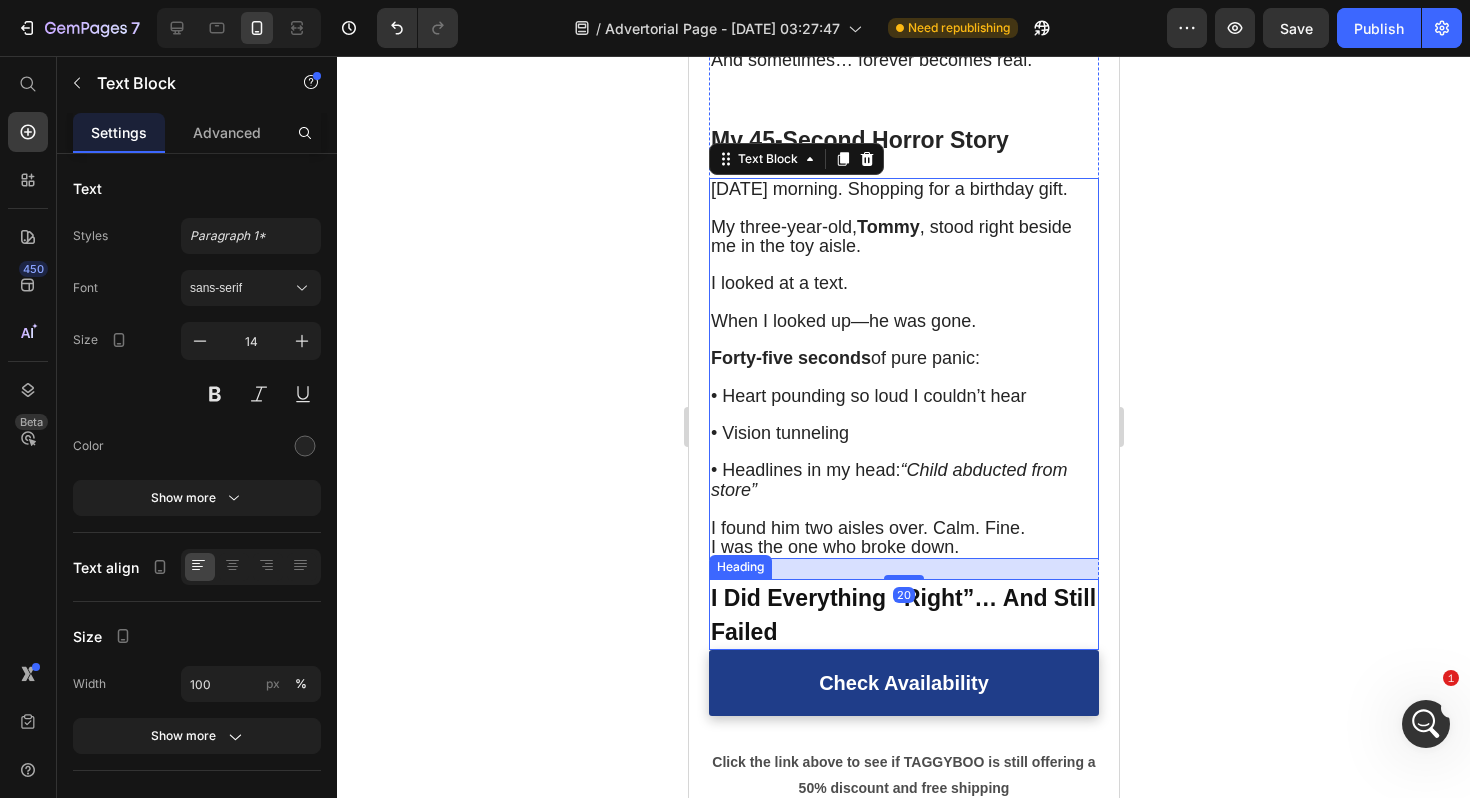 click on "⁠⁠⁠⁠⁠⁠⁠ I Did Everything “Right”… And Still Failed" at bounding box center [903, 614] 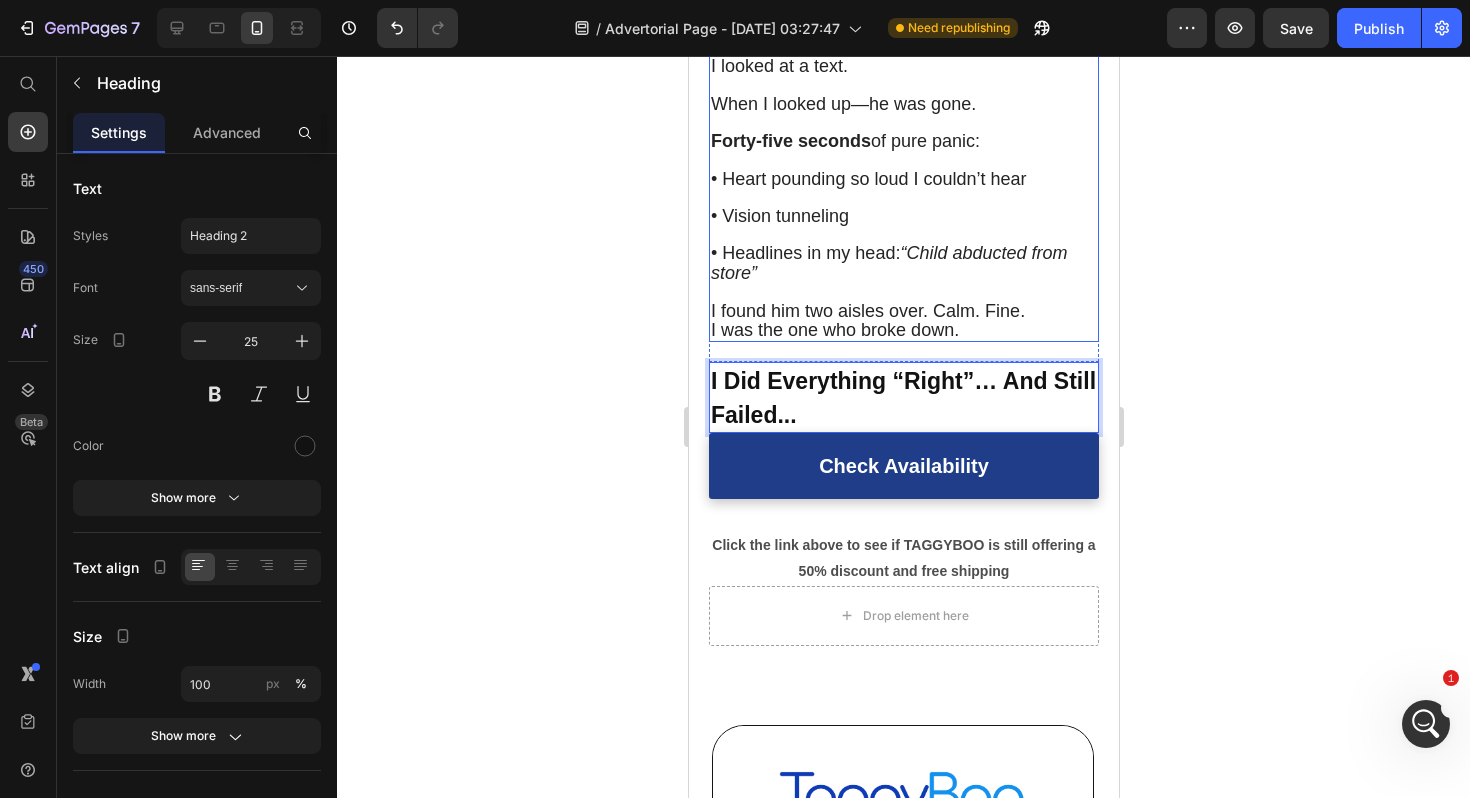 scroll, scrollTop: 1673, scrollLeft: 0, axis: vertical 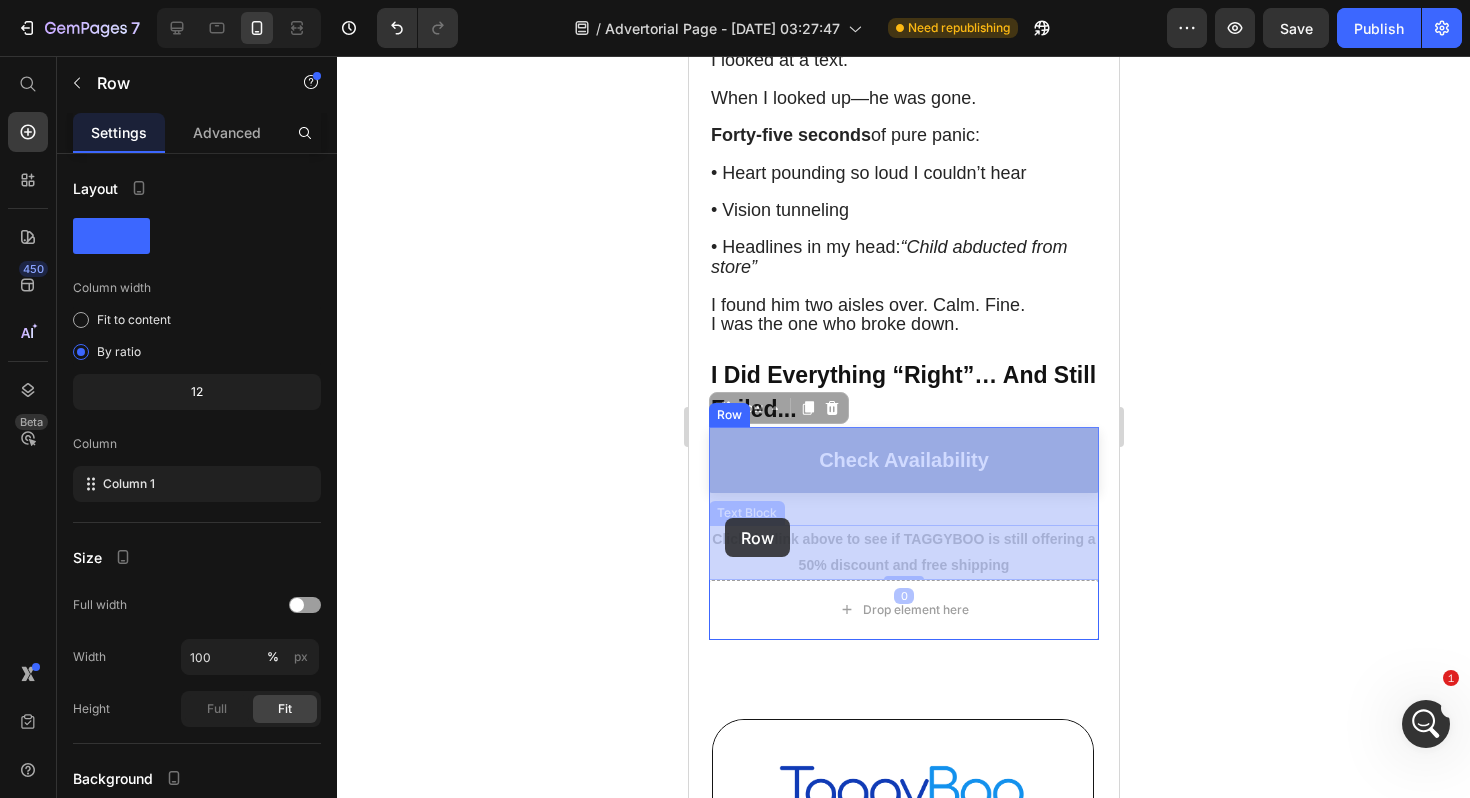 drag, startPoint x: 721, startPoint y: 500, endPoint x: 723, endPoint y: 521, distance: 21.095022 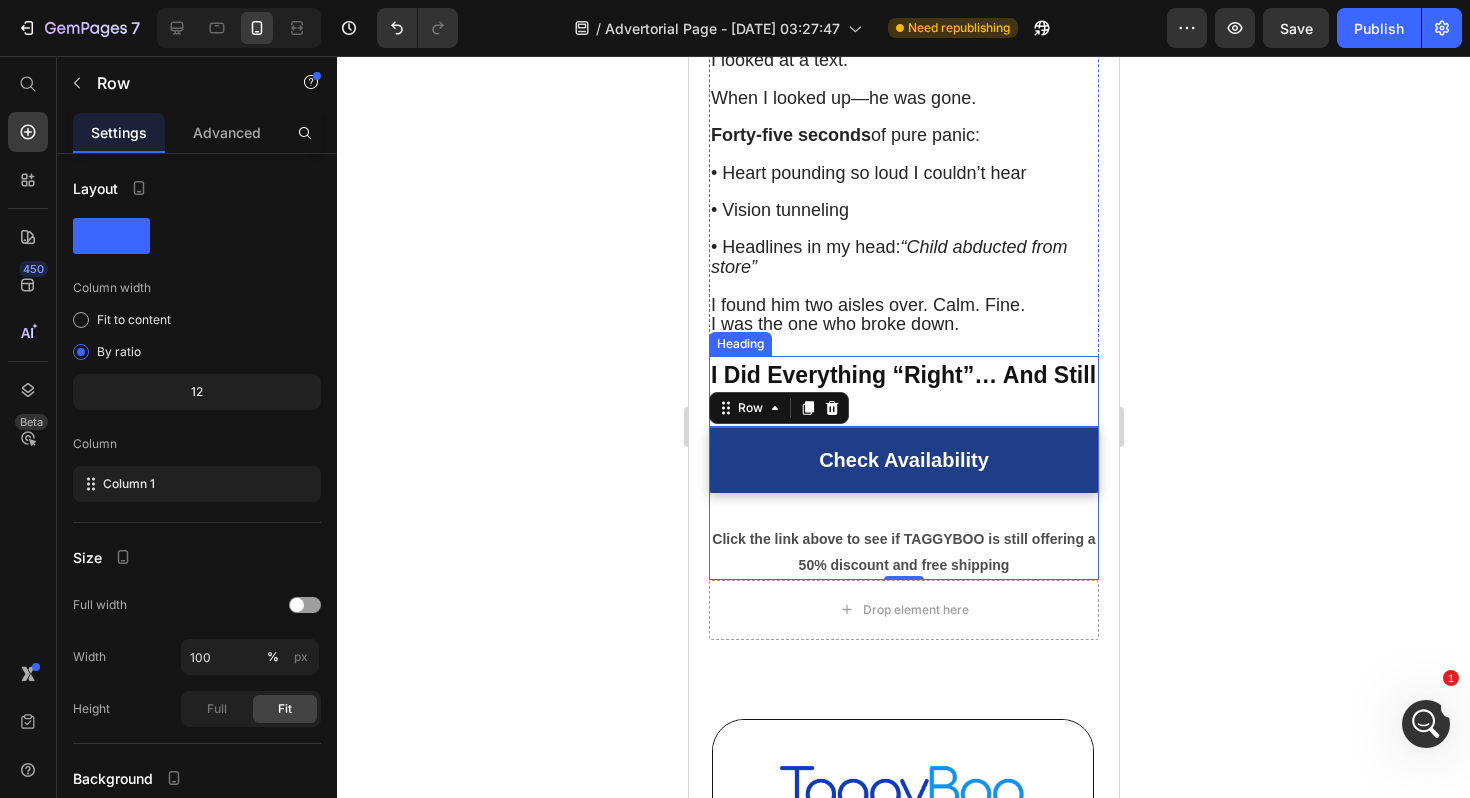 click on "⁠⁠⁠⁠⁠⁠⁠ I Did Everything “Right”… And Still Failed..." at bounding box center (903, 391) 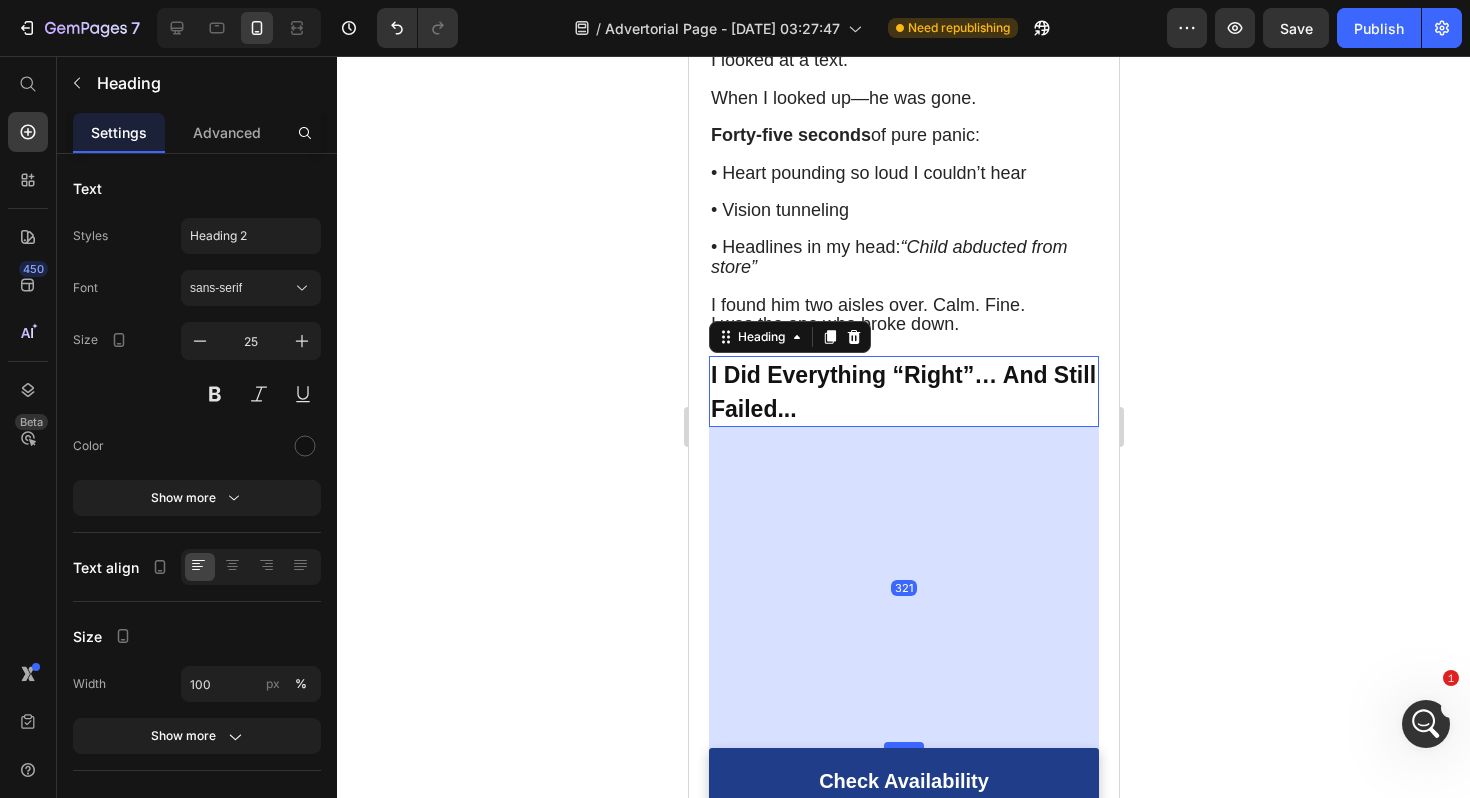 drag, startPoint x: 899, startPoint y: 425, endPoint x: 889, endPoint y: 746, distance: 321.15573 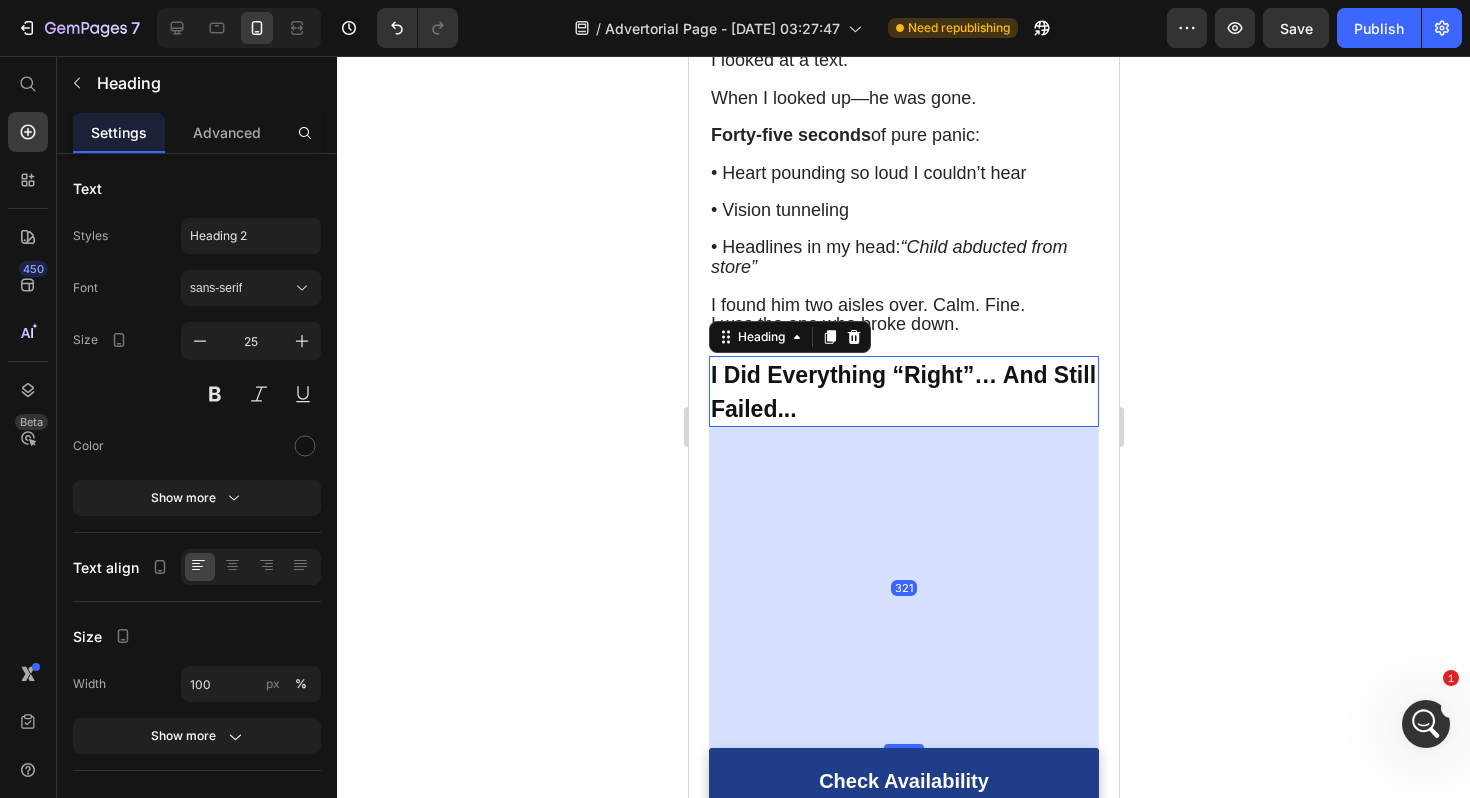 click on "321" at bounding box center [903, 587] 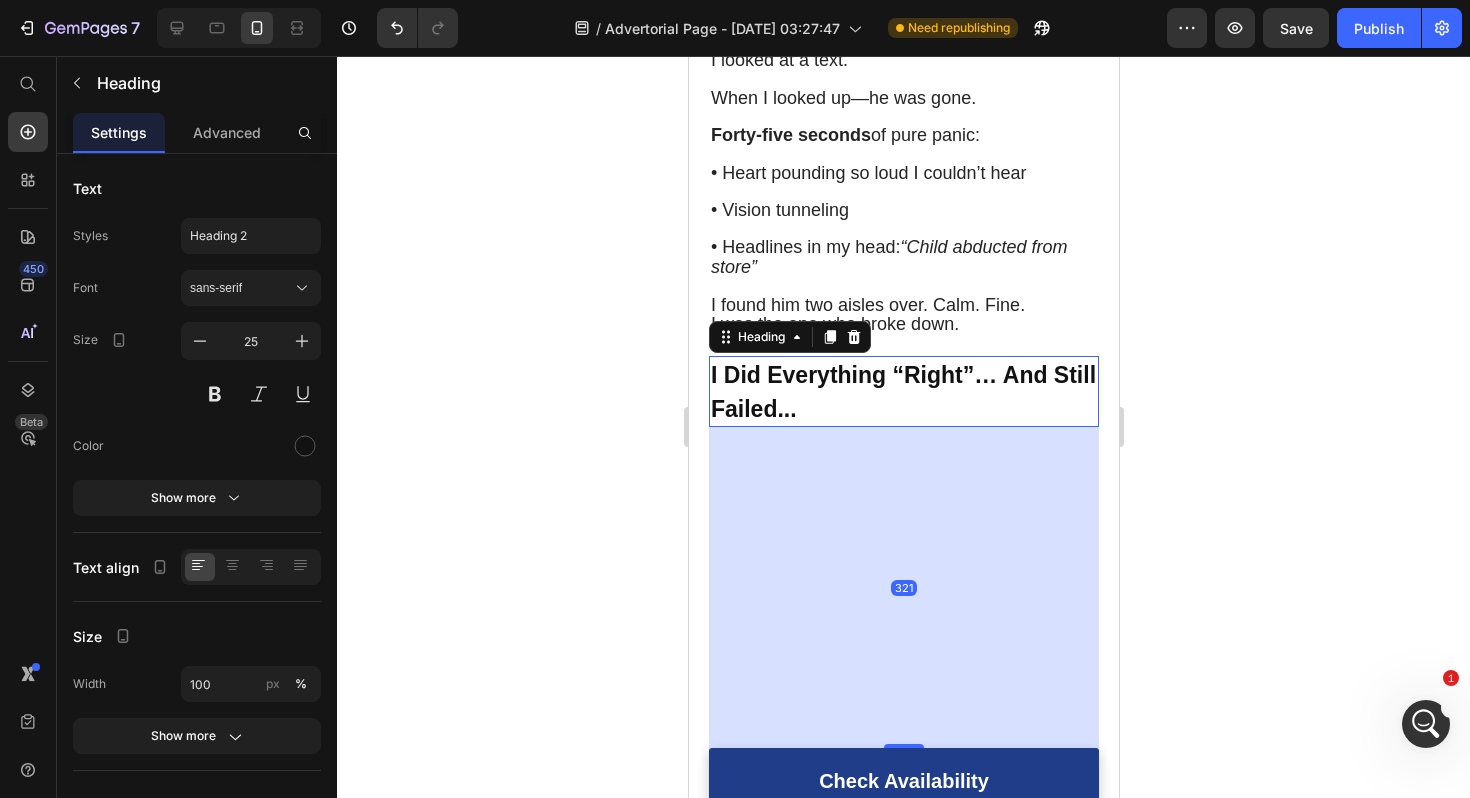 click 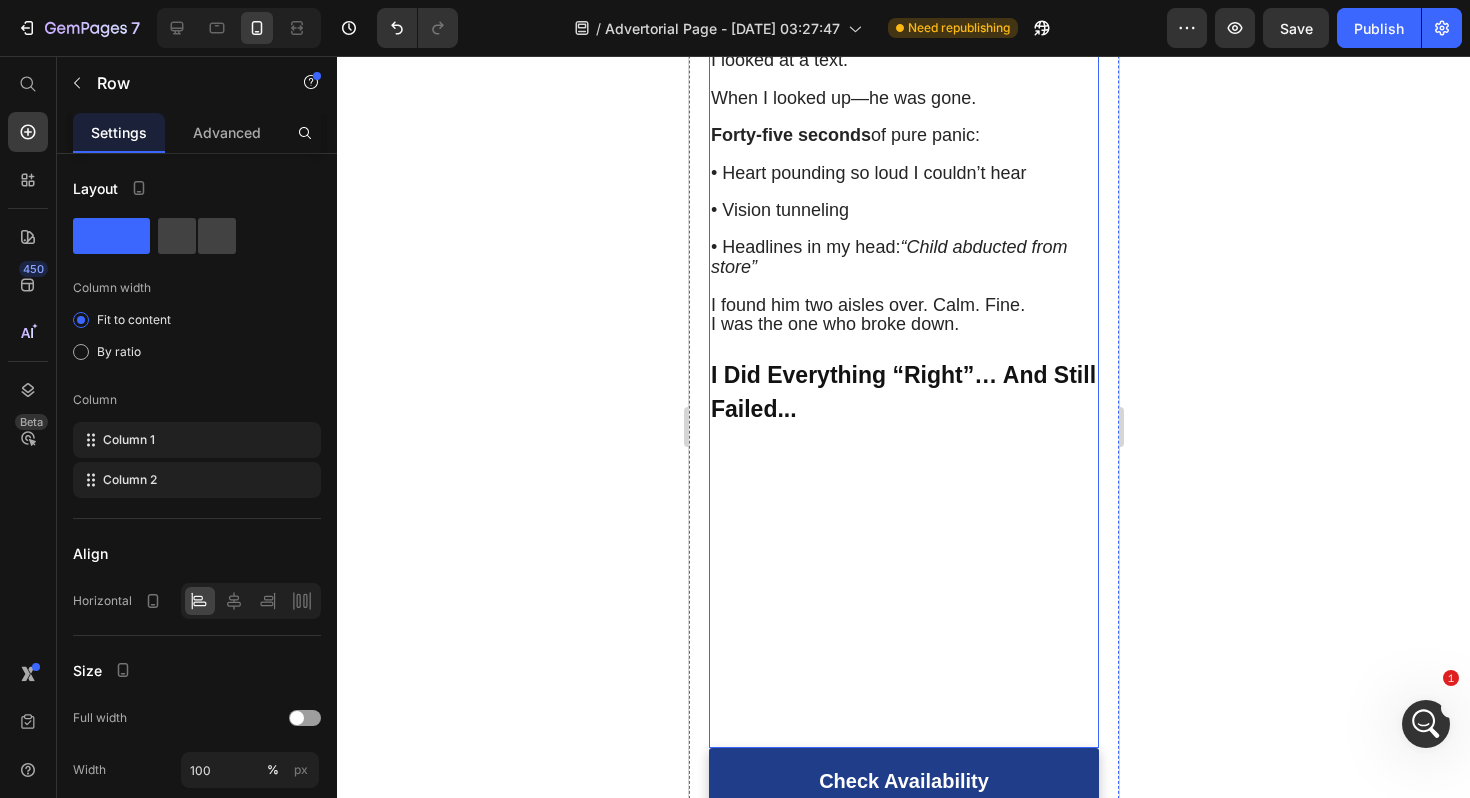 click on "⁠⁠⁠⁠⁠⁠⁠ I Did Everything “Right”… And Still Failed... Heading" at bounding box center (903, 552) 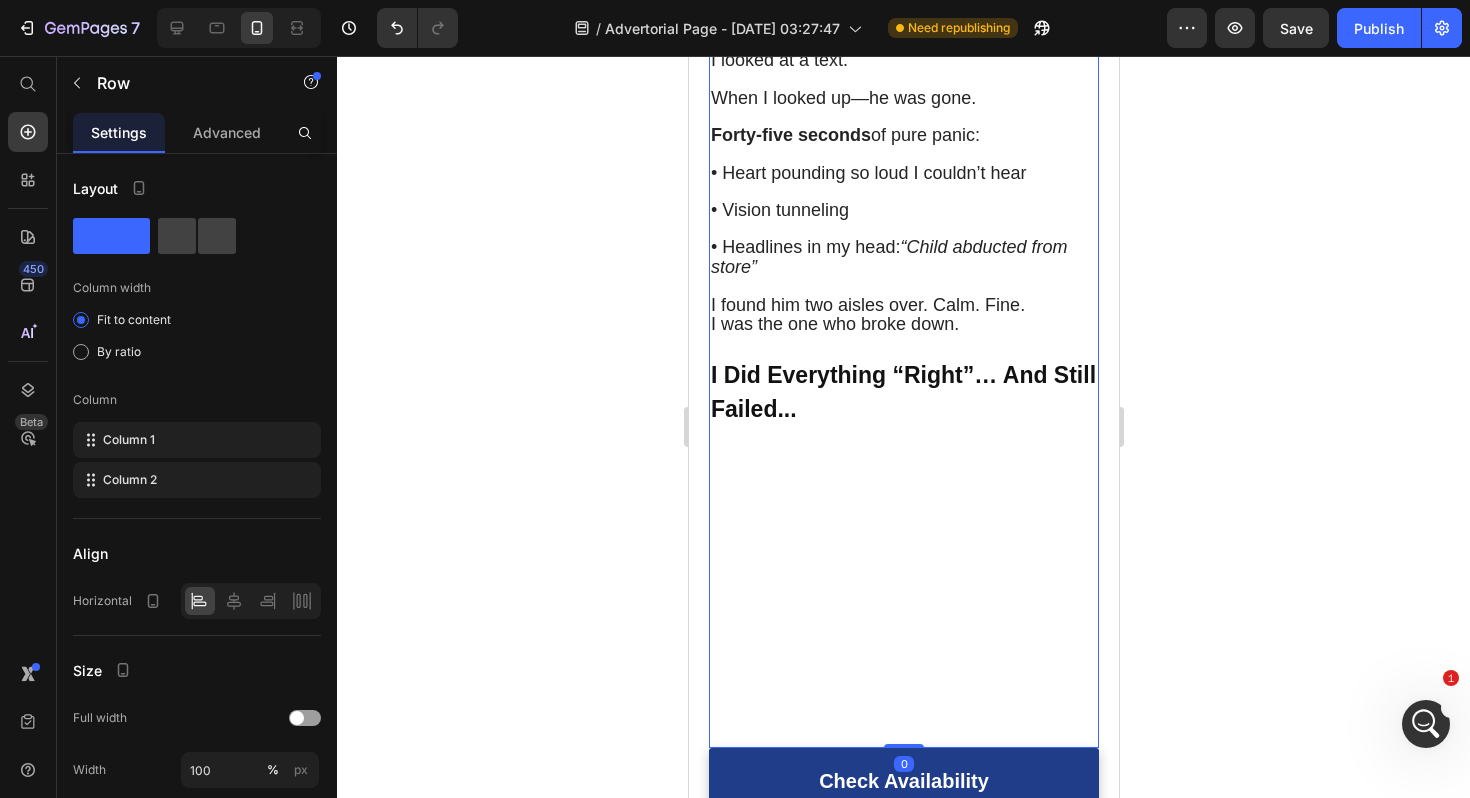 click on "⁠⁠⁠⁠⁠⁠⁠ I Did Everything “Right”… And Still Failed... Heading" at bounding box center [903, 552] 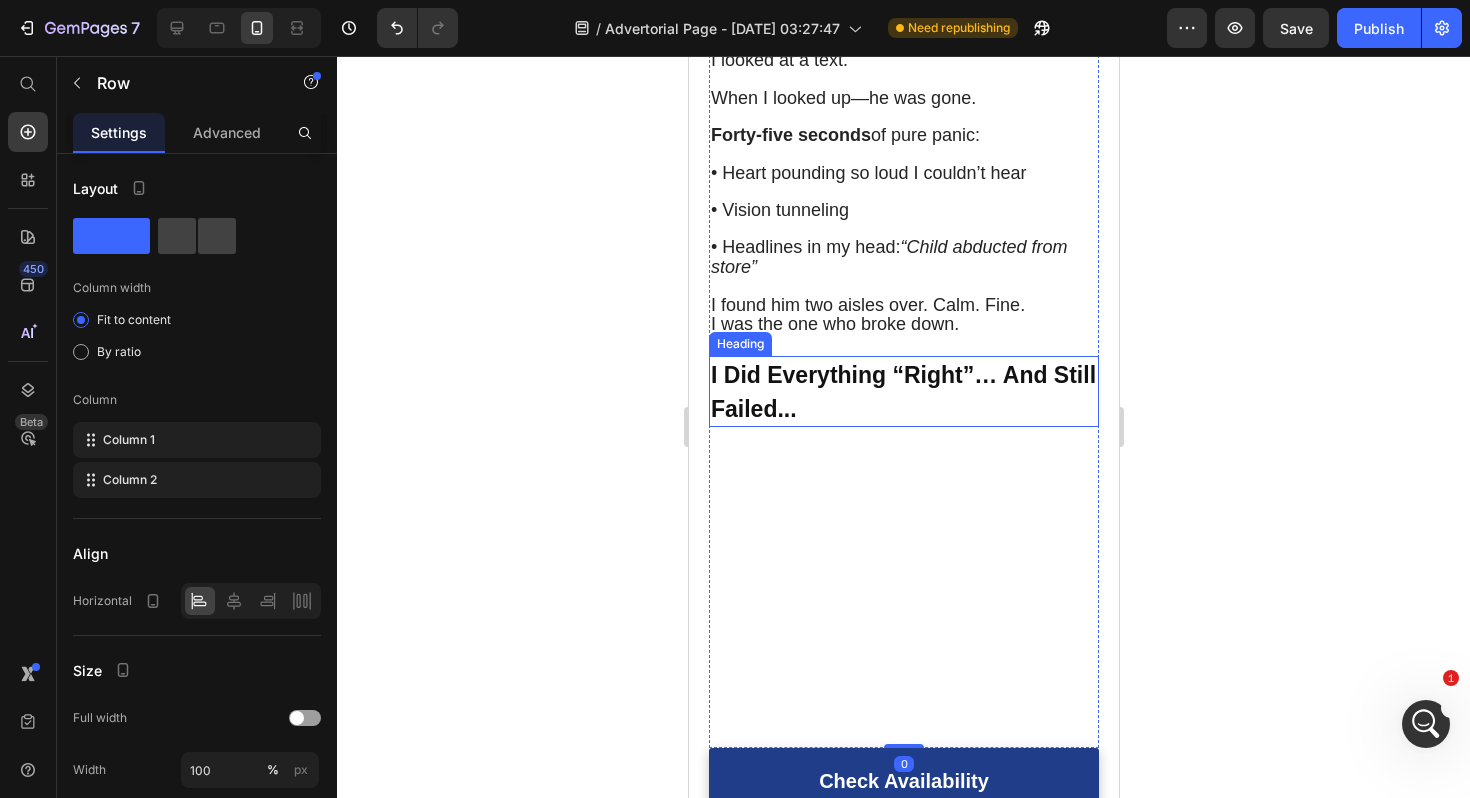 click on "⁠⁠⁠⁠⁠⁠⁠ I Did Everything “Right”… And Still Failed..." at bounding box center [903, 391] 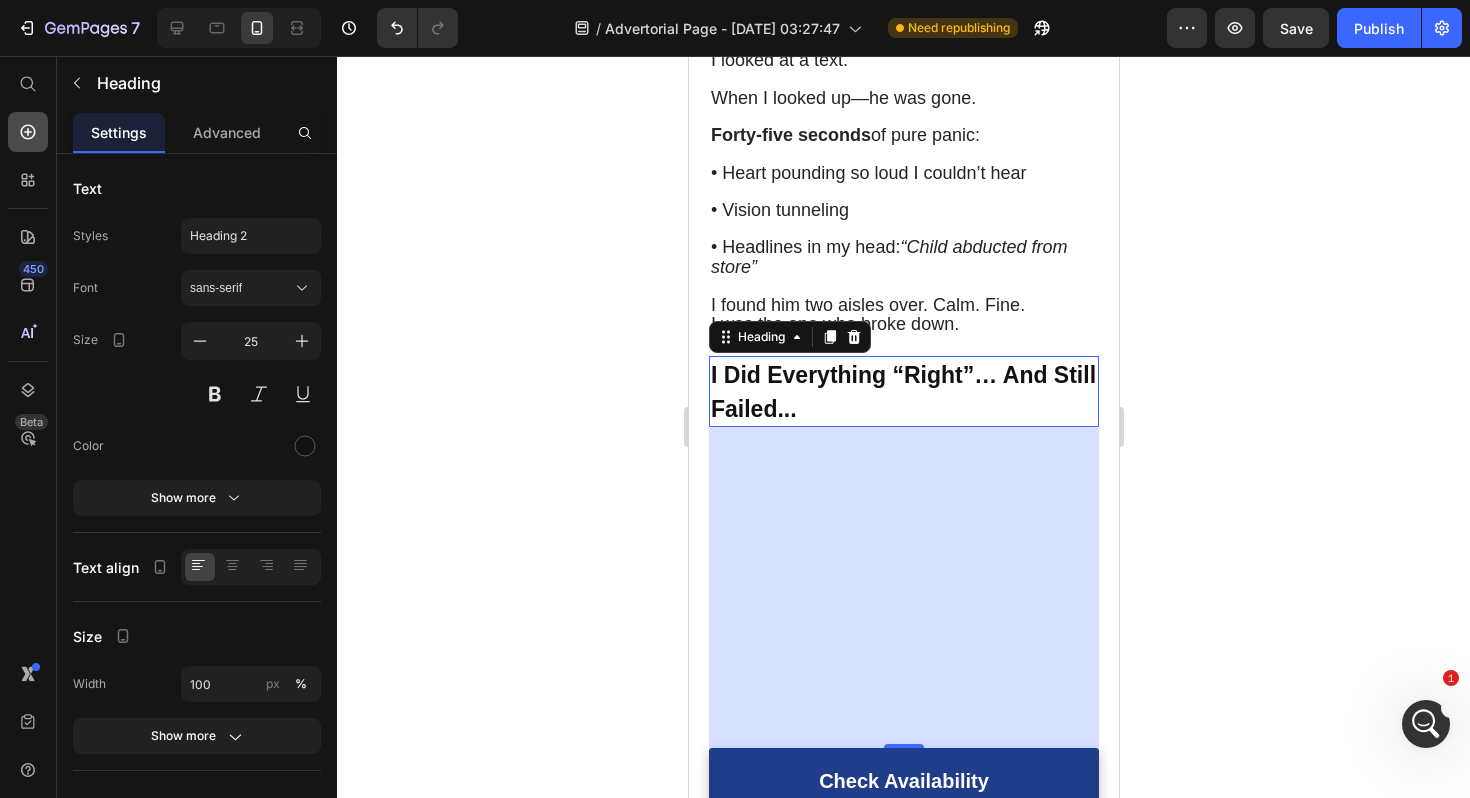 click 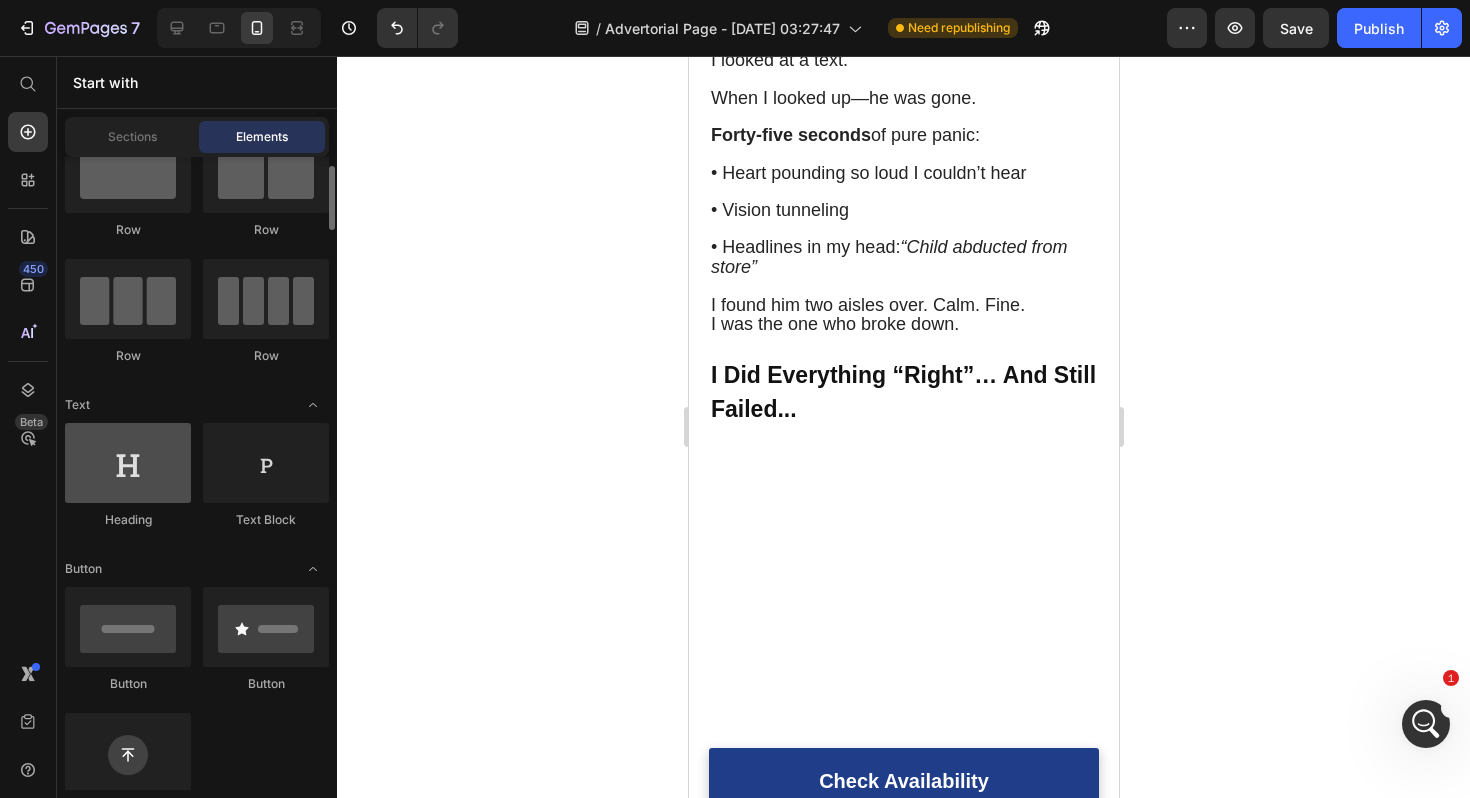 scroll, scrollTop: 70, scrollLeft: 0, axis: vertical 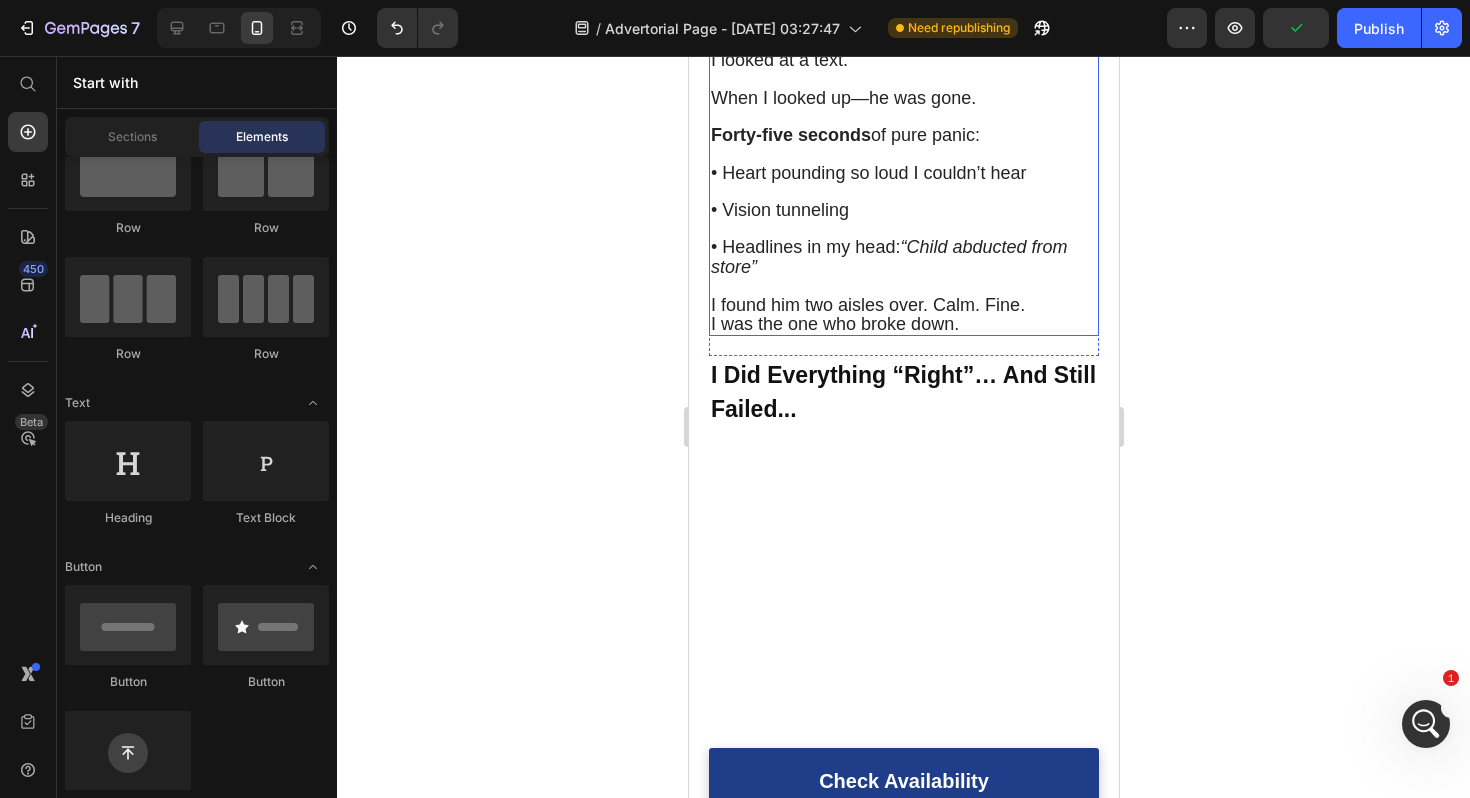 click on "• Vision tunneling" at bounding box center [779, 210] 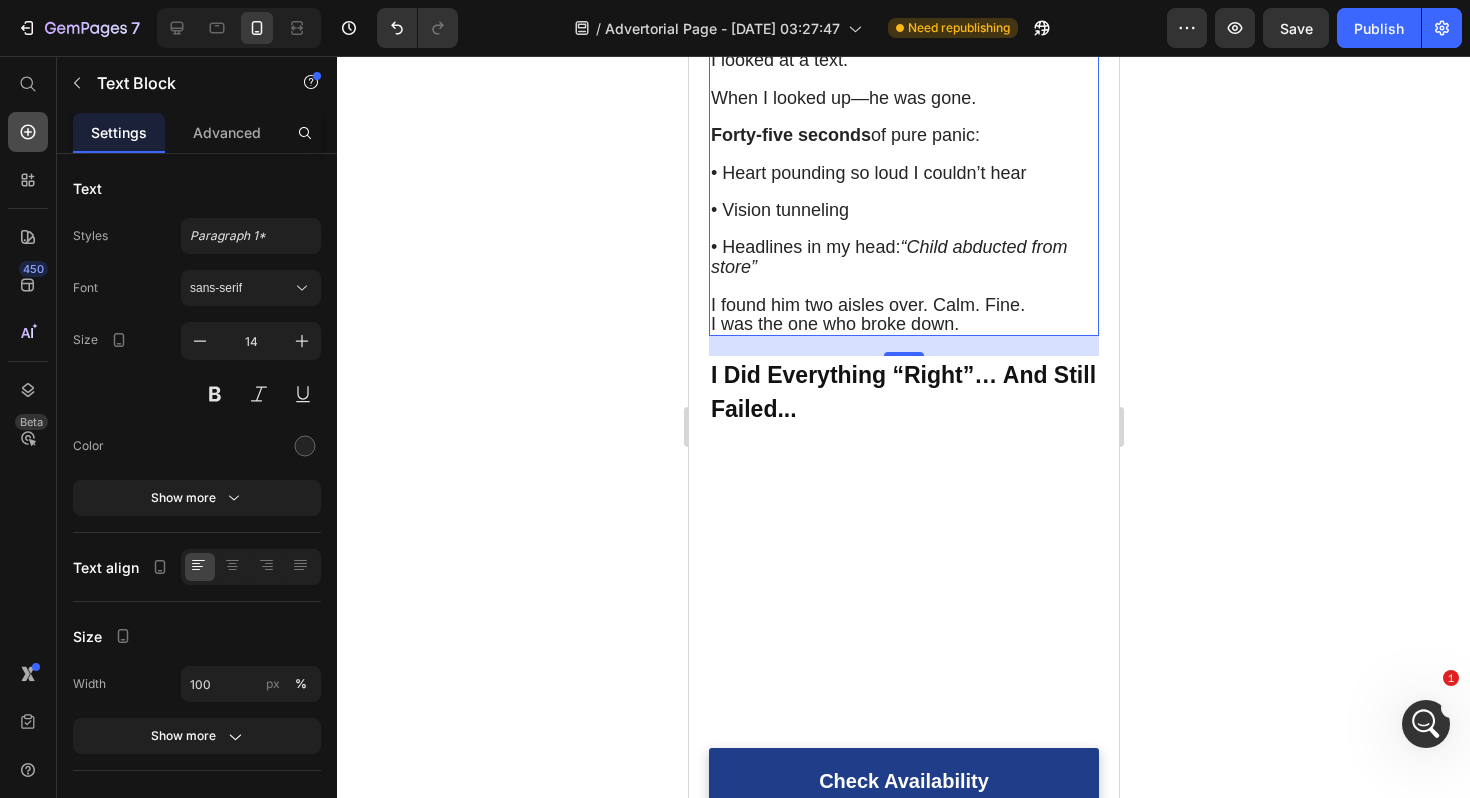 click 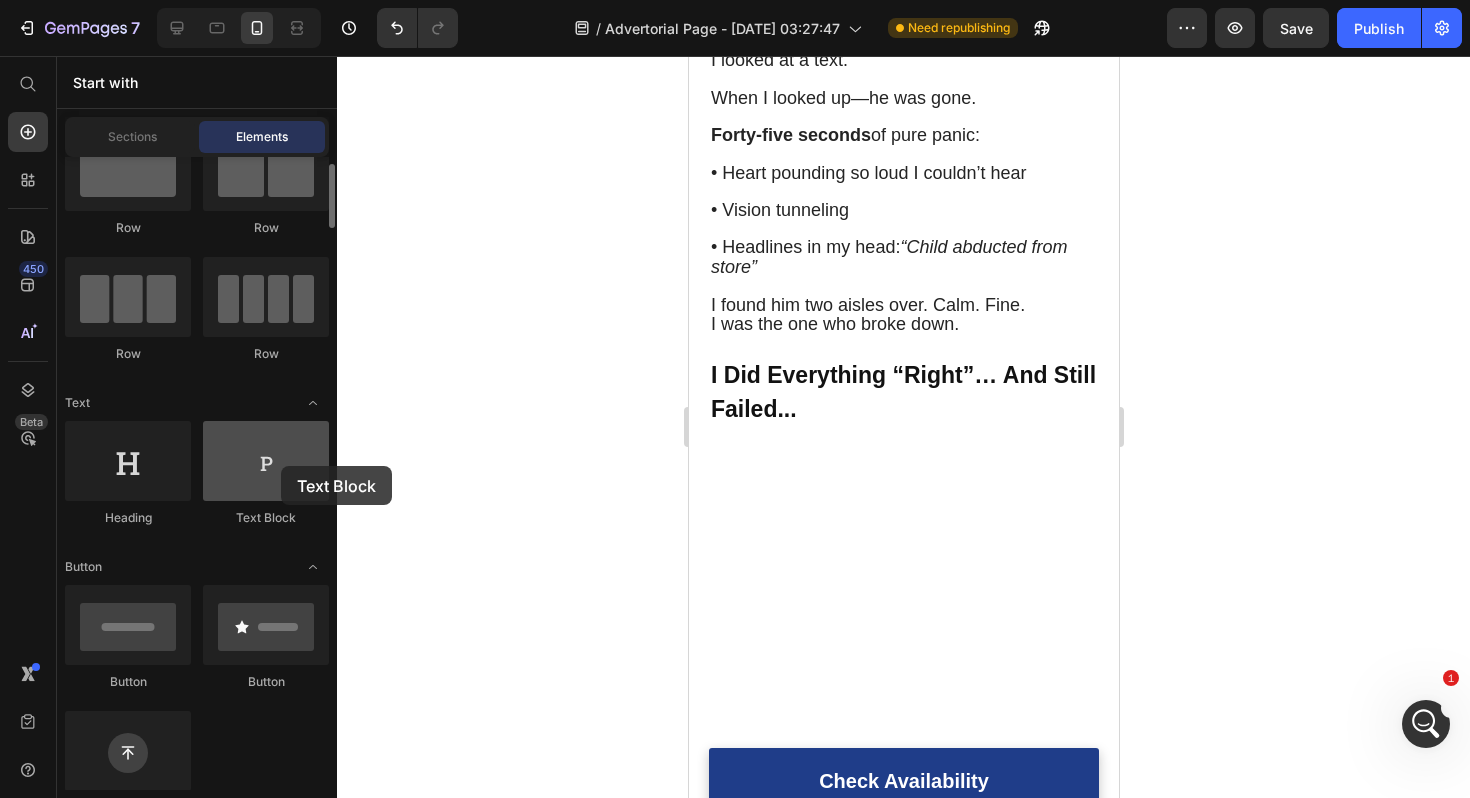 click at bounding box center (266, 461) 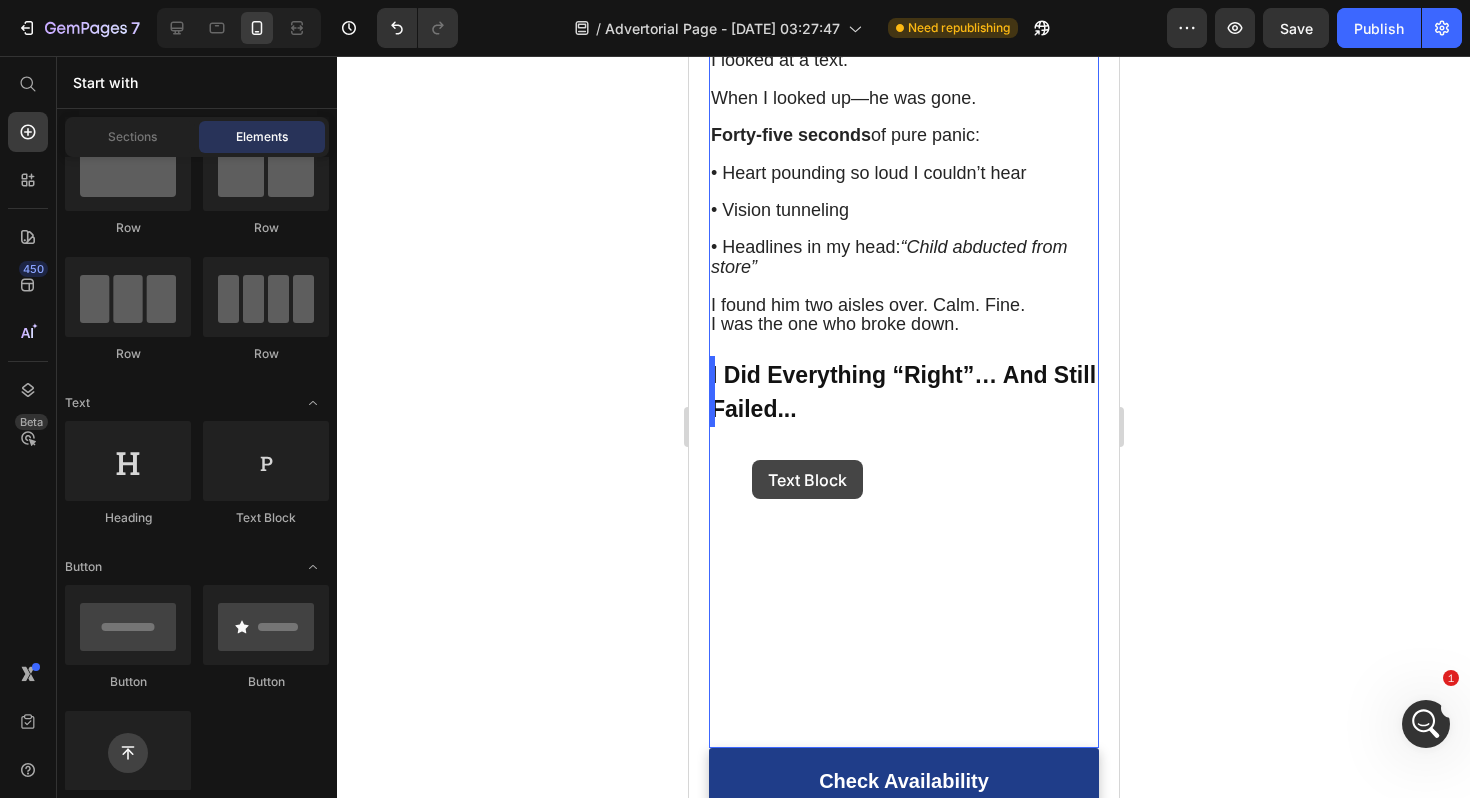 drag, startPoint x: 969, startPoint y: 522, endPoint x: 751, endPoint y: 460, distance: 226.6451 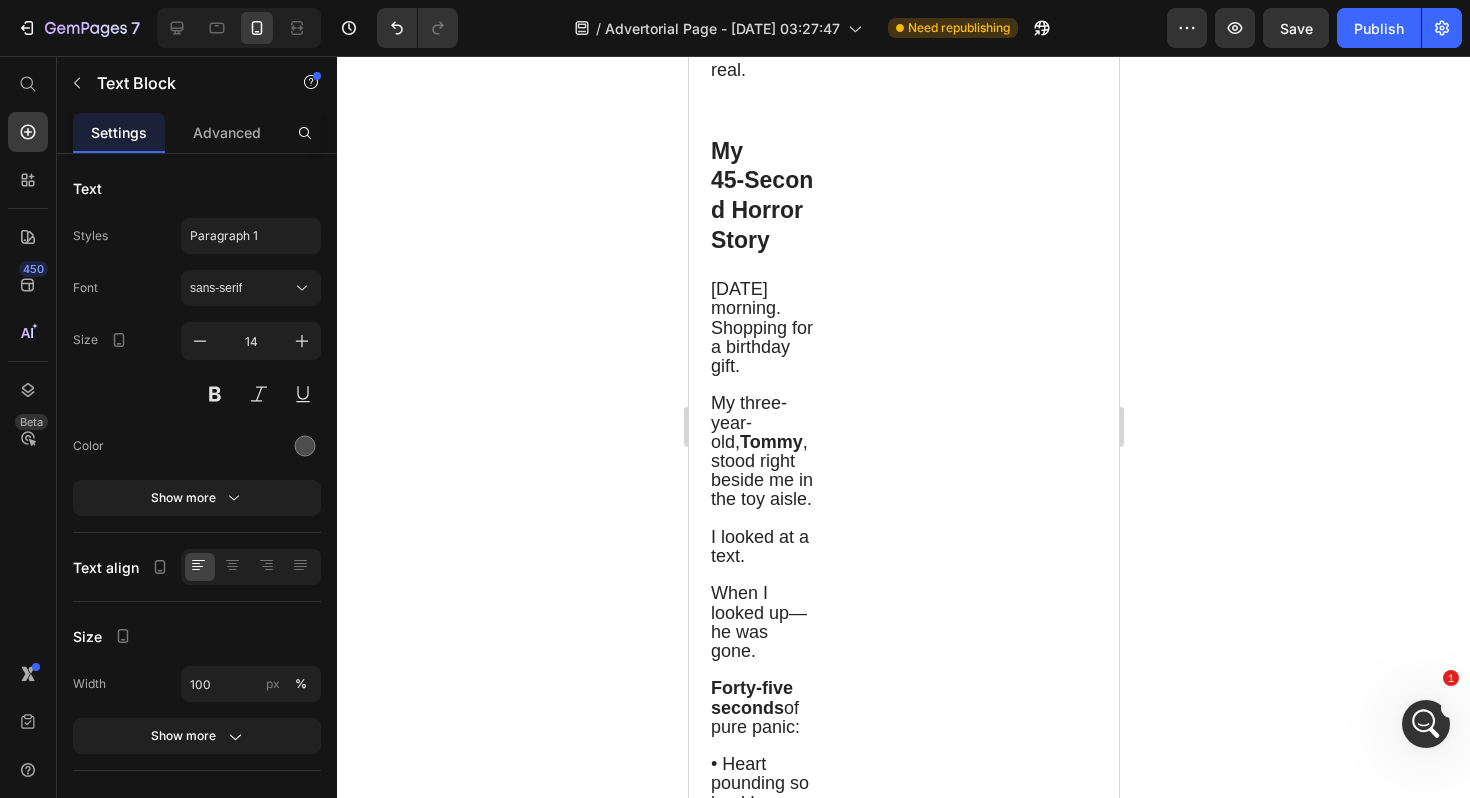 scroll, scrollTop: 2510, scrollLeft: 0, axis: vertical 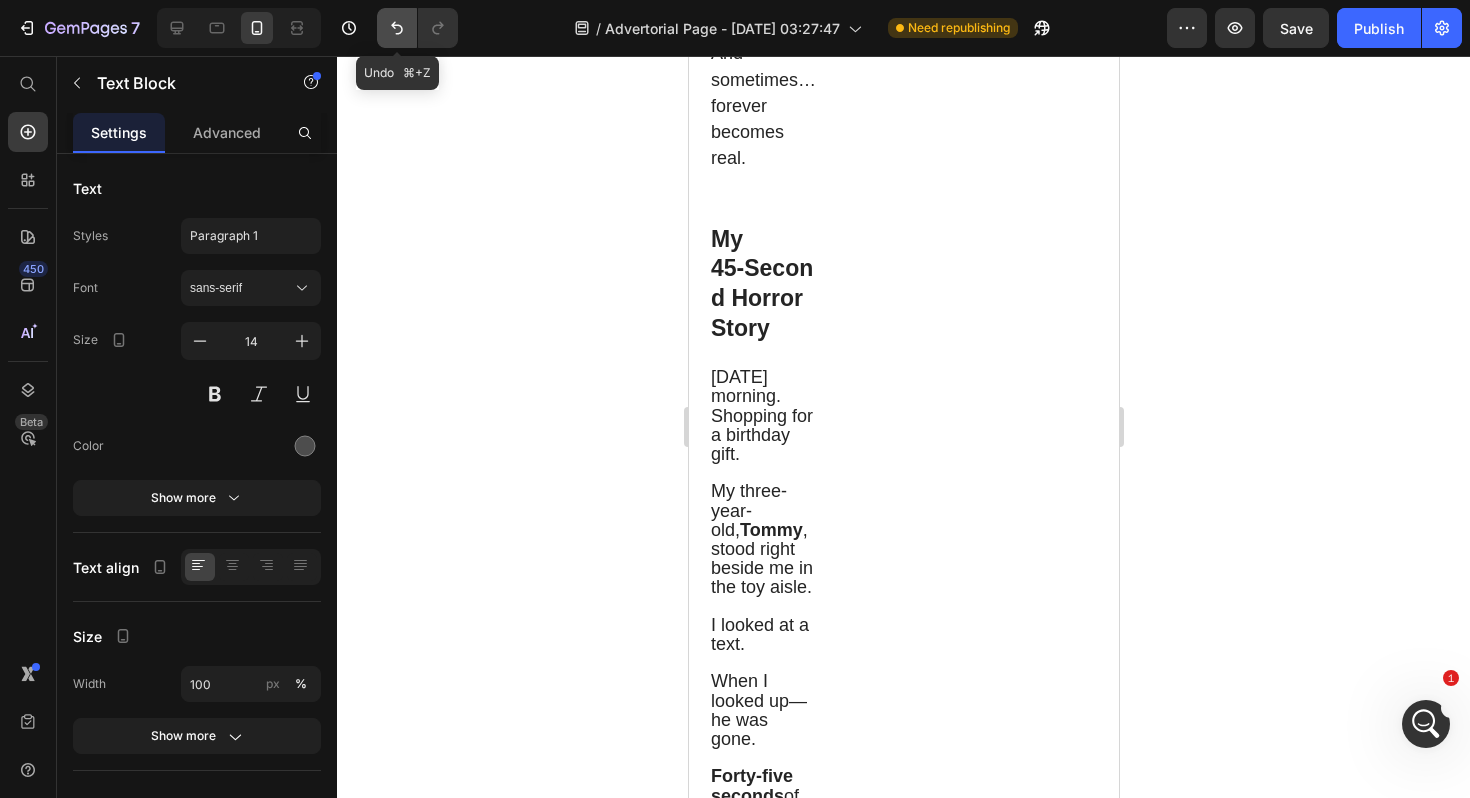 click 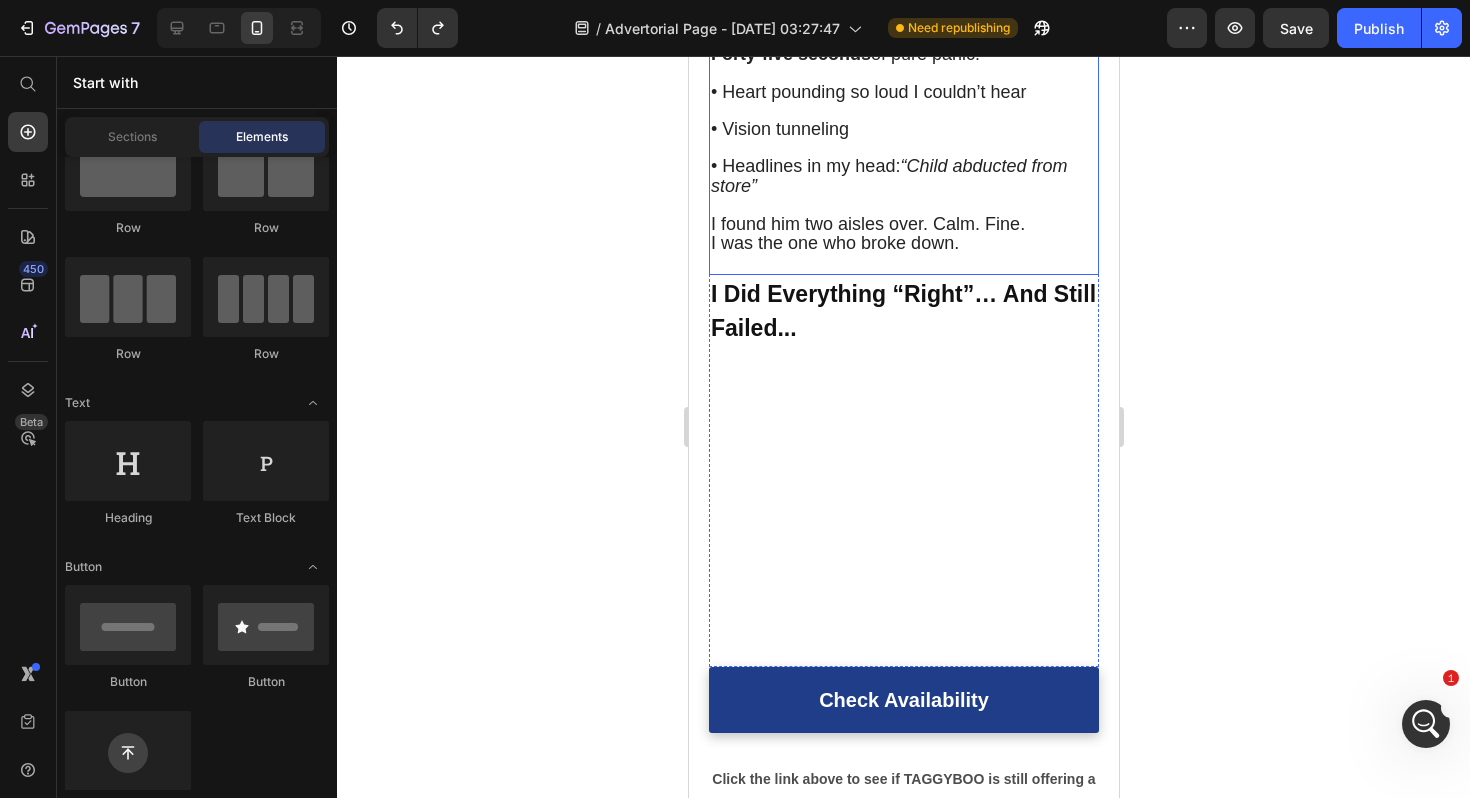 scroll, scrollTop: 1777, scrollLeft: 0, axis: vertical 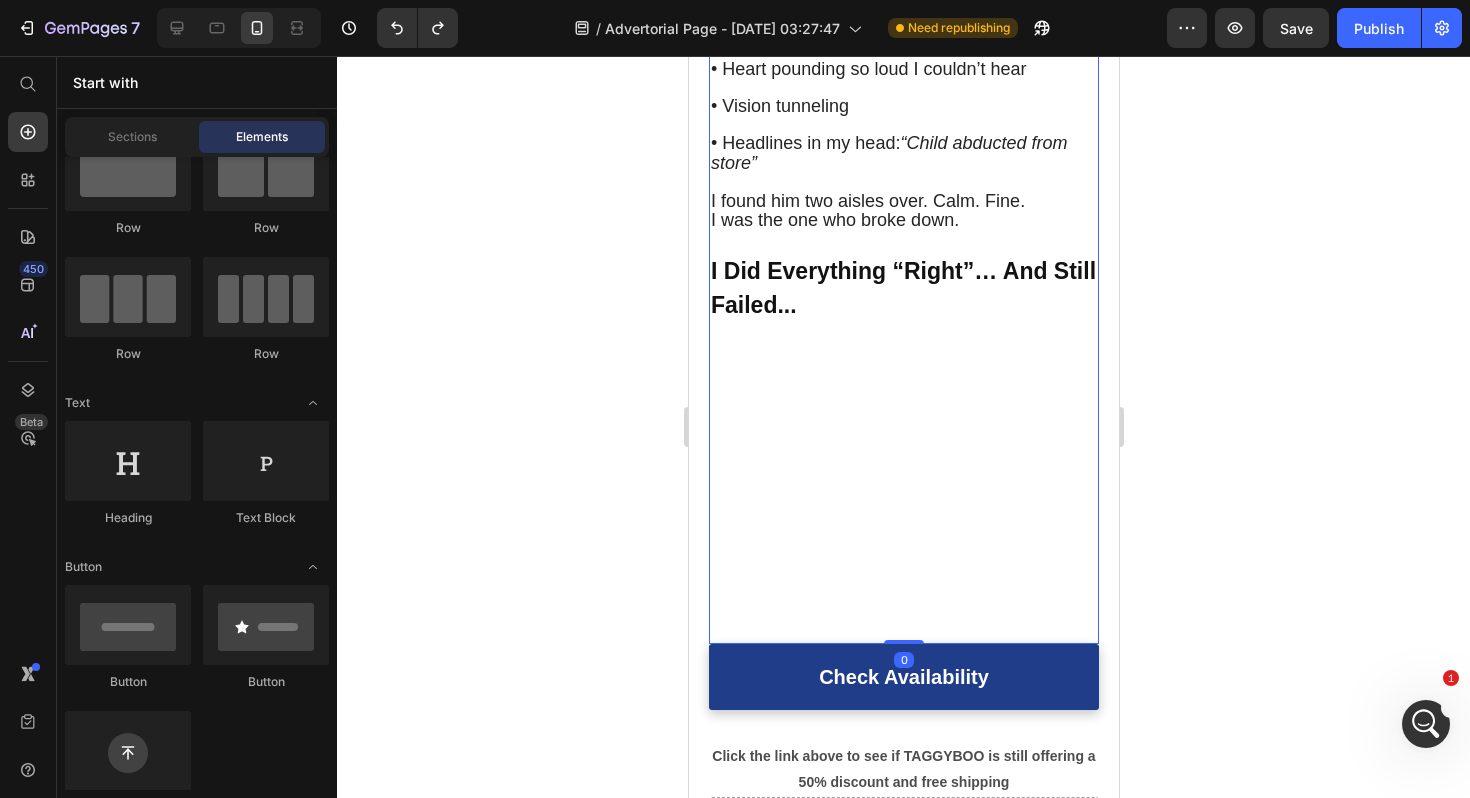 click on "⁠⁠⁠⁠⁠⁠⁠ I Did Everything “Right”… And Still Failed... Heading" at bounding box center [903, 448] 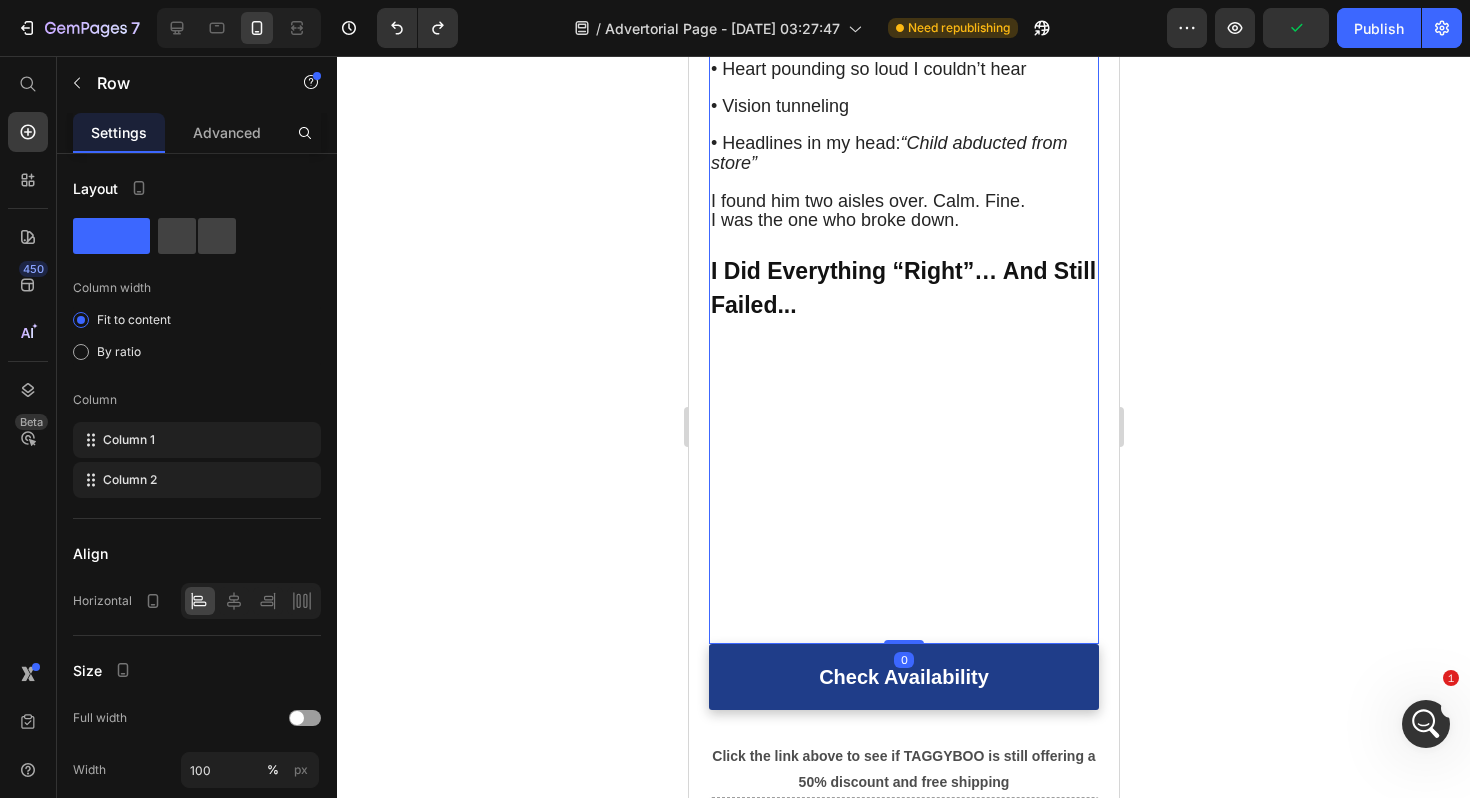 drag, startPoint x: 905, startPoint y: 639, endPoint x: 936, endPoint y: 414, distance: 227.12552 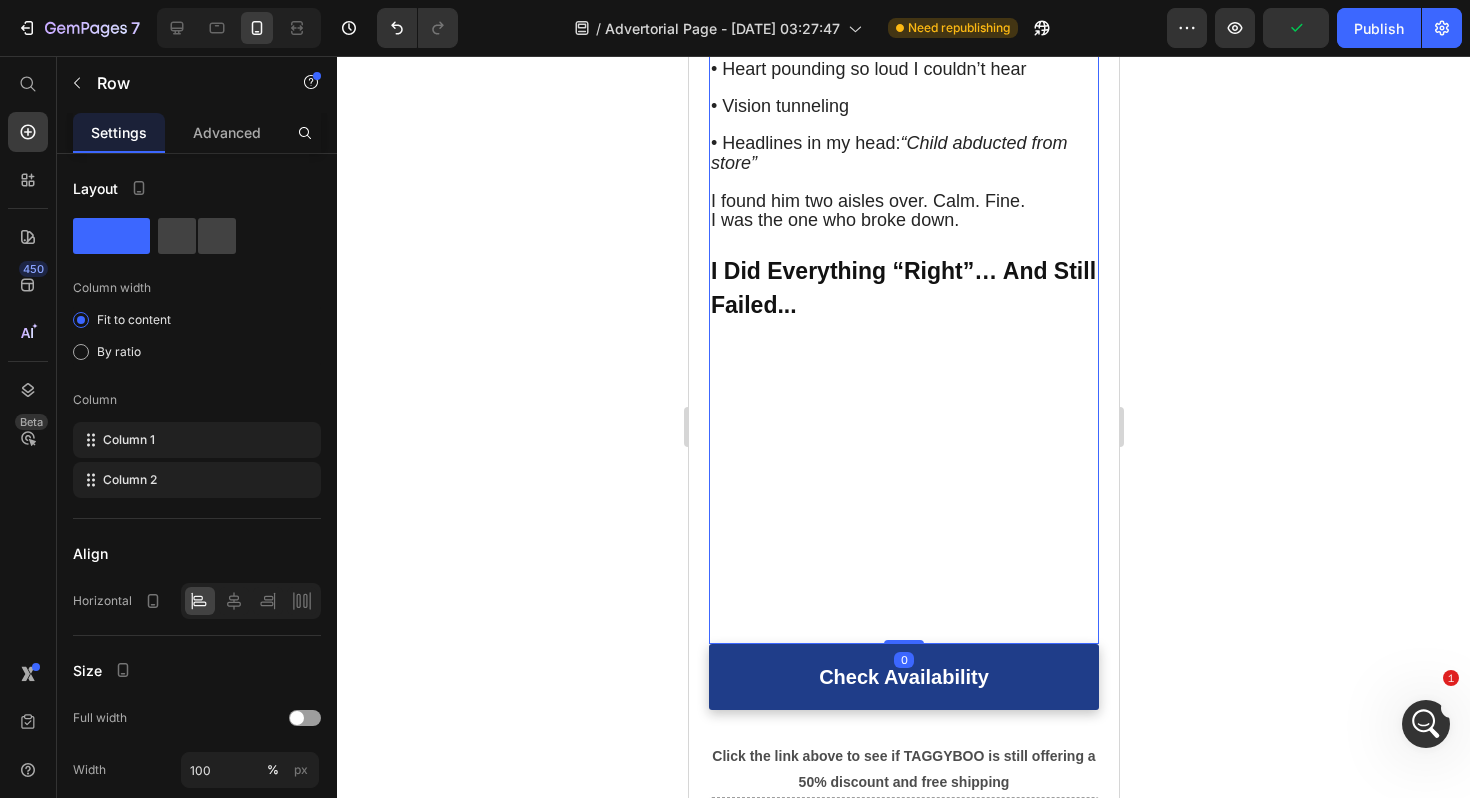 click on "⁠⁠⁠⁠⁠⁠⁠ I Did Everything “Right”… And Still Failed... Heading" at bounding box center (903, 448) 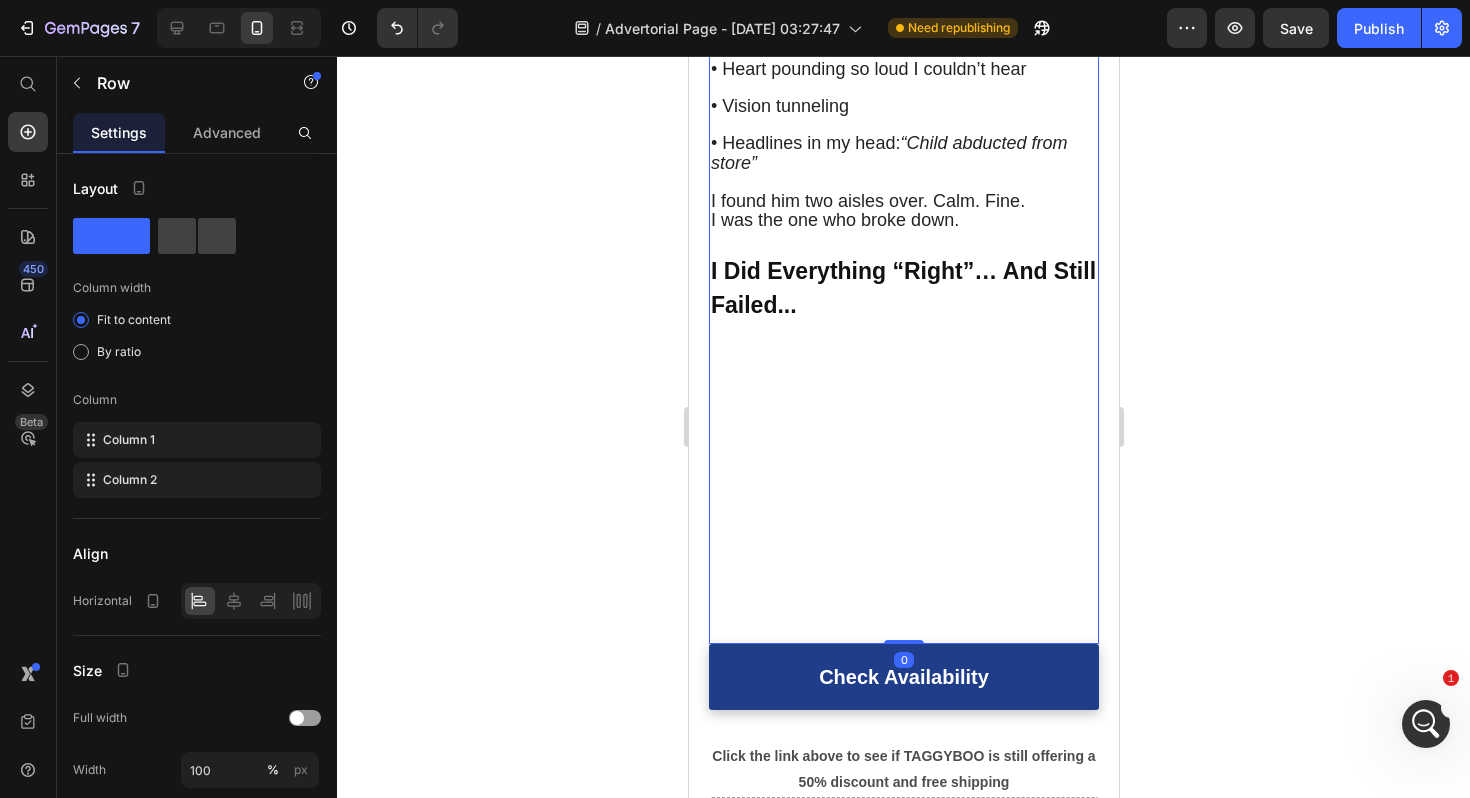 drag, startPoint x: 902, startPoint y: 641, endPoint x: 896, endPoint y: 320, distance: 321.05606 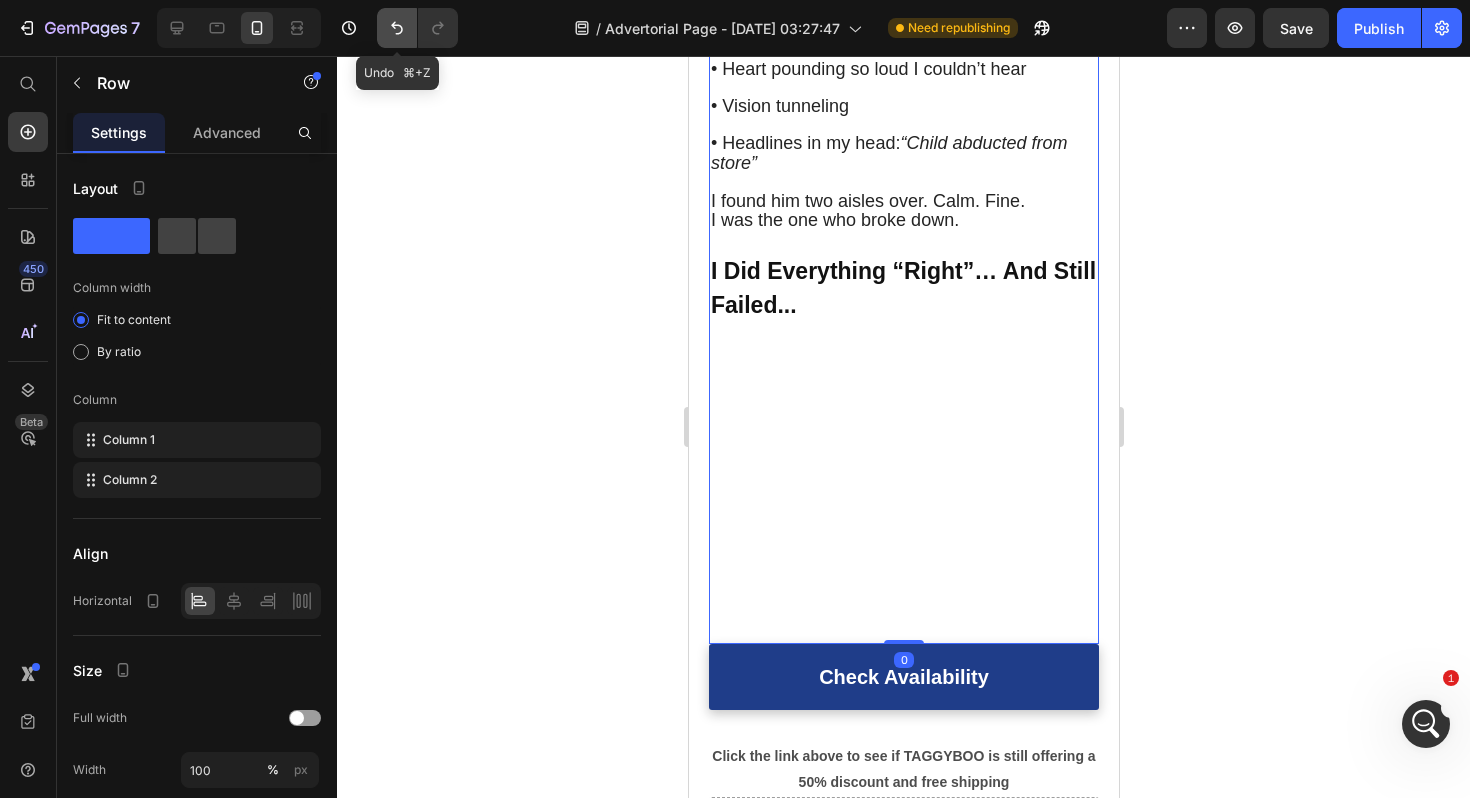 click 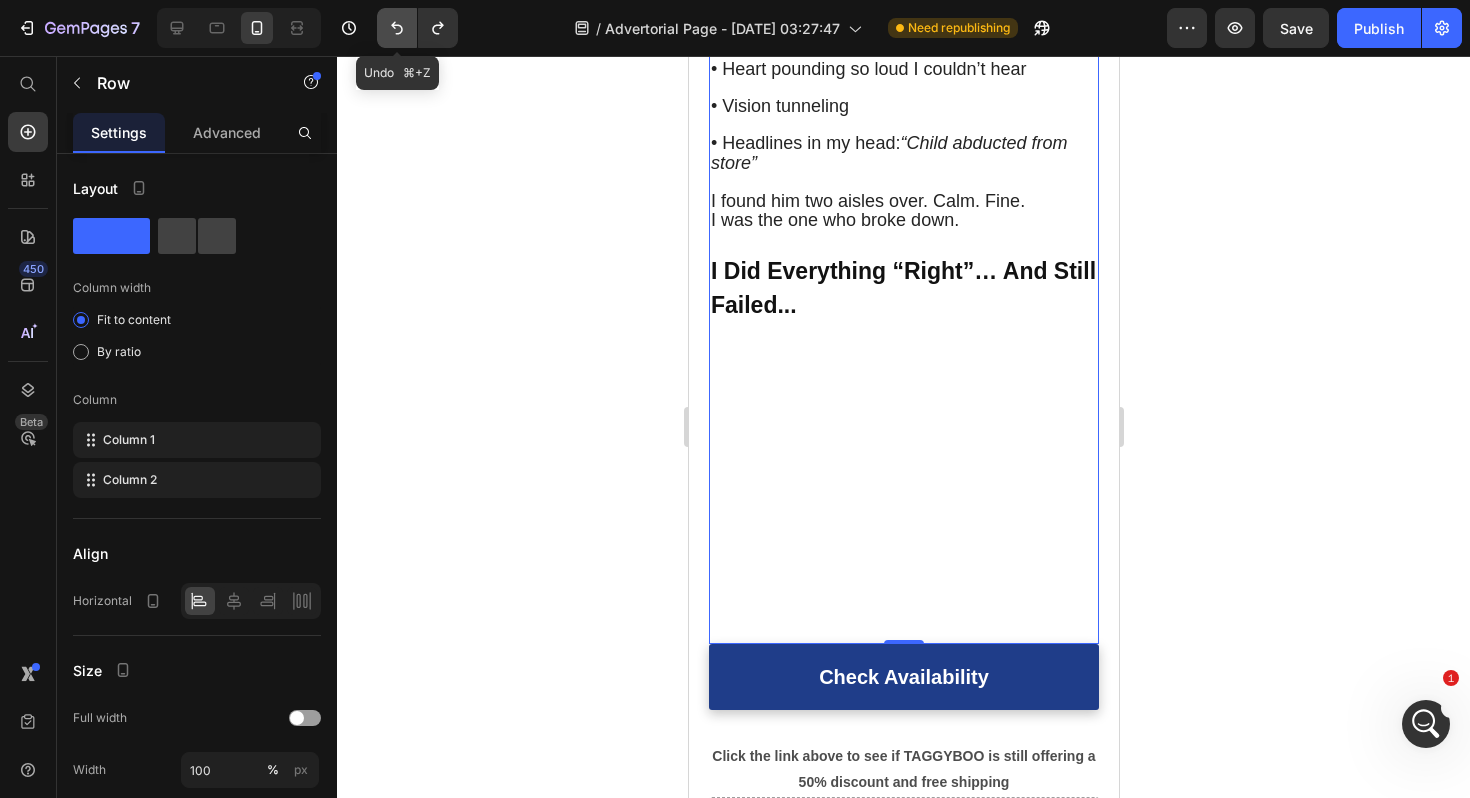 click 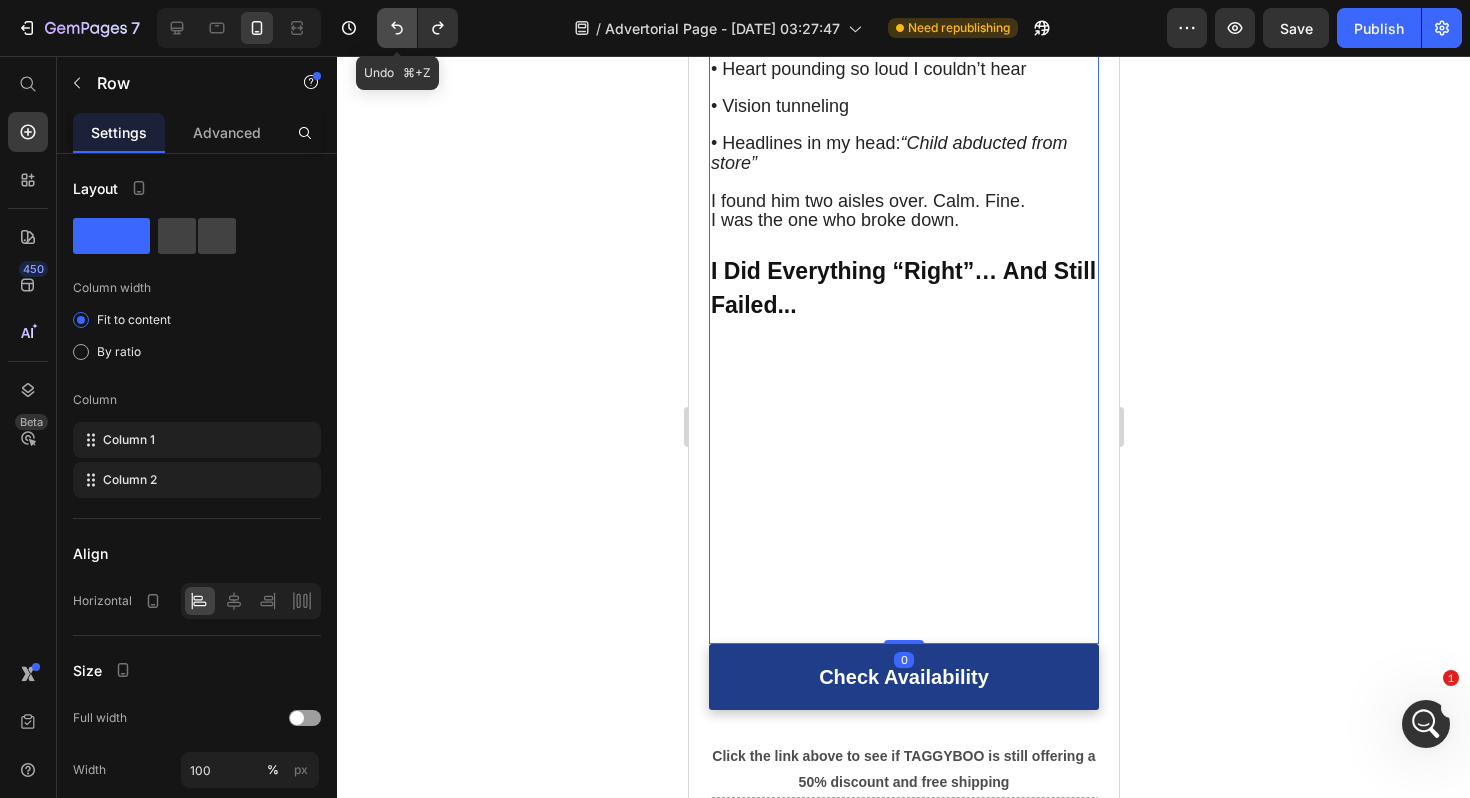 click 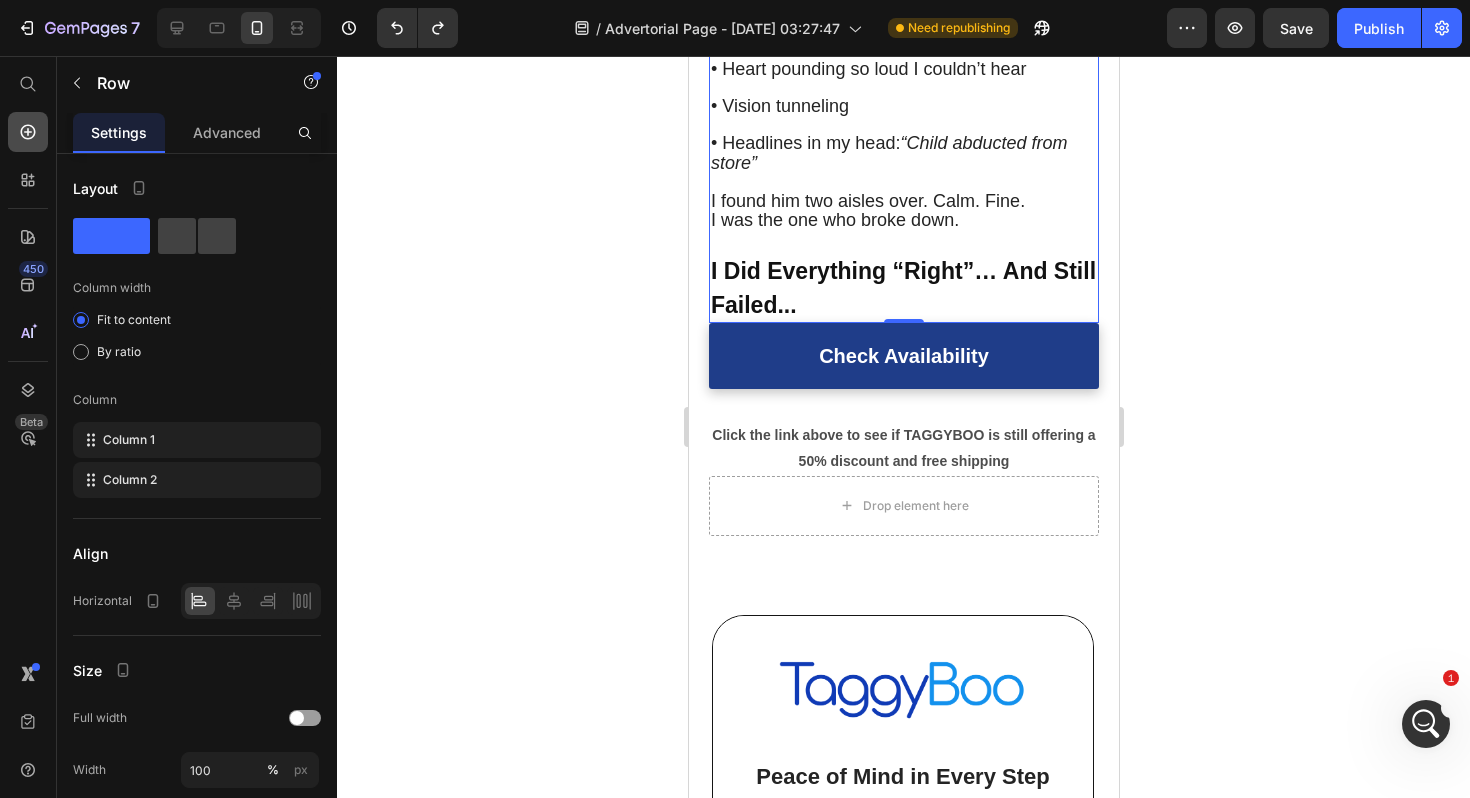 click 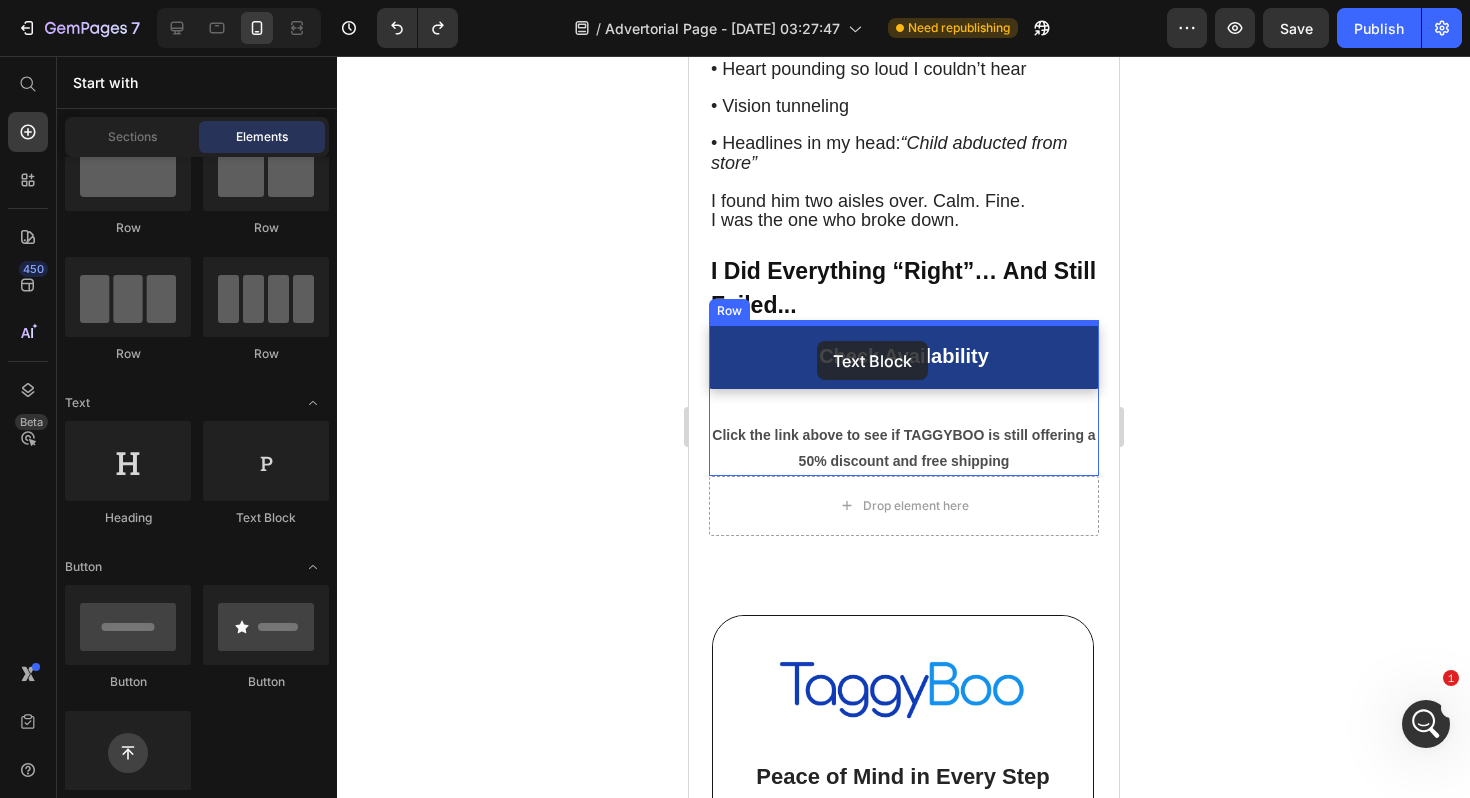 drag, startPoint x: 952, startPoint y: 509, endPoint x: 816, endPoint y: 341, distance: 216.1481 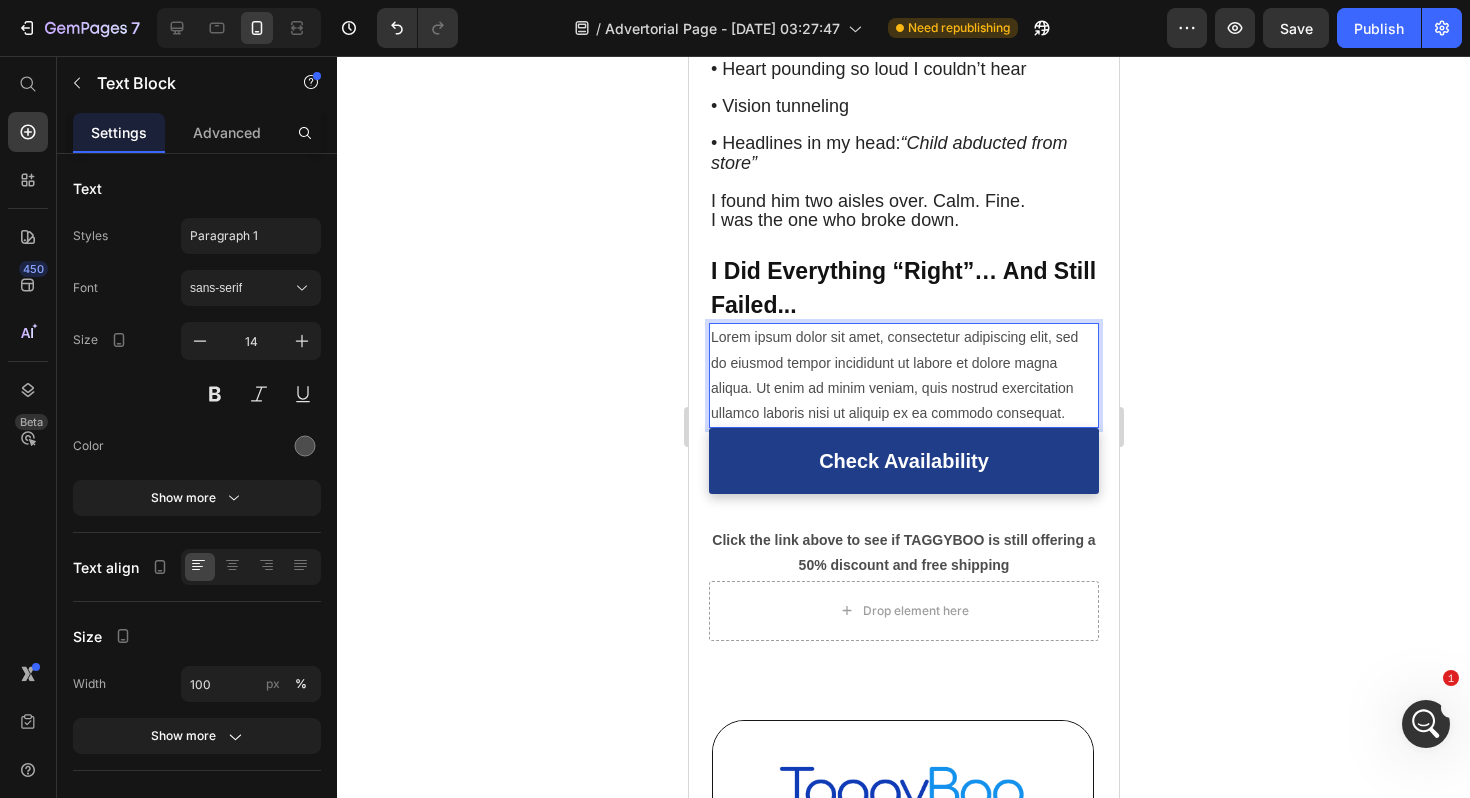 click on "Lorem ipsum dolor sit amet, consectetur adipiscing elit, sed do eiusmod tempor incididunt ut labore et dolore magna aliqua. Ut enim ad minim veniam, quis nostrud exercitation ullamco laboris nisi ut aliquip ex ea commodo consequat." at bounding box center (903, 375) 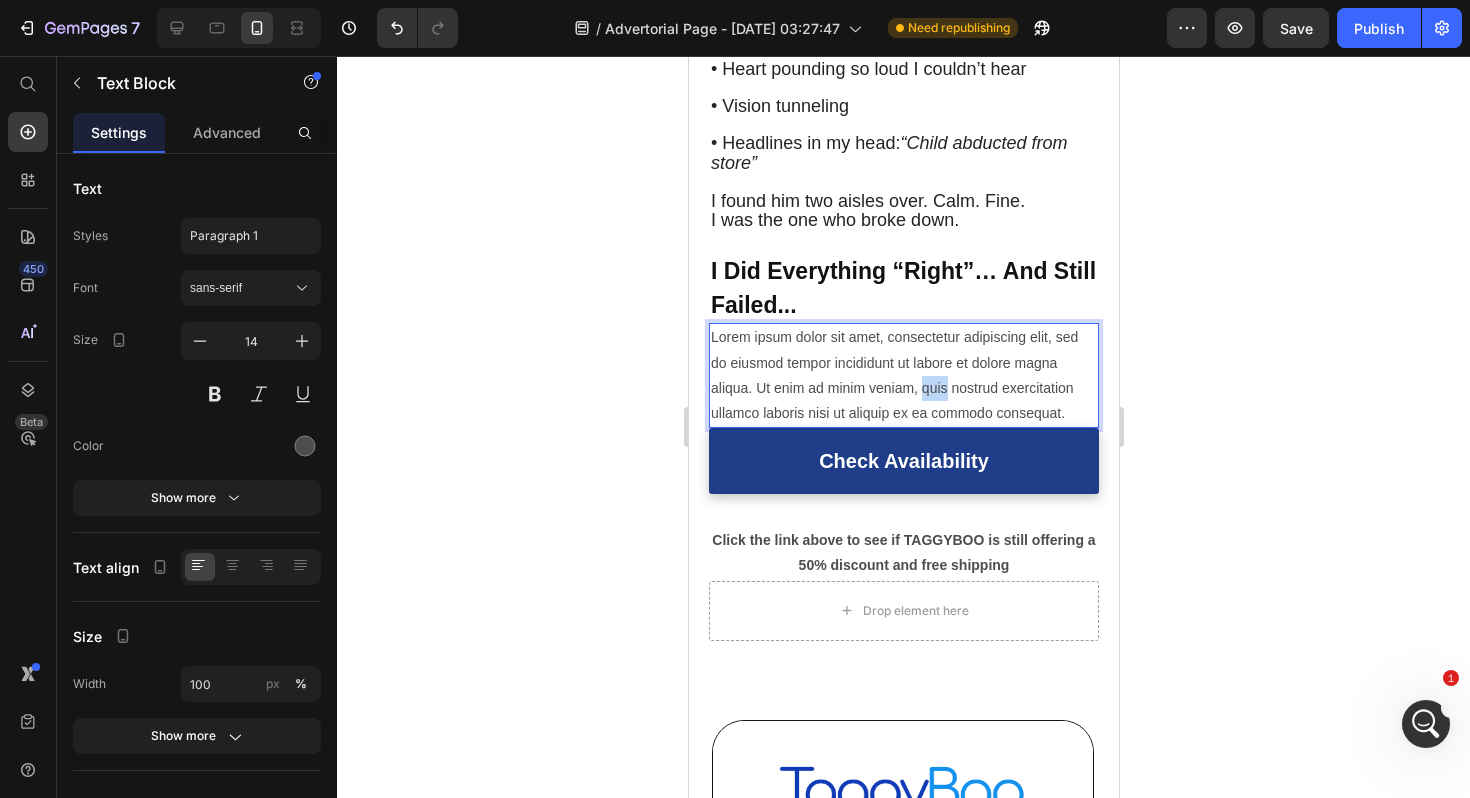click on "Lorem ipsum dolor sit amet, consectetur adipiscing elit, sed do eiusmod tempor incididunt ut labore et dolore magna aliqua. Ut enim ad minim veniam, quis nostrud exercitation ullamco laboris nisi ut aliquip ex ea commodo consequat." at bounding box center (903, 375) 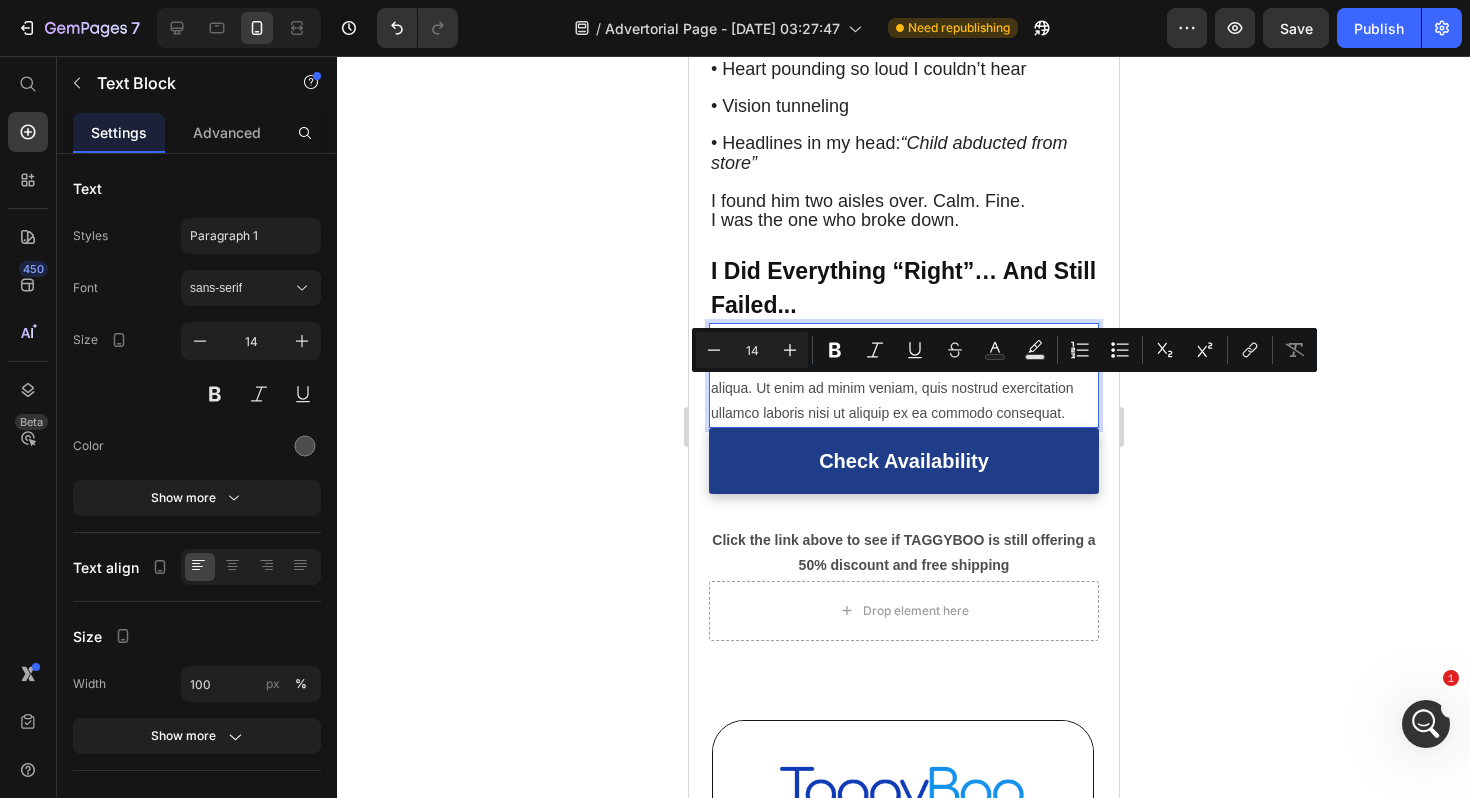 click on "Lorem ipsum dolor sit amet, consectetur adipiscing elit, sed do eiusmod tempor incididunt ut labore et dolore magna aliqua. Ut enim ad minim veniam, quis nostrud exercitation ullamco laboris nisi ut aliquip ex ea commodo consequat." at bounding box center [903, 375] 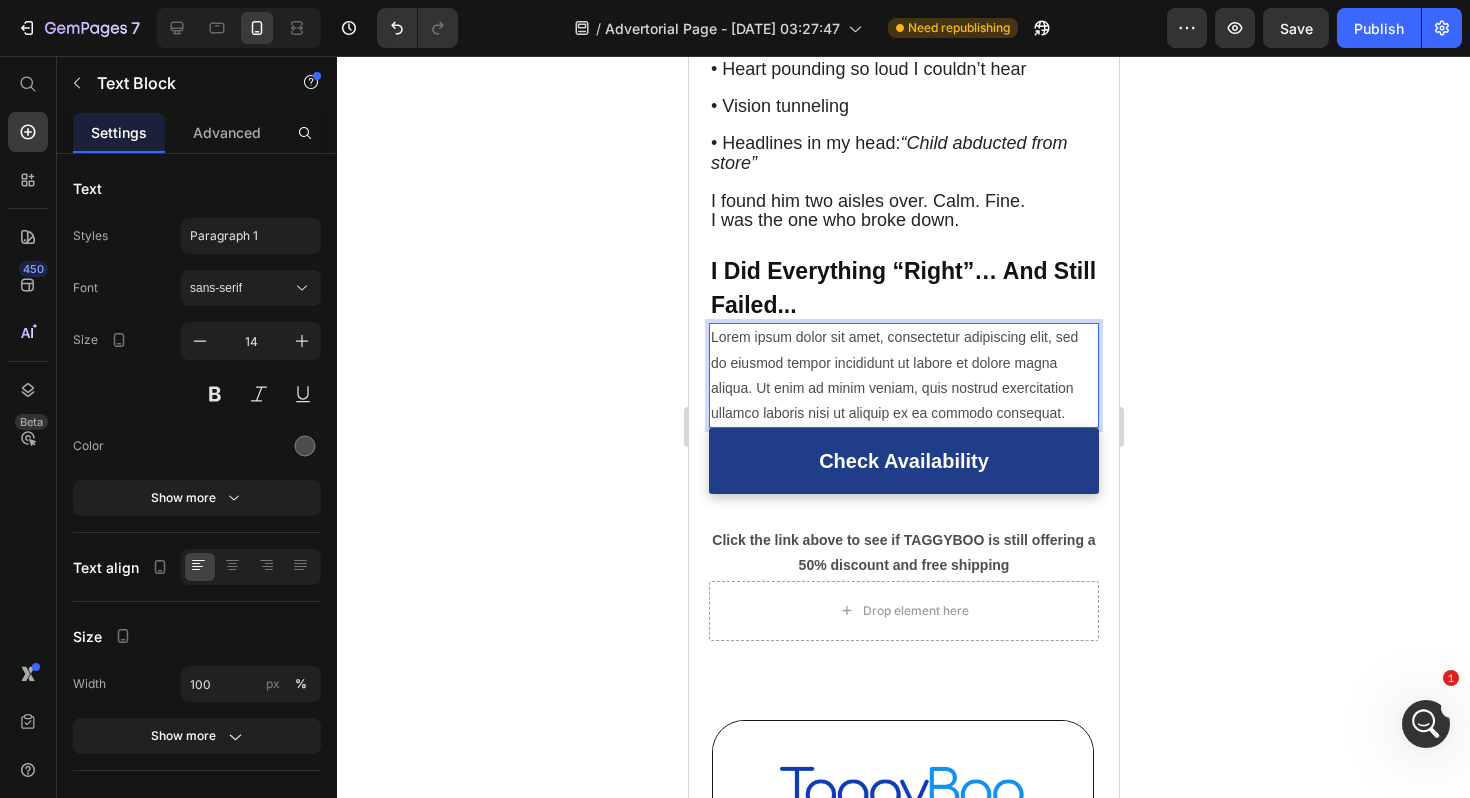 drag, startPoint x: 1062, startPoint y: 414, endPoint x: 708, endPoint y: 344, distance: 360.85455 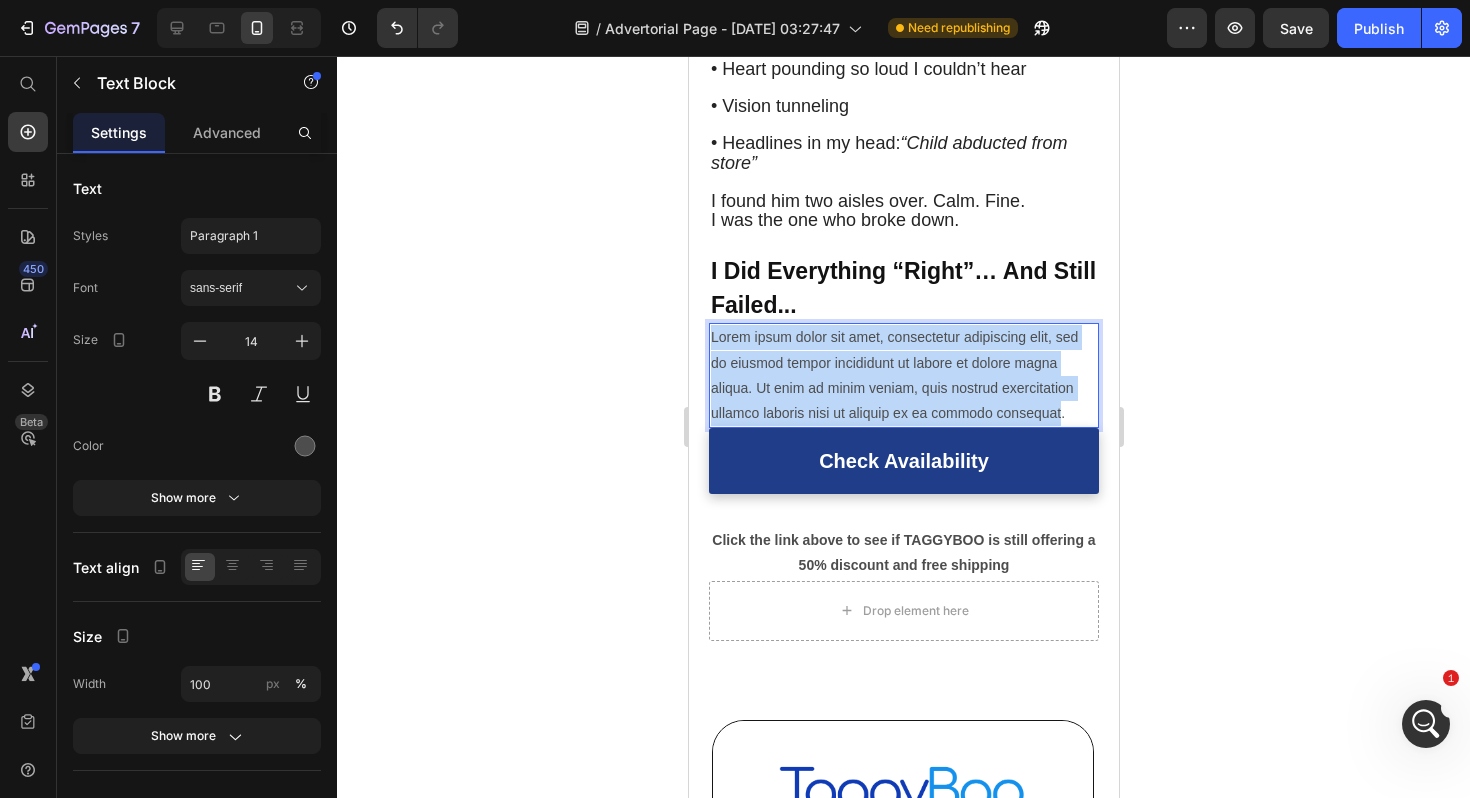 drag, startPoint x: 708, startPoint y: 340, endPoint x: 1052, endPoint y: 421, distance: 353.40768 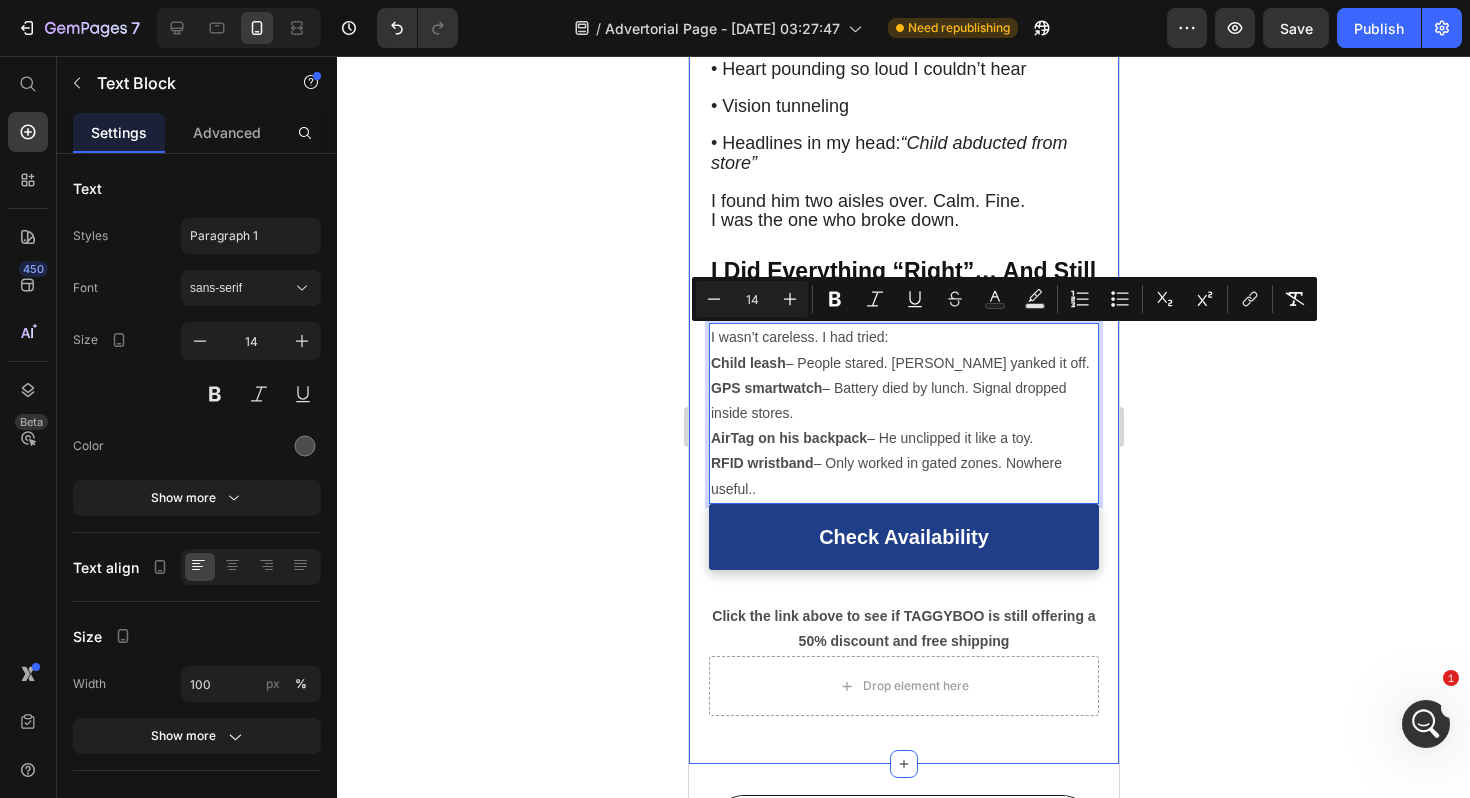 drag, startPoint x: 760, startPoint y: 489, endPoint x: 698, endPoint y: 343, distance: 158.61903 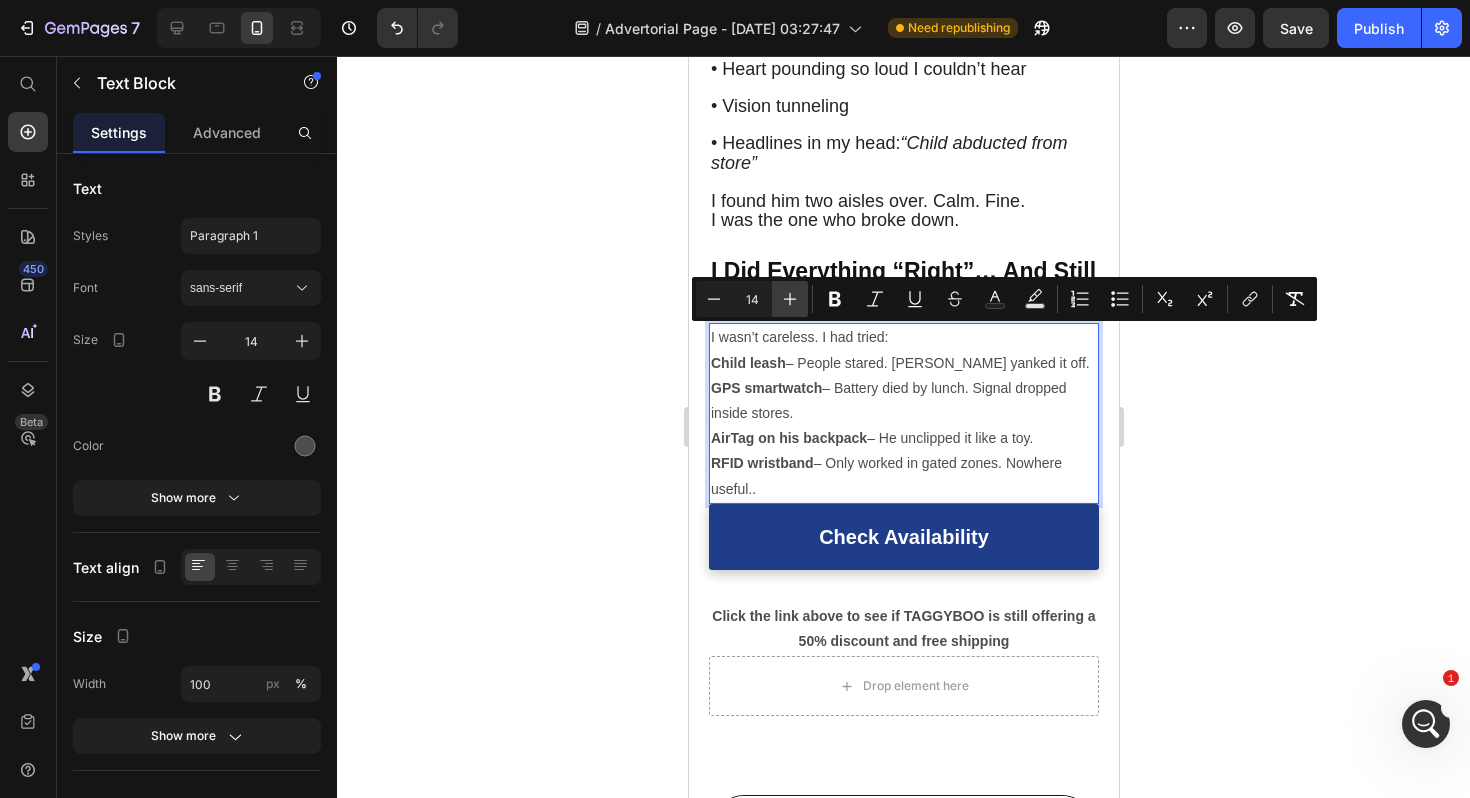 click 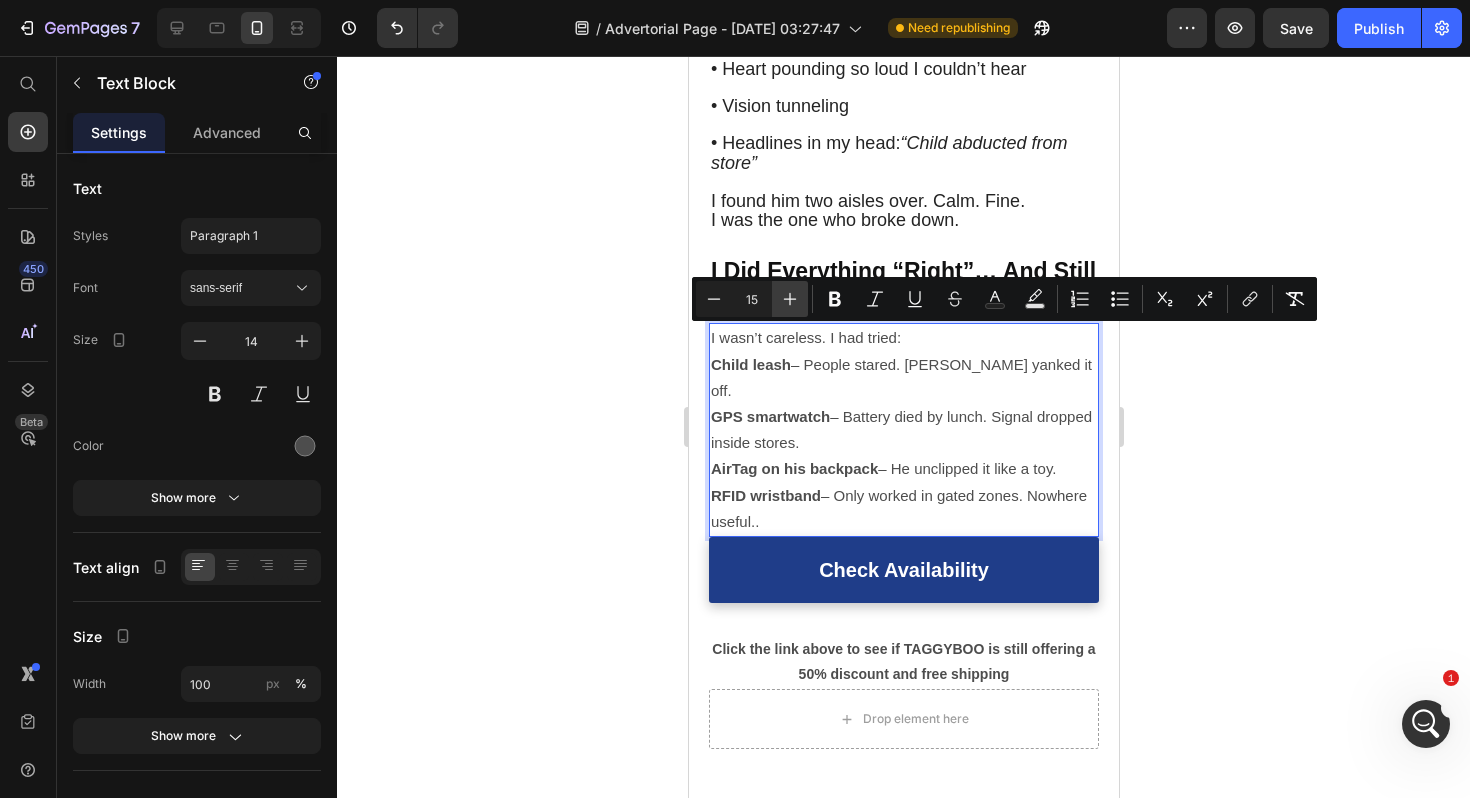 click 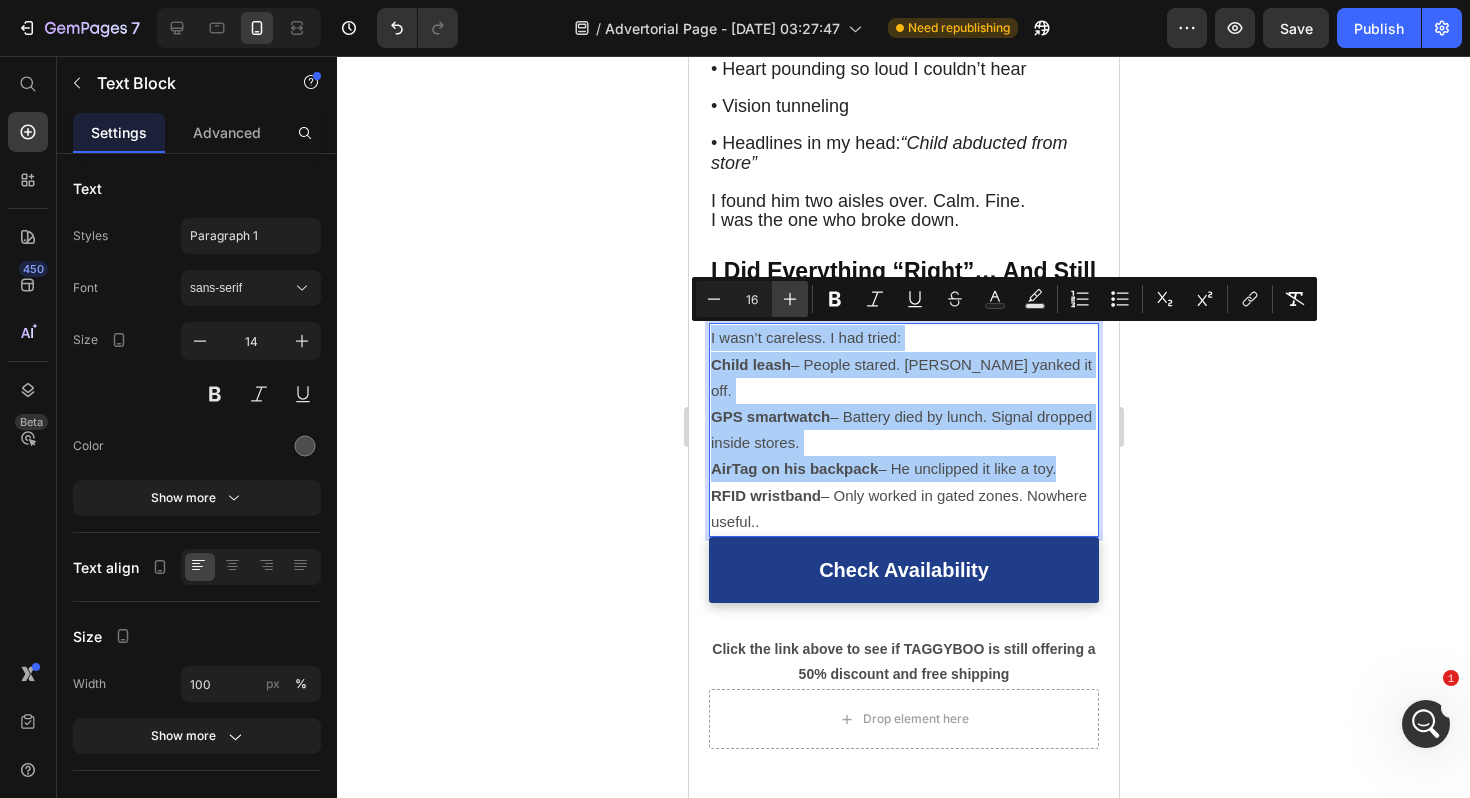 click 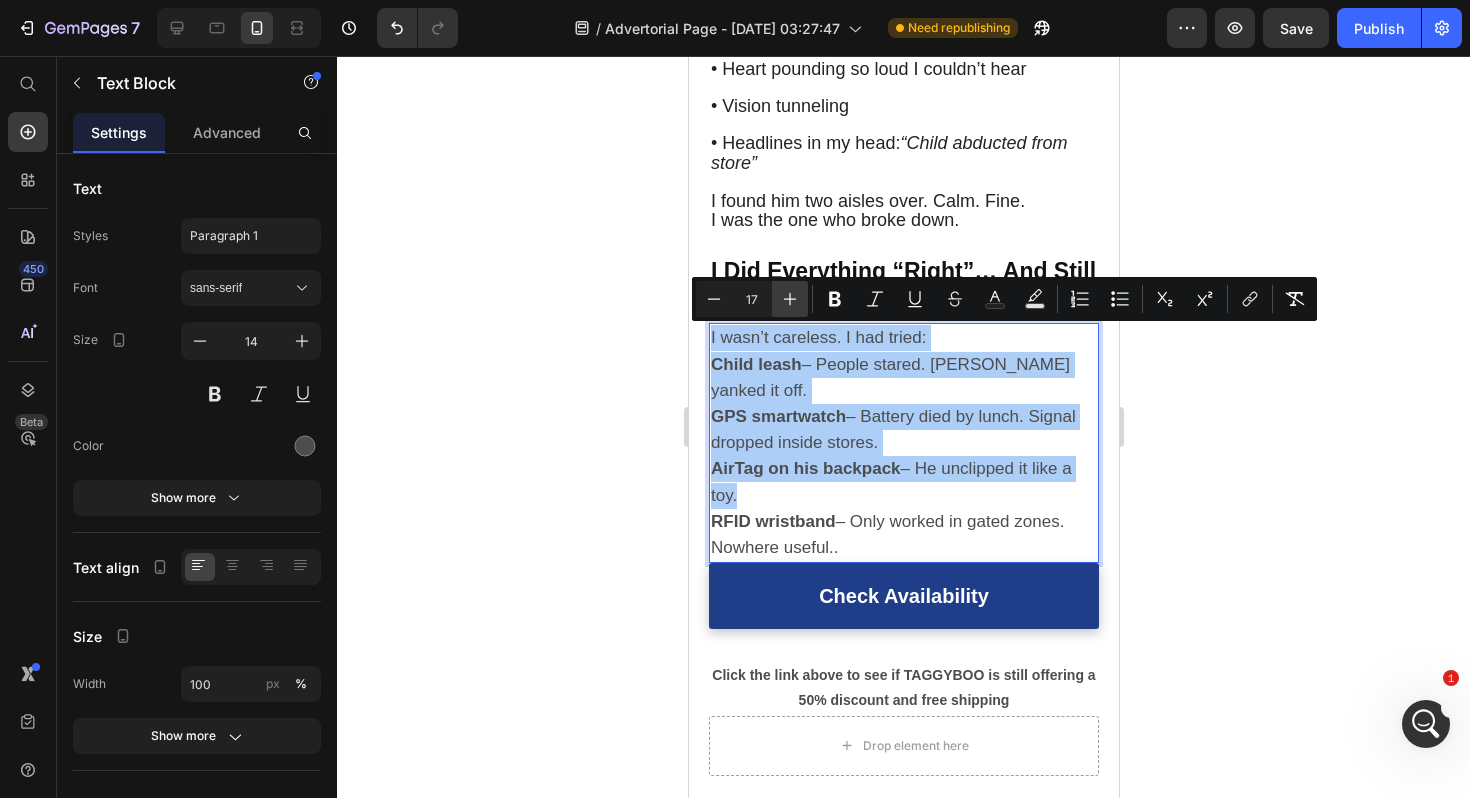 click 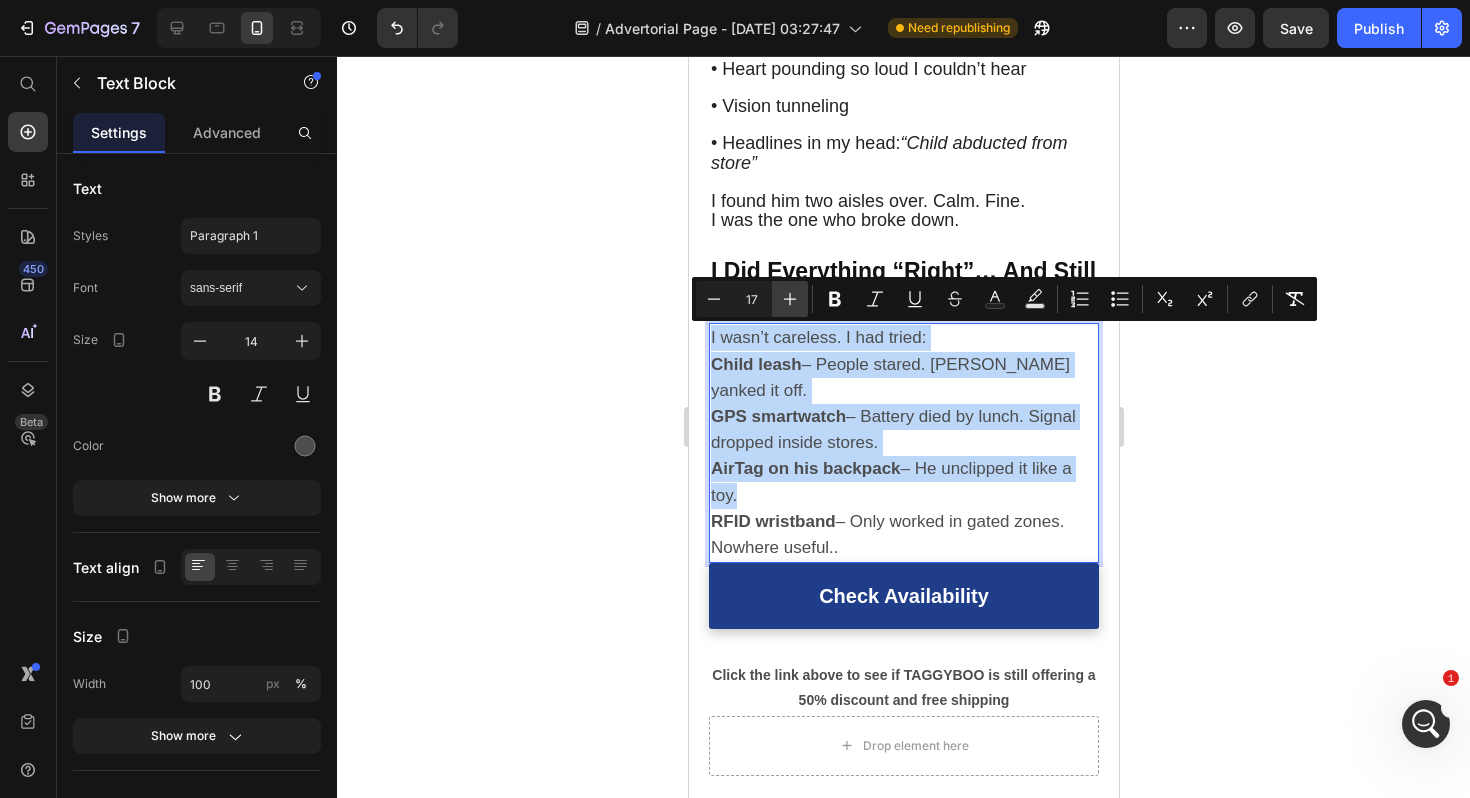 type on "18" 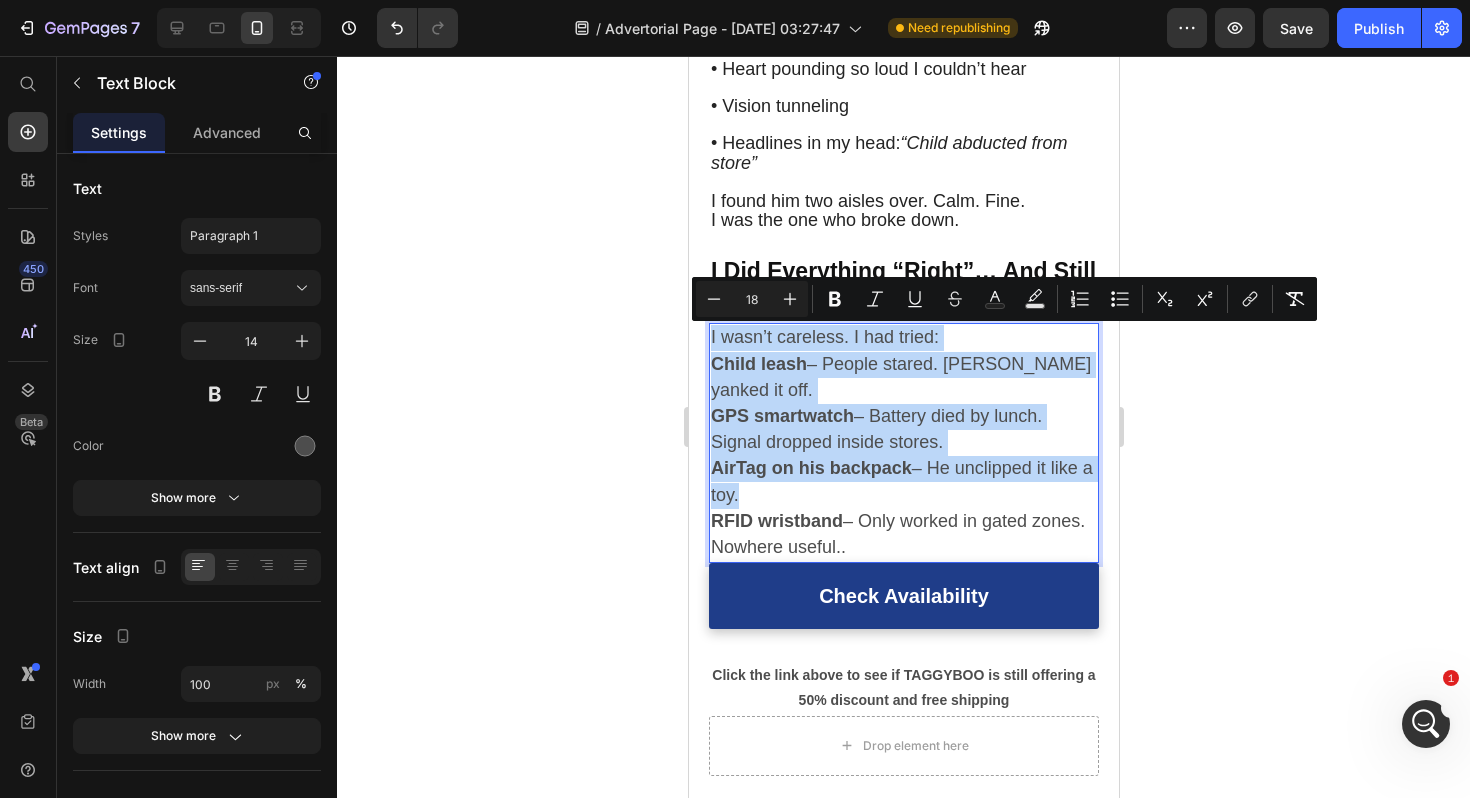 click on "GPS smartwatch" at bounding box center (781, 416) 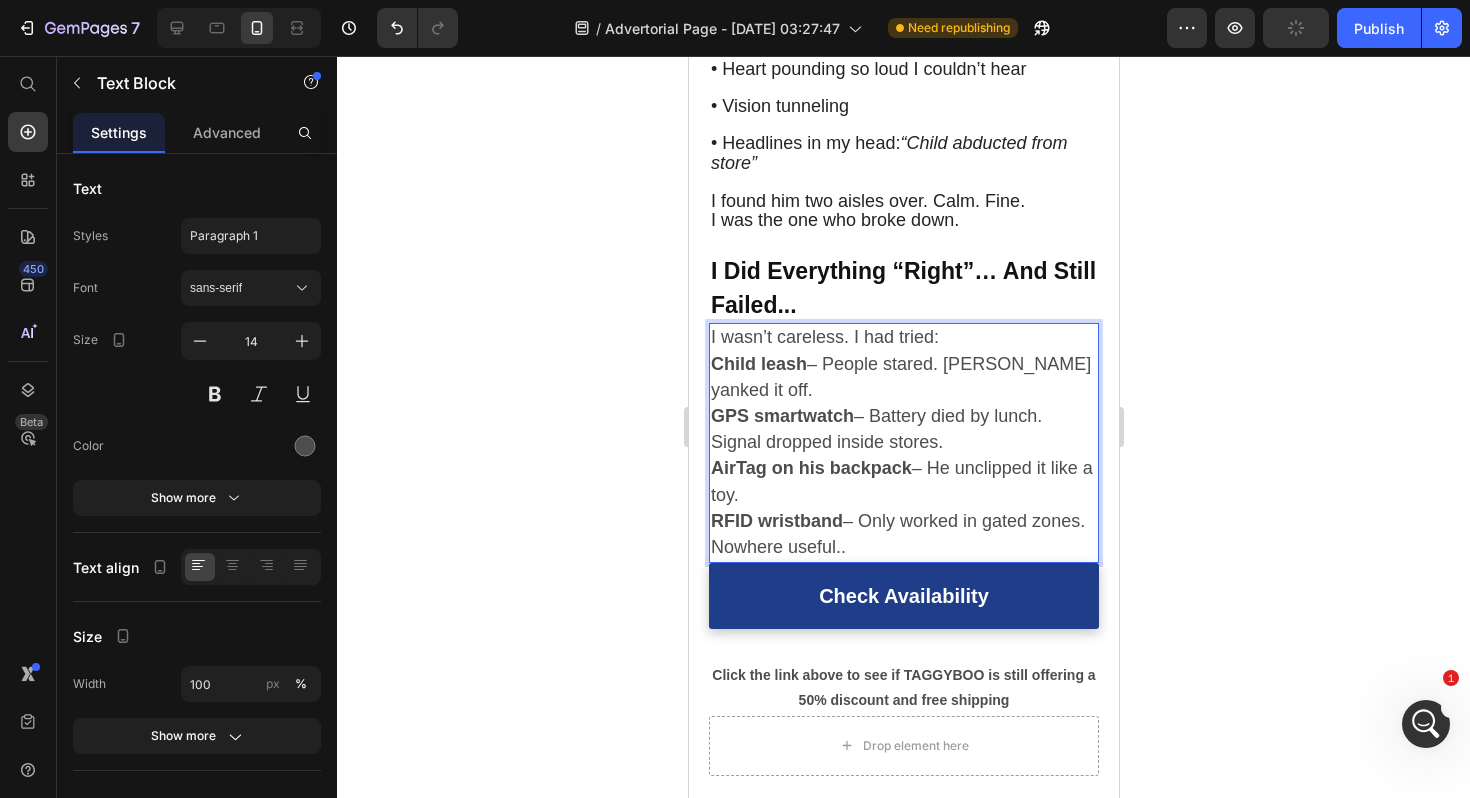 click 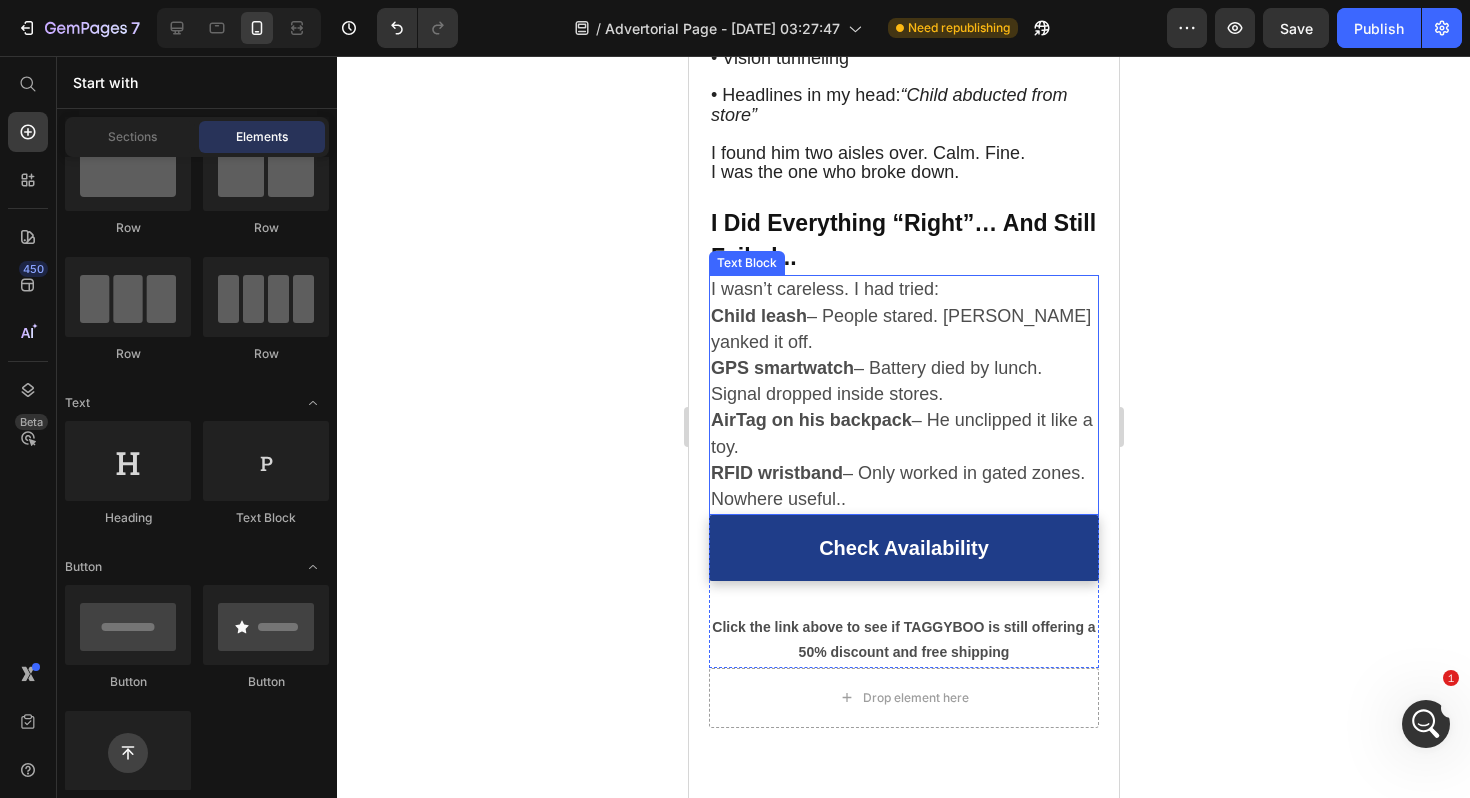 scroll, scrollTop: 1826, scrollLeft: 0, axis: vertical 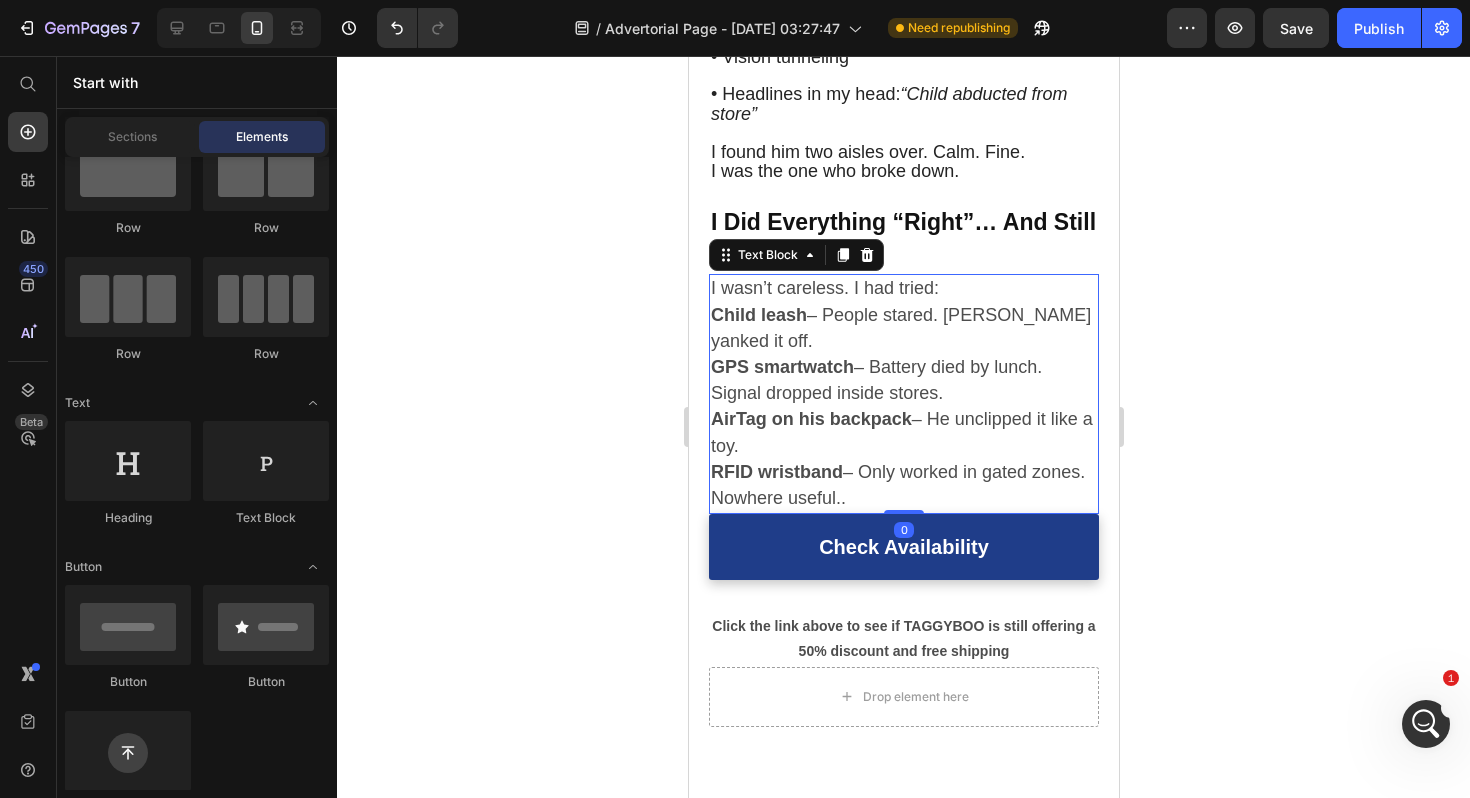 click on "RFID wristband  – Only worked in gated zones. Nowhere useful.." at bounding box center (903, 486) 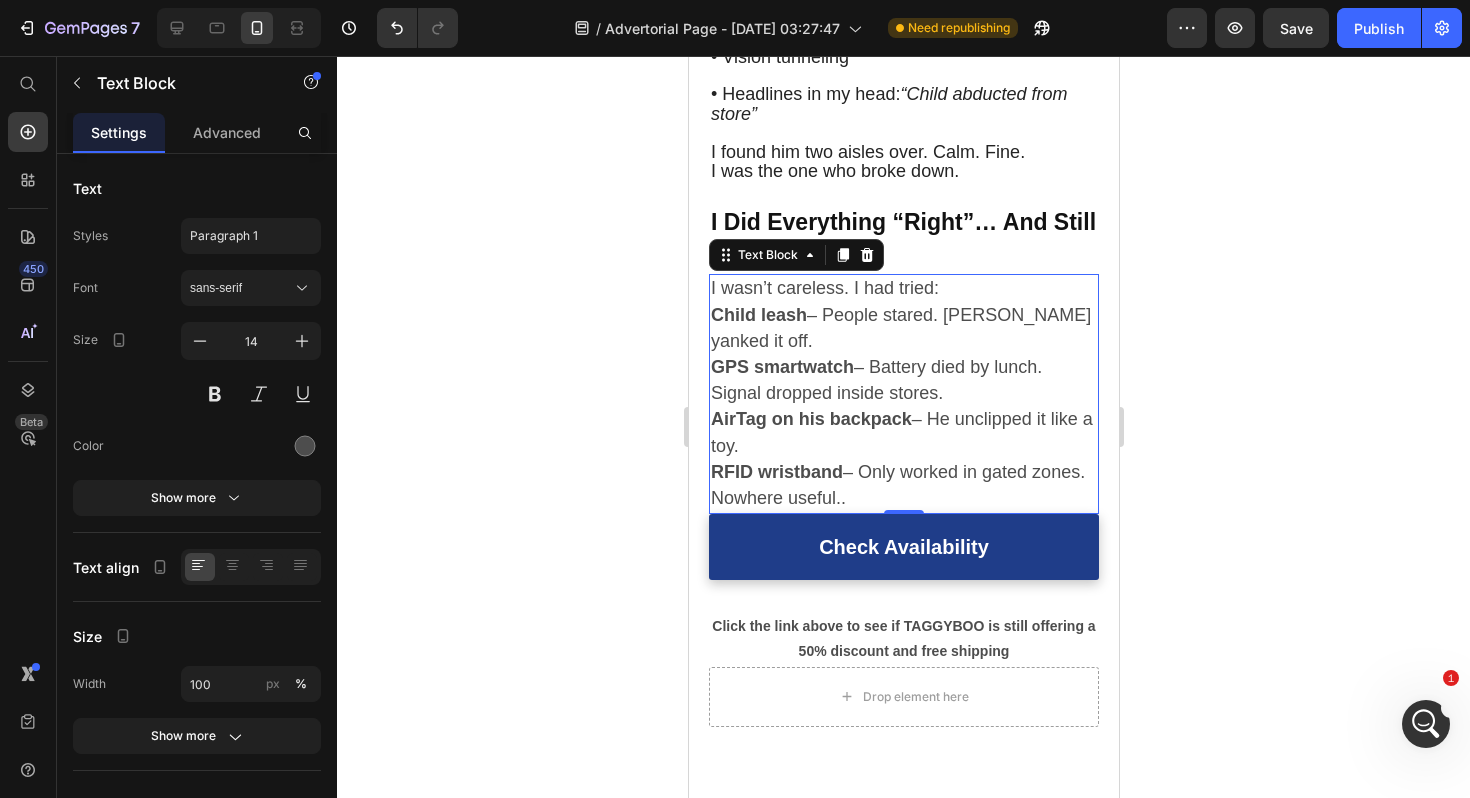 click 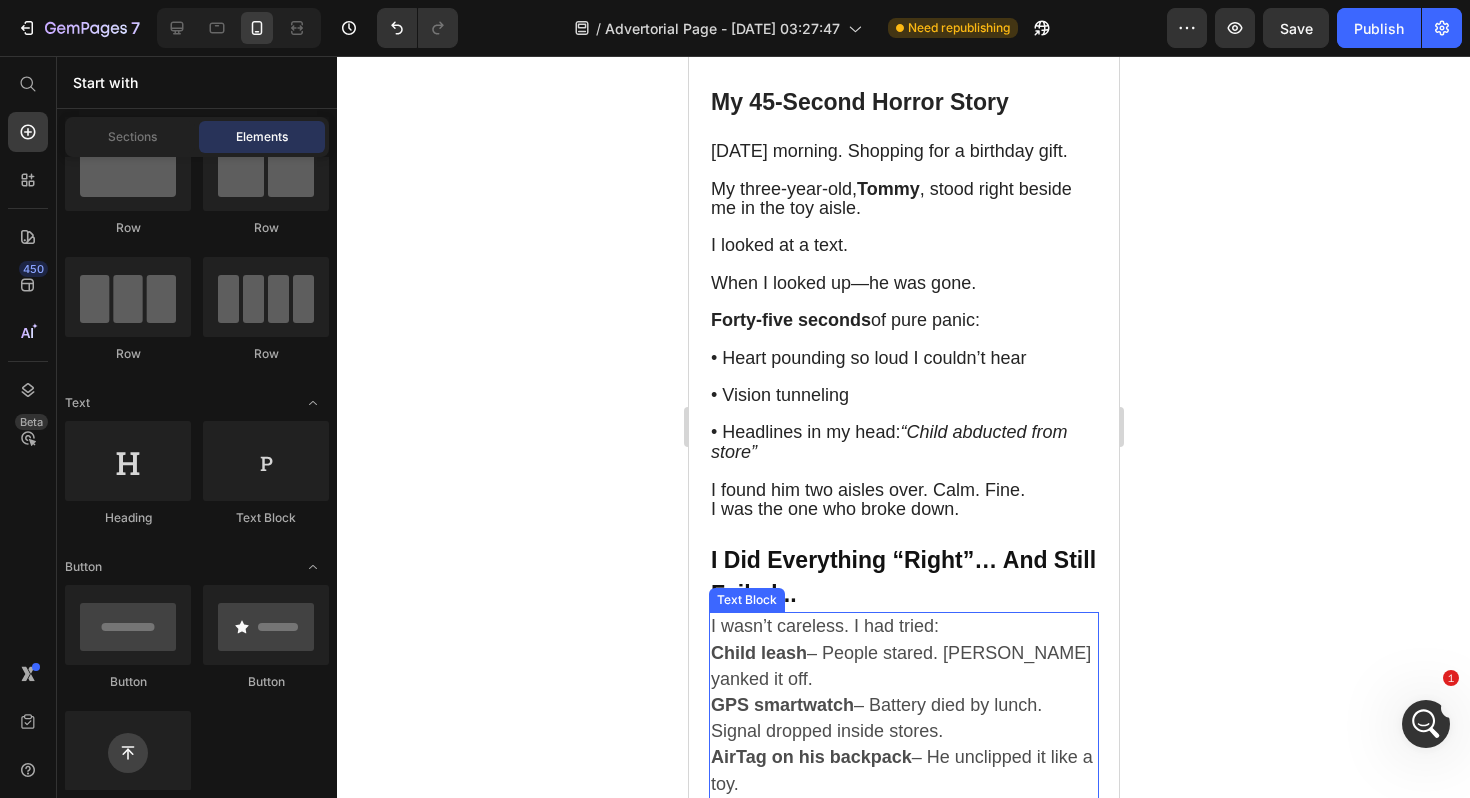 scroll, scrollTop: 1502, scrollLeft: 0, axis: vertical 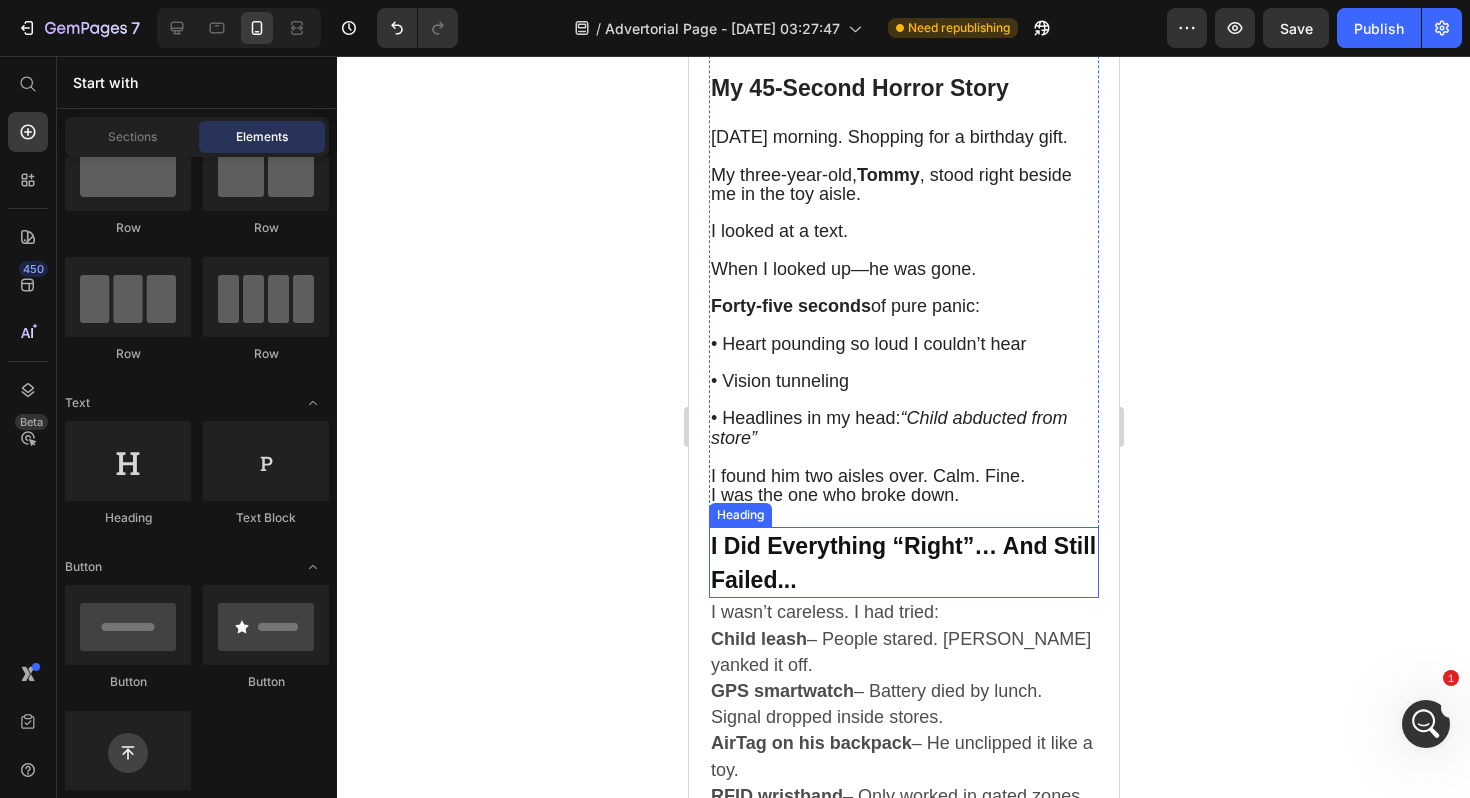 click on "⁠⁠⁠⁠⁠⁠⁠ I Did Everything “Right”… And Still Failed..." at bounding box center [903, 562] 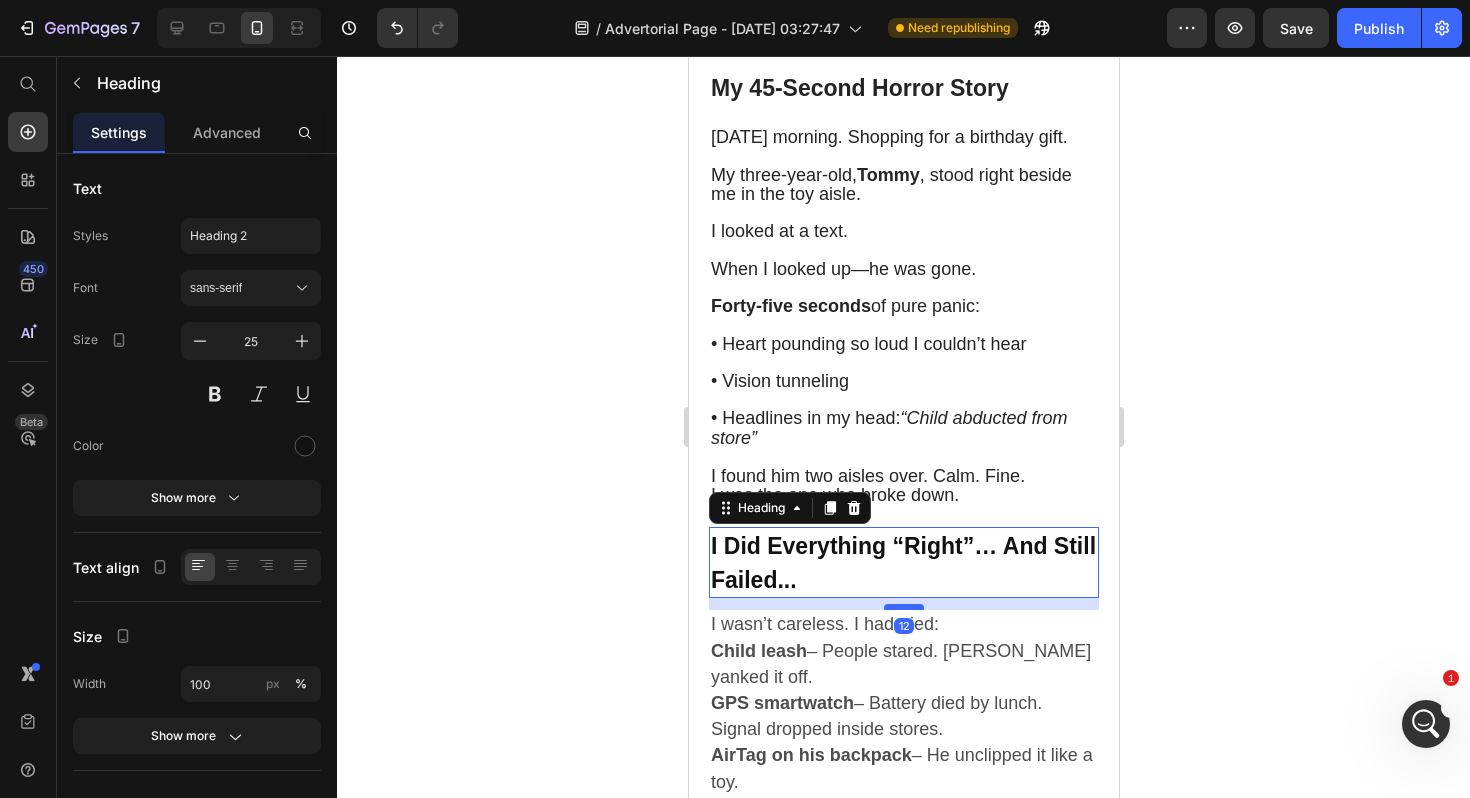 drag, startPoint x: 902, startPoint y: 595, endPoint x: 902, endPoint y: 607, distance: 12 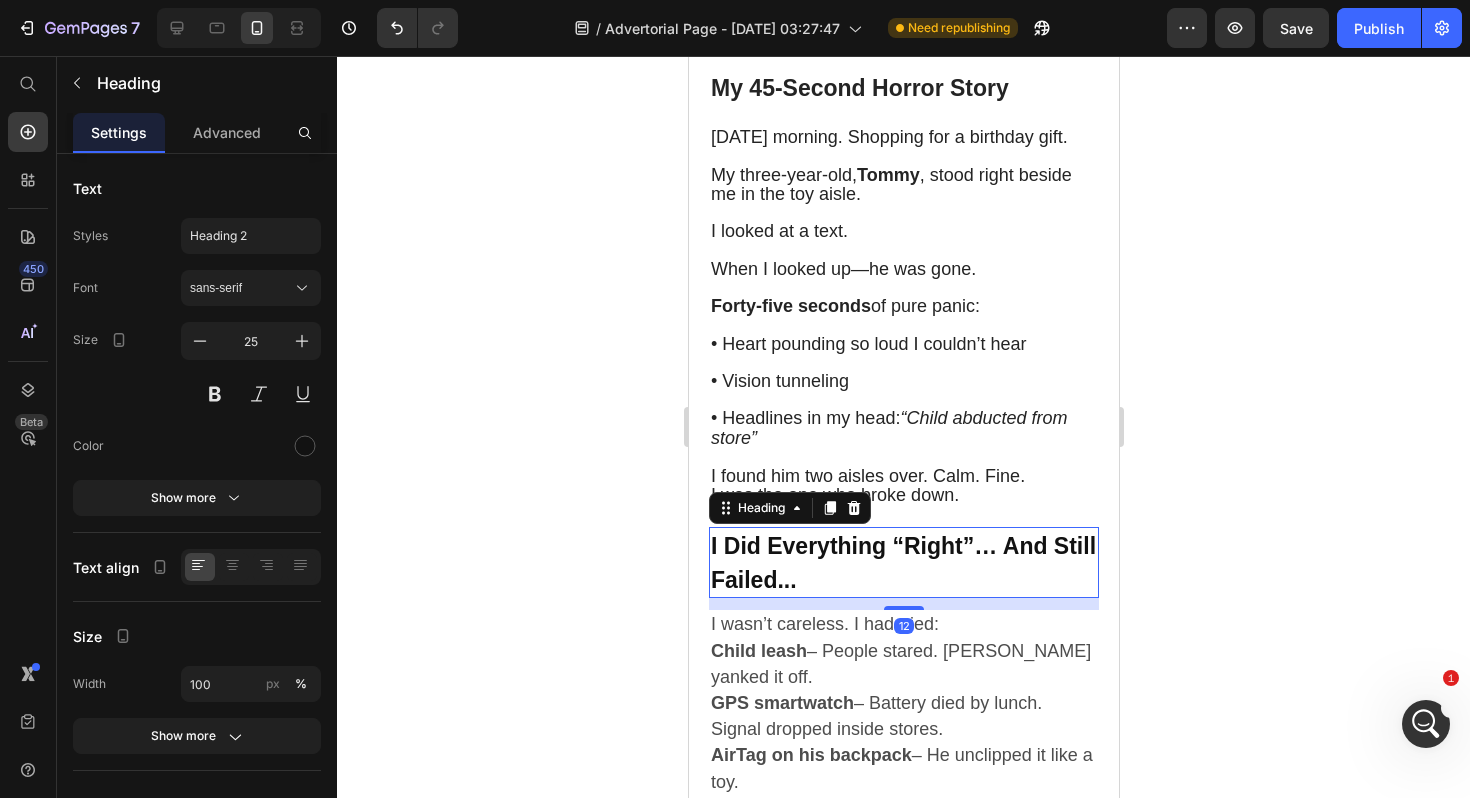 click 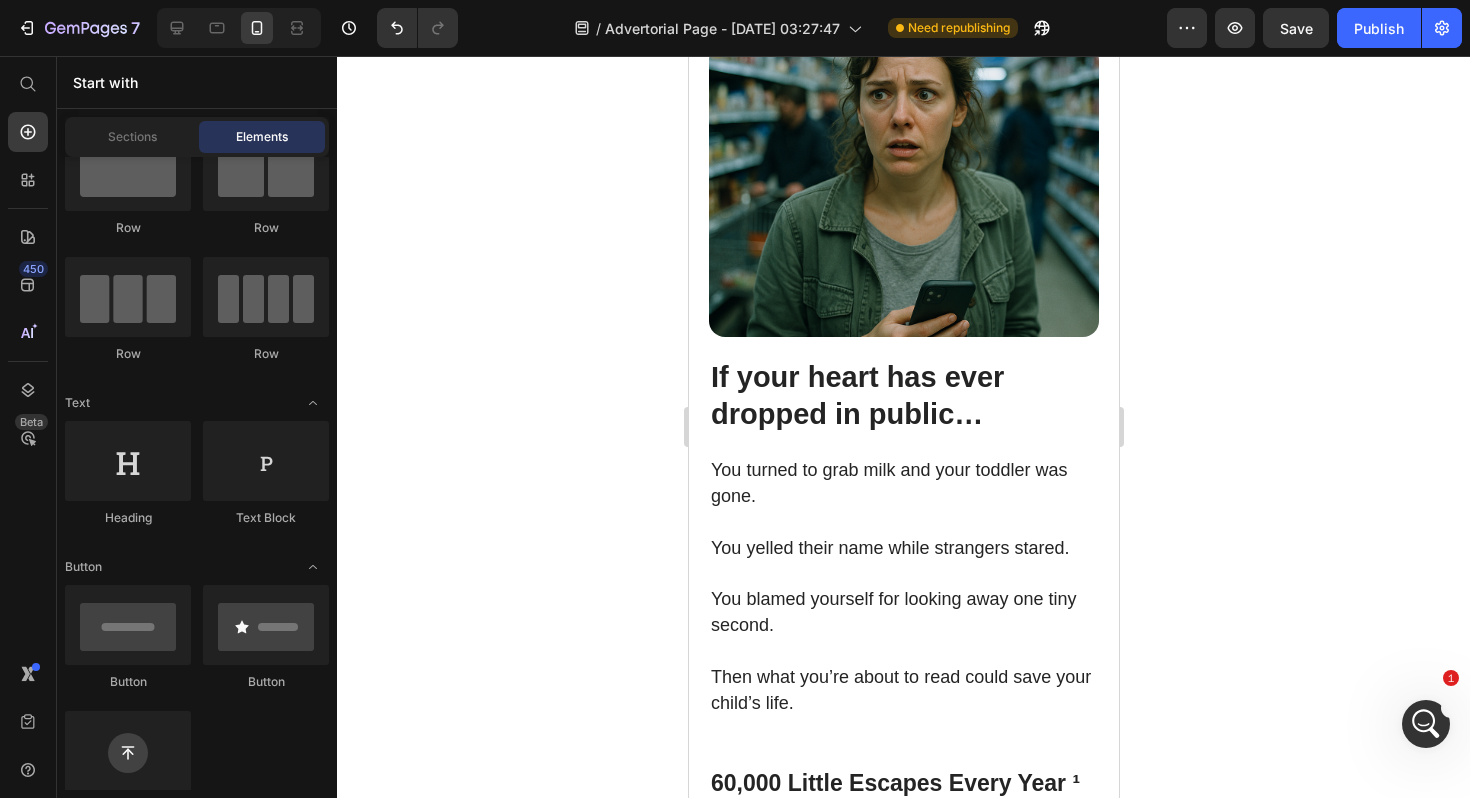 scroll, scrollTop: 527, scrollLeft: 0, axis: vertical 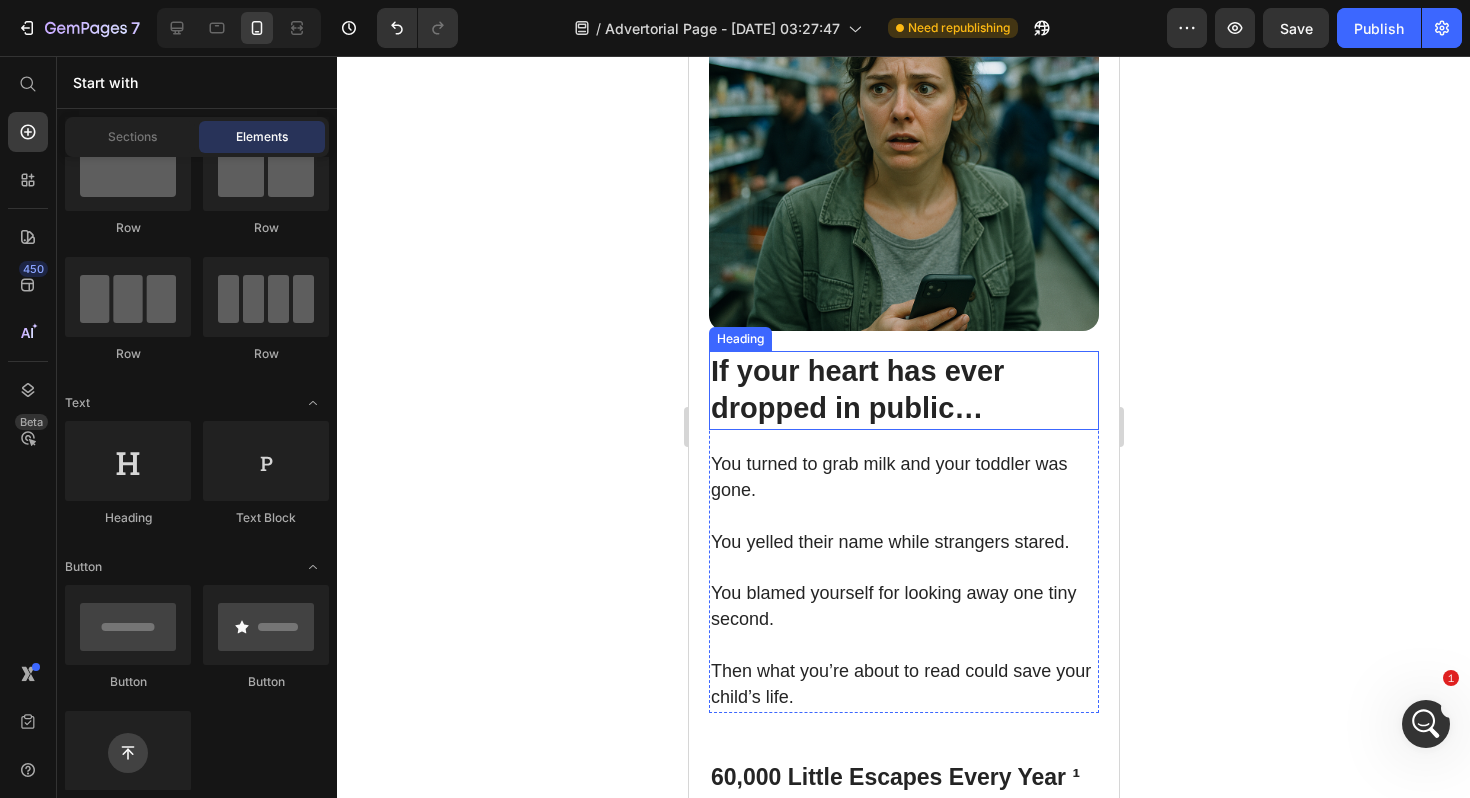 click on "⁠⁠⁠⁠⁠⁠⁠ If your heart has ever dropped in public…" at bounding box center (903, 390) 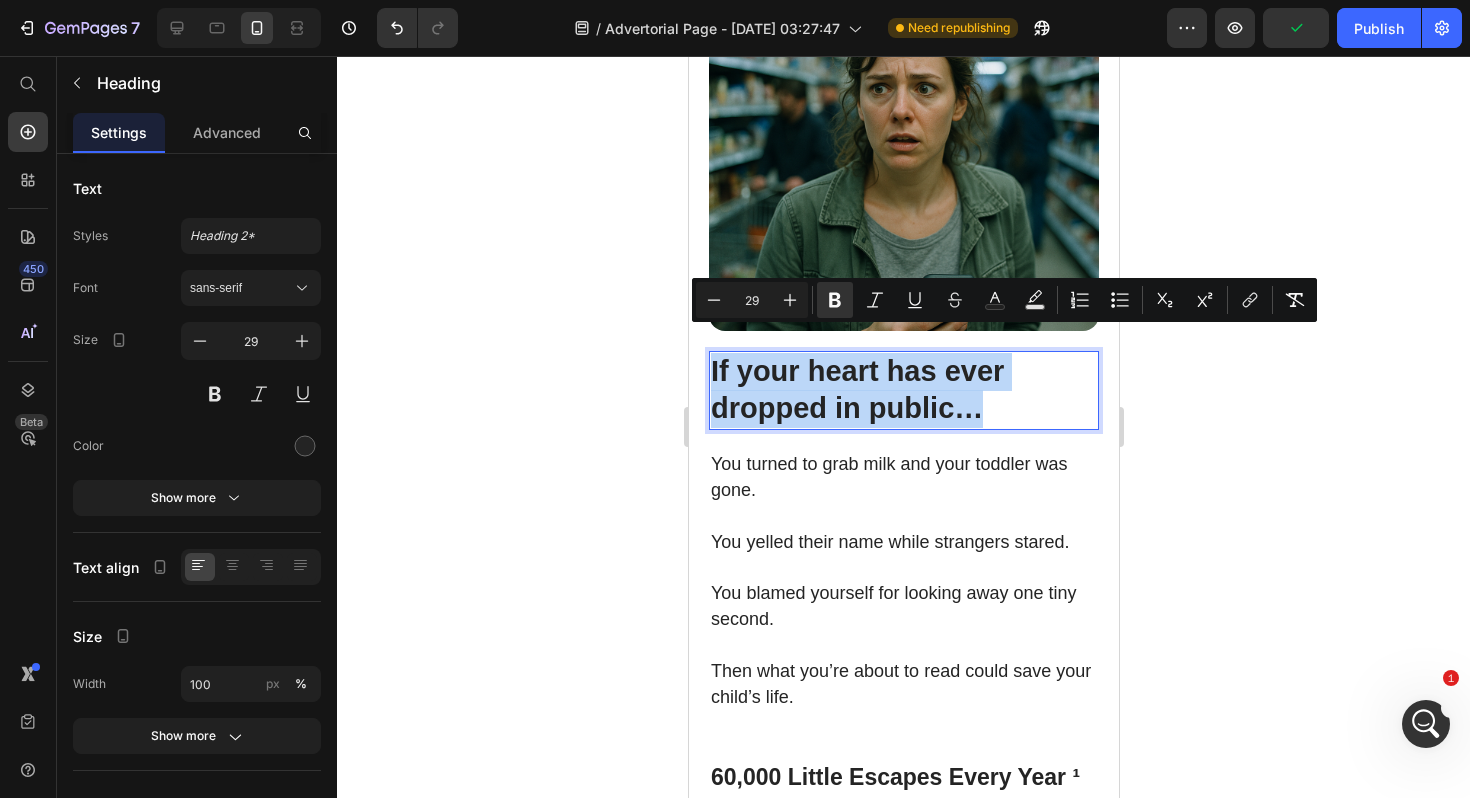 drag, startPoint x: 991, startPoint y: 393, endPoint x: 713, endPoint y: 343, distance: 282.4606 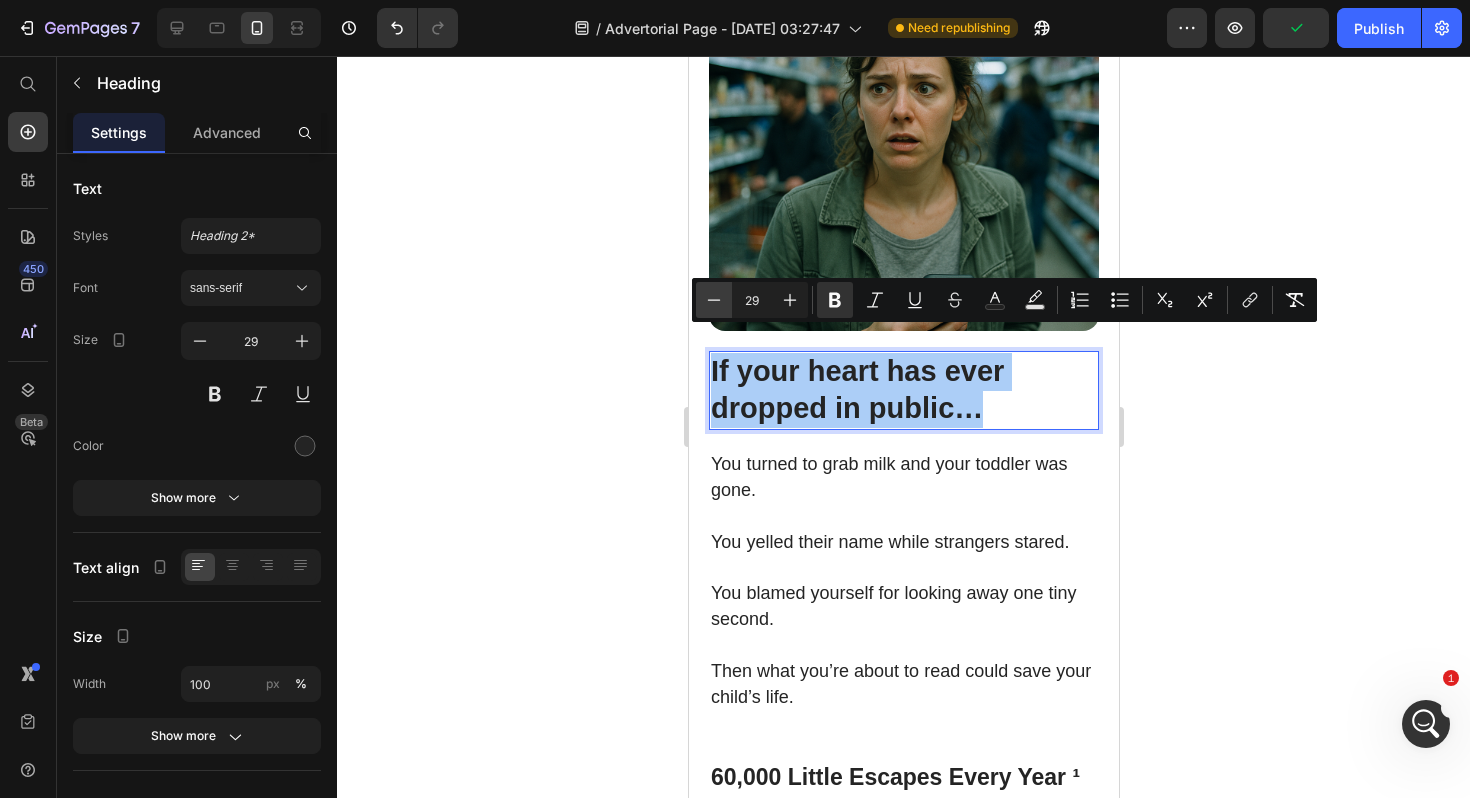 click 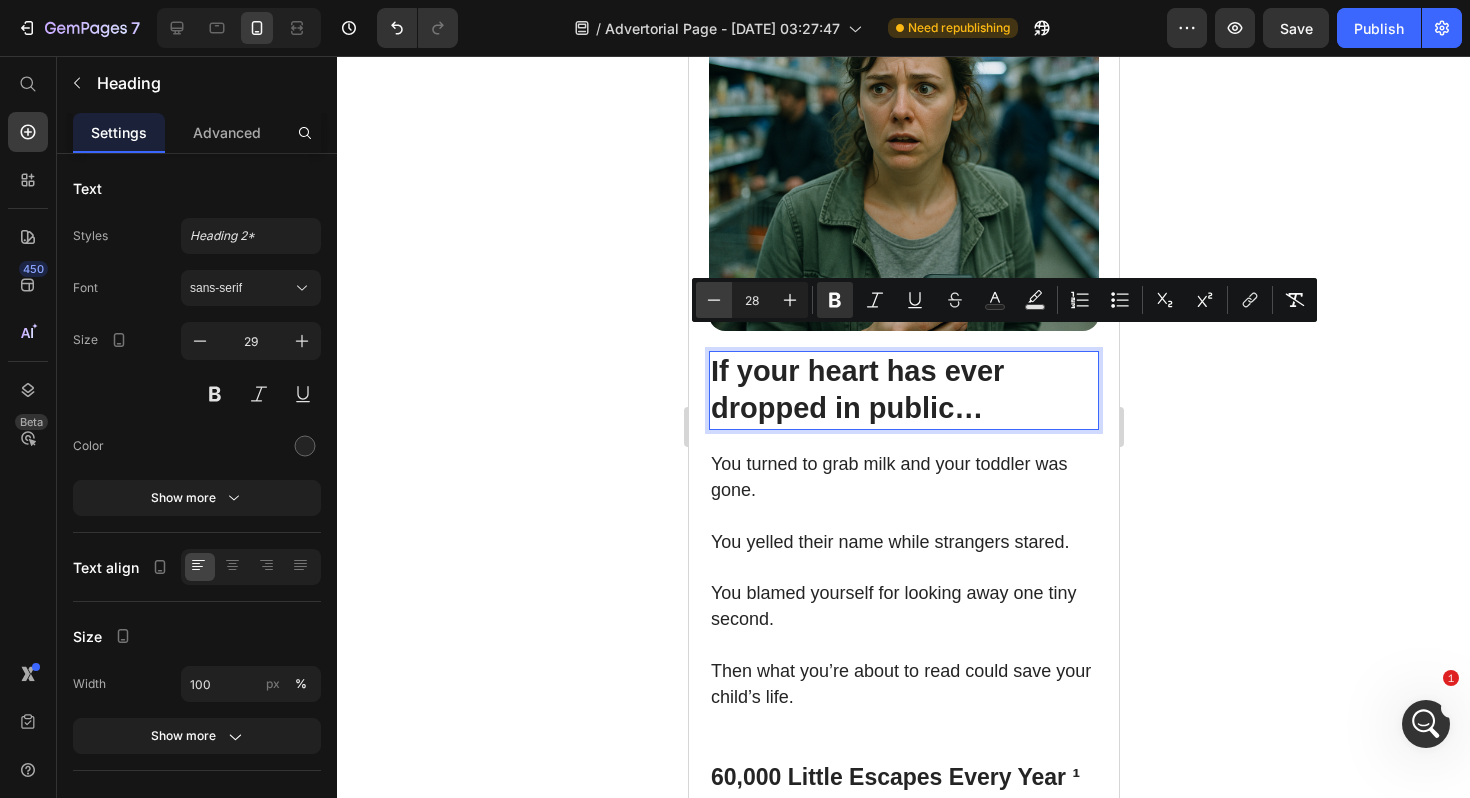 click 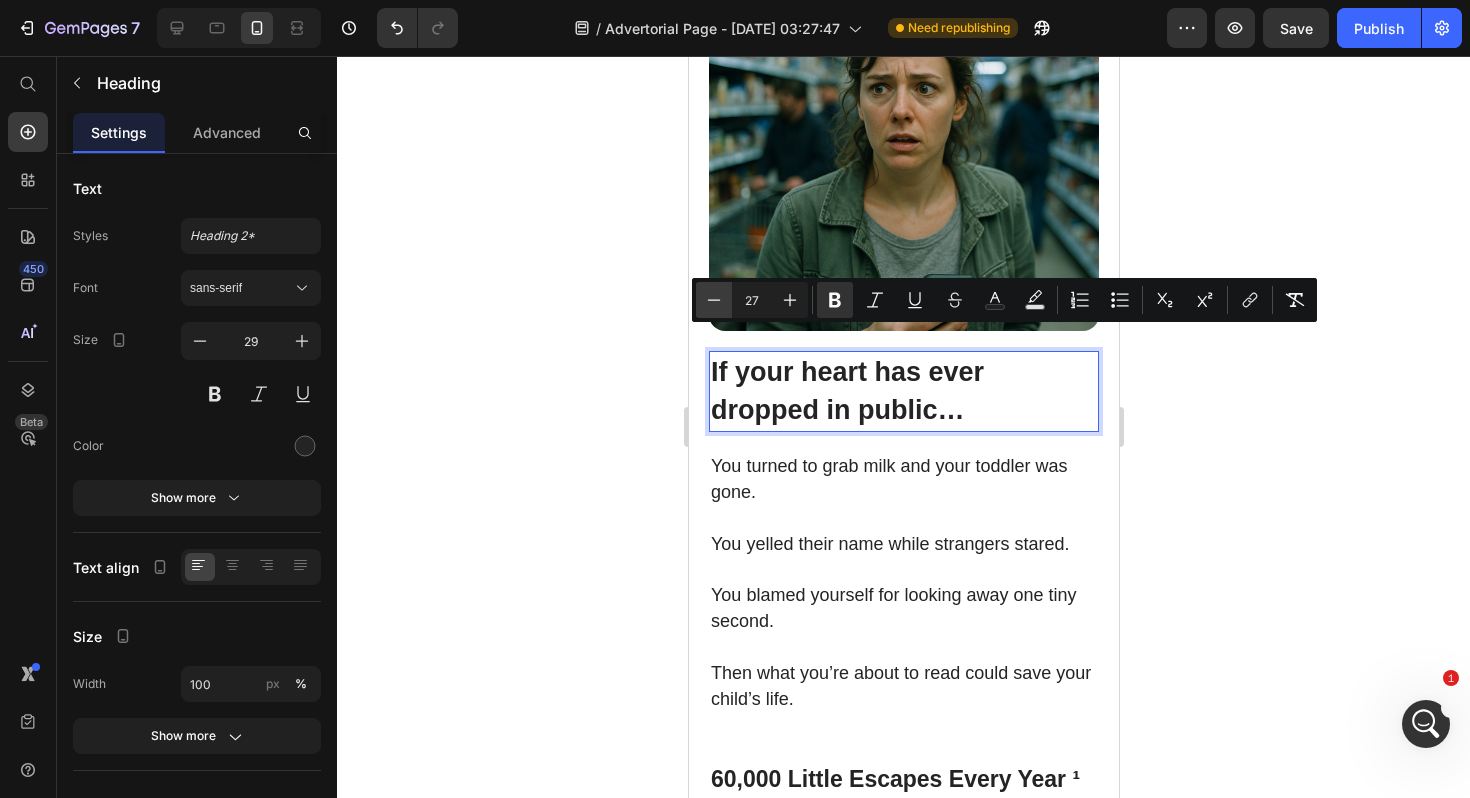 click 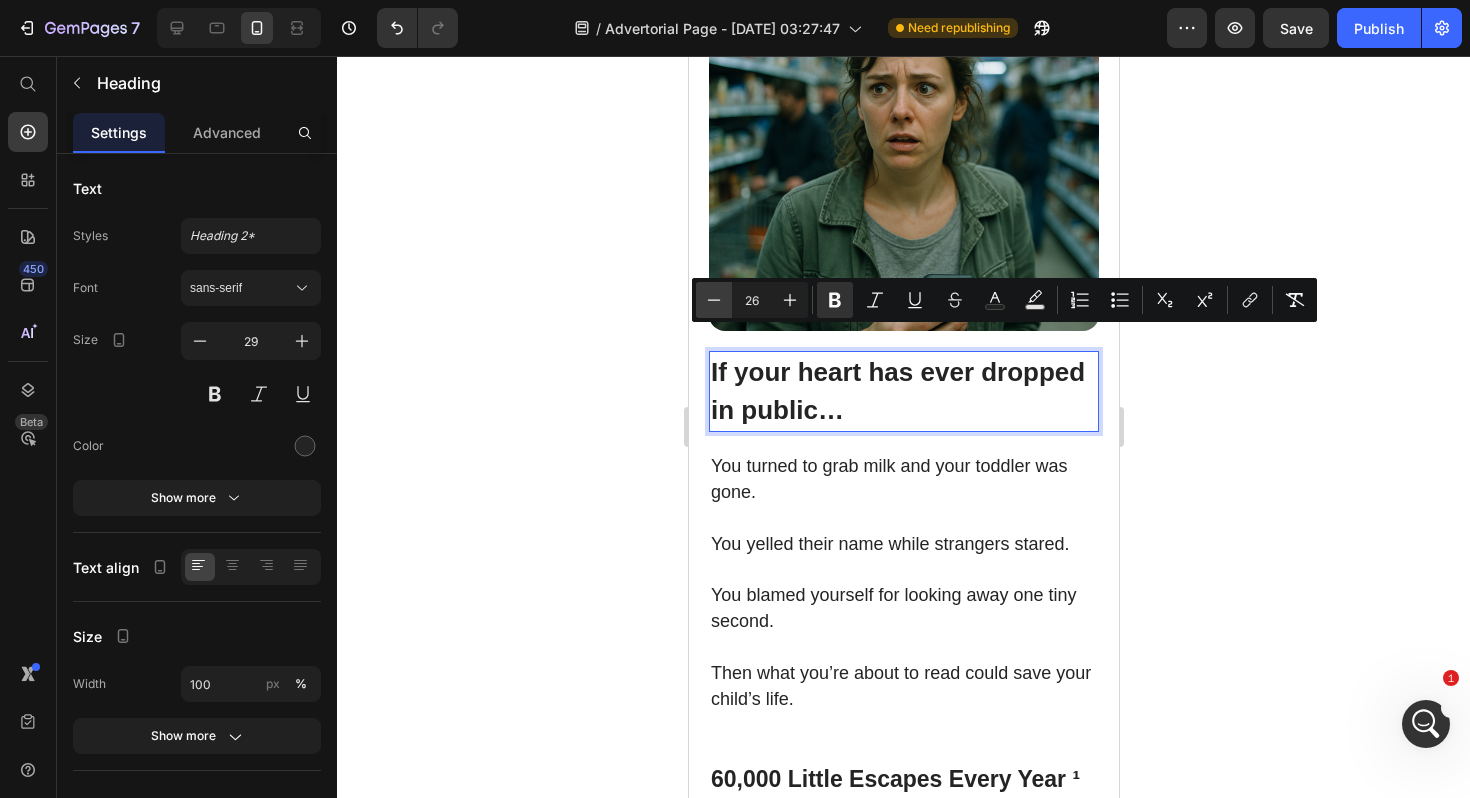 click 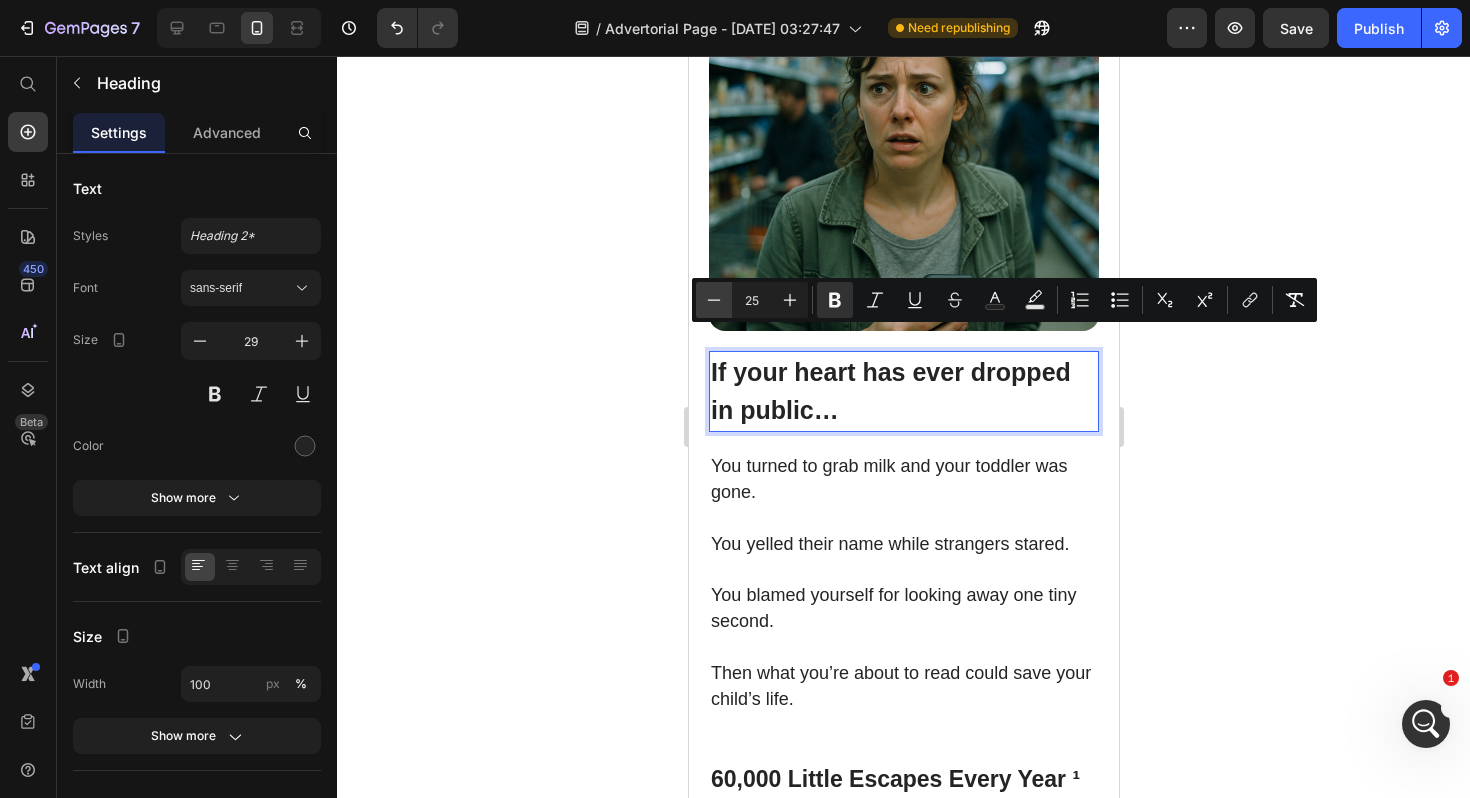 click 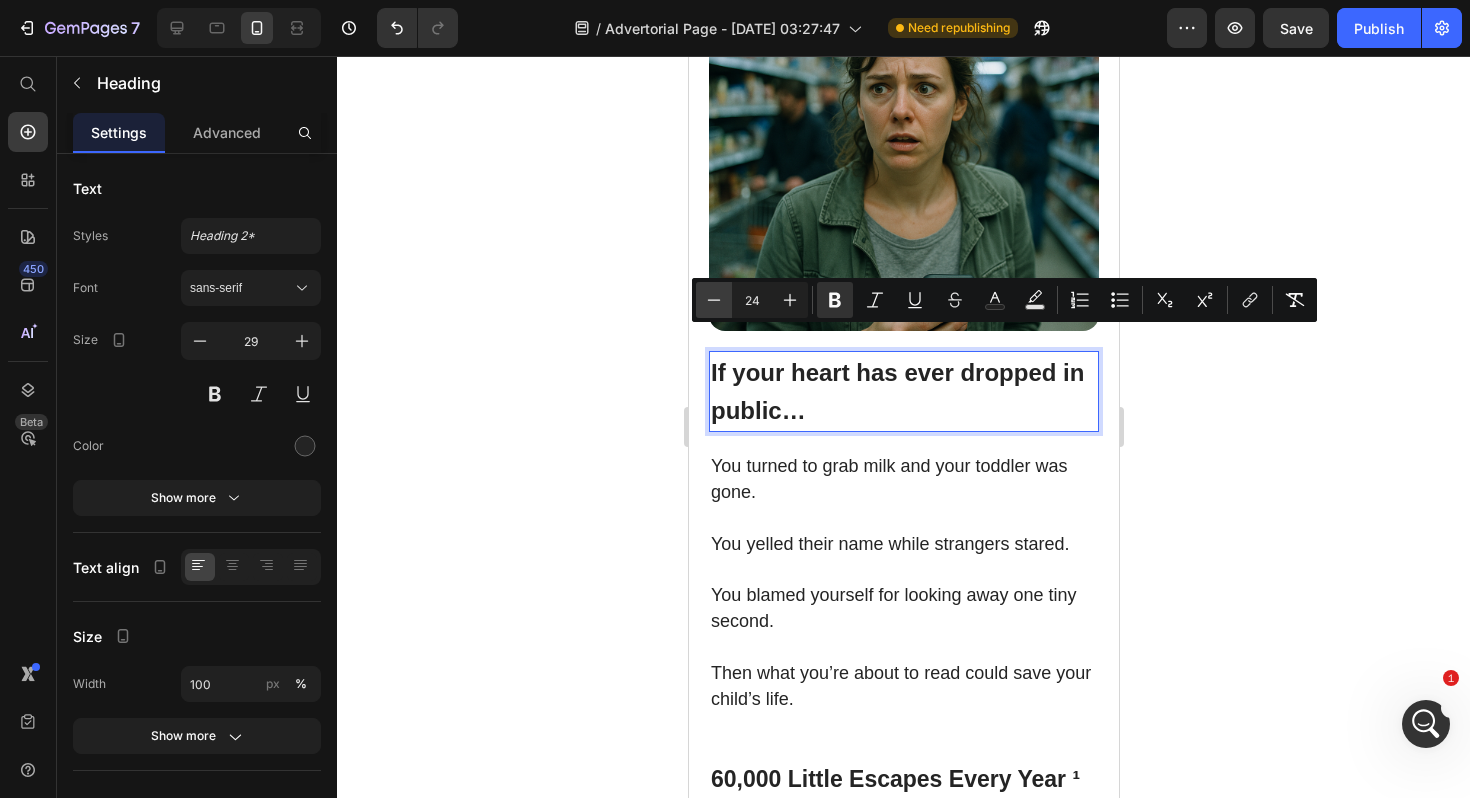 click 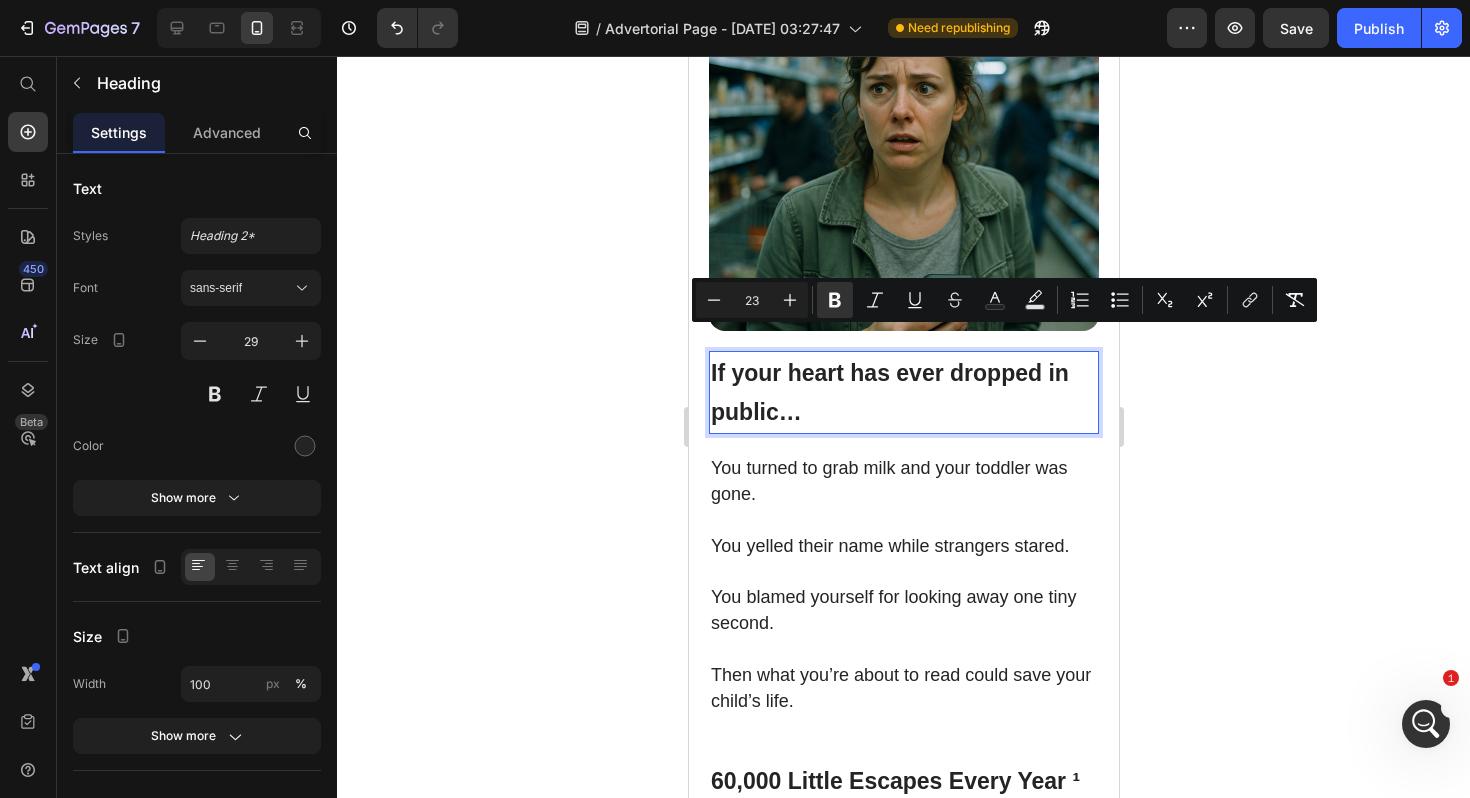 click 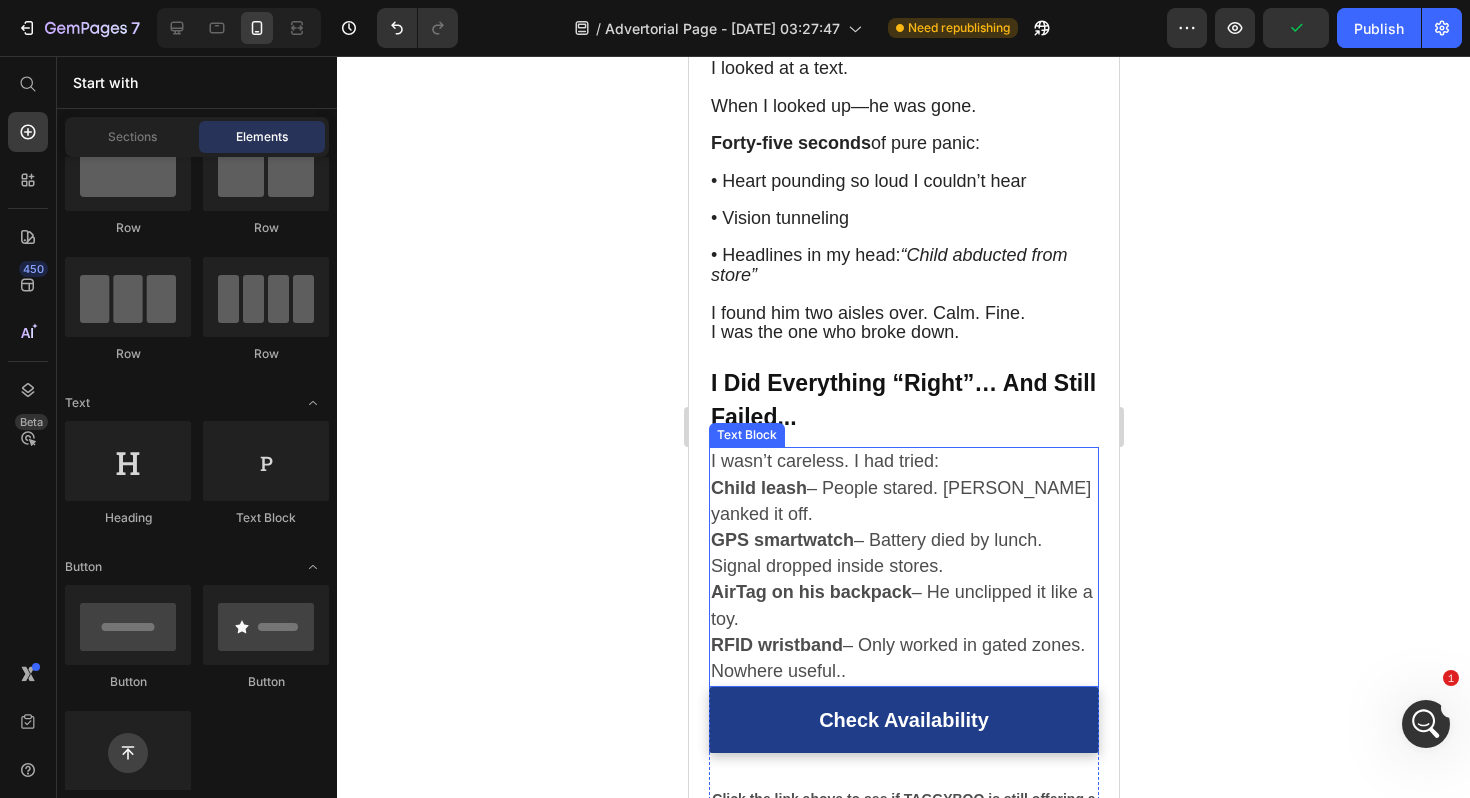 scroll, scrollTop: 1648, scrollLeft: 0, axis: vertical 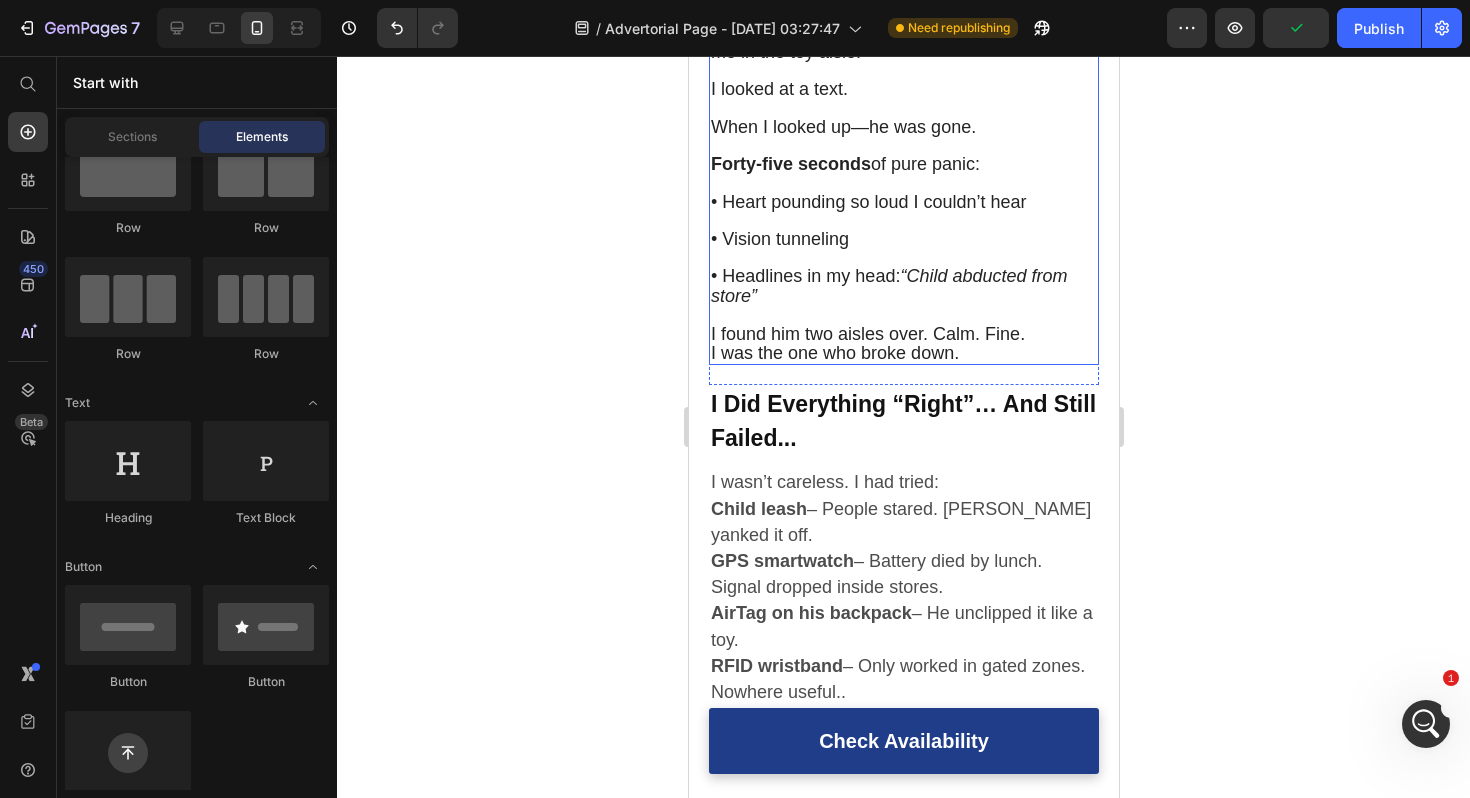 click on "Forty-five seconds  of pure panic: • Heart pounding so loud I couldn’t hear • Vision tunneling • Headlines in my head:  “Child abducted from store” ⁠⁠⁠⁠⁠⁠⁠" at bounding box center (903, 231) 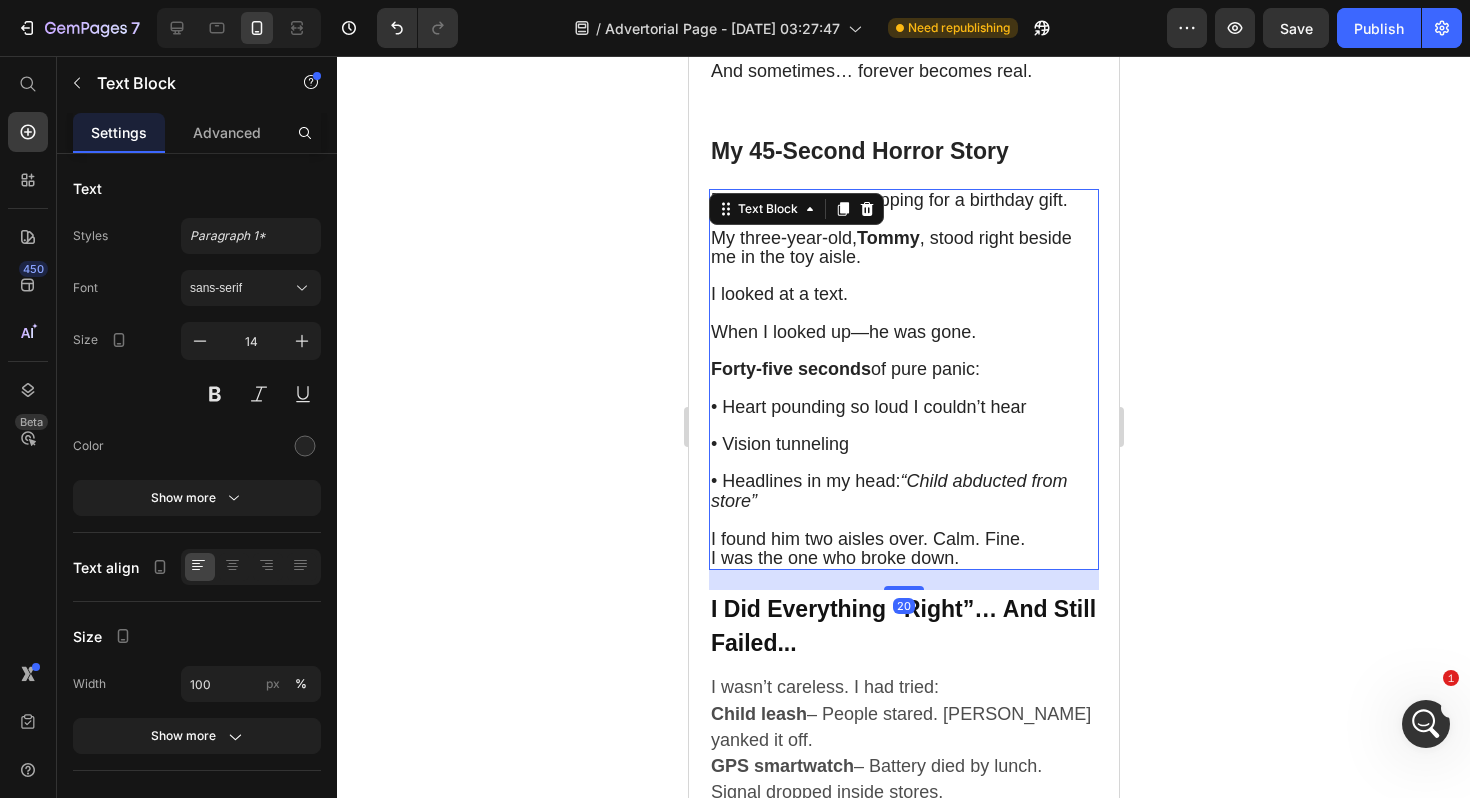 scroll, scrollTop: 1381, scrollLeft: 0, axis: vertical 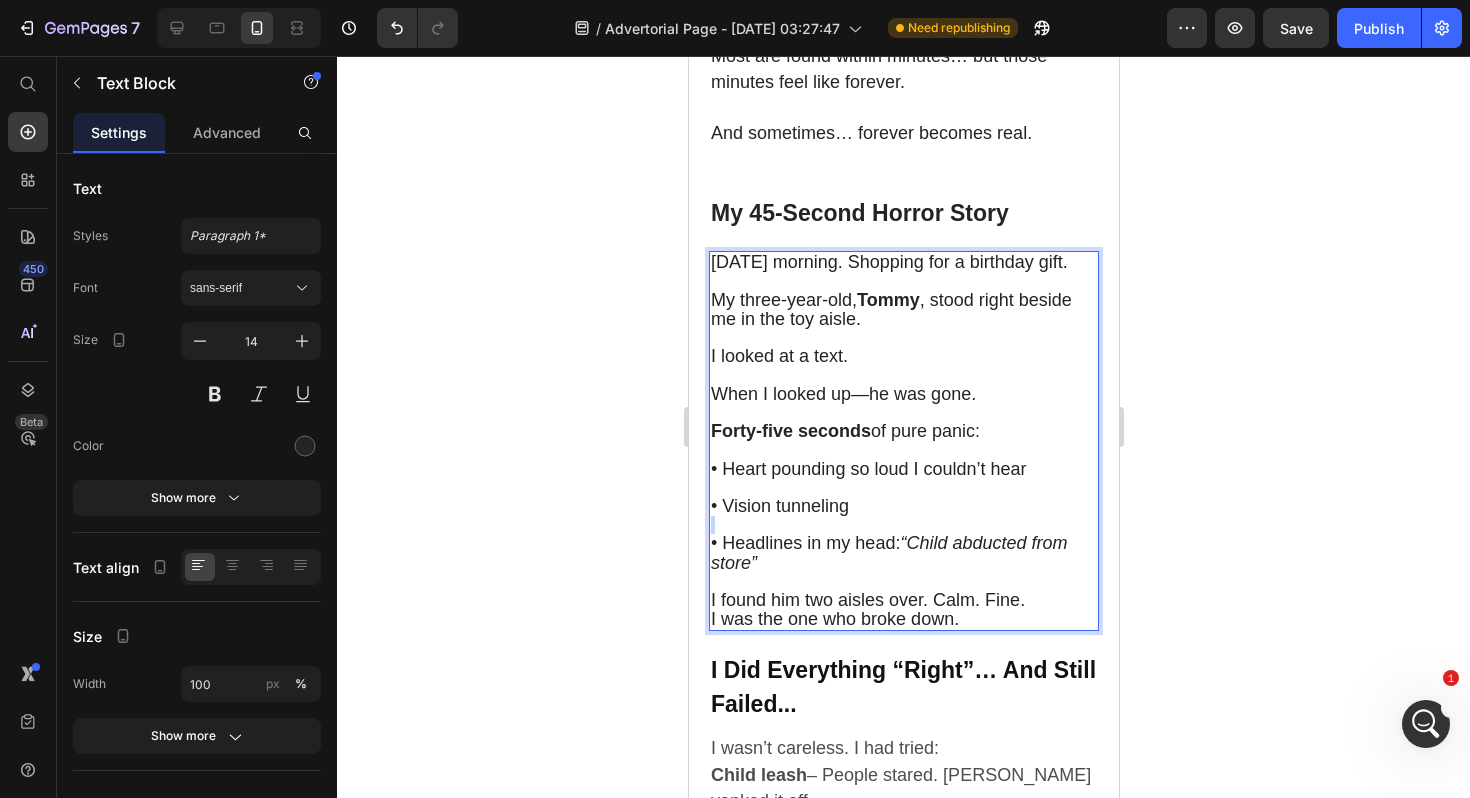 click on "Forty-five seconds  of pure panic: • Heart pounding so loud I couldn’t hear • Vision tunneling ⁠⁠⁠⁠⁠⁠⁠ • Headlines in my head:  “Child abducted from store”" at bounding box center [903, 497] 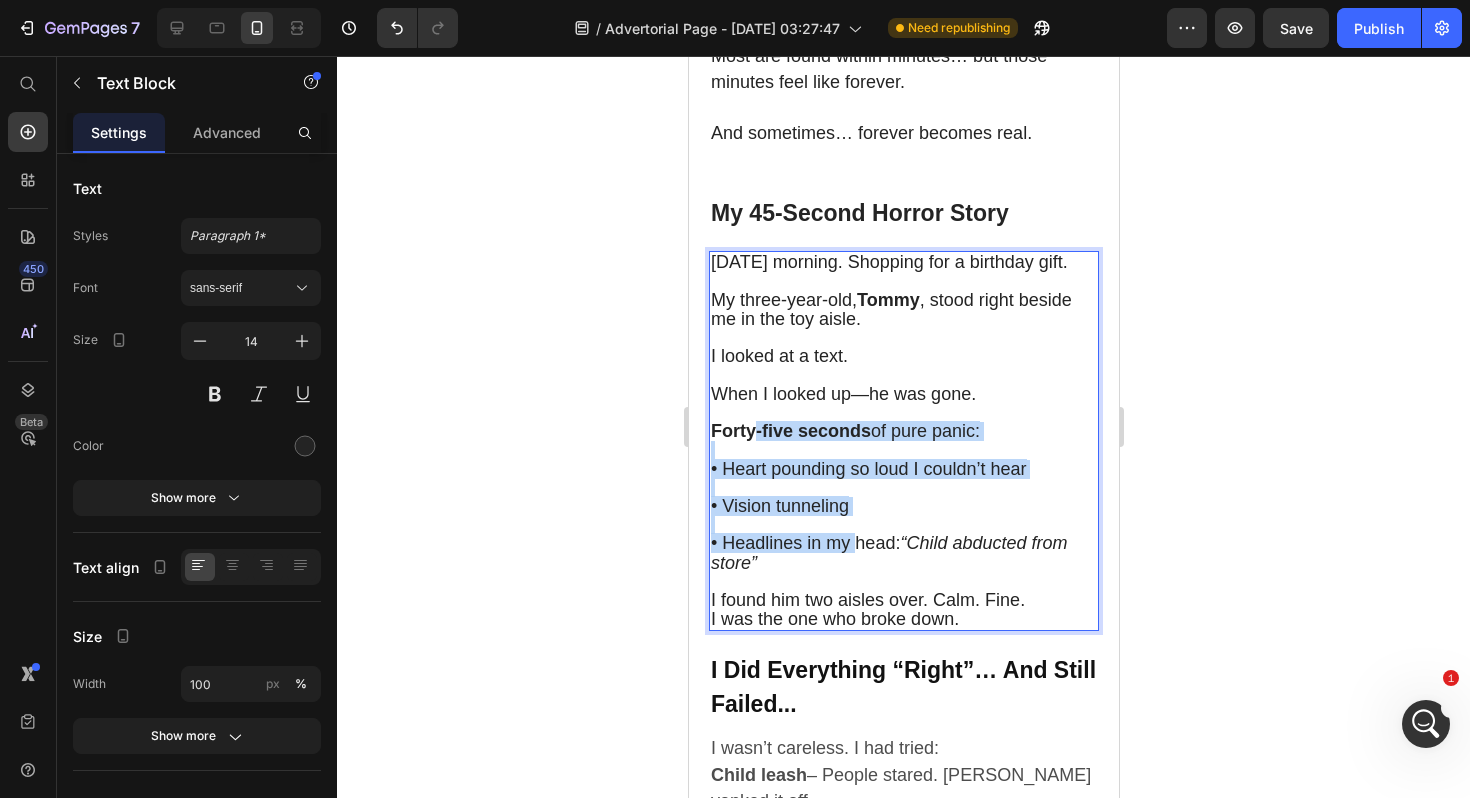 drag, startPoint x: 855, startPoint y: 552, endPoint x: 759, endPoint y: 424, distance: 160 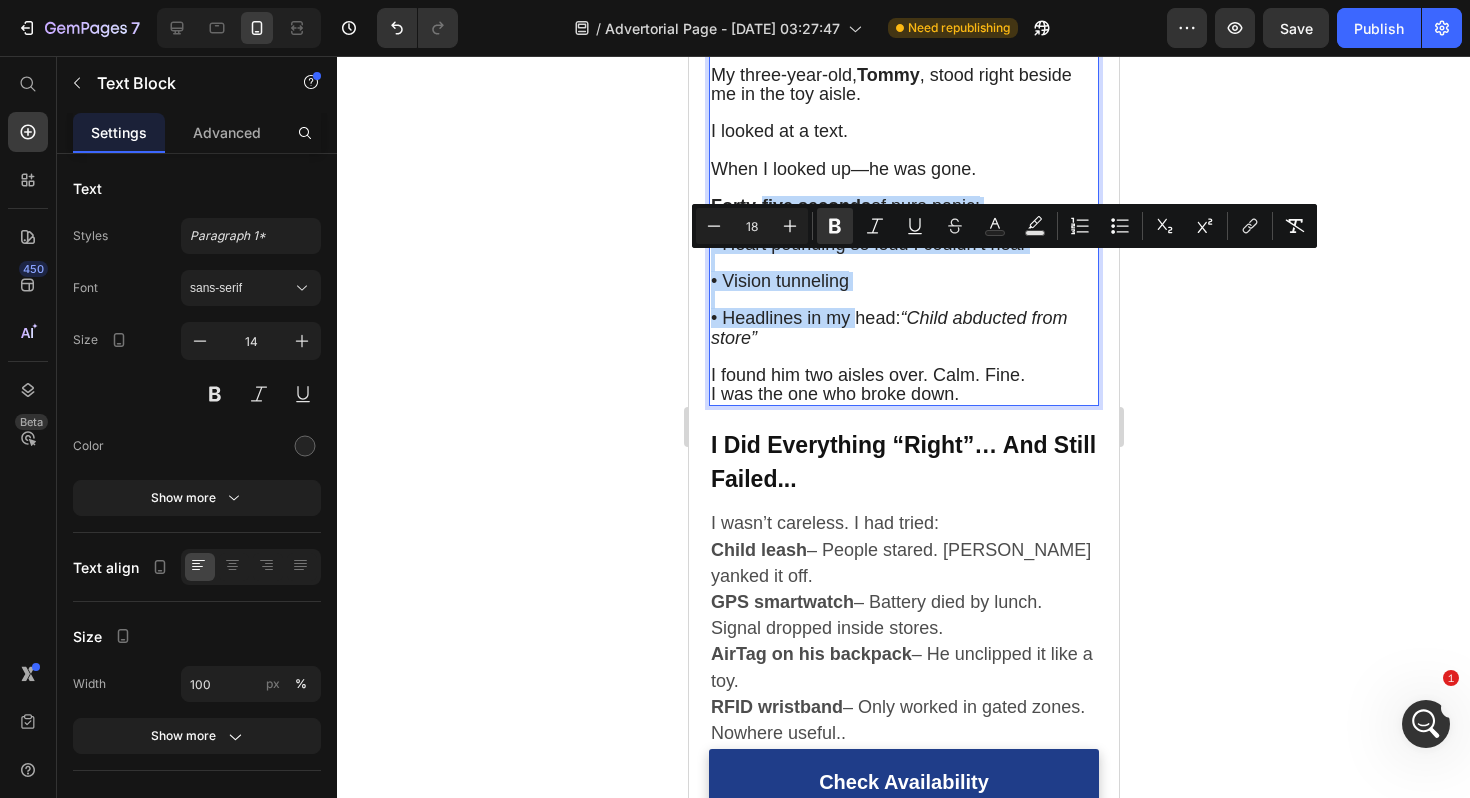 scroll, scrollTop: 1693, scrollLeft: 0, axis: vertical 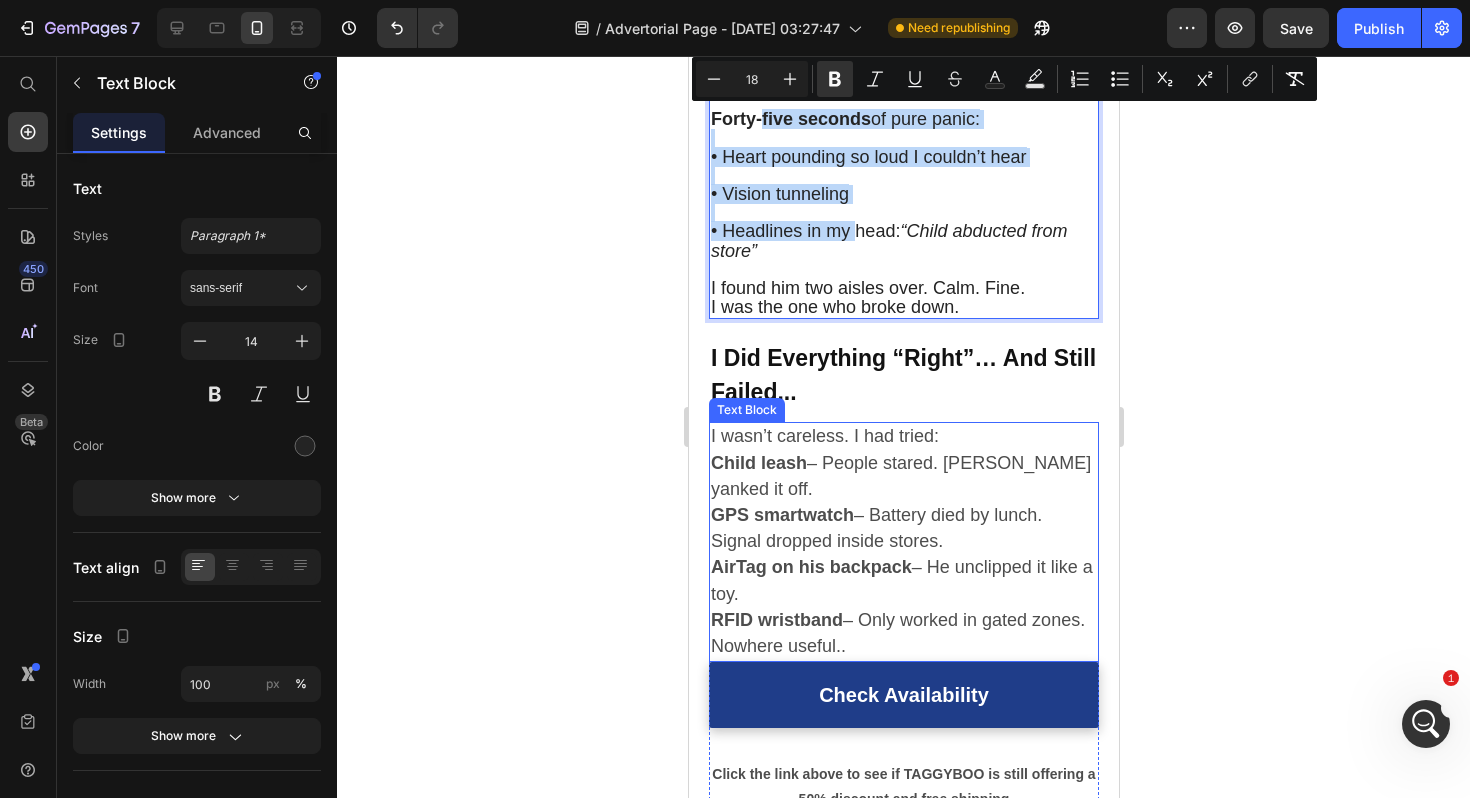 click on "Child leash  – People stared. [PERSON_NAME] yanked it off." at bounding box center [903, 477] 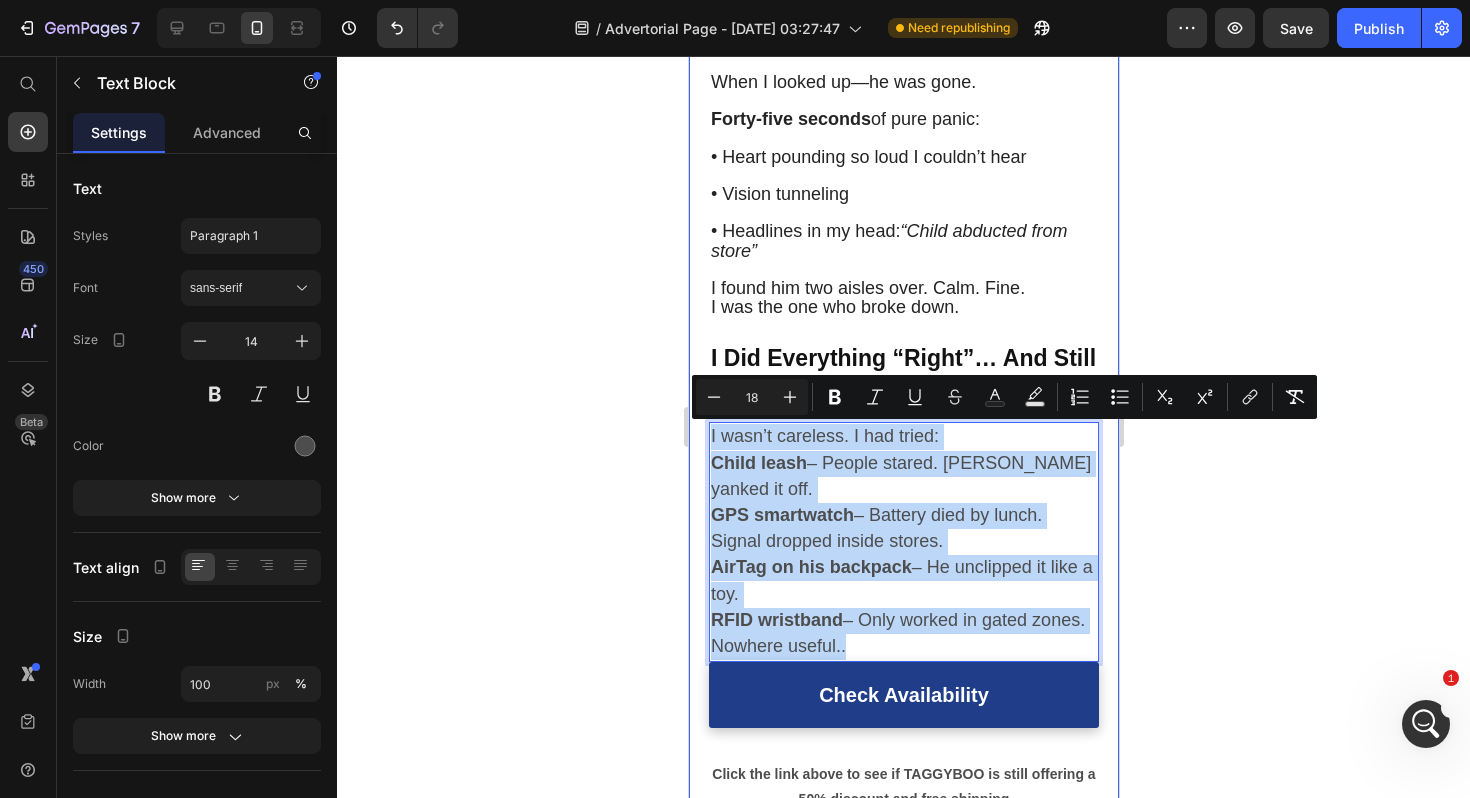 drag, startPoint x: 838, startPoint y: 647, endPoint x: 701, endPoint y: 446, distance: 243.24884 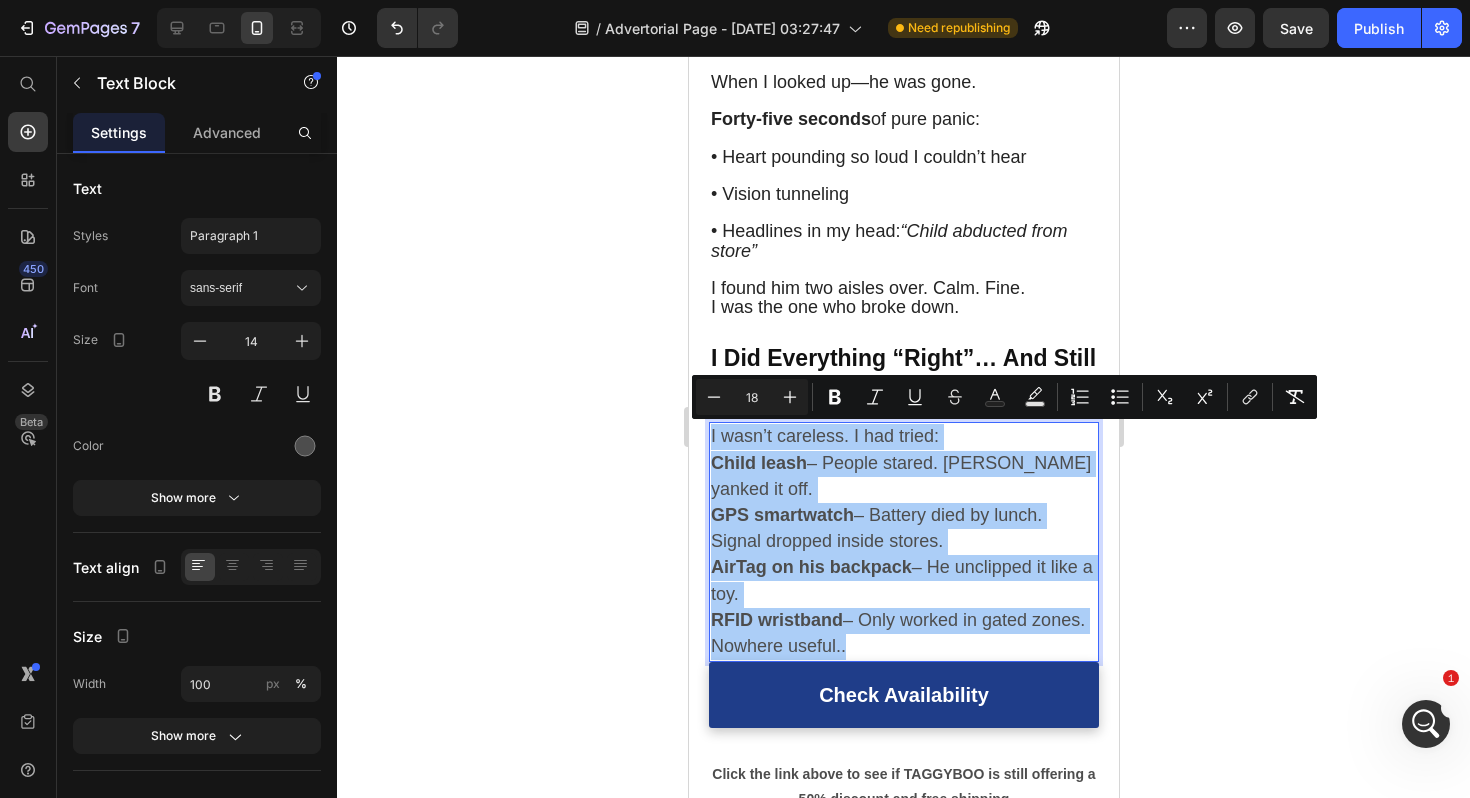 click 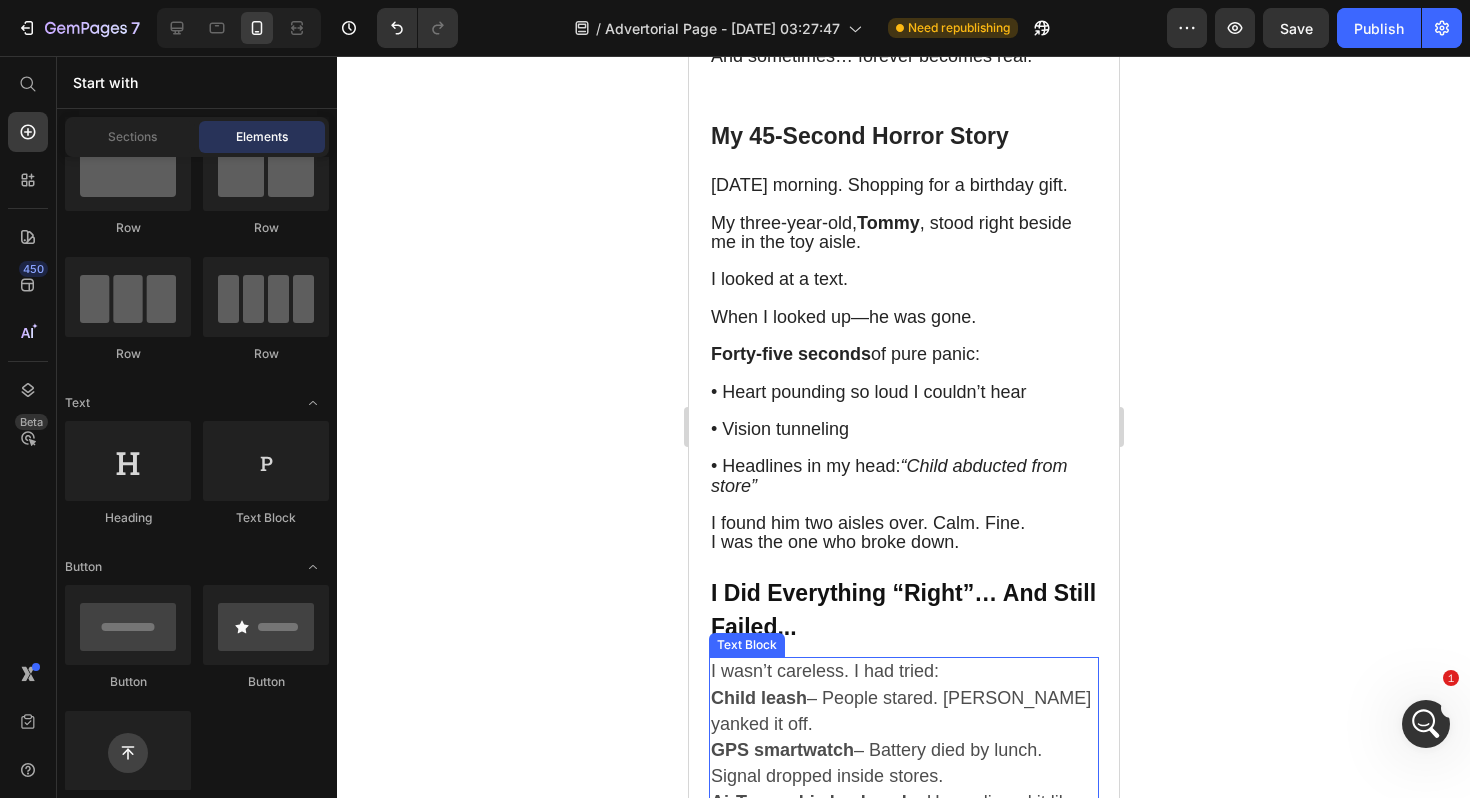 scroll, scrollTop: 1465, scrollLeft: 0, axis: vertical 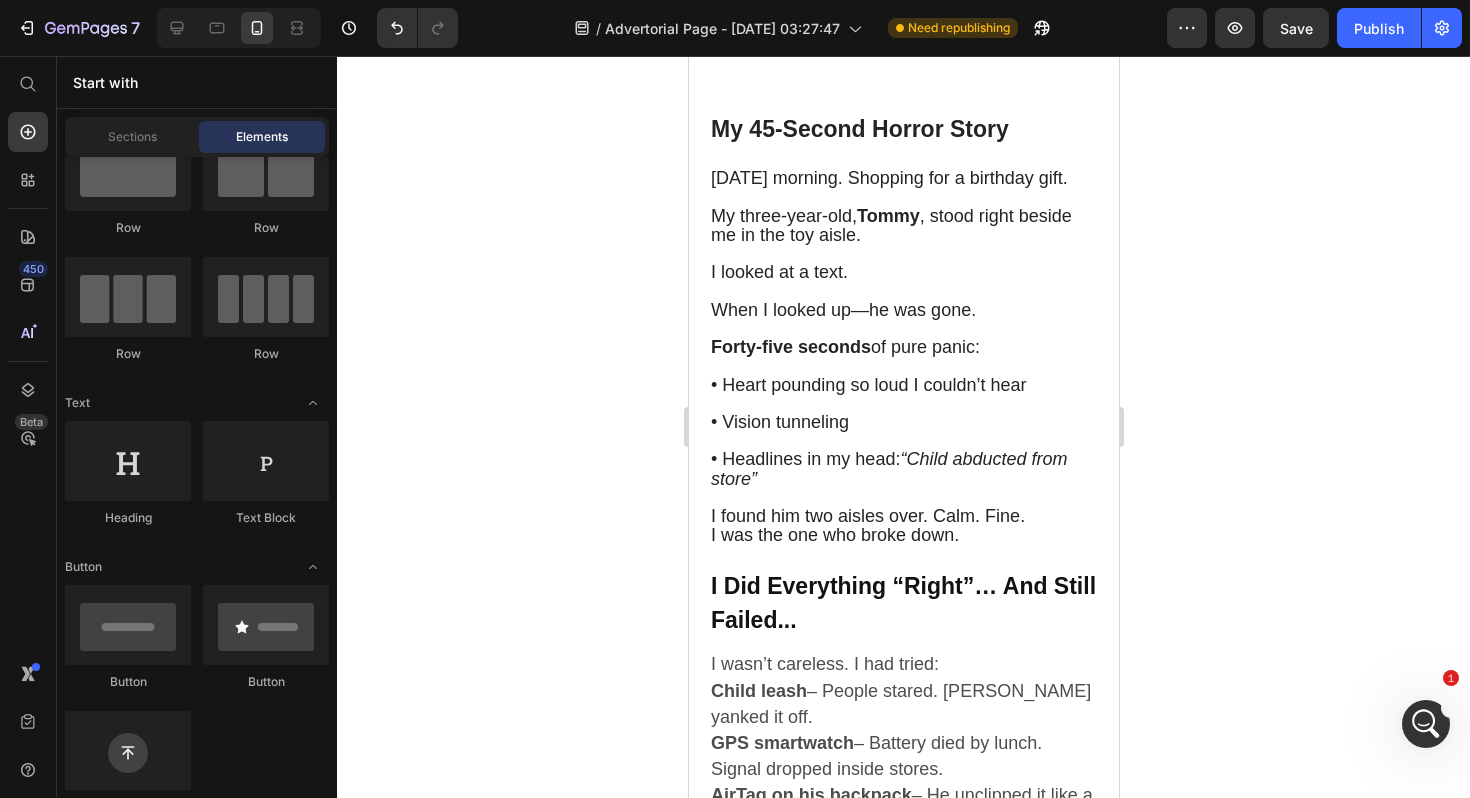 click 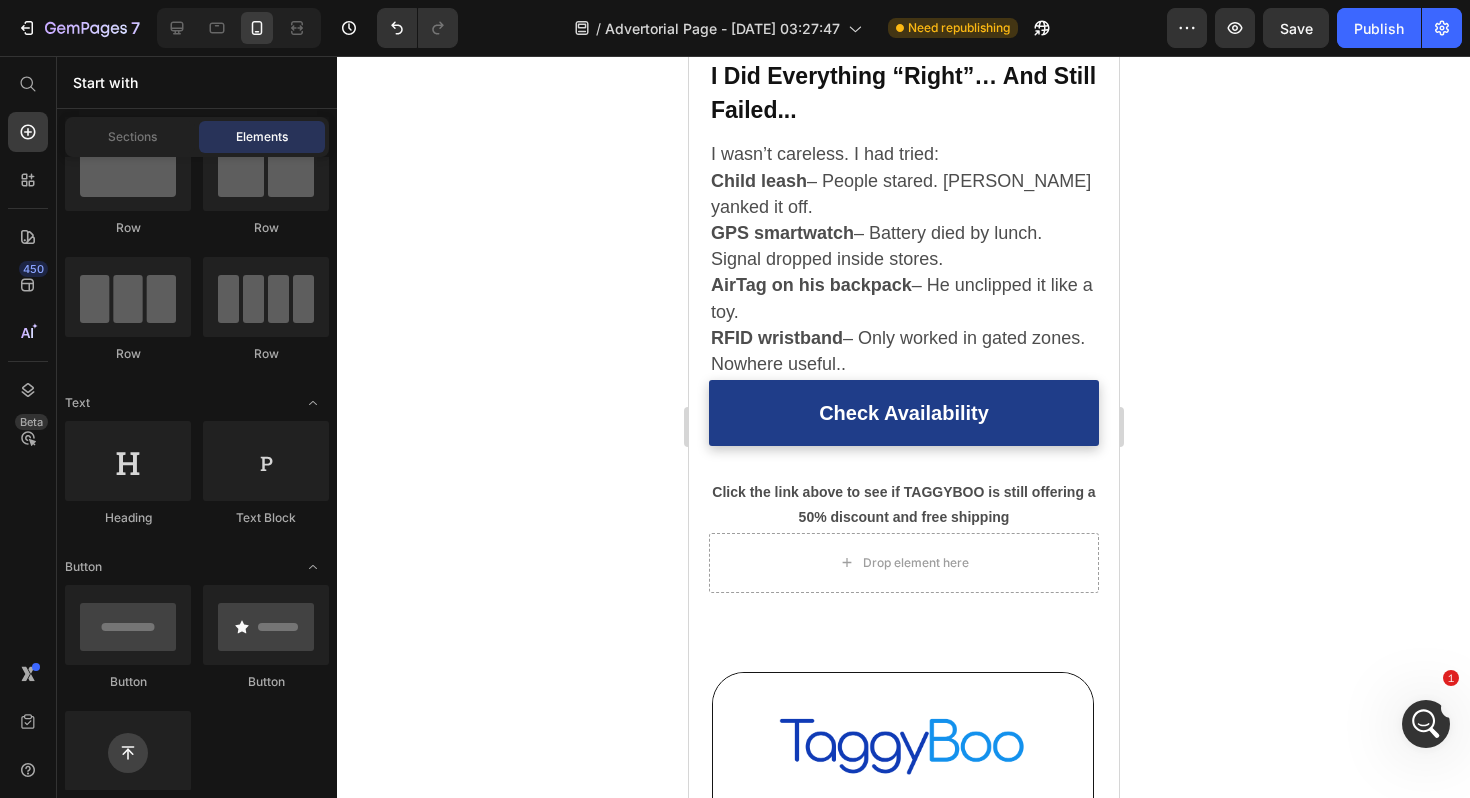 scroll, scrollTop: 2006, scrollLeft: 0, axis: vertical 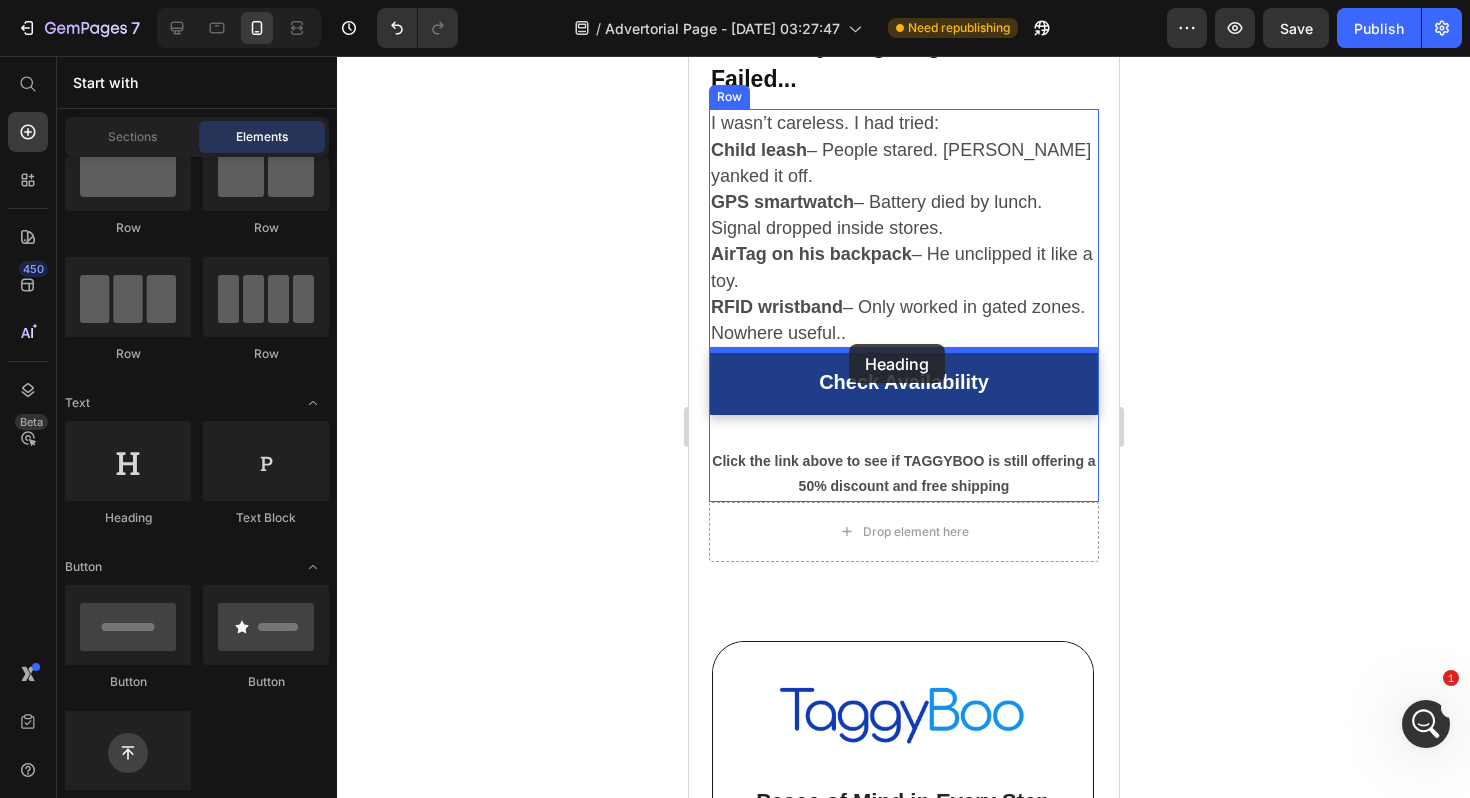 drag, startPoint x: 833, startPoint y: 498, endPoint x: 848, endPoint y: 344, distance: 154.72879 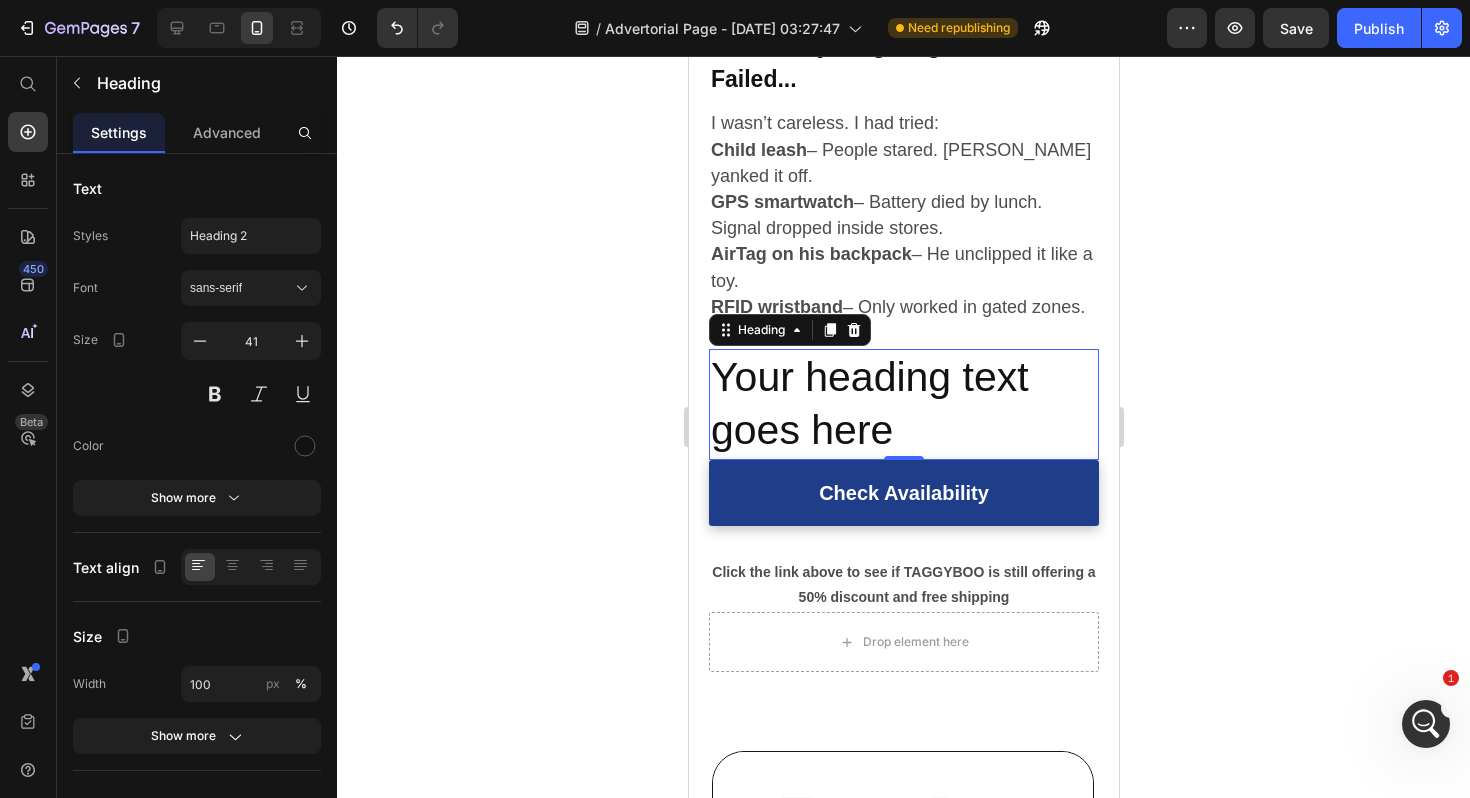 click on "Your heading text goes here" at bounding box center [903, 404] 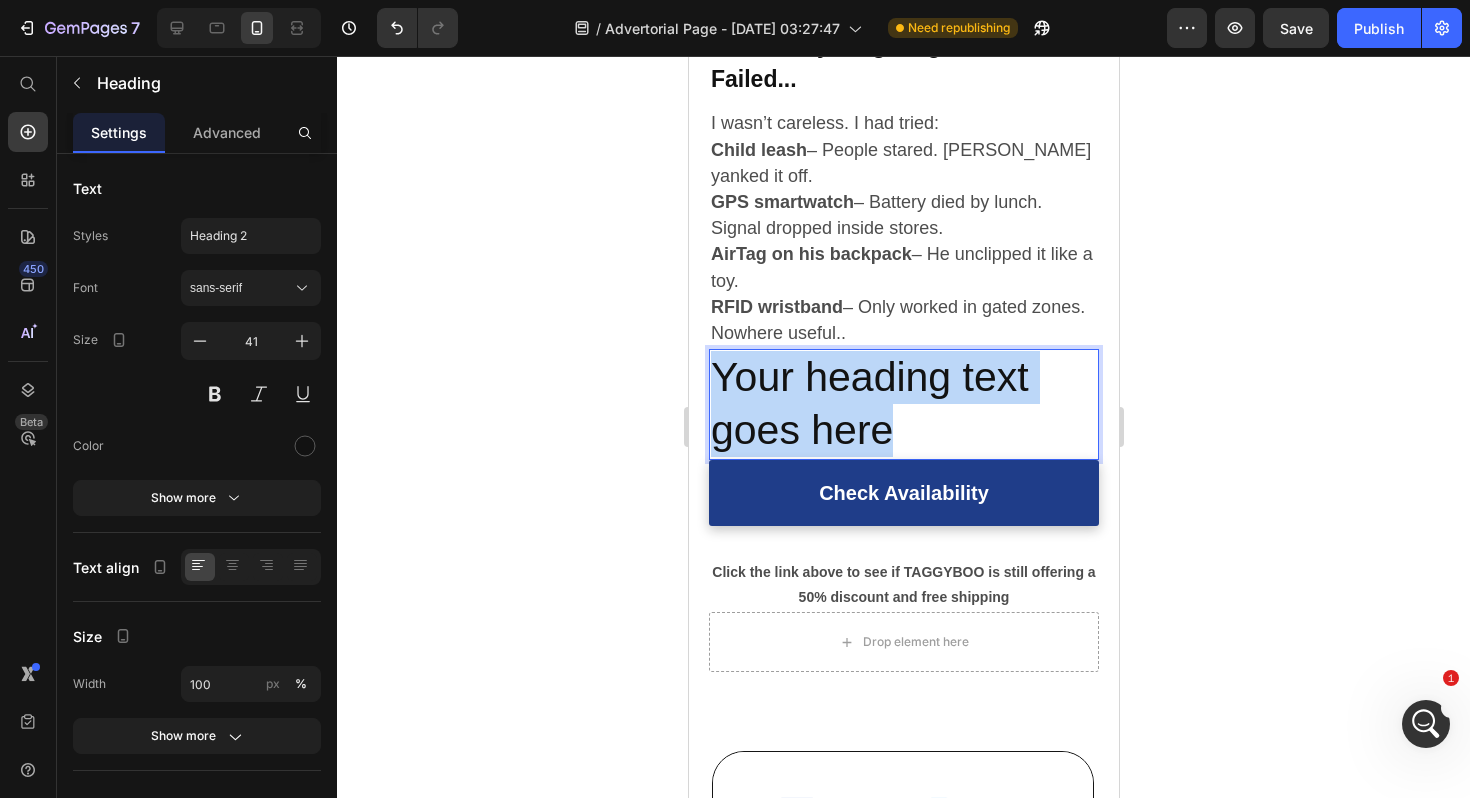 drag, startPoint x: 898, startPoint y: 449, endPoint x: 717, endPoint y: 377, distance: 194.79477 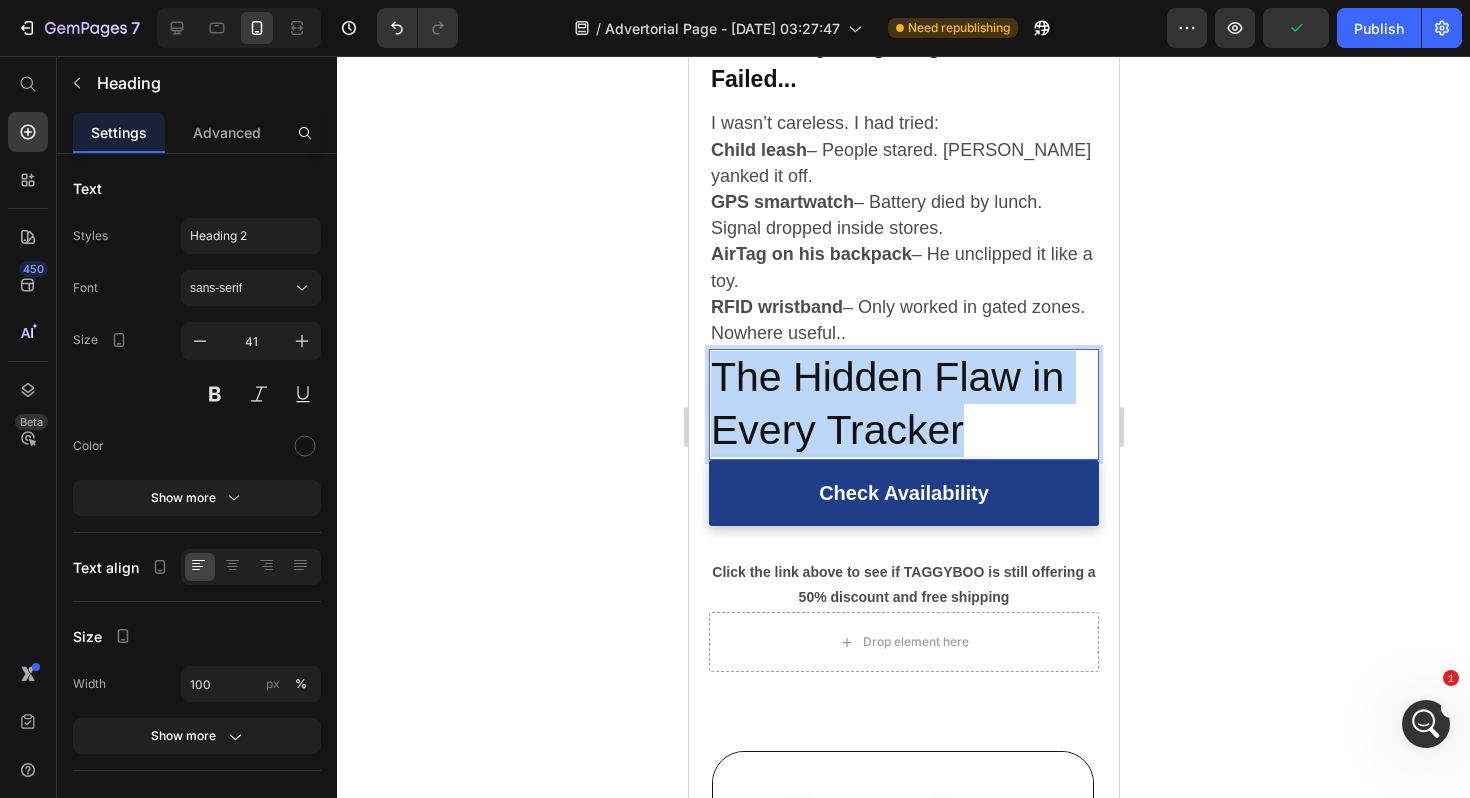 drag, startPoint x: 980, startPoint y: 434, endPoint x: 716, endPoint y: 370, distance: 271.64682 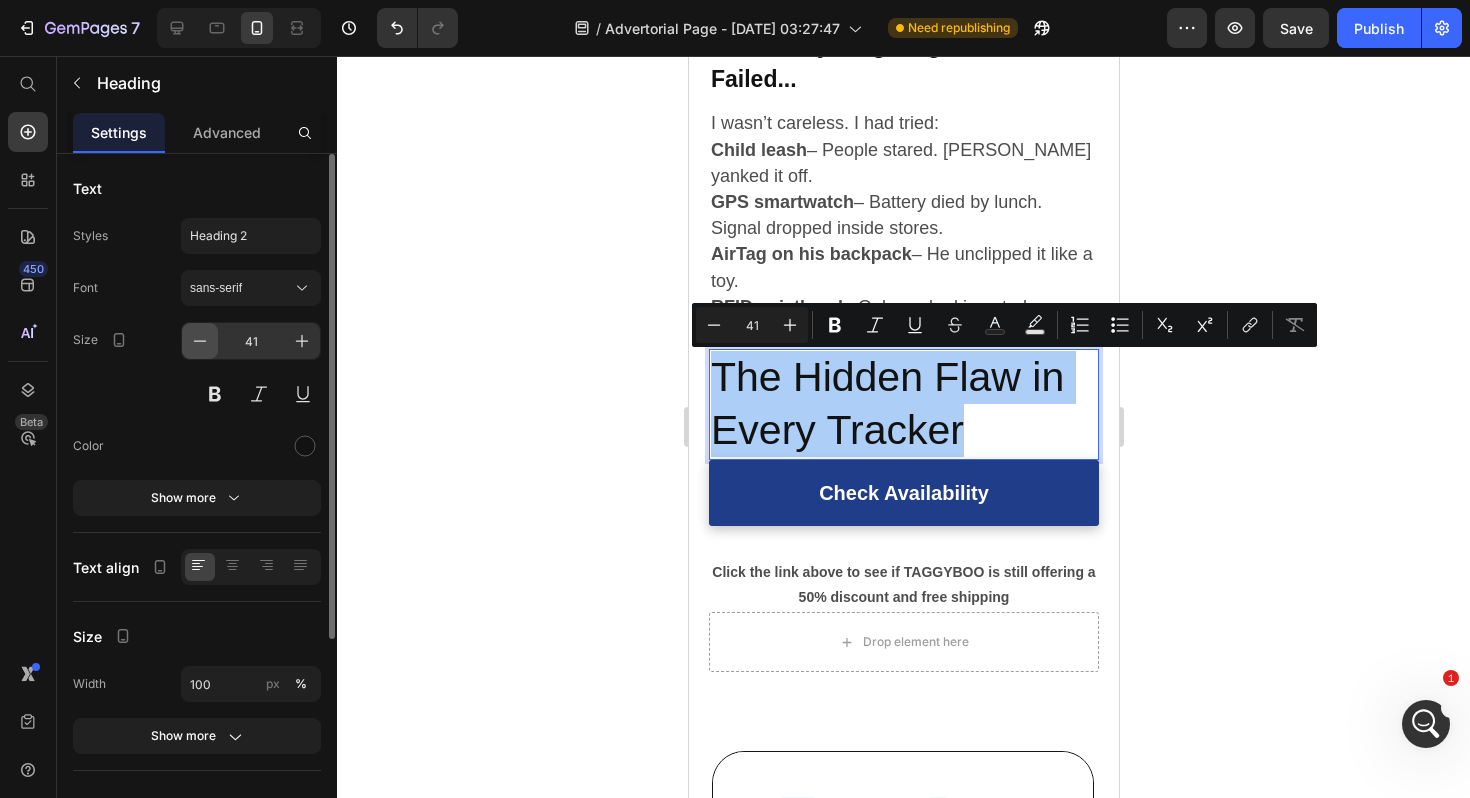 click 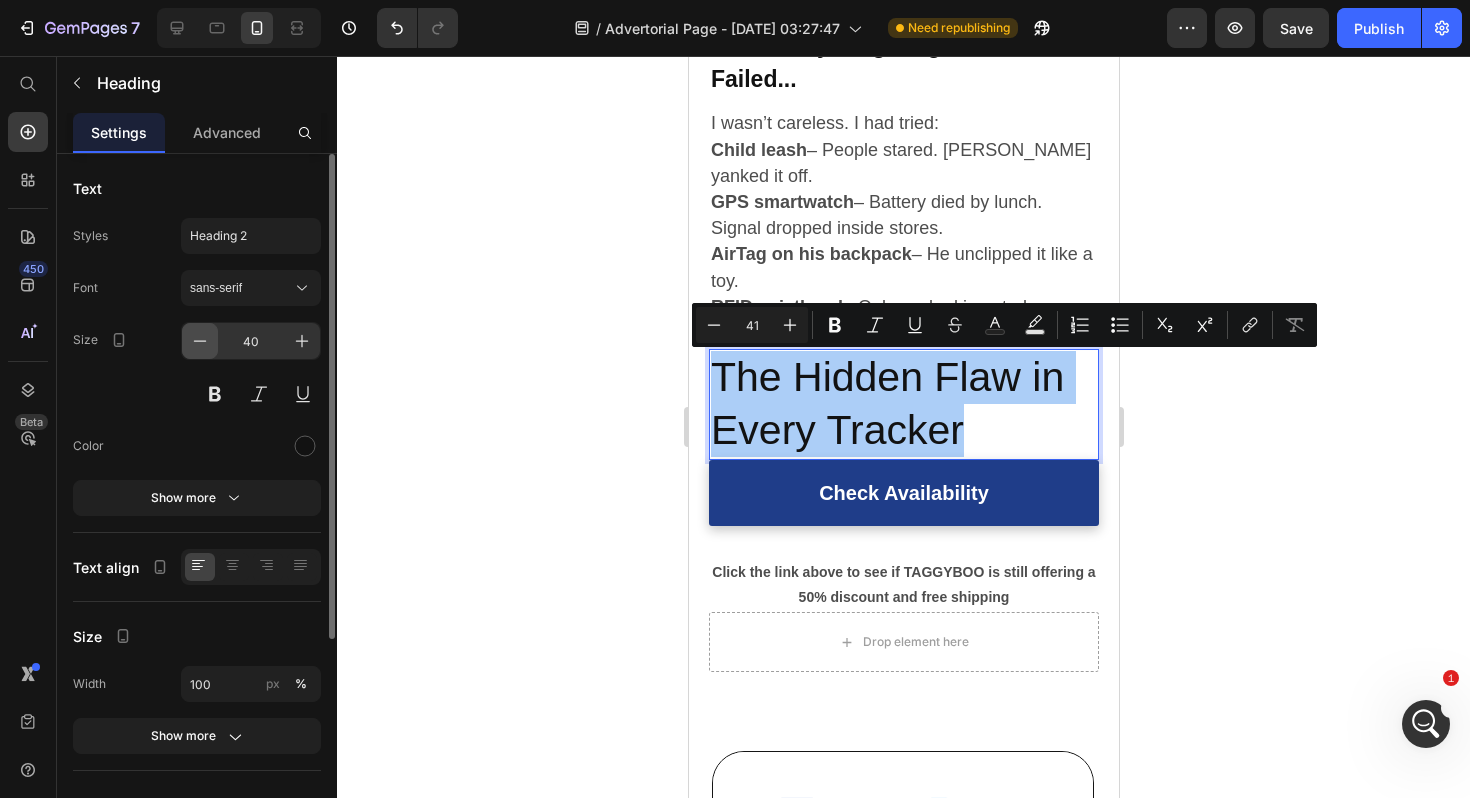 click 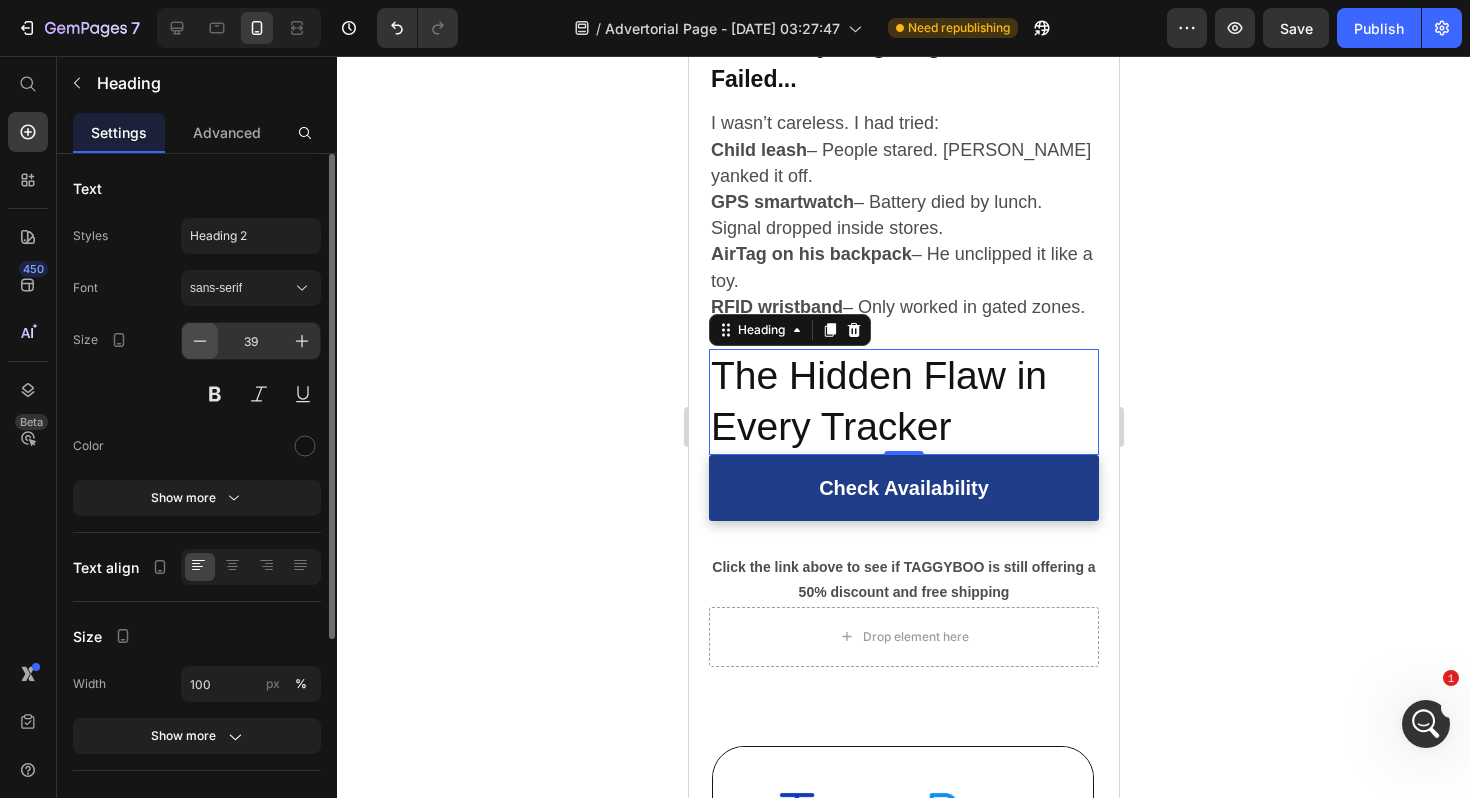 click 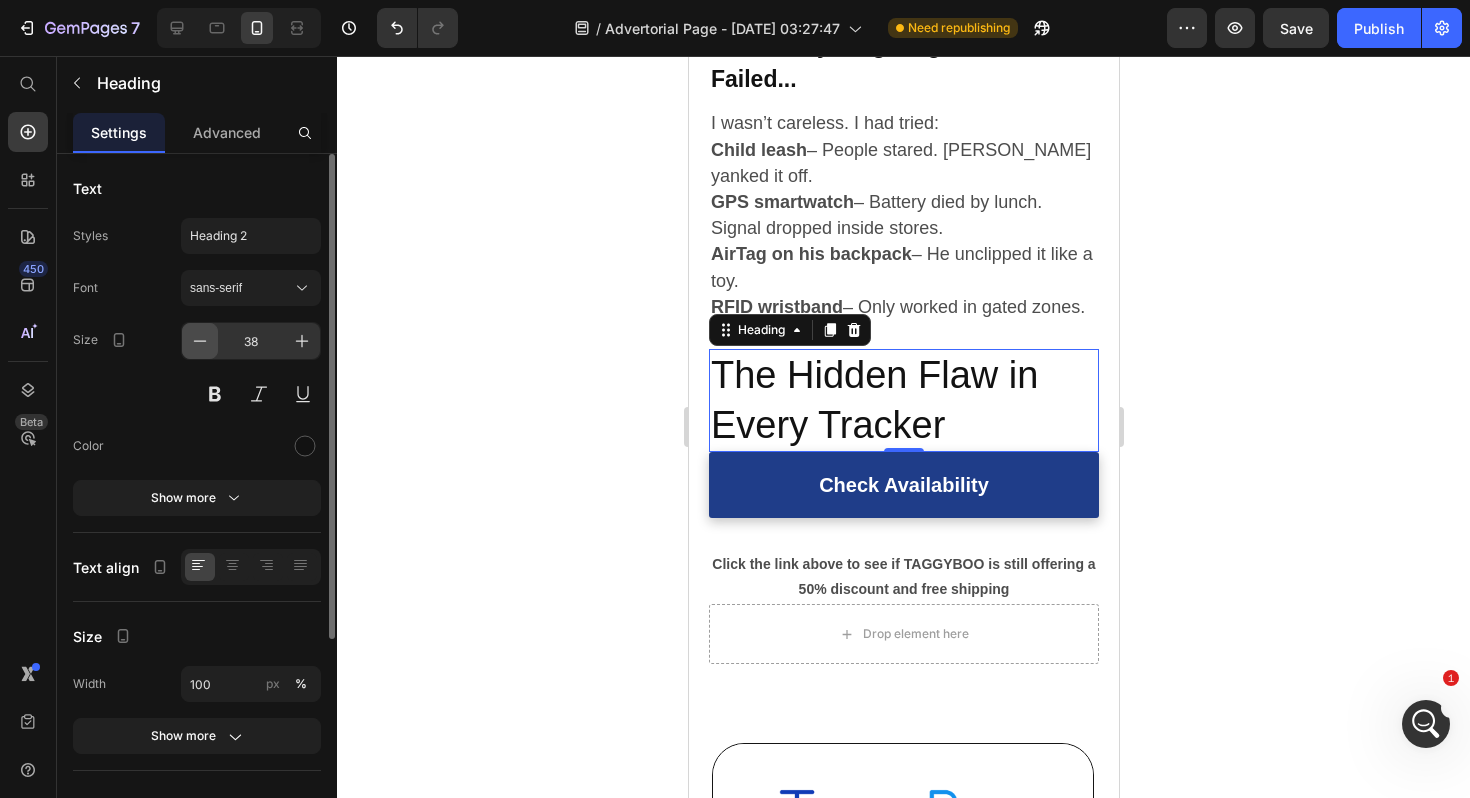 click 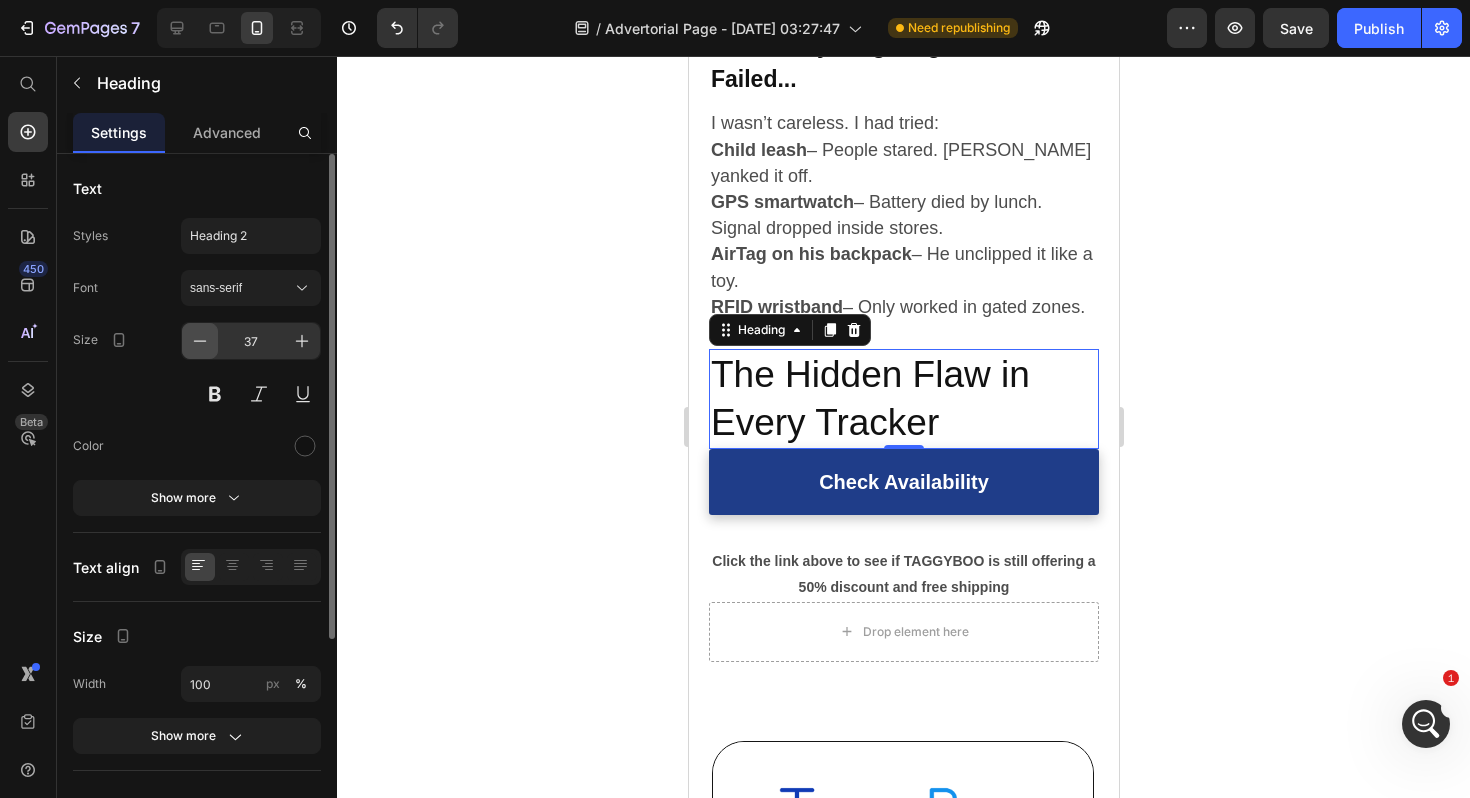 click 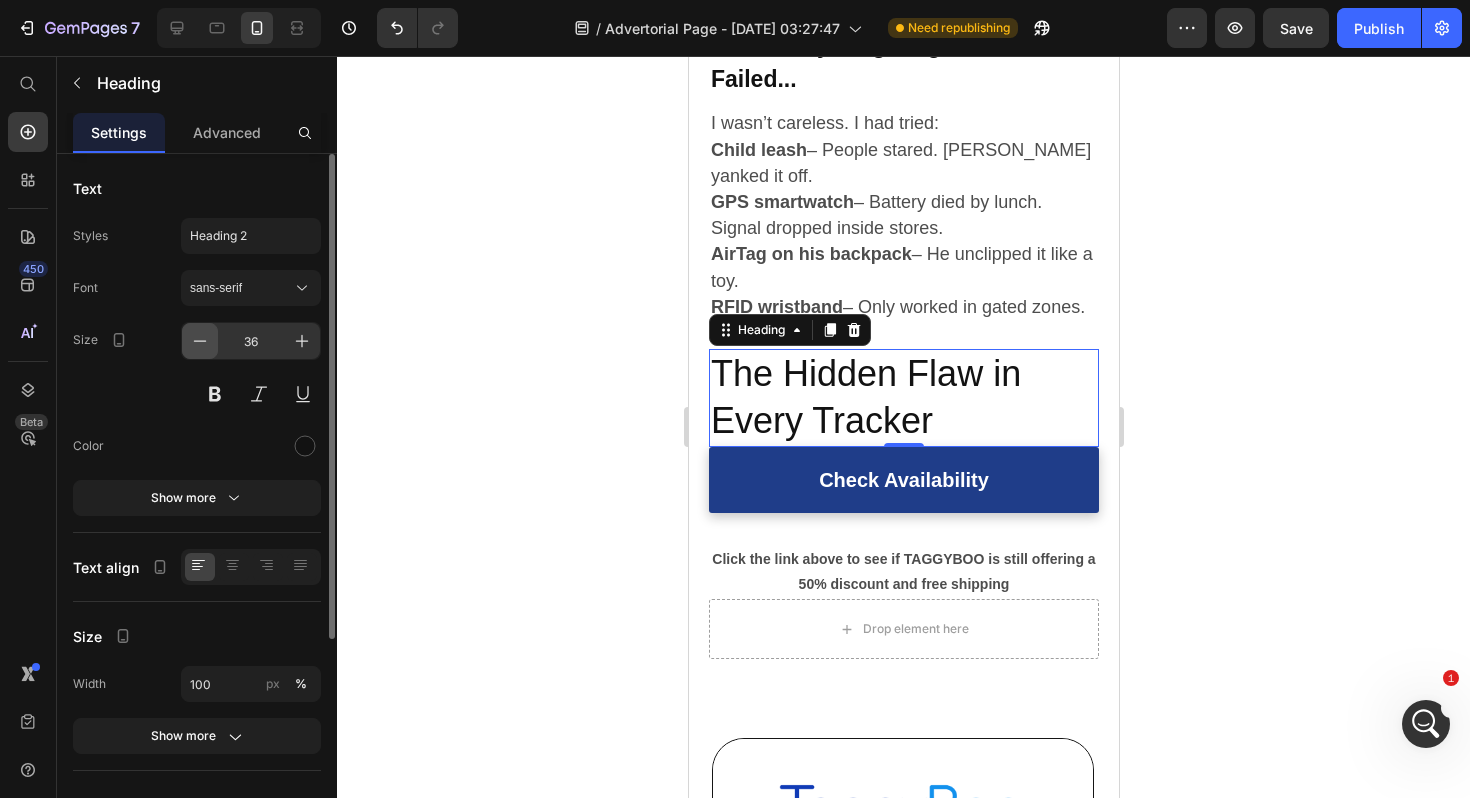 click 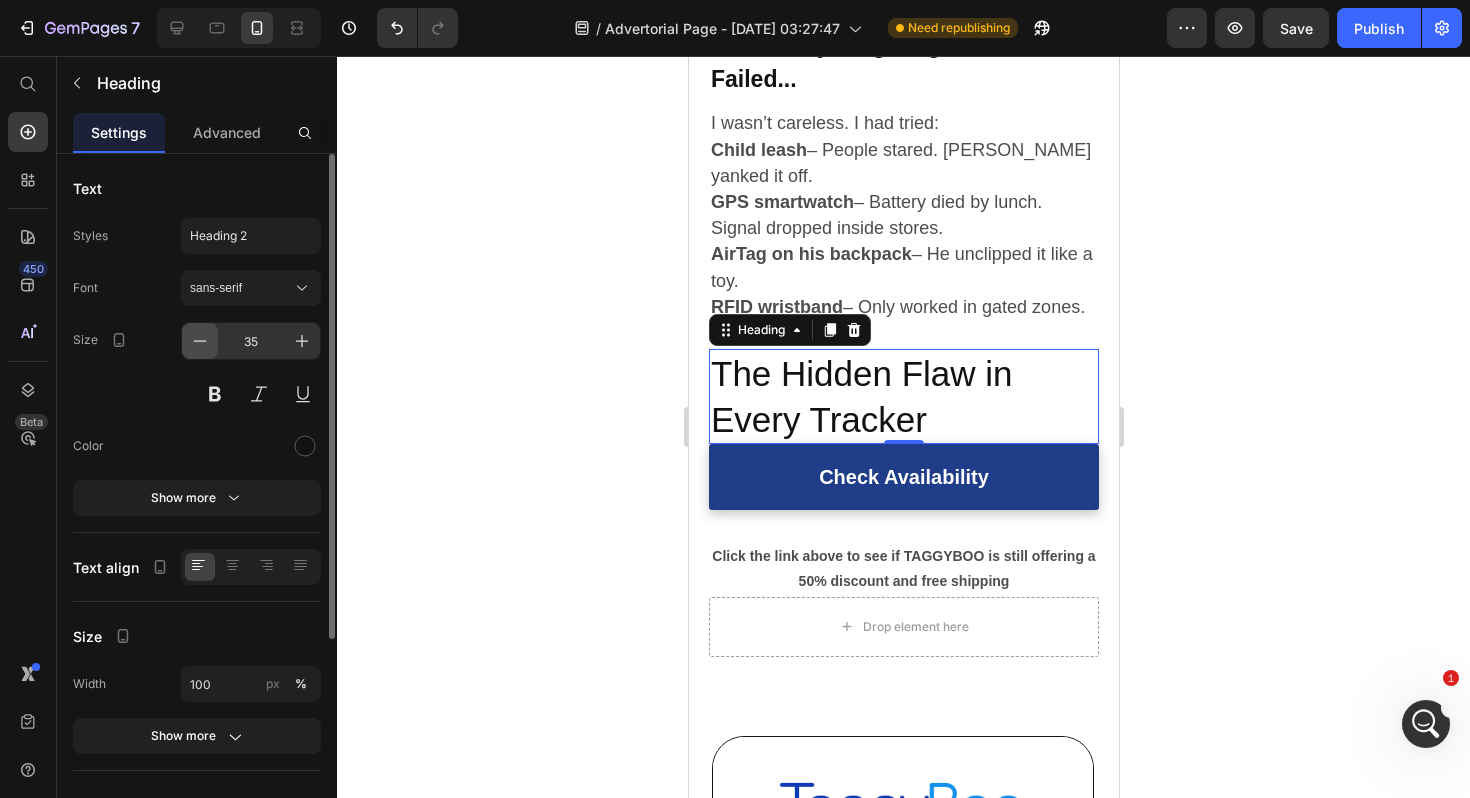 click 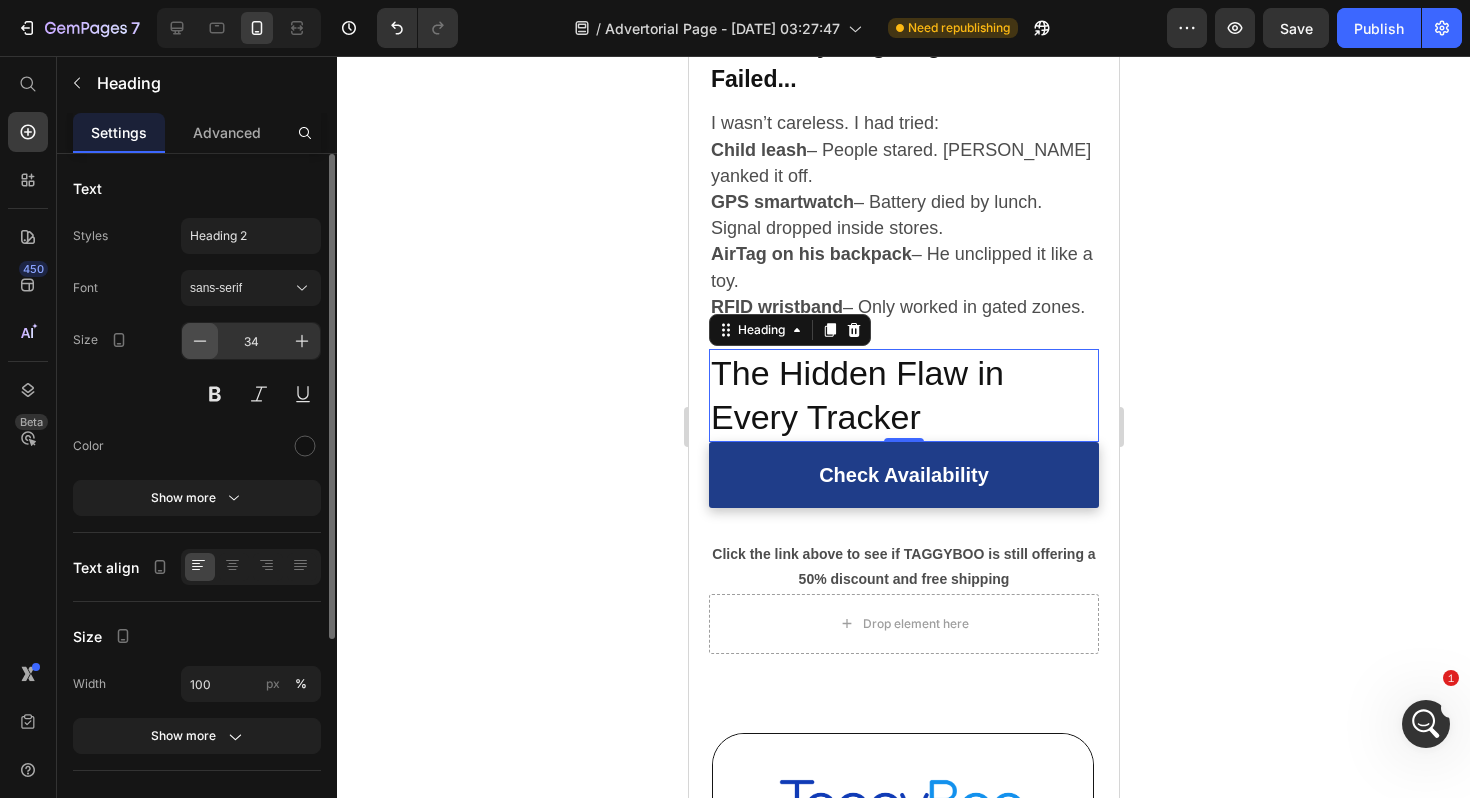 click 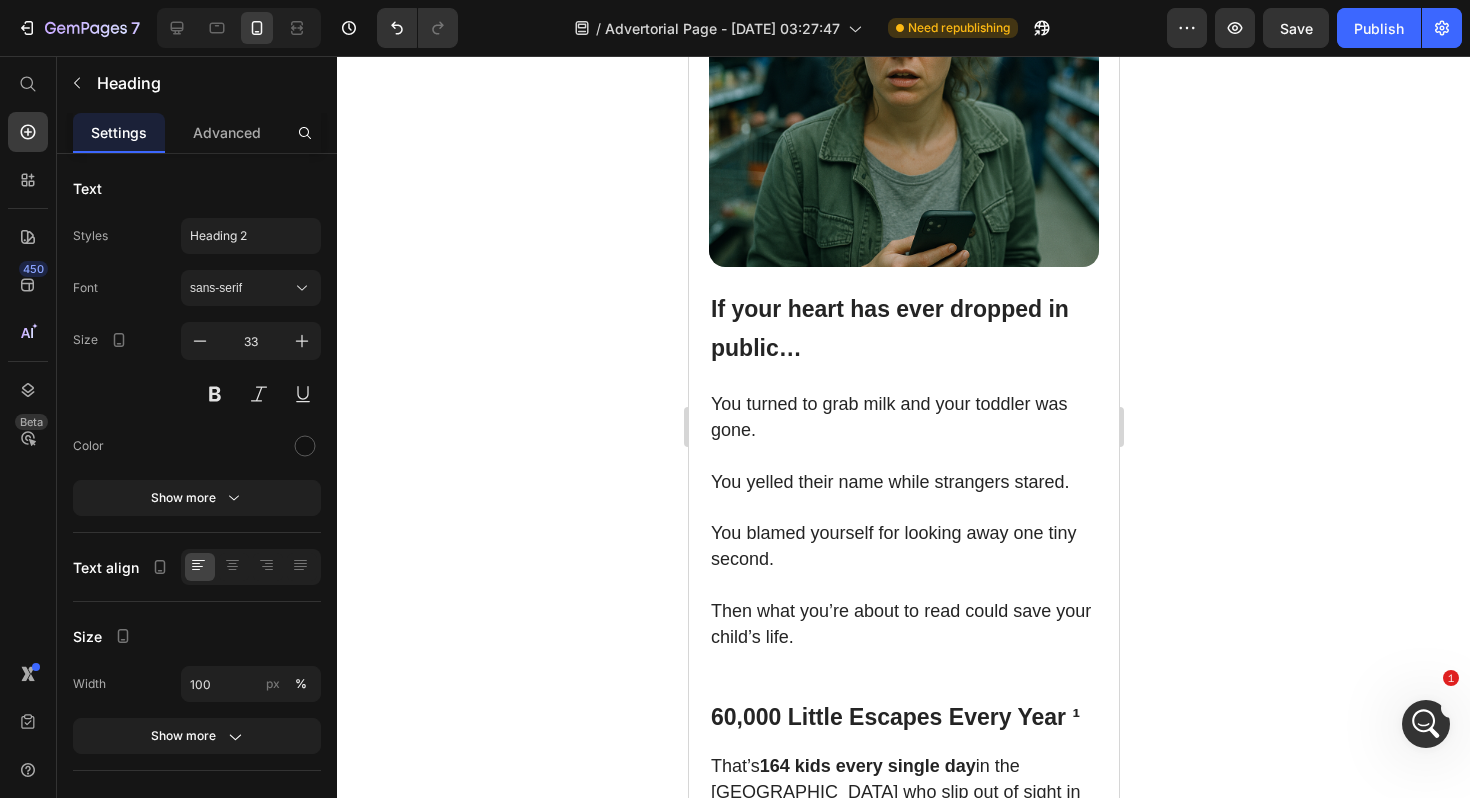 scroll, scrollTop: 586, scrollLeft: 0, axis: vertical 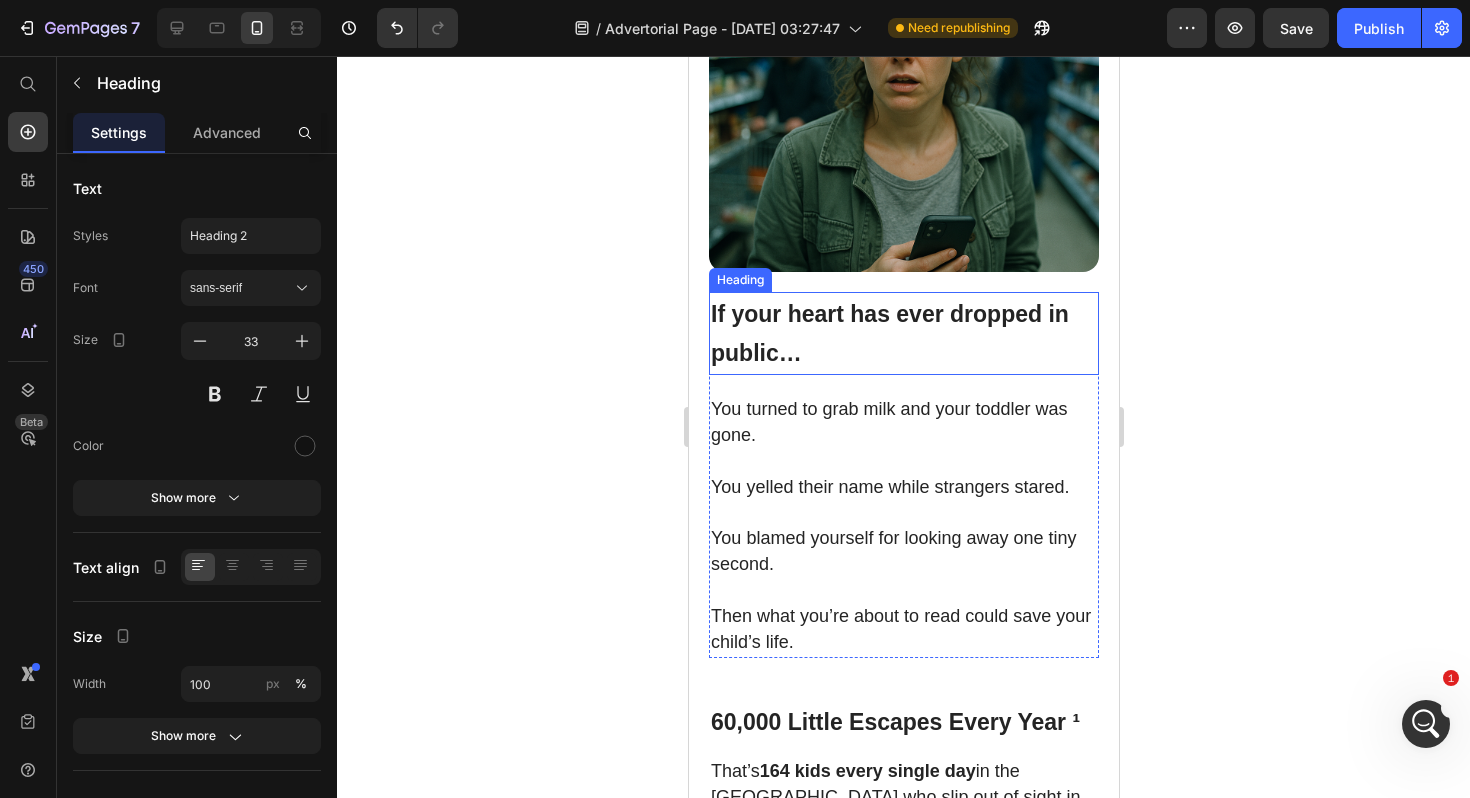 click on "⁠⁠⁠⁠⁠⁠⁠ If your heart has ever dropped in public…" at bounding box center (903, 333) 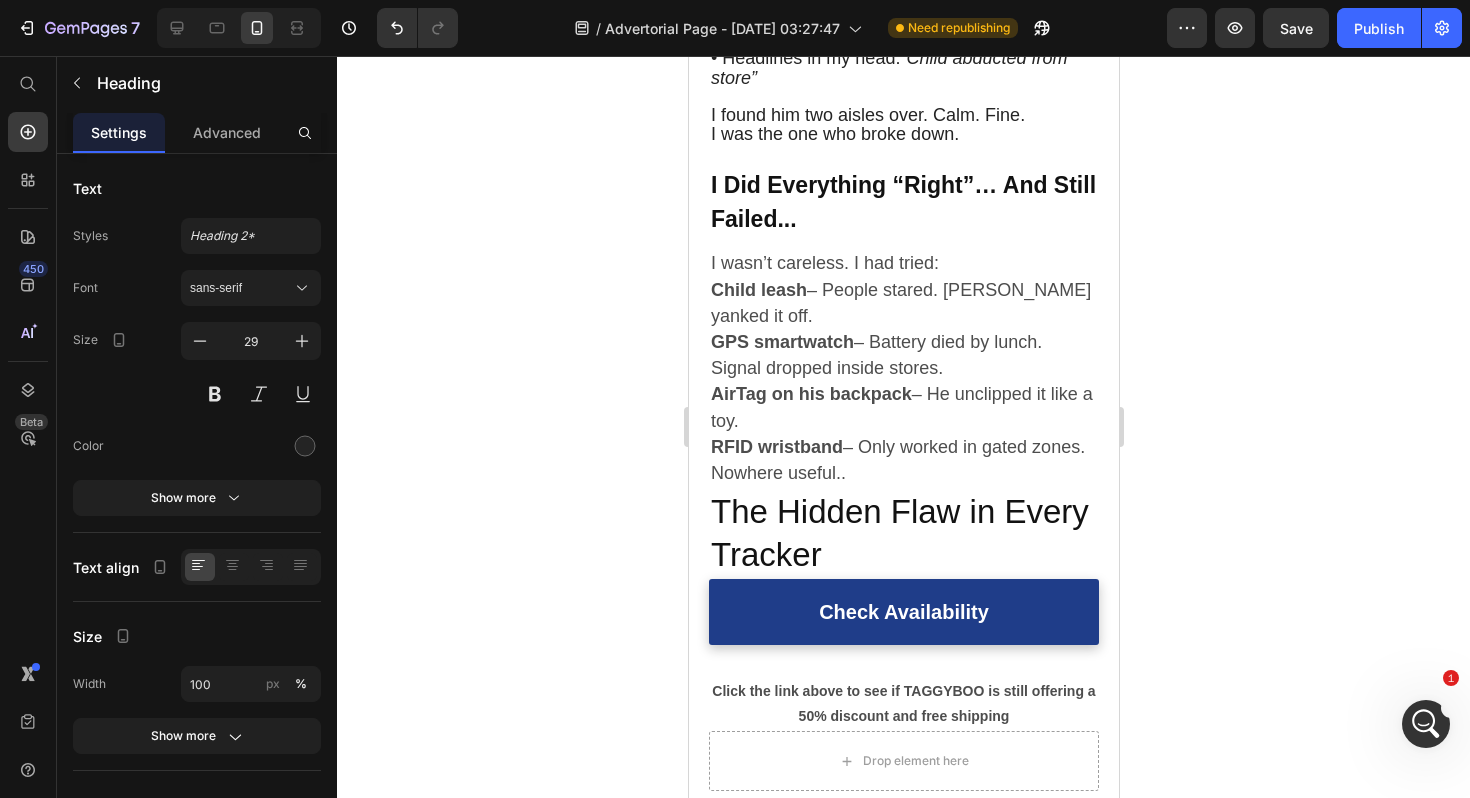 scroll, scrollTop: 2119, scrollLeft: 0, axis: vertical 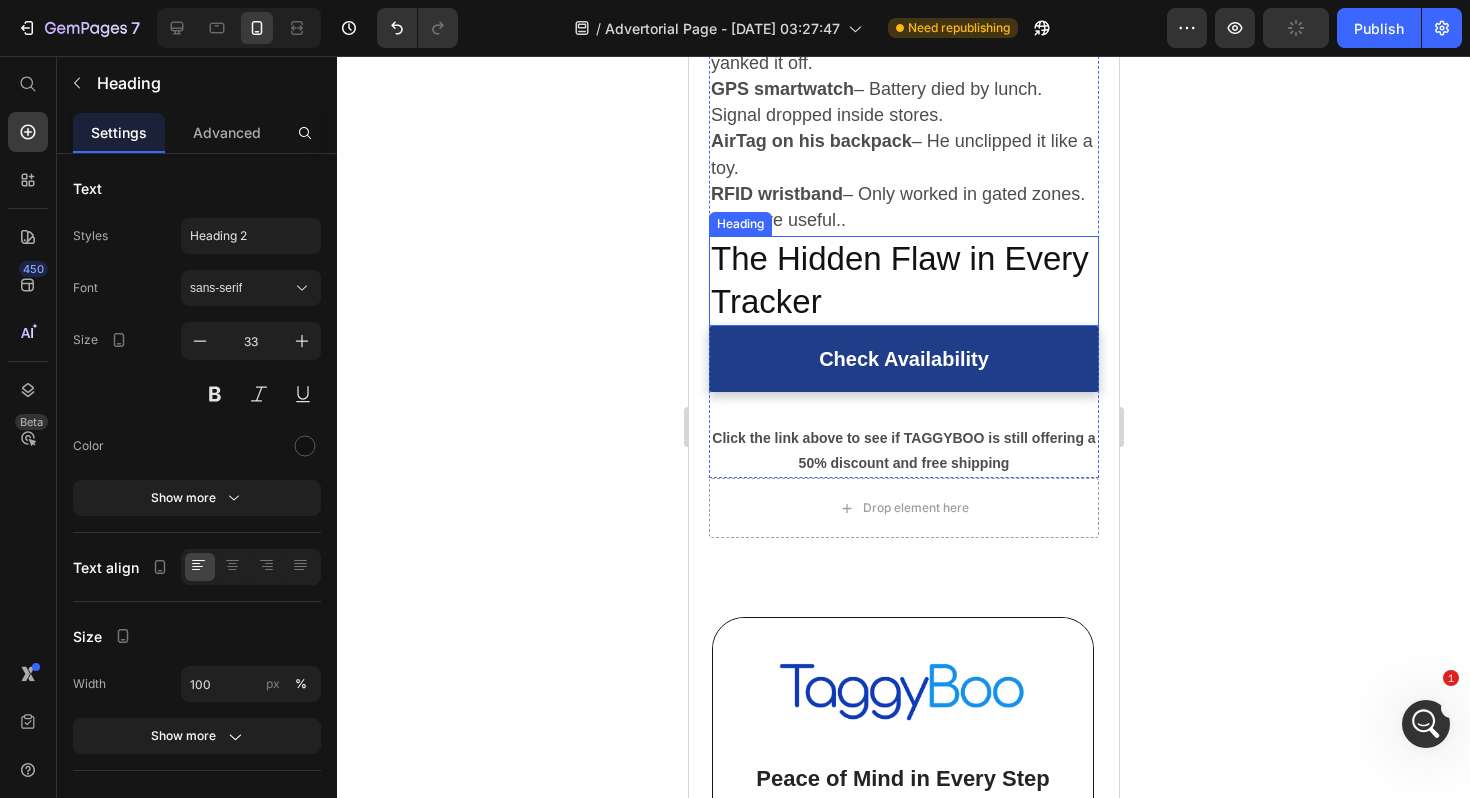 click on "The Hidden Flaw in Every Tracker" at bounding box center (903, 281) 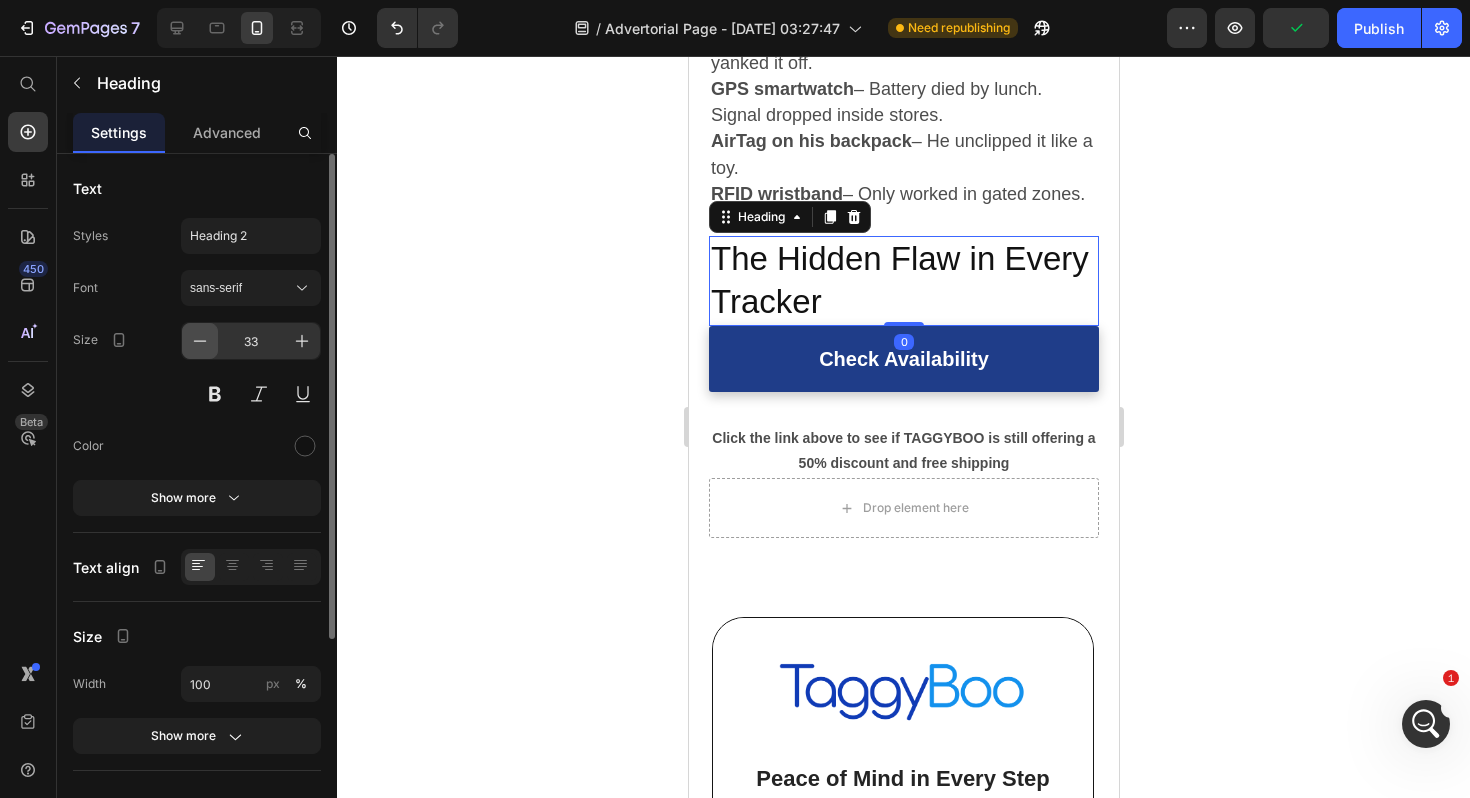 click 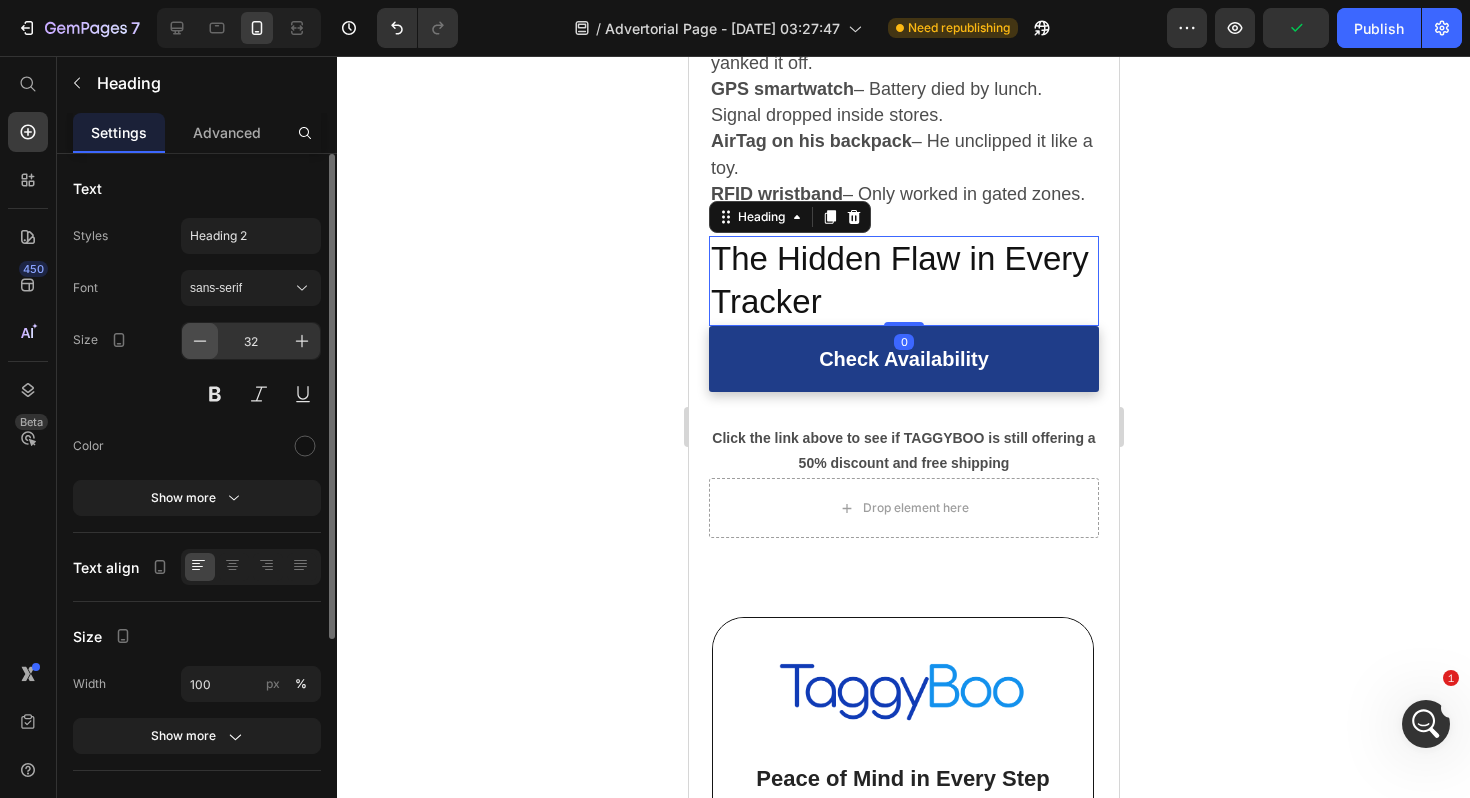 click 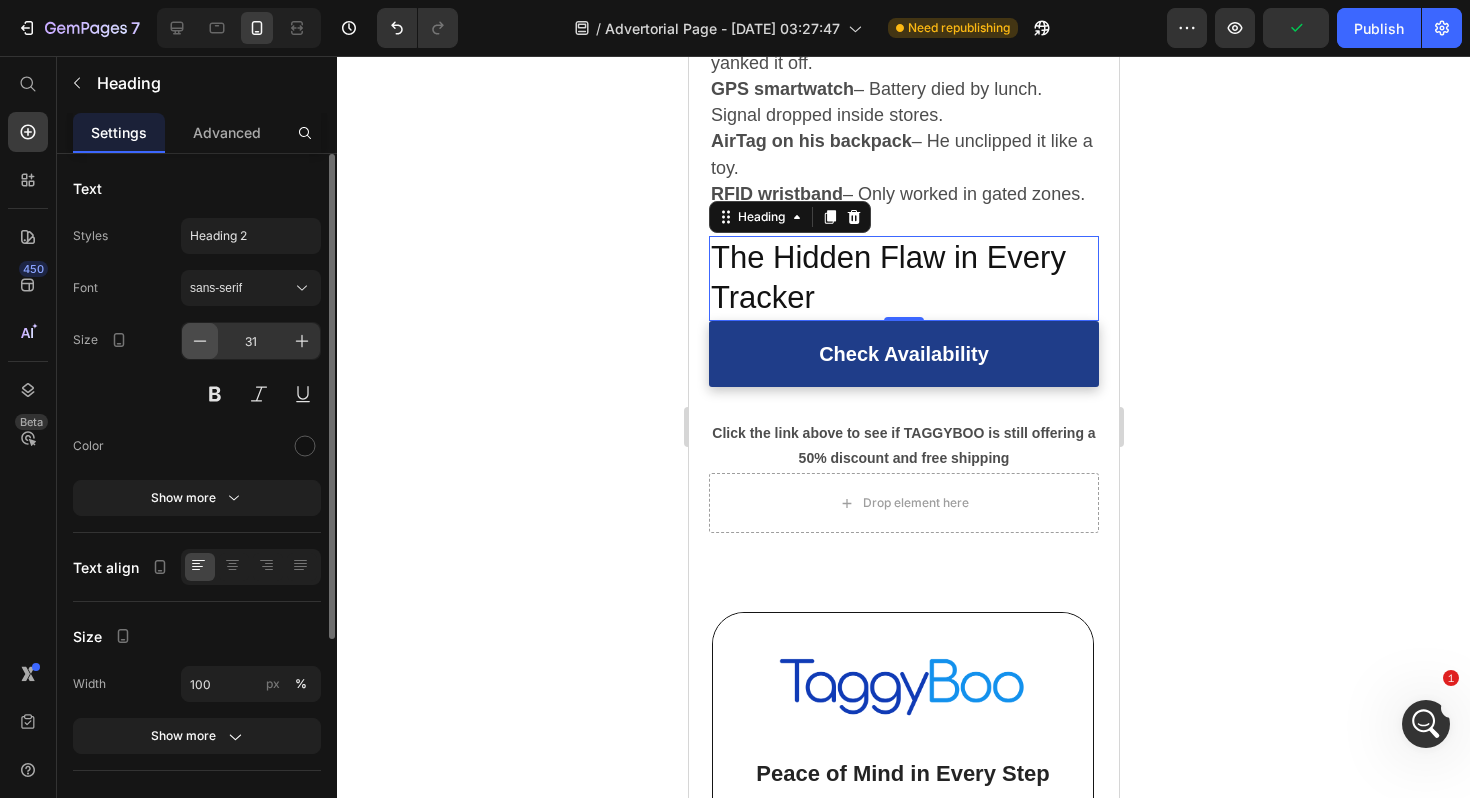 click 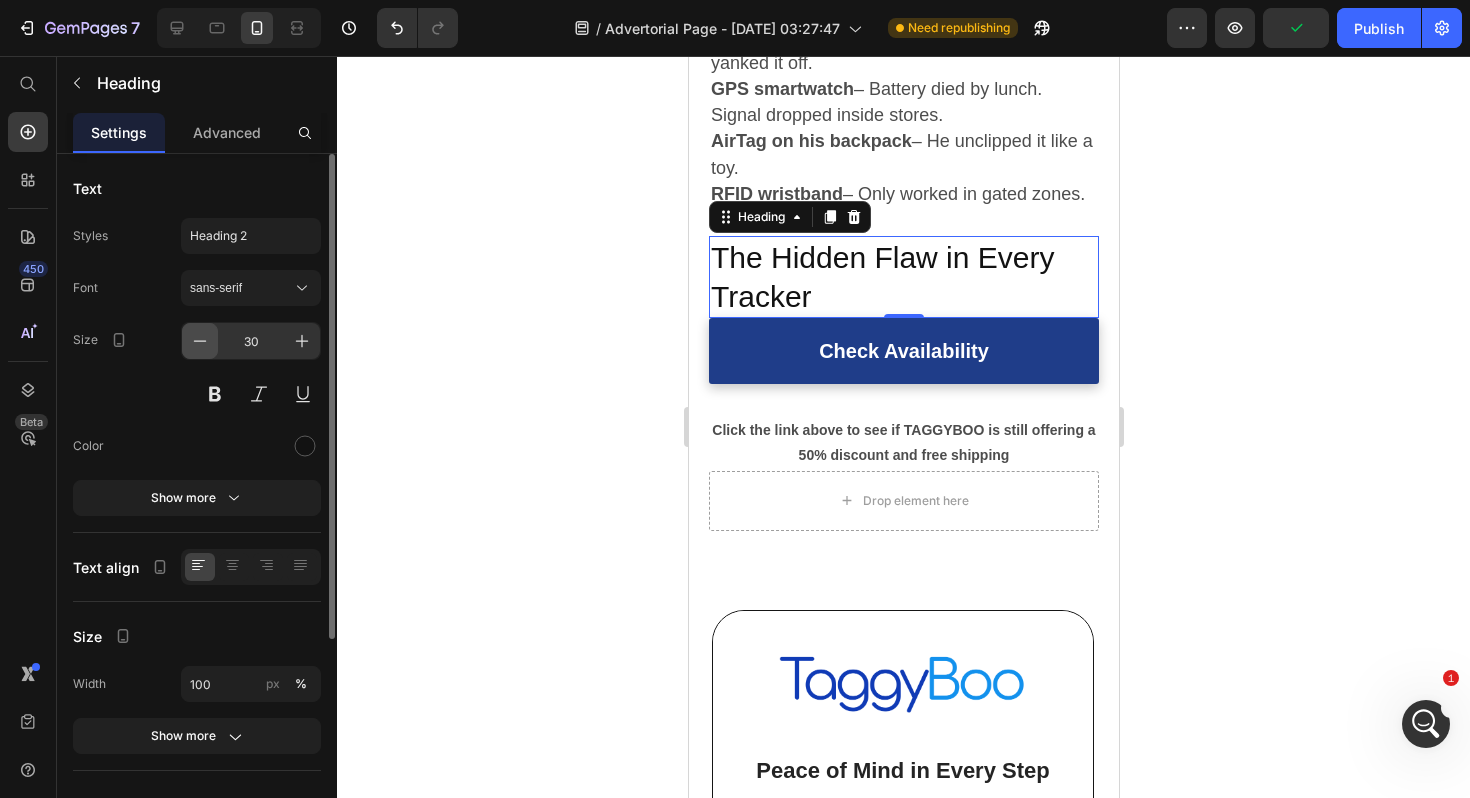 click 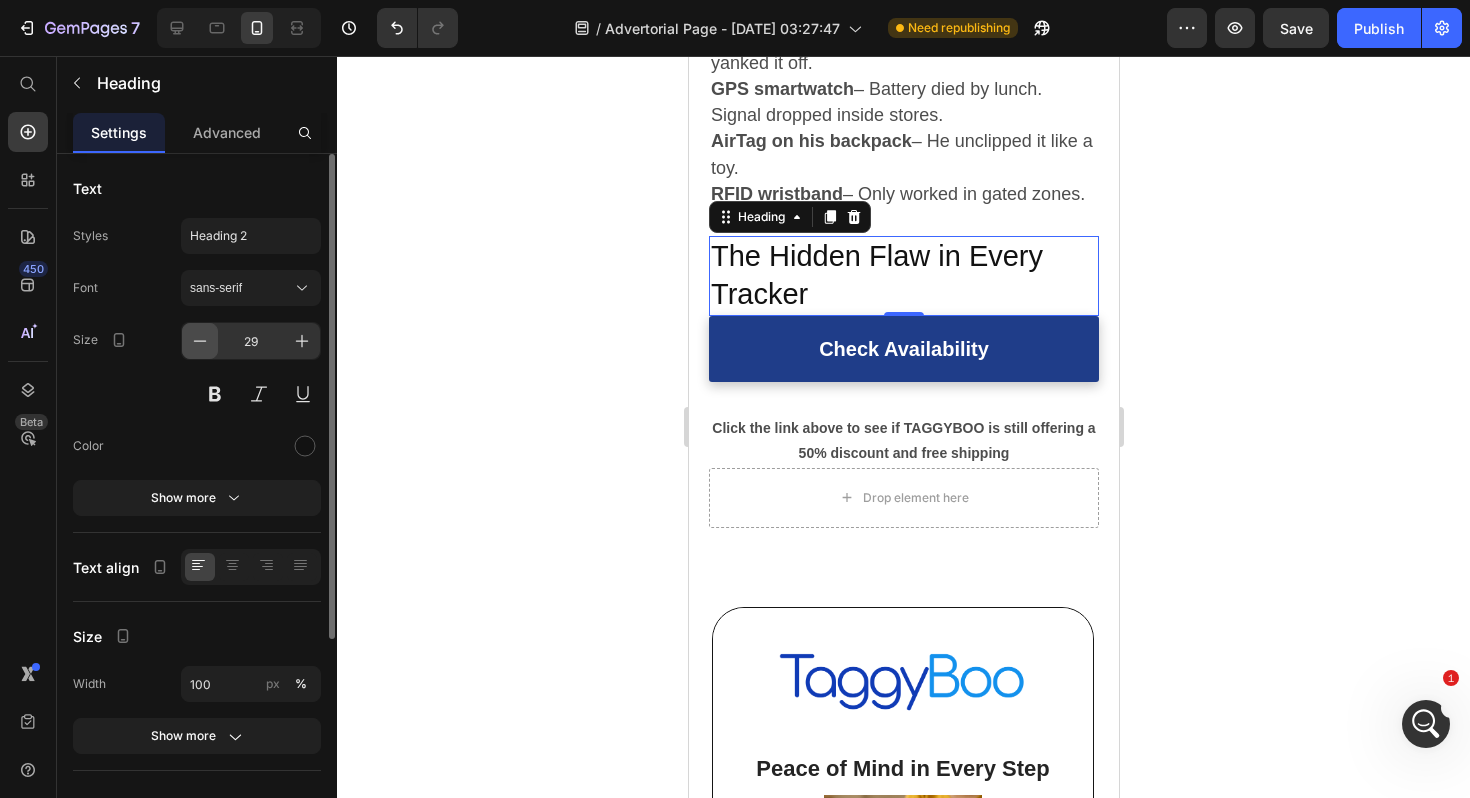 click 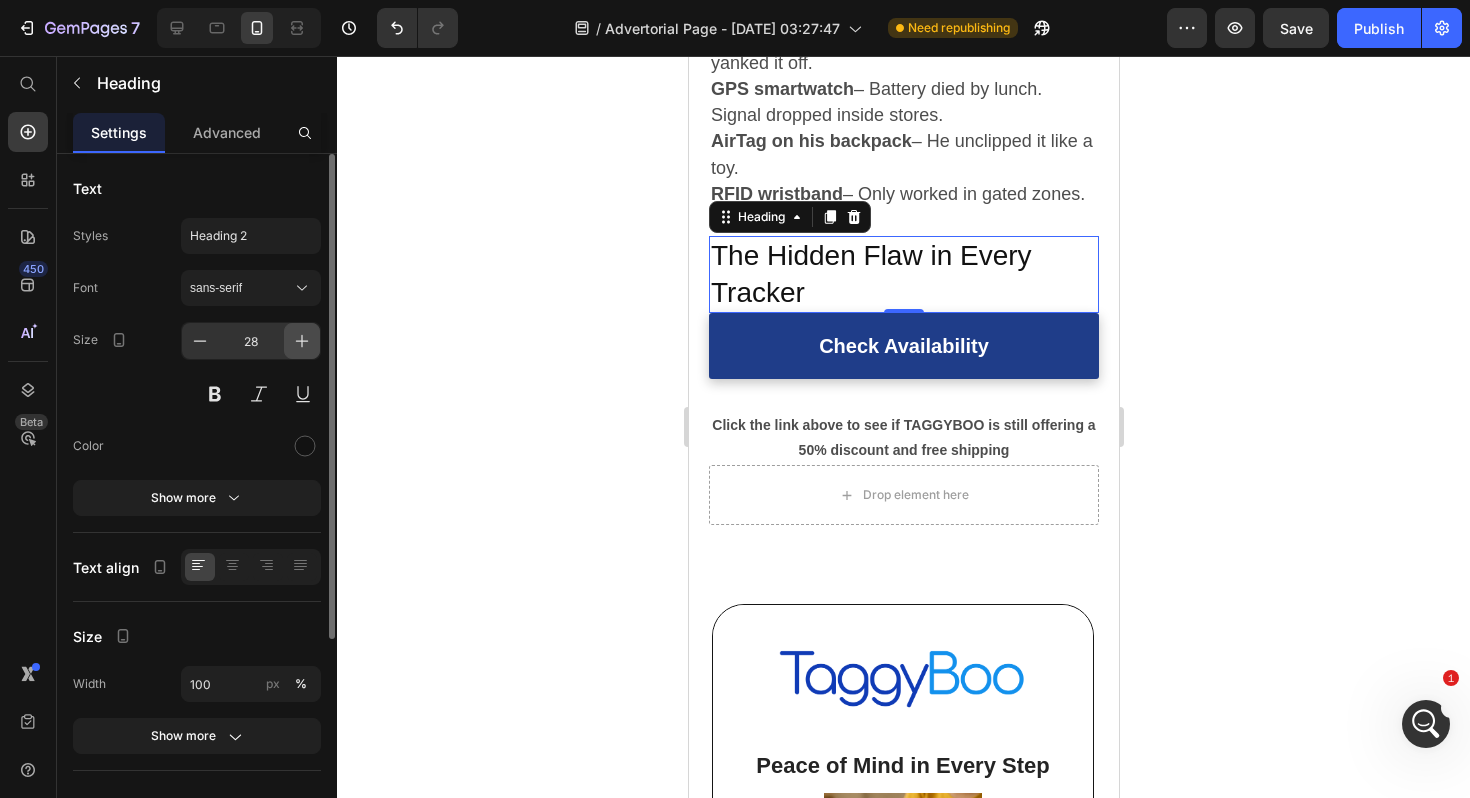 click 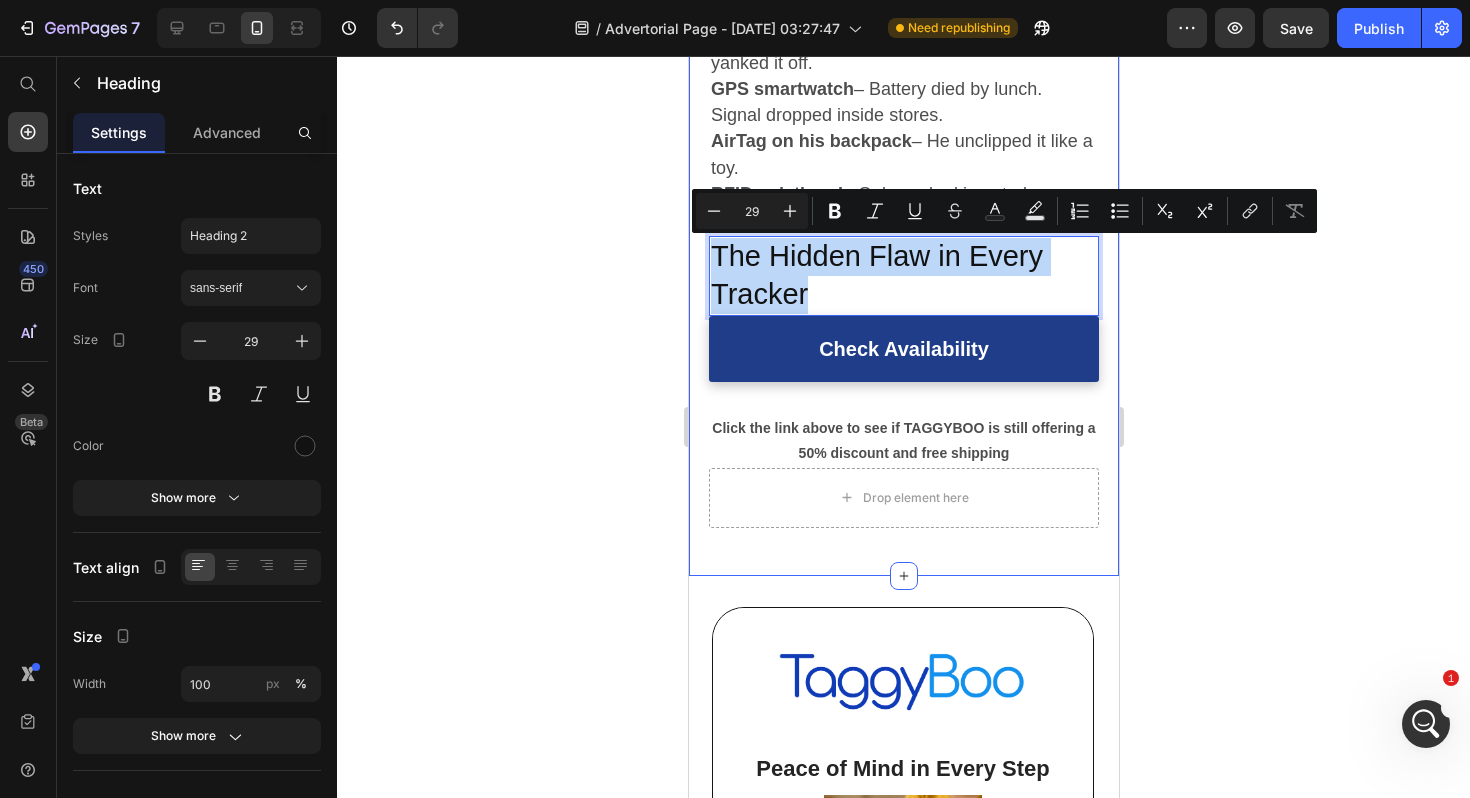 drag, startPoint x: 815, startPoint y: 295, endPoint x: 702, endPoint y: 262, distance: 117.72001 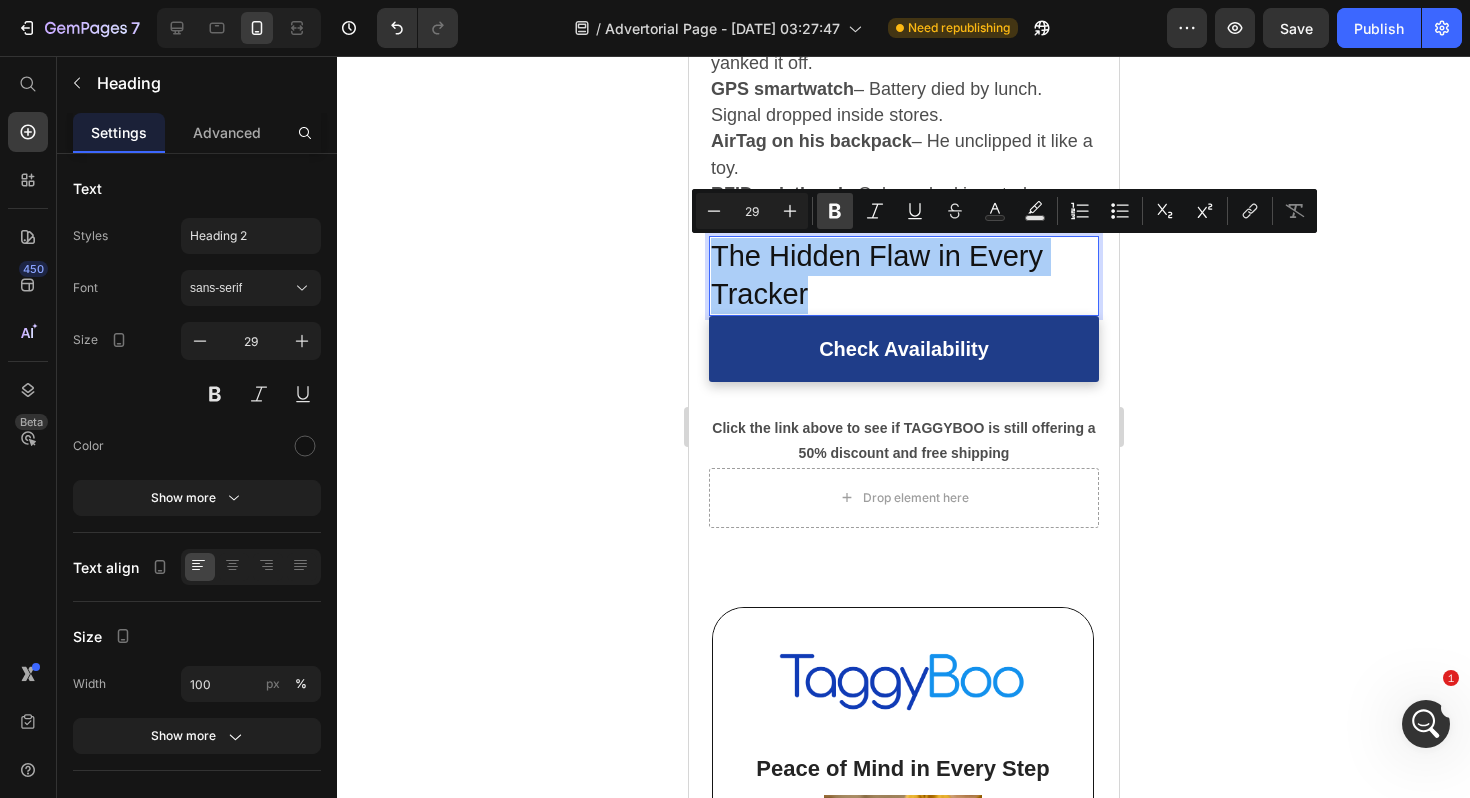 click 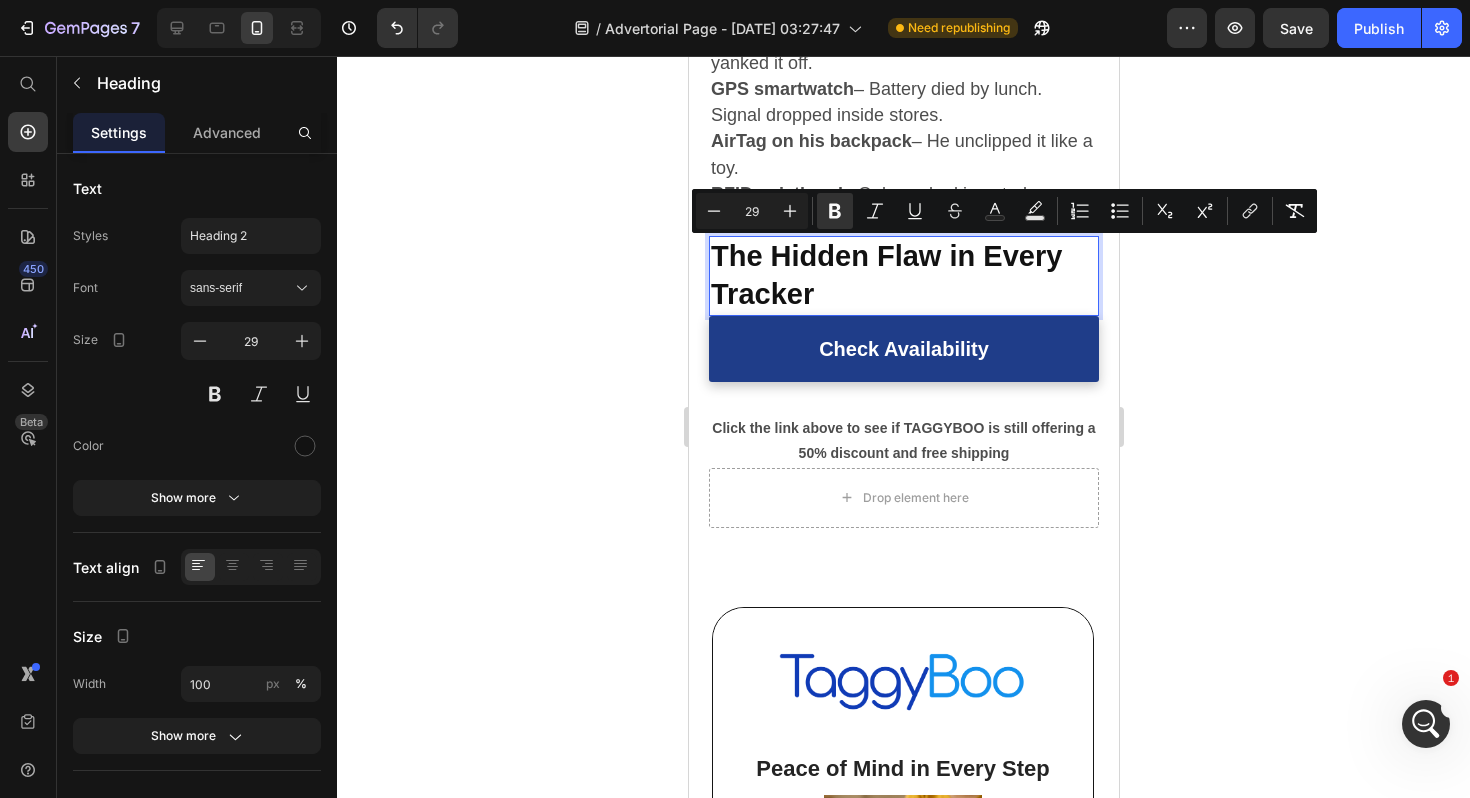 click on "The Hidden Flaw in Every Tracker" at bounding box center (903, 275) 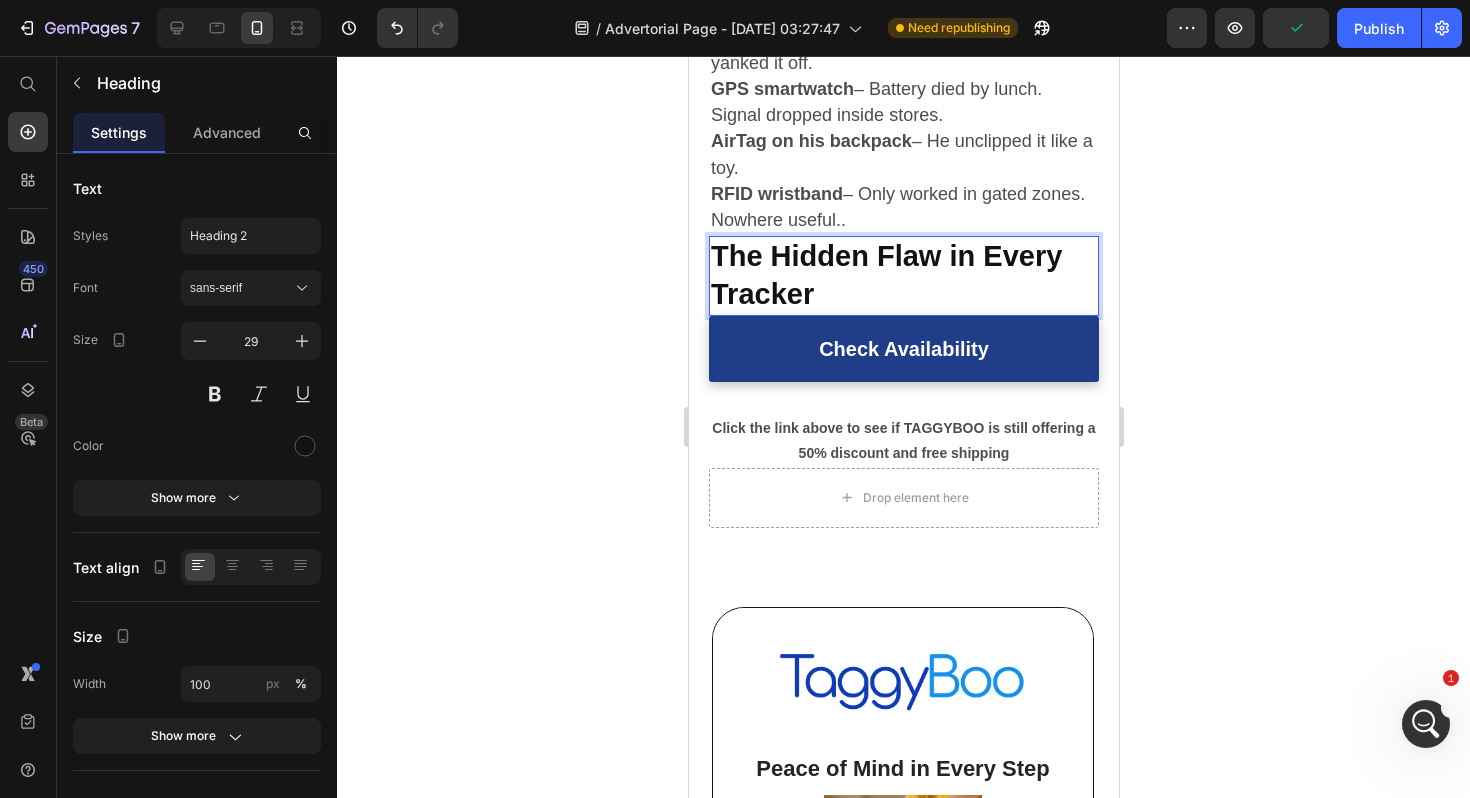click on "The Hidden Flaw in Every Tracker" at bounding box center (903, 275) 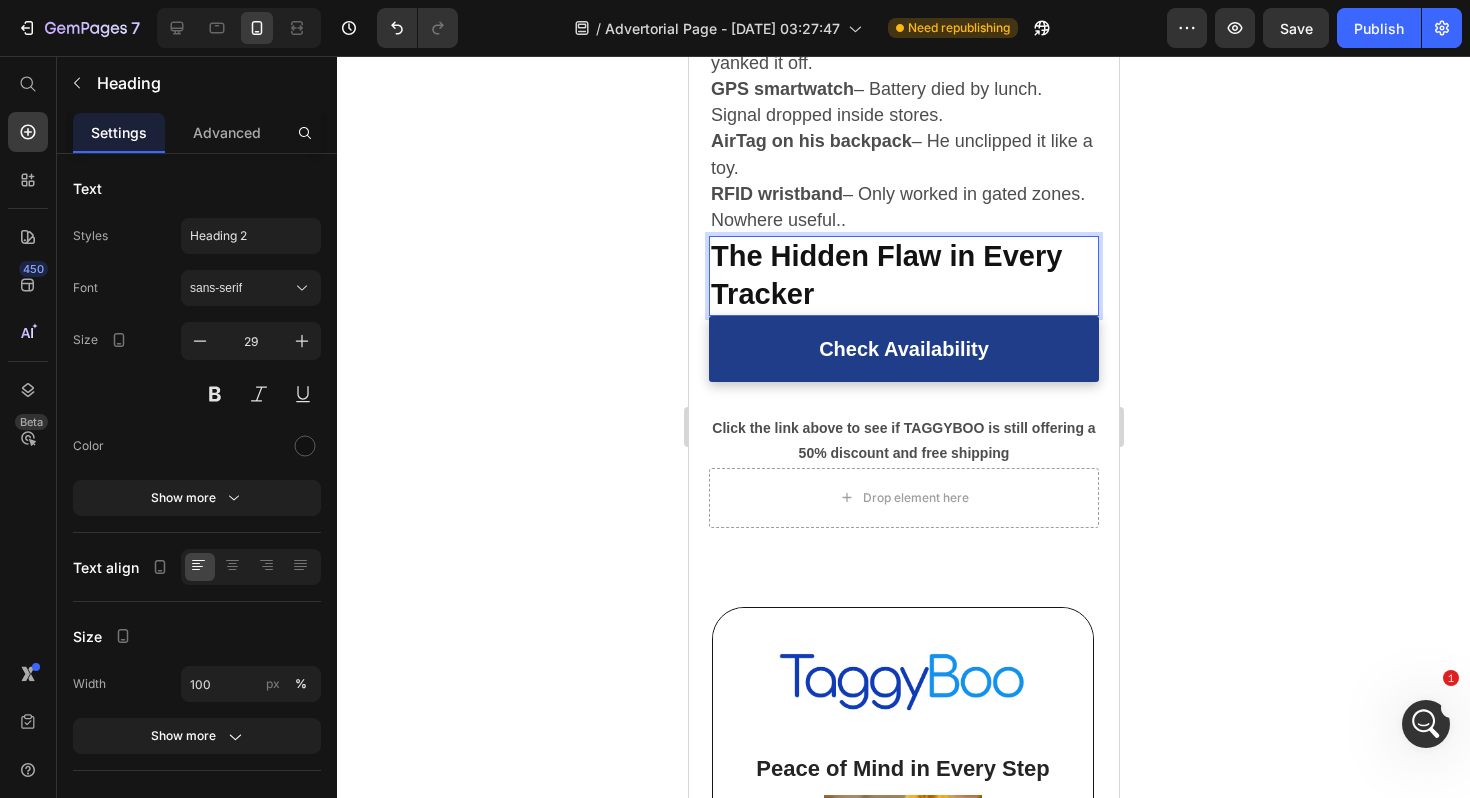 click on "The Hidden Flaw in Every Tracker" at bounding box center (903, 275) 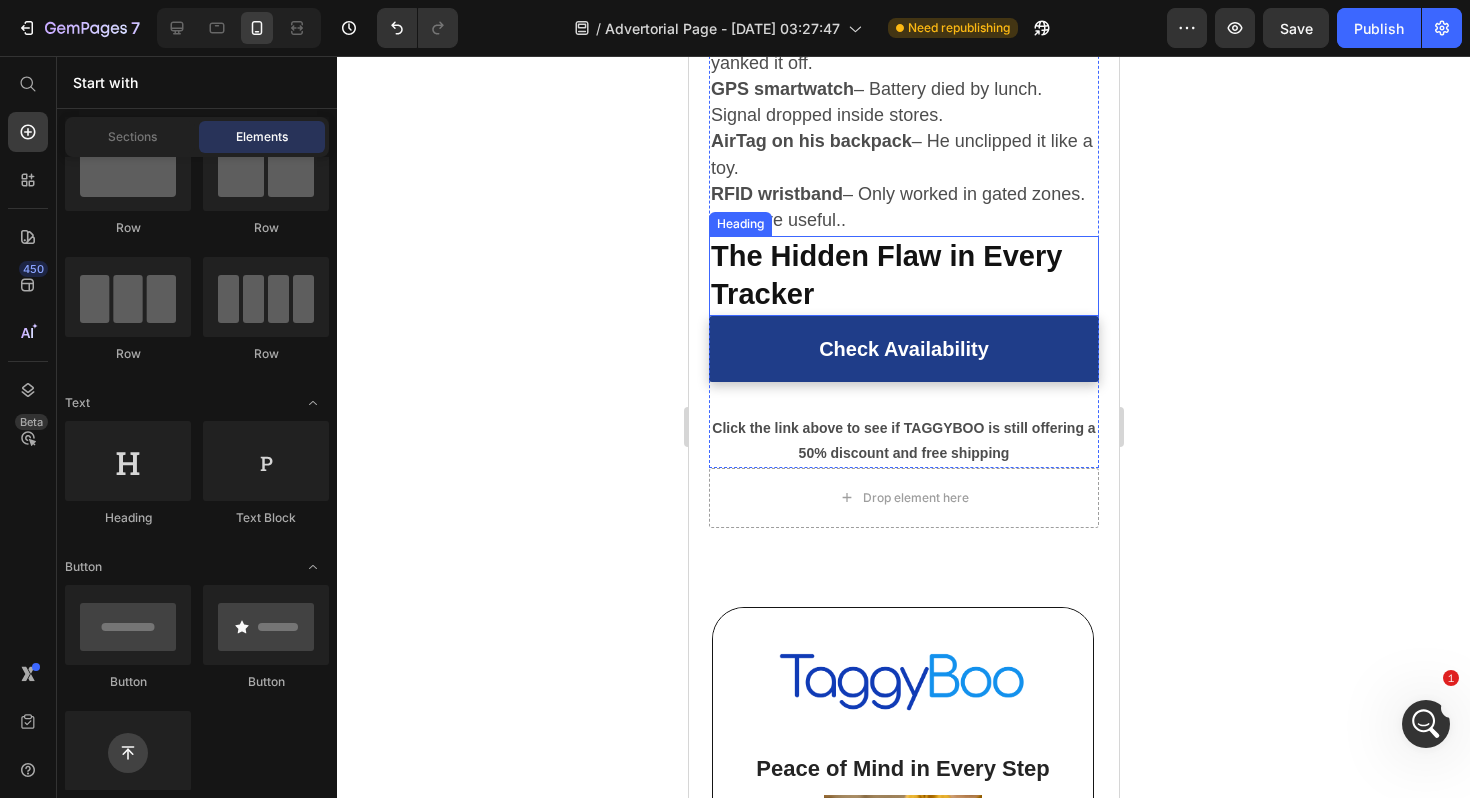 click on "⁠⁠⁠⁠⁠⁠⁠ The Hidden Flaw in Every Tracker" at bounding box center [903, 275] 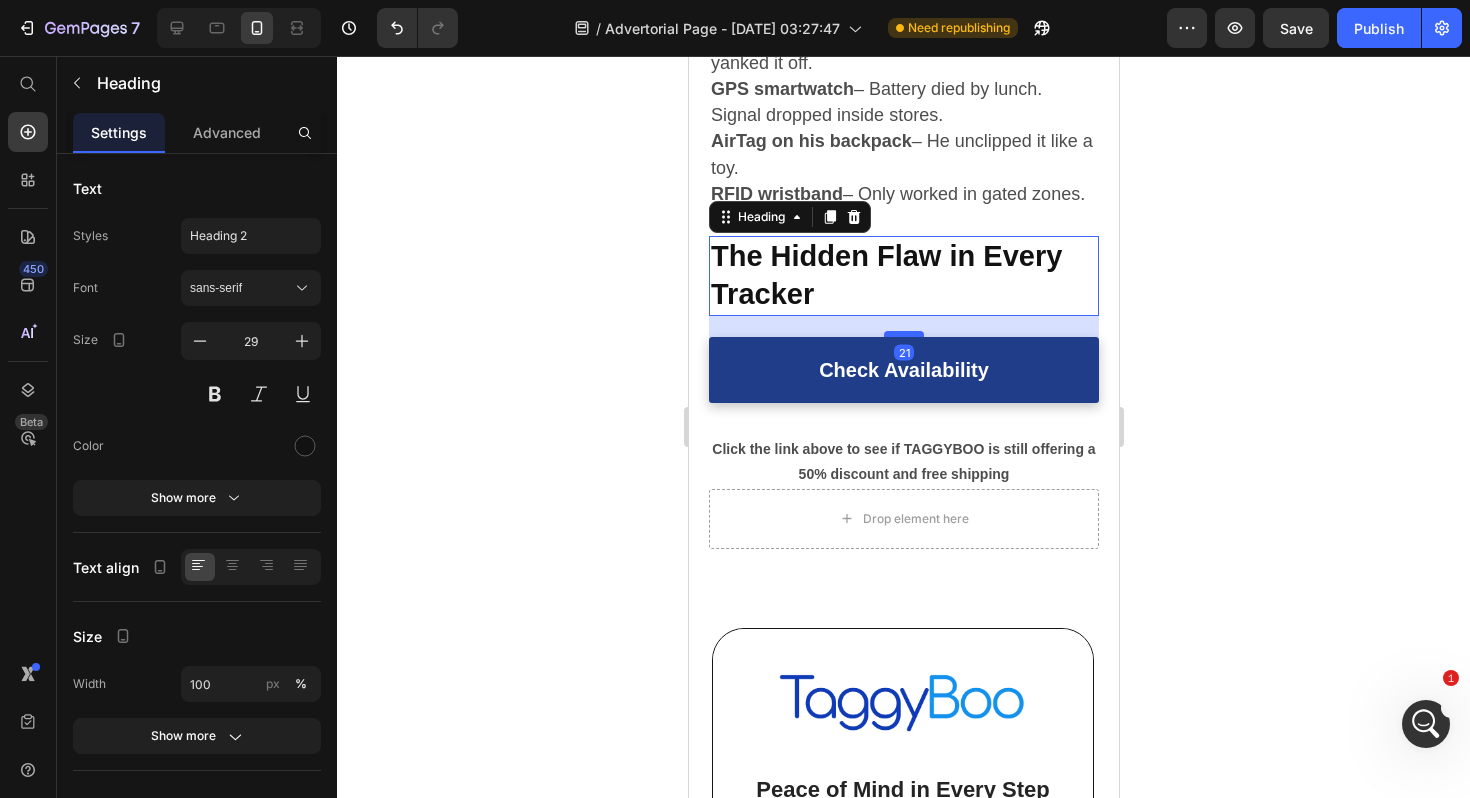 drag, startPoint x: 897, startPoint y: 312, endPoint x: 897, endPoint y: 333, distance: 21 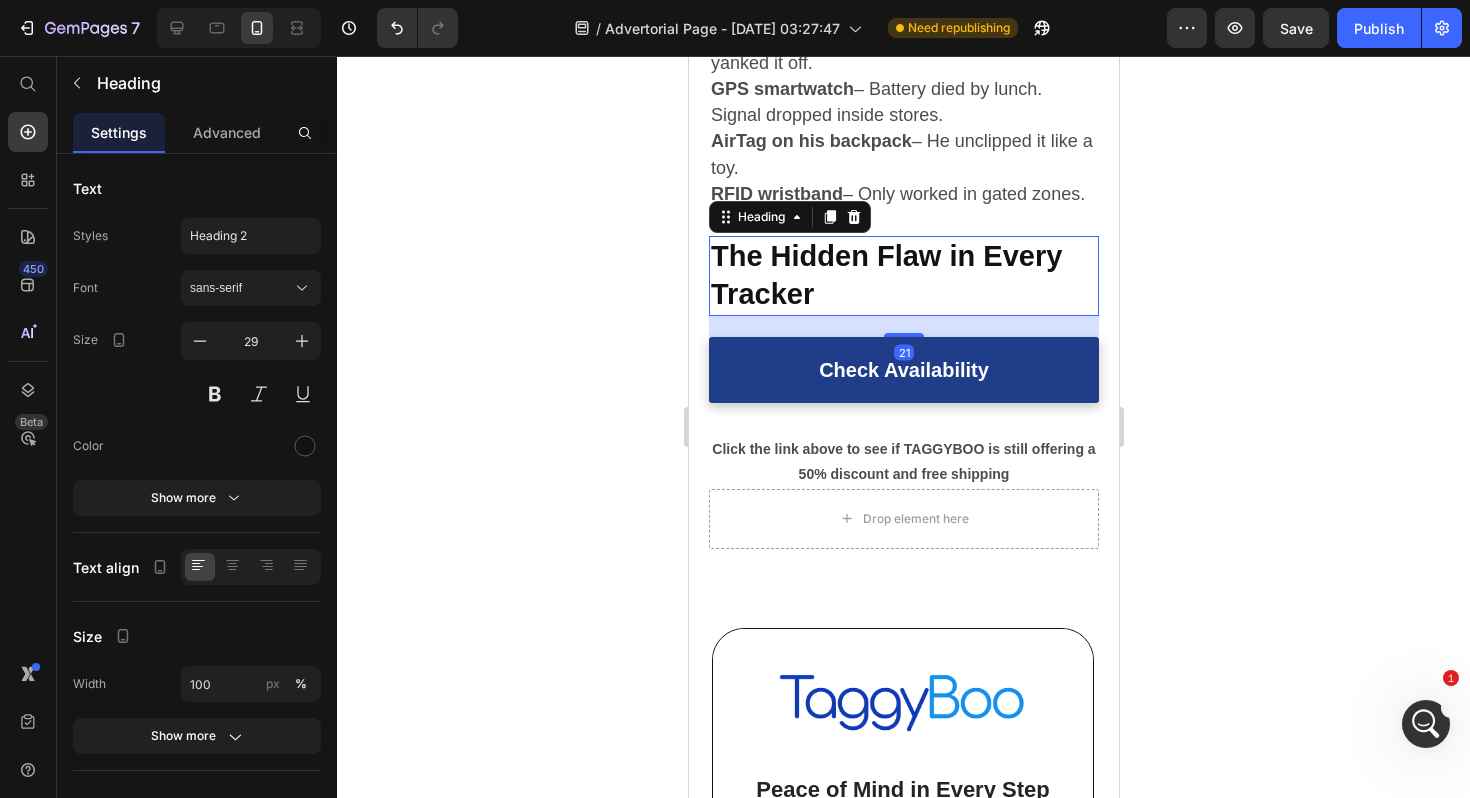 click 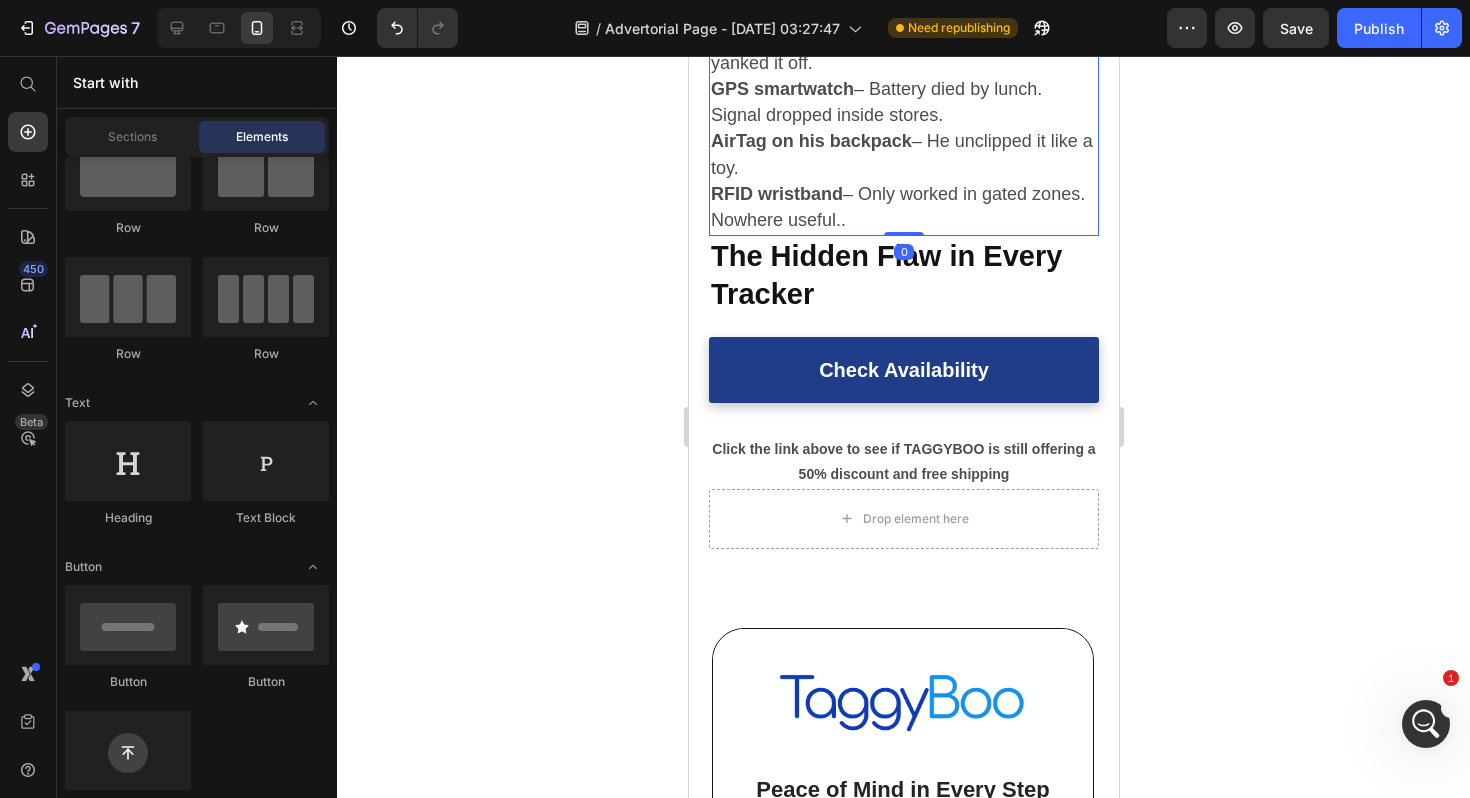 click on "RFID wristband  – Only worked in gated zones. Nowhere useful.." at bounding box center [903, 208] 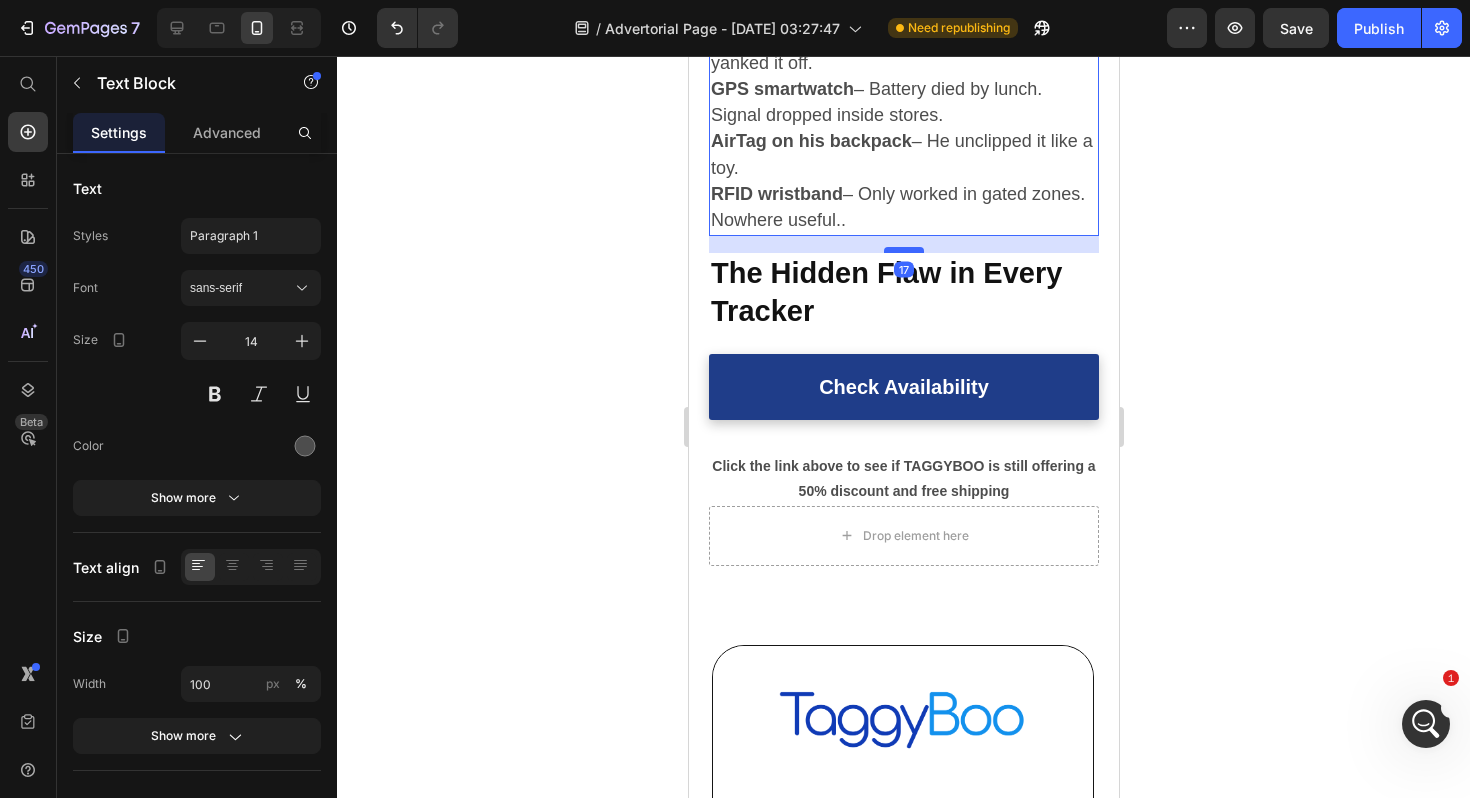 drag, startPoint x: 920, startPoint y: 236, endPoint x: 920, endPoint y: 253, distance: 17 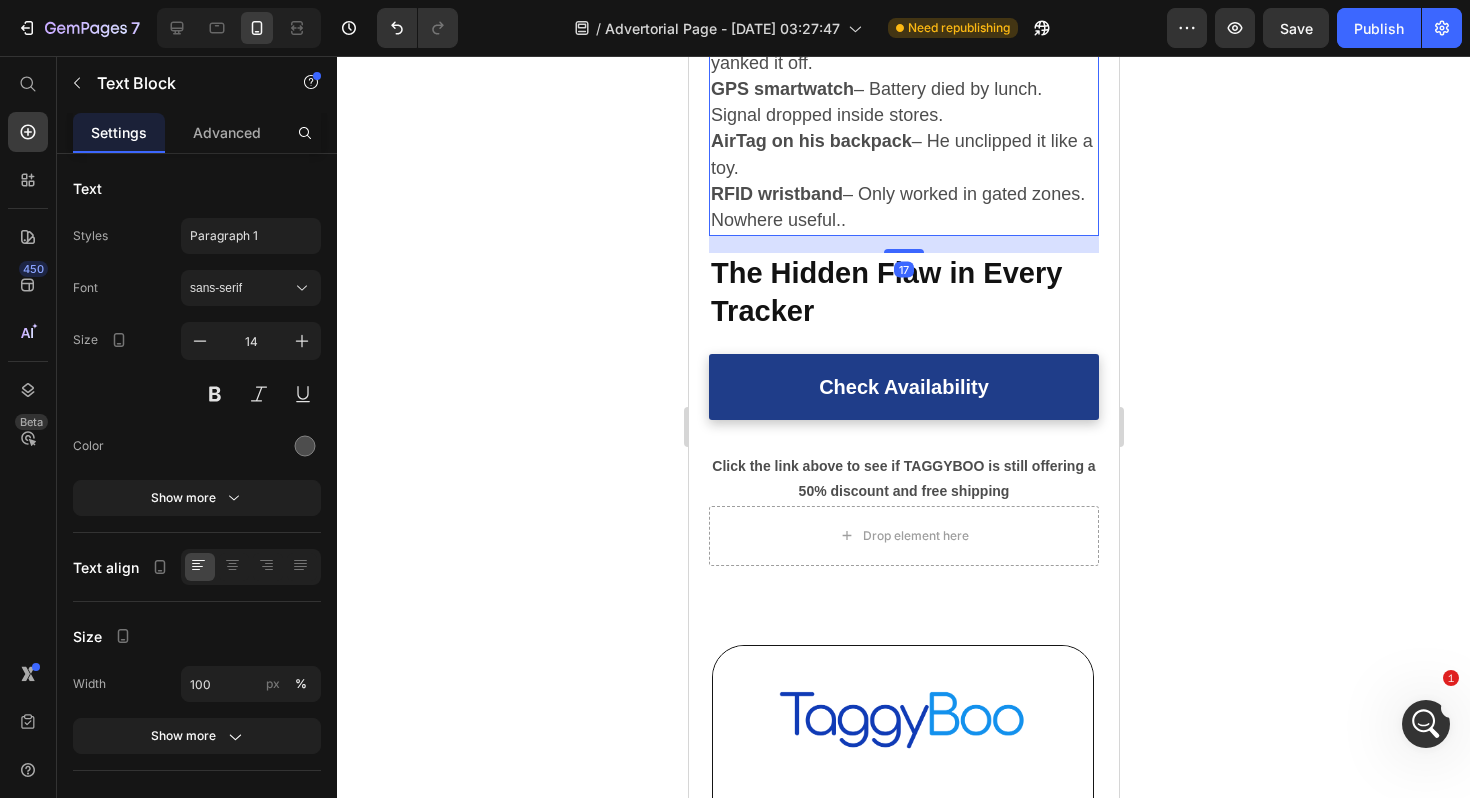 click 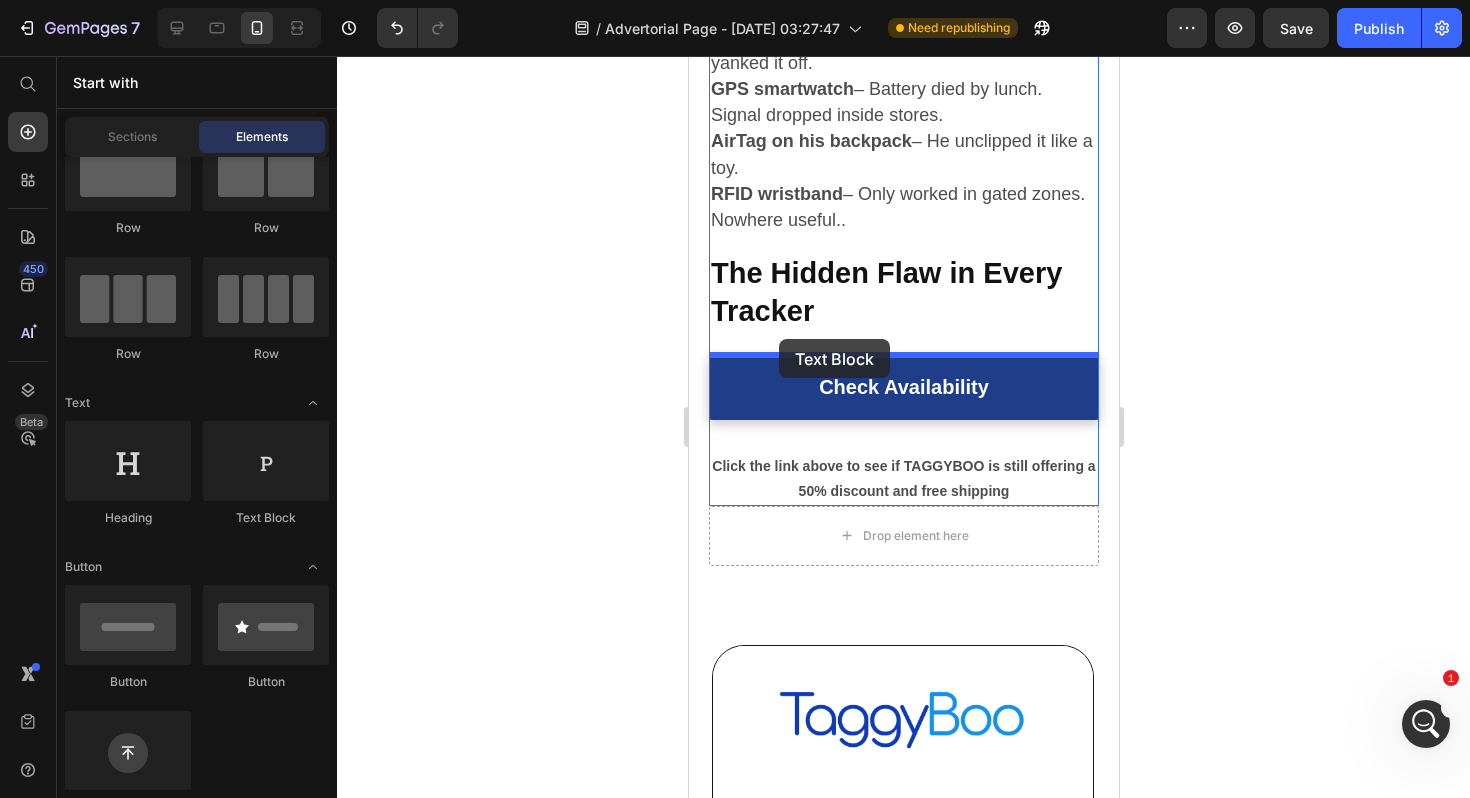 drag, startPoint x: 947, startPoint y: 510, endPoint x: 778, endPoint y: 339, distance: 240.42047 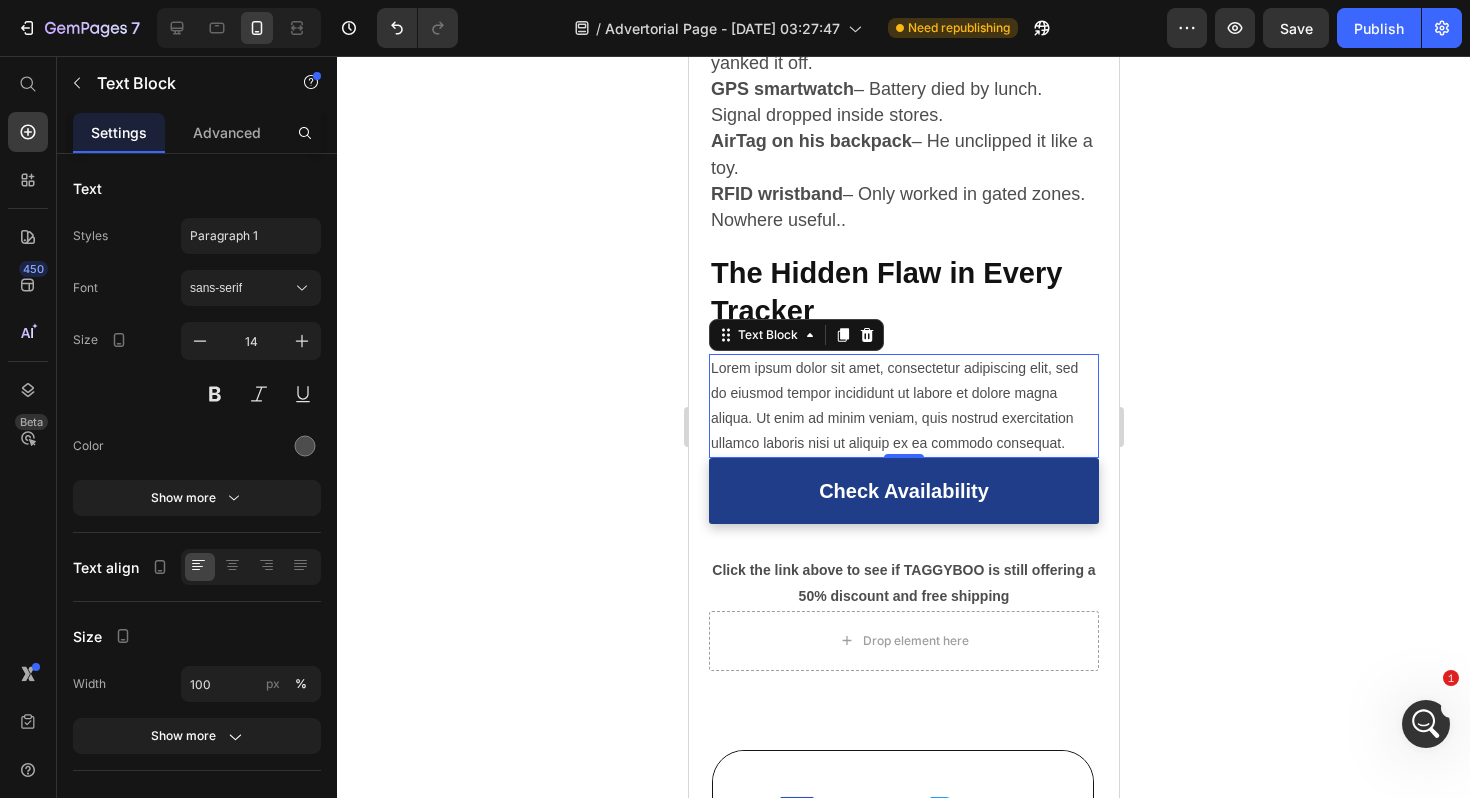 click on "Lorem ipsum dolor sit amet, consectetur adipiscing elit, sed do eiusmod tempor incididunt ut labore et dolore magna aliqua. Ut enim ad minim veniam, quis nostrud exercitation ullamco laboris nisi ut aliquip ex ea commodo consequat." at bounding box center [903, 406] 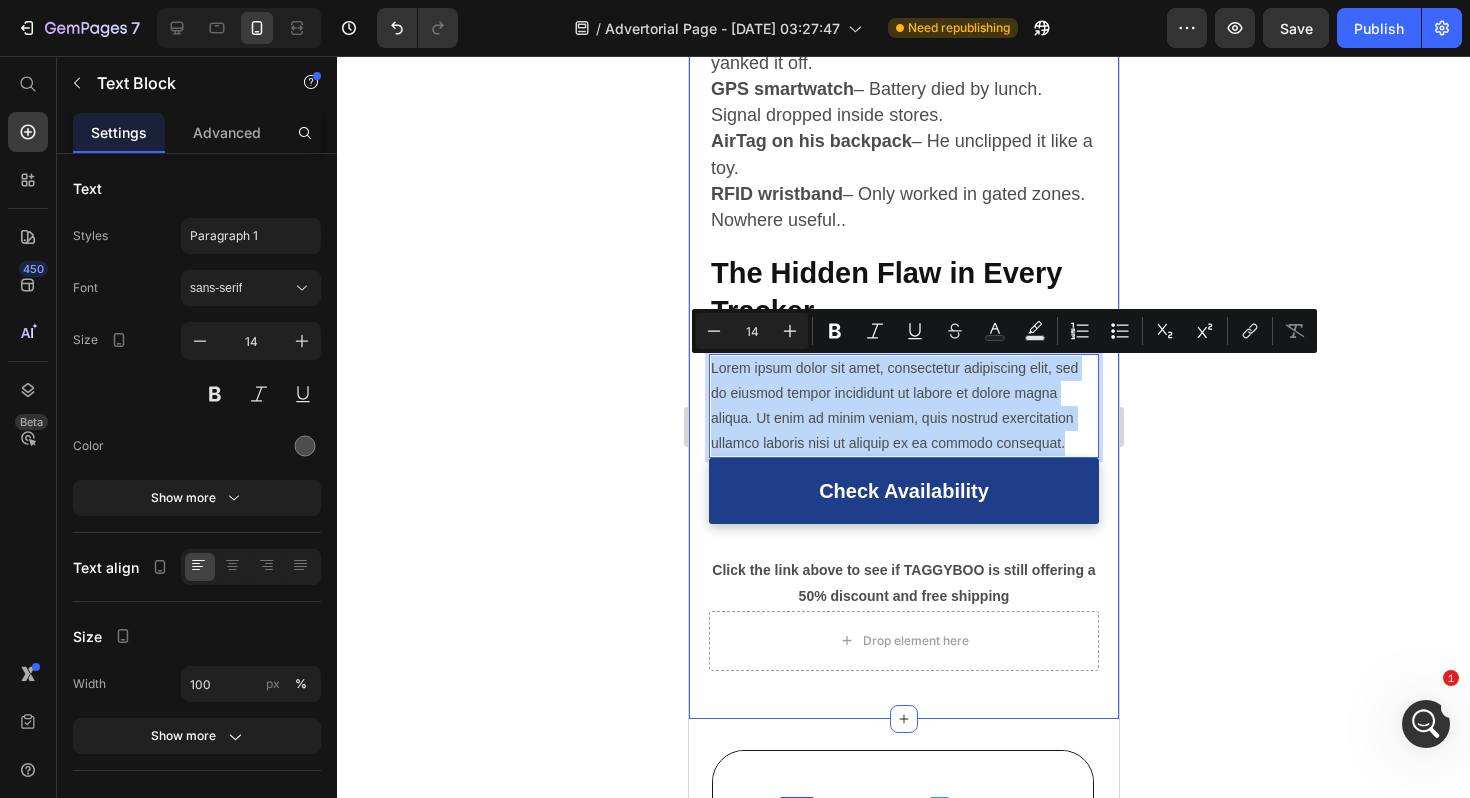 drag, startPoint x: 1071, startPoint y: 447, endPoint x: 690, endPoint y: 377, distance: 387.37708 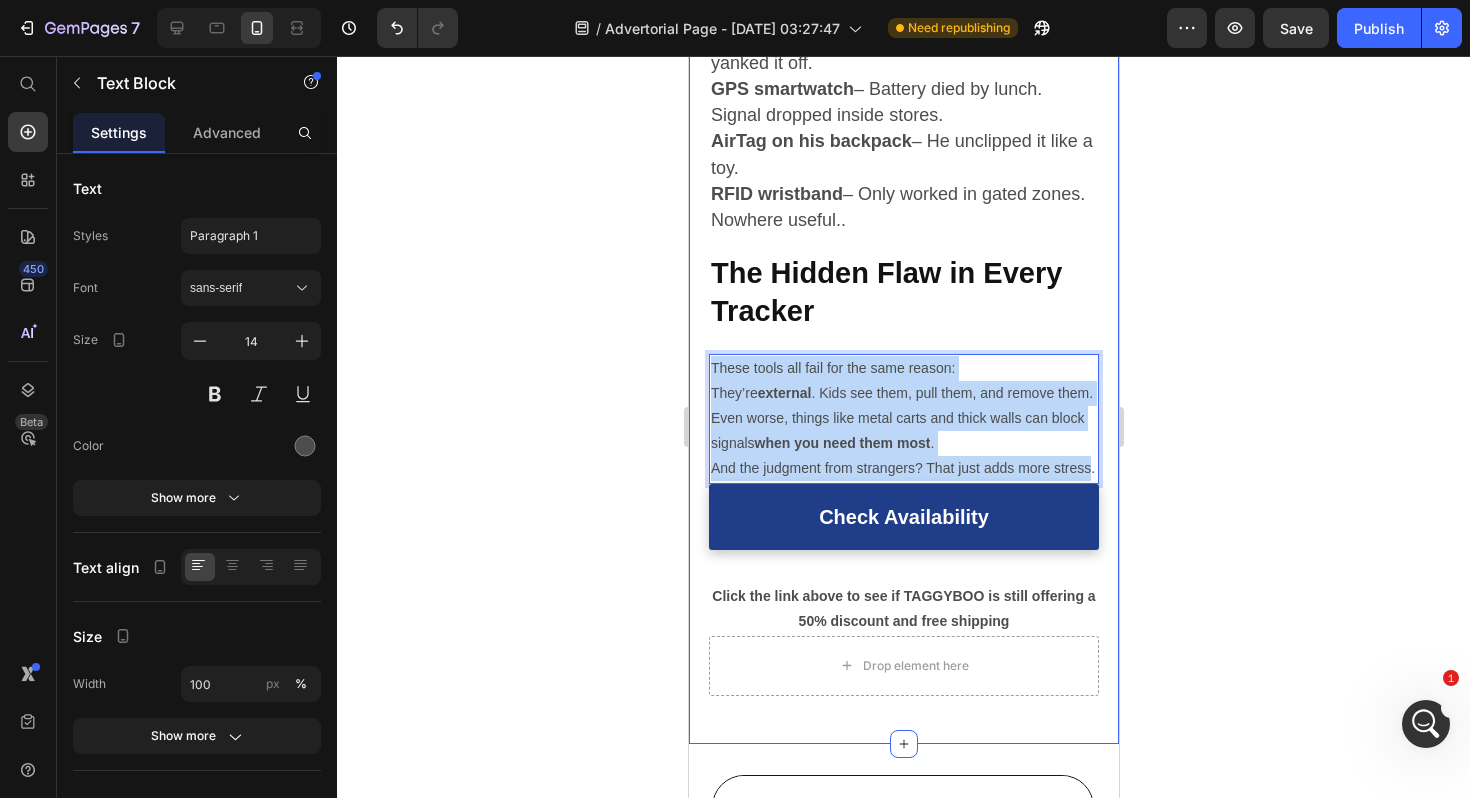 drag, startPoint x: 1091, startPoint y: 471, endPoint x: 703, endPoint y: 363, distance: 402.75055 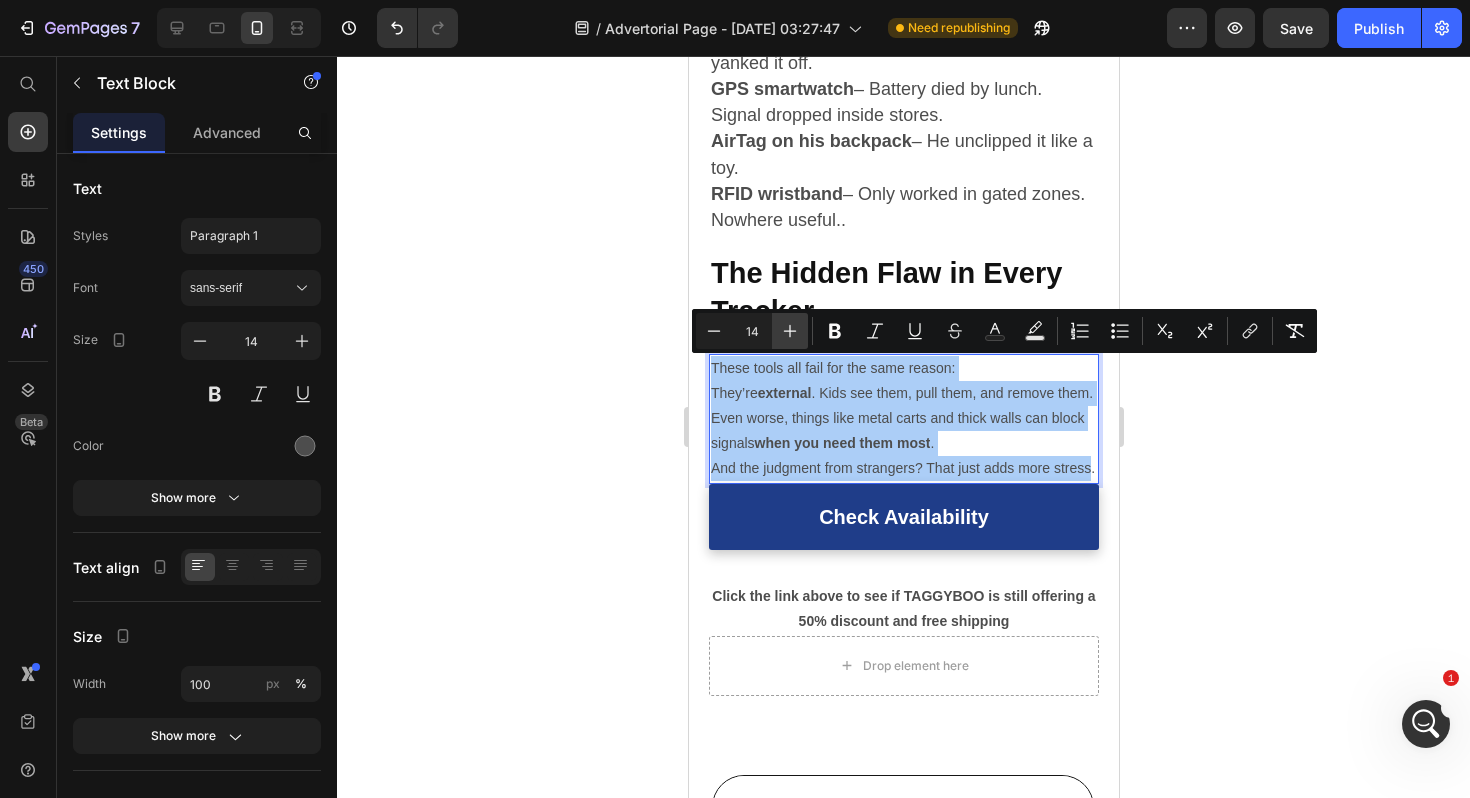click 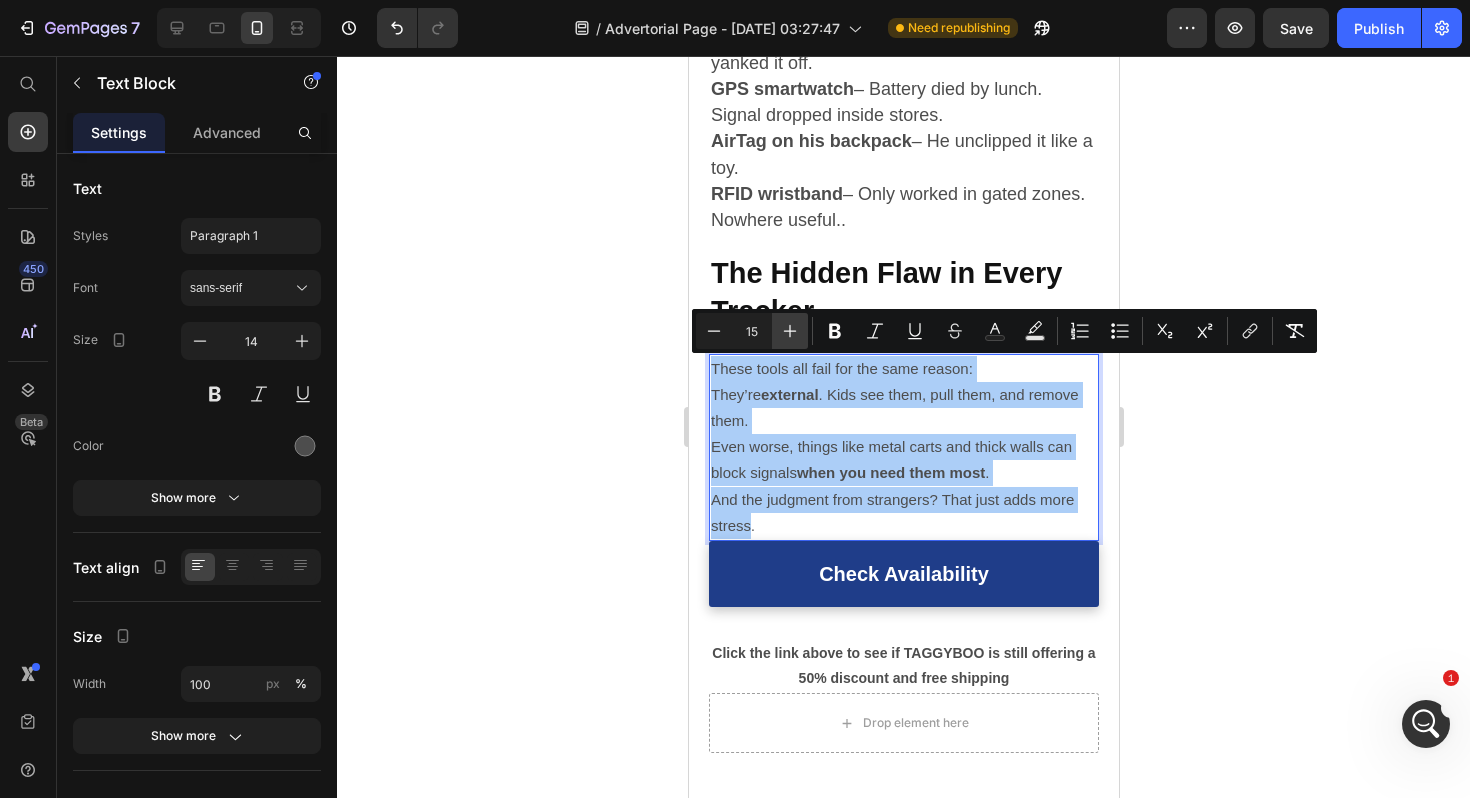 click 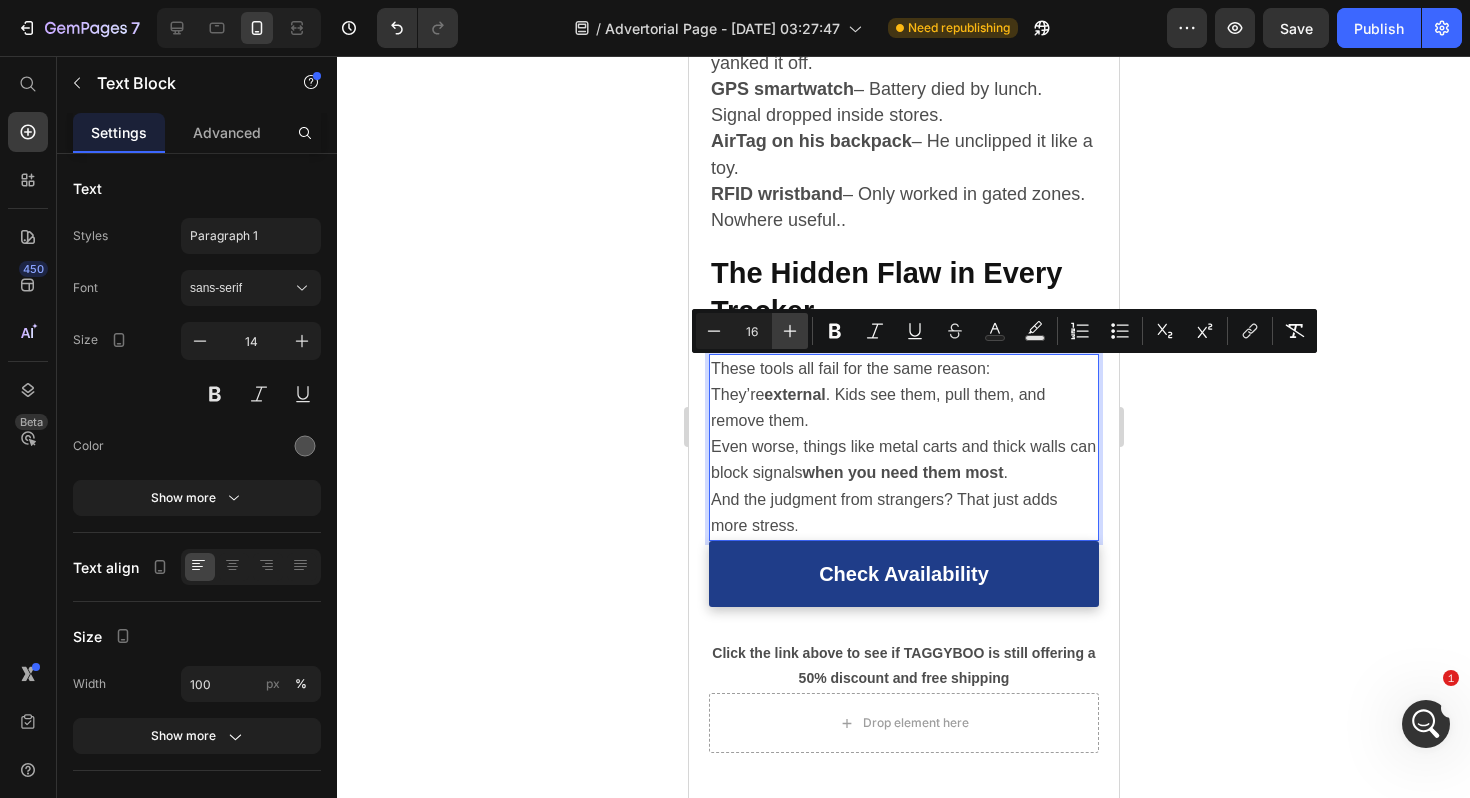 click 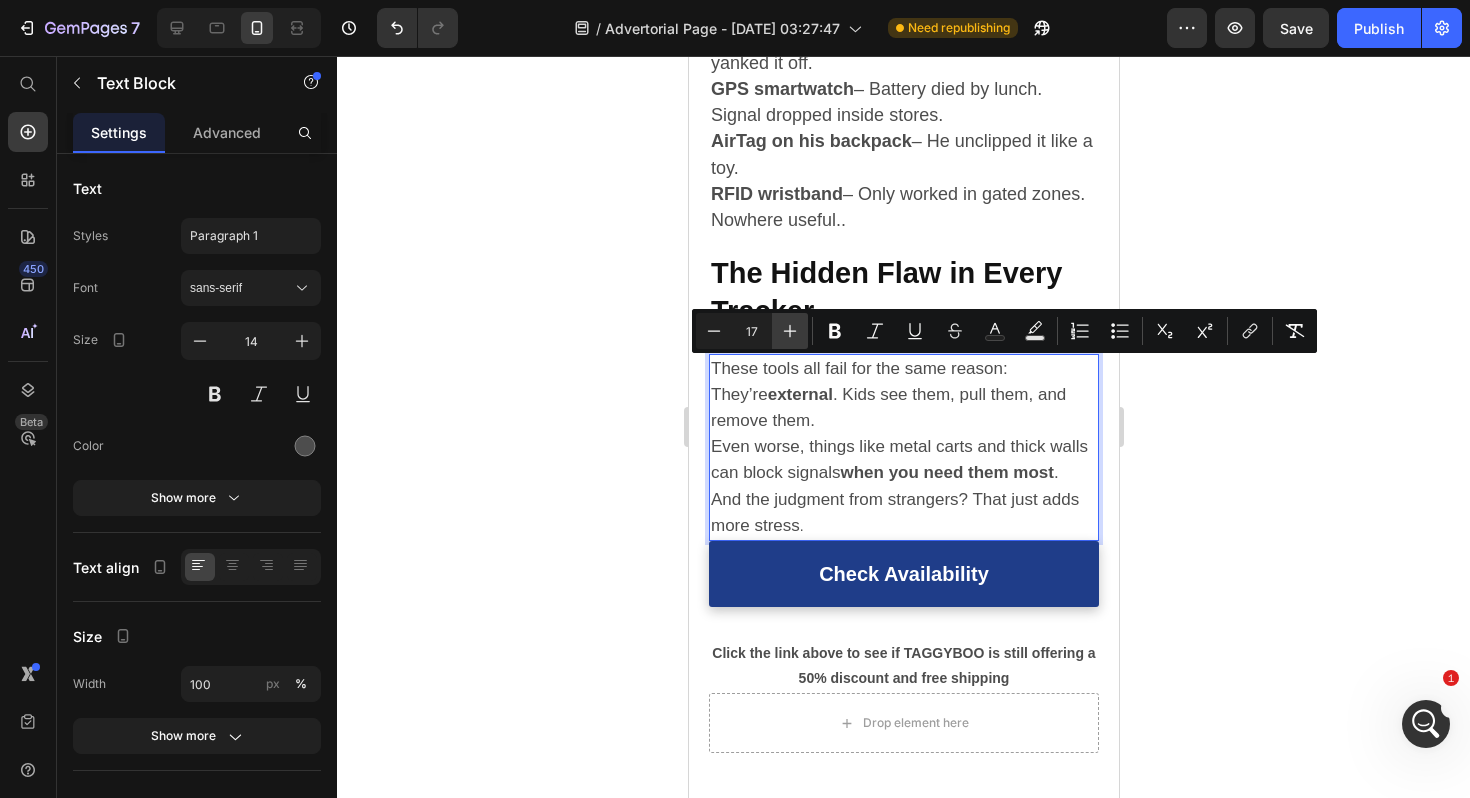 click 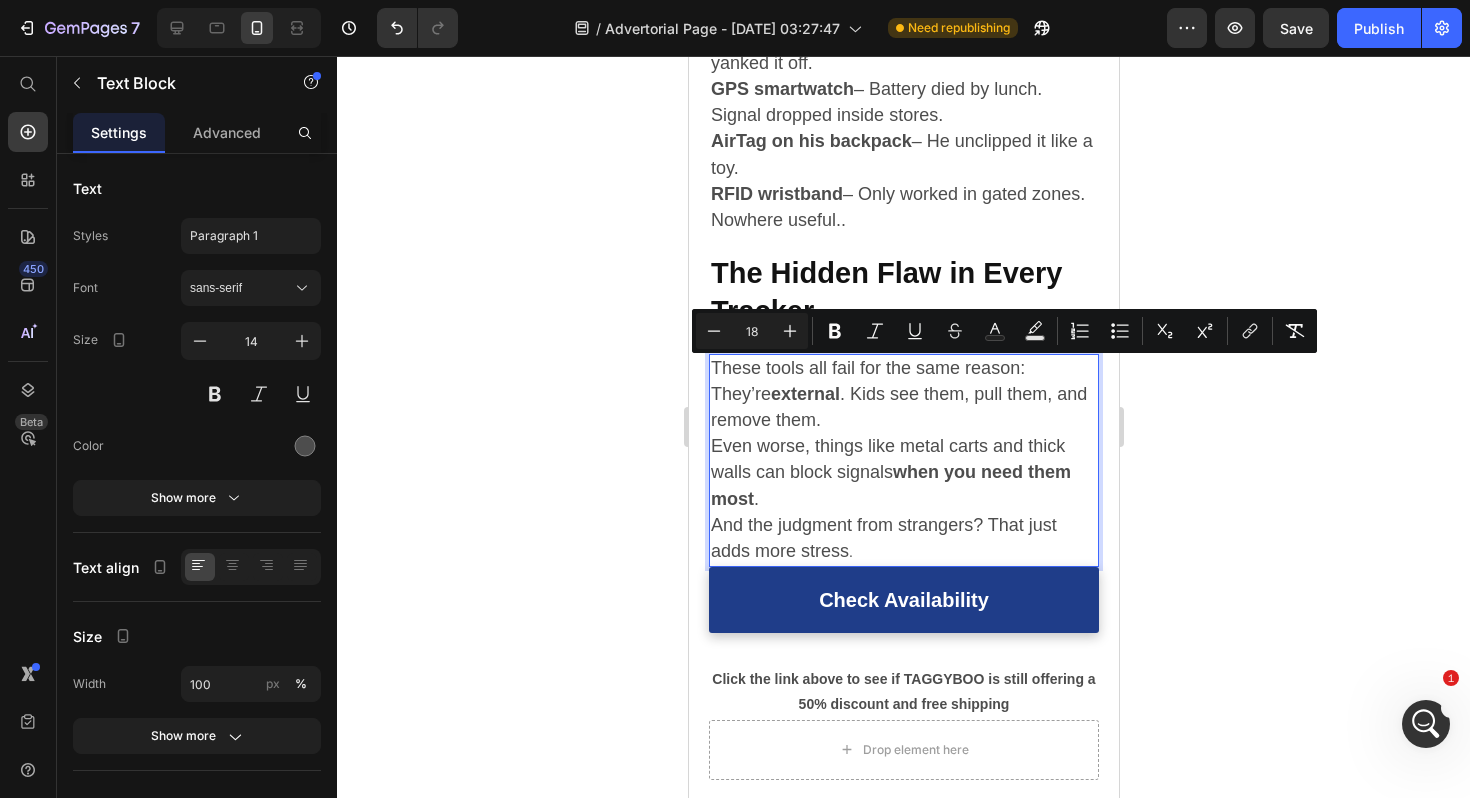 click on "Even worse, things like metal carts and thick walls can block signals  when you need them most ." at bounding box center (890, 472) 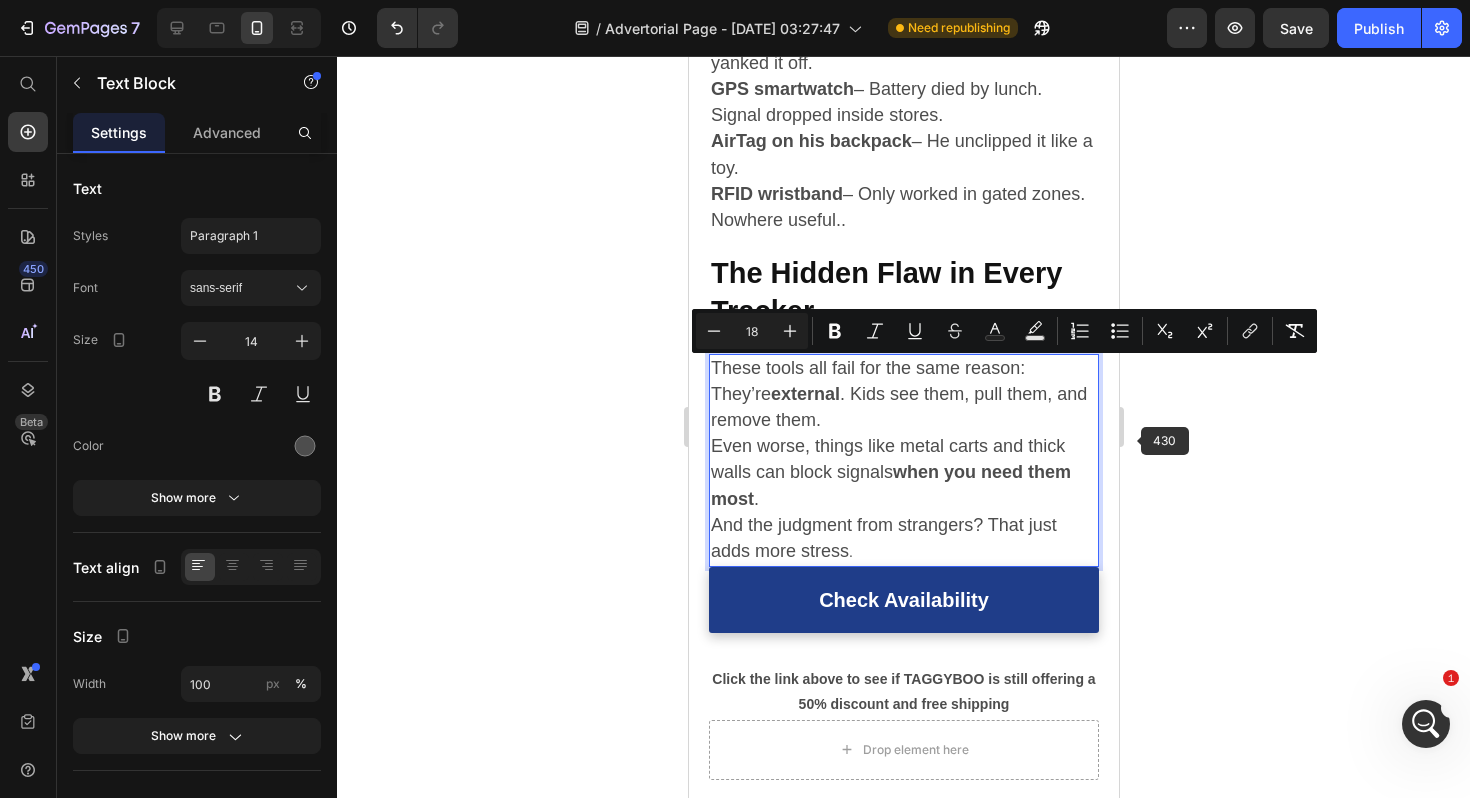 click 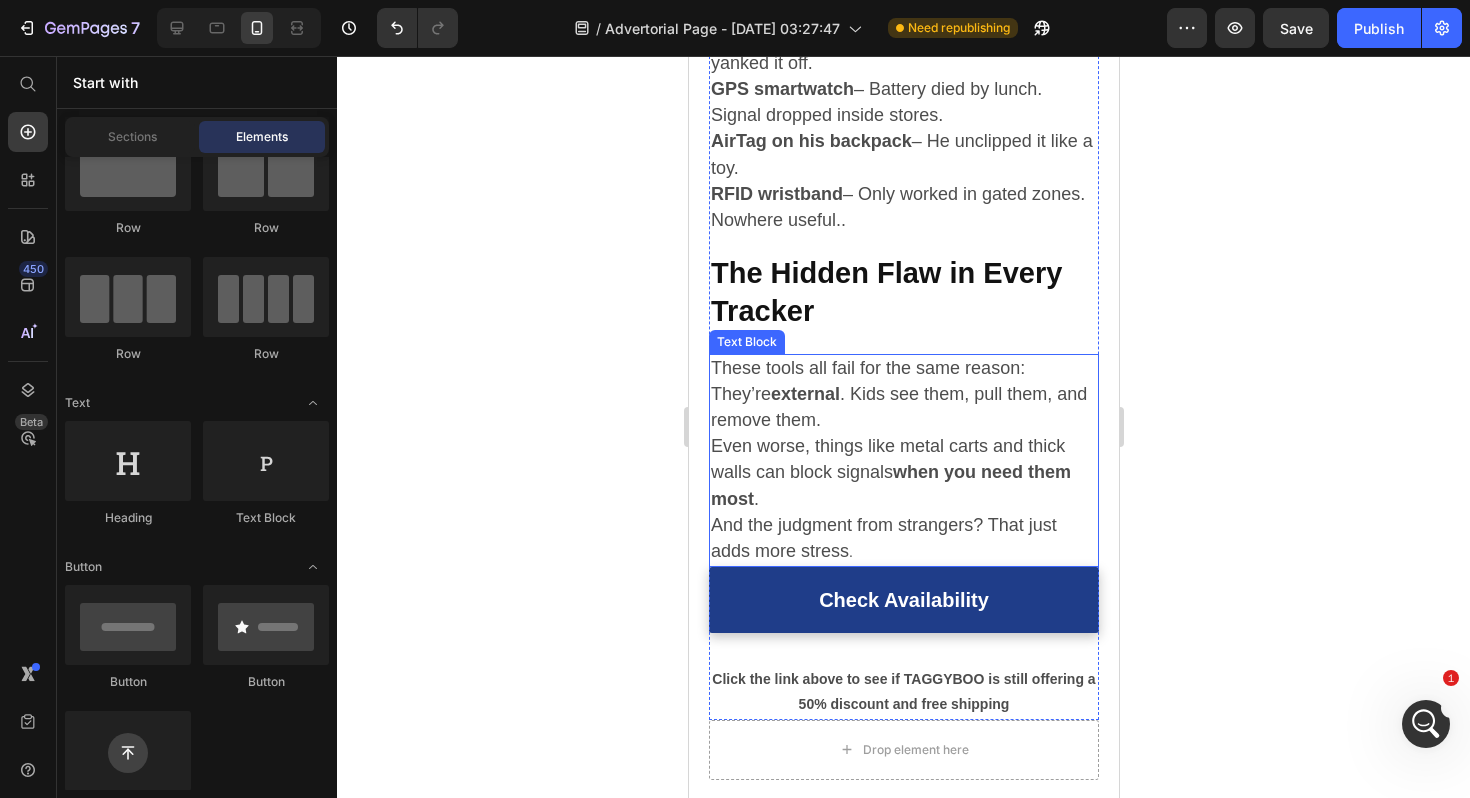 click on "These tools all fail for the same reason: They’re  external . Kids see them, pull them, and remove them. Even worse, things like metal carts and thick walls can block signals  when you need them most . And the judgment from strangers? That just adds more stress ." at bounding box center (903, 461) 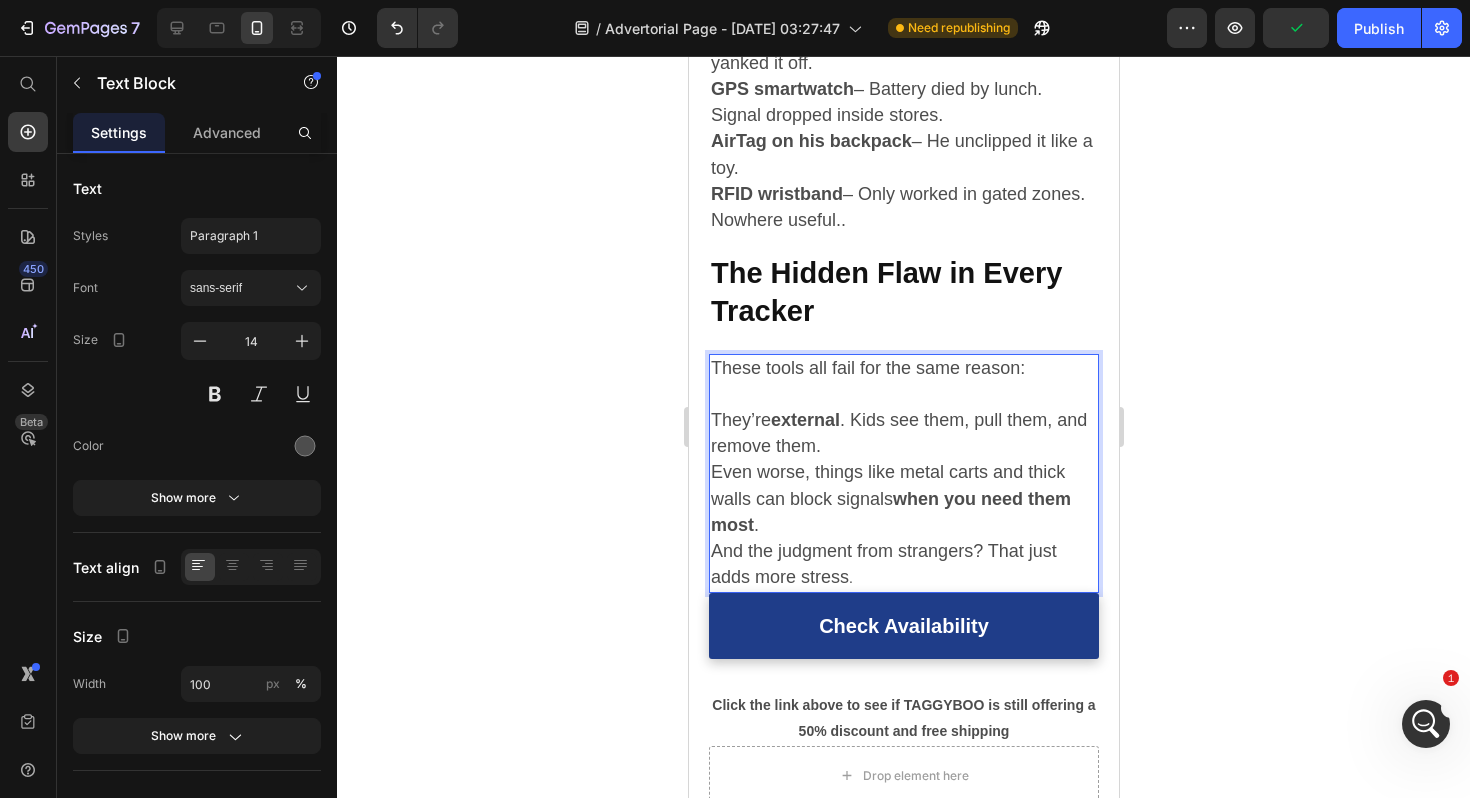 click on "These tools all fail for the same reason: ⁠⁠⁠⁠⁠⁠⁠ They’re  external . Kids see them, pull them, and remove them. Even worse, things like metal carts and thick walls can block signals  when you need them most . And the judgment from strangers? That just adds more stress ." at bounding box center (903, 474) 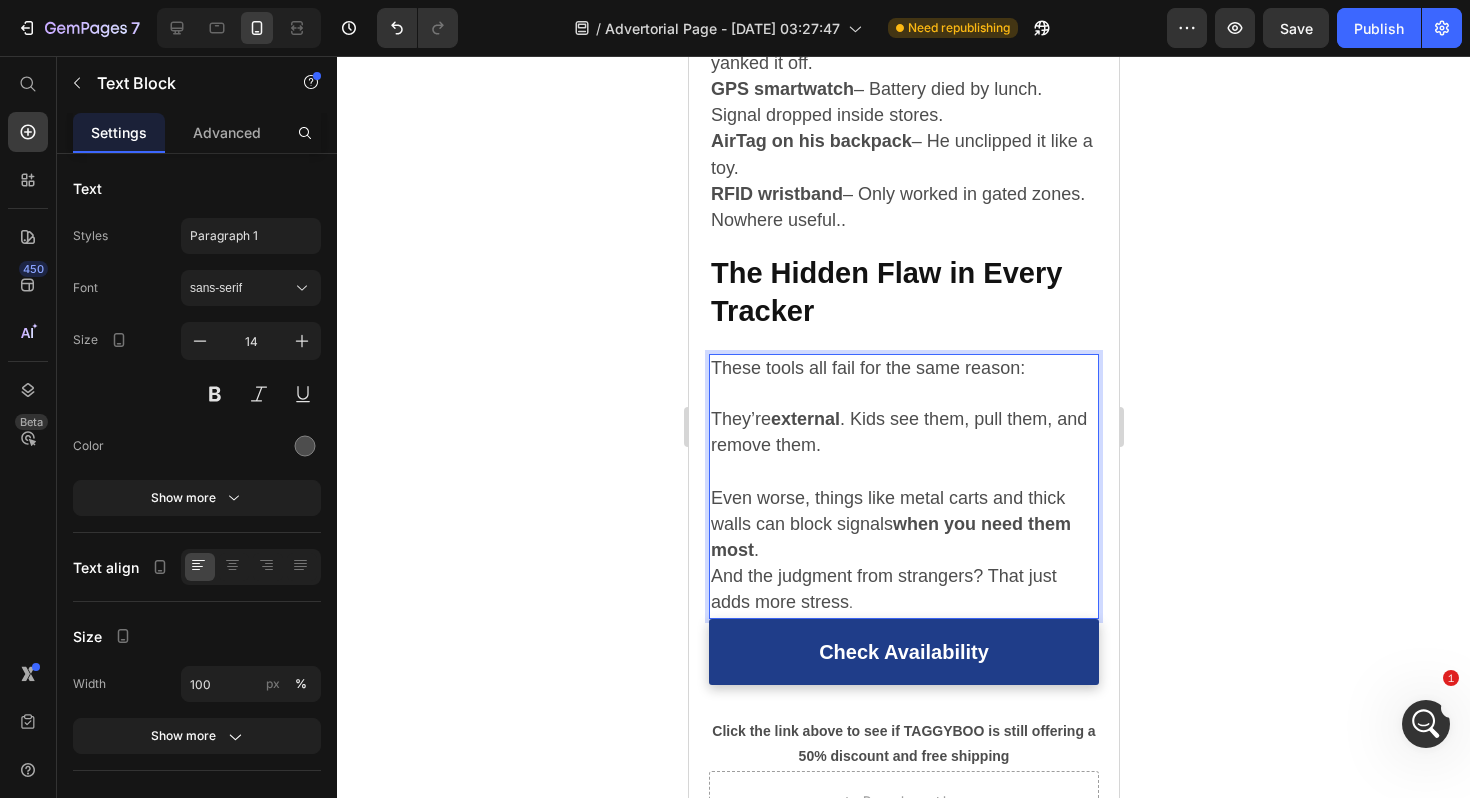 click on "These tools all fail for the same reason: They’re  external . Kids see them, pull them, and remove them. ⁠⁠⁠⁠⁠⁠⁠ Even worse, things like metal carts and thick walls can block signals  when you need them most . And the judgment from strangers? That just adds more stress ." at bounding box center [903, 486] 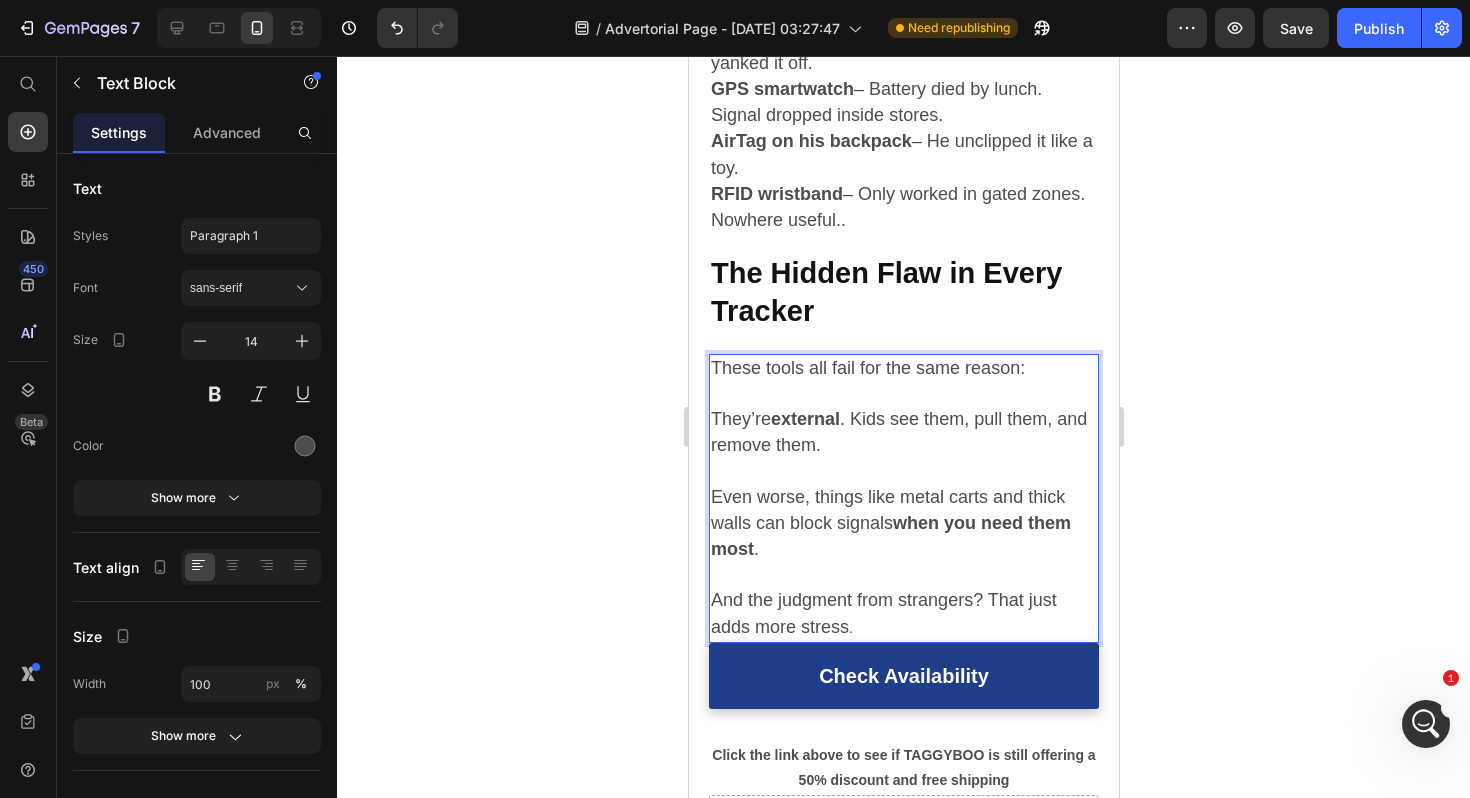 click on "These tools all fail for the same reason: They’re  external . Kids see them, pull them, and remove them. Even worse, things like metal carts and thick walls can block signals  when you need them most . And the judgment from strangers? That just adds more stress ." at bounding box center [903, 498] 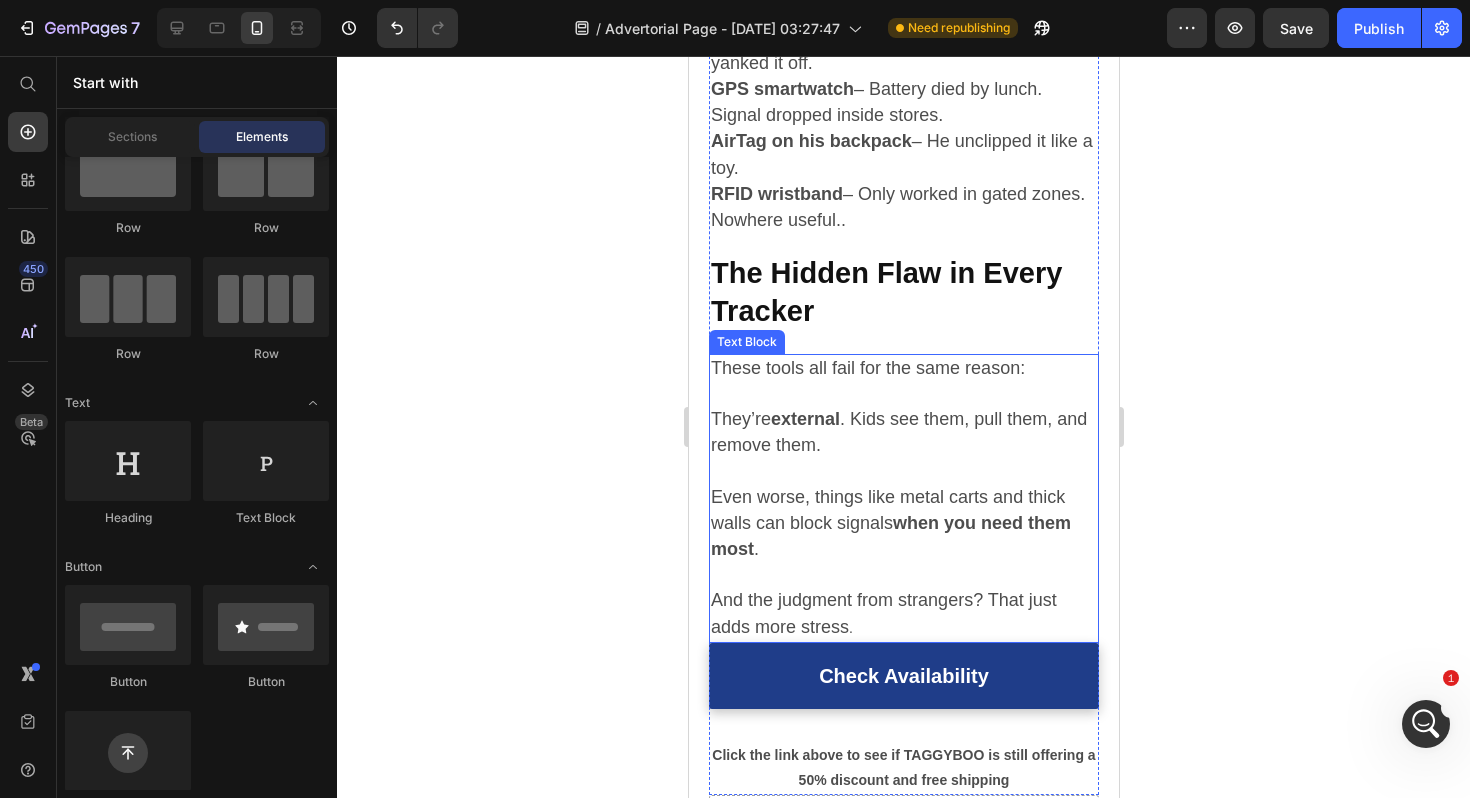 click on "These tools all fail for the same reason: They’re  external . Kids see them, pull them, and remove them. Even worse, things like metal carts and thick walls can block signals  when you need them most . And the judgment from strangers? That just adds more stress ." at bounding box center [903, 498] 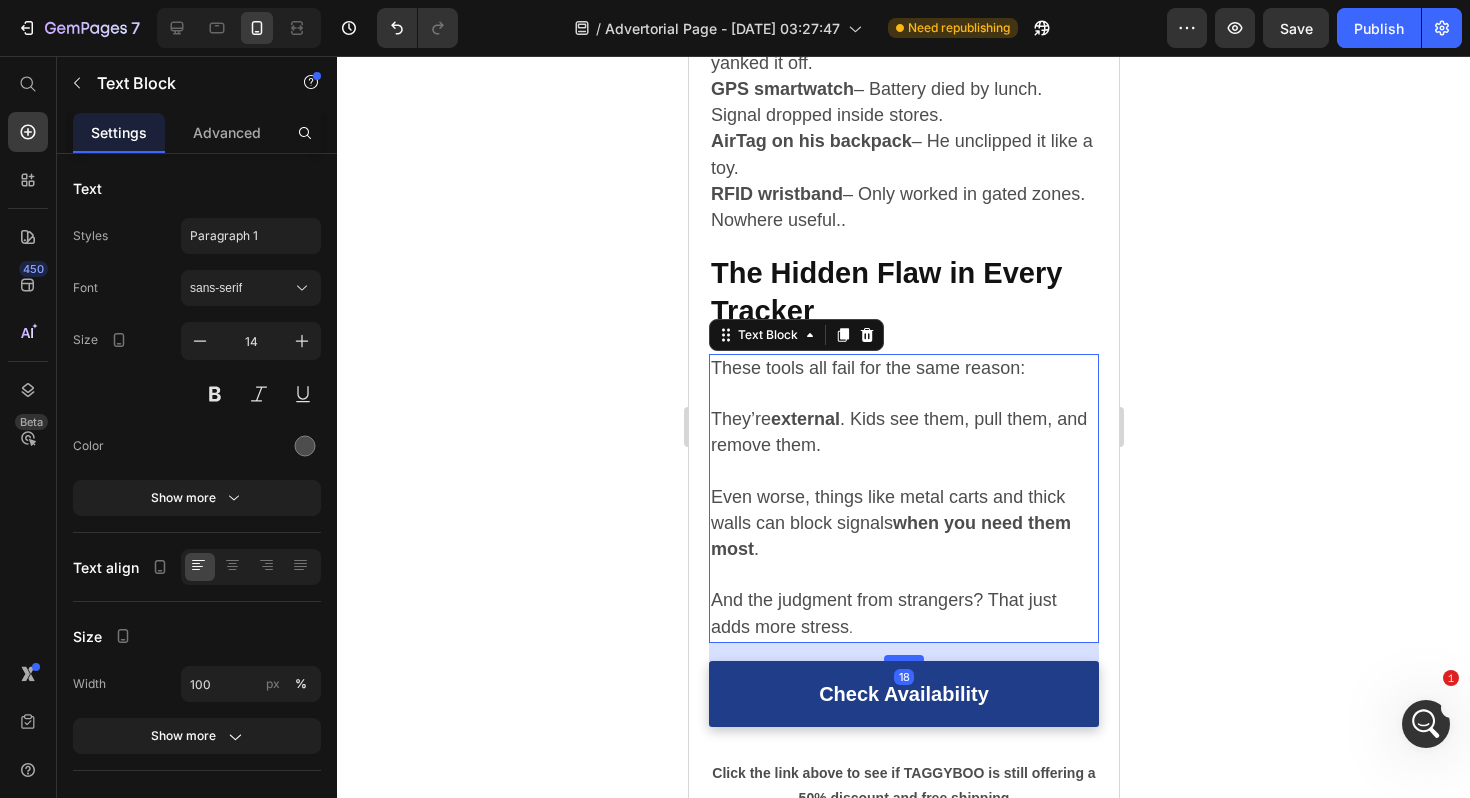 drag, startPoint x: 897, startPoint y: 642, endPoint x: 897, endPoint y: 660, distance: 18 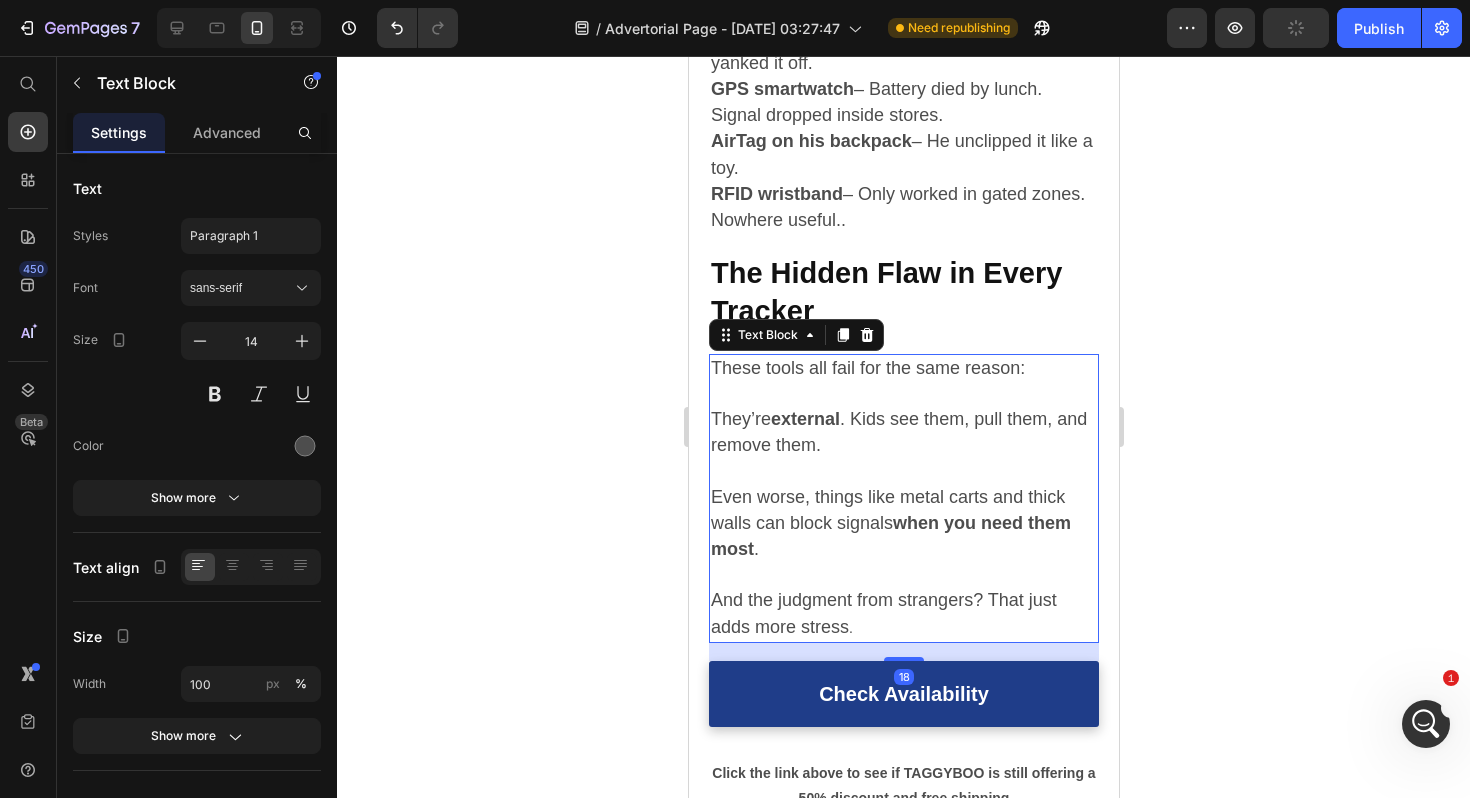 click 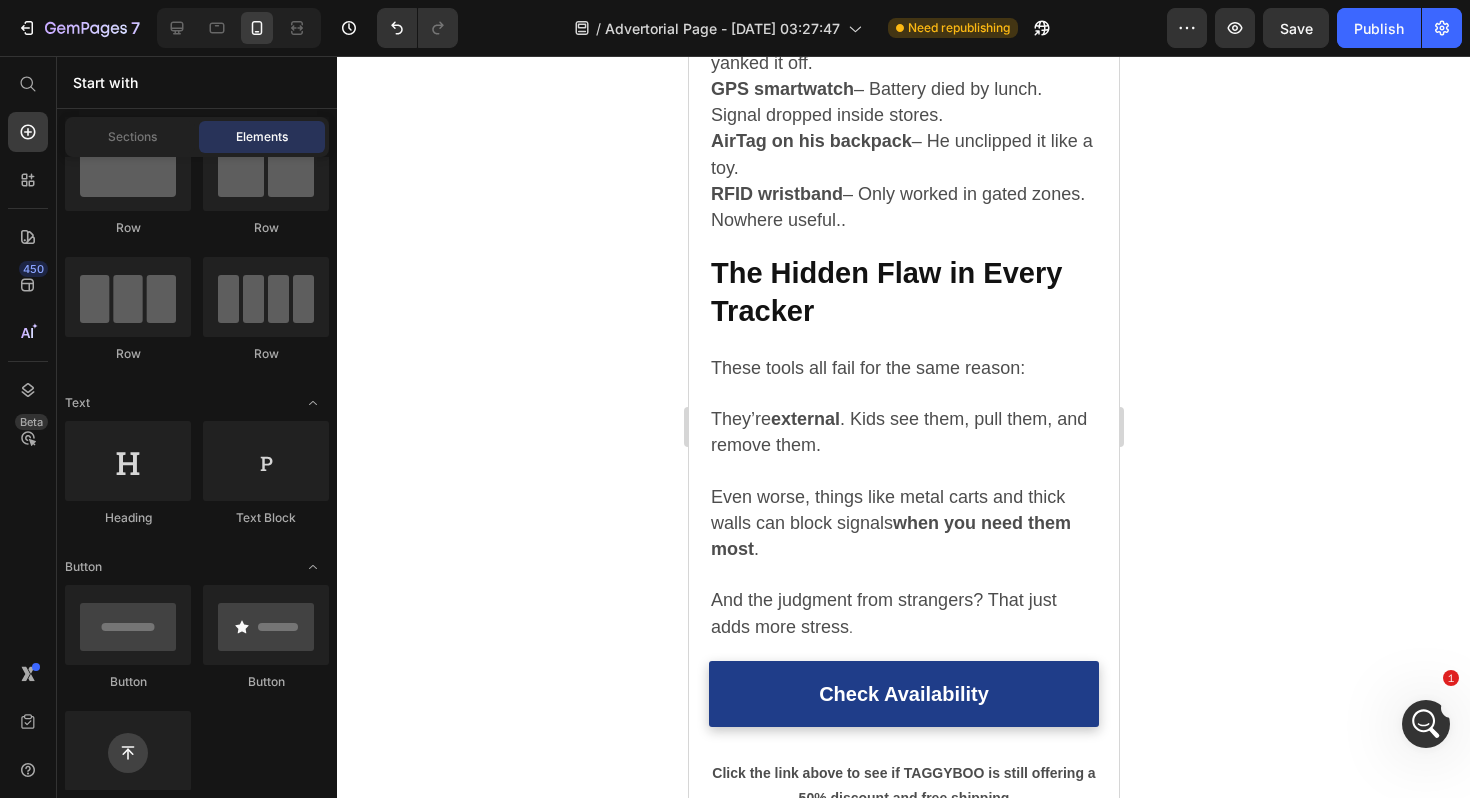 click 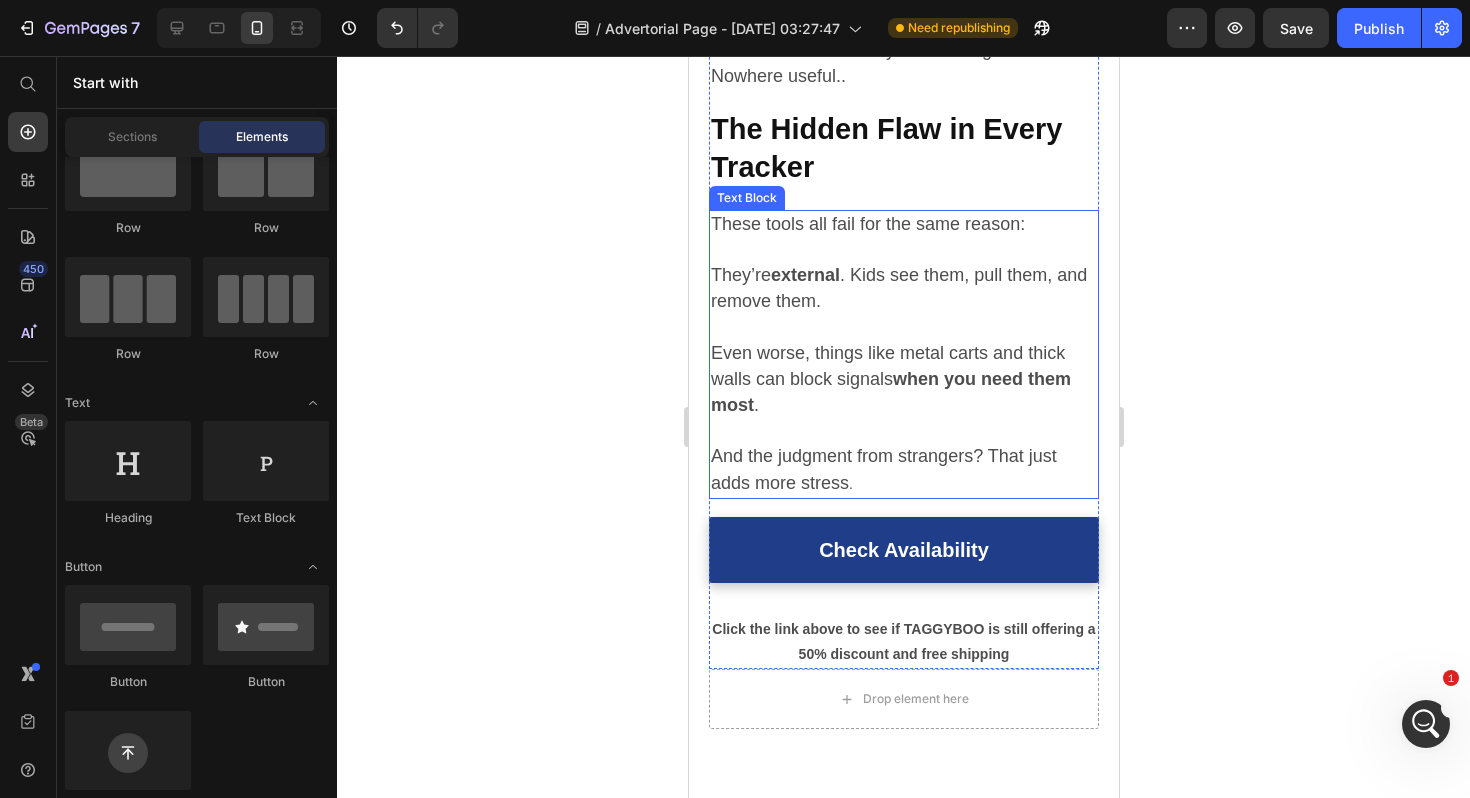scroll, scrollTop: 2275, scrollLeft: 0, axis: vertical 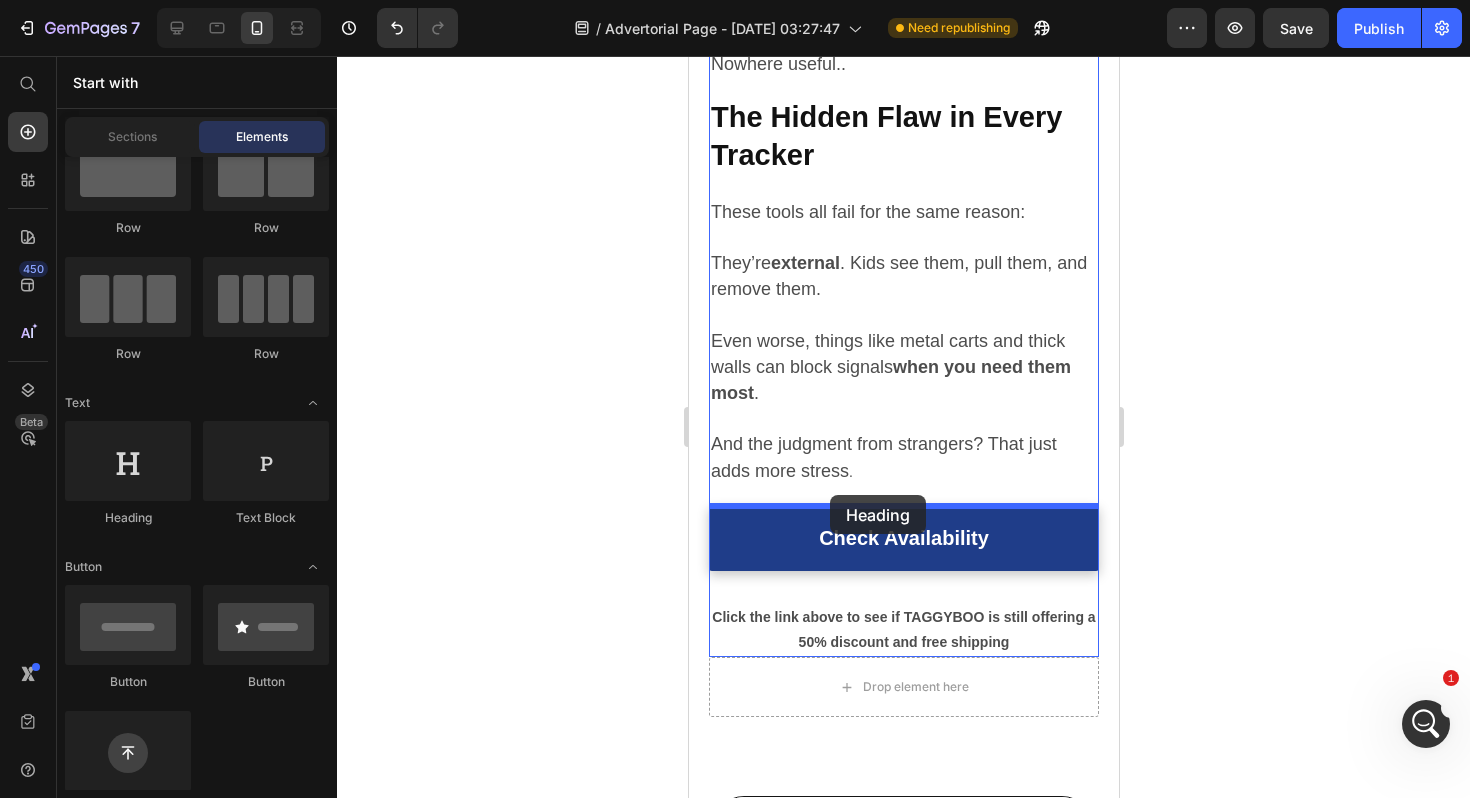 drag, startPoint x: 846, startPoint y: 516, endPoint x: 829, endPoint y: 495, distance: 27.018513 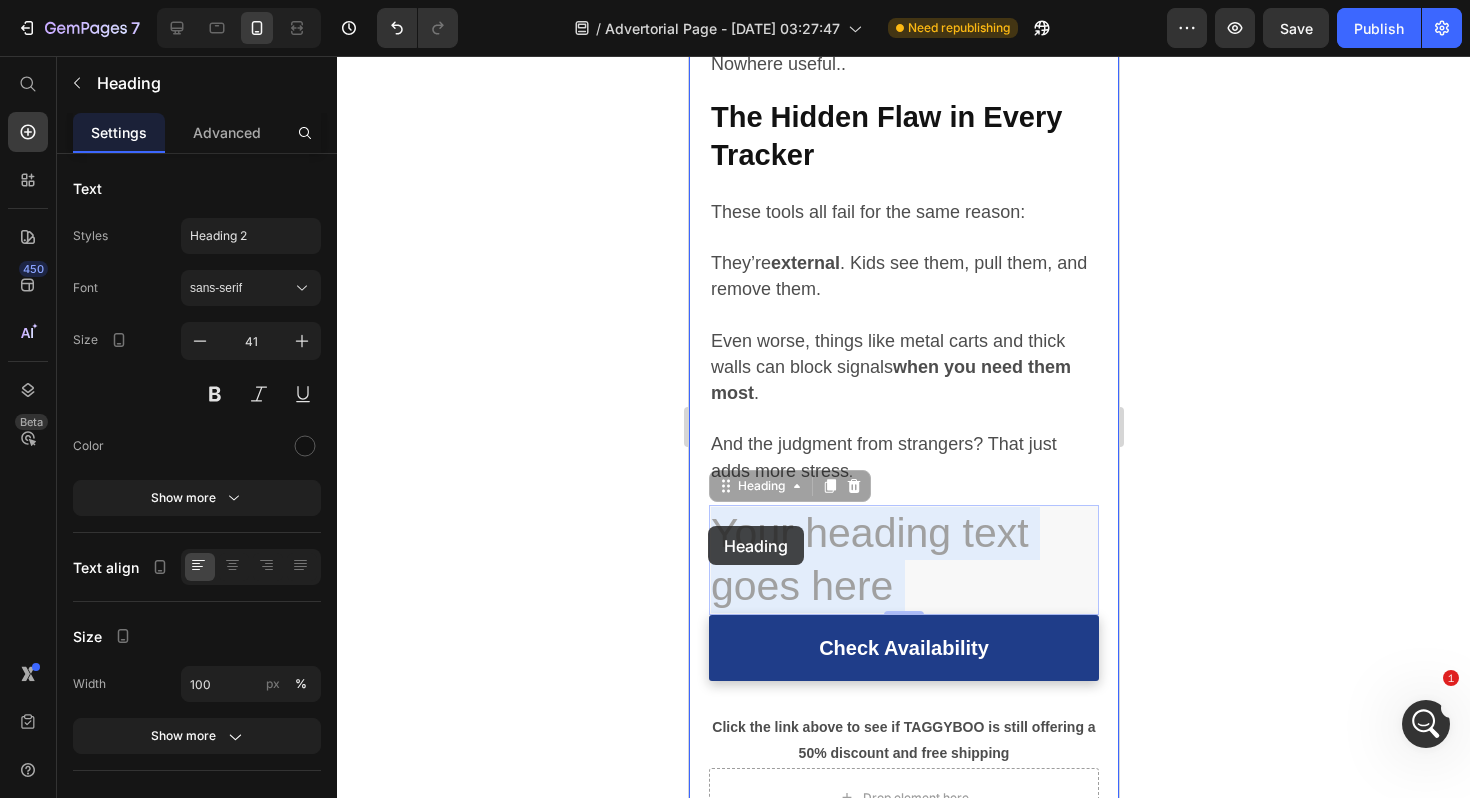 drag, startPoint x: 892, startPoint y: 589, endPoint x: 708, endPoint y: 526, distance: 194.4865 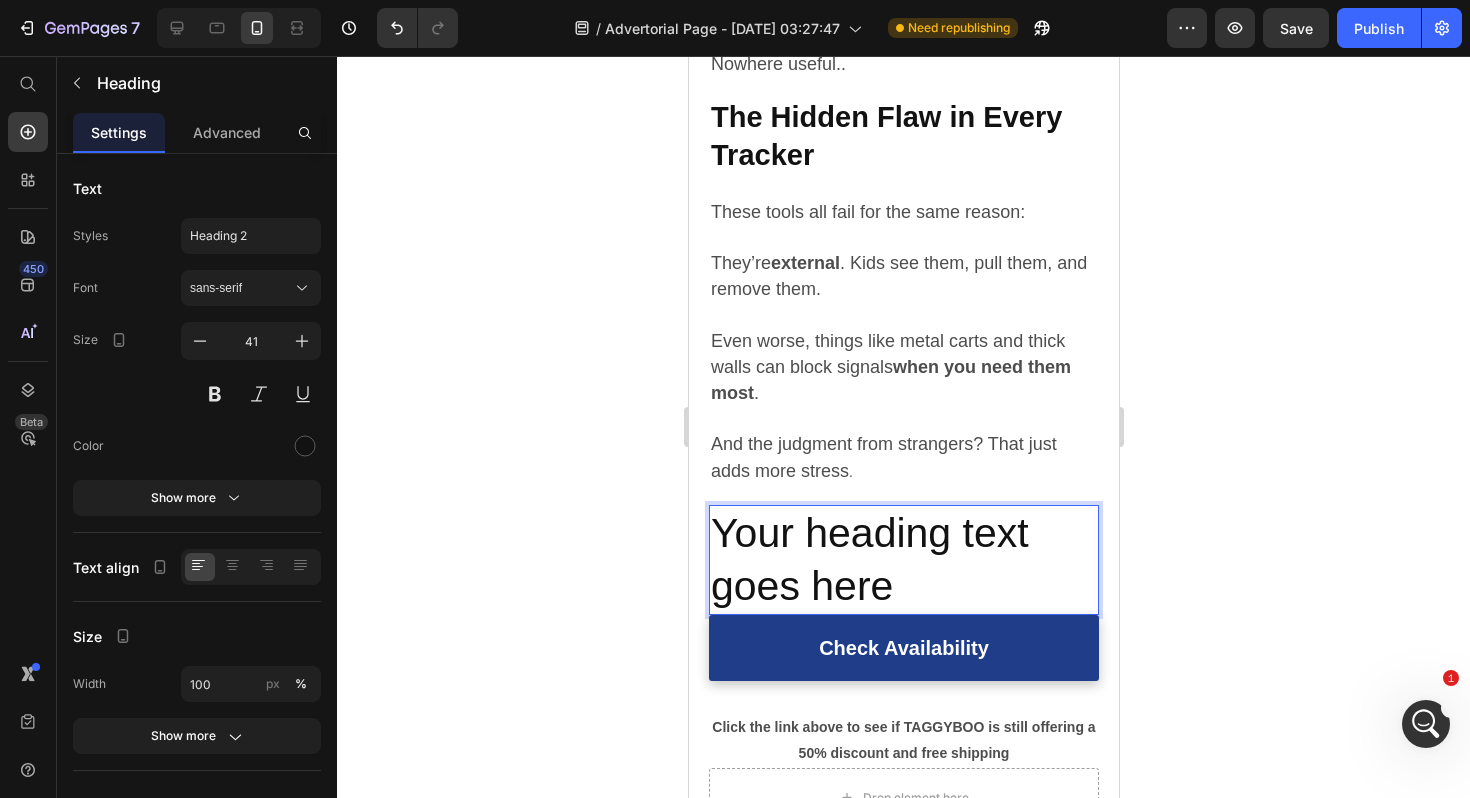 click on "Your heading text goes here" at bounding box center (903, 560) 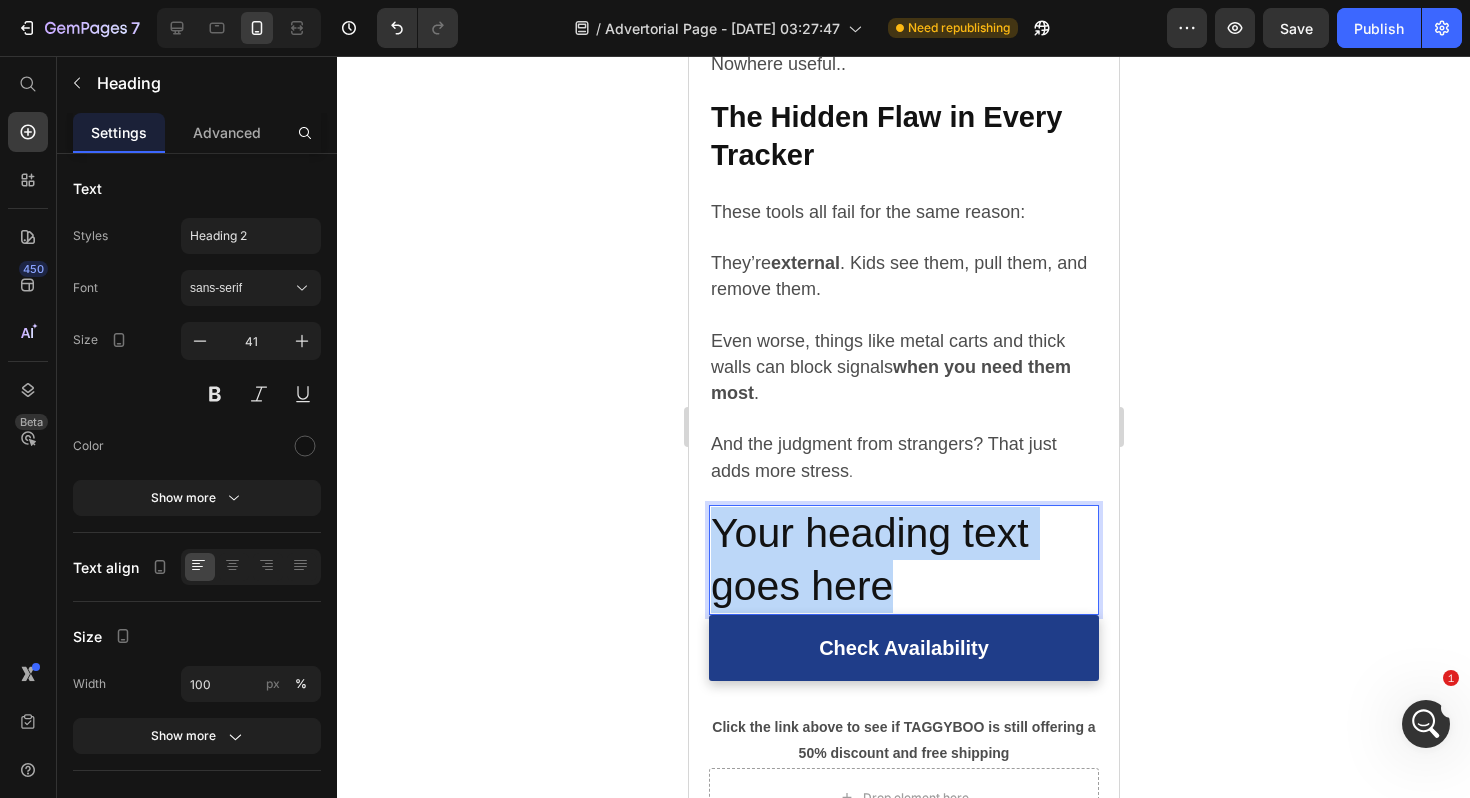 drag, startPoint x: 897, startPoint y: 598, endPoint x: 720, endPoint y: 541, distance: 185.9516 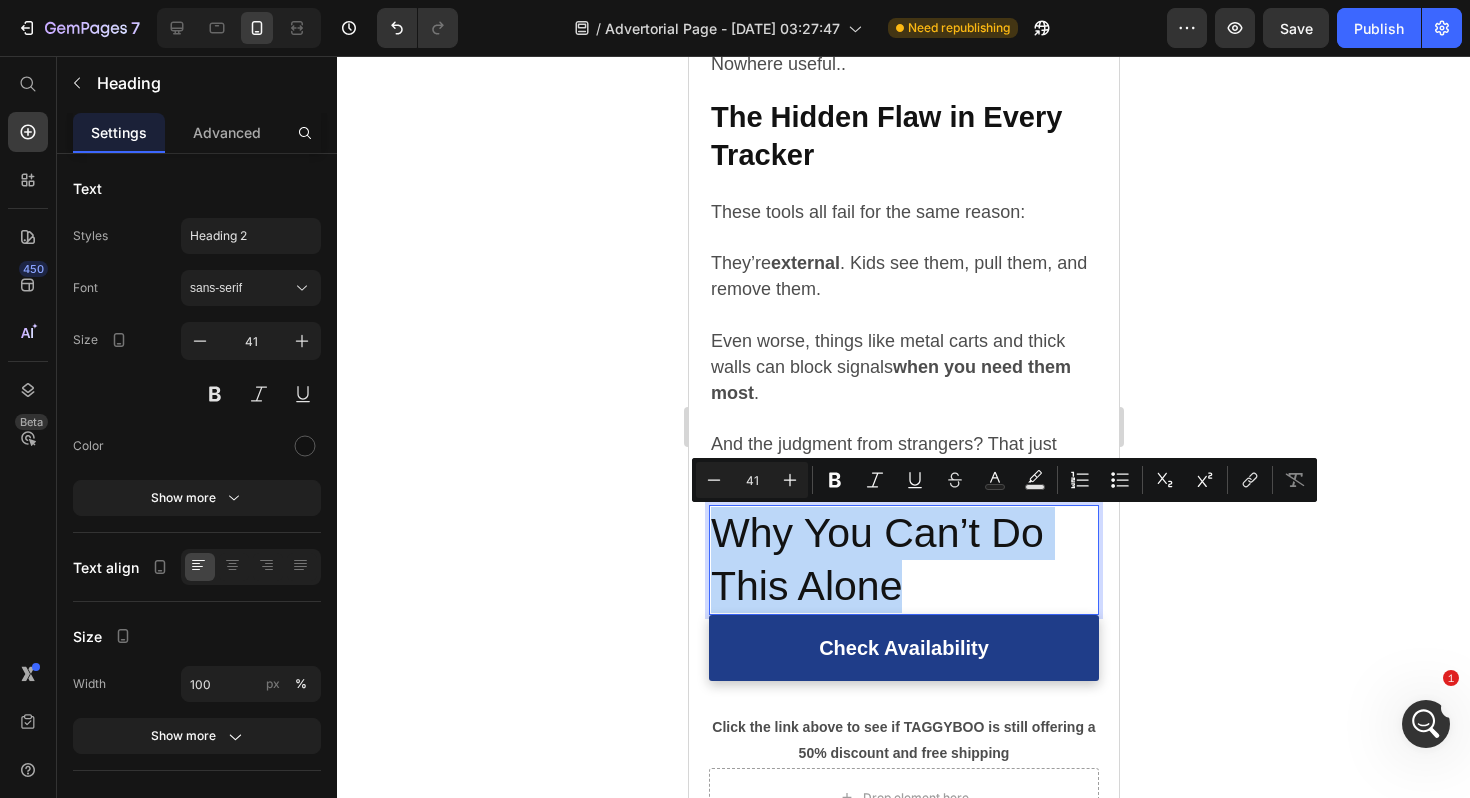 drag, startPoint x: 895, startPoint y: 590, endPoint x: 708, endPoint y: 537, distance: 194.36563 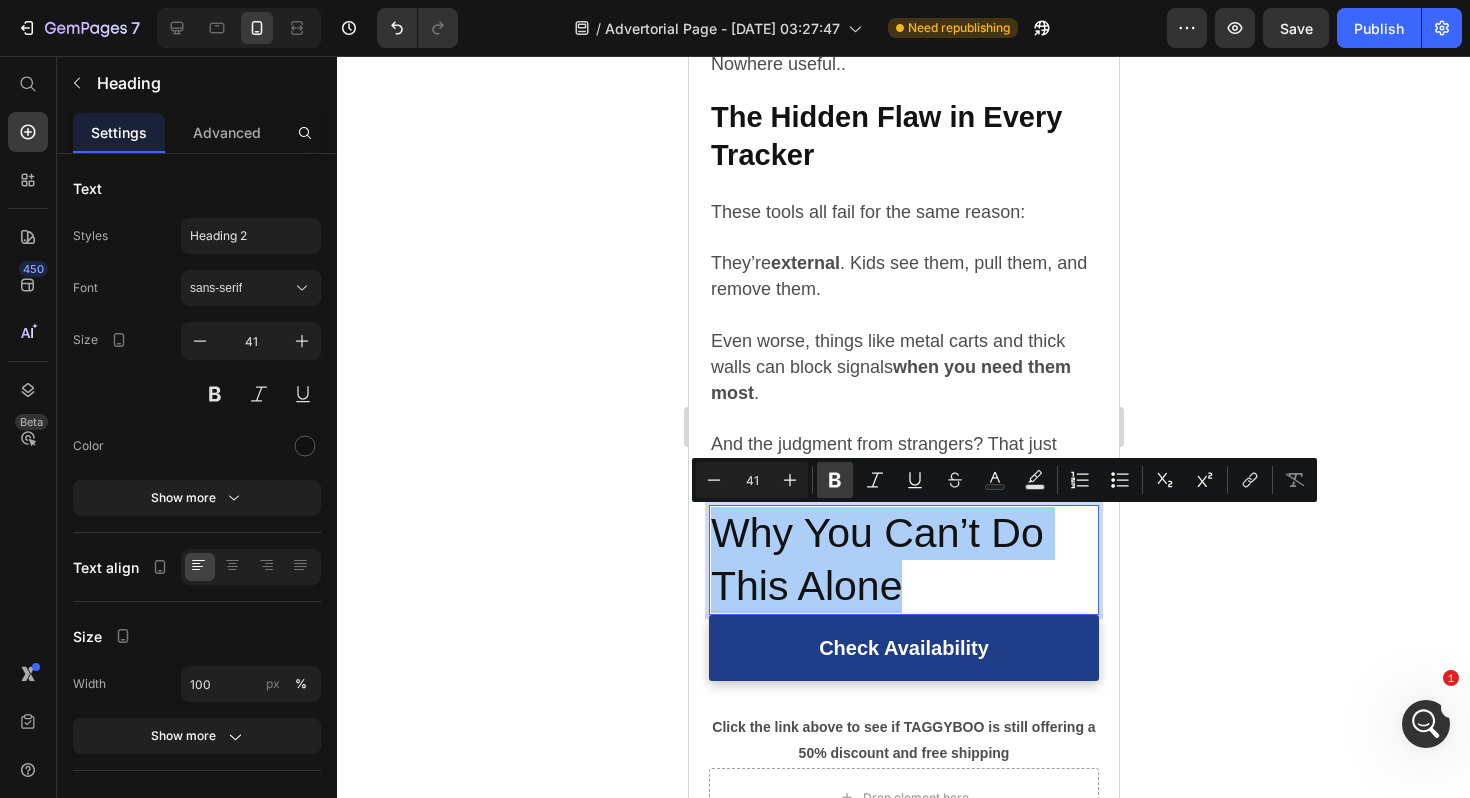 click 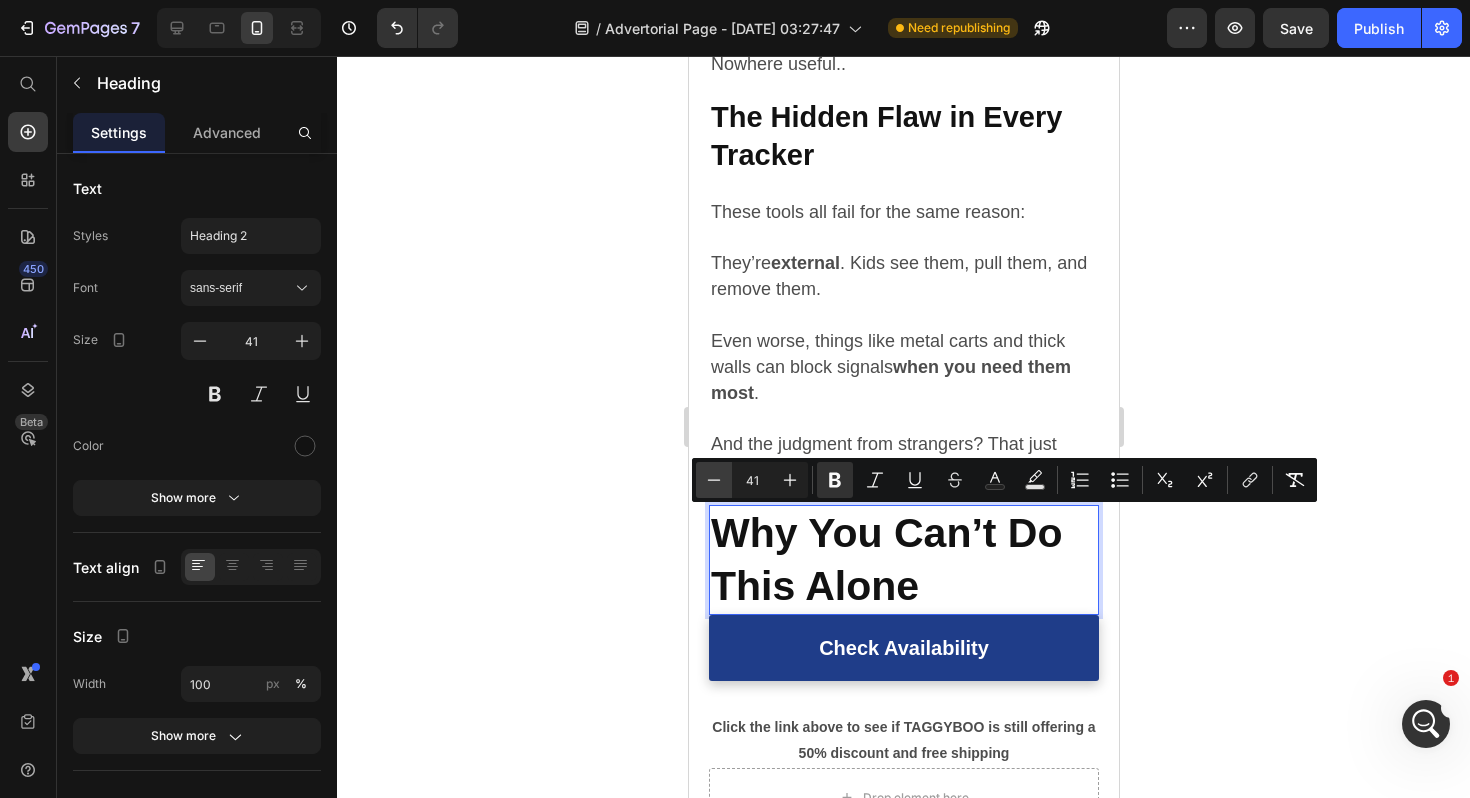 click 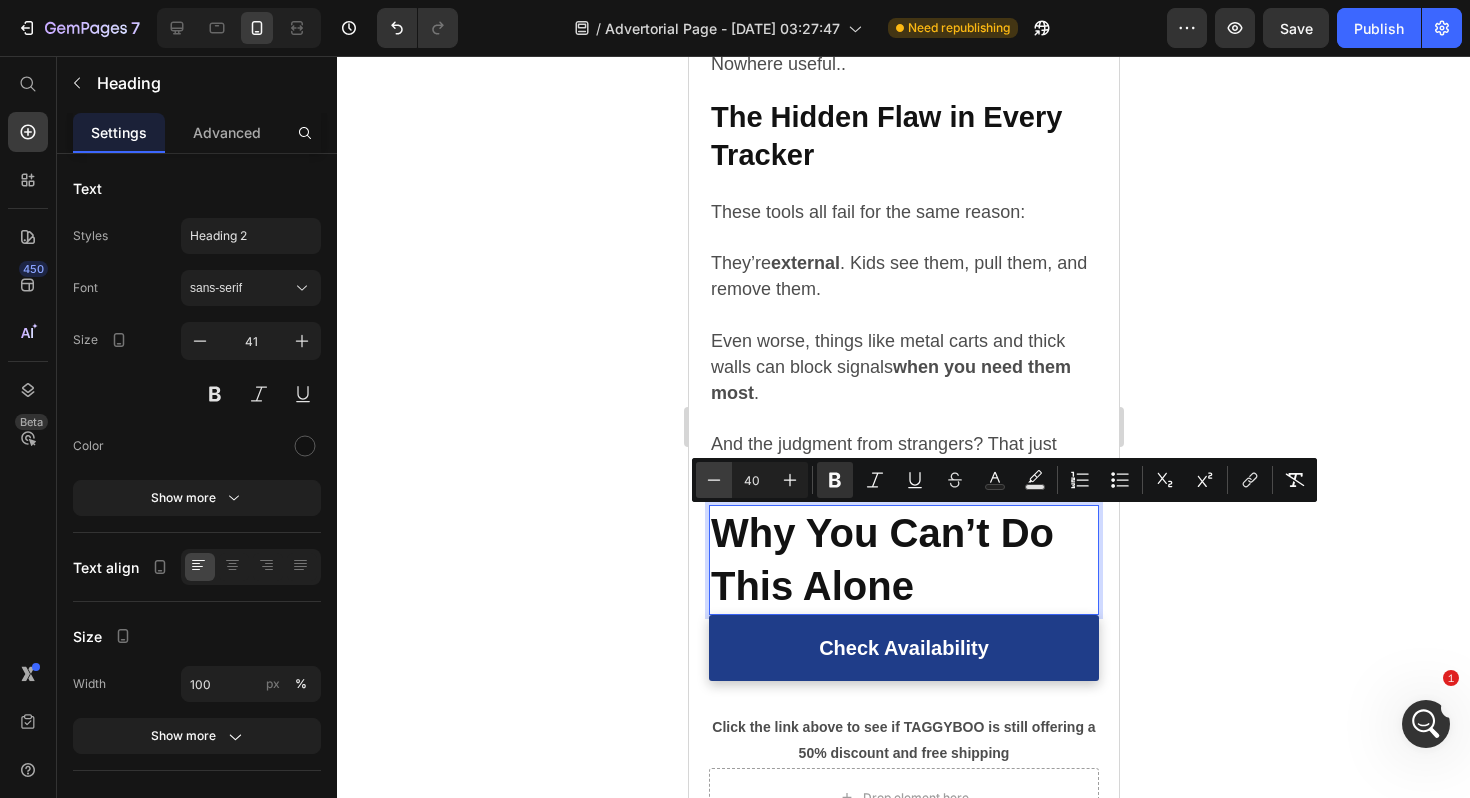 click 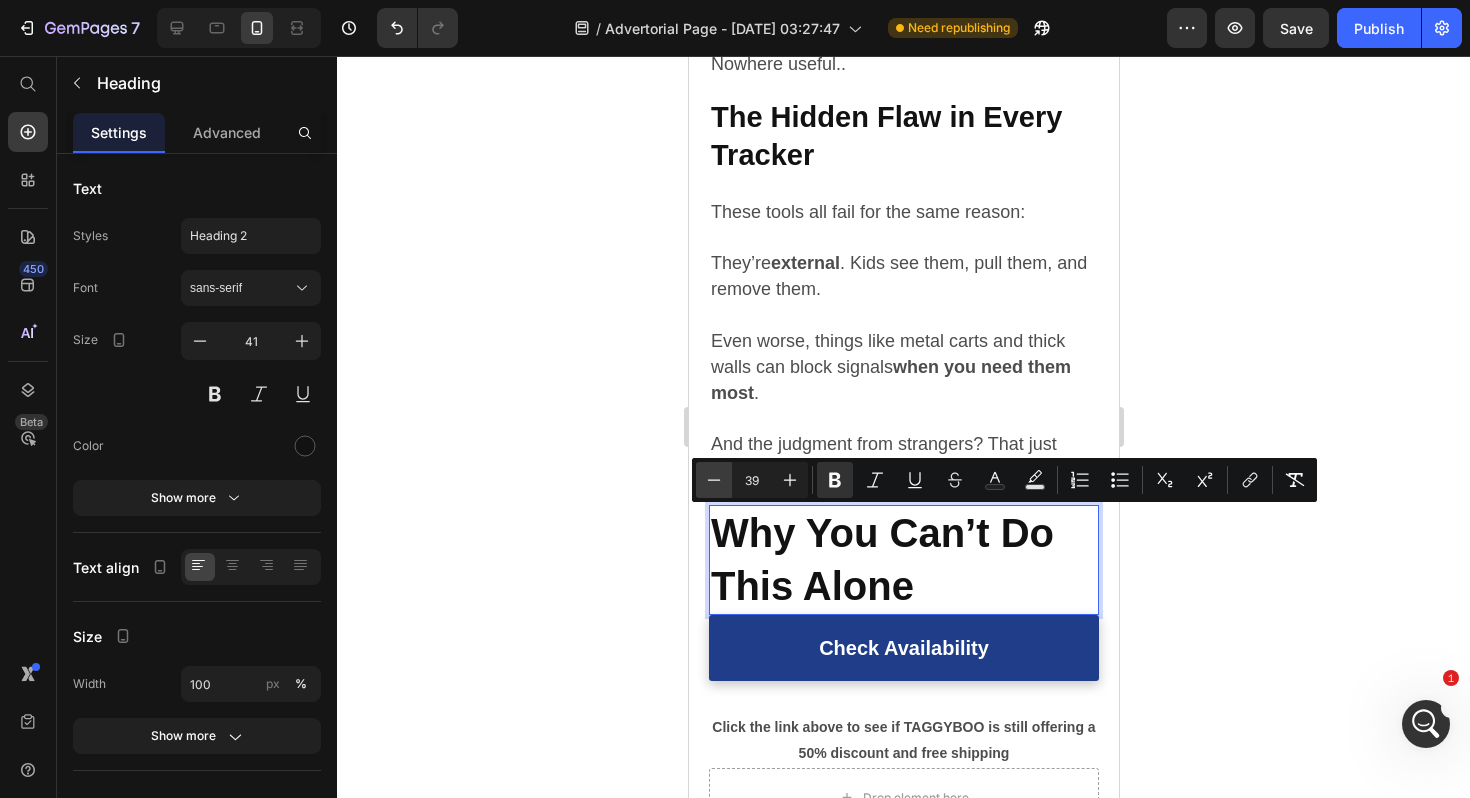 click 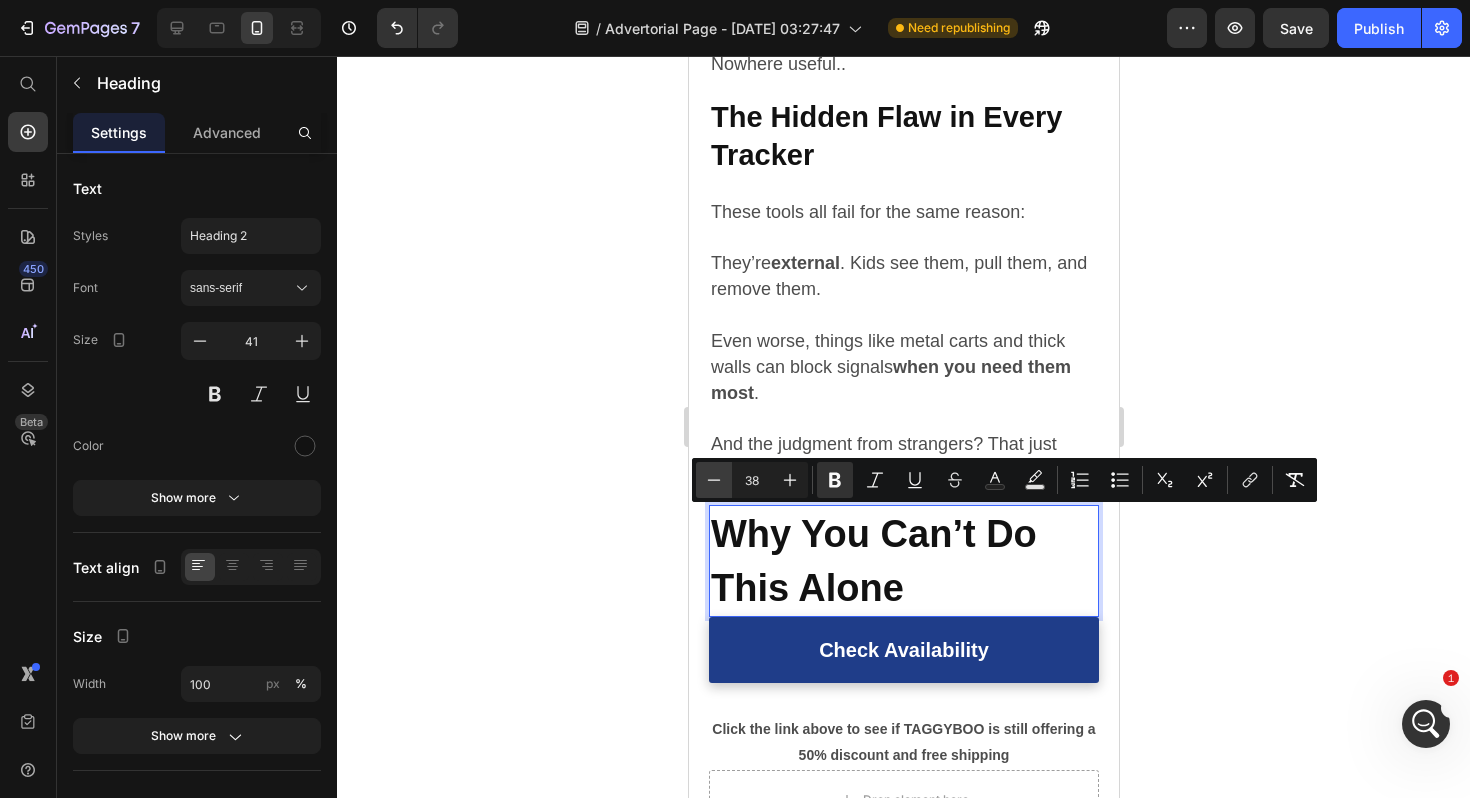 click 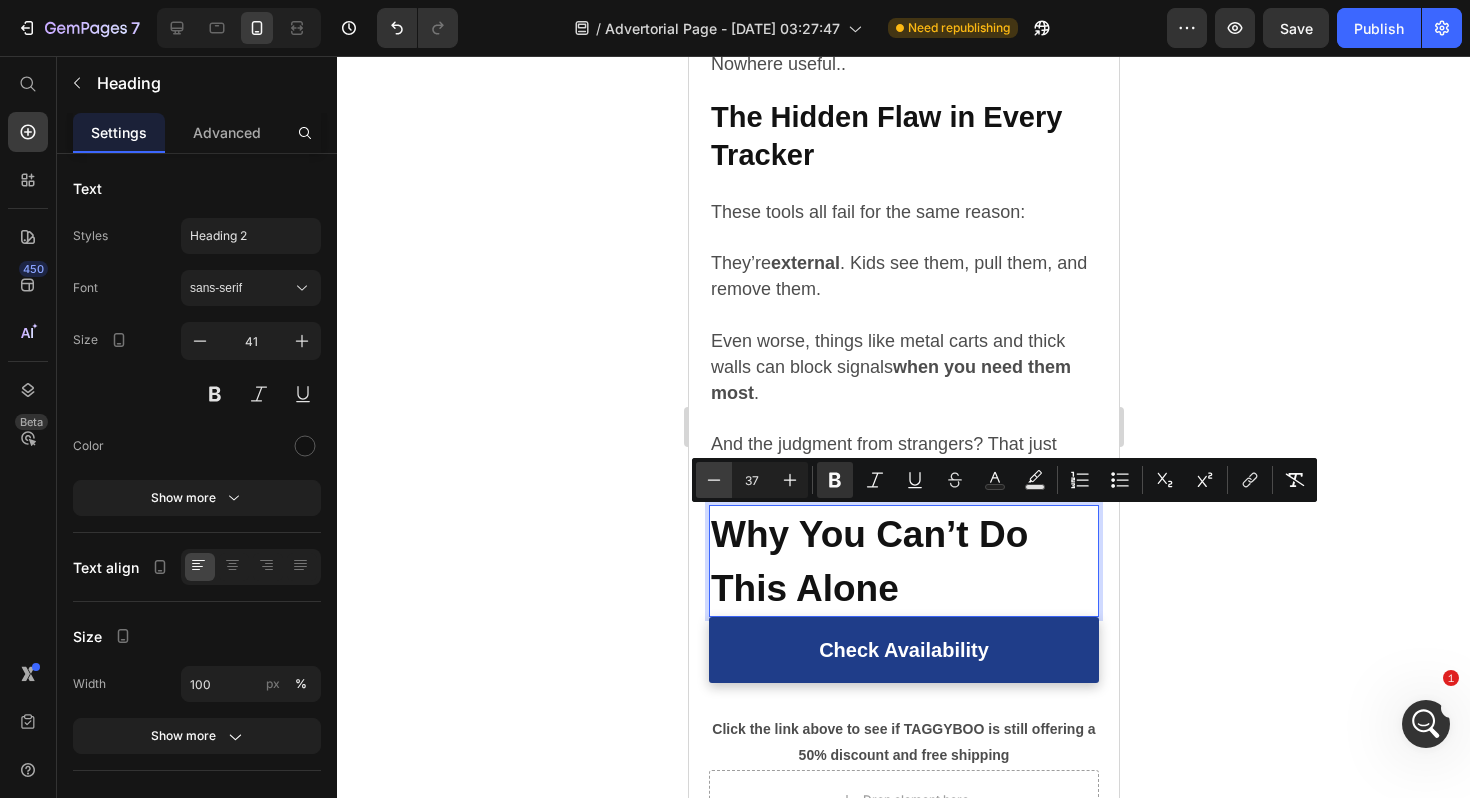 click 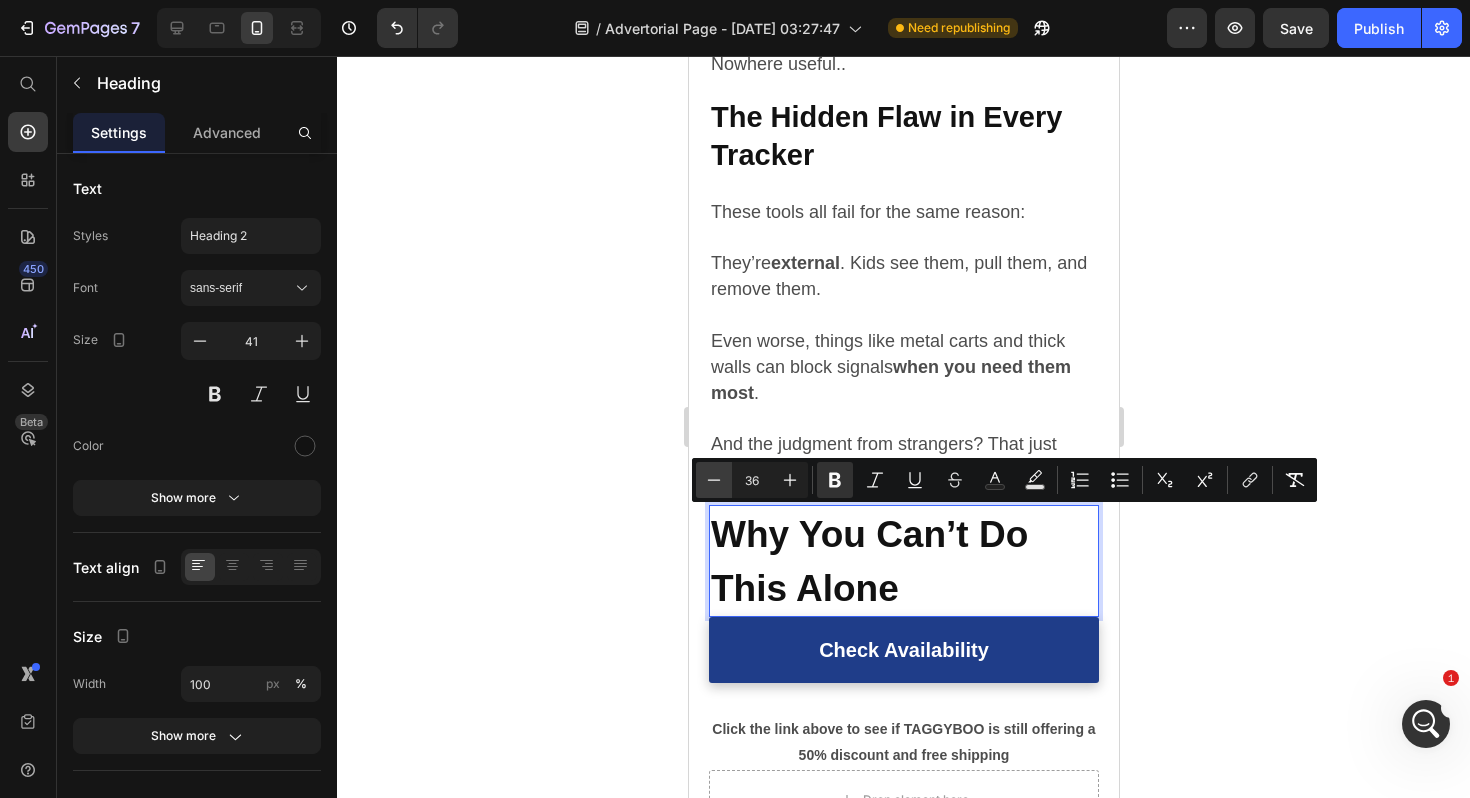 click 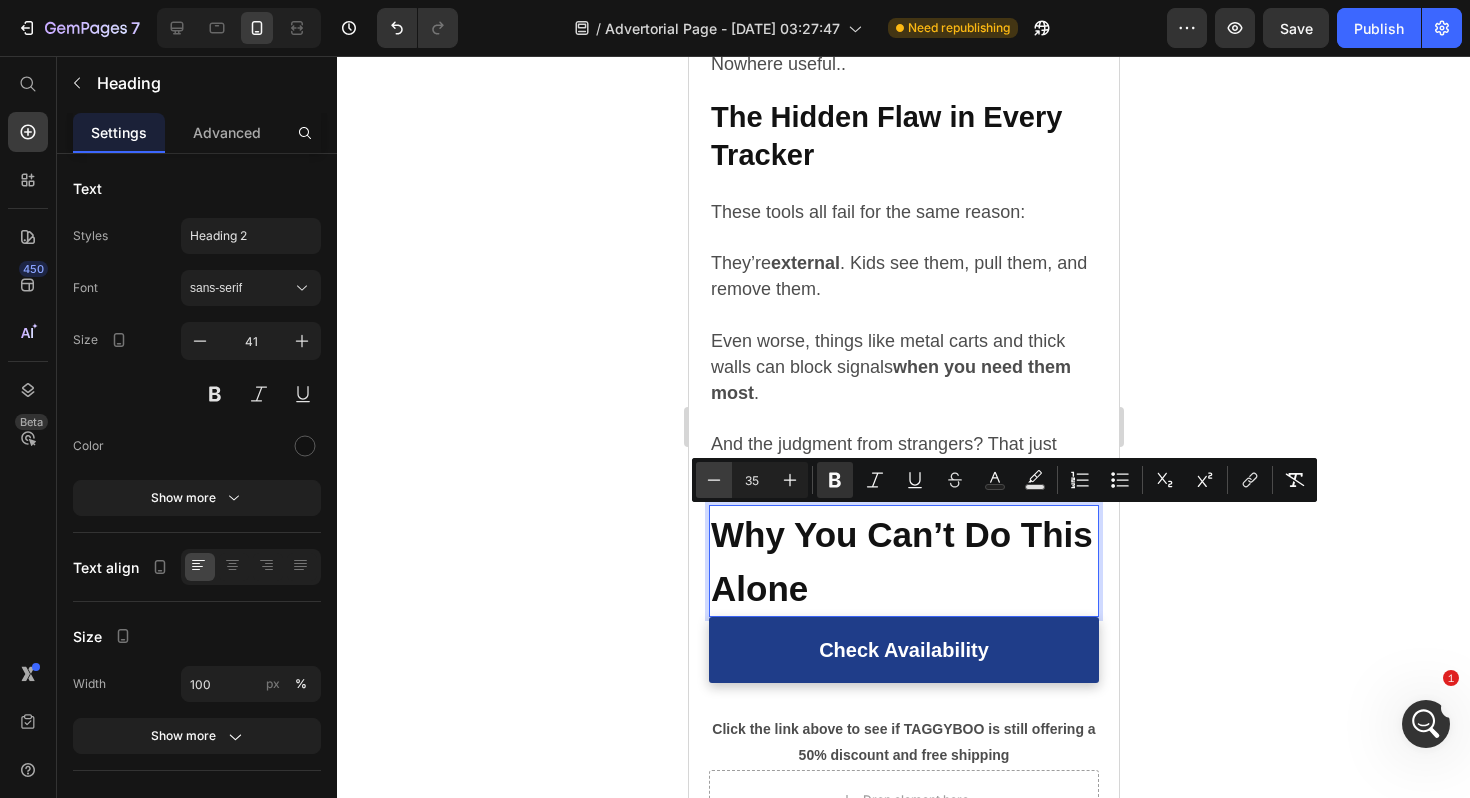 click 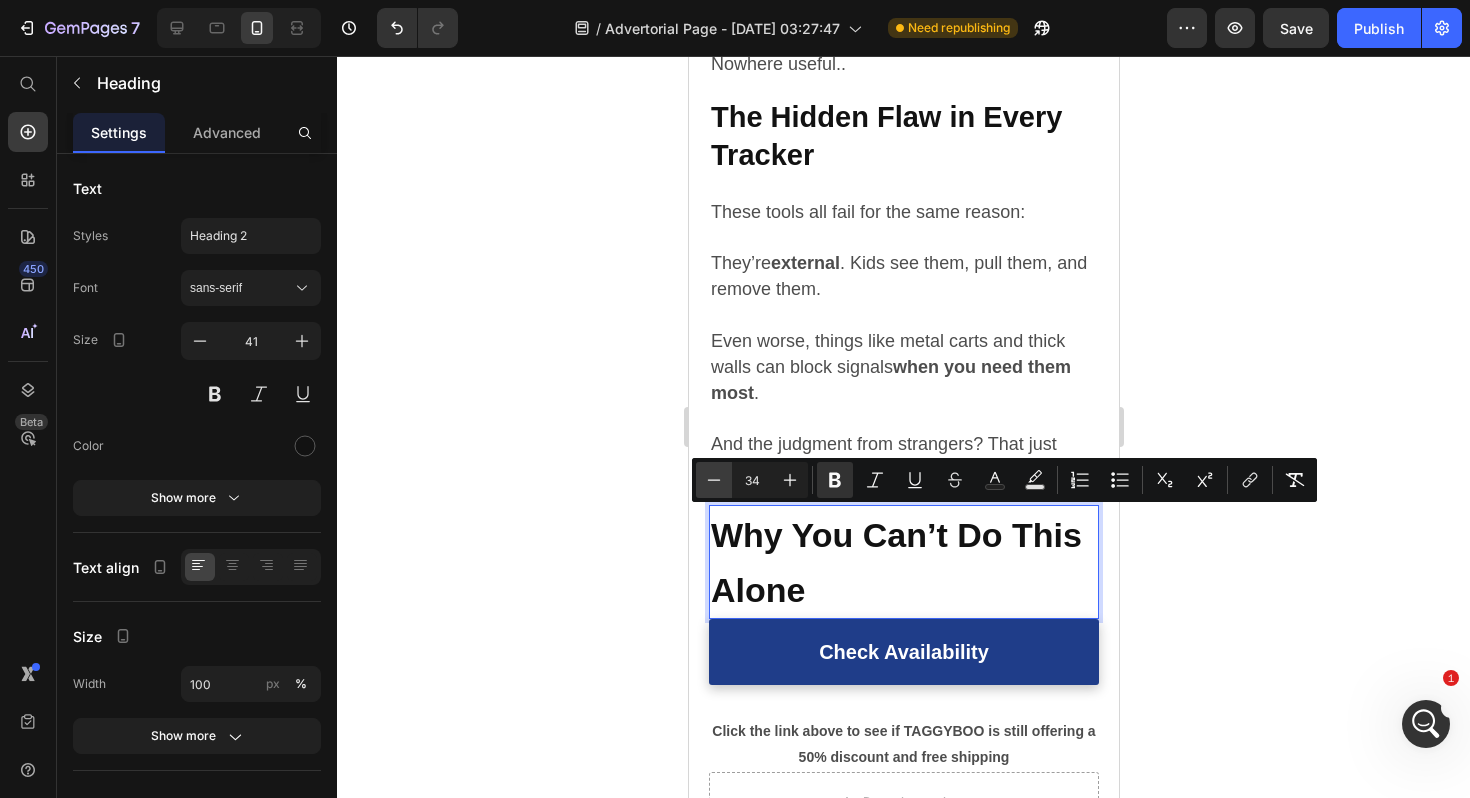 click 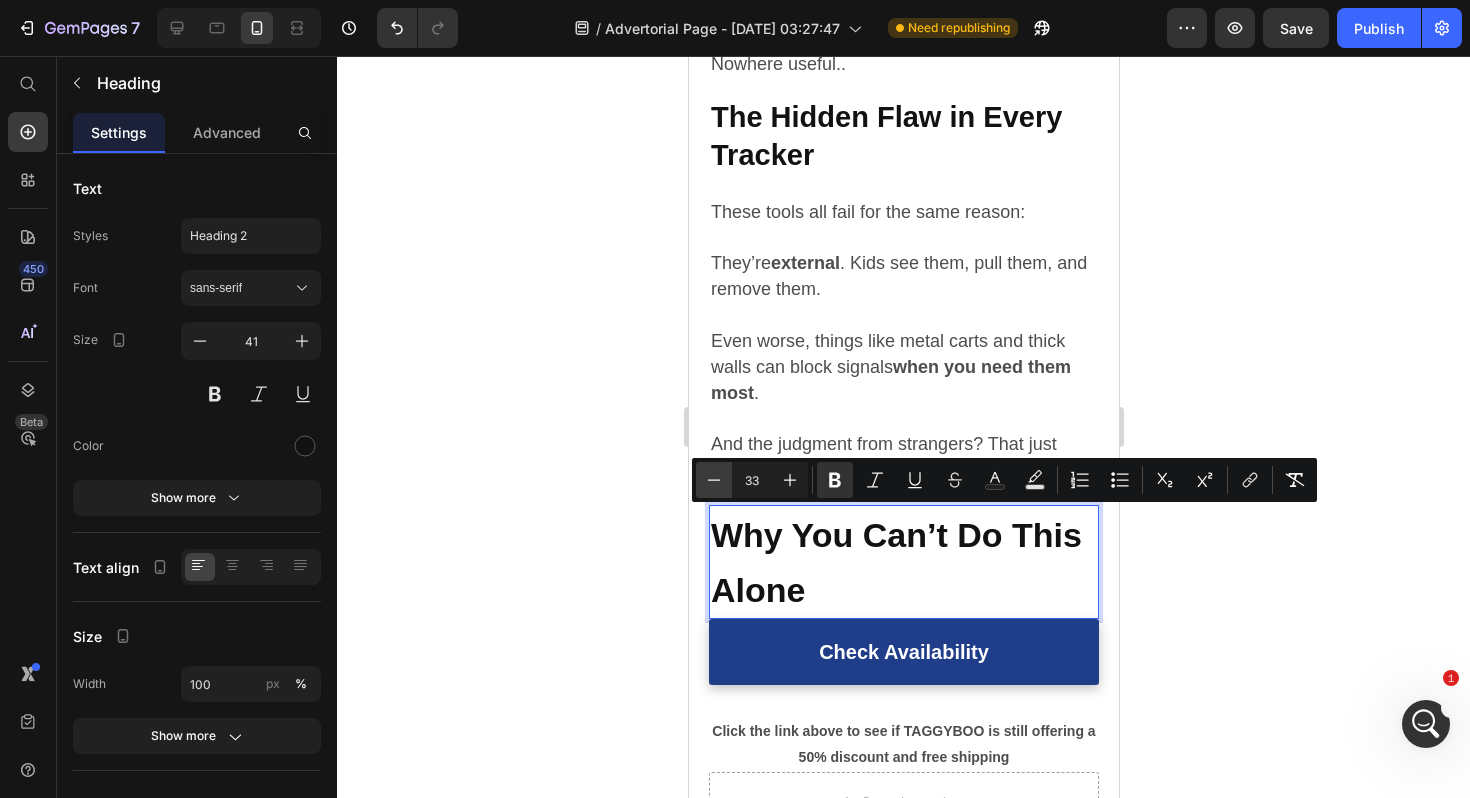 click 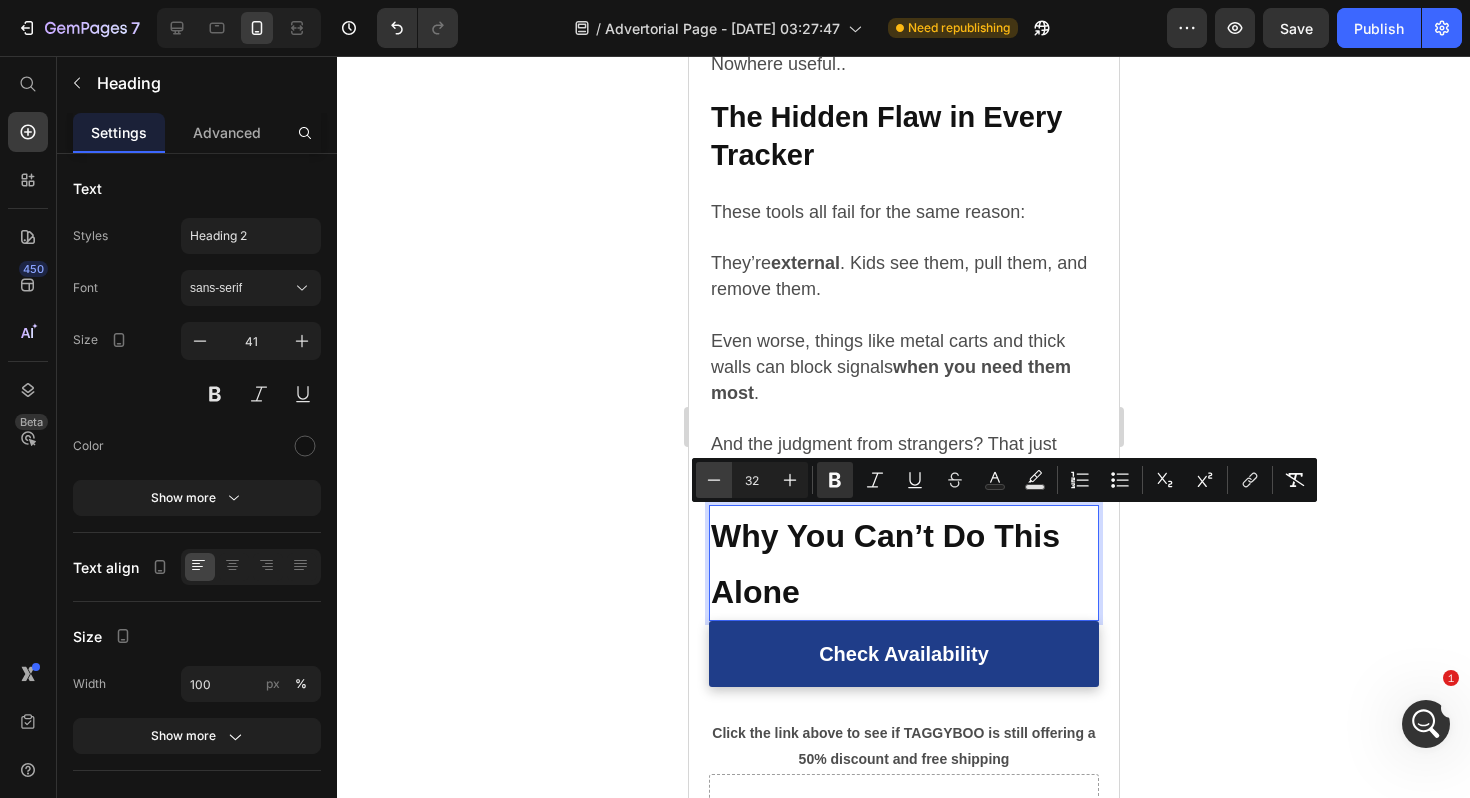 click 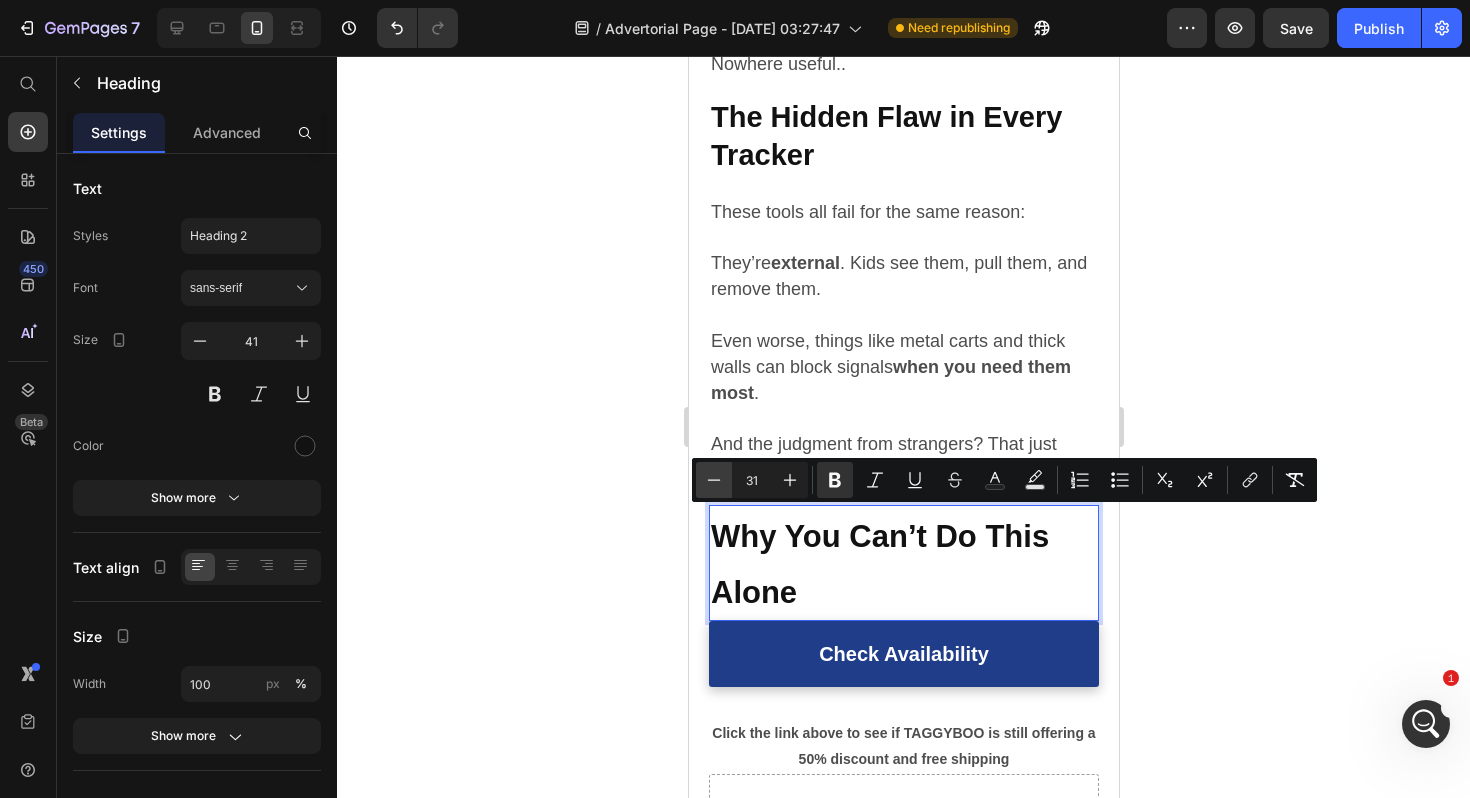 click 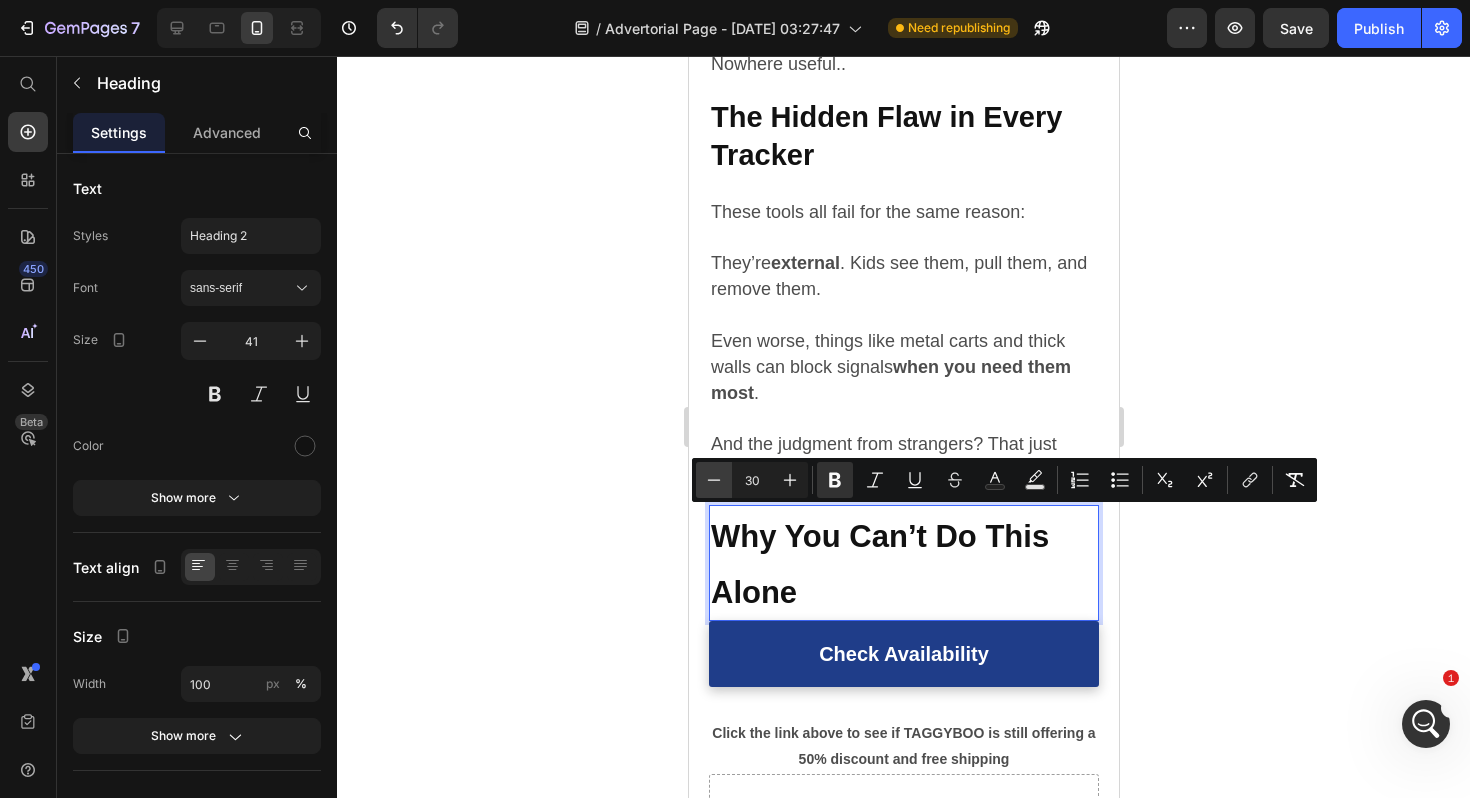 click 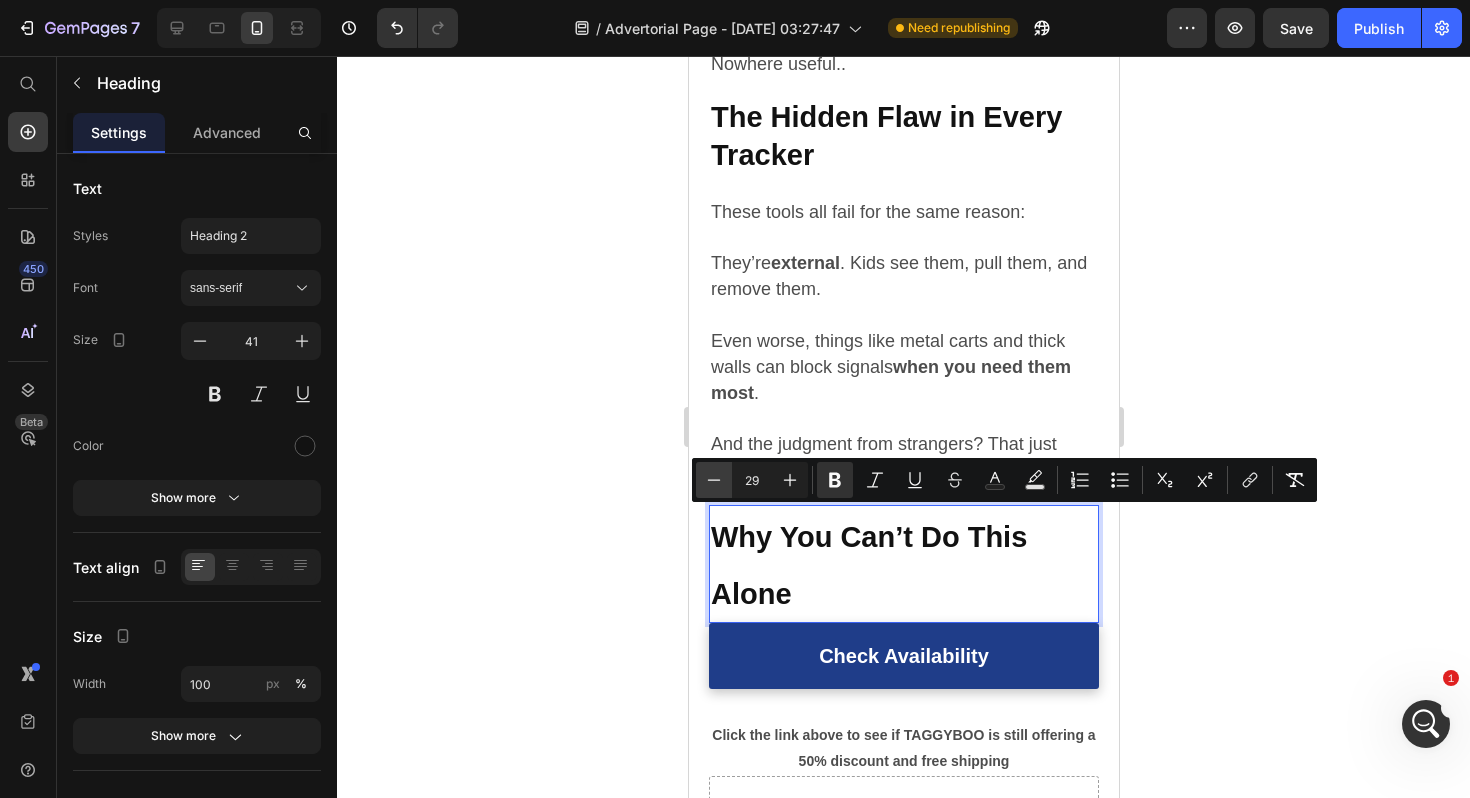 click 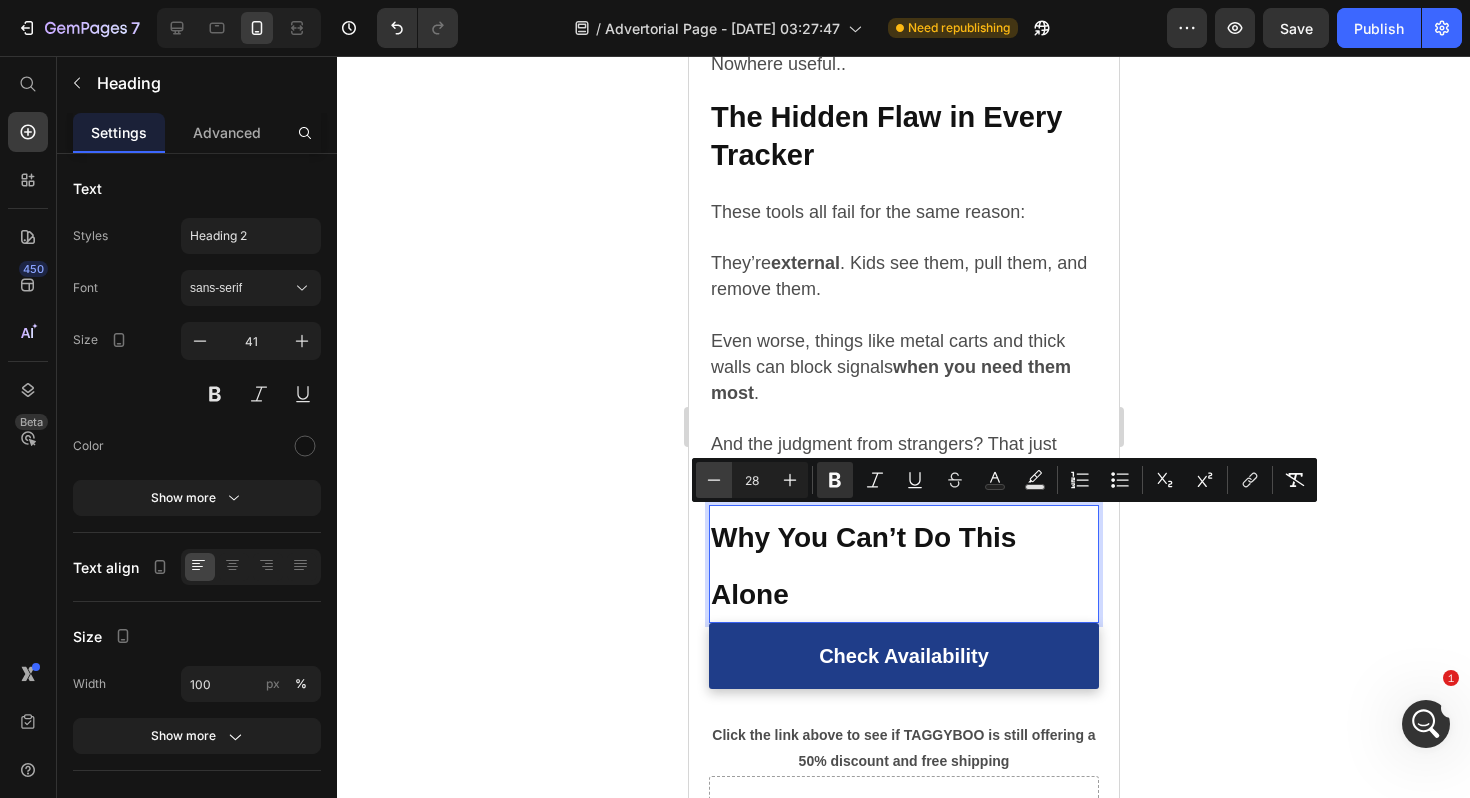click 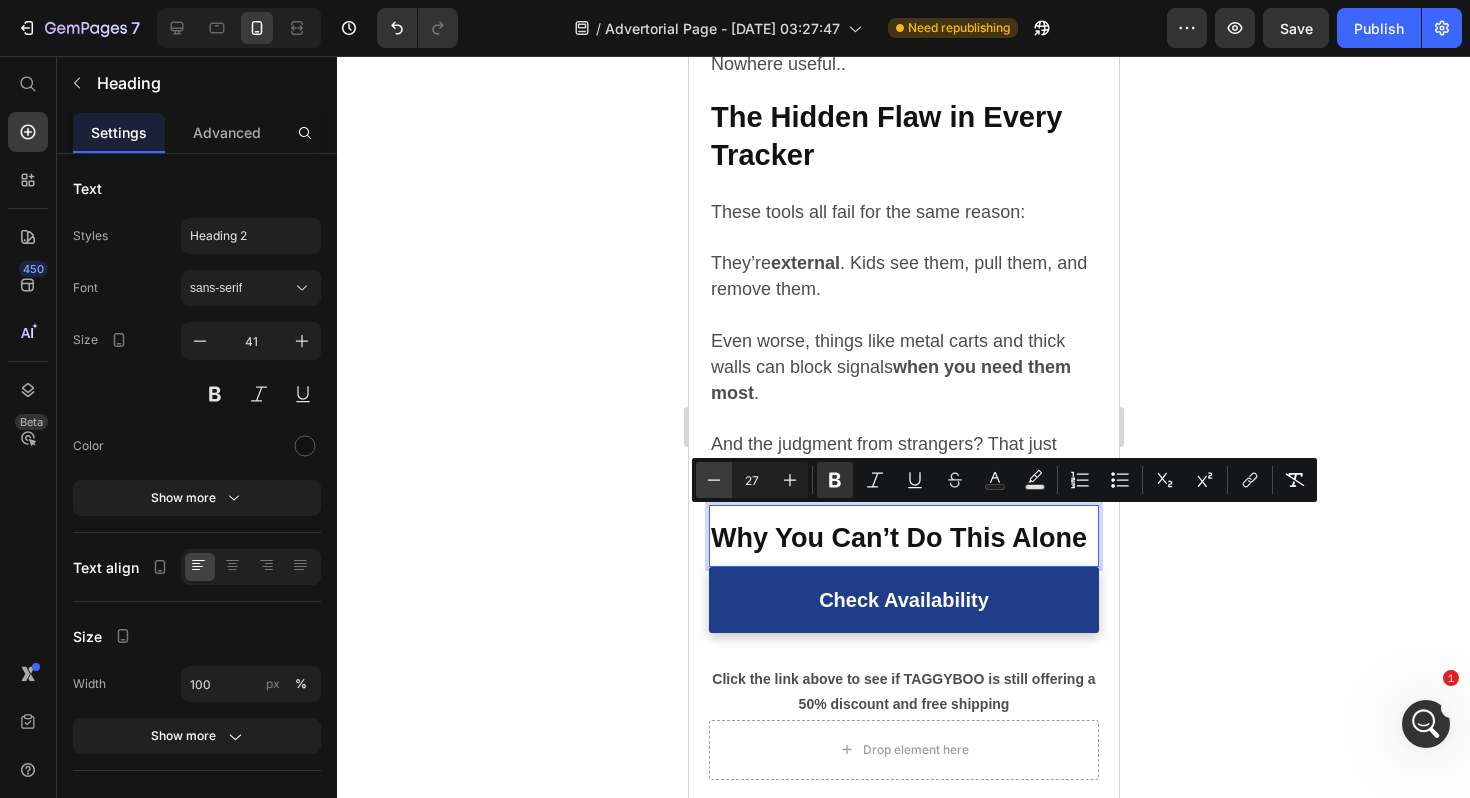 click 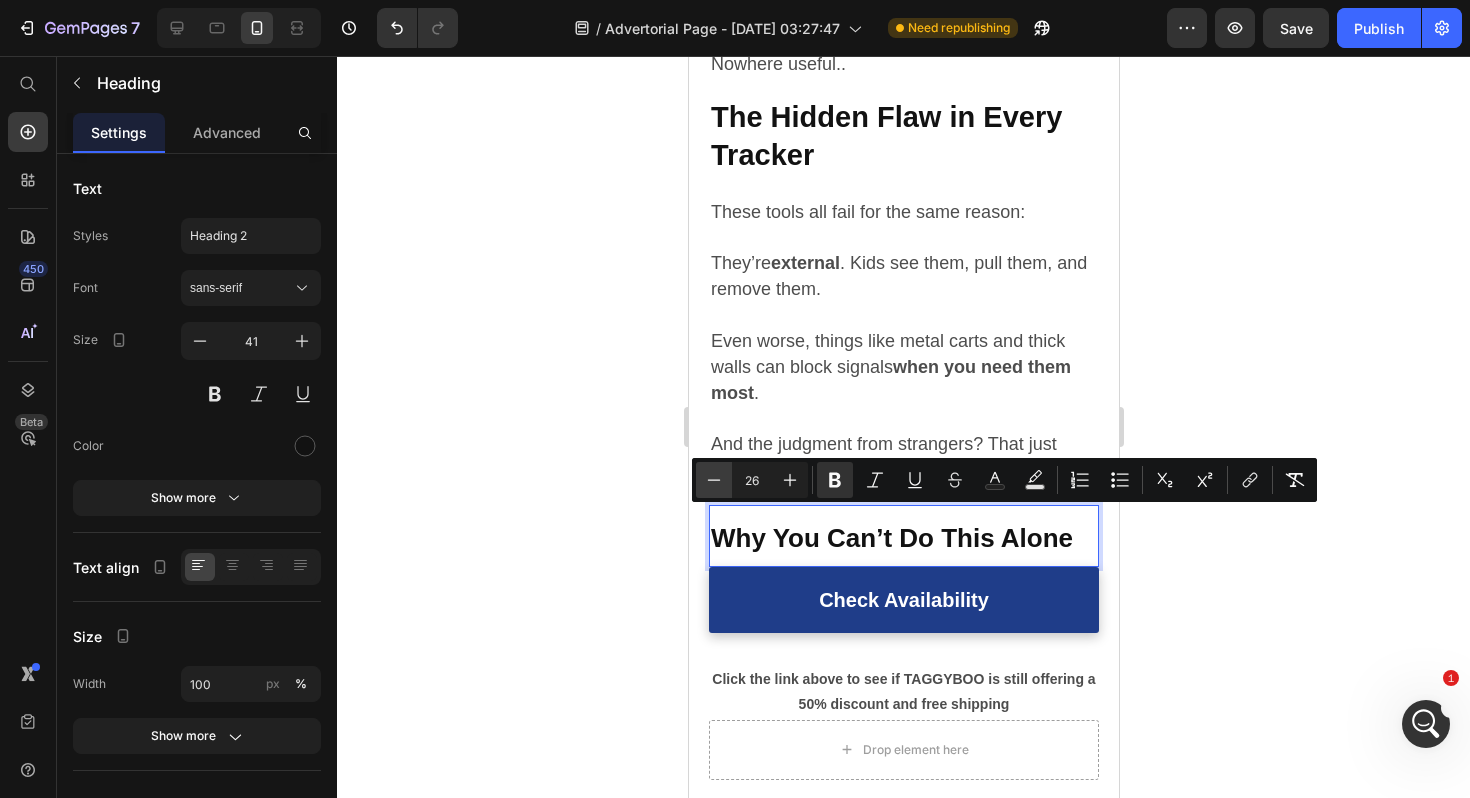 click 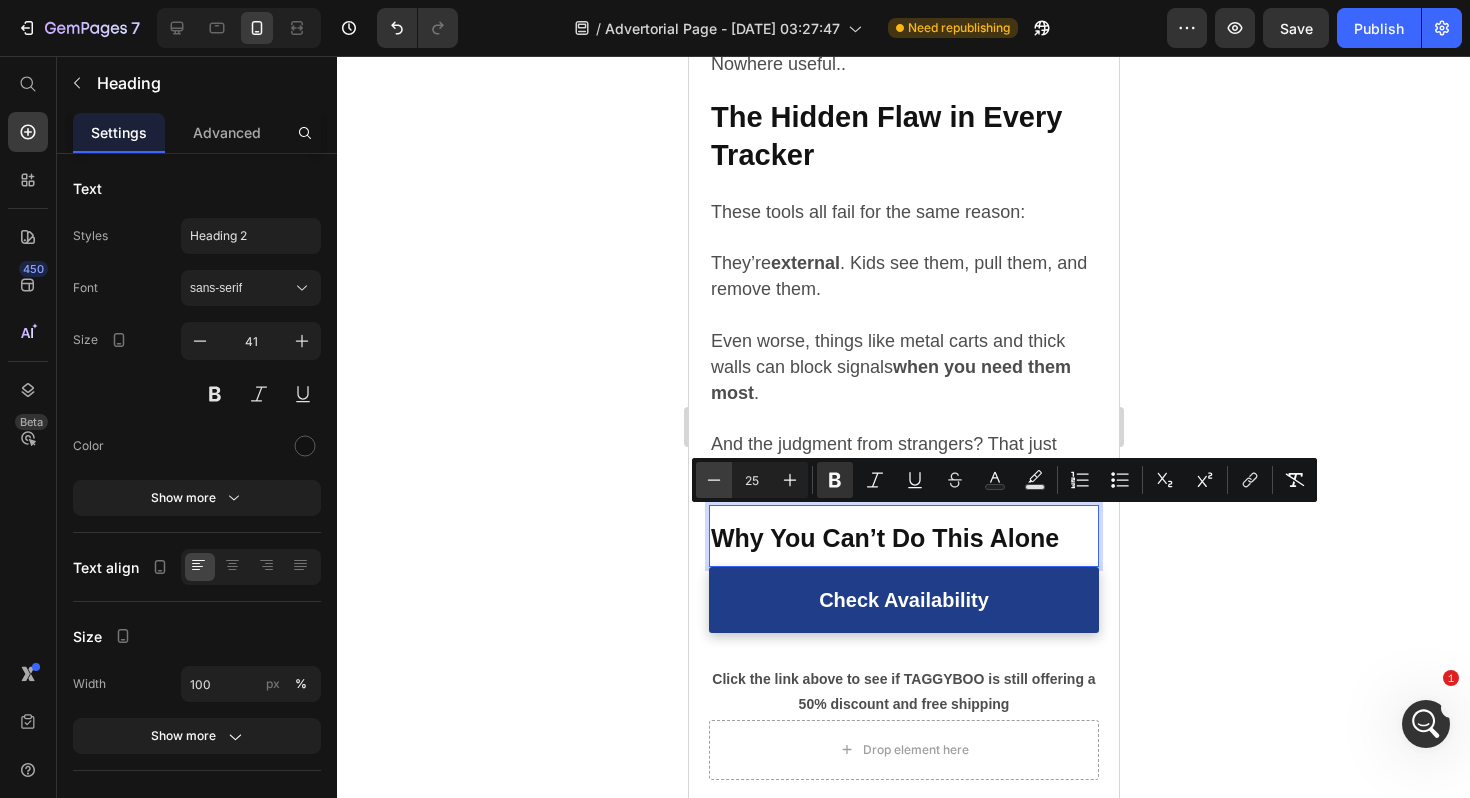 click 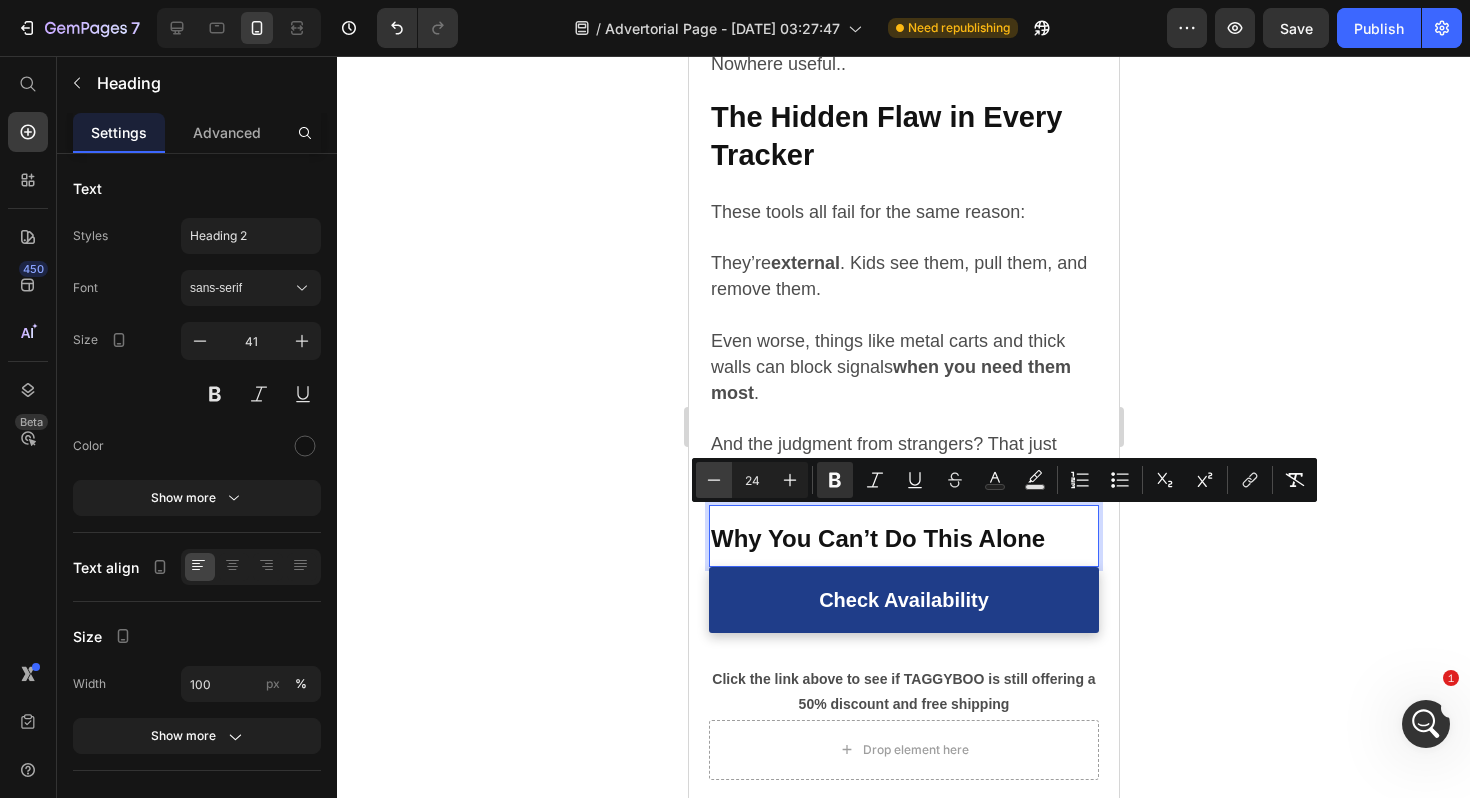 click 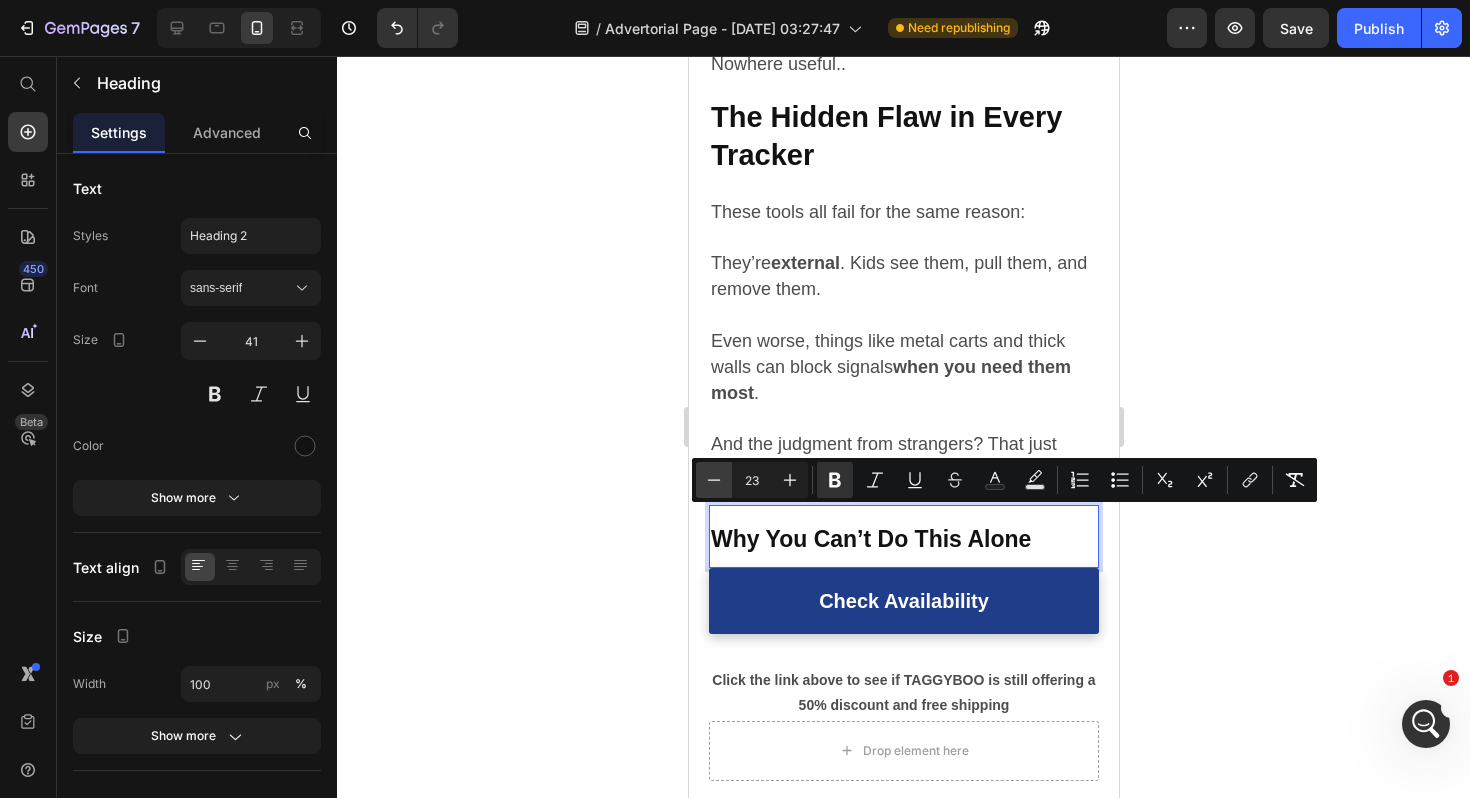click 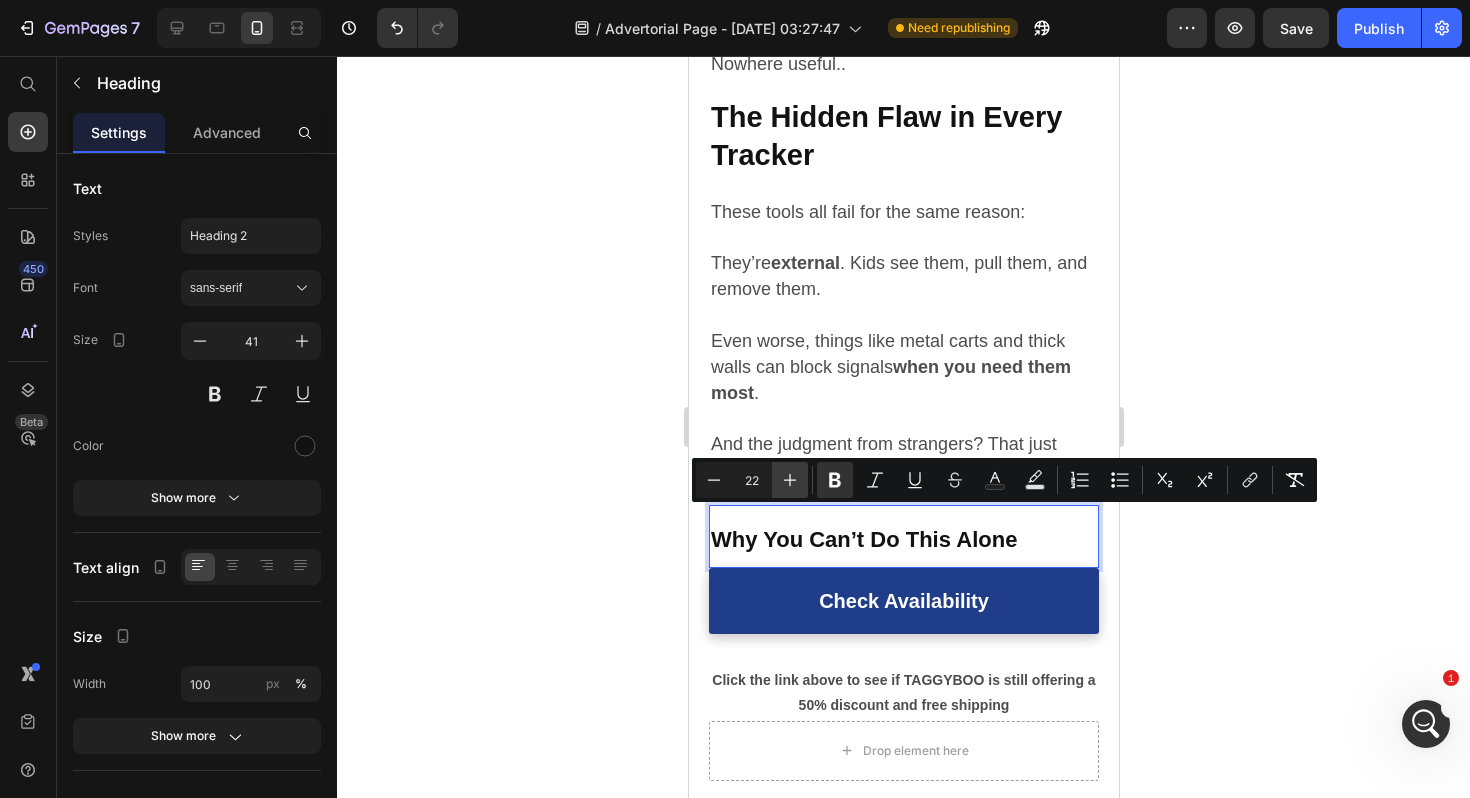 click 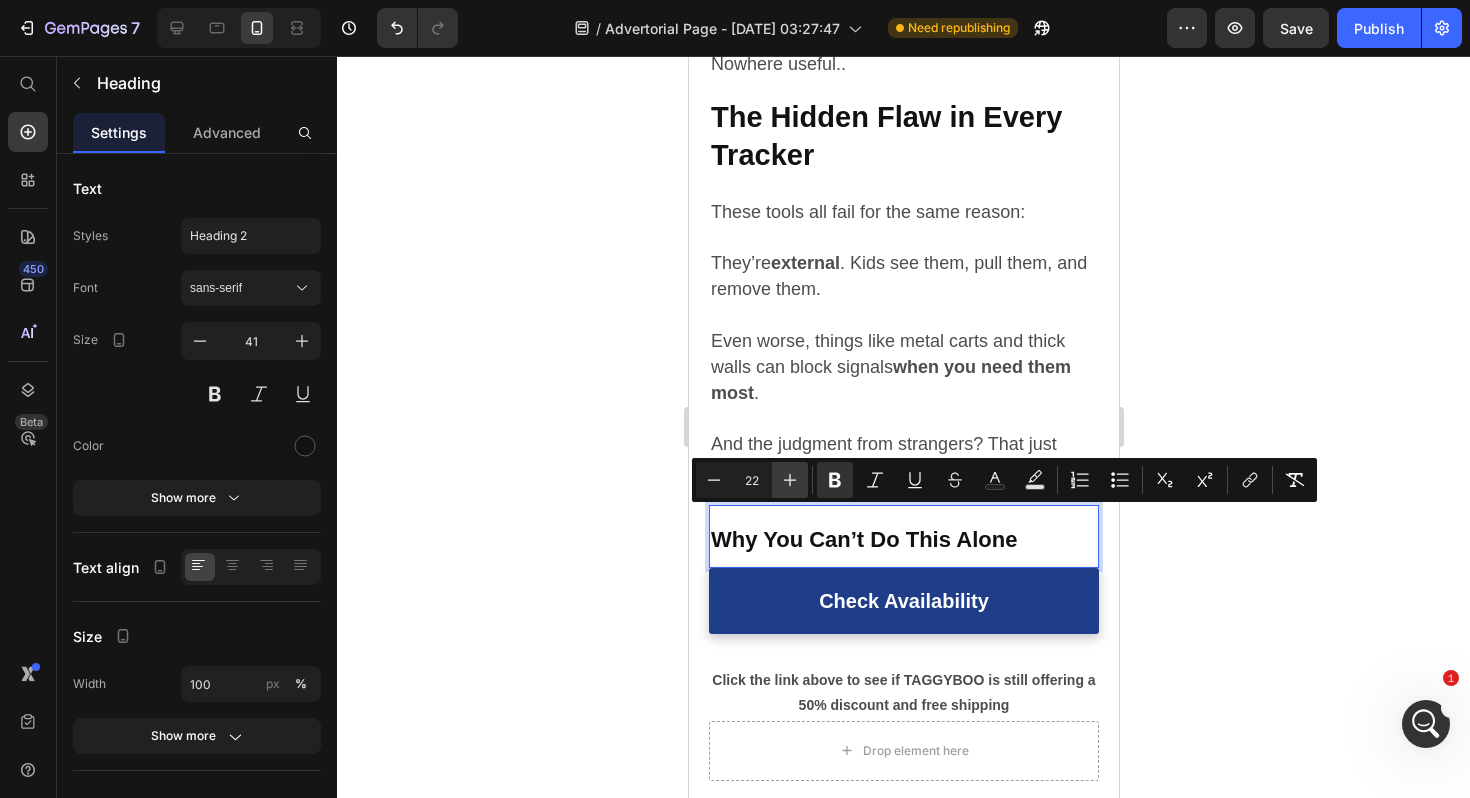 type on "23" 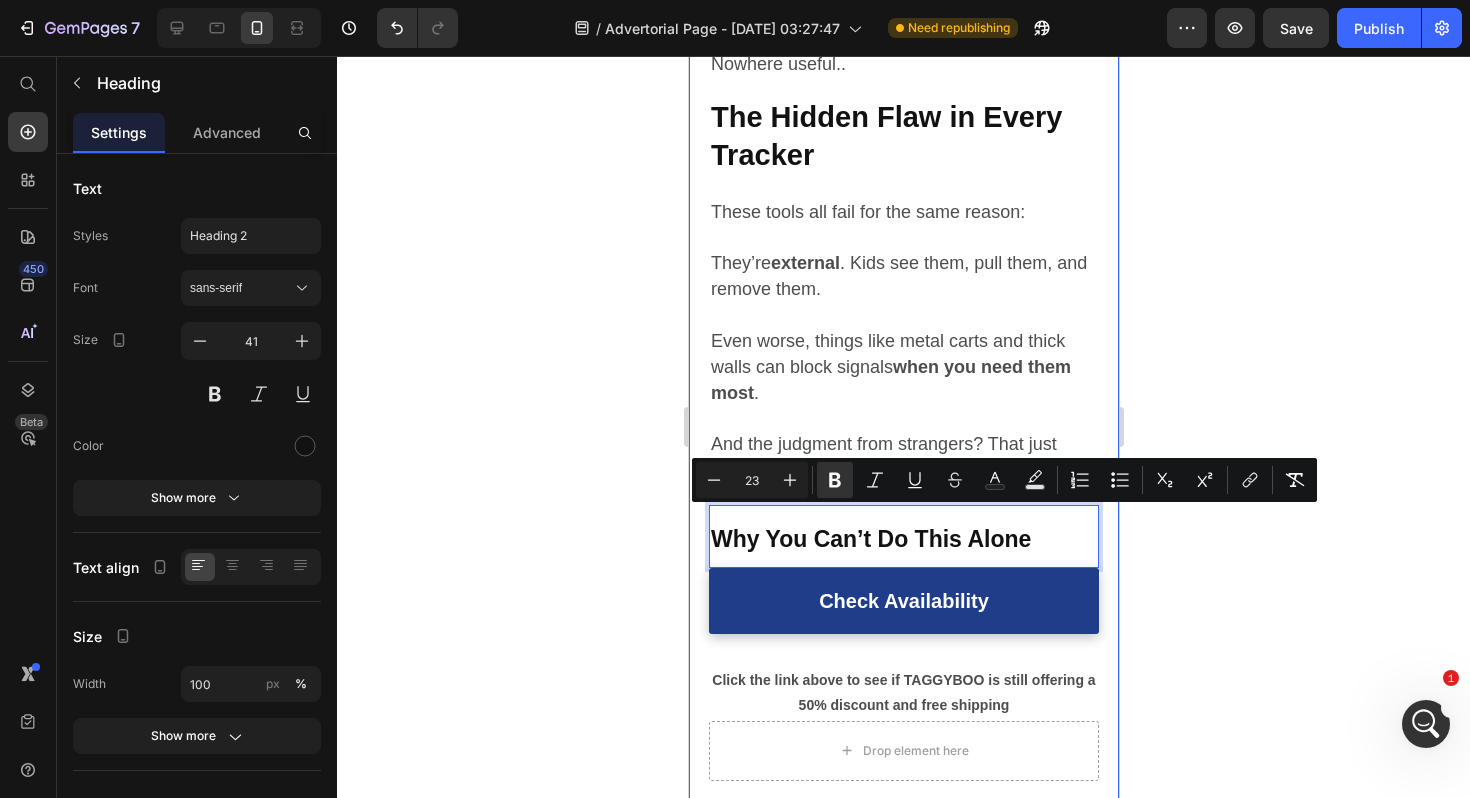 click 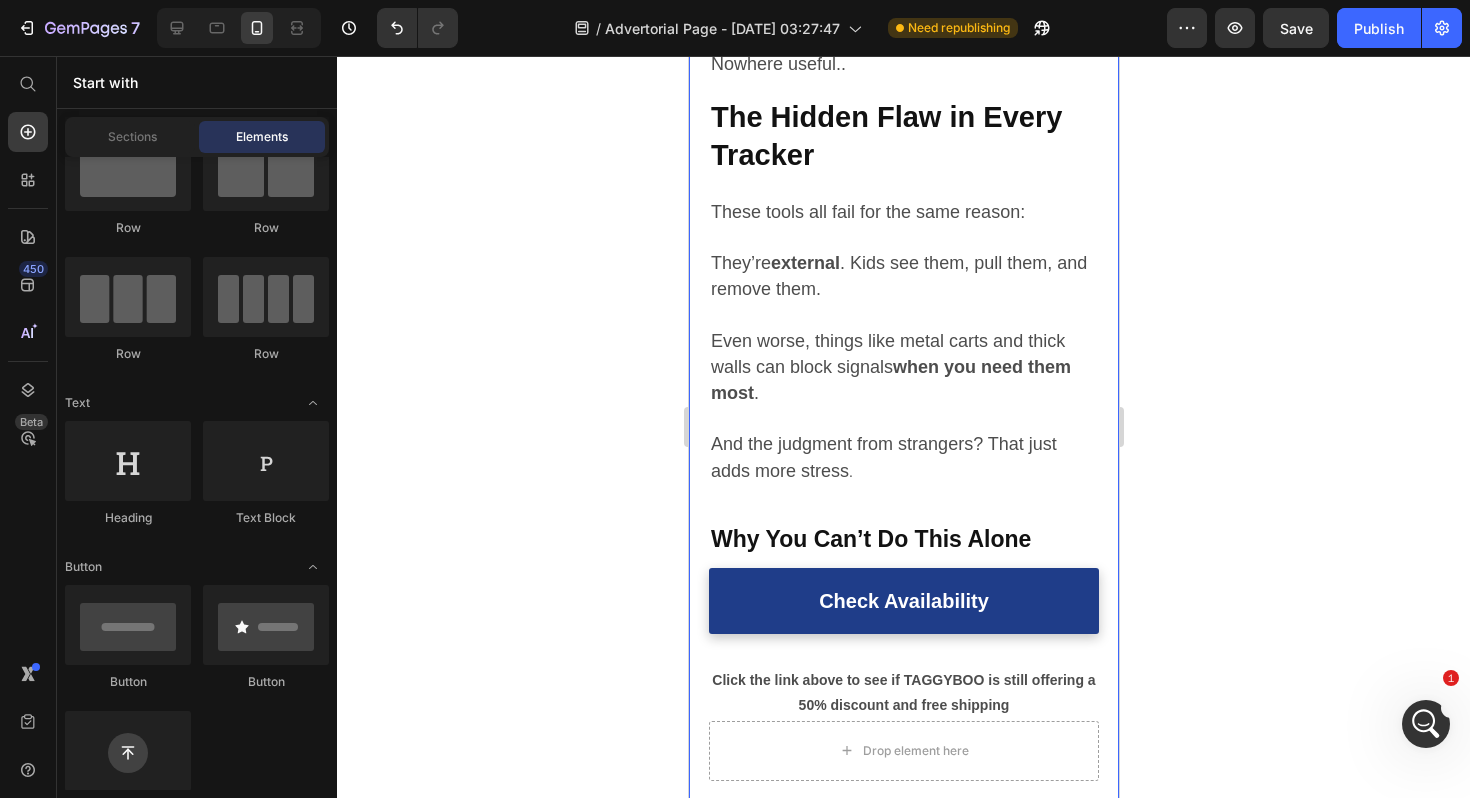 click 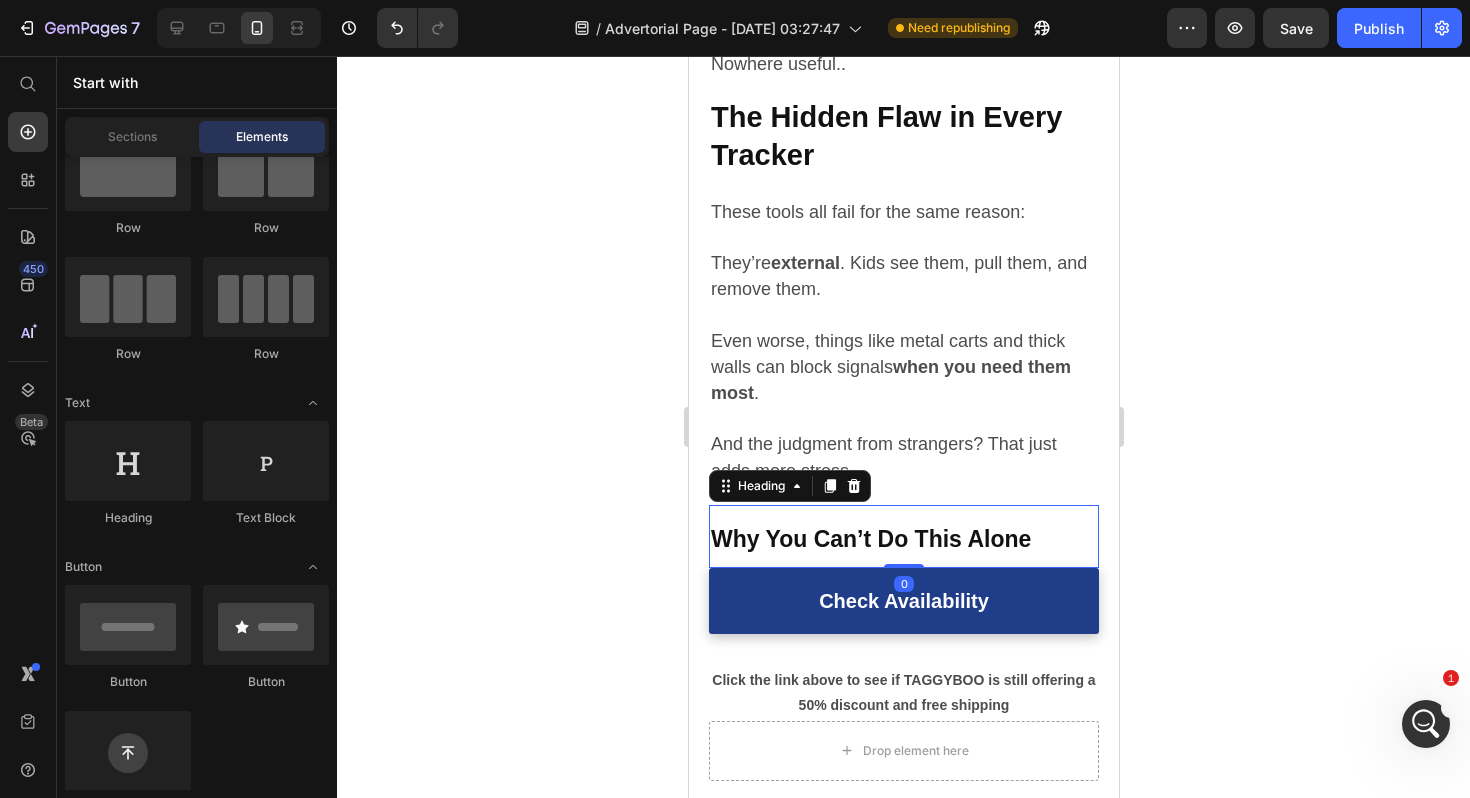 click on "⁠⁠⁠⁠⁠⁠⁠ Why You Can’t Do This Alone" at bounding box center (903, 536) 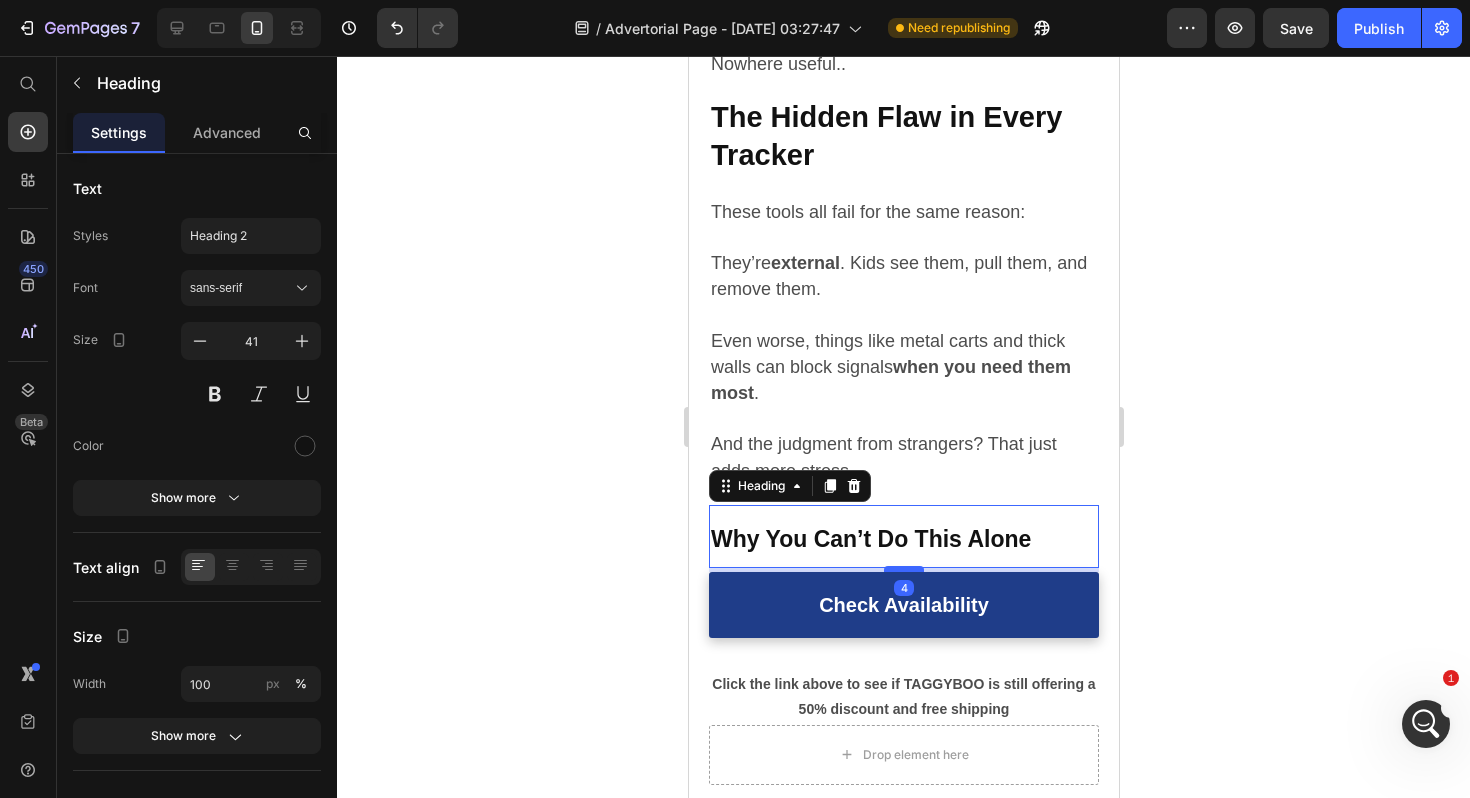 click at bounding box center (903, 569) 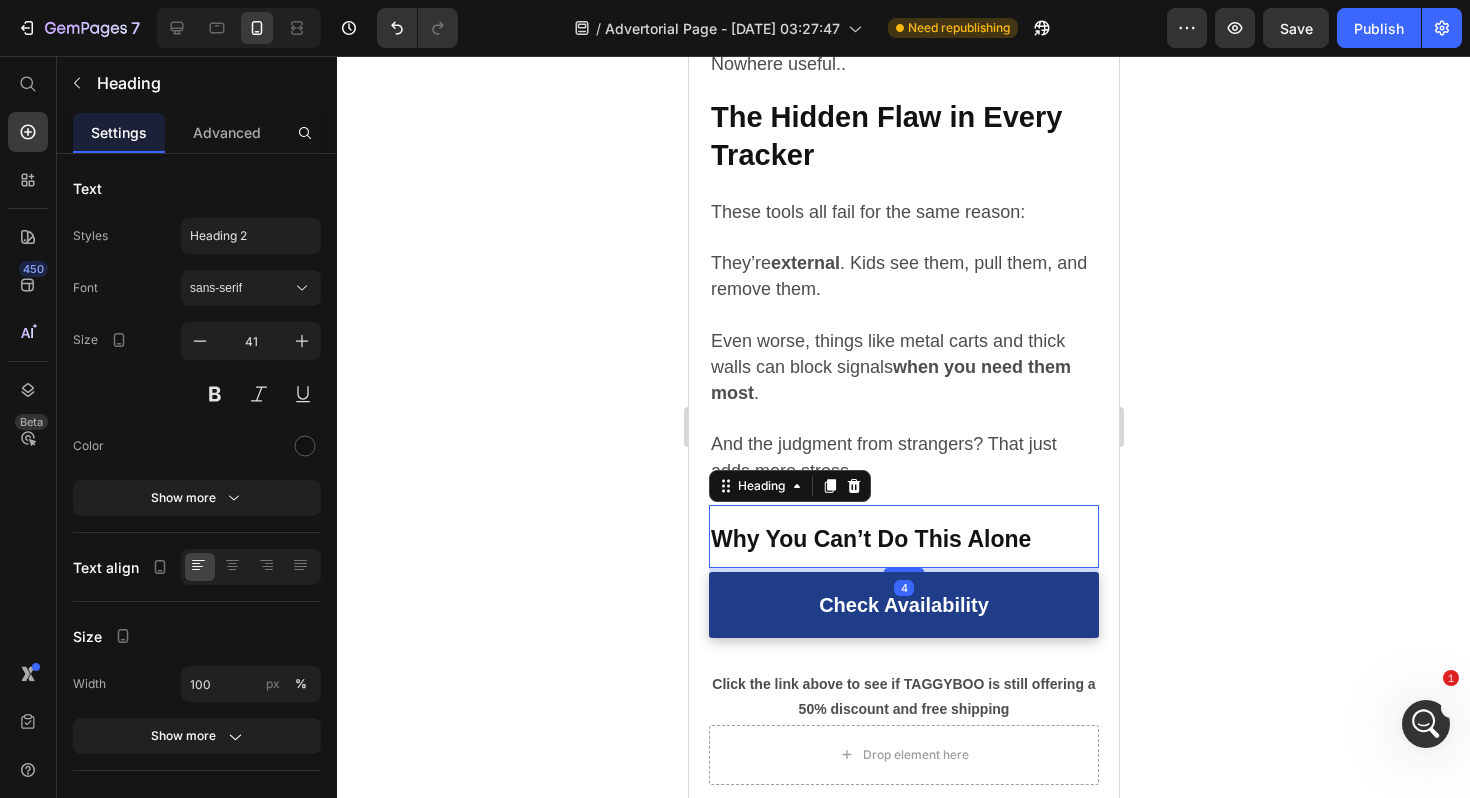 click 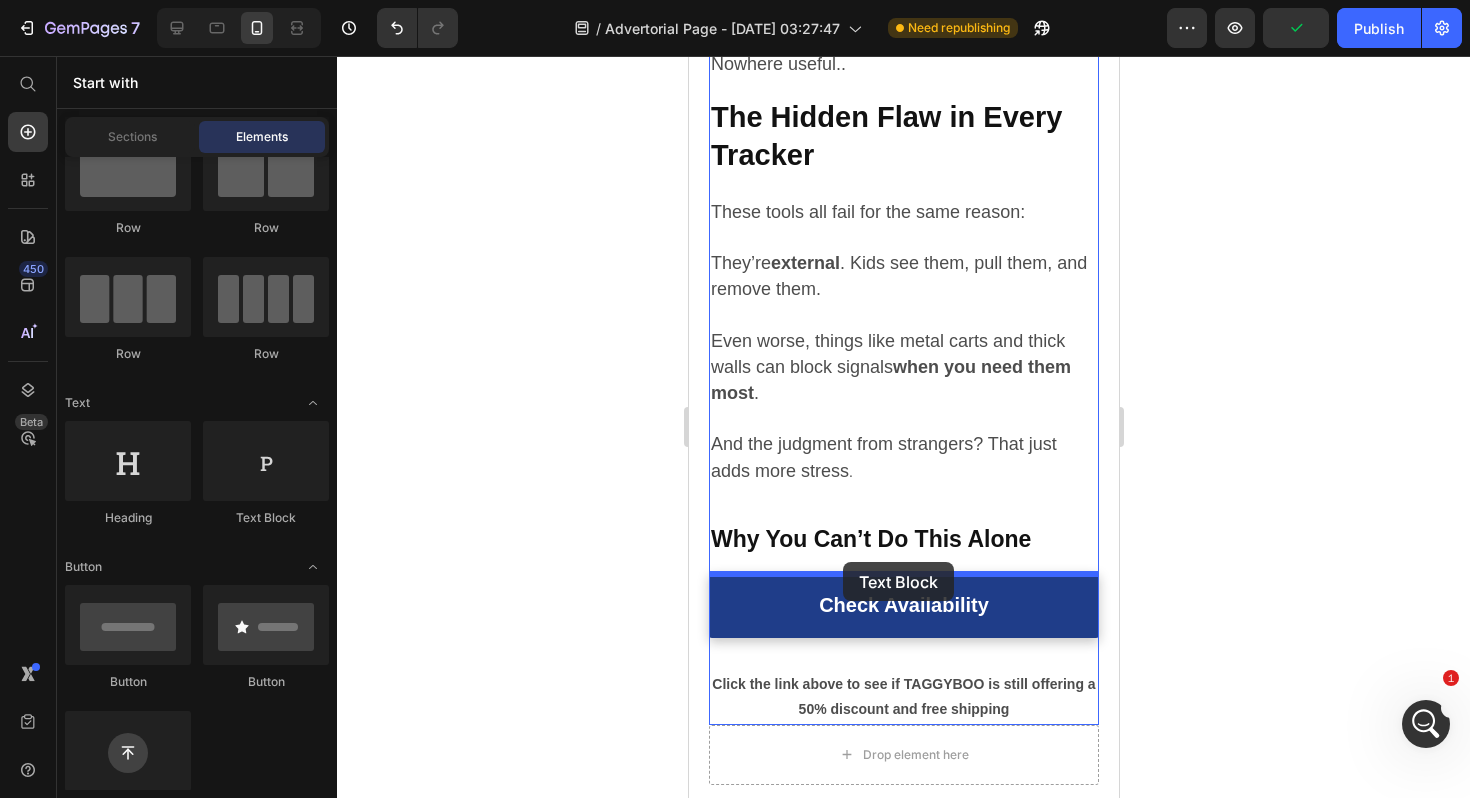 drag, startPoint x: 933, startPoint y: 541, endPoint x: 841, endPoint y: 562, distance: 94.36631 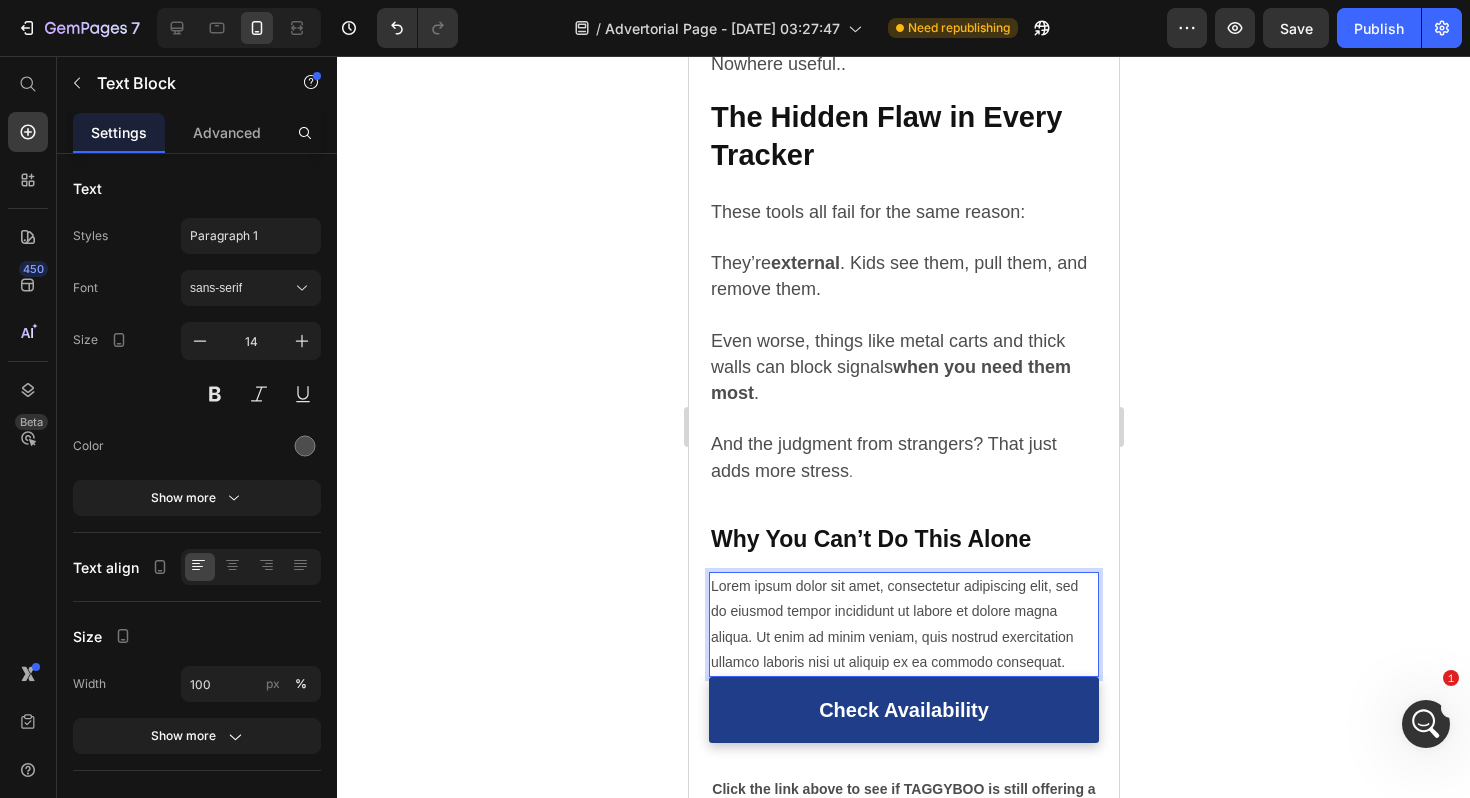 click on "Lorem ipsum dolor sit amet, consectetur adipiscing elit, sed do eiusmod tempor incididunt ut labore et dolore magna aliqua. Ut enim ad minim veniam, quis nostrud exercitation ullamco laboris nisi ut aliquip ex ea commodo consequat." at bounding box center [903, 624] 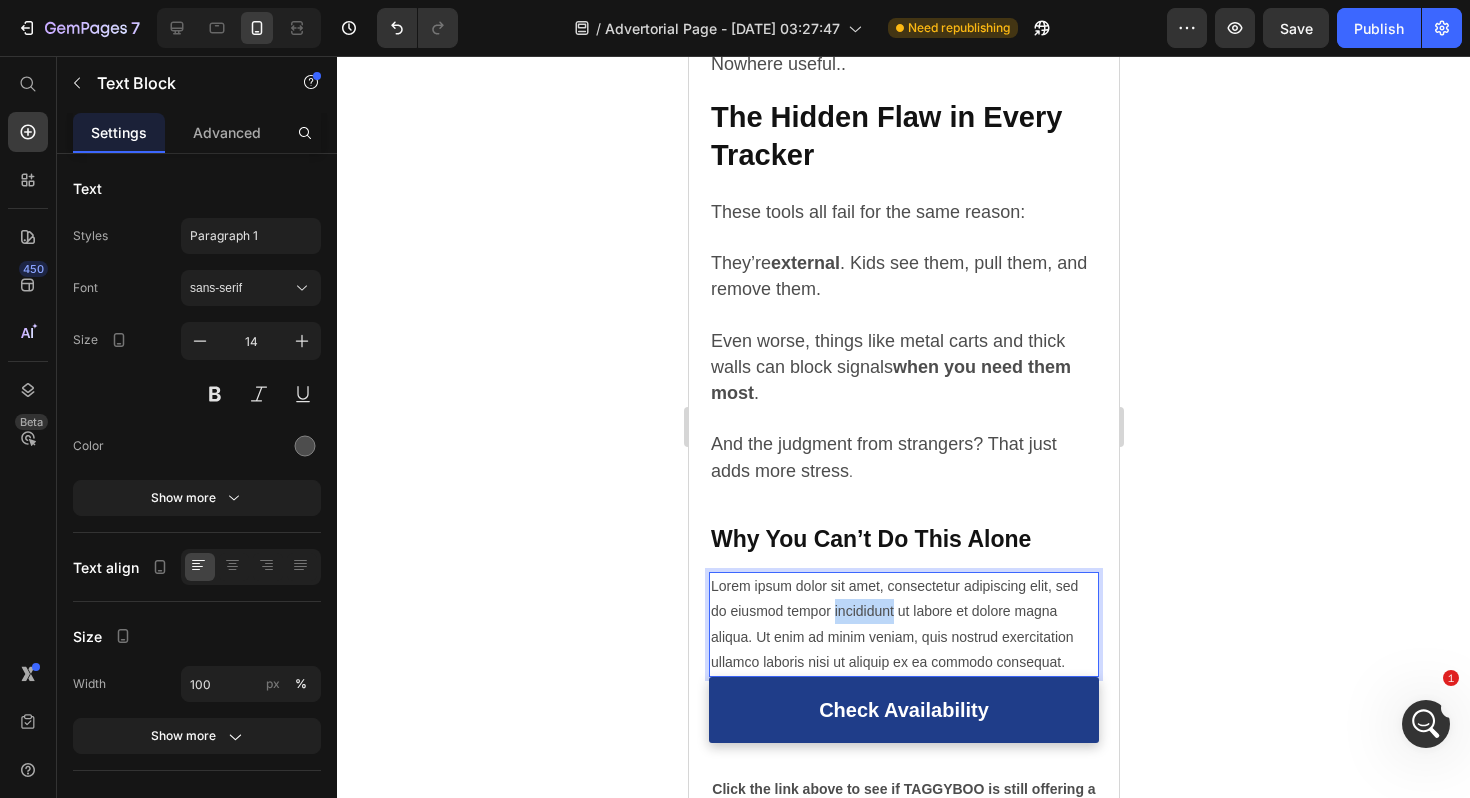 click on "Lorem ipsum dolor sit amet, consectetur adipiscing elit, sed do eiusmod tempor incididunt ut labore et dolore magna aliqua. Ut enim ad minim veniam, quis nostrud exercitation ullamco laboris nisi ut aliquip ex ea commodo consequat." at bounding box center [903, 624] 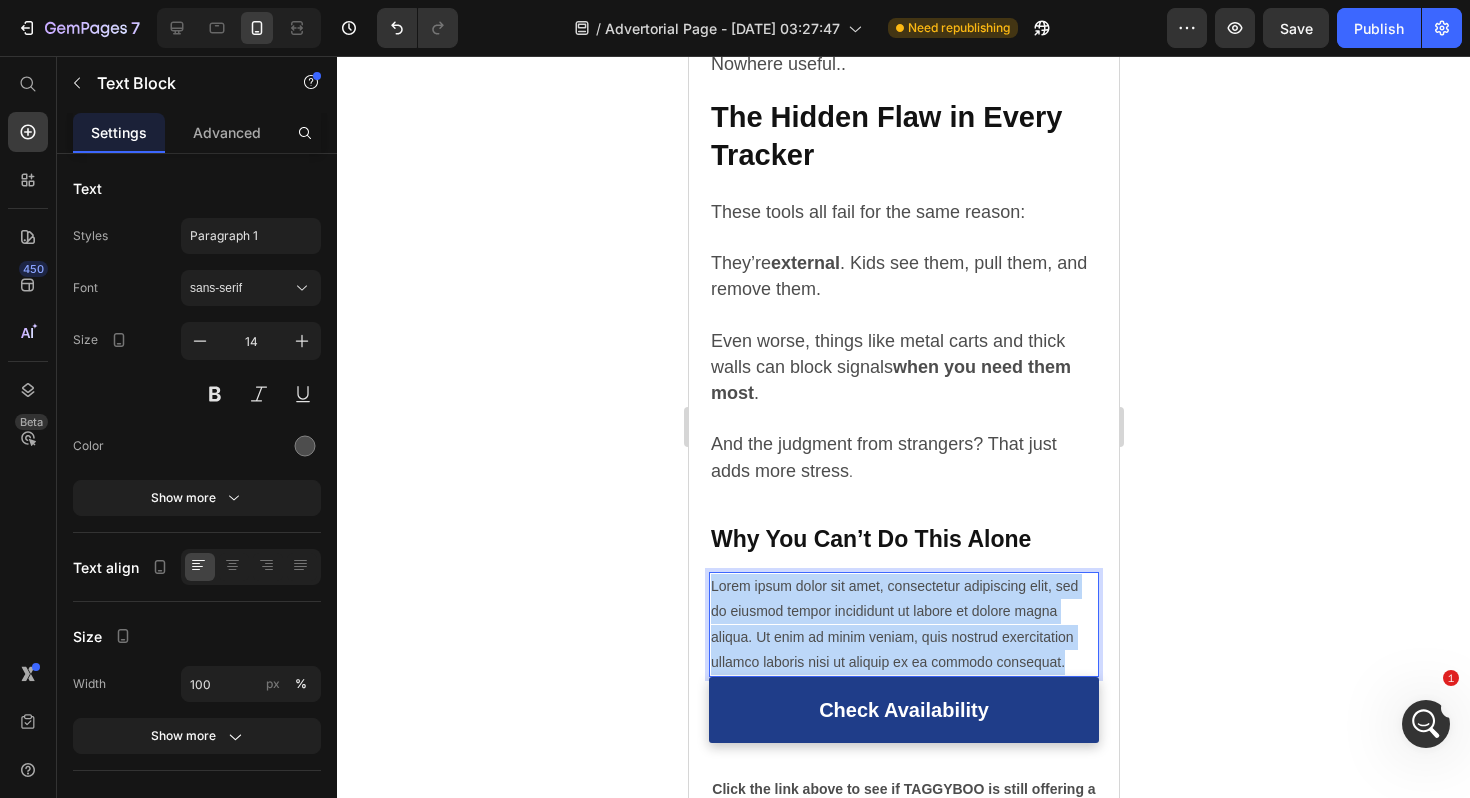 click on "Lorem ipsum dolor sit amet, consectetur adipiscing elit, sed do eiusmod tempor incididunt ut labore et dolore magna aliqua. Ut enim ad minim veniam, quis nostrud exercitation ullamco laboris nisi ut aliquip ex ea commodo consequat." at bounding box center [903, 624] 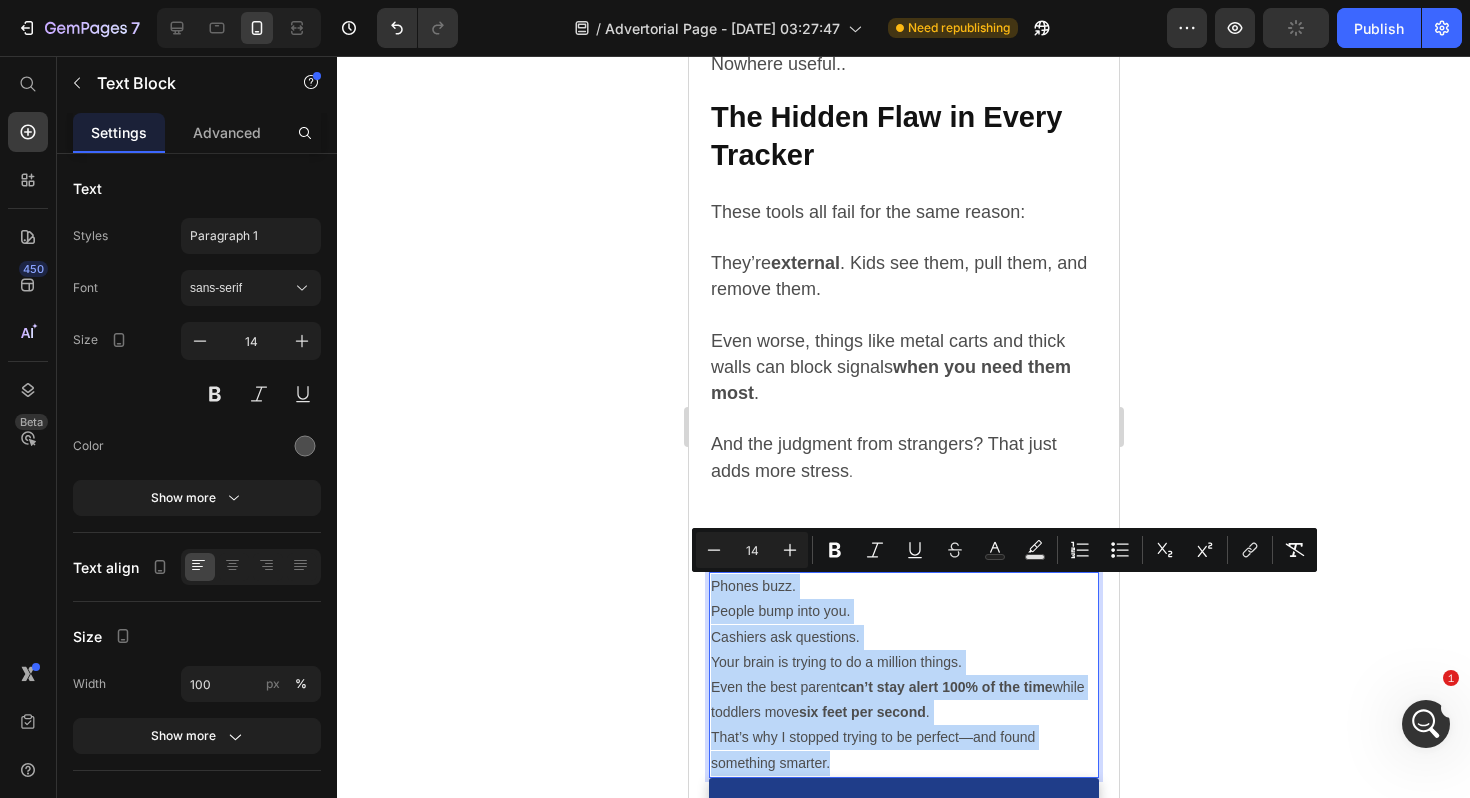 drag, startPoint x: 830, startPoint y: 762, endPoint x: 708, endPoint y: 590, distance: 210.87437 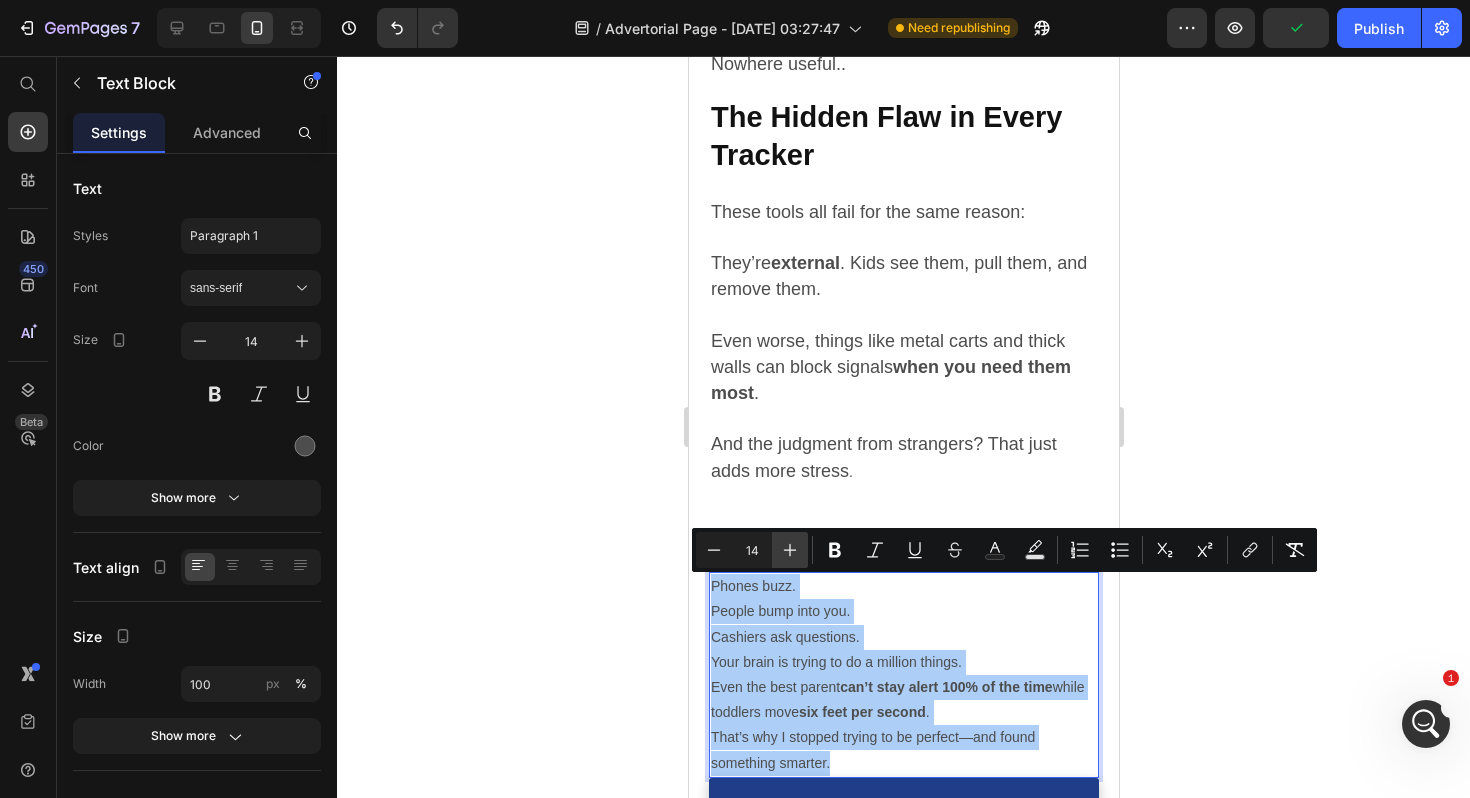 click 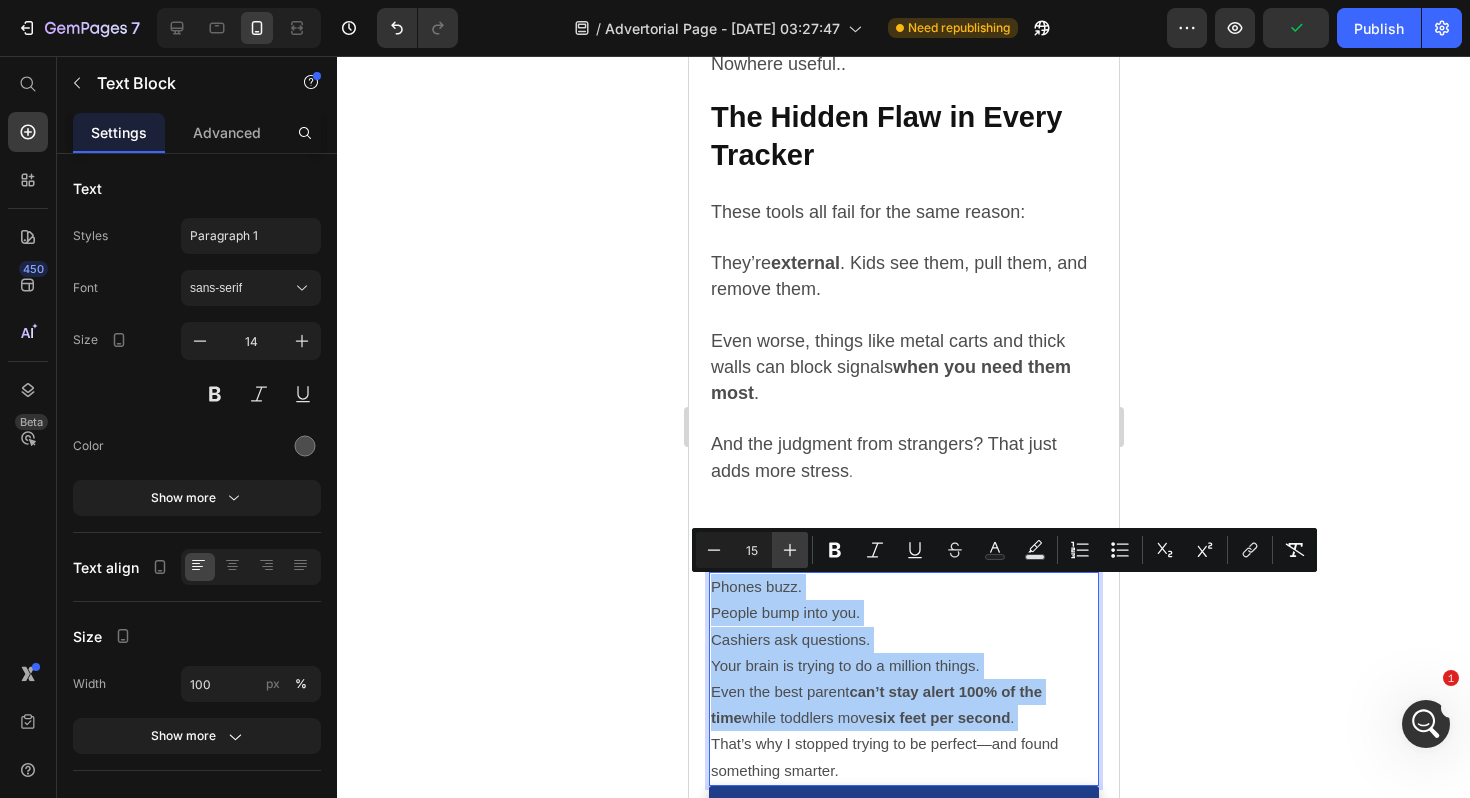 click 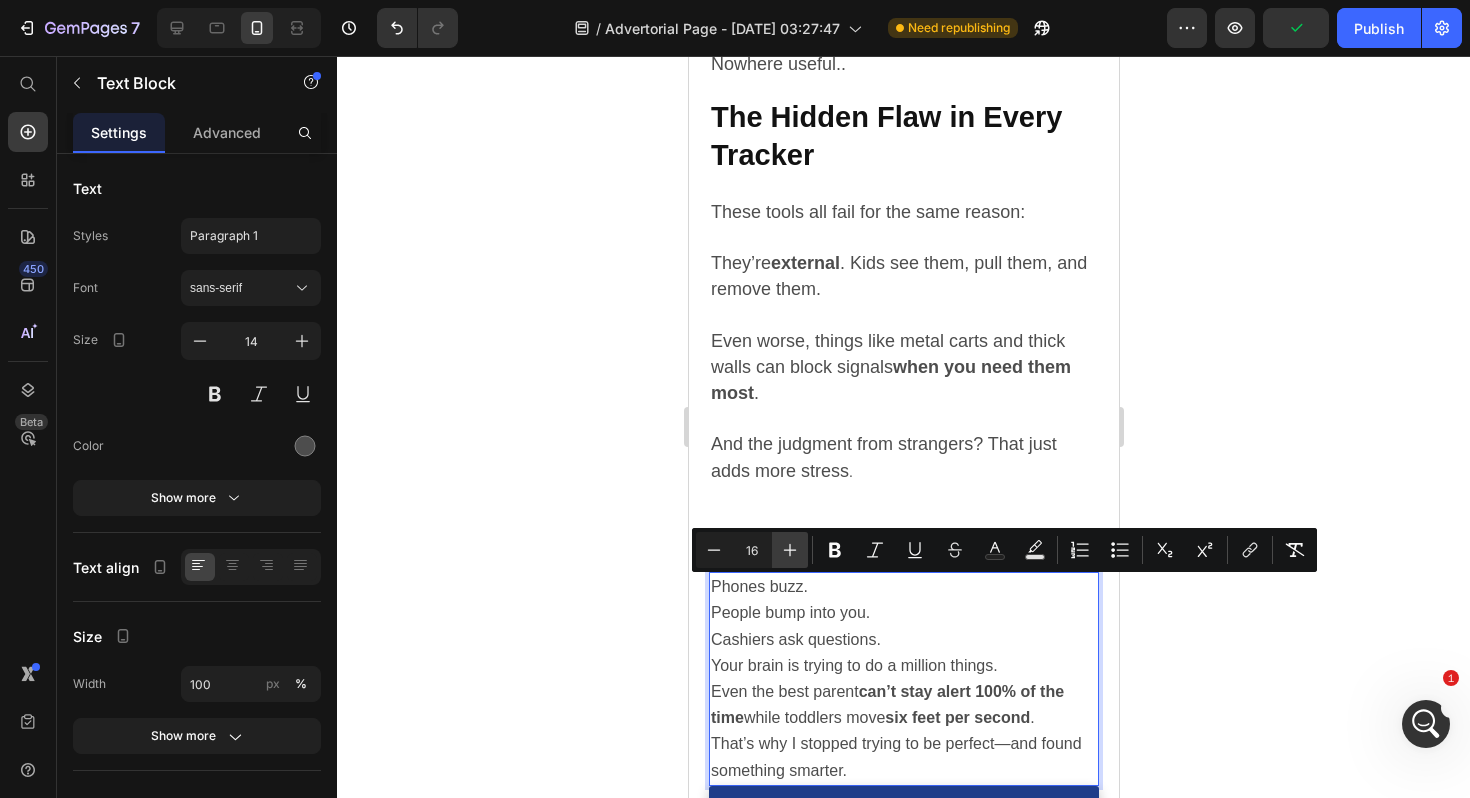 click 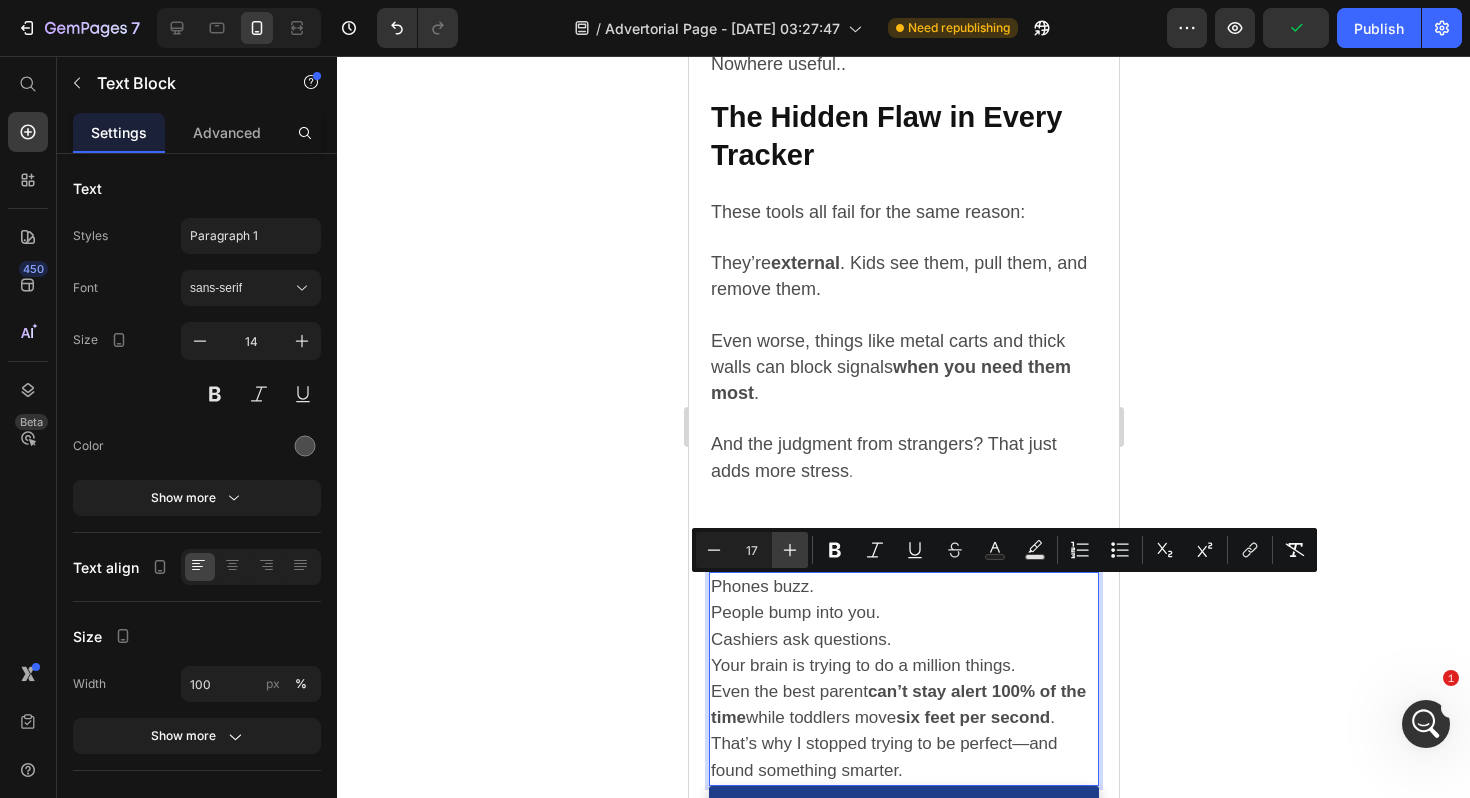 click 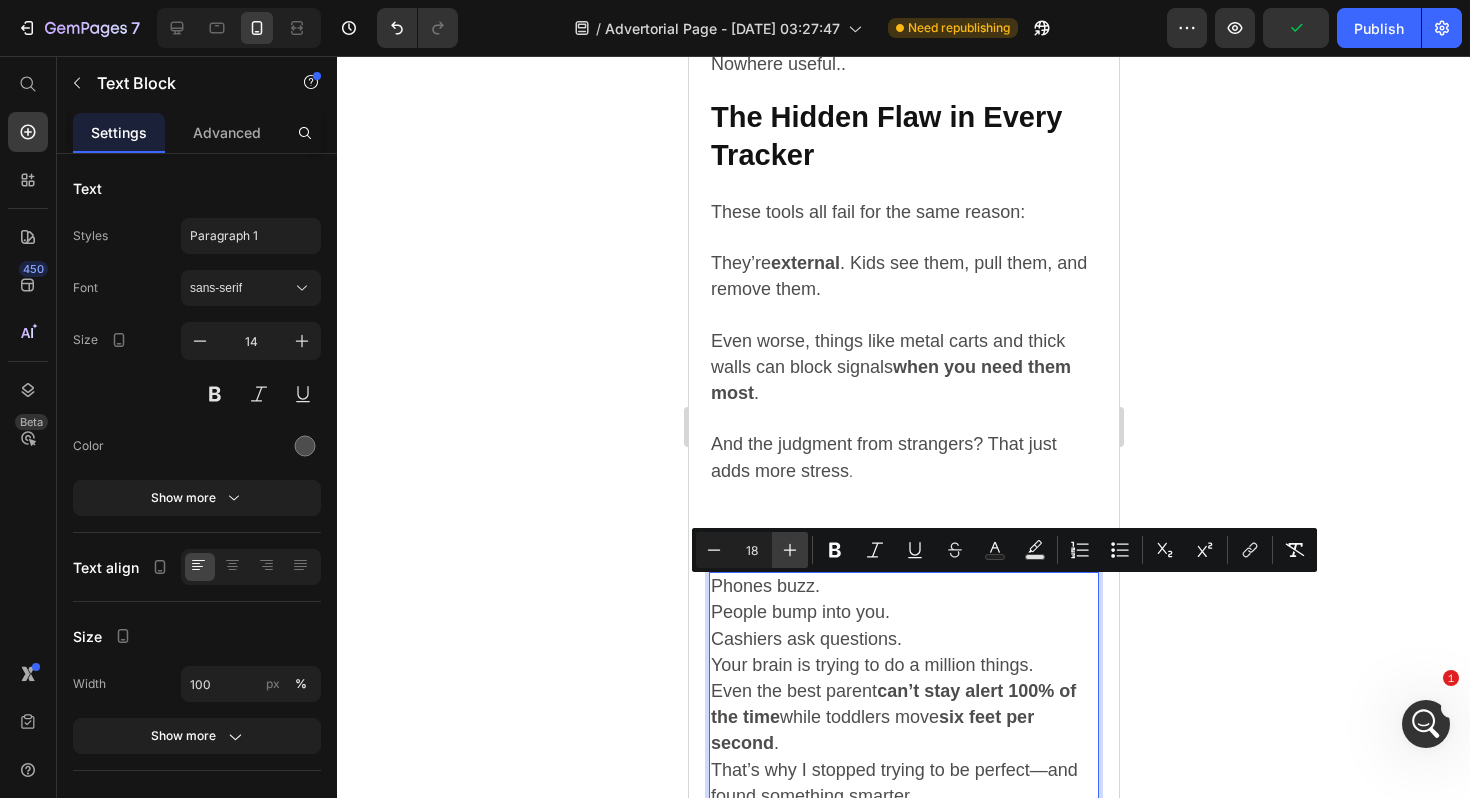 click 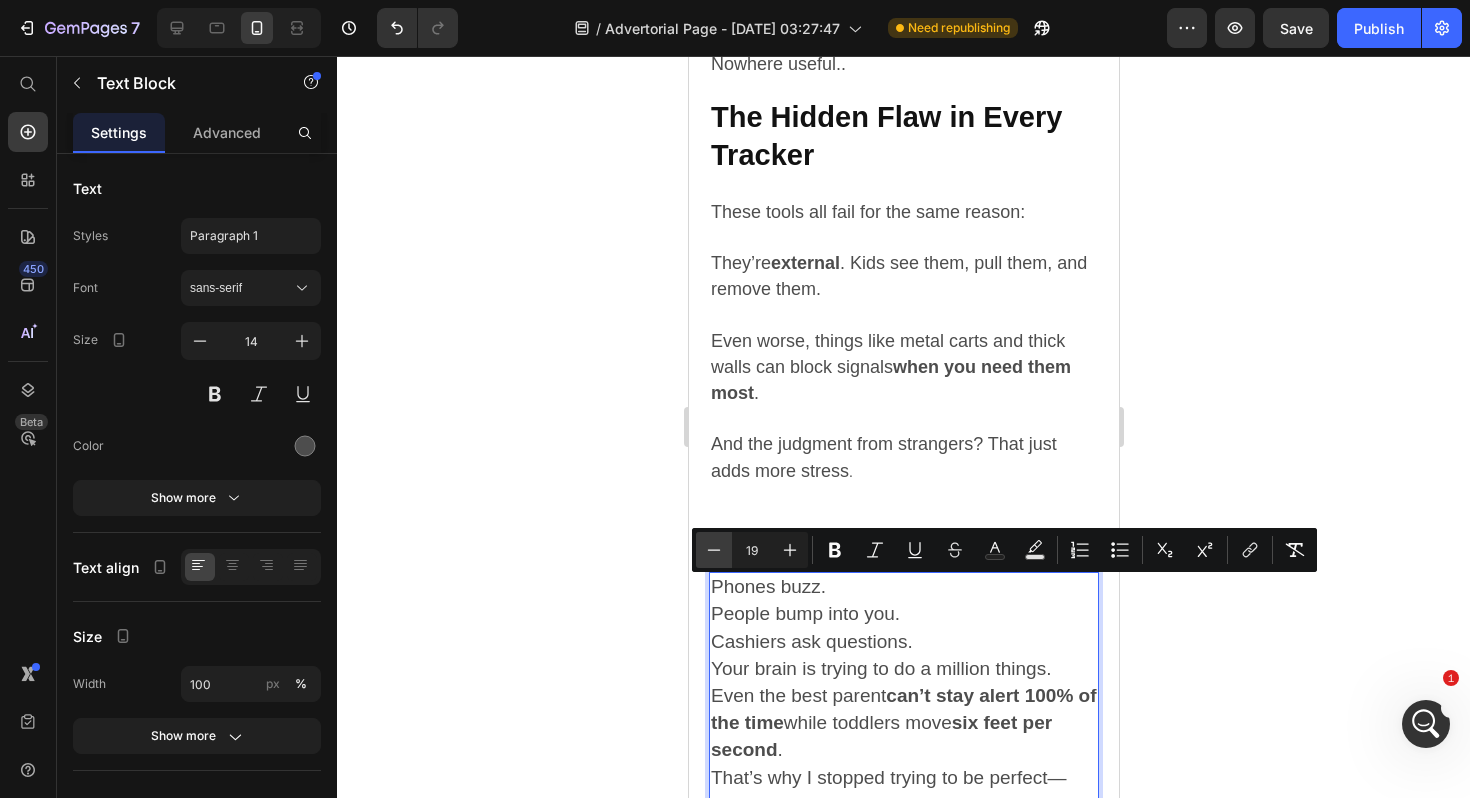 click 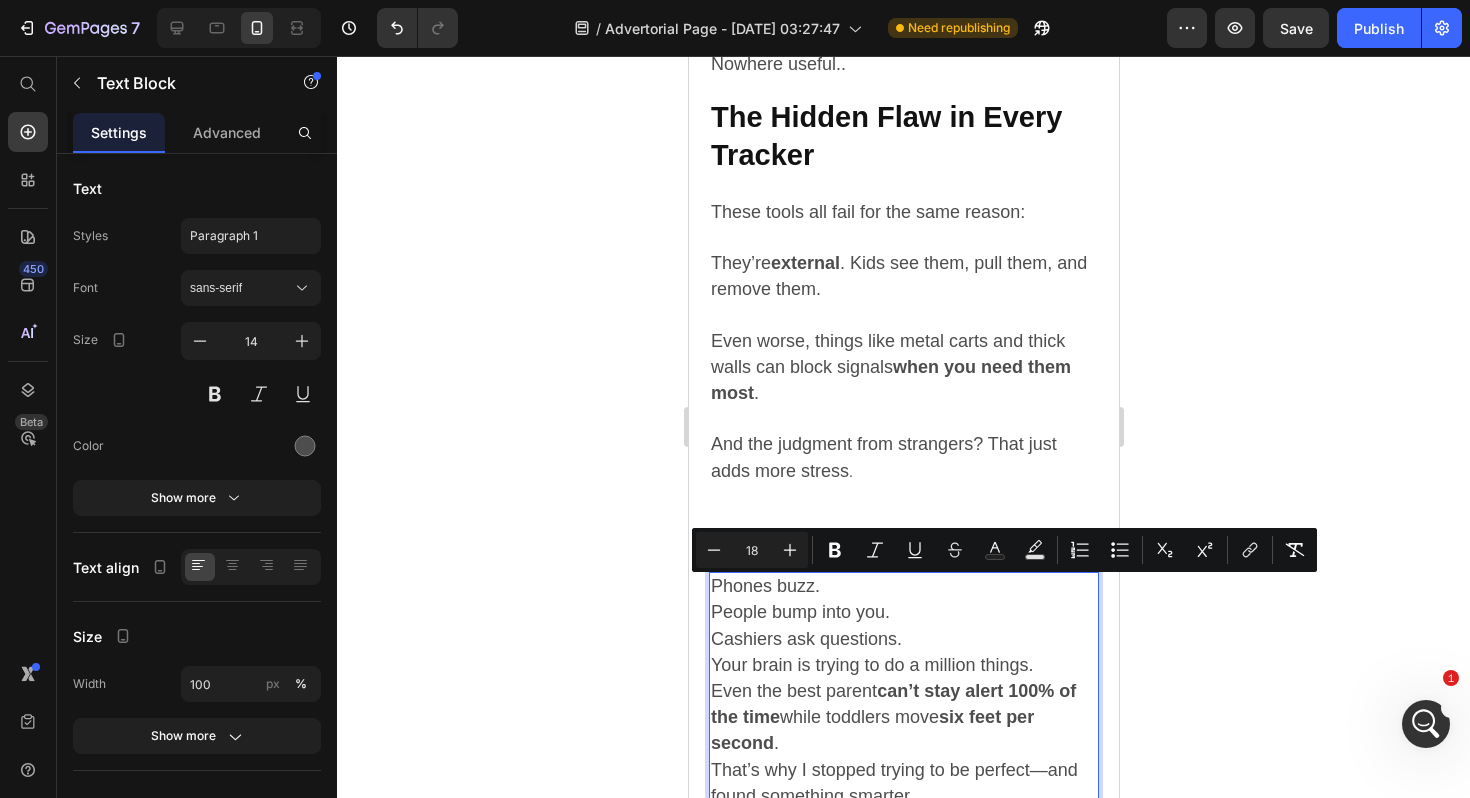 click on "Your brain is trying to do a million things." at bounding box center (871, 665) 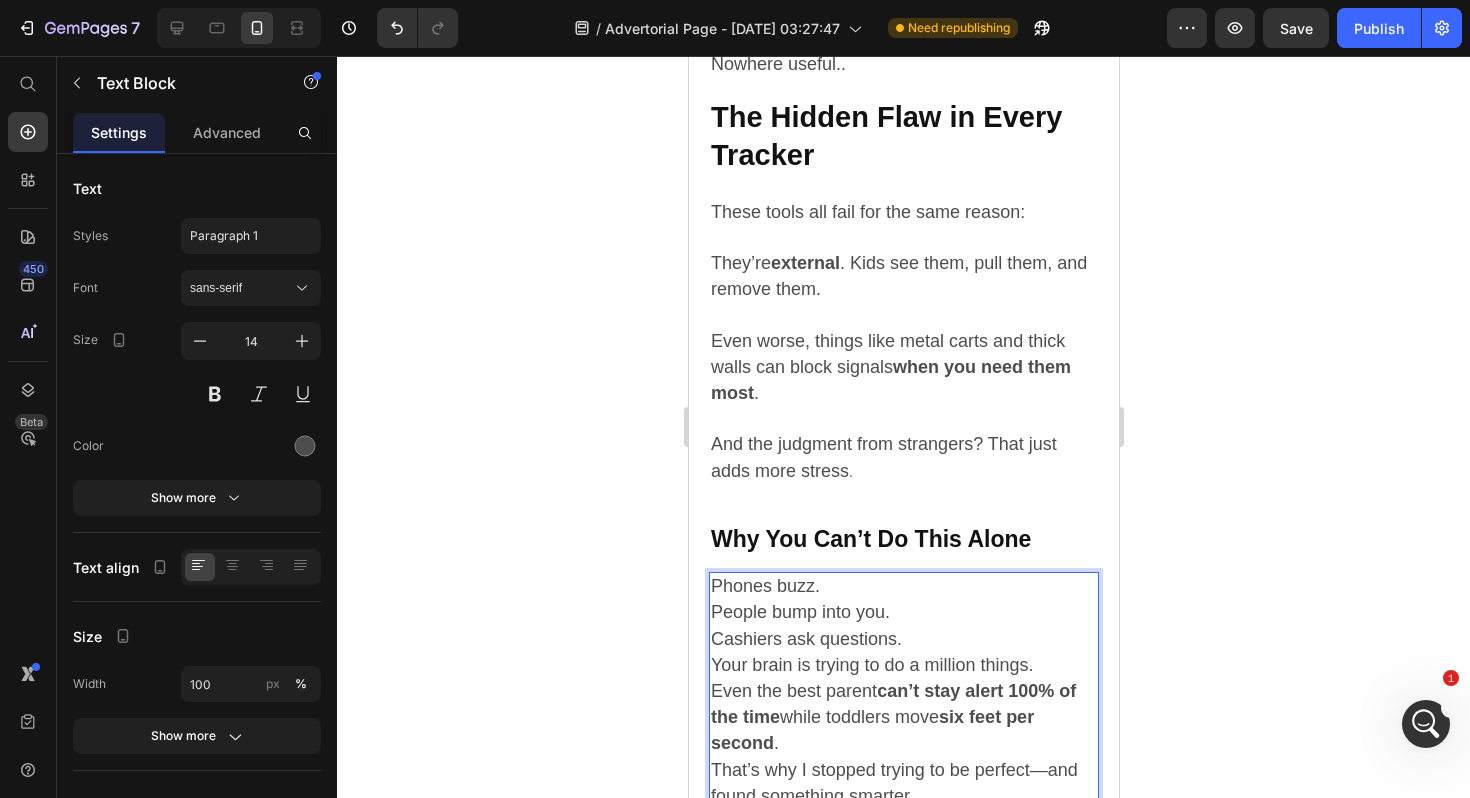 click on "Phones buzz. People bump into you. Cashiers ask questions. Your brain is trying to do a million things." at bounding box center (903, 626) 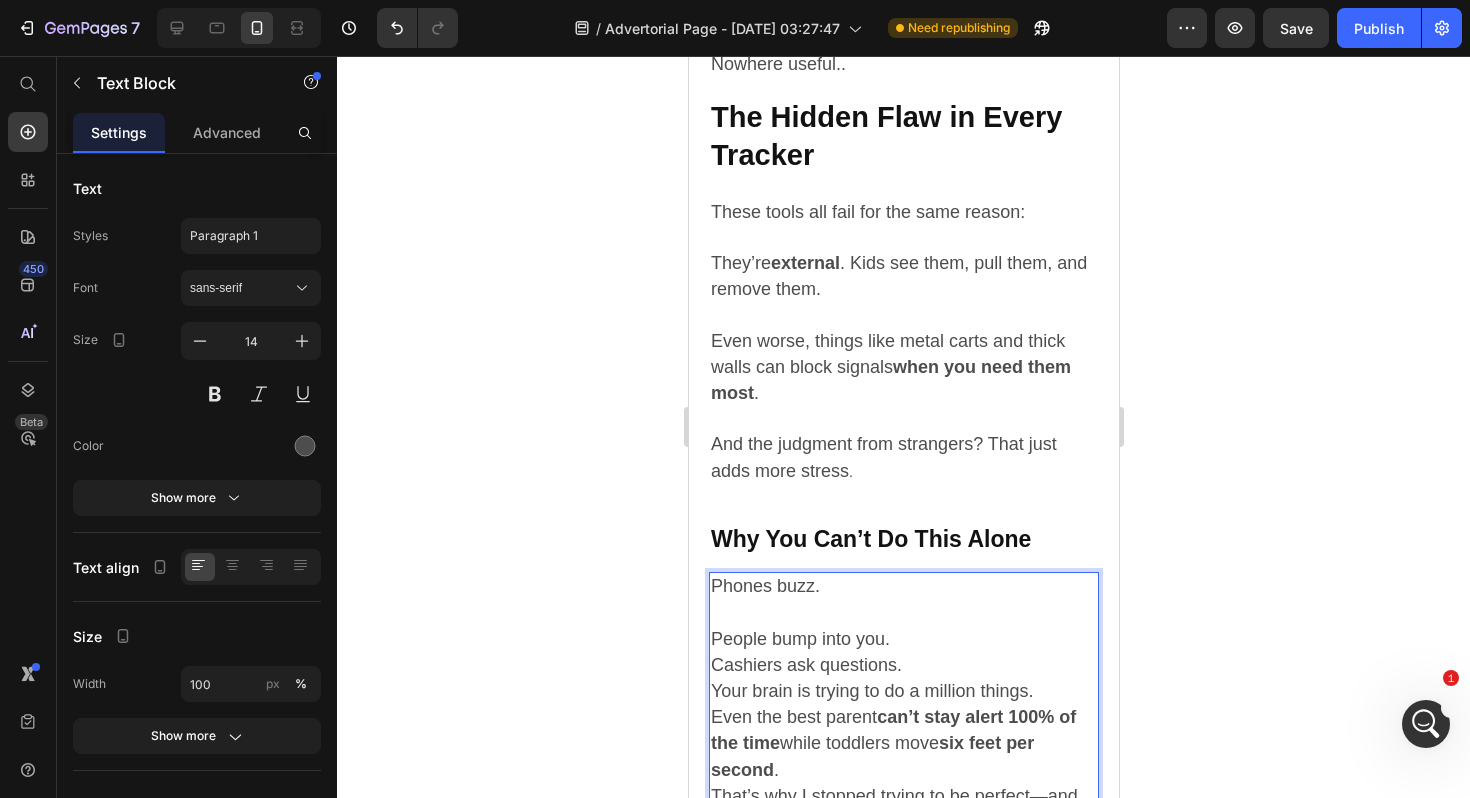 click on "Phones buzz. ⁠⁠⁠⁠⁠⁠⁠ People bump into you. Cashiers ask questions. Your brain is trying to do a million things." at bounding box center [903, 639] 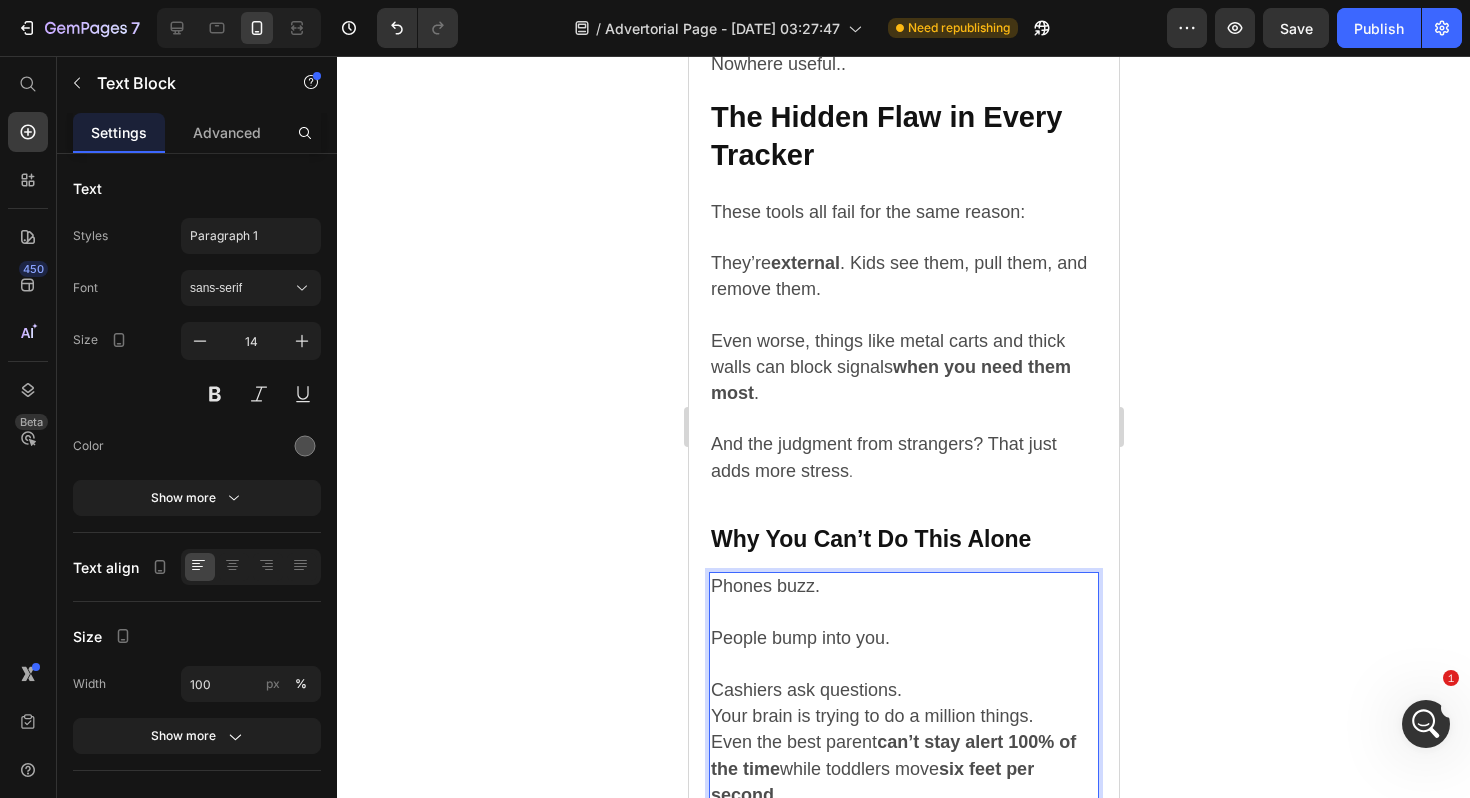 click on "Phones buzz. People bump into you. ⁠⁠⁠⁠⁠⁠⁠ Cashiers ask questions. Your brain is trying to do a million things." at bounding box center (903, 652) 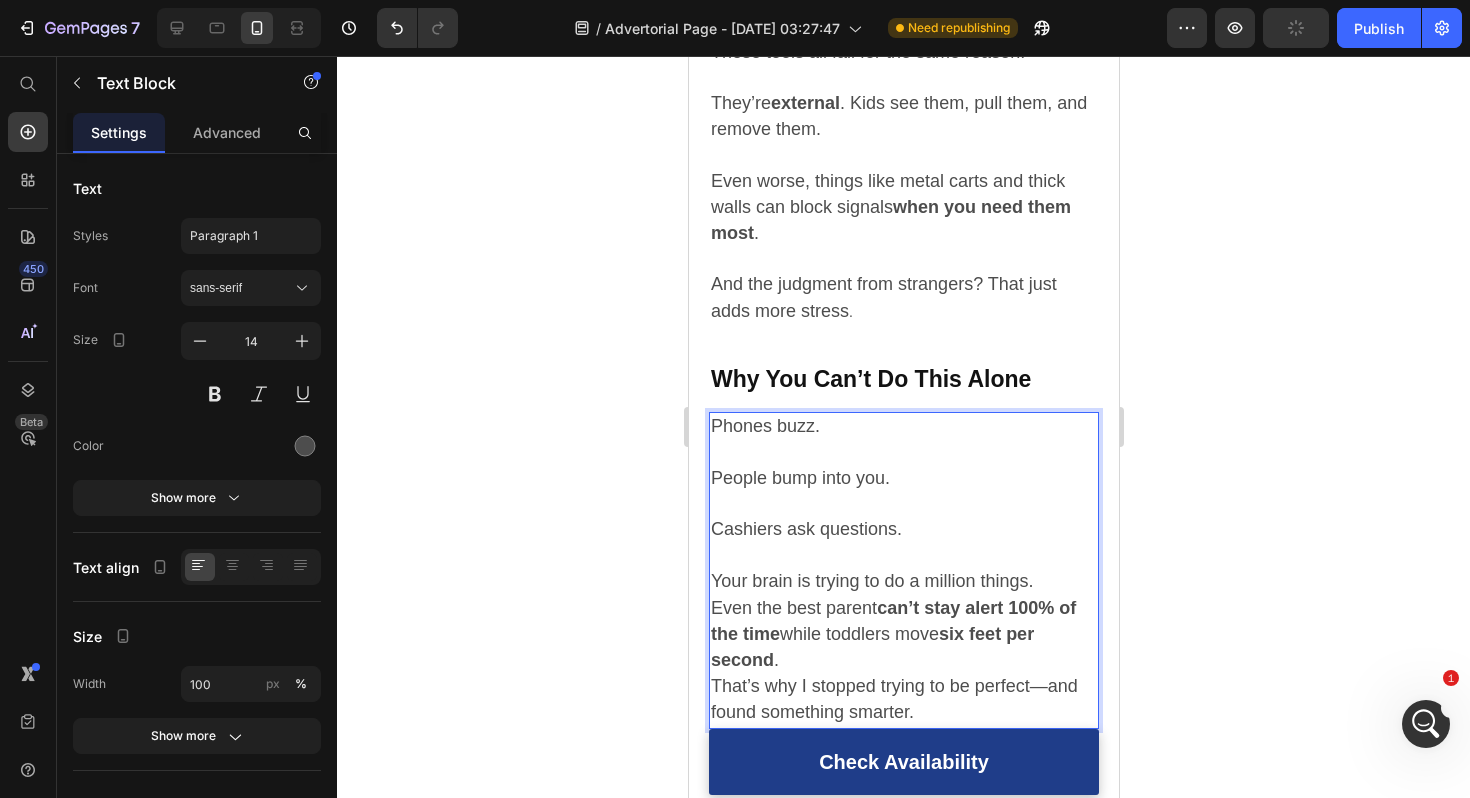 scroll, scrollTop: 2447, scrollLeft: 0, axis: vertical 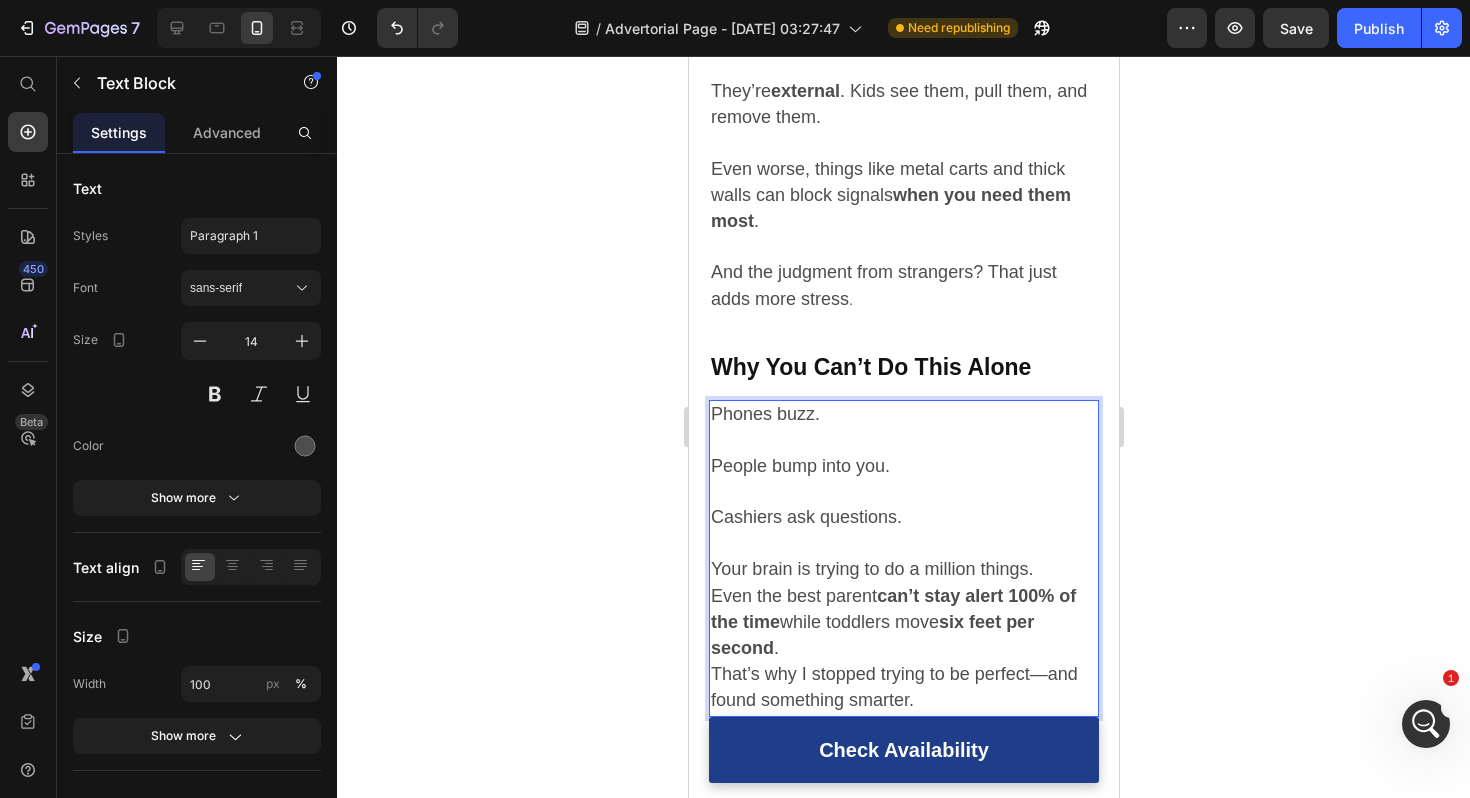 click on "Phones buzz. People bump into you. Cashiers ask questions. ⁠⁠⁠⁠⁠⁠⁠ Your brain is trying to do a million things." at bounding box center (903, 492) 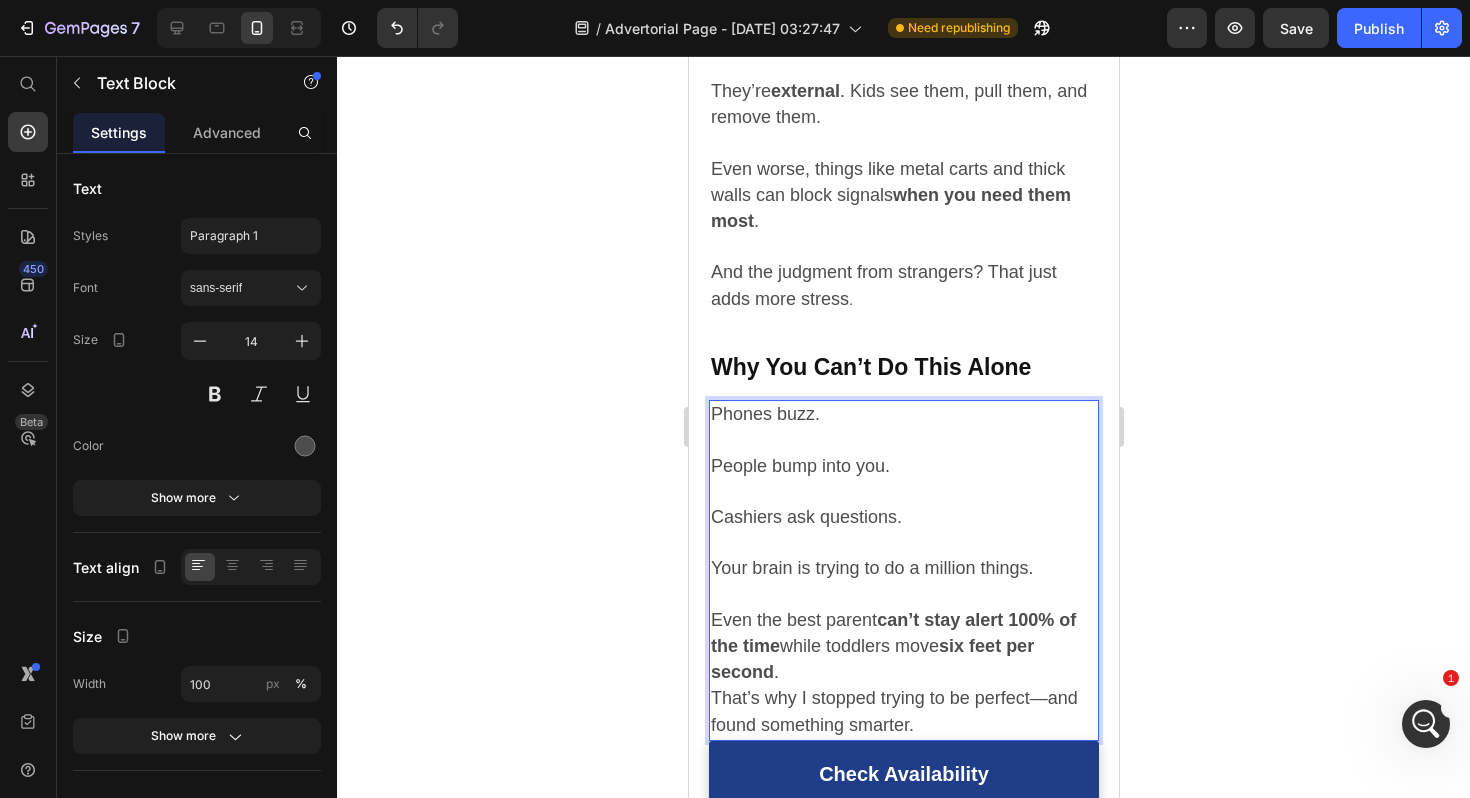 click on "Even the best parent  can’t stay alert 100% of the time  while toddlers move  six feet per second . That’s why I stopped trying to be perfect—and found something smarter." at bounding box center (903, 673) 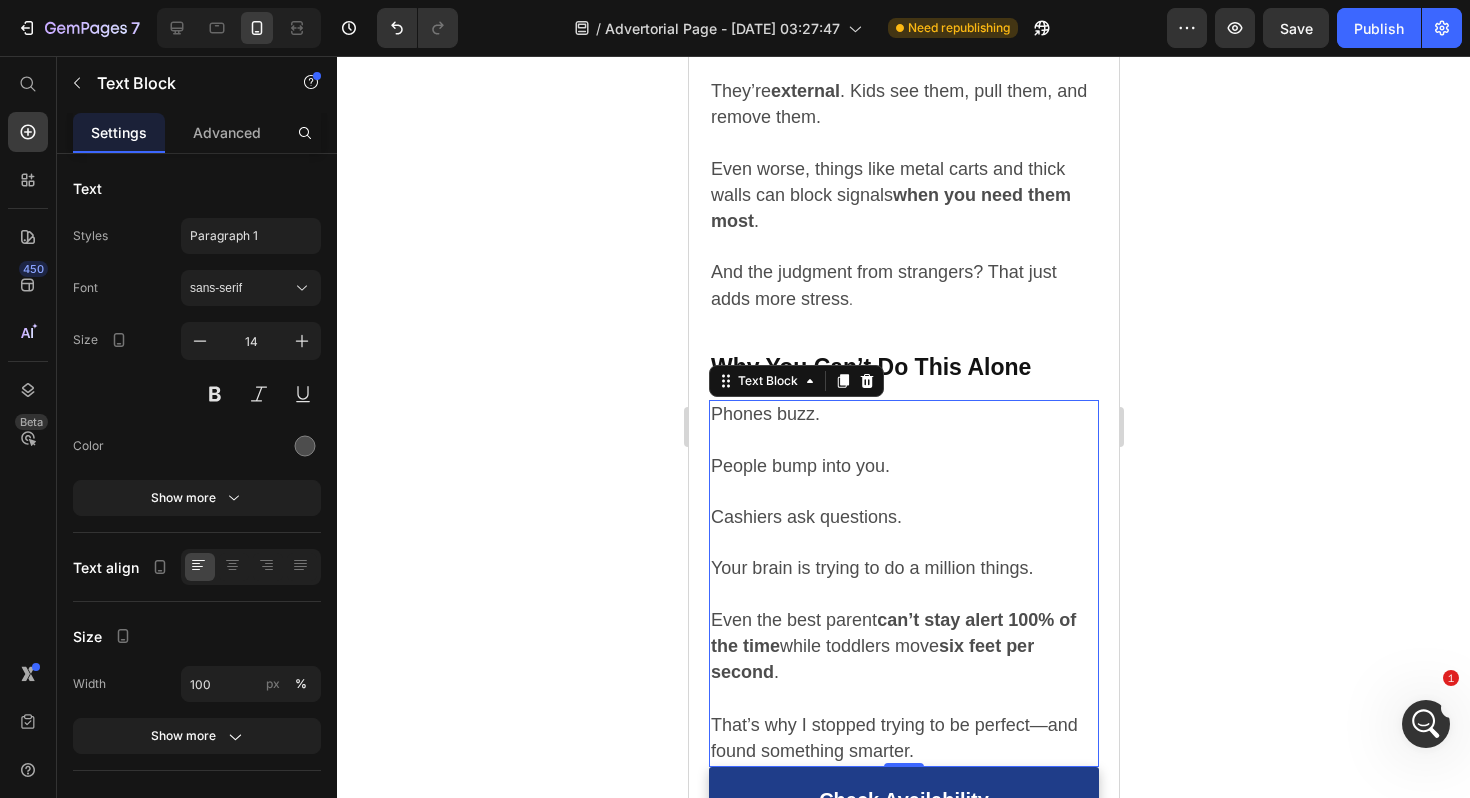 click 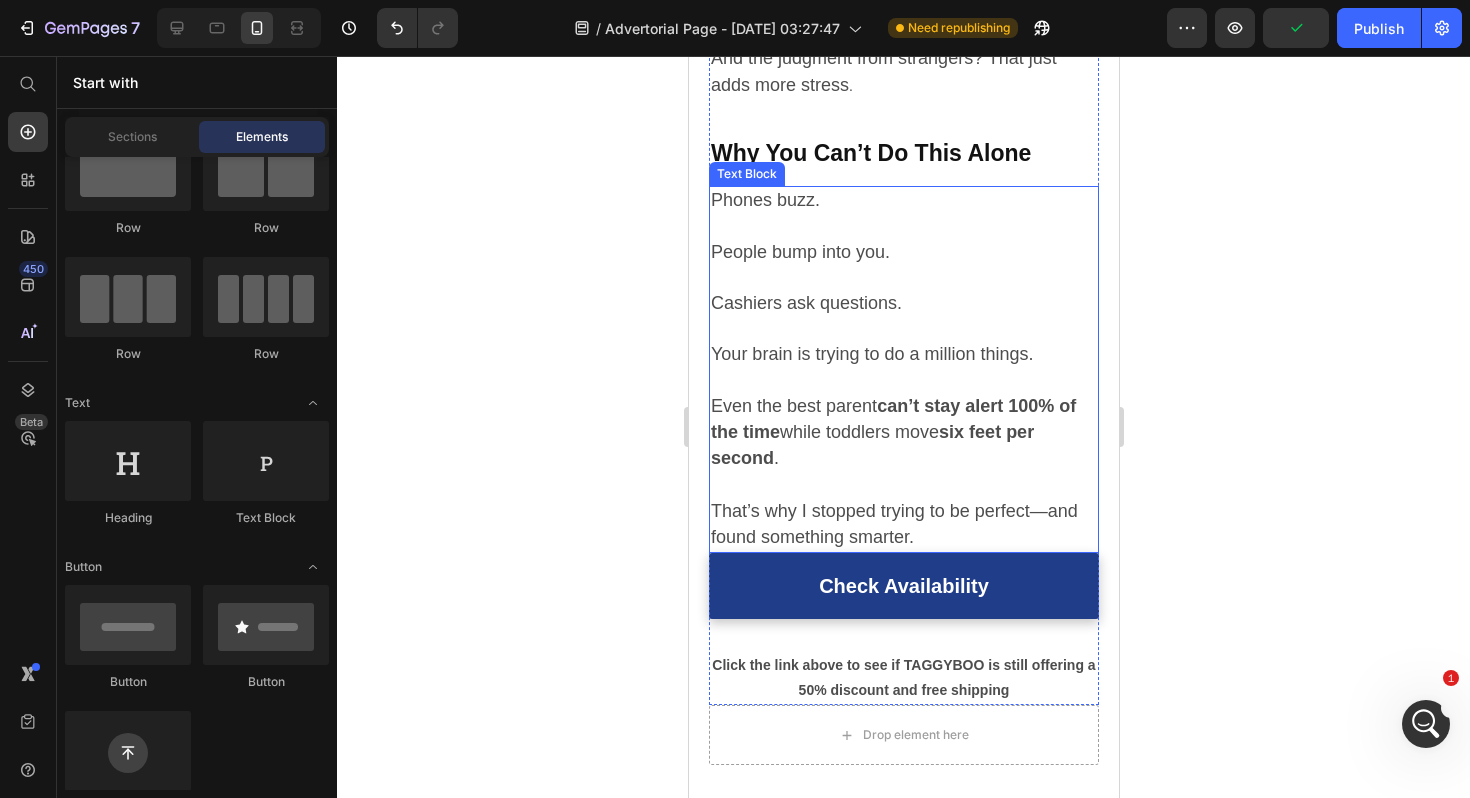 scroll, scrollTop: 2662, scrollLeft: 0, axis: vertical 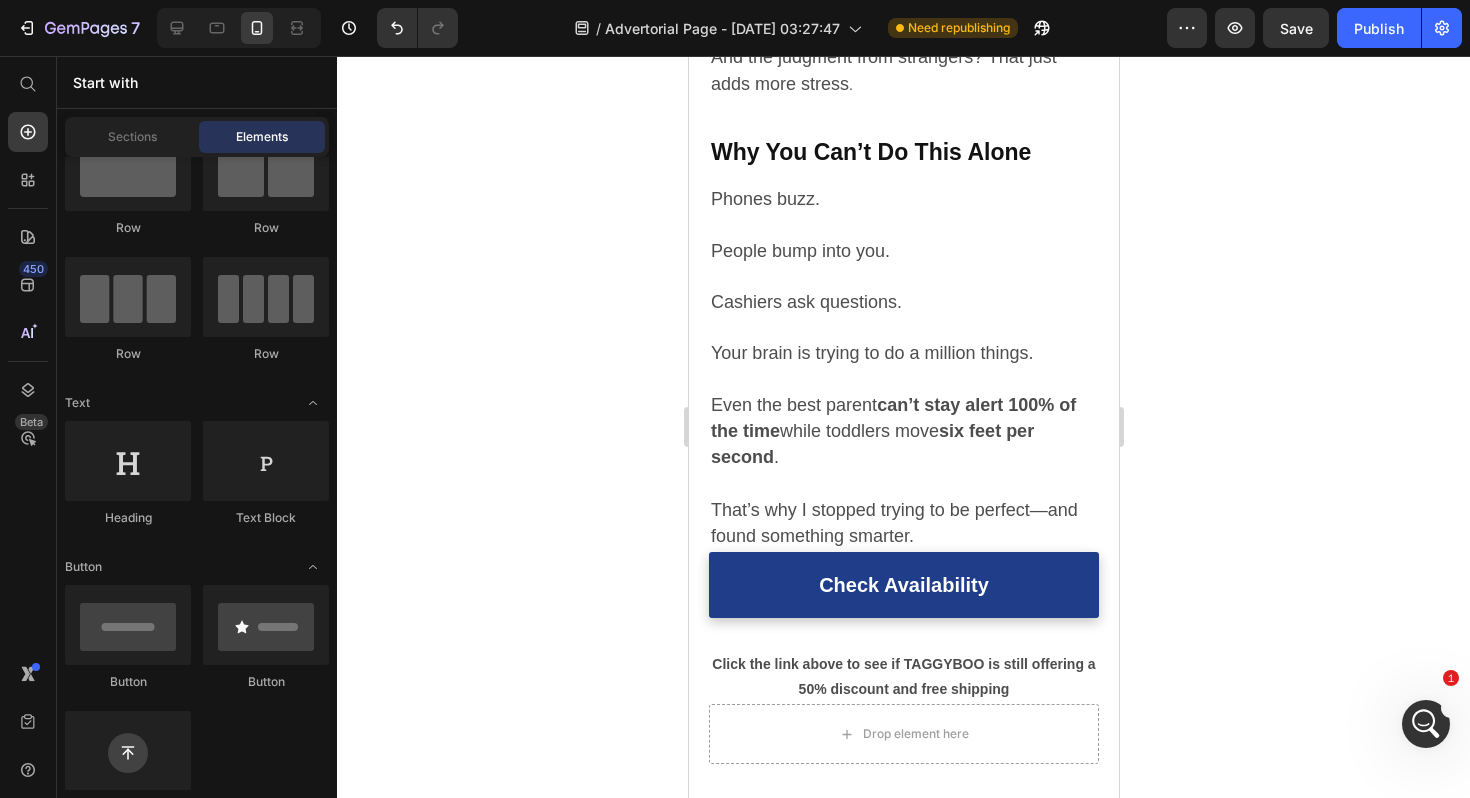 click 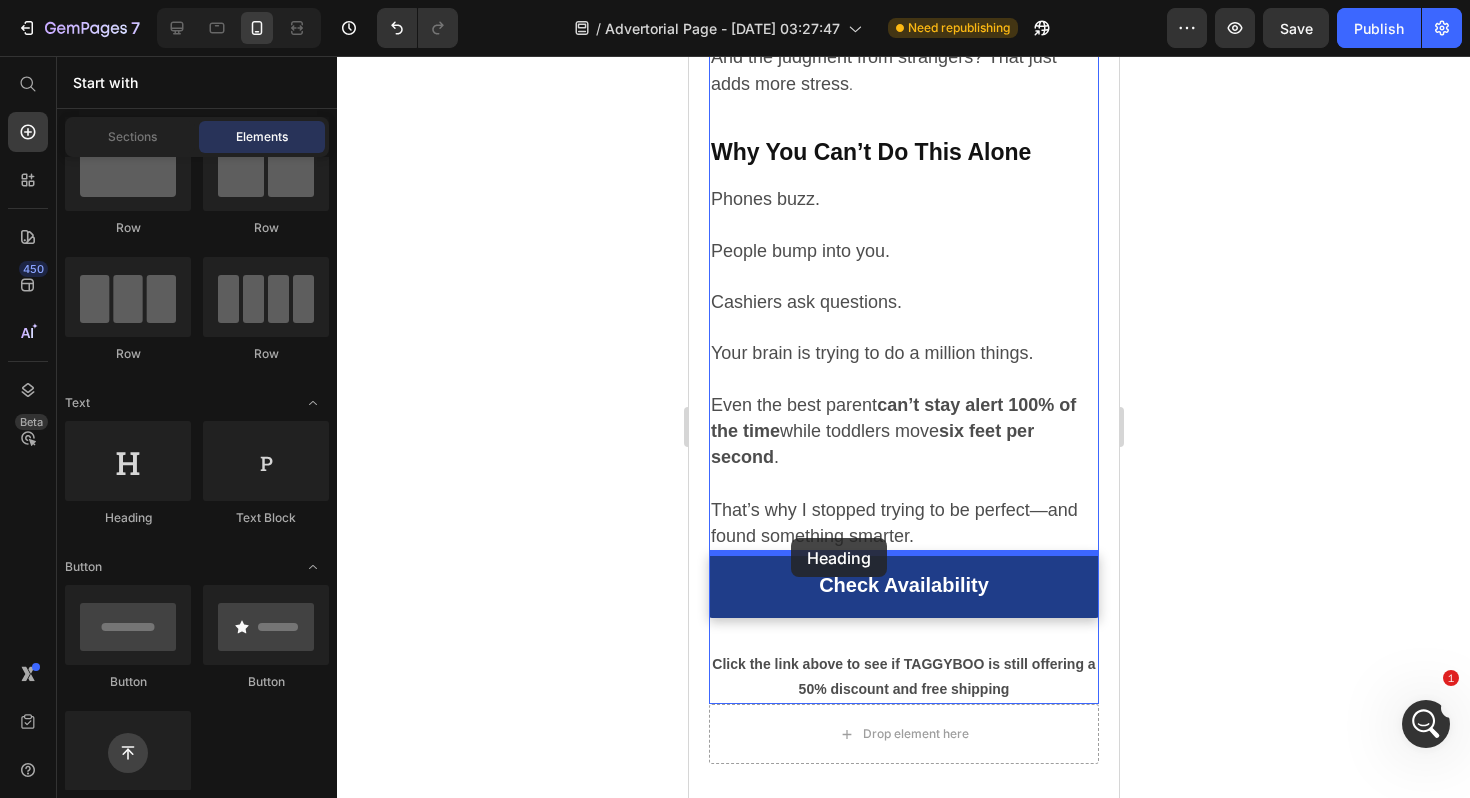 drag, startPoint x: 862, startPoint y: 519, endPoint x: 790, endPoint y: 538, distance: 74.46476 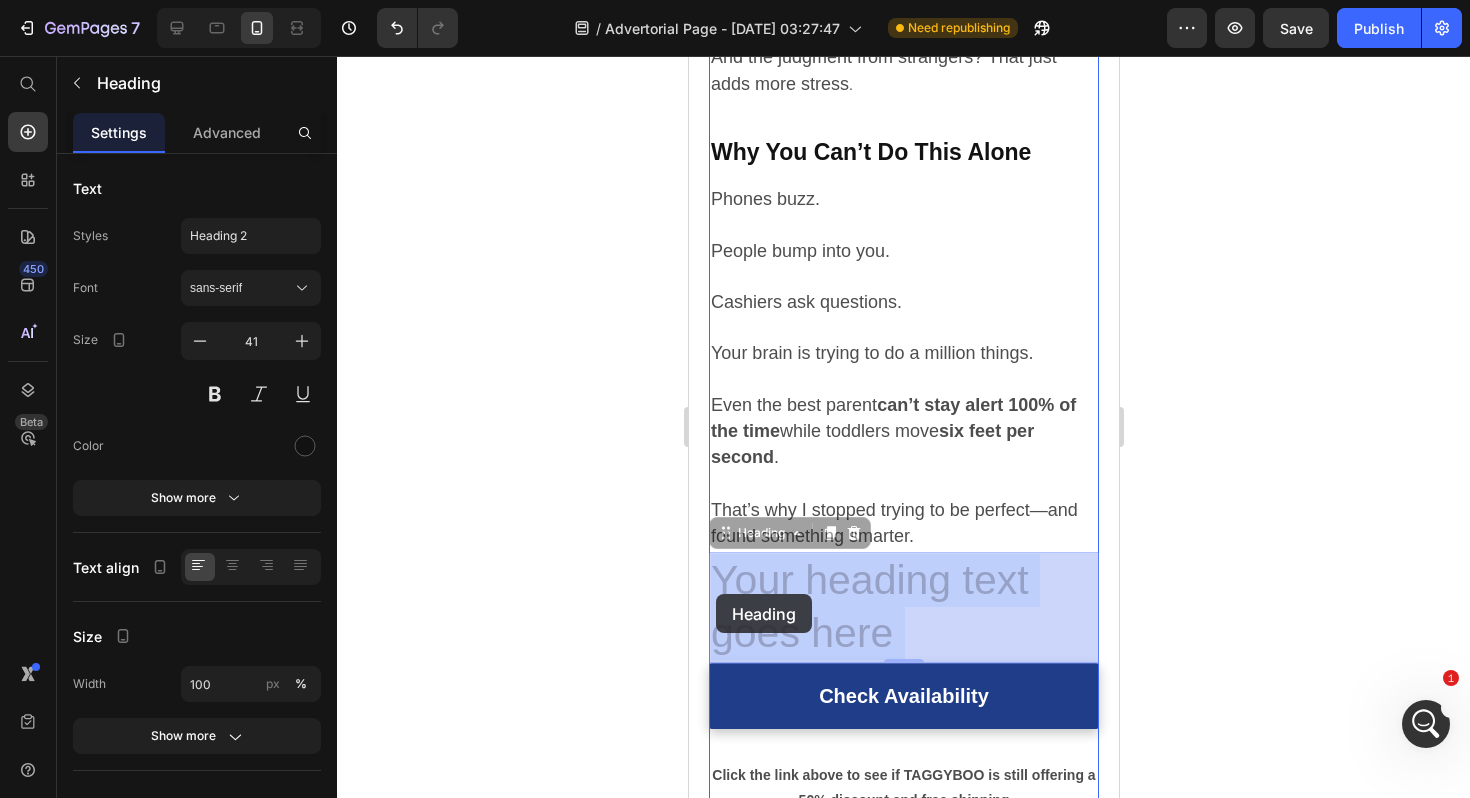 drag, startPoint x: 891, startPoint y: 636, endPoint x: 720, endPoint y: 582, distance: 179.32373 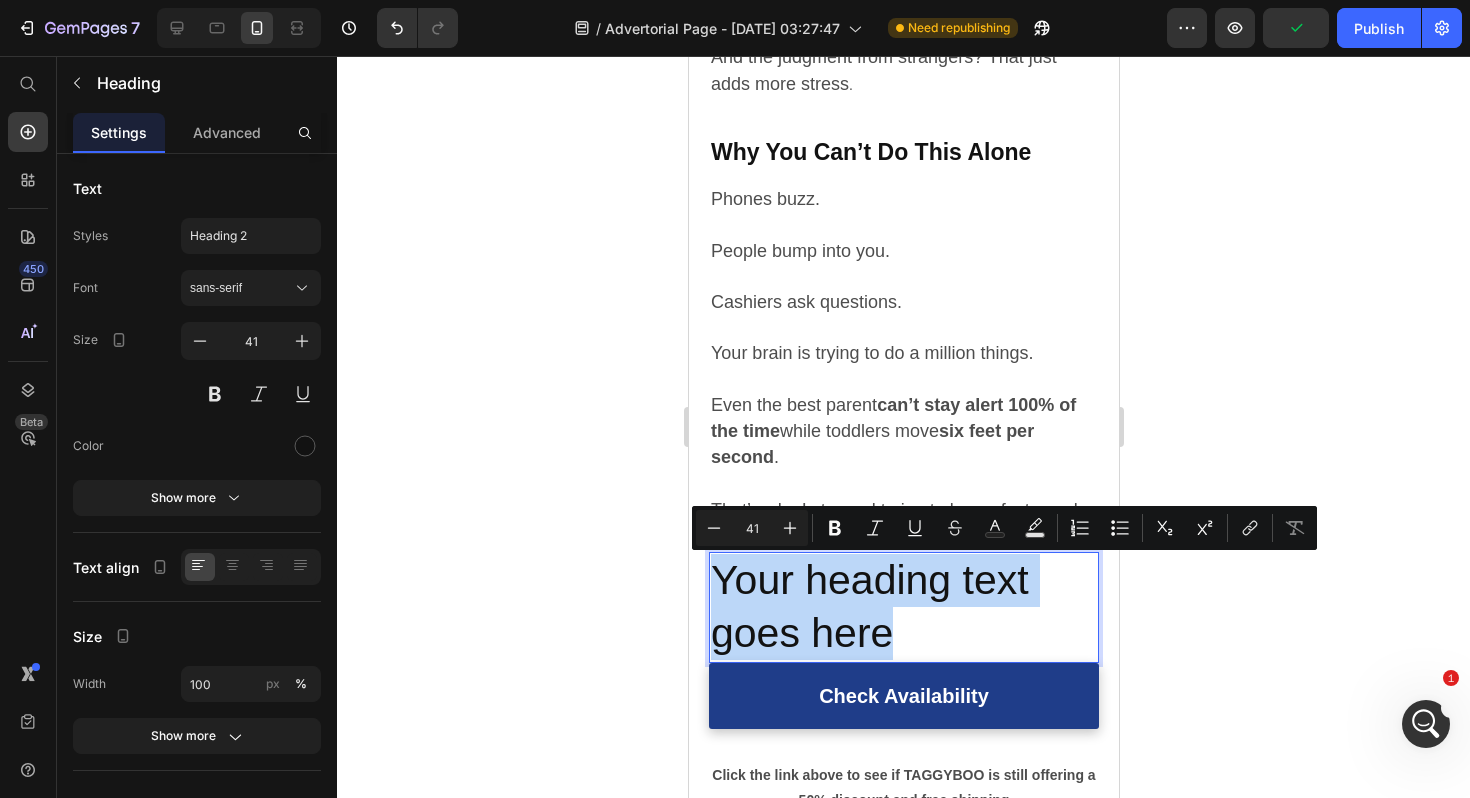 drag, startPoint x: 892, startPoint y: 638, endPoint x: 716, endPoint y: 584, distance: 184.0978 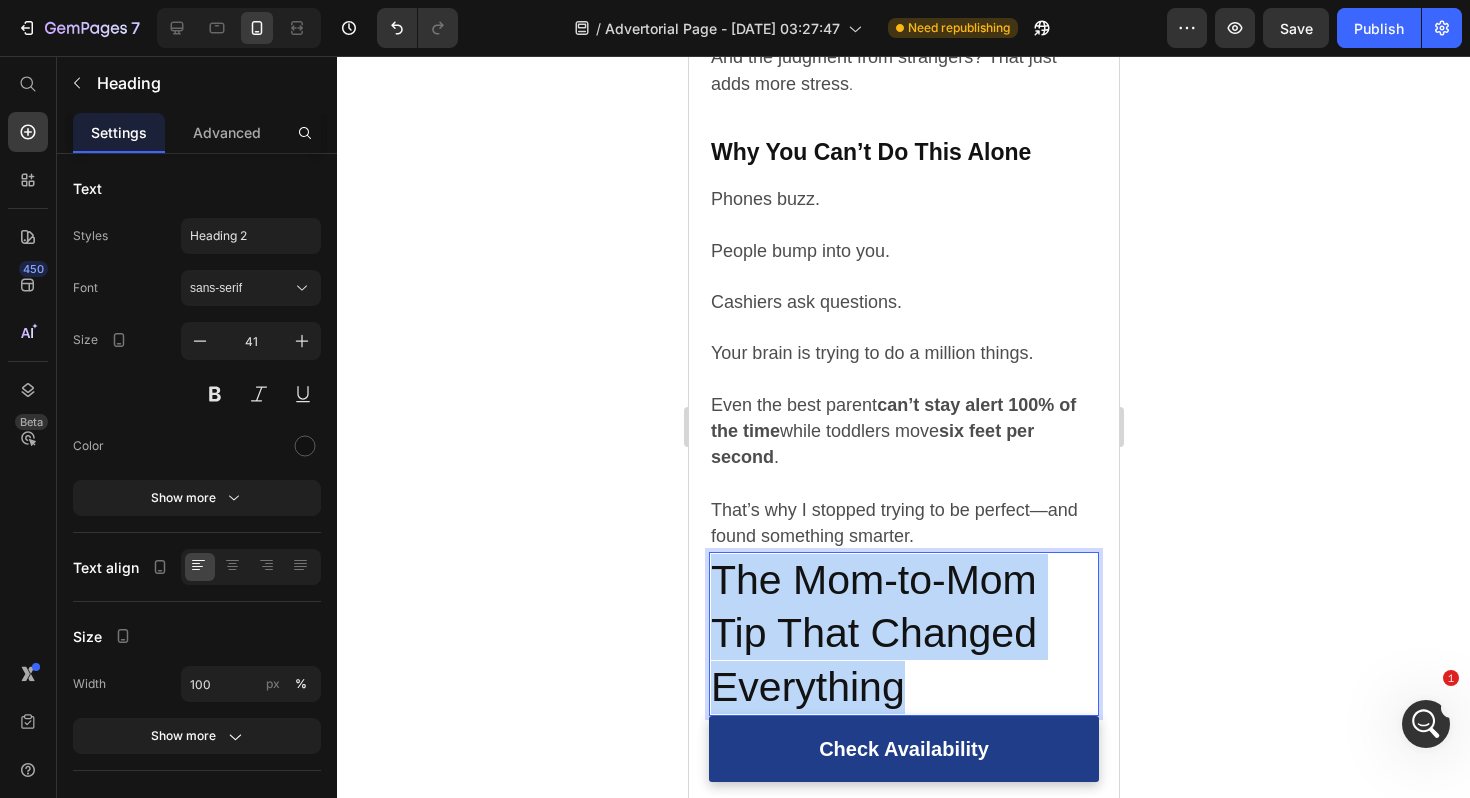 drag, startPoint x: 912, startPoint y: 701, endPoint x: 711, endPoint y: 586, distance: 231.57288 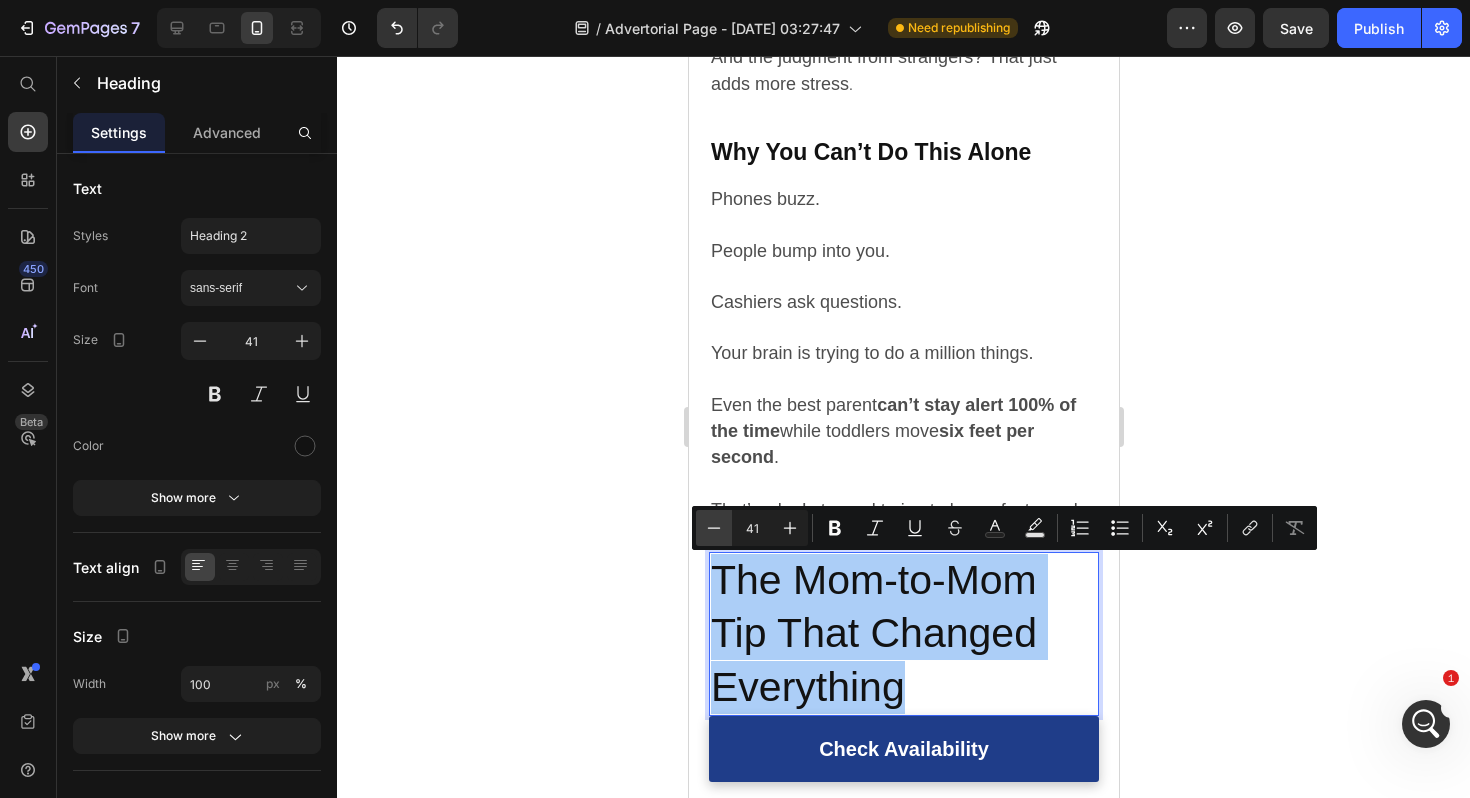 click 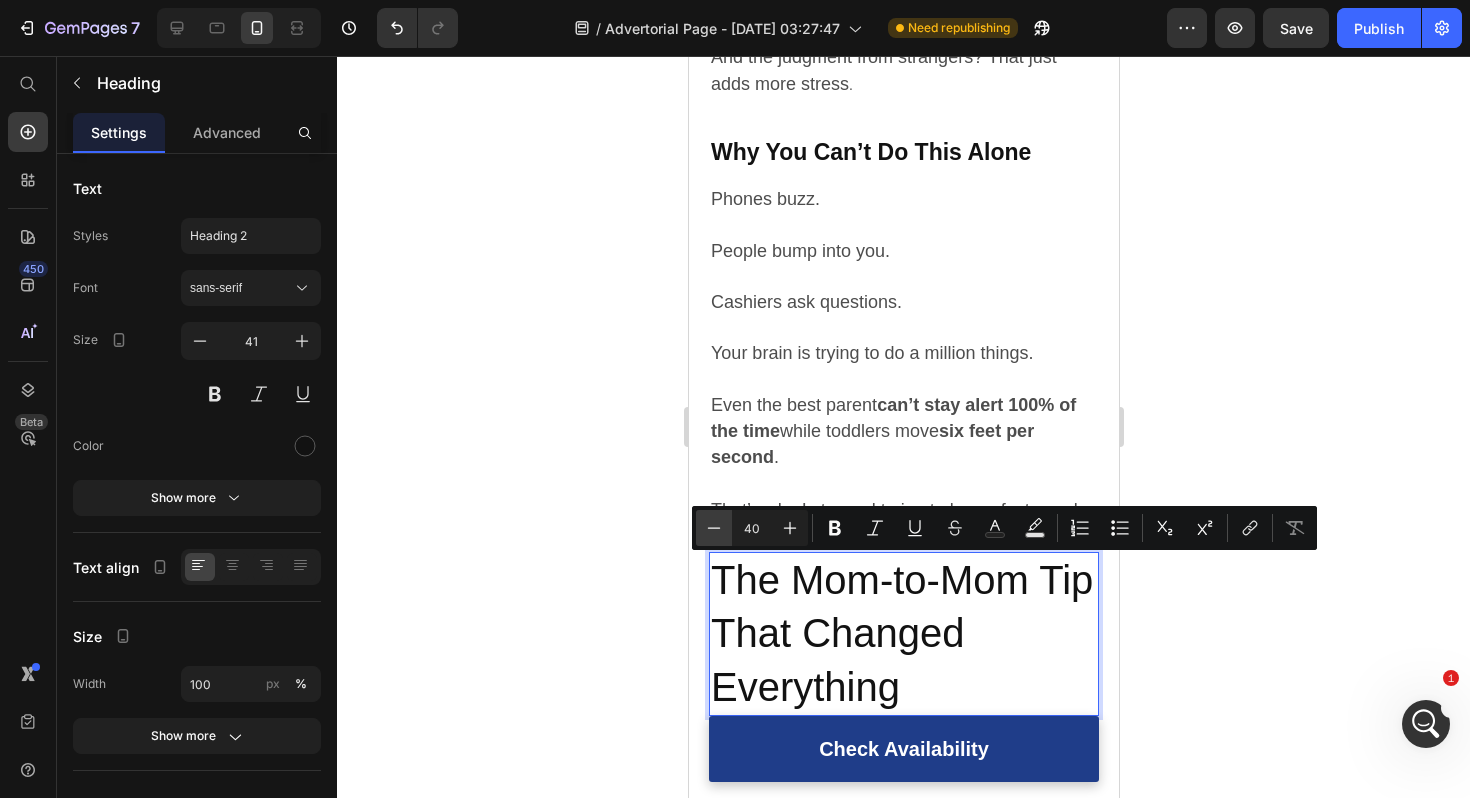 click 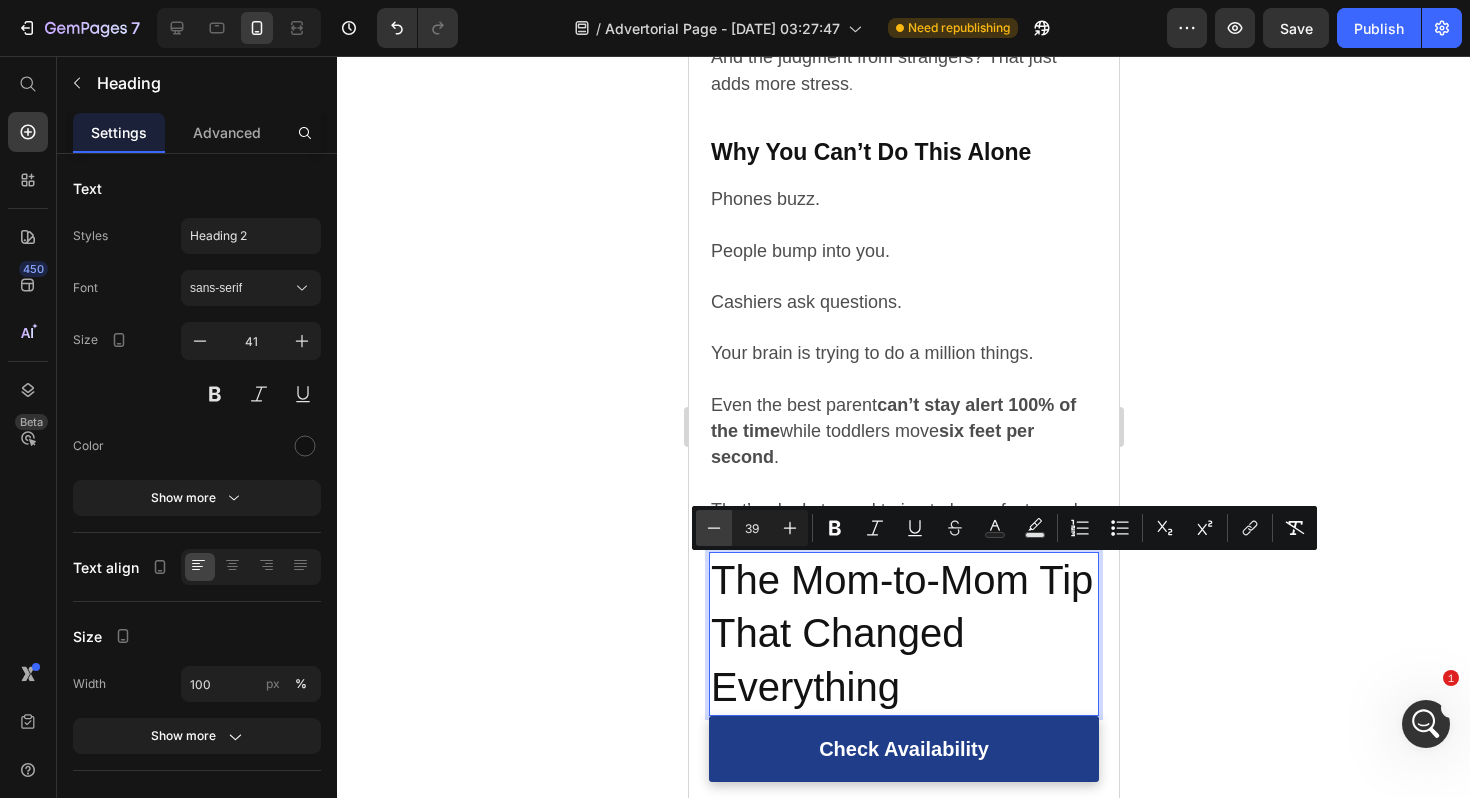click 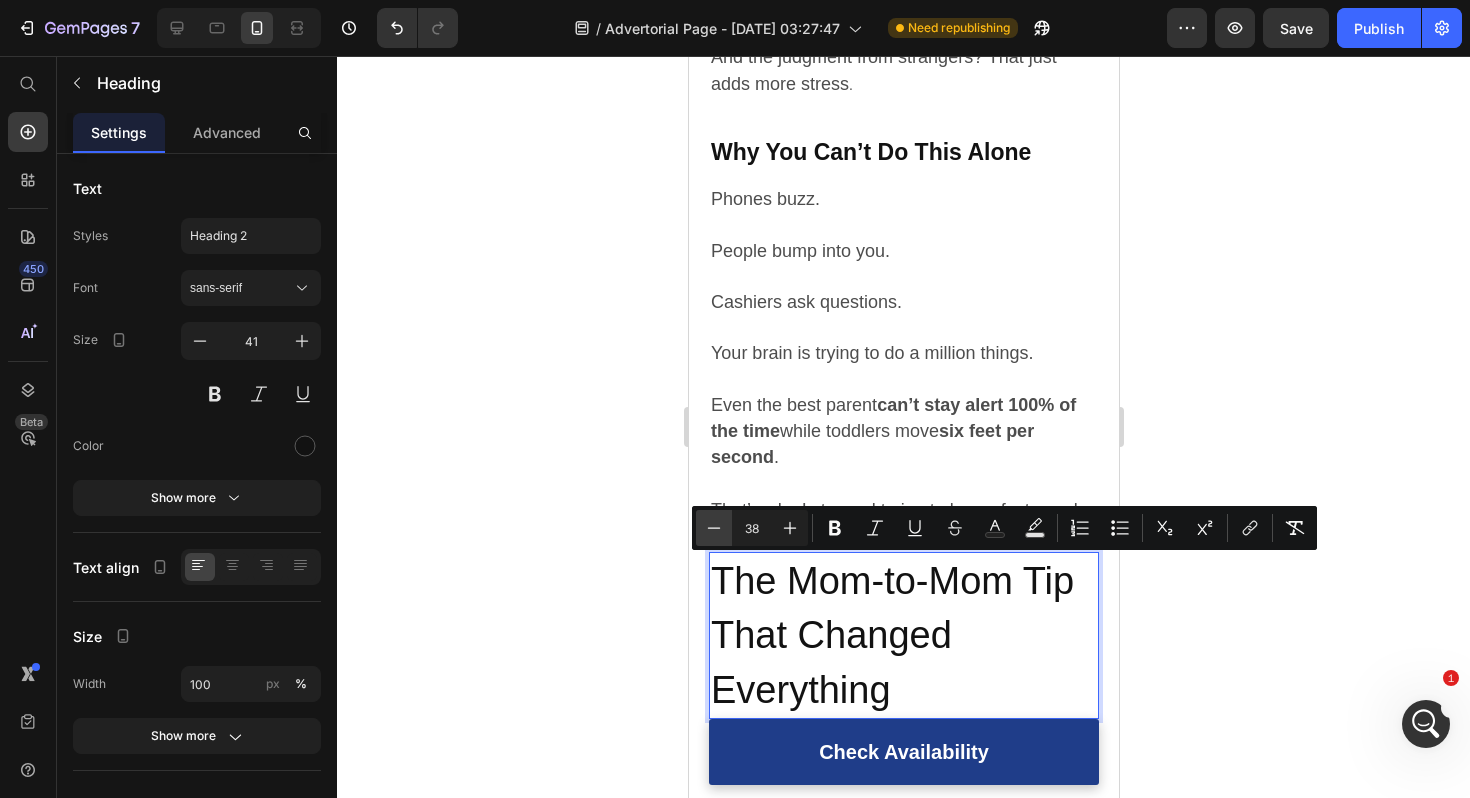 click 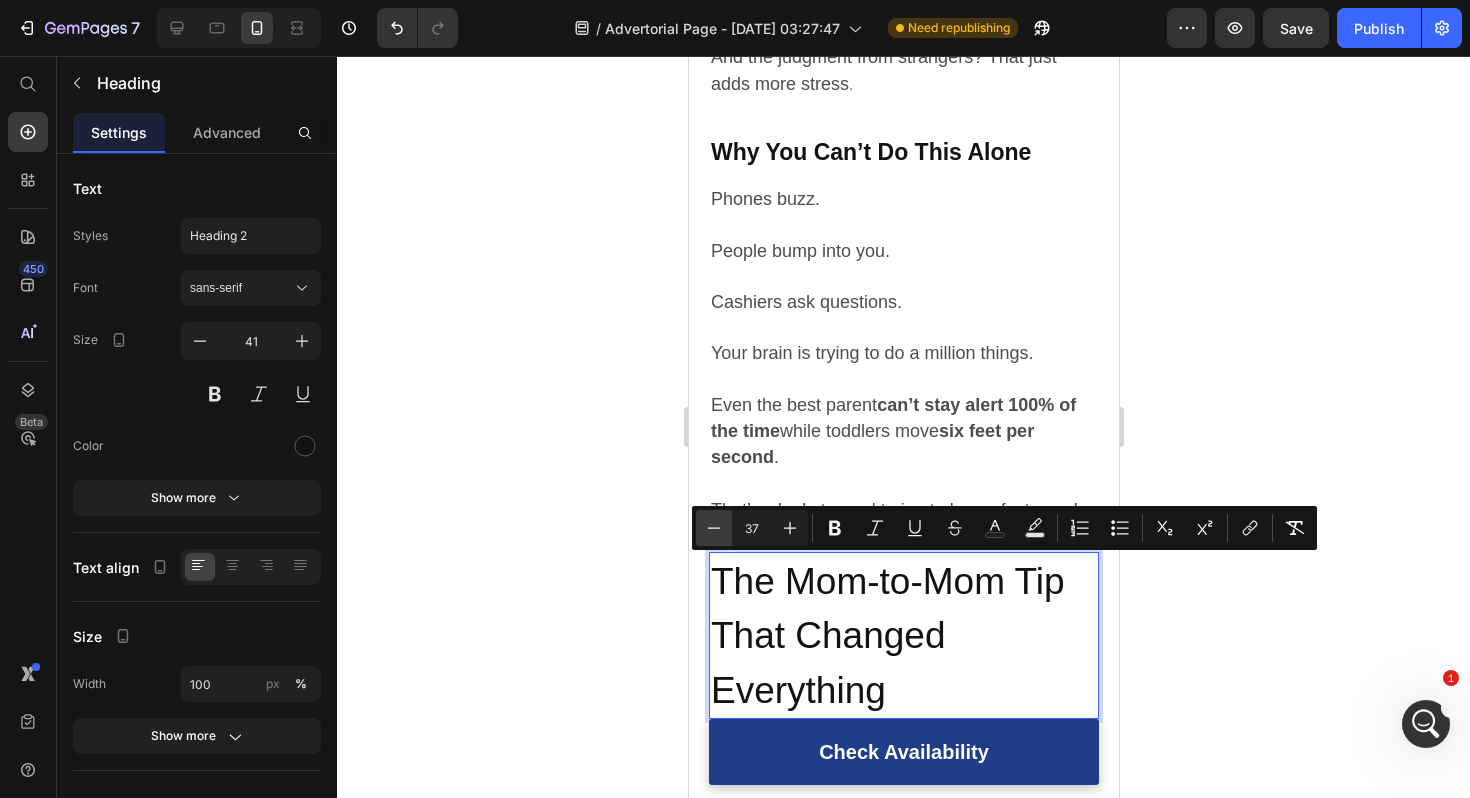 click 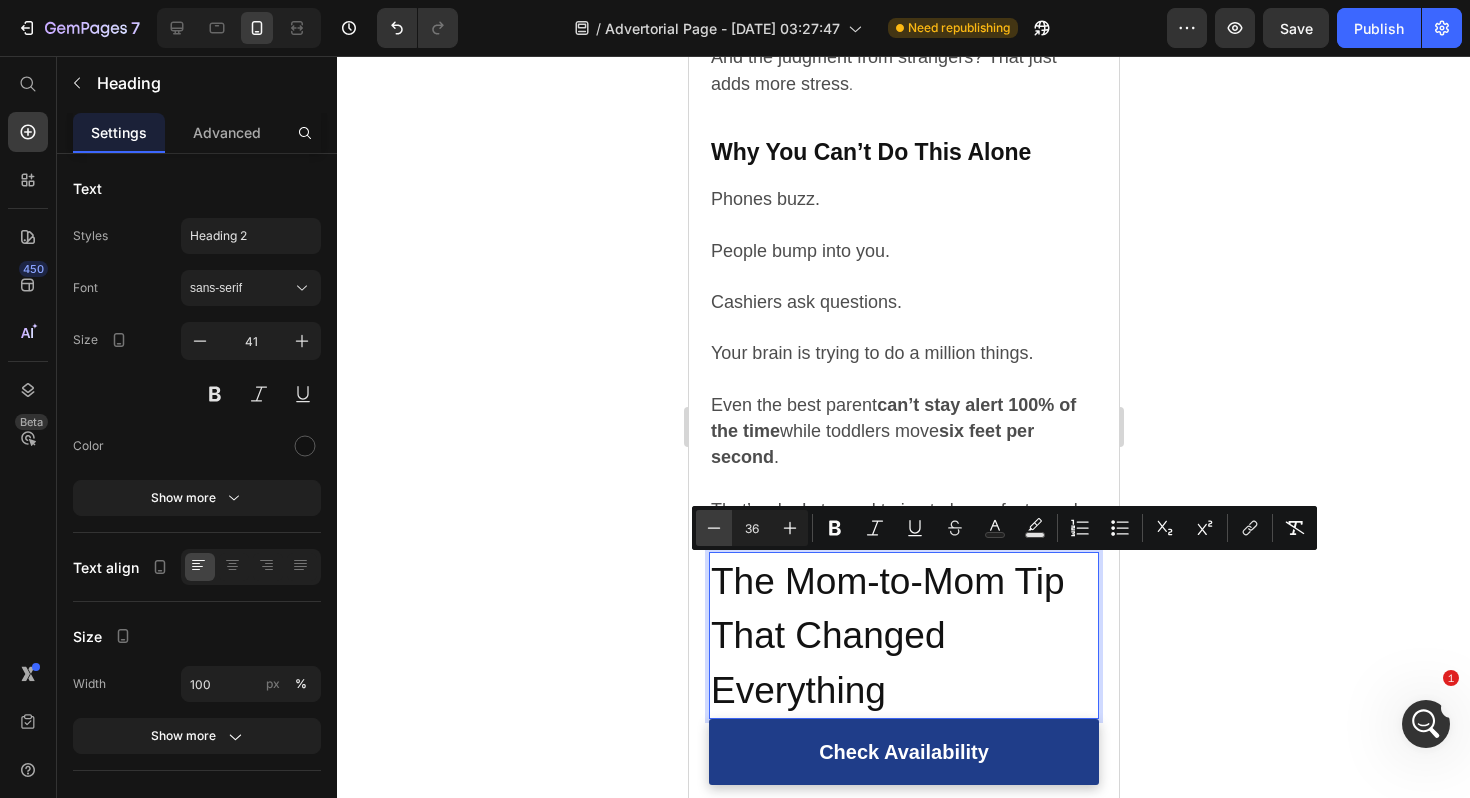 click 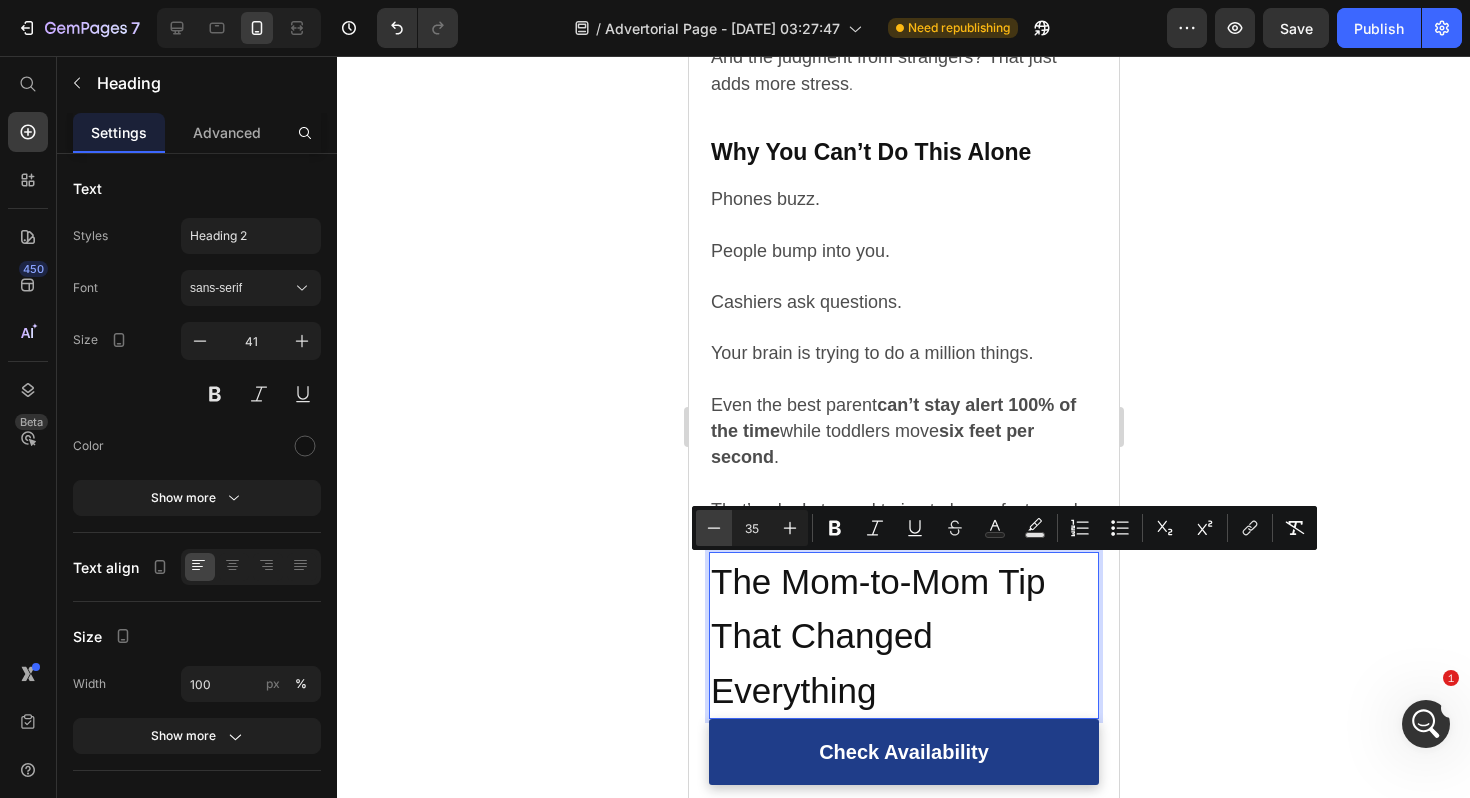 click 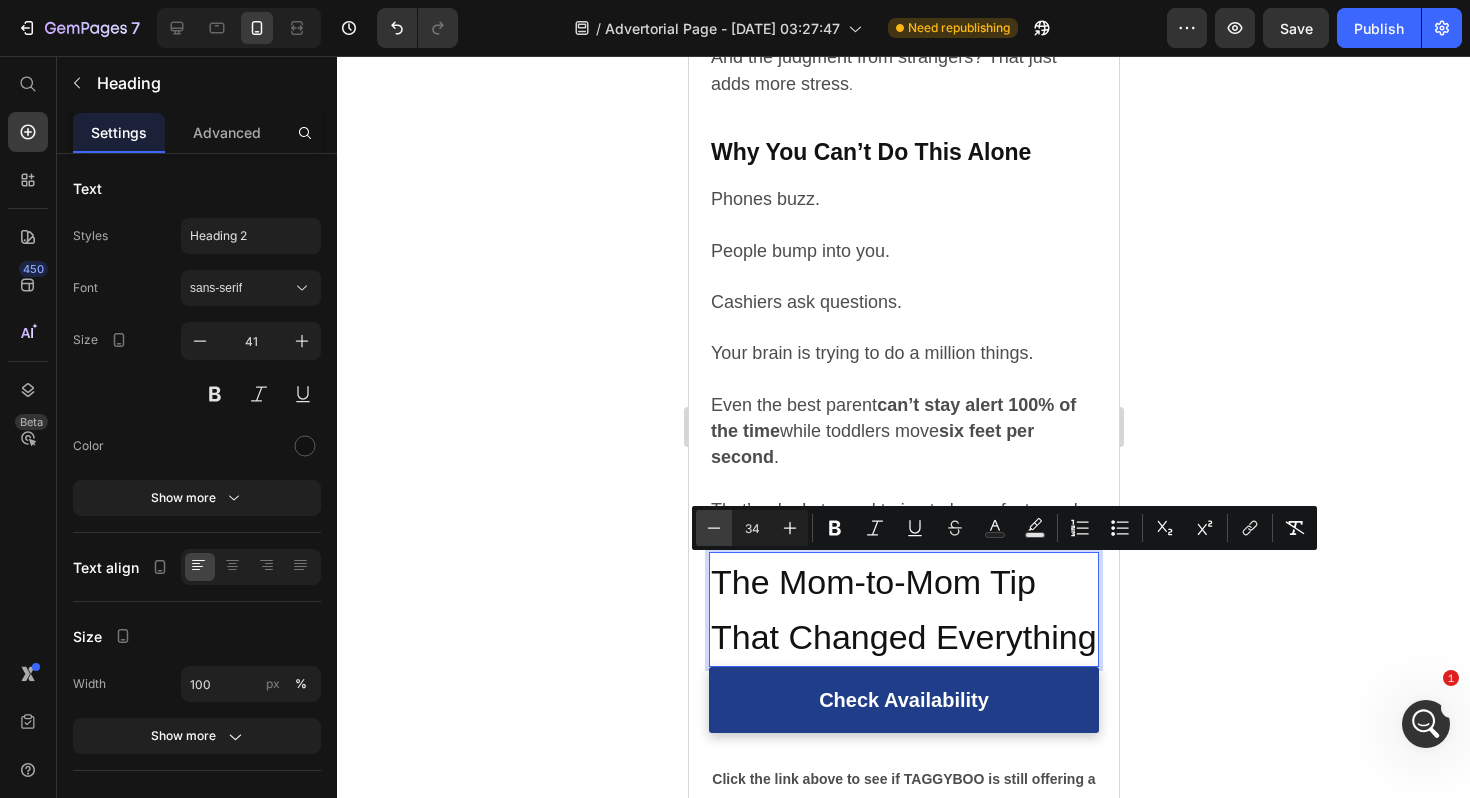 click 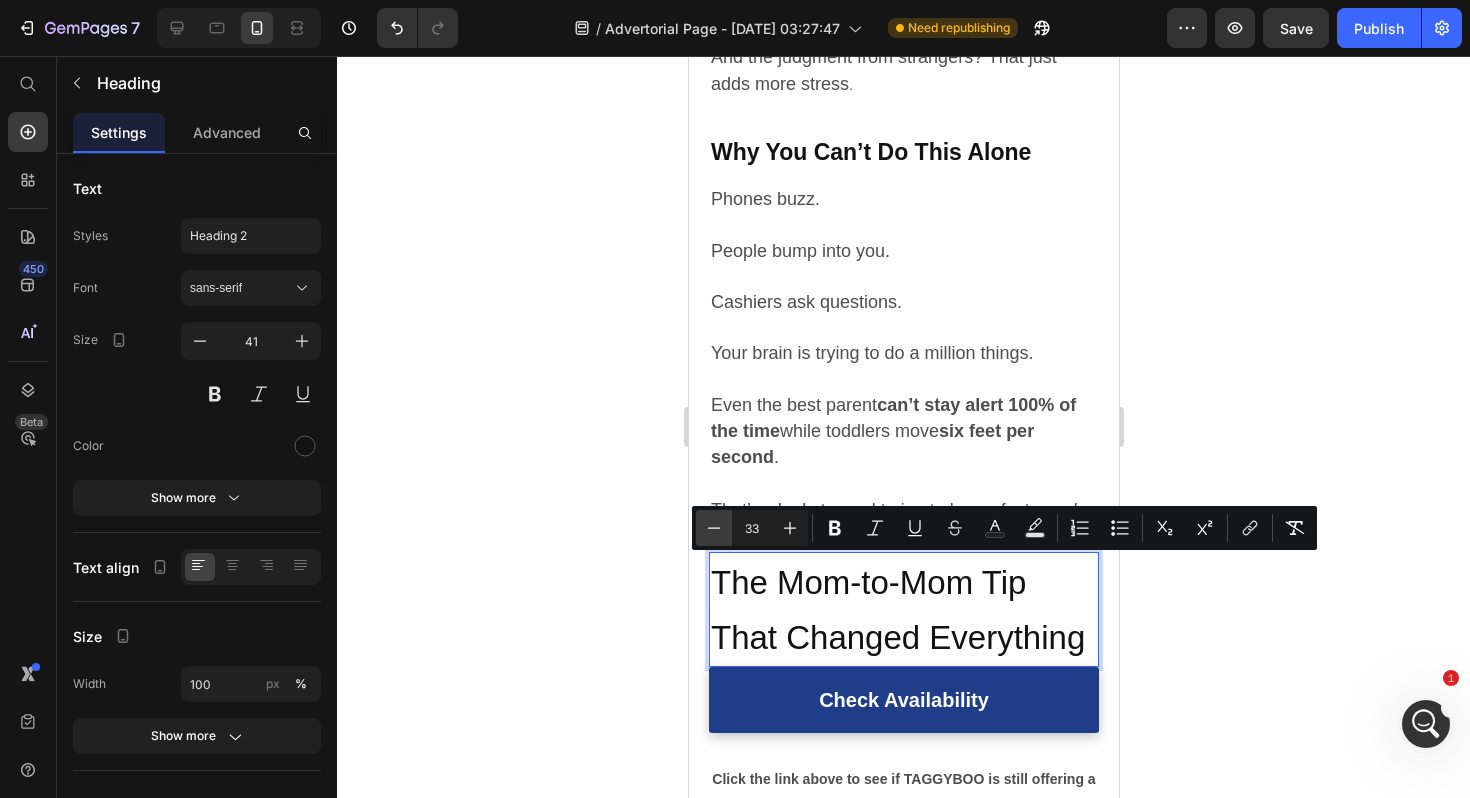 click 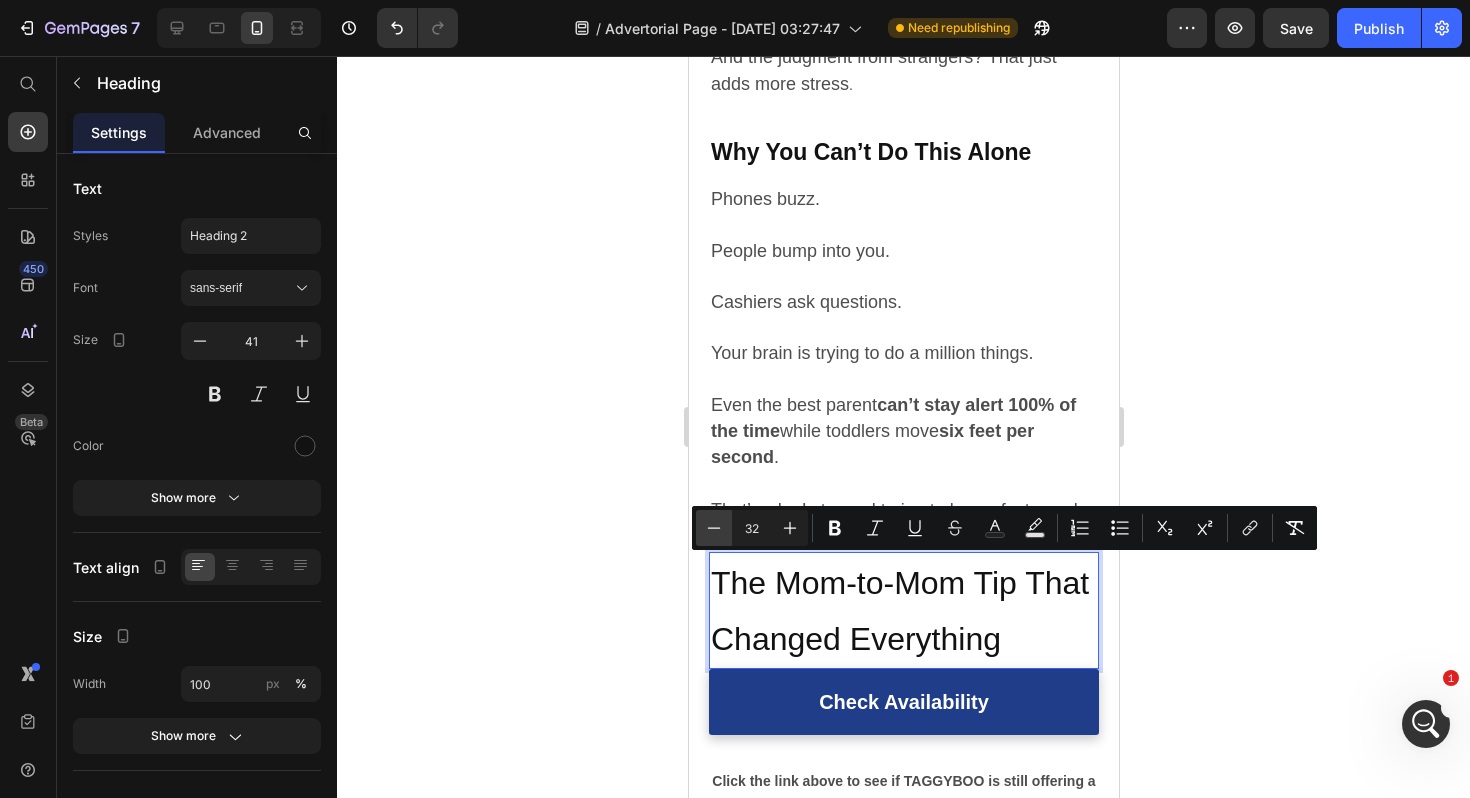 click 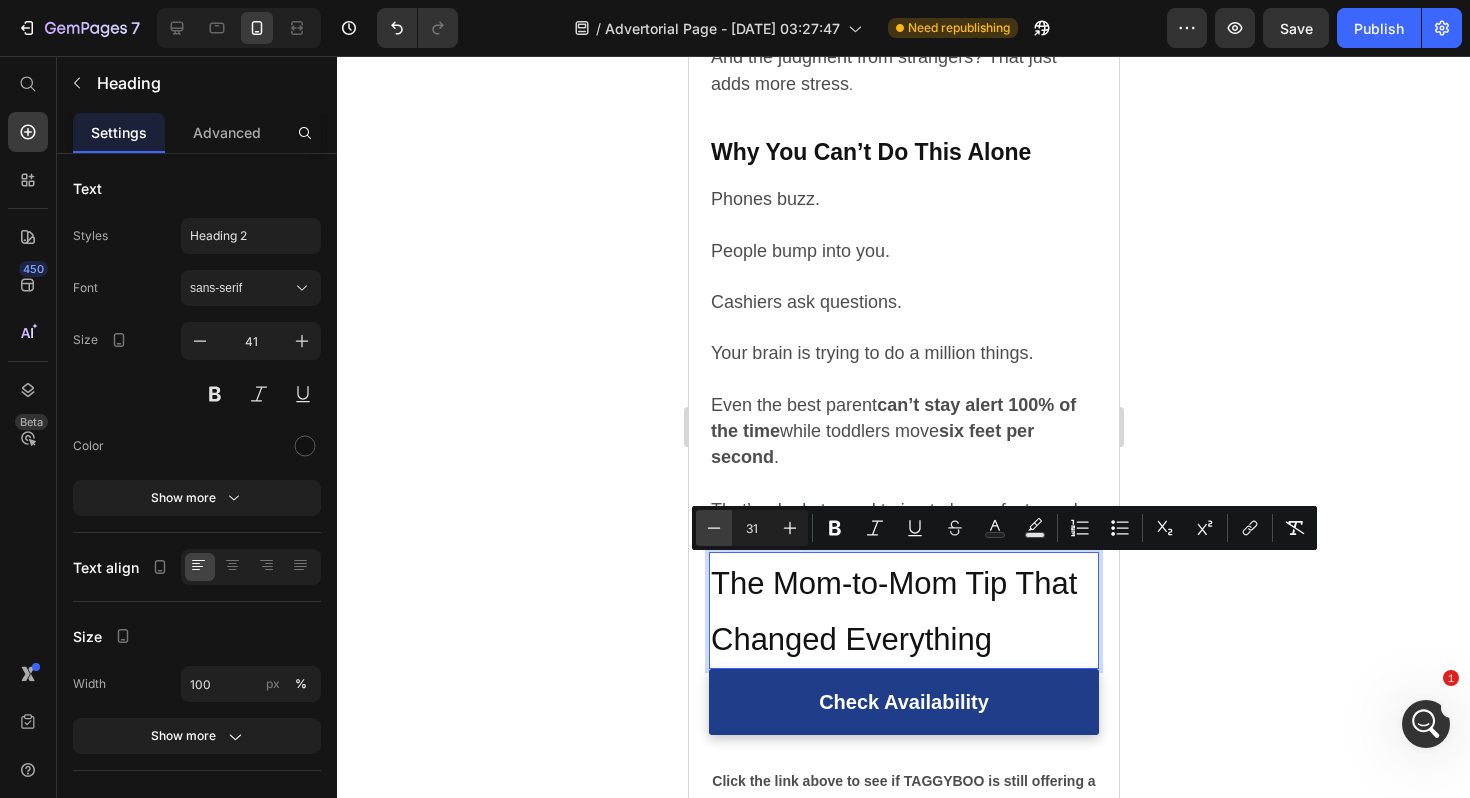 click 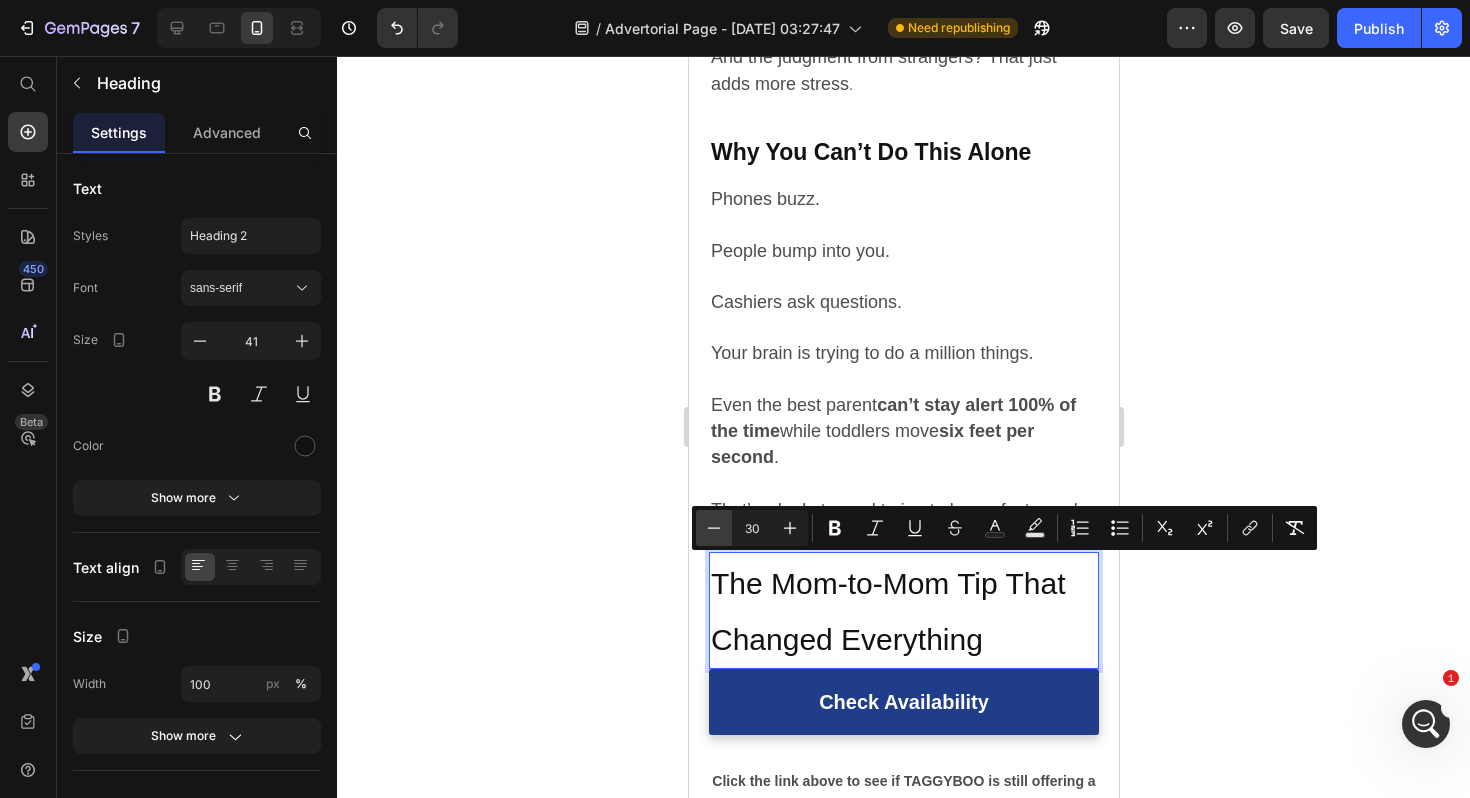 click 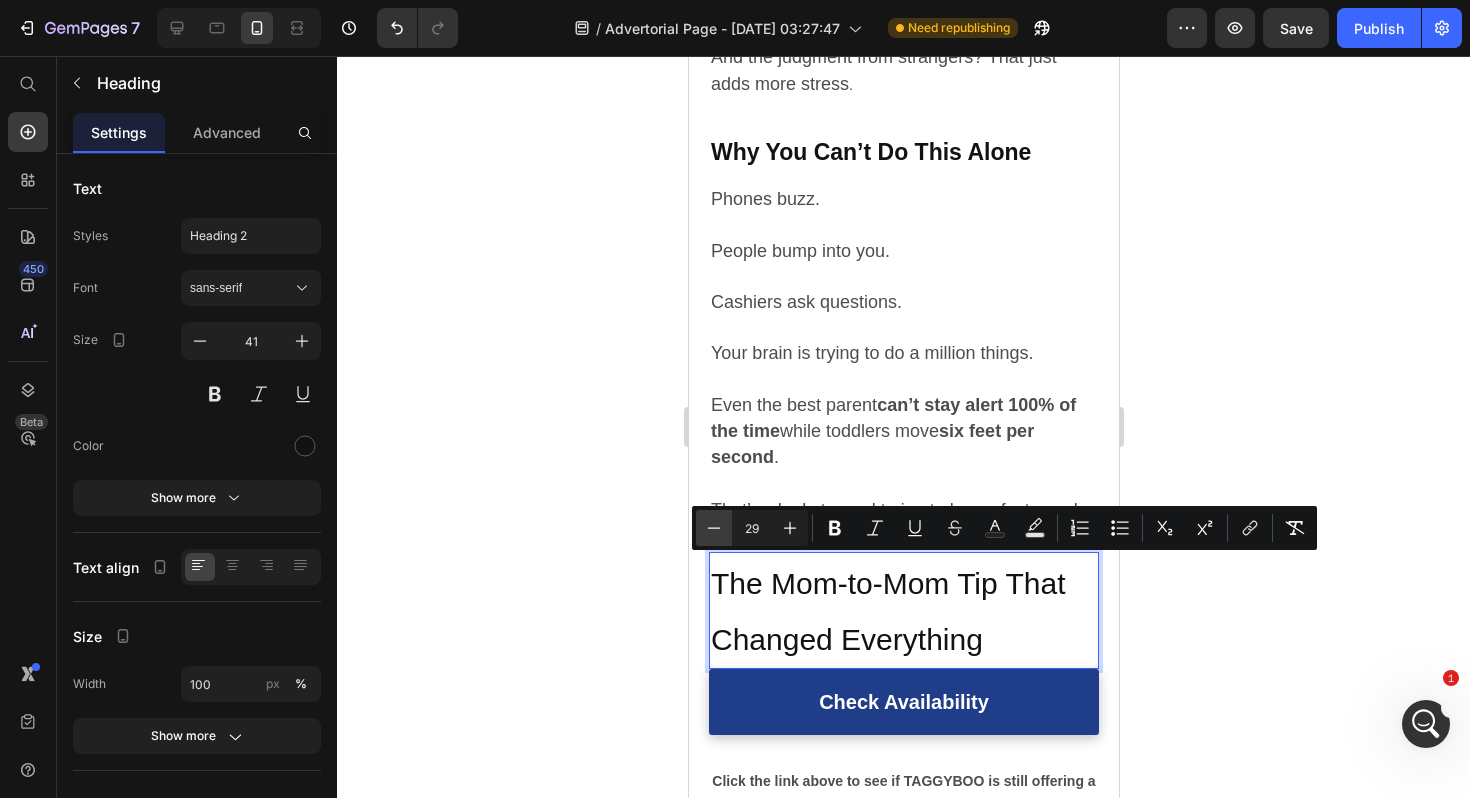 click 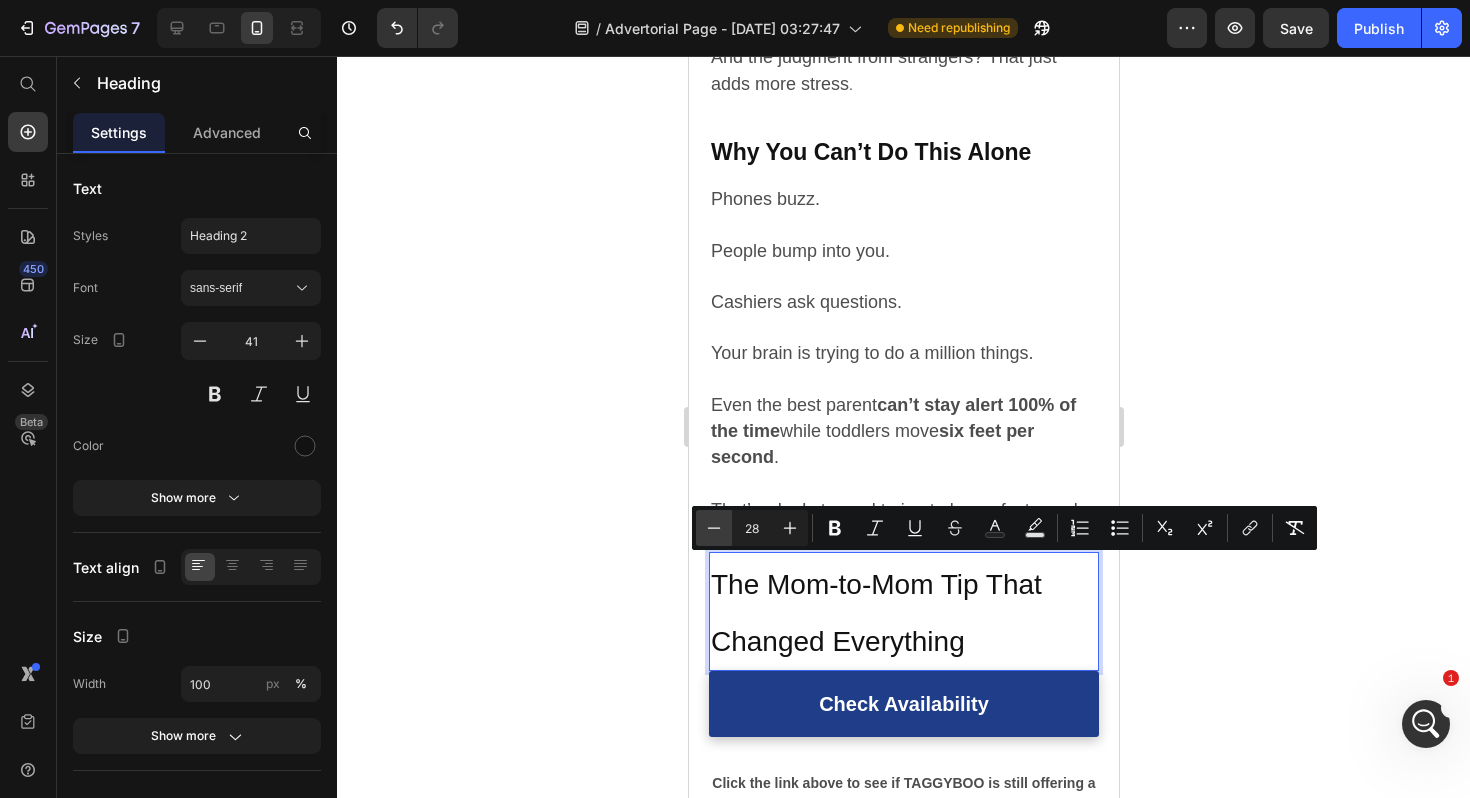 click 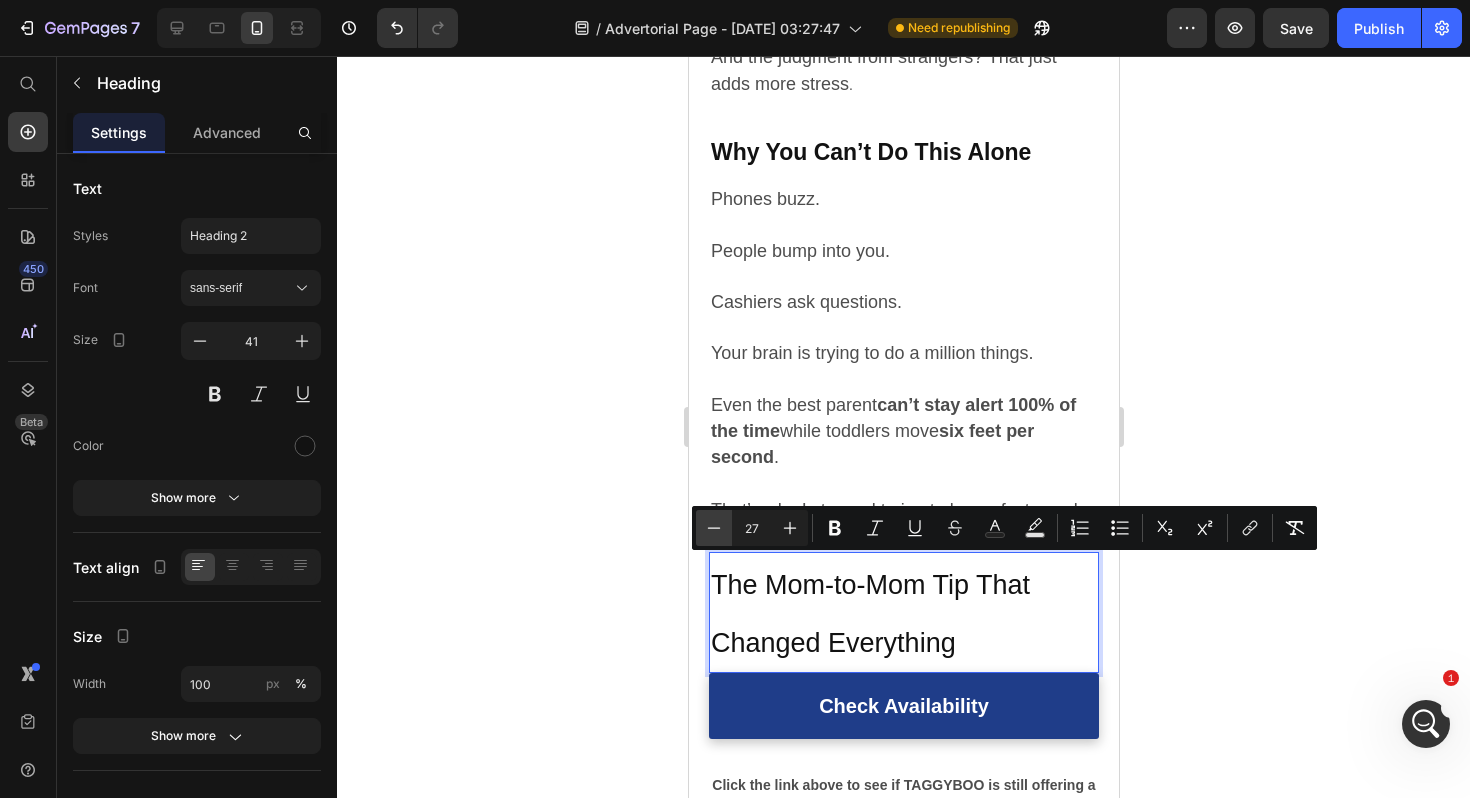click 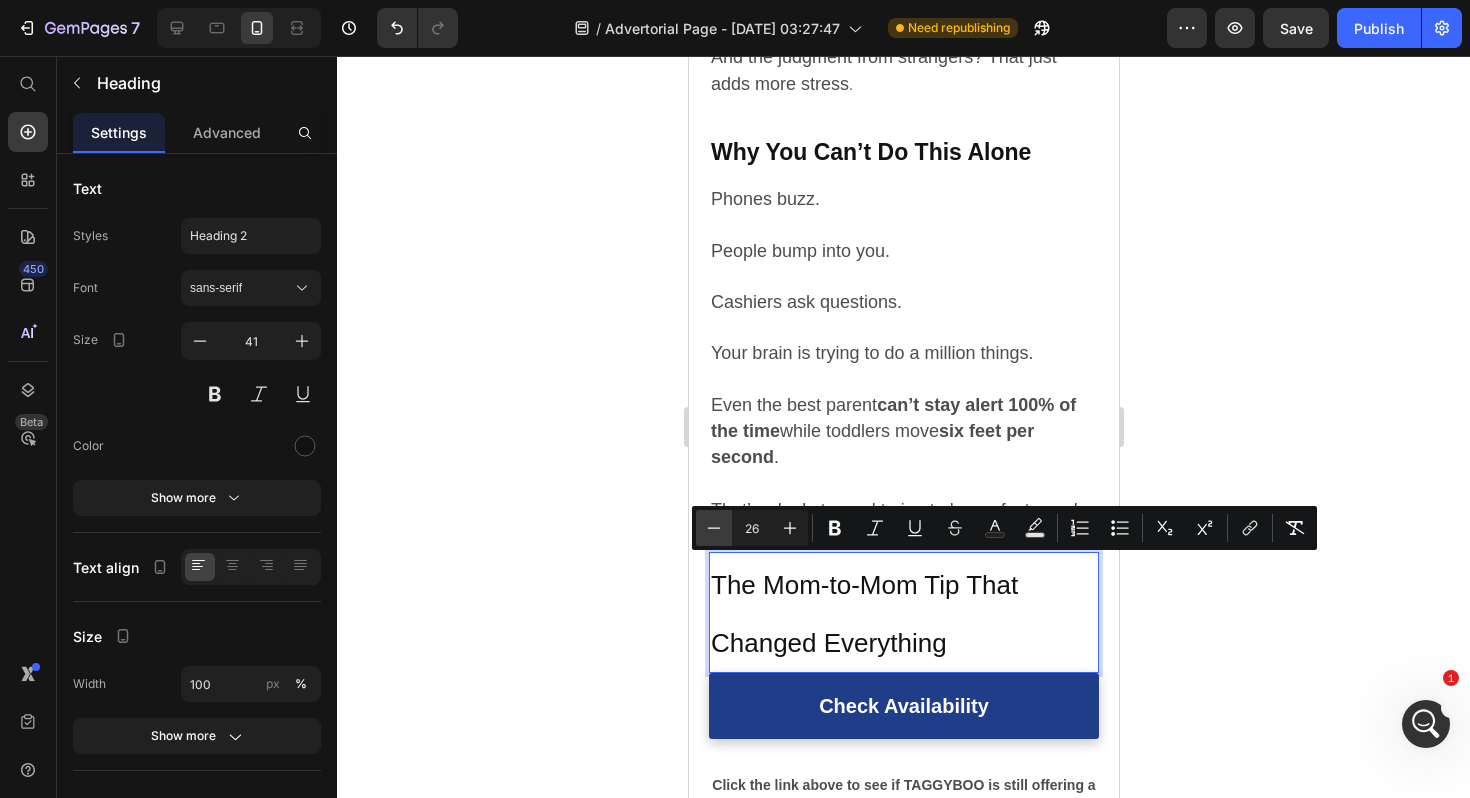 click 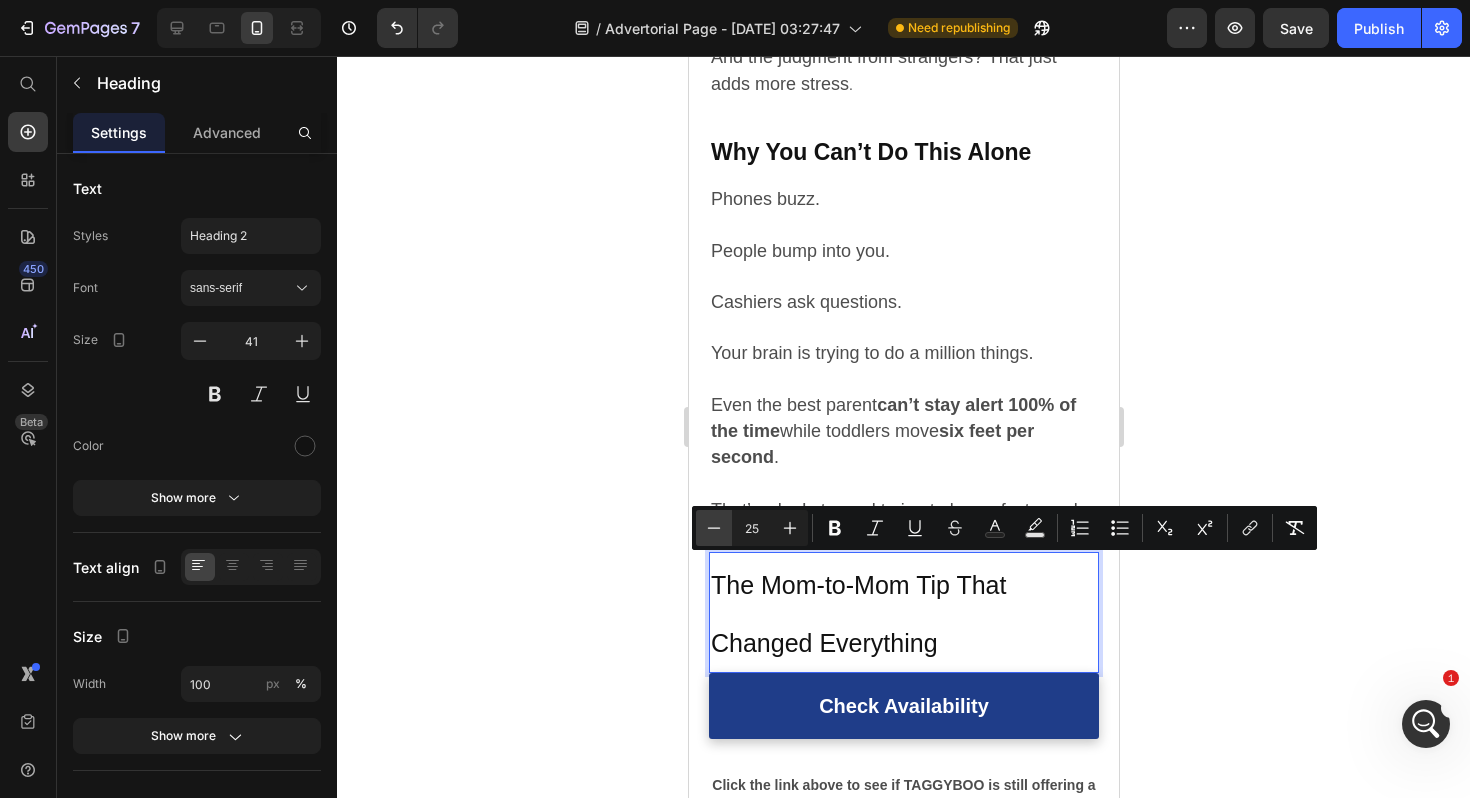 click 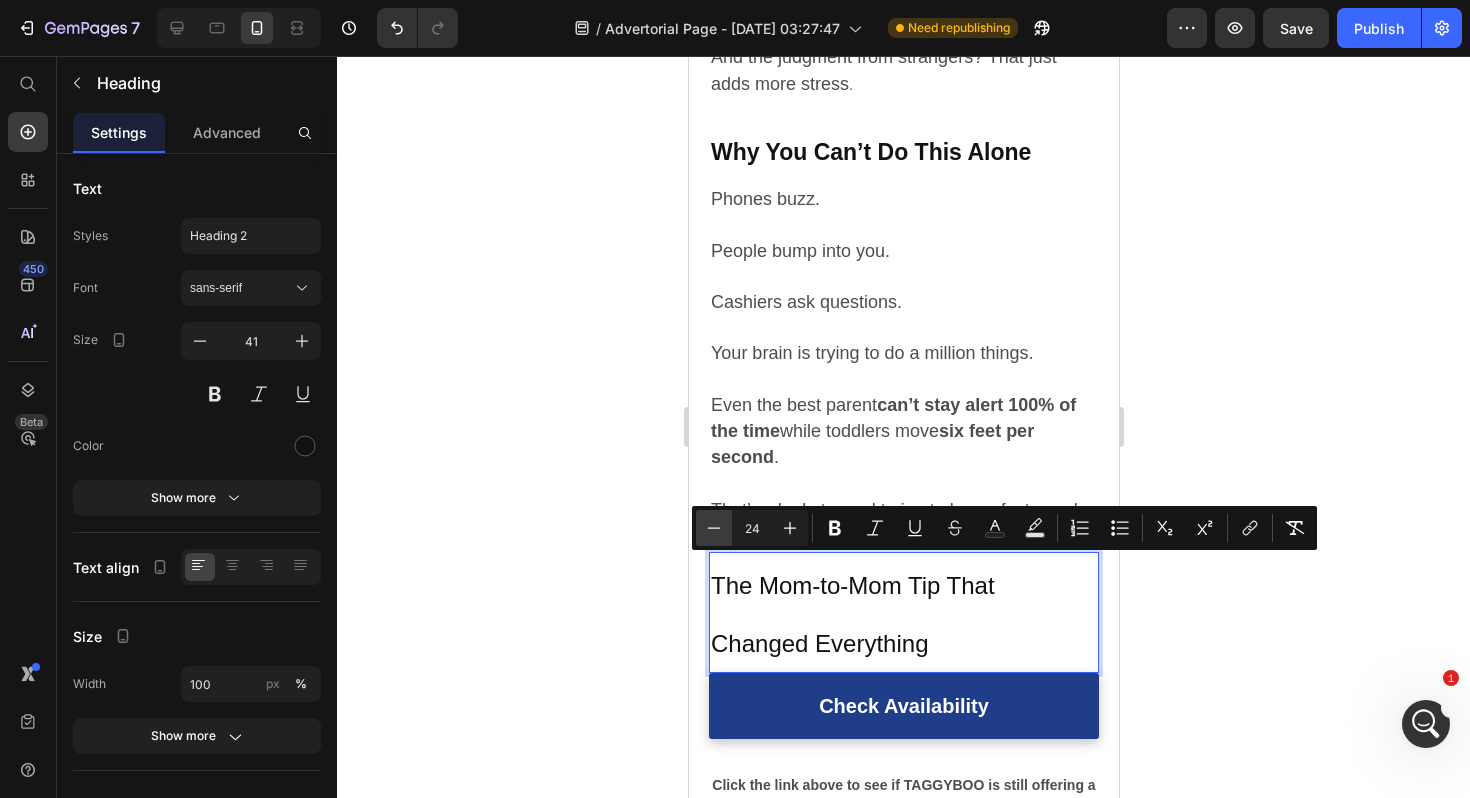 click 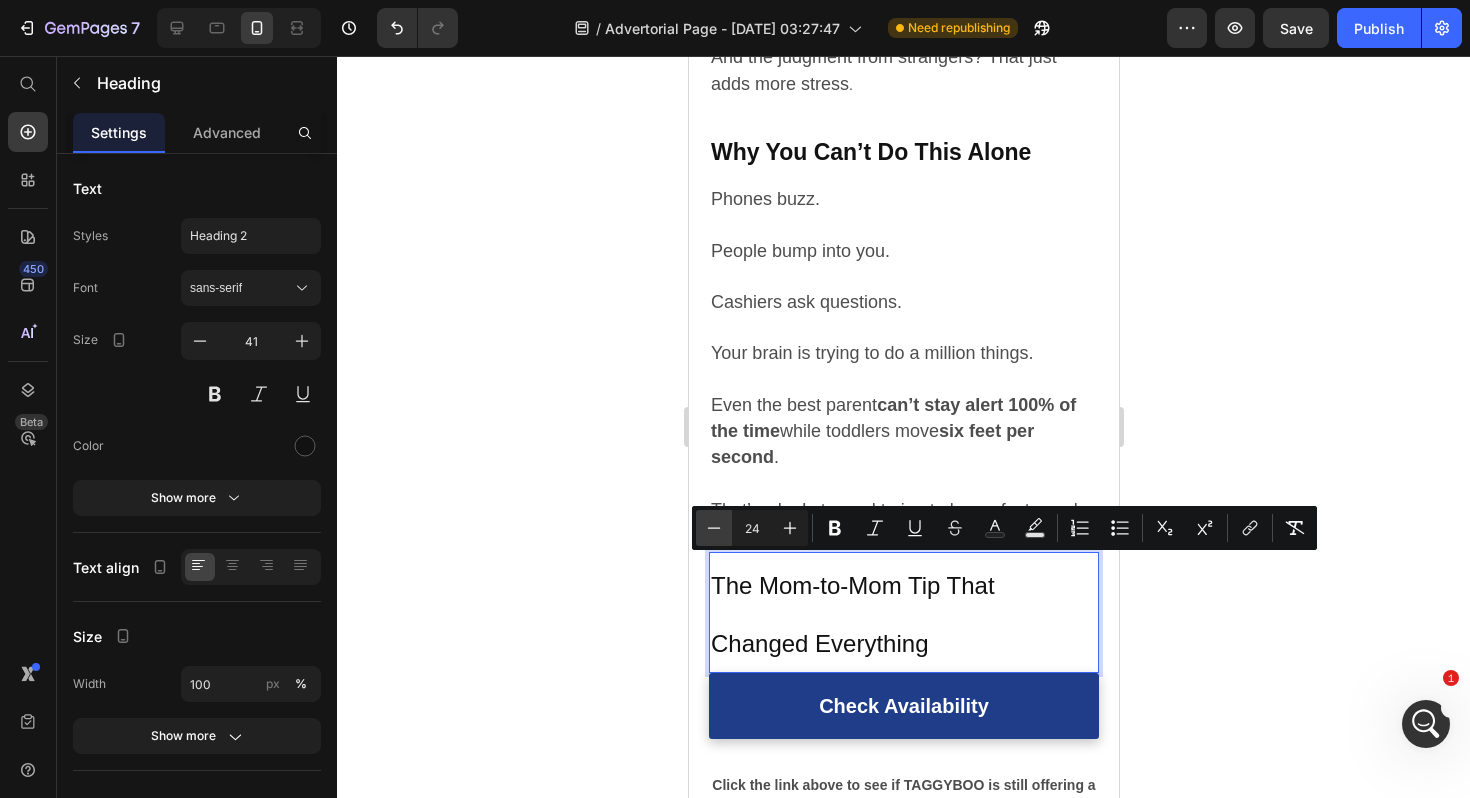 type on "23" 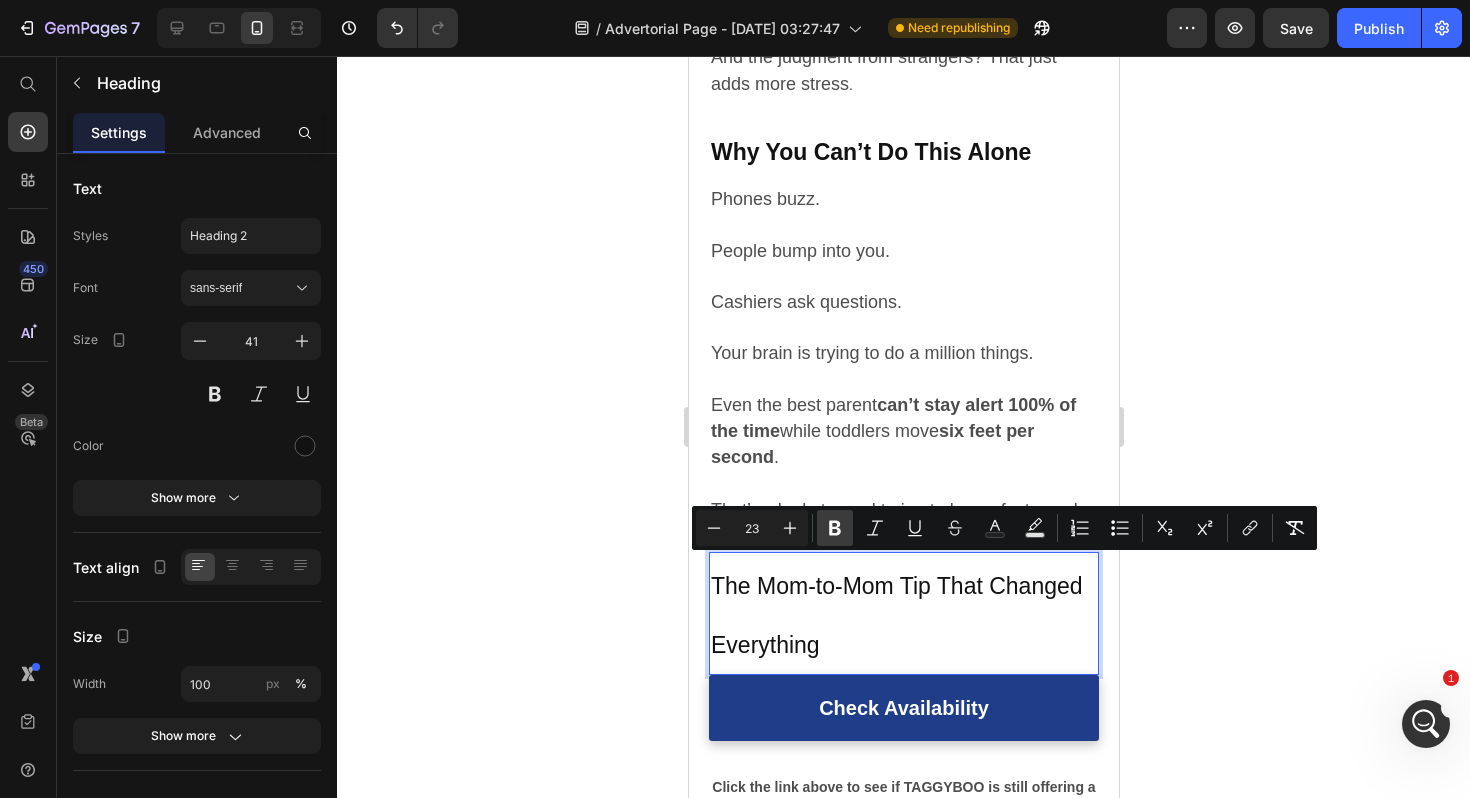 click 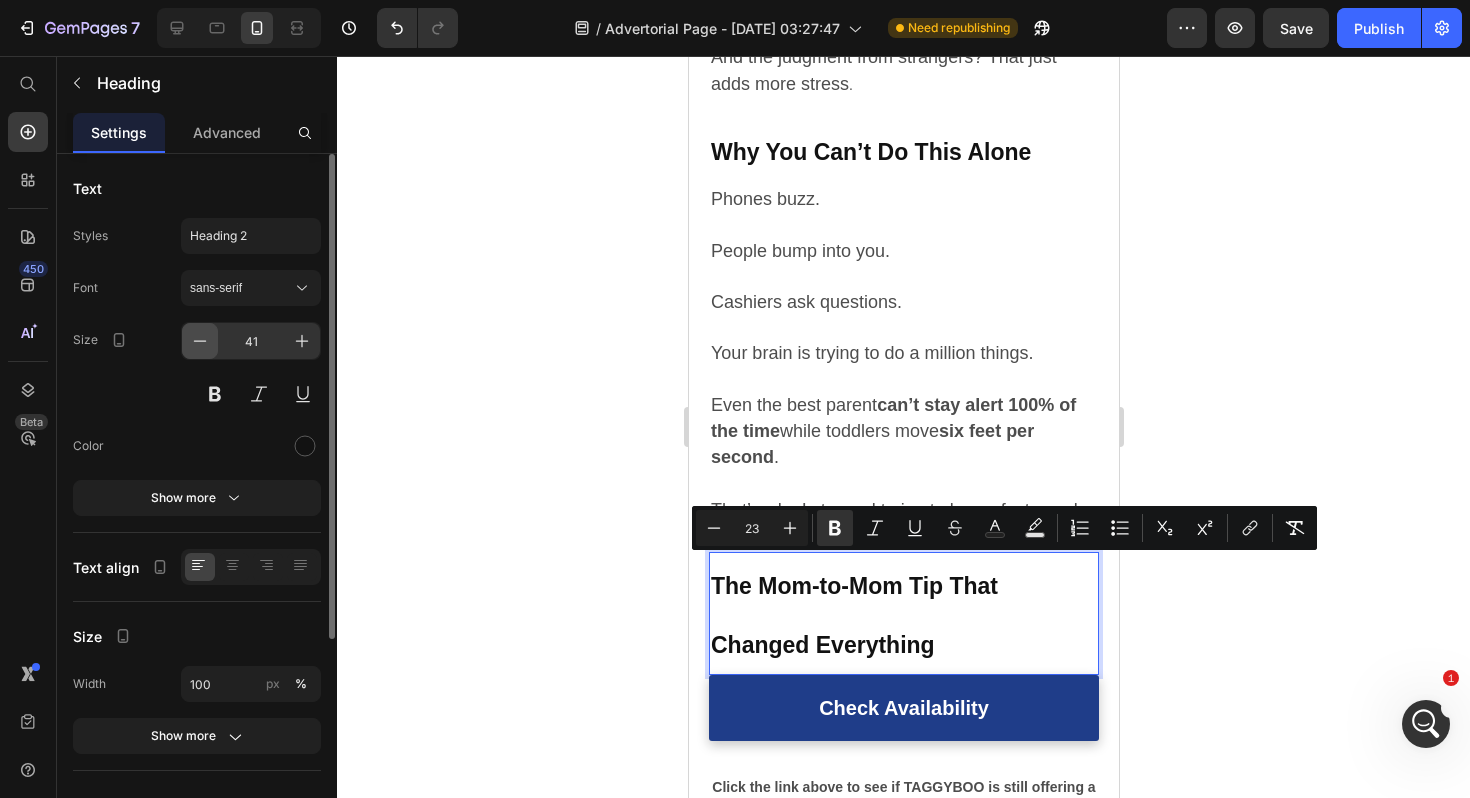 click 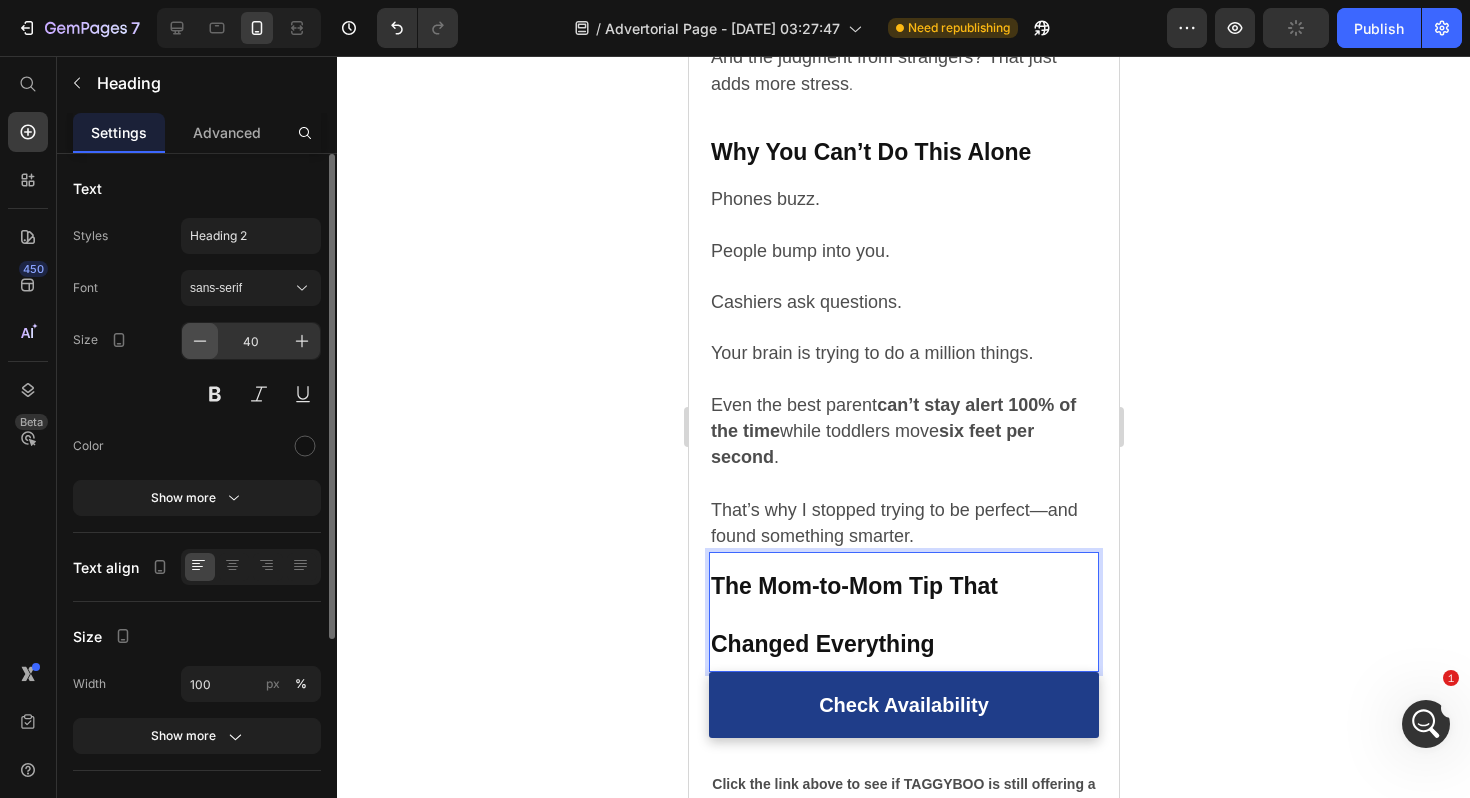 click 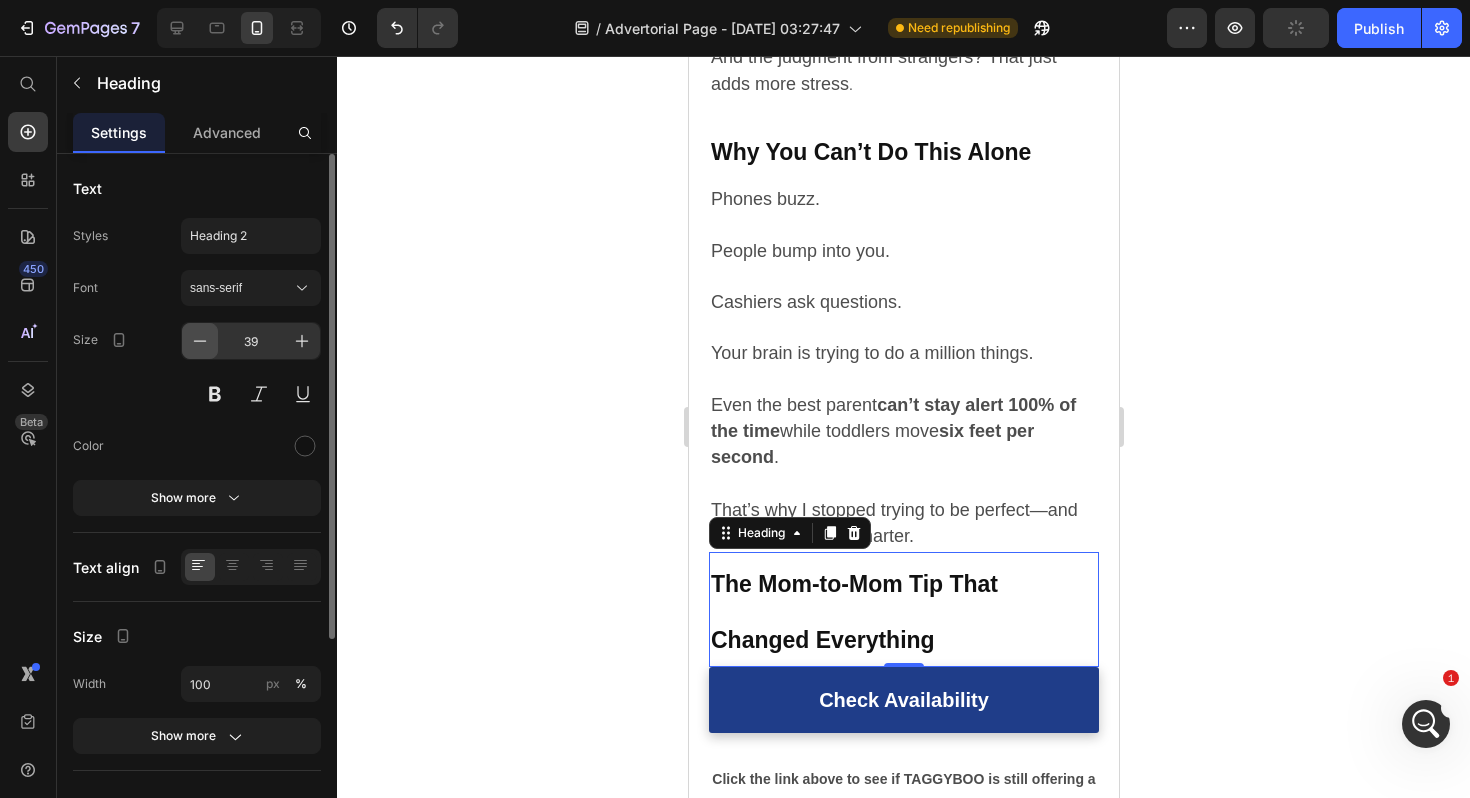 click 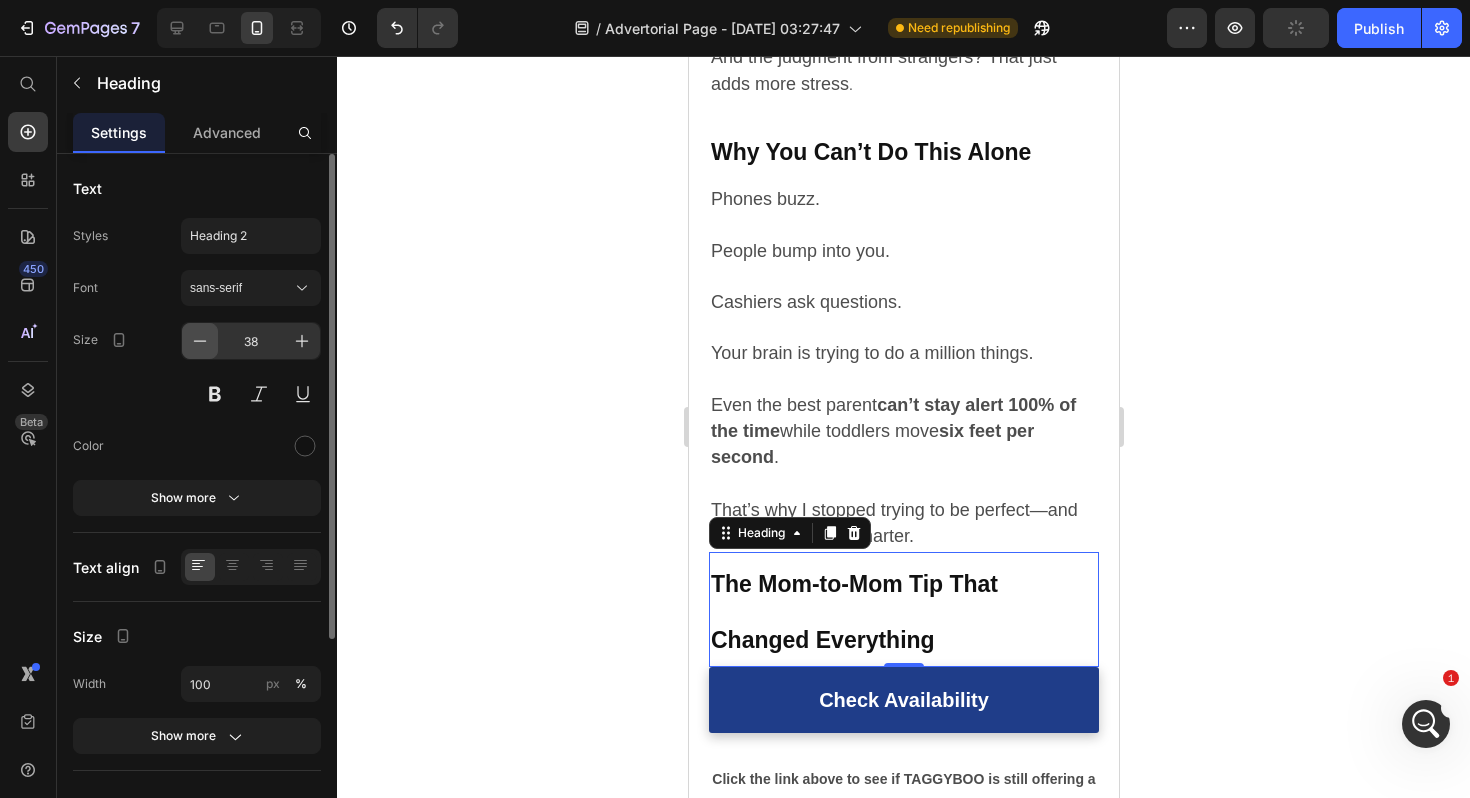 click 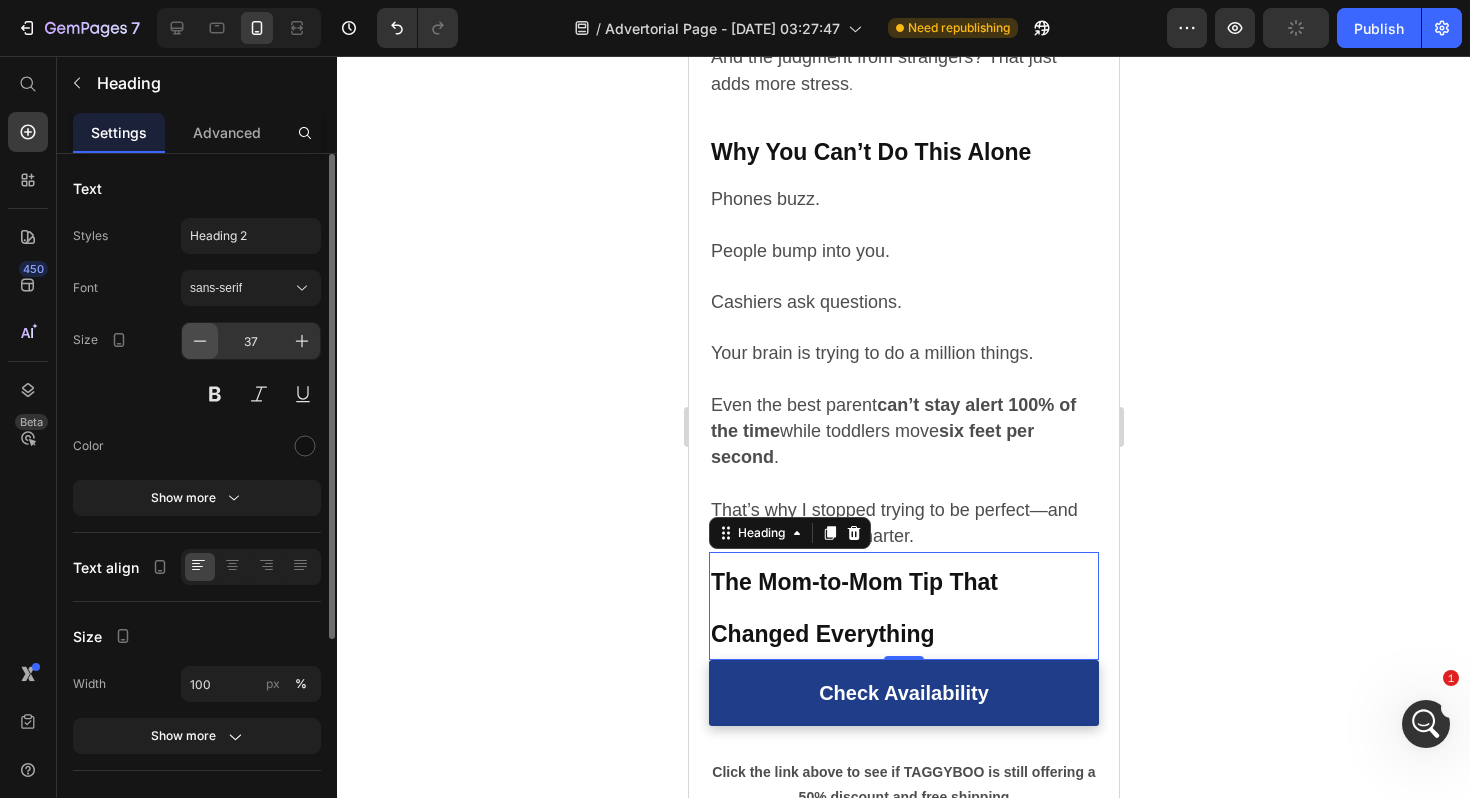 click 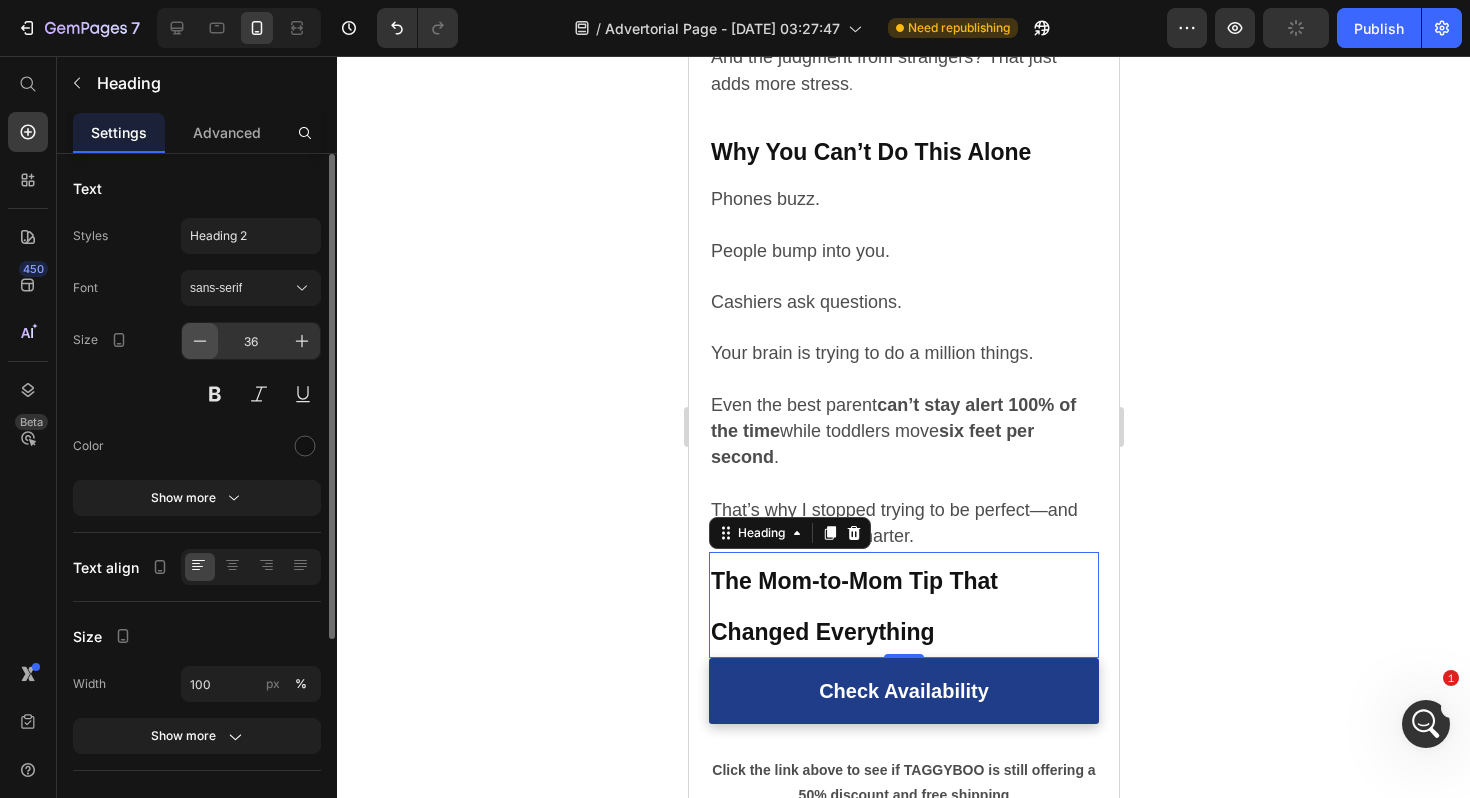 click 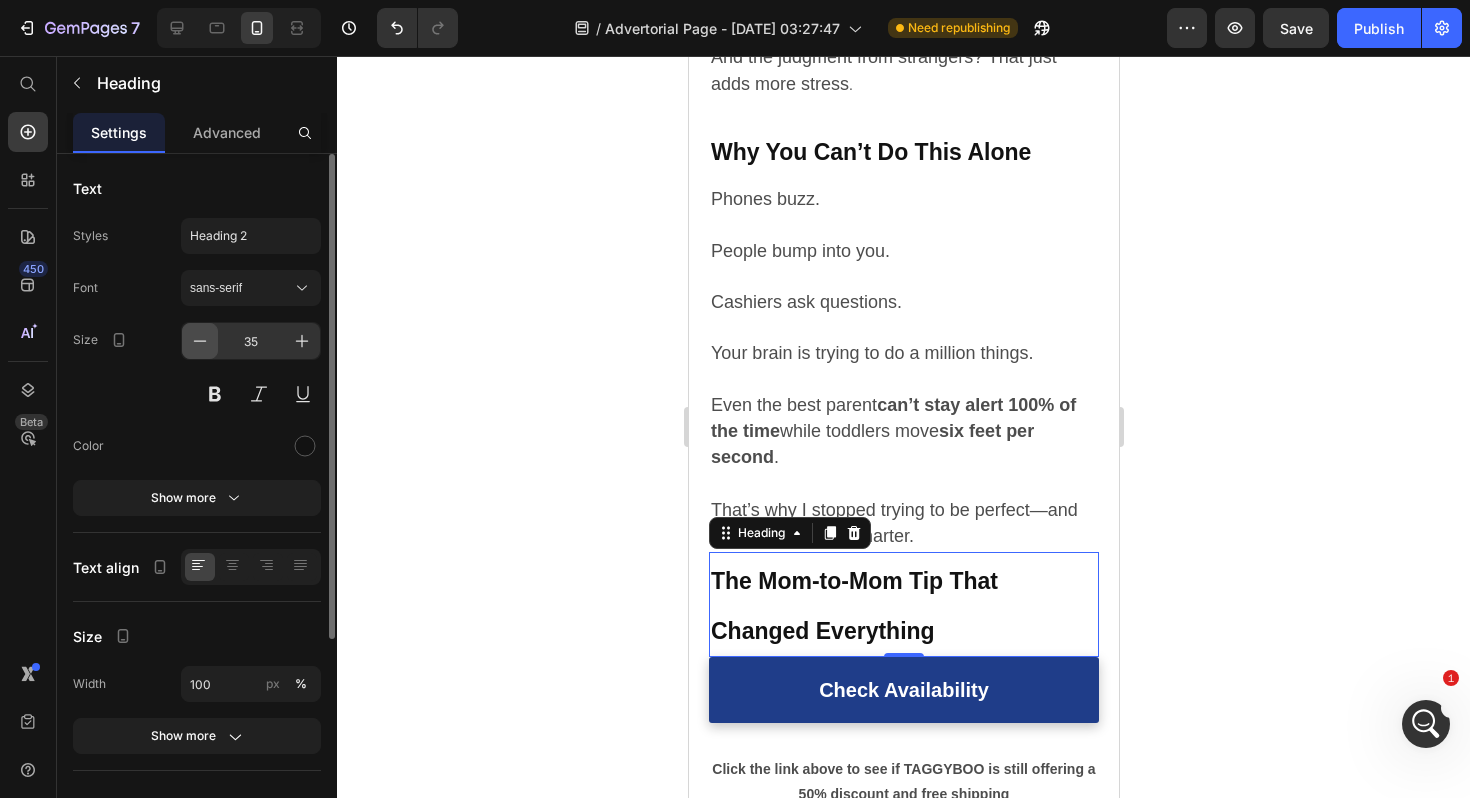 click 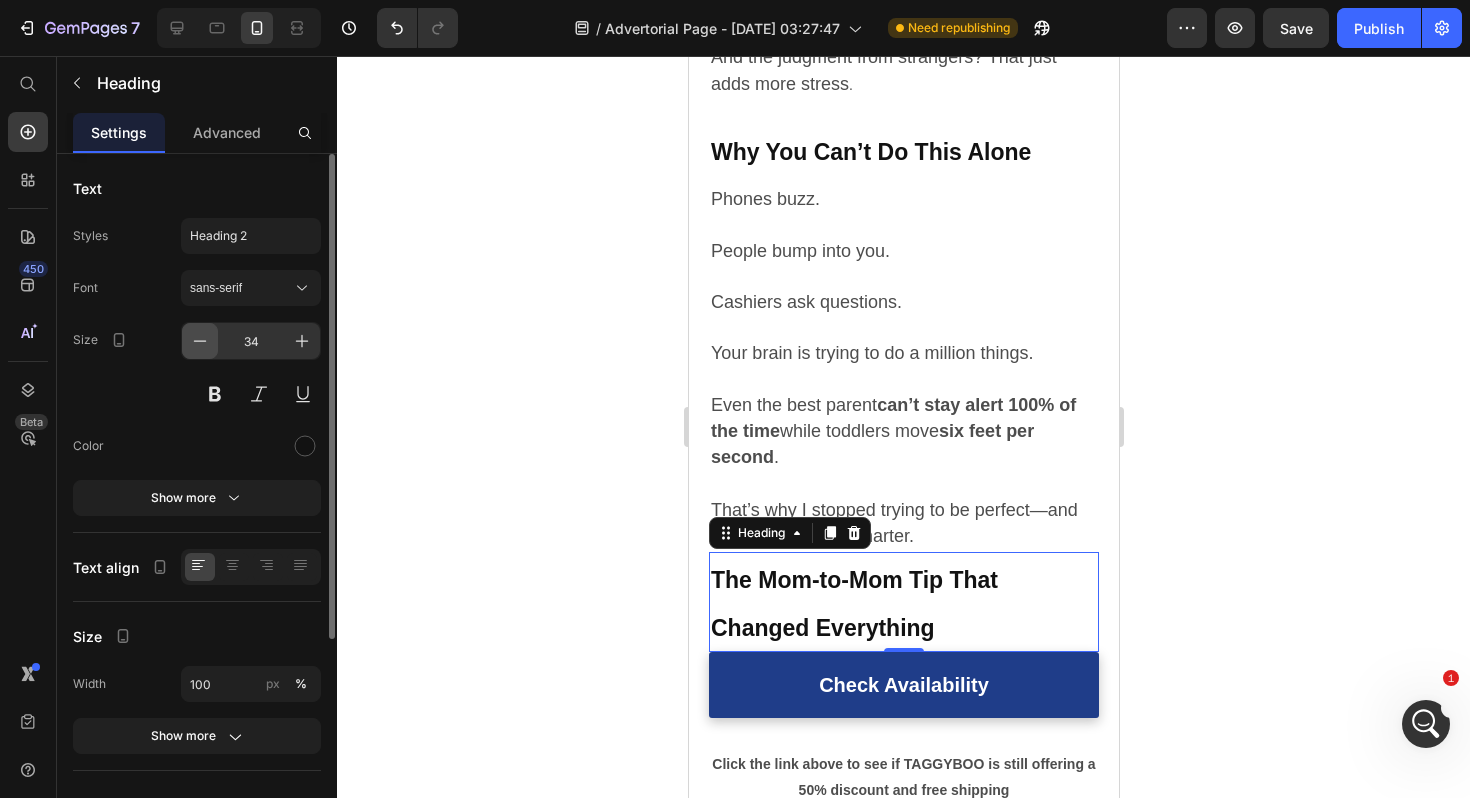 click 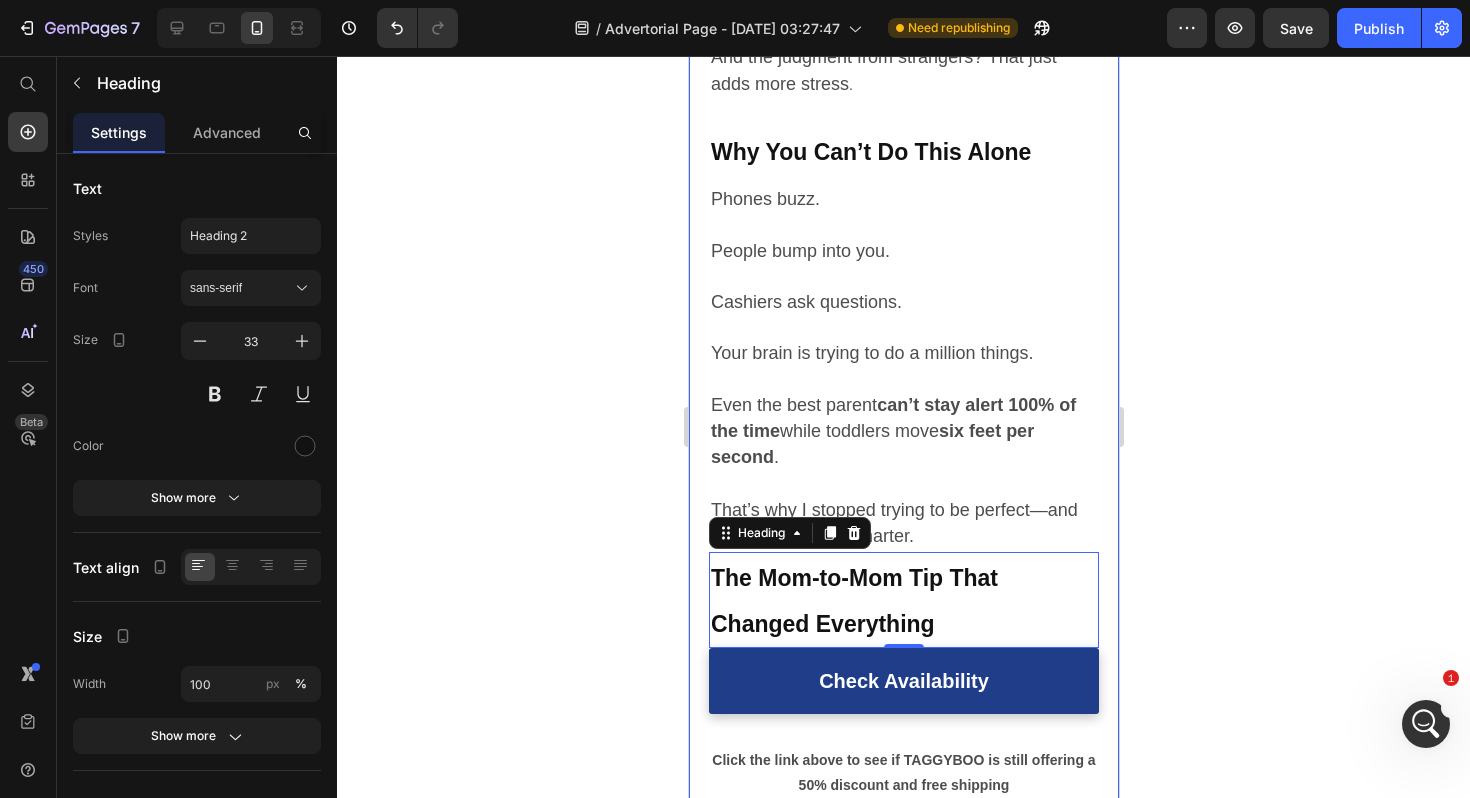 scroll, scrollTop: 2189, scrollLeft: 0, axis: vertical 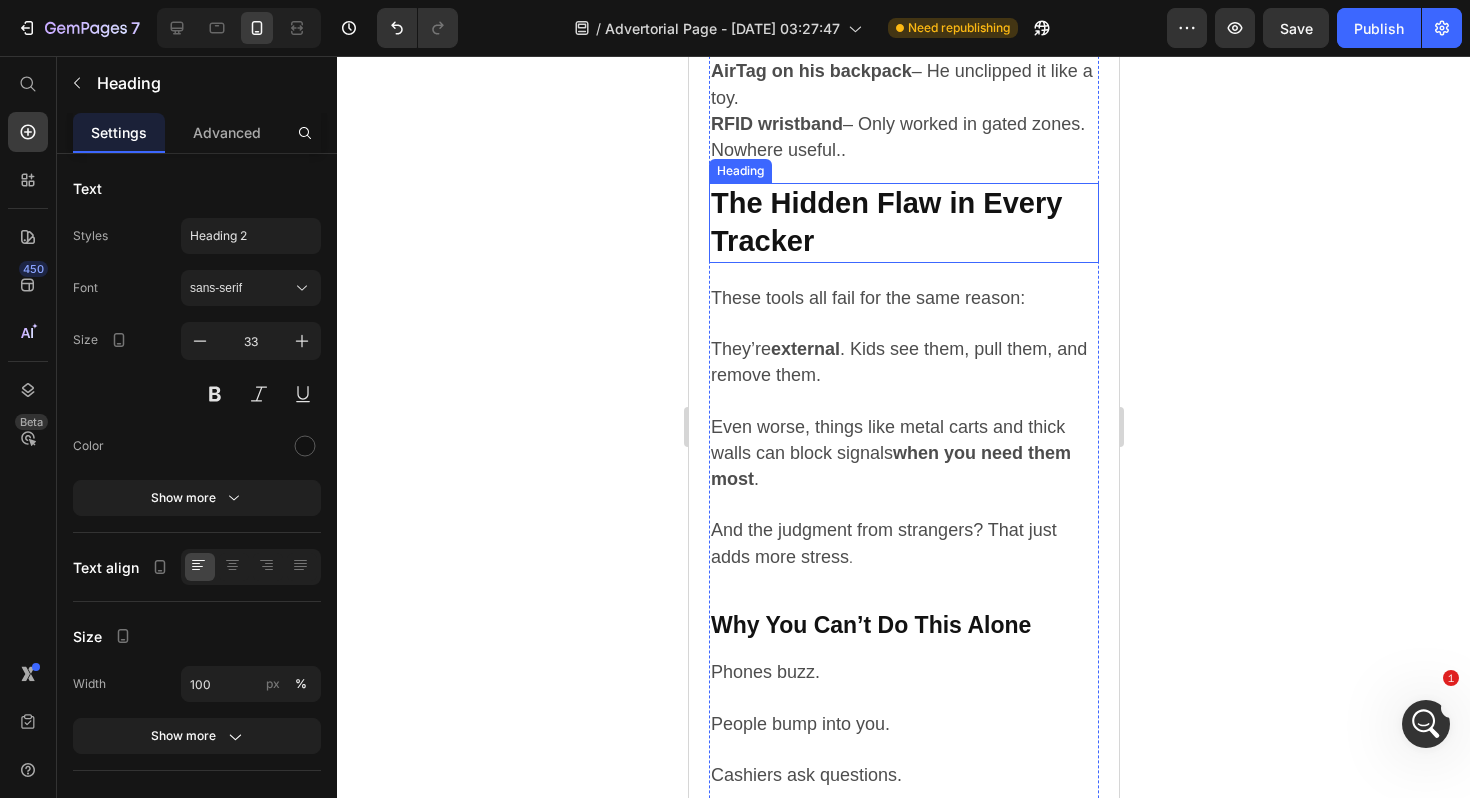 click on "The Hidden Flaw in Every Tracker" at bounding box center (885, 222) 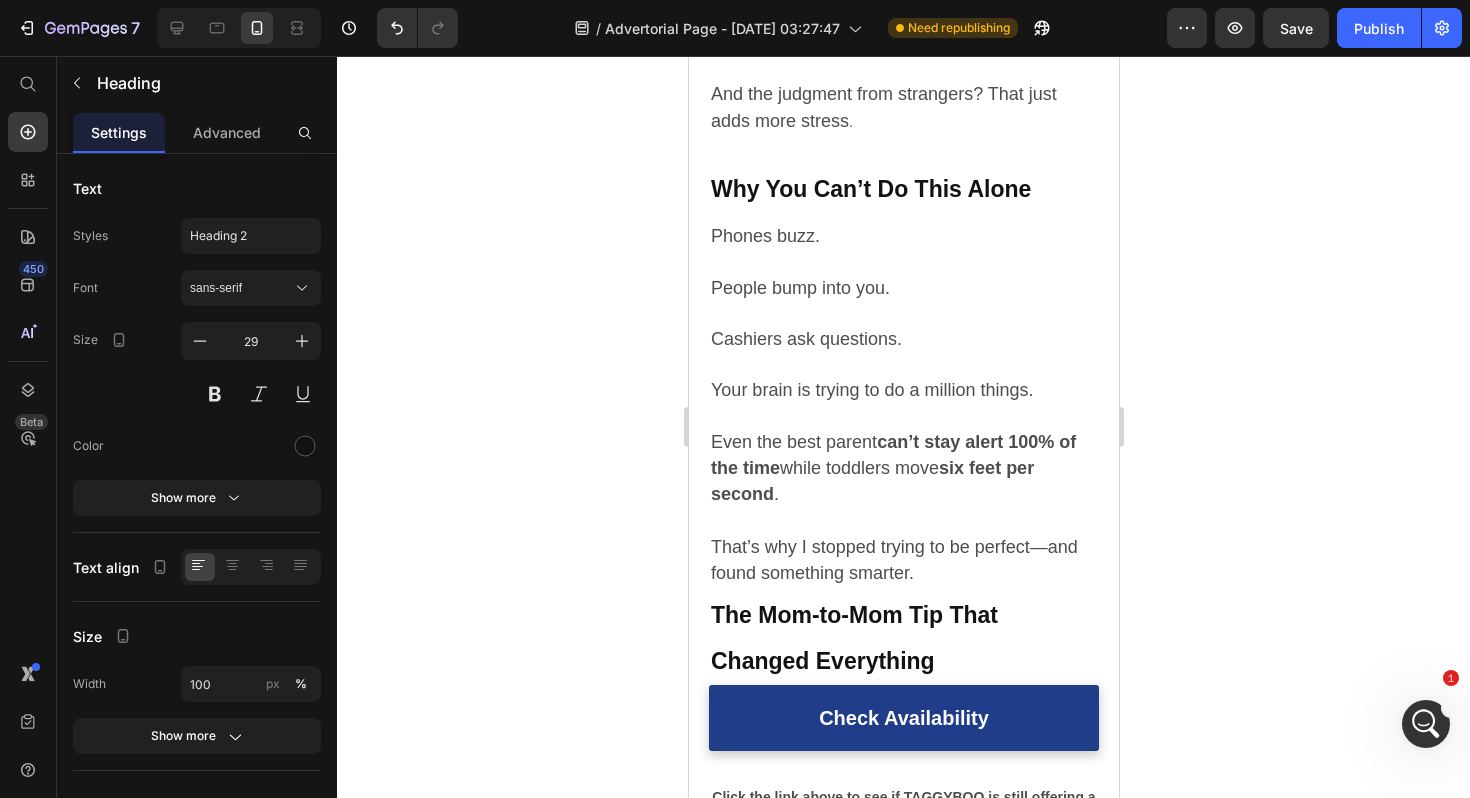 scroll, scrollTop: 2800, scrollLeft: 0, axis: vertical 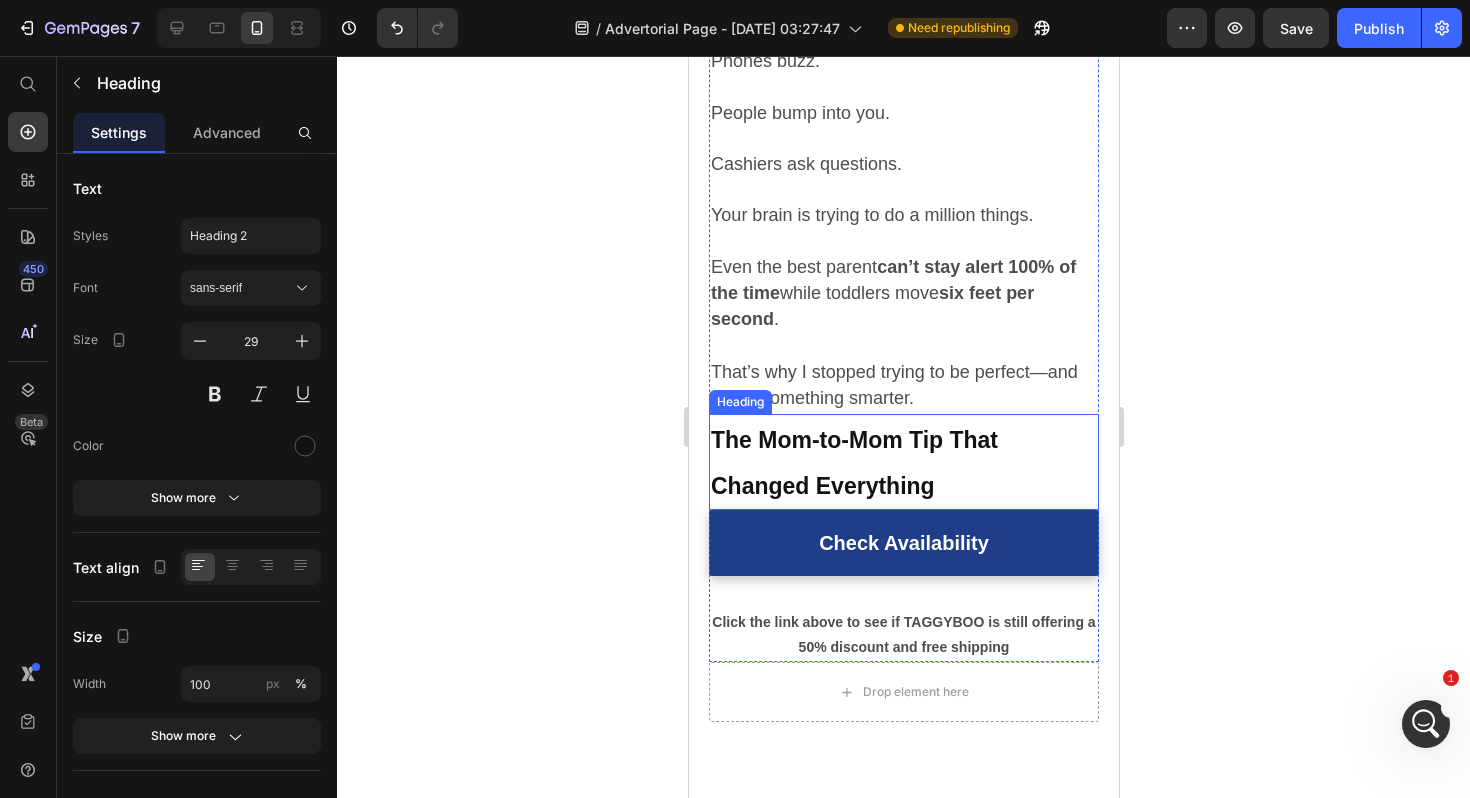 click on "⁠⁠⁠⁠⁠⁠⁠ The Mom-to-Mom Tip That Changed Everything" at bounding box center (903, 462) 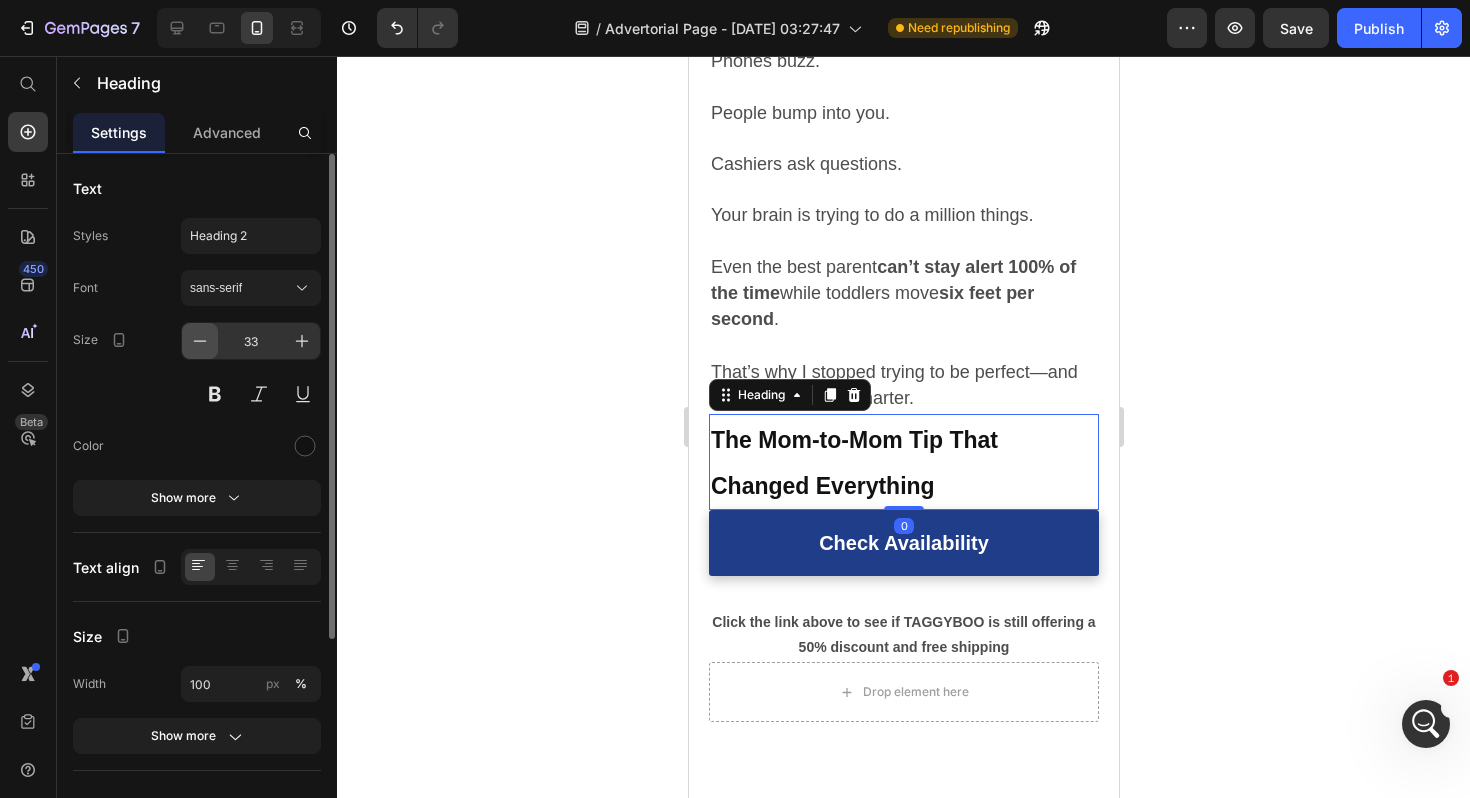 click 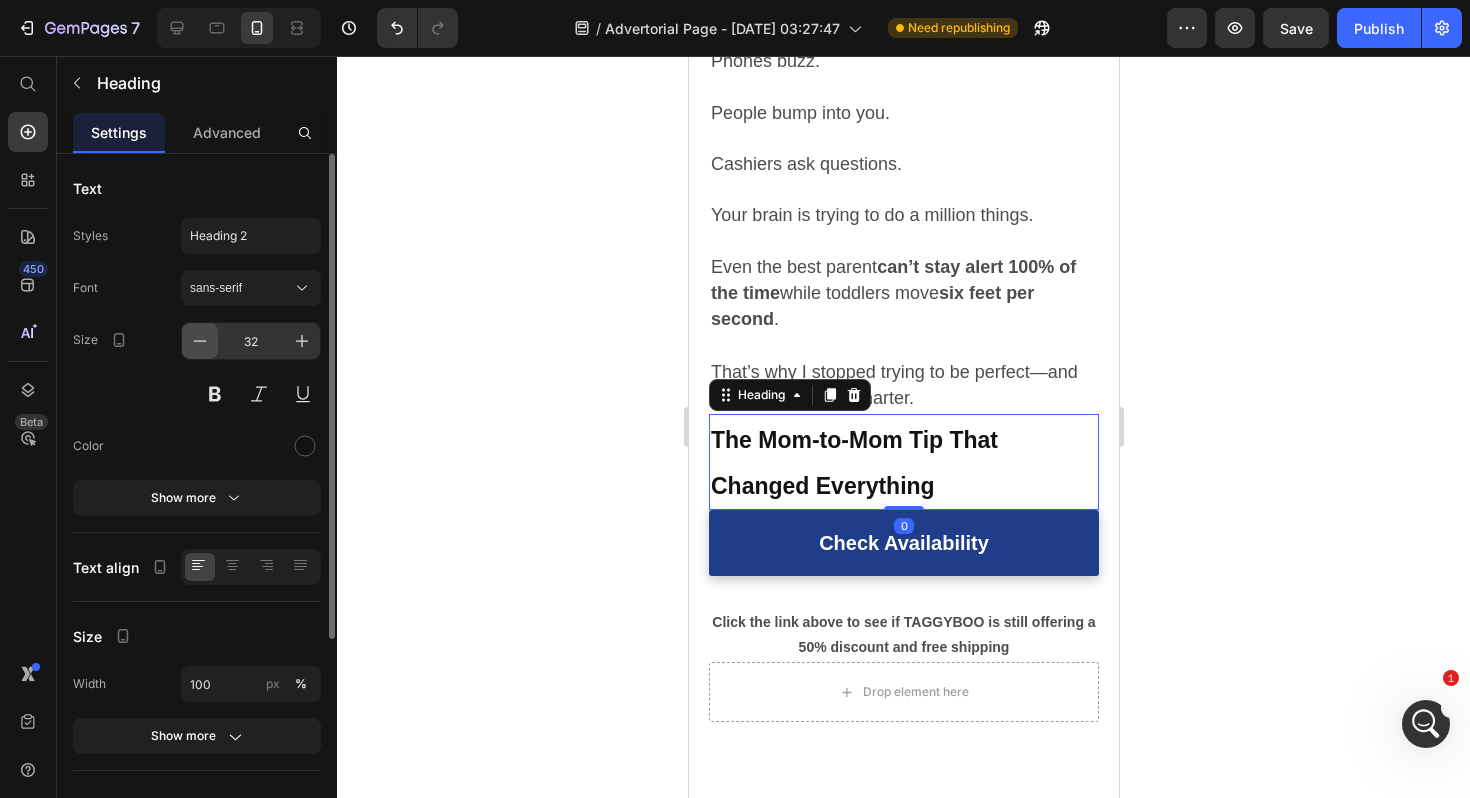 click 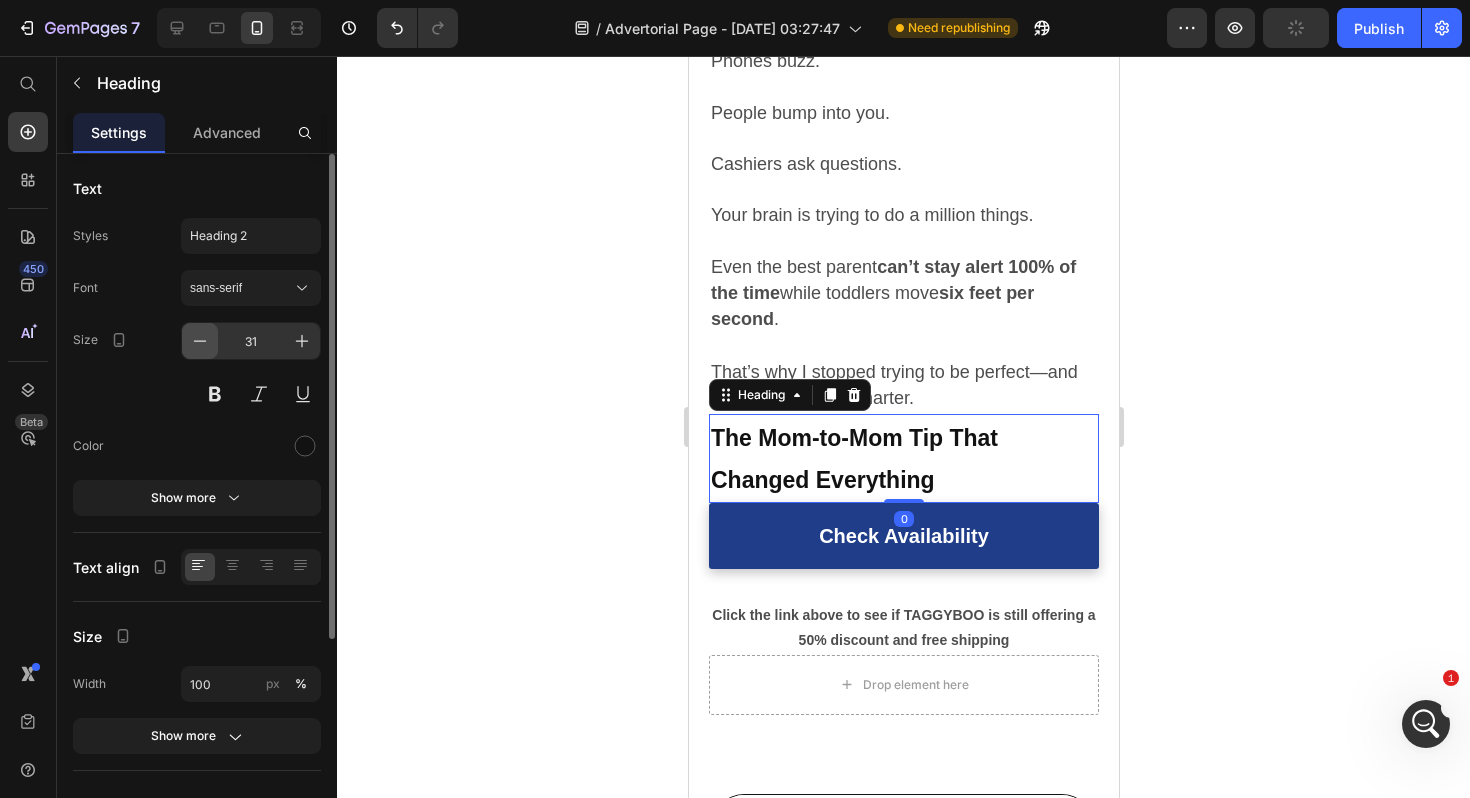 click 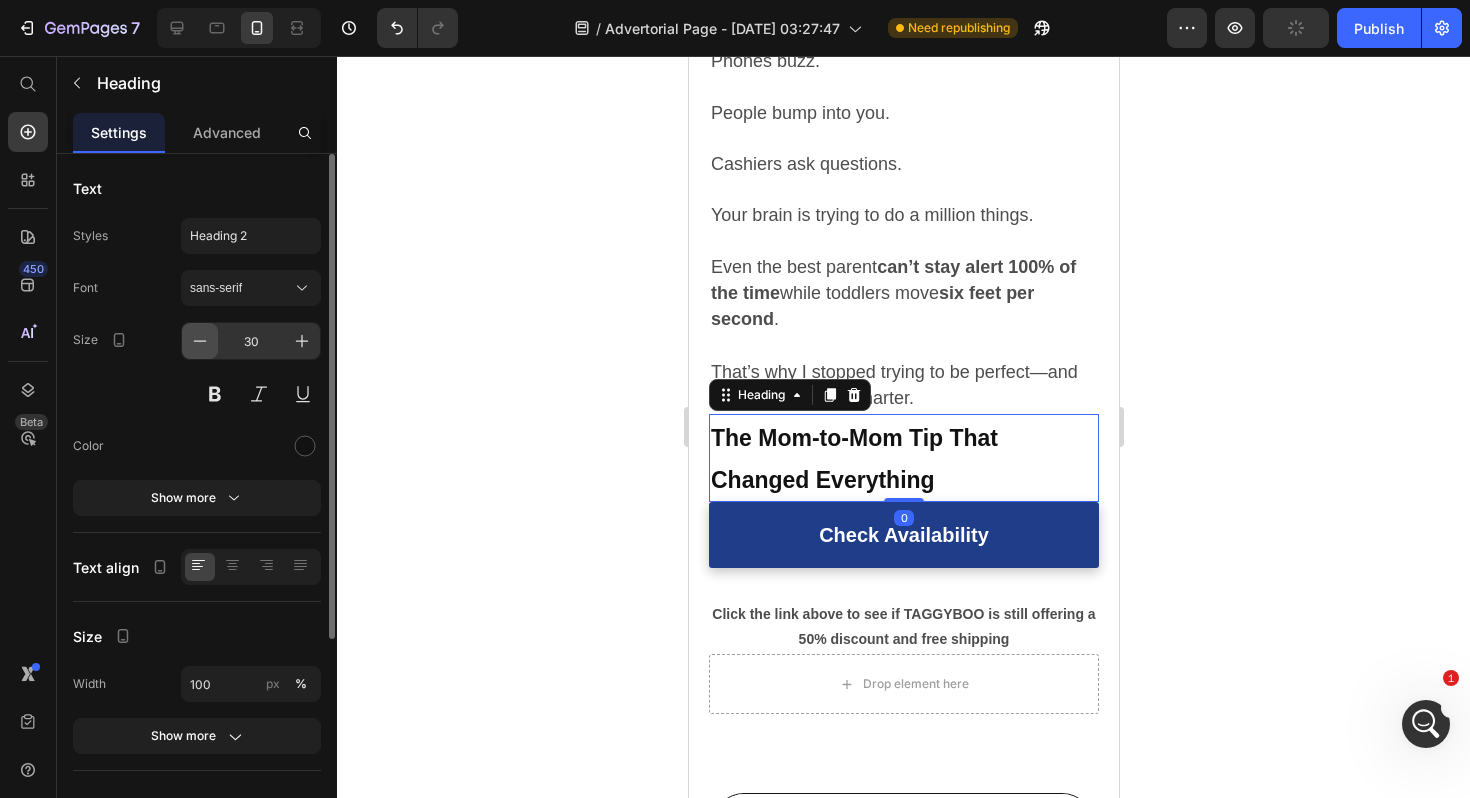 click 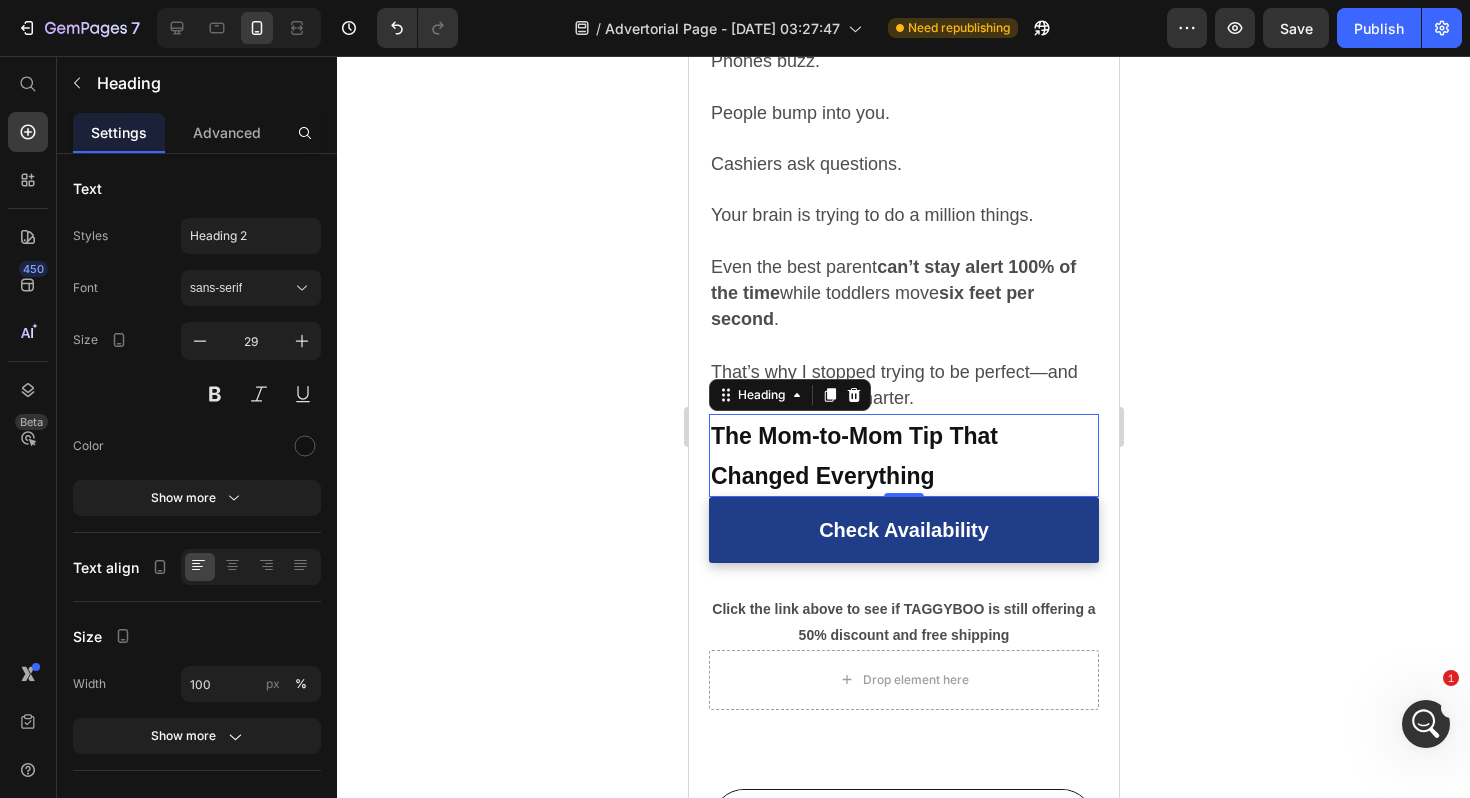 click 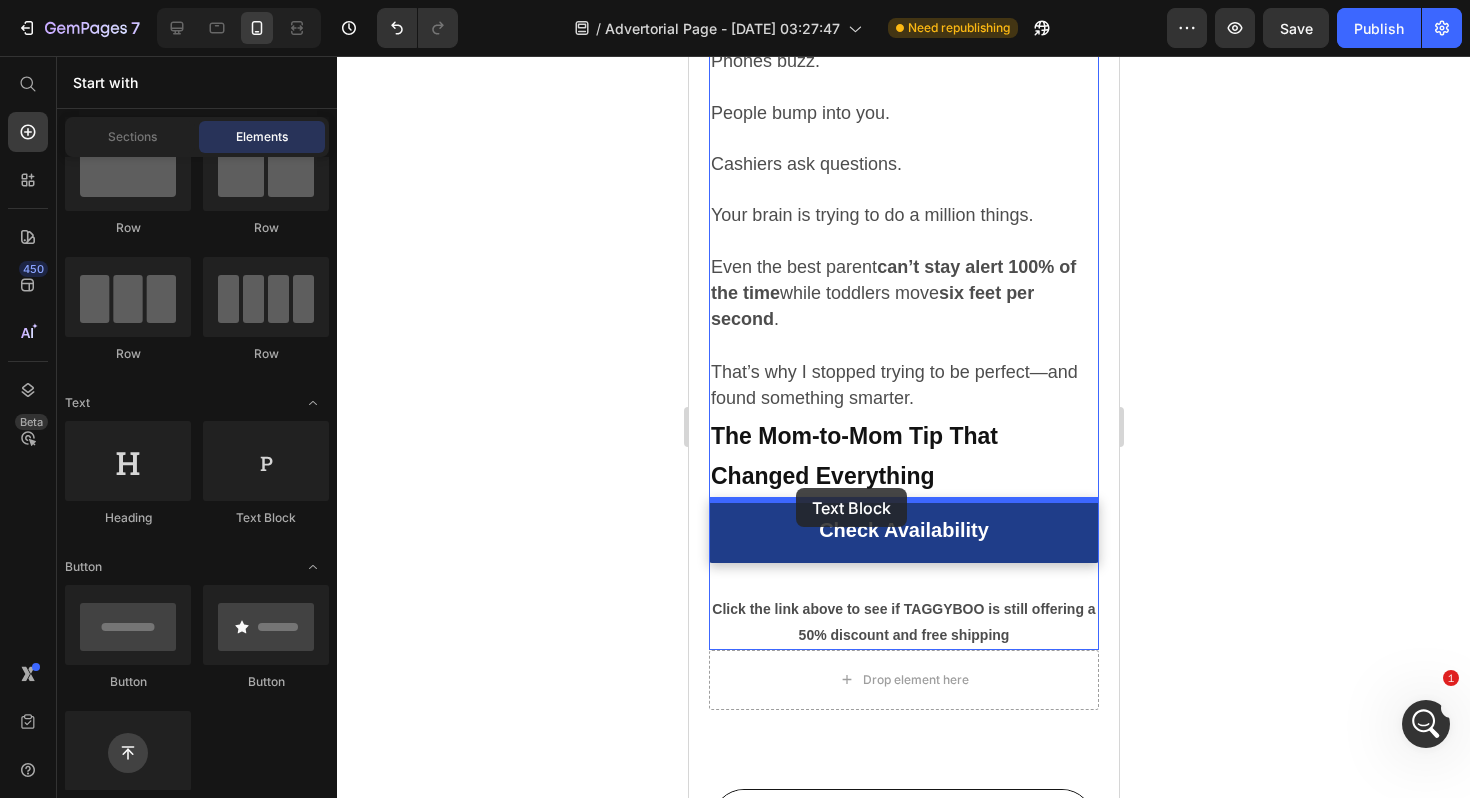 drag, startPoint x: 990, startPoint y: 517, endPoint x: 795, endPoint y: 488, distance: 197.14462 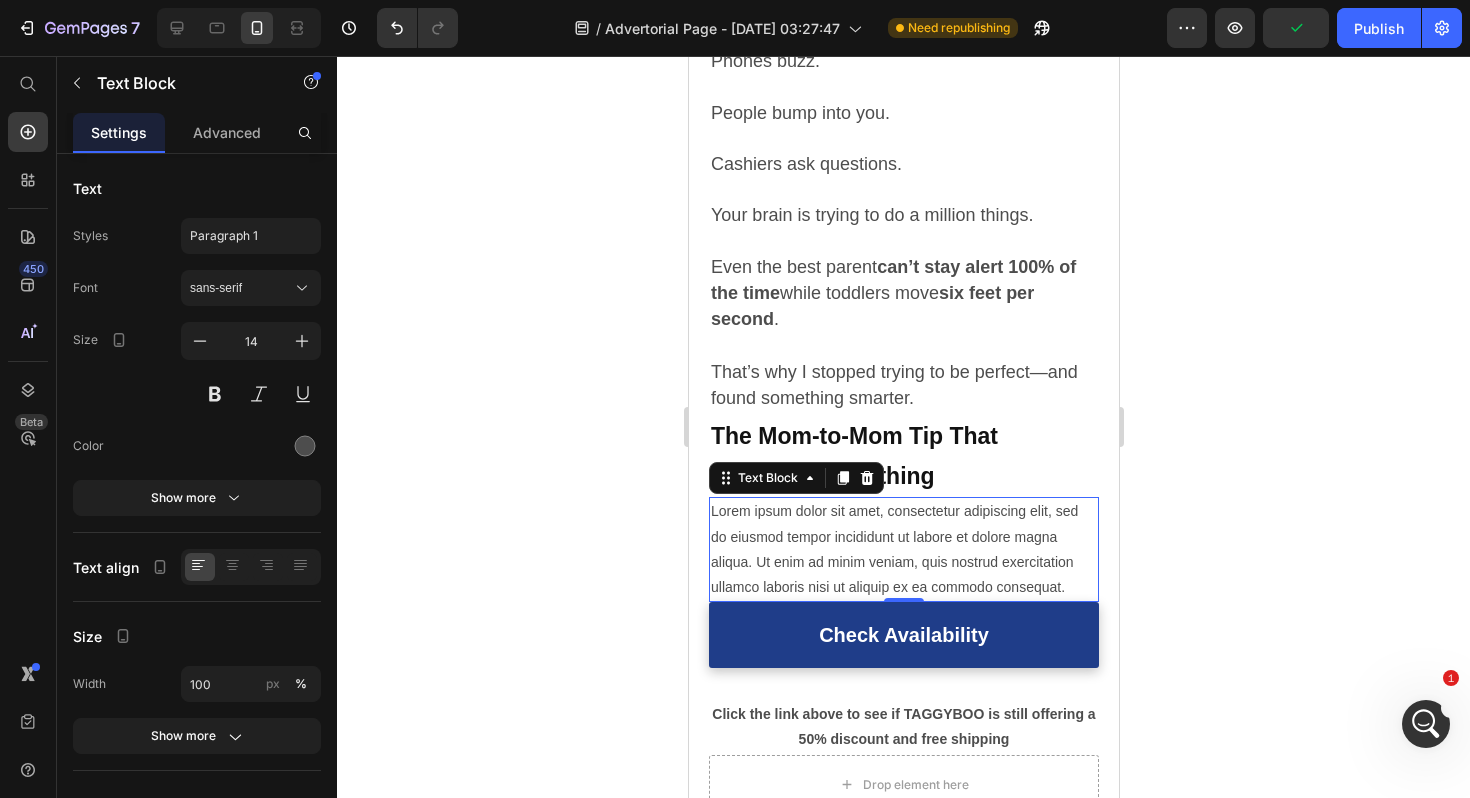 click on "Lorem ipsum dolor sit amet, consectetur adipiscing elit, sed do eiusmod tempor incididunt ut labore et dolore magna aliqua. Ut enim ad minim veniam, quis nostrud exercitation ullamco laboris nisi ut aliquip ex ea commodo consequat." at bounding box center [903, 549] 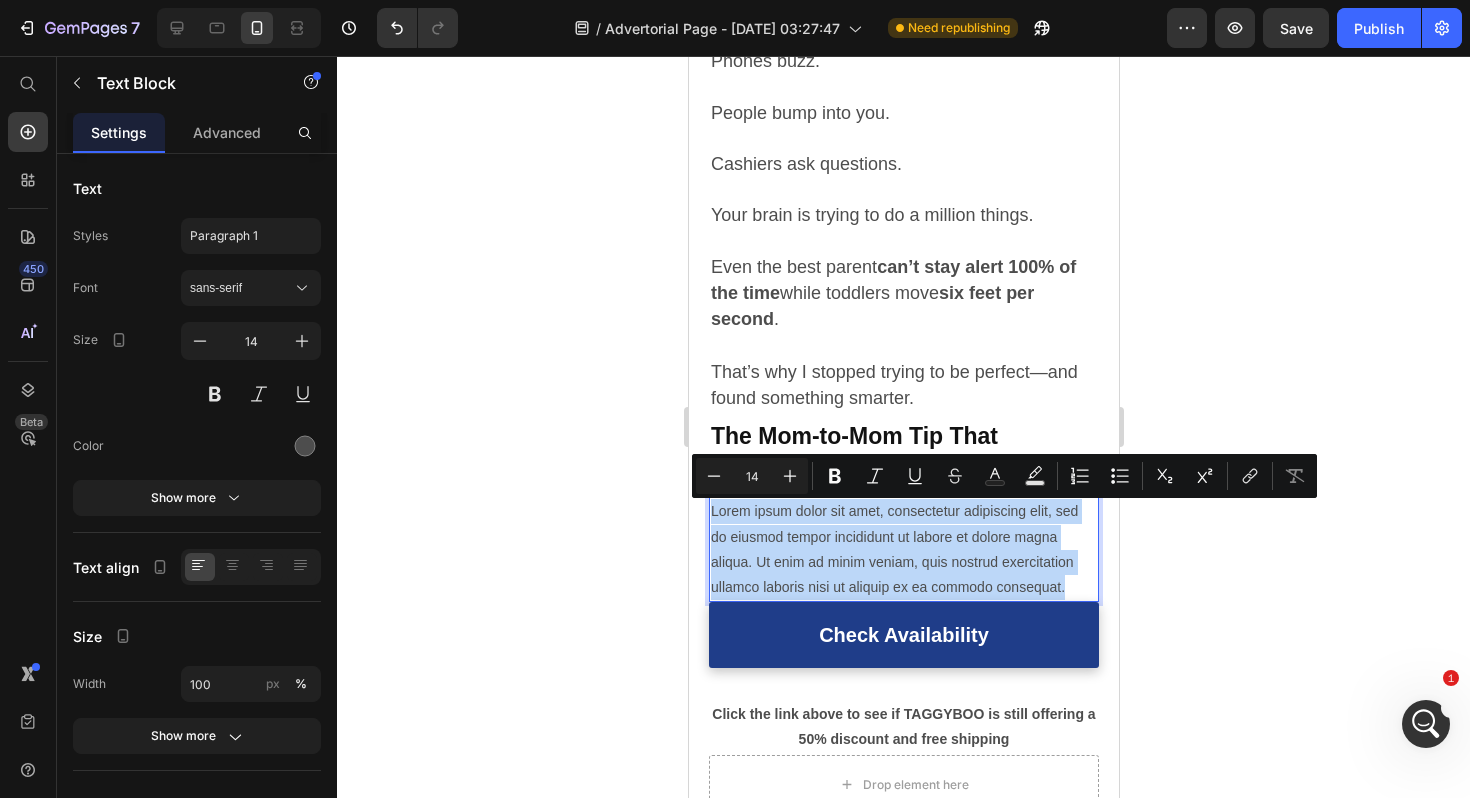 drag, startPoint x: 1070, startPoint y: 590, endPoint x: 710, endPoint y: 517, distance: 367.32684 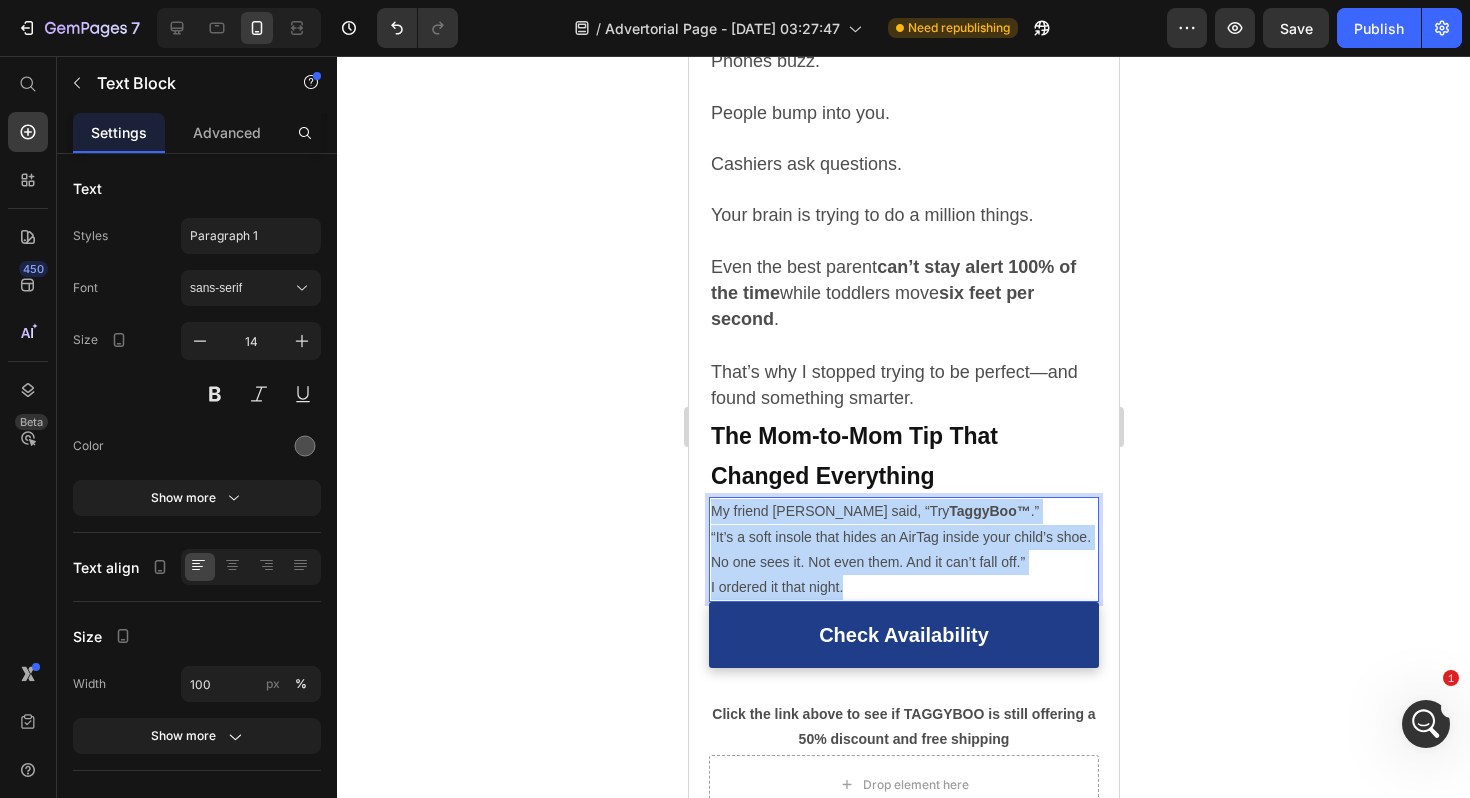 drag, startPoint x: 850, startPoint y: 590, endPoint x: 711, endPoint y: 503, distance: 163.9817 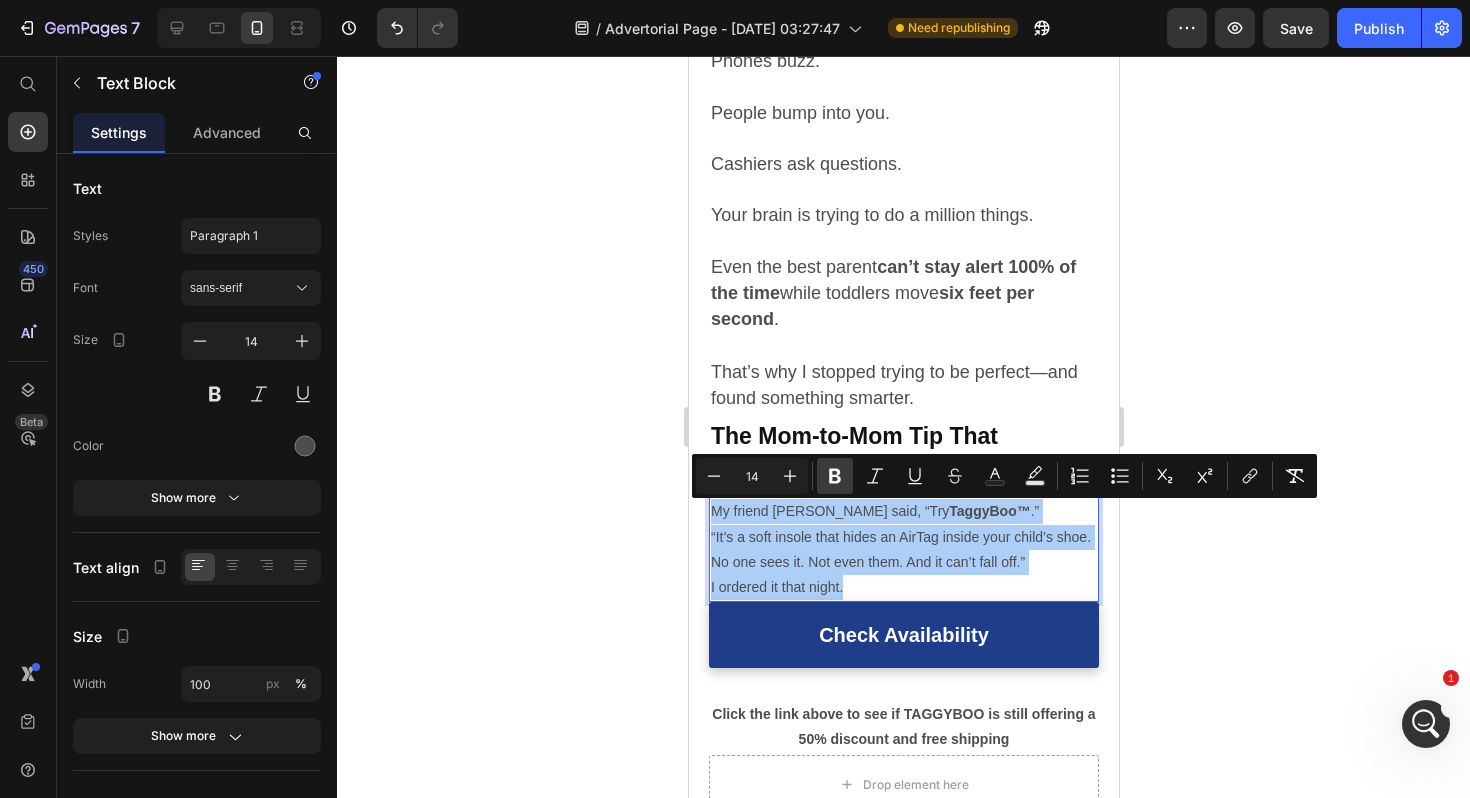 click 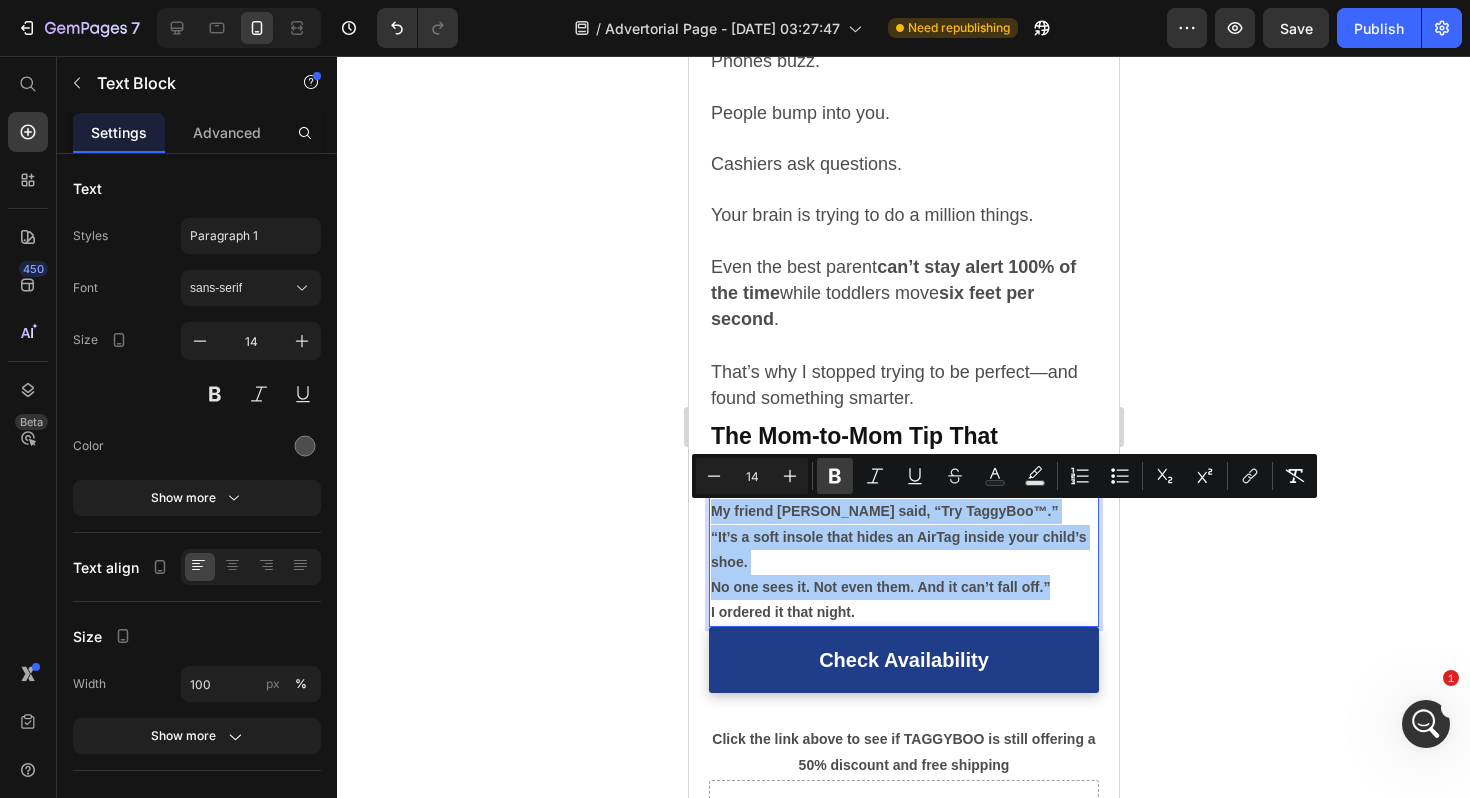 click 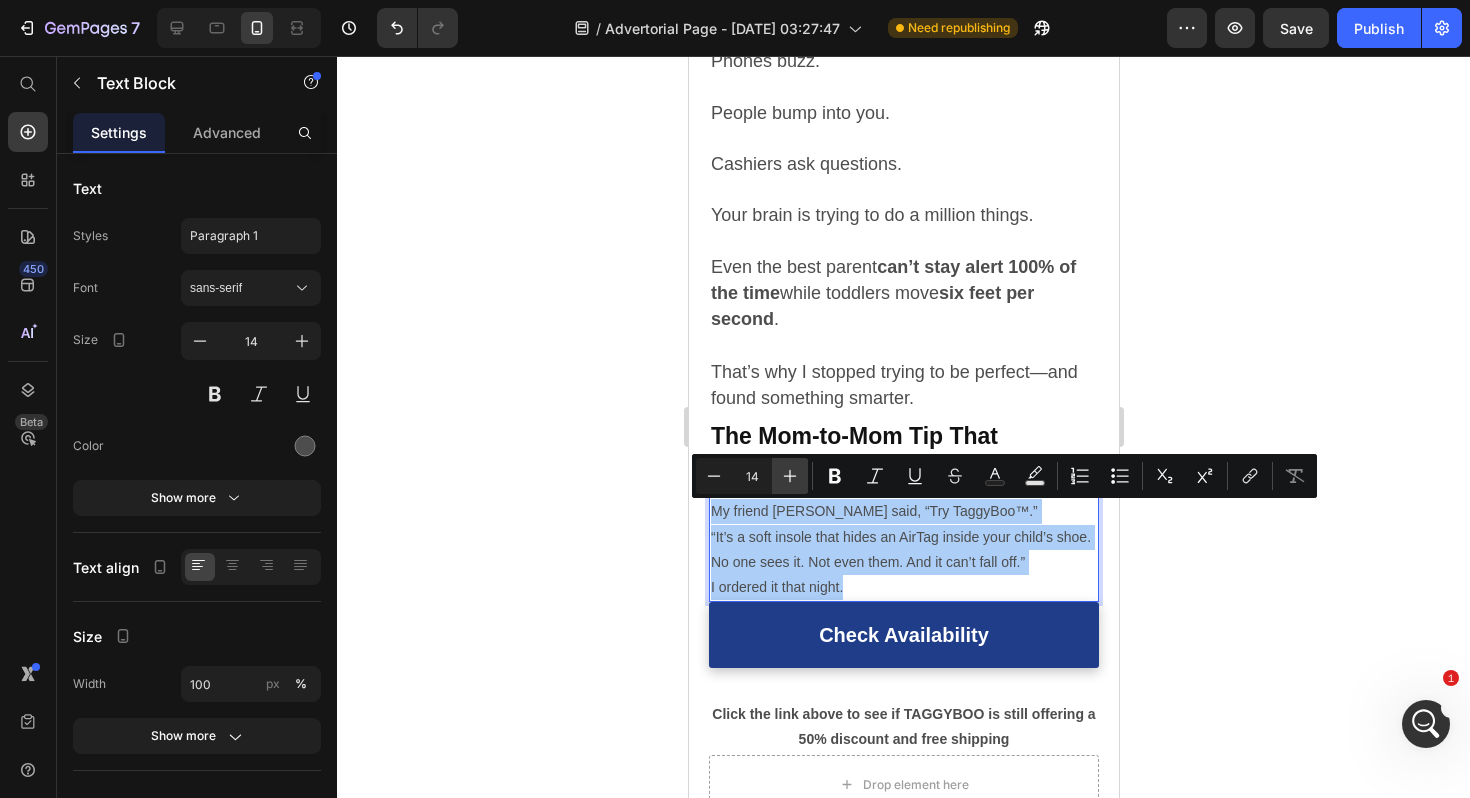 click 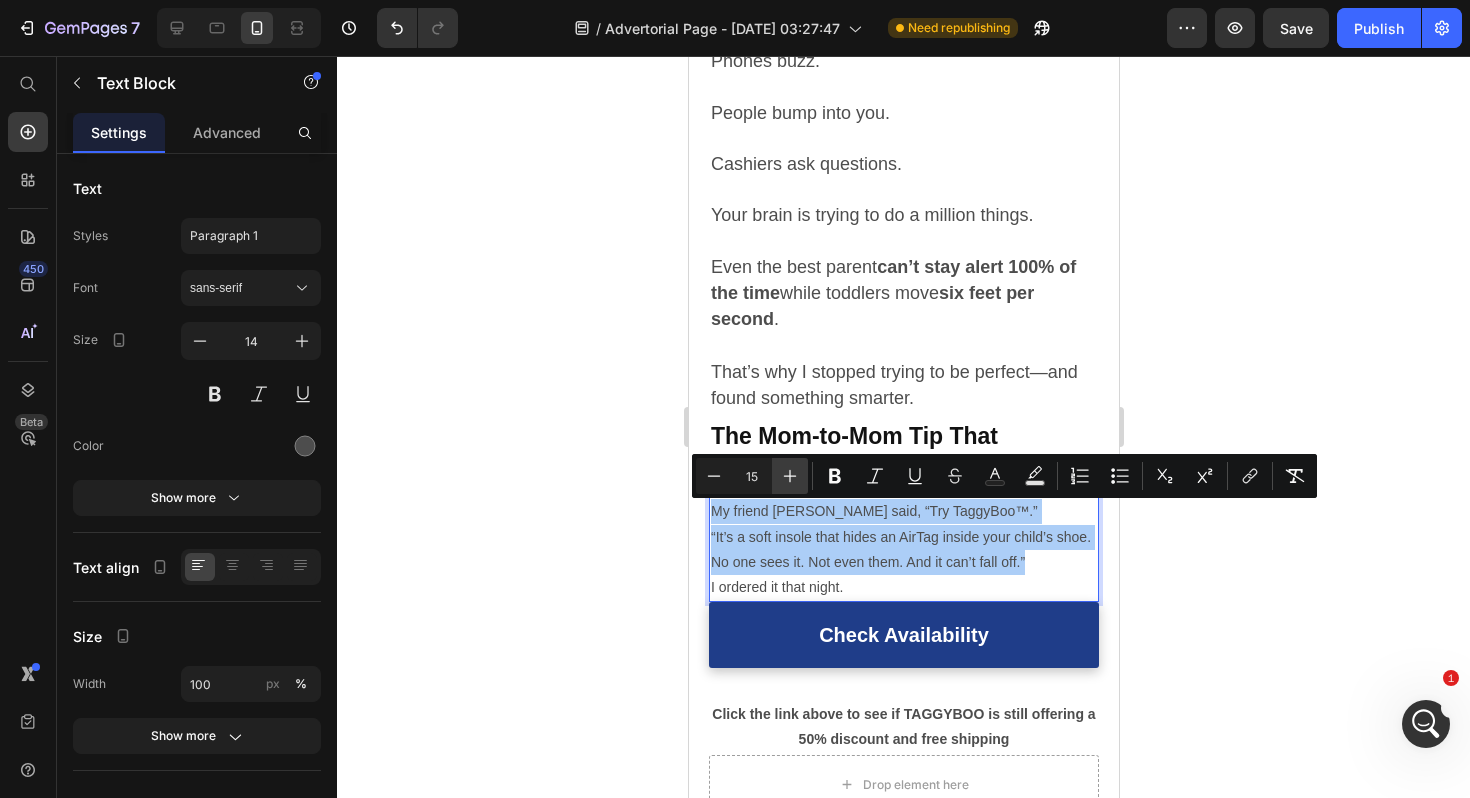 click 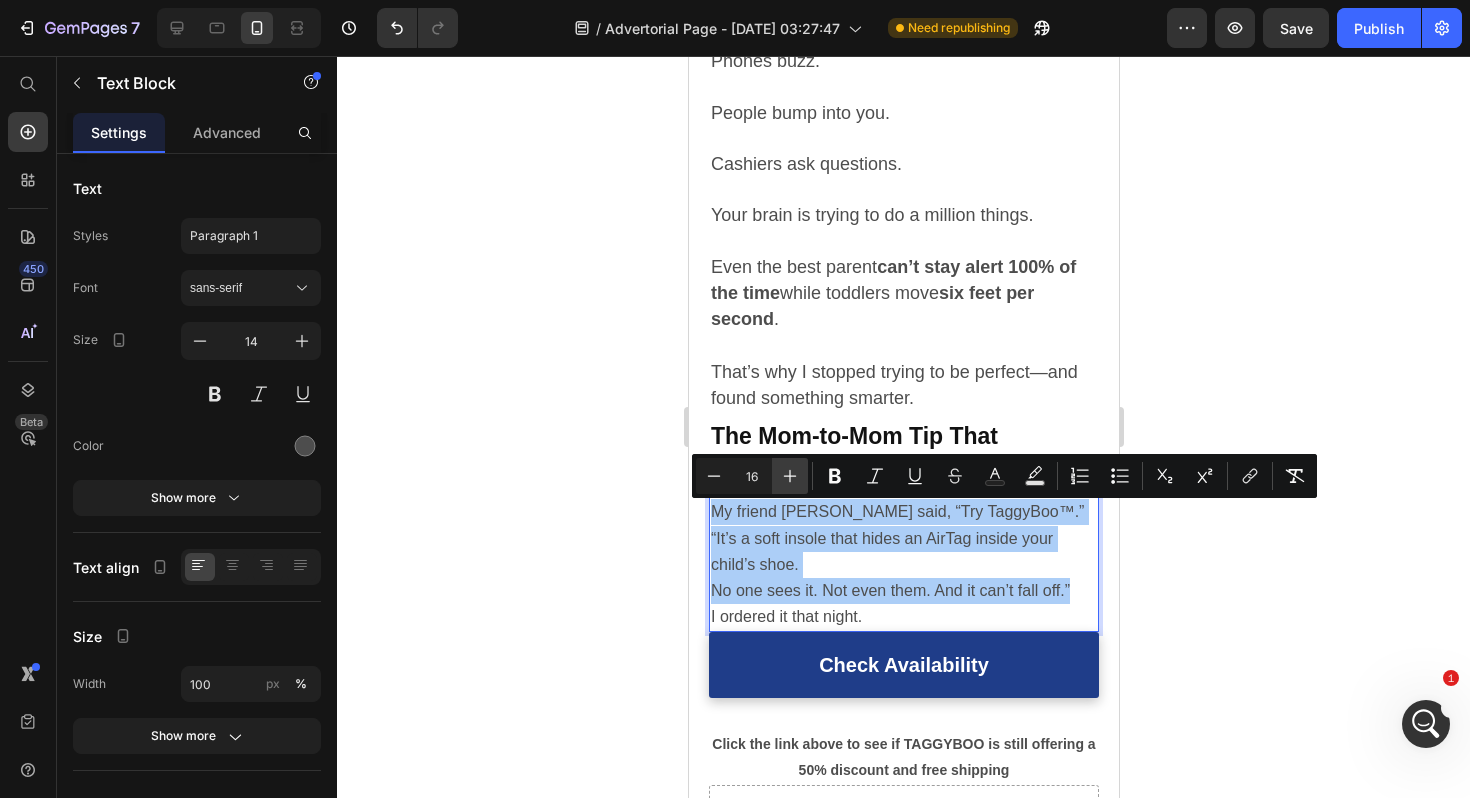click 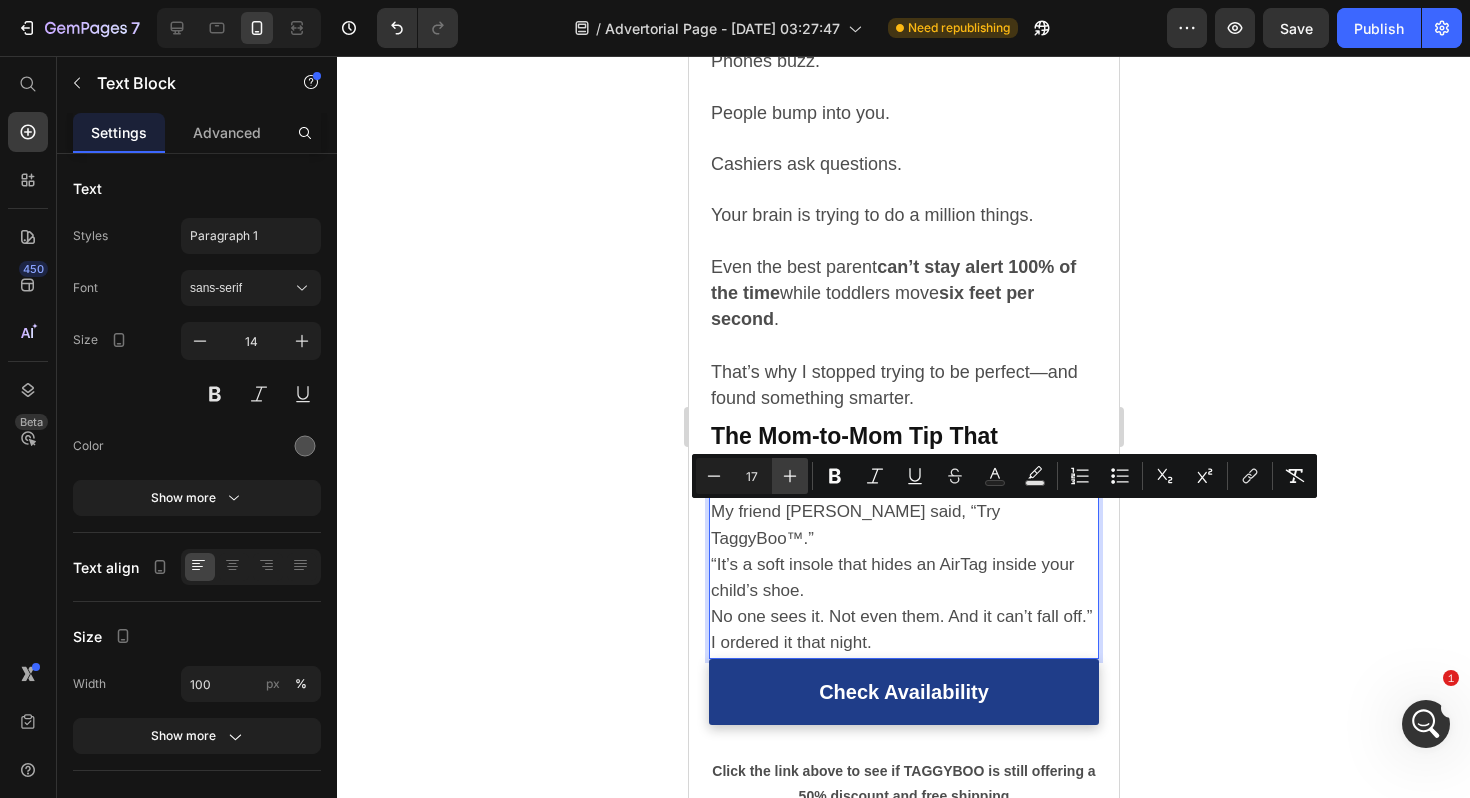 click 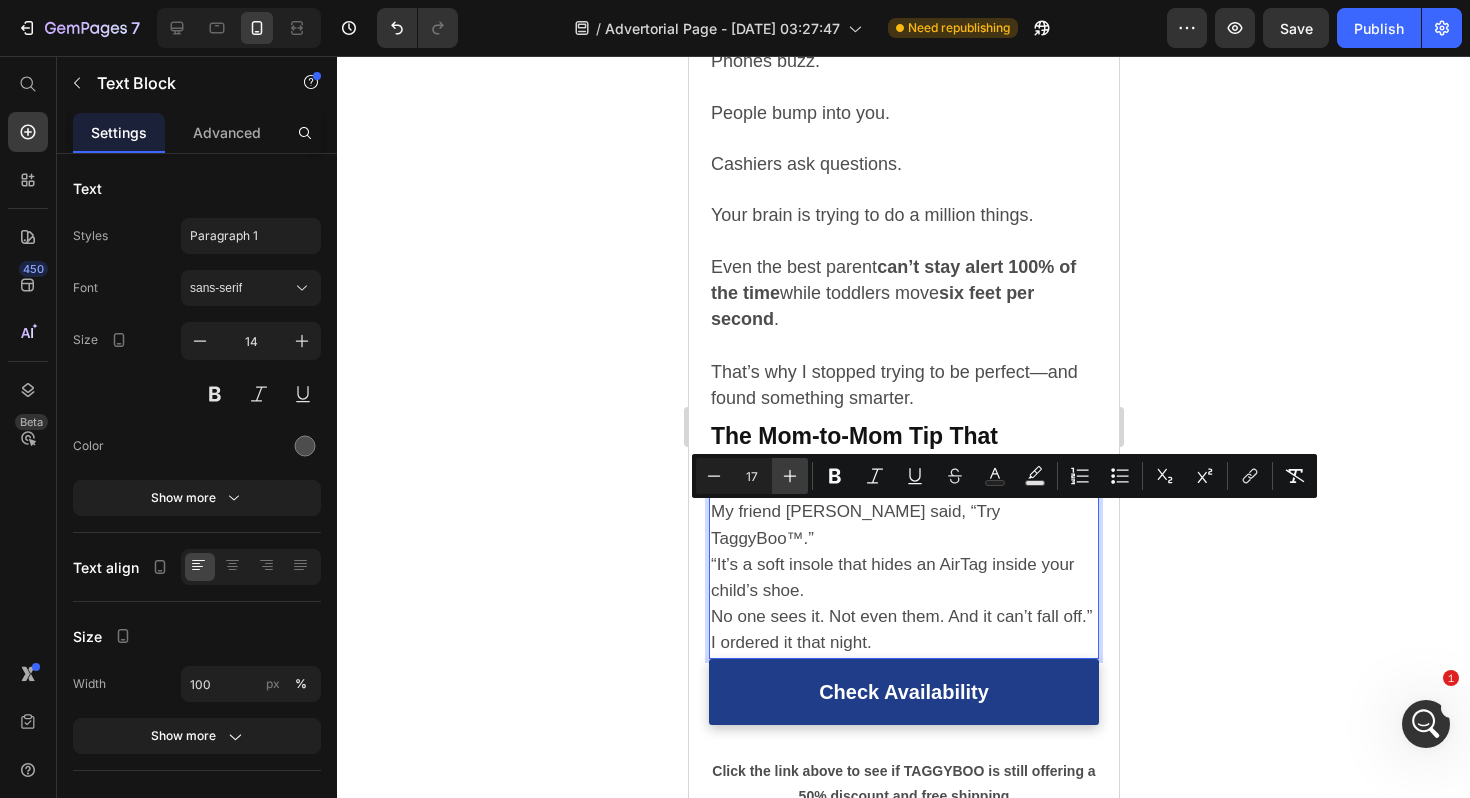type on "18" 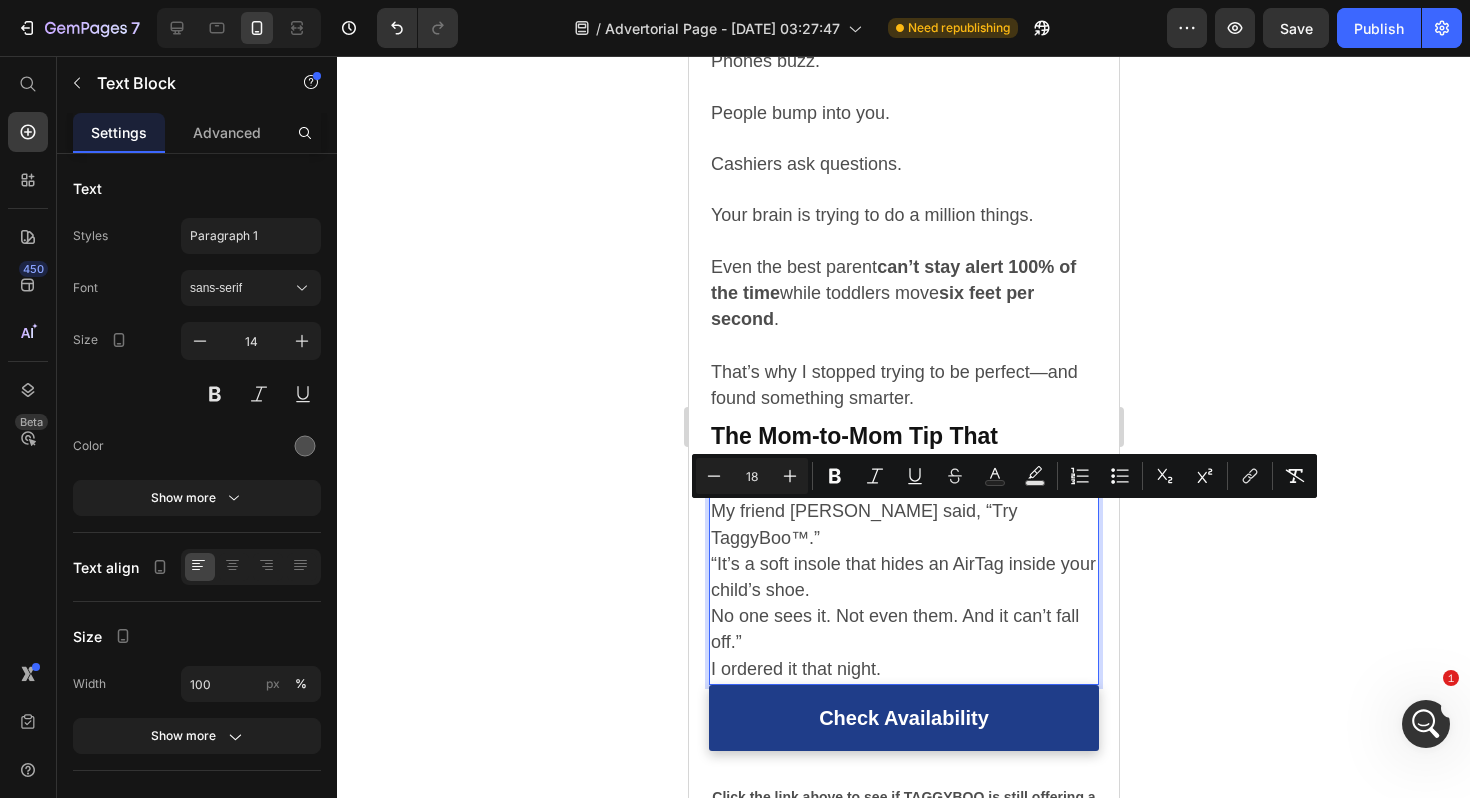 click on "“It’s a soft insole that hides an AirTag inside your child’s shoe. No one sees it. Not even them. And it can’t fall off.”" at bounding box center [903, 604] 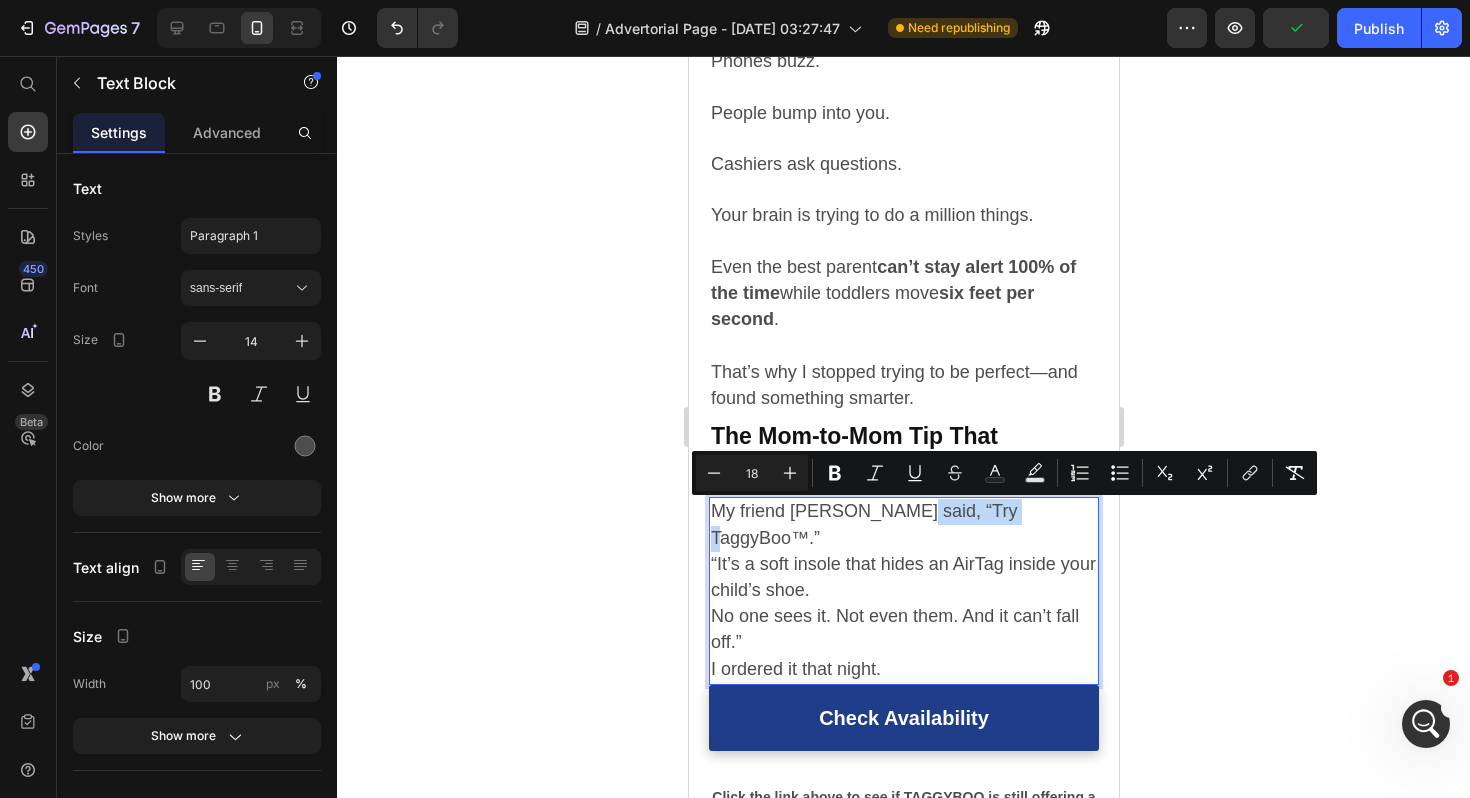 drag, startPoint x: 903, startPoint y: 514, endPoint x: 1018, endPoint y: 517, distance: 115.03912 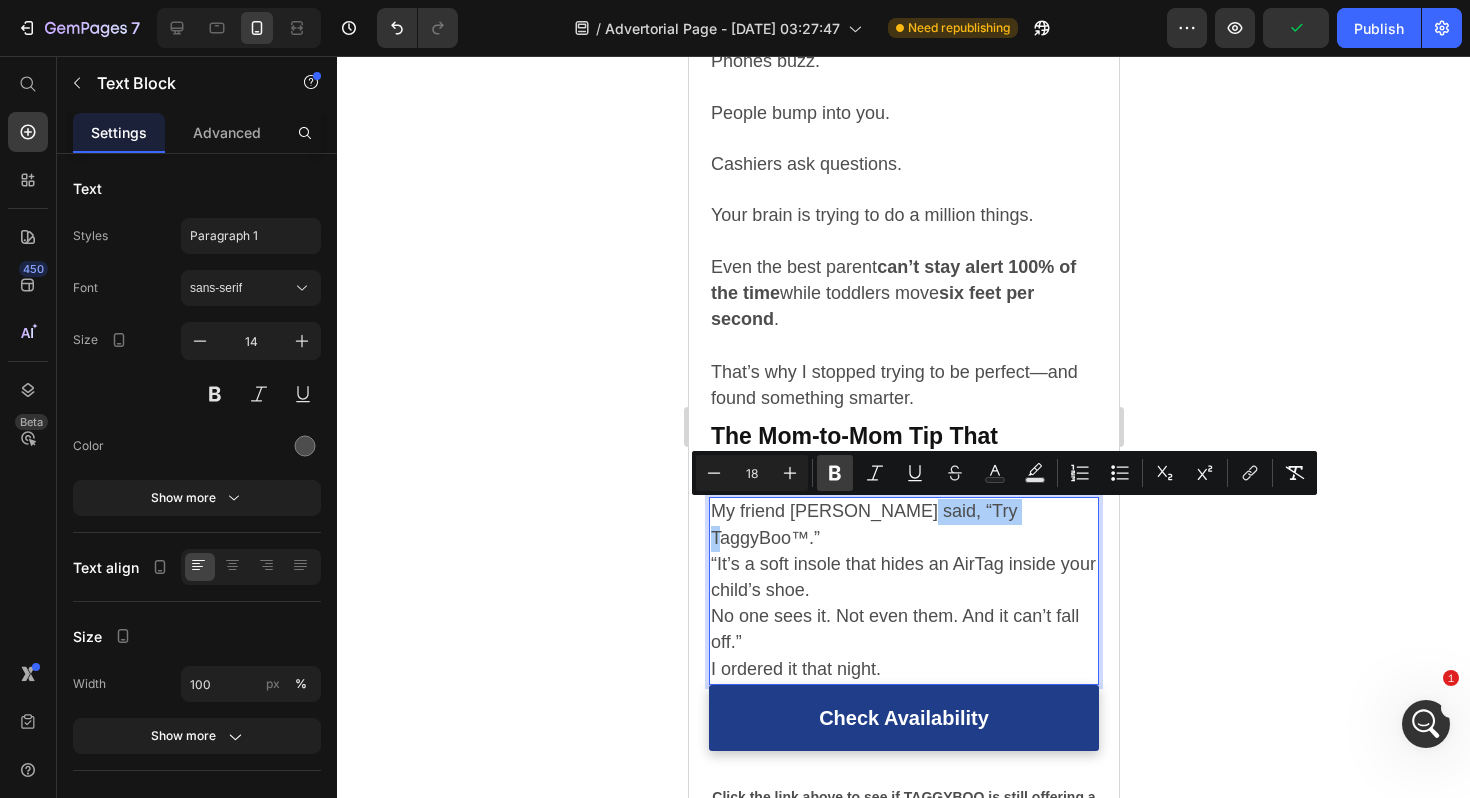 click 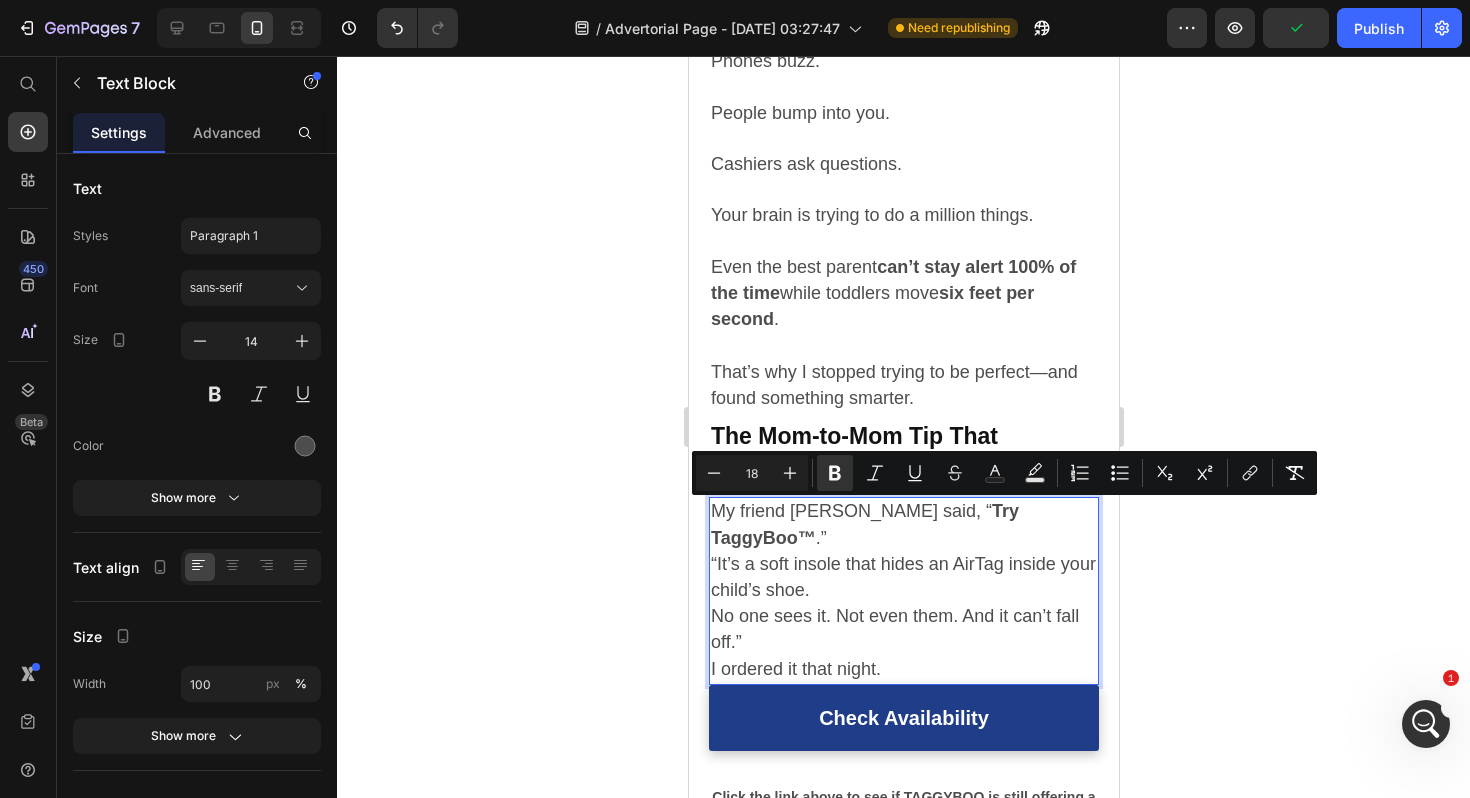 click on "“It’s a soft insole that hides an AirTag inside your child’s shoe. No one sees it. Not even them. And it can’t fall off.”" at bounding box center [903, 604] 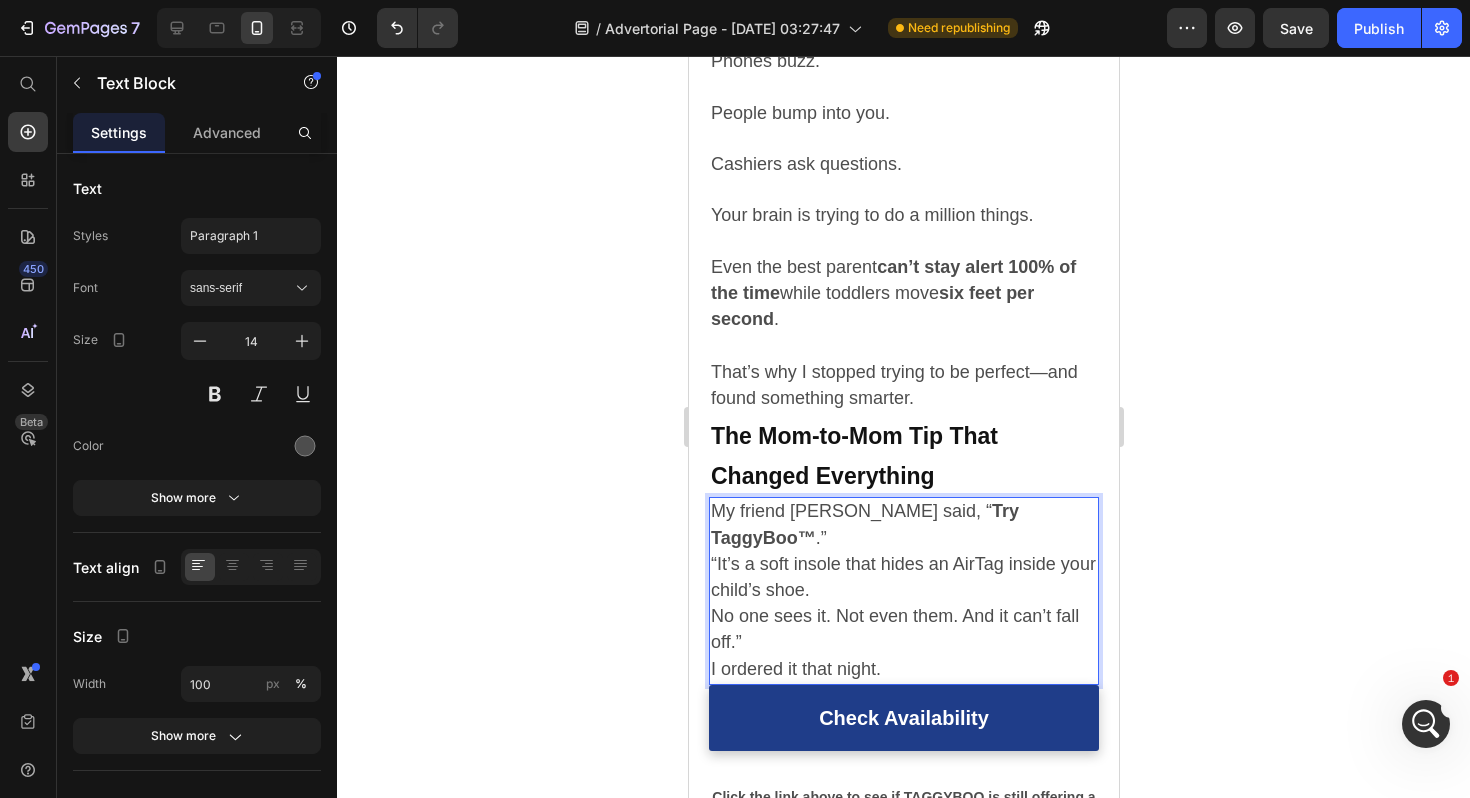 click on "My friend [PERSON_NAME] said, “ Try TaggyBoo™ .”" at bounding box center [903, 525] 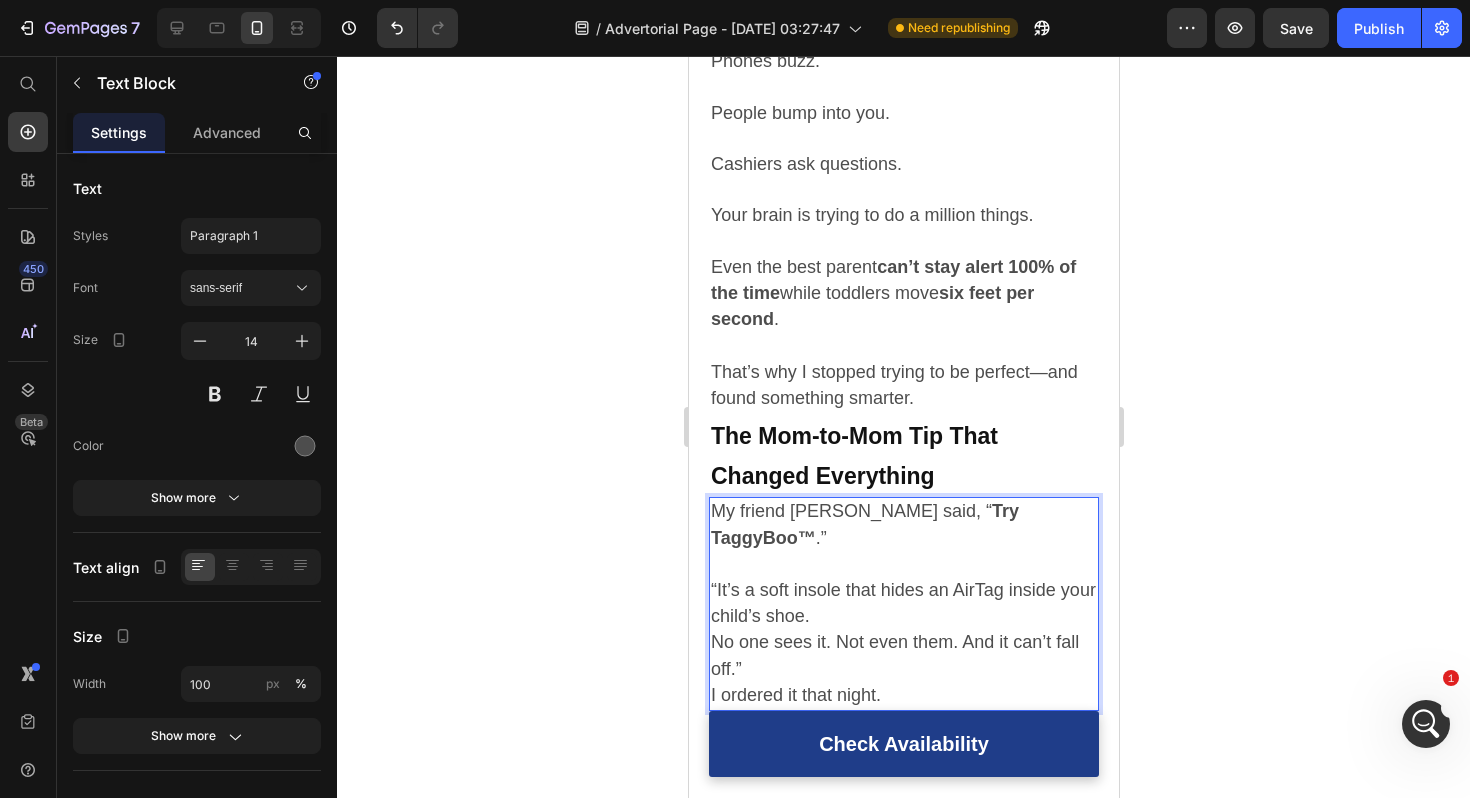 click on "“It’s a soft insole that hides an AirTag inside your child’s shoe. No one sees it. Not even them. And it can’t fall off.”" at bounding box center (903, 630) 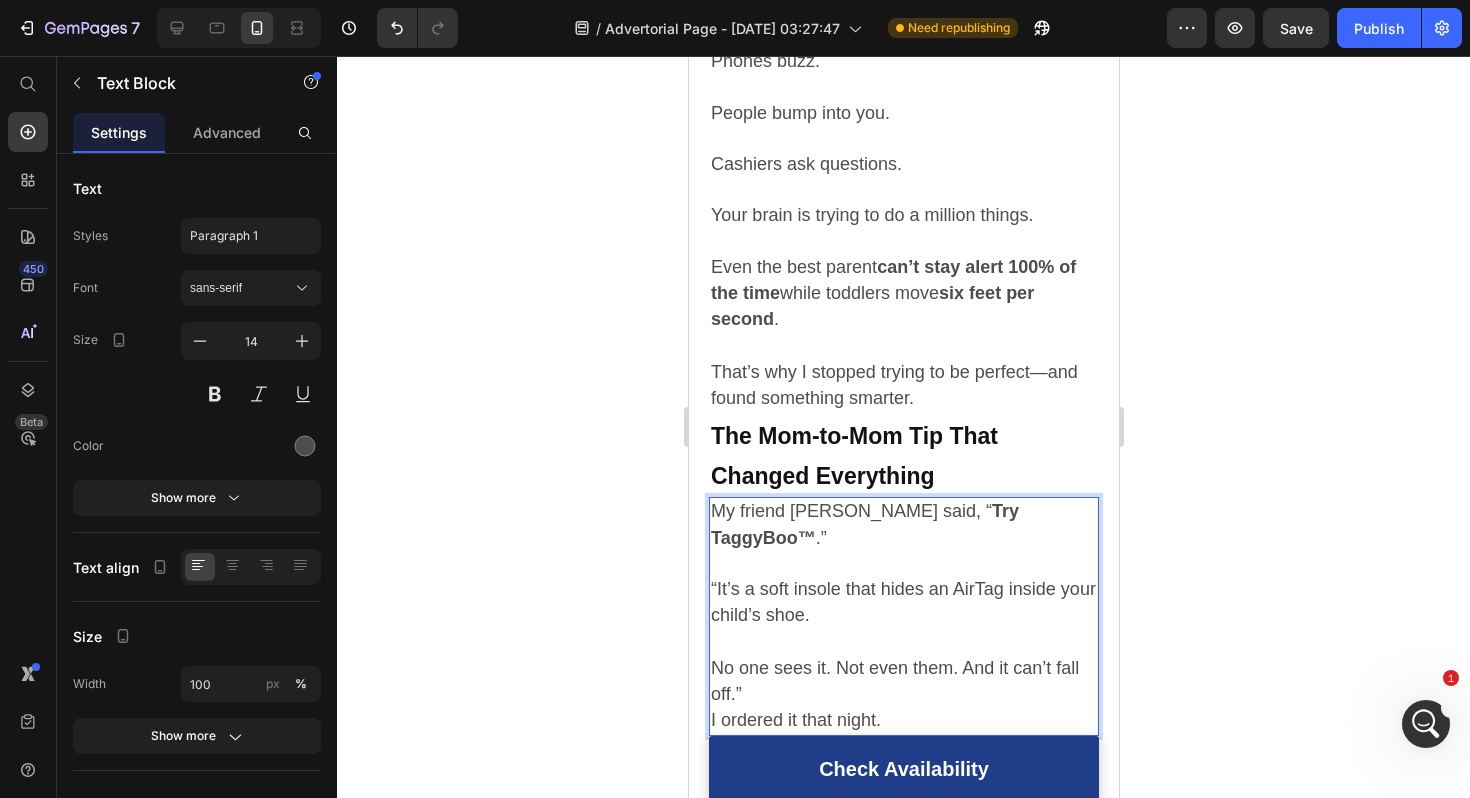 click on "“It’s a soft insole that hides an AirTag inside your child’s shoe. ⁠⁠⁠⁠⁠⁠⁠ No one sees it. Not even them. And it can’t fall off.”" at bounding box center [903, 642] 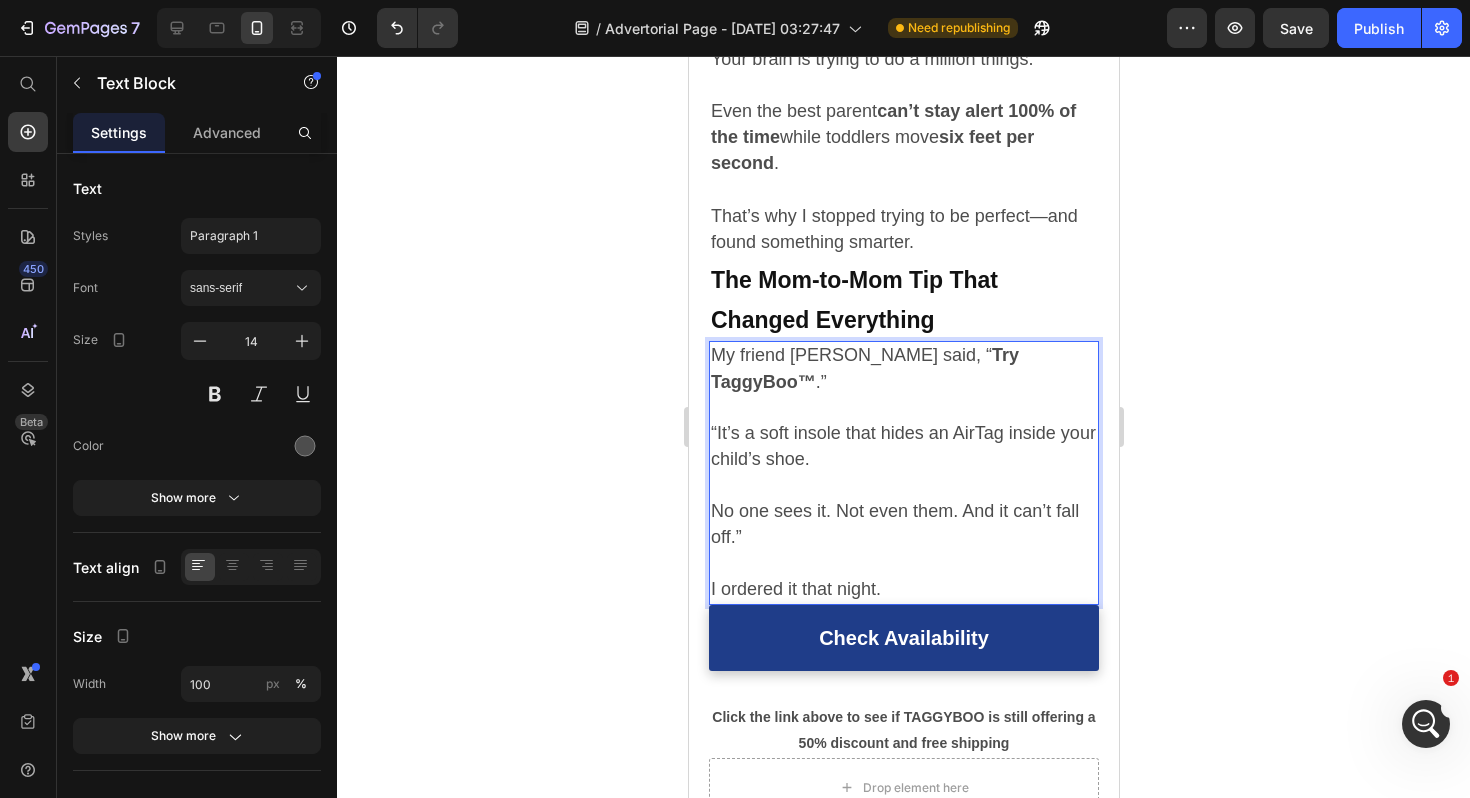 scroll, scrollTop: 2960, scrollLeft: 0, axis: vertical 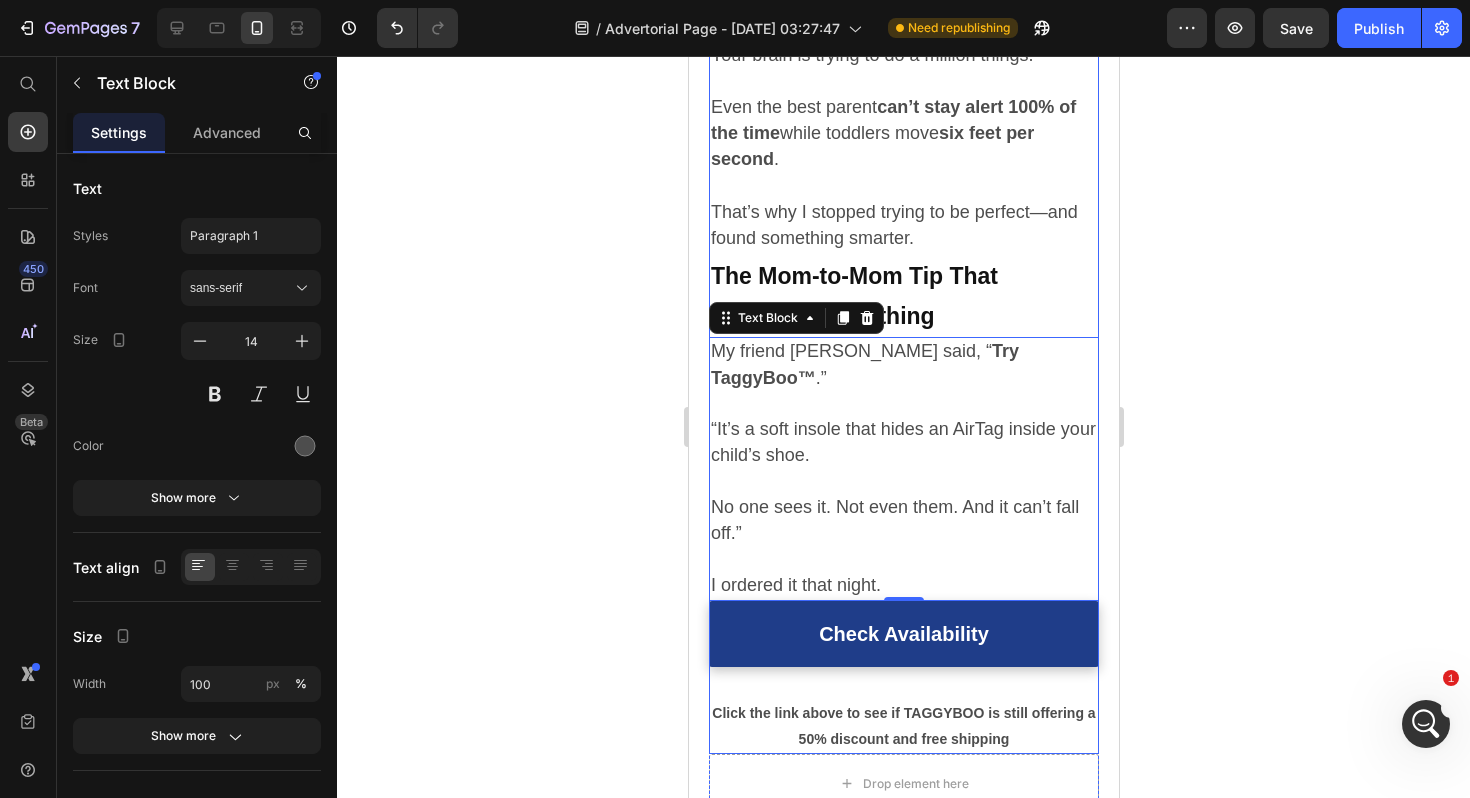 click 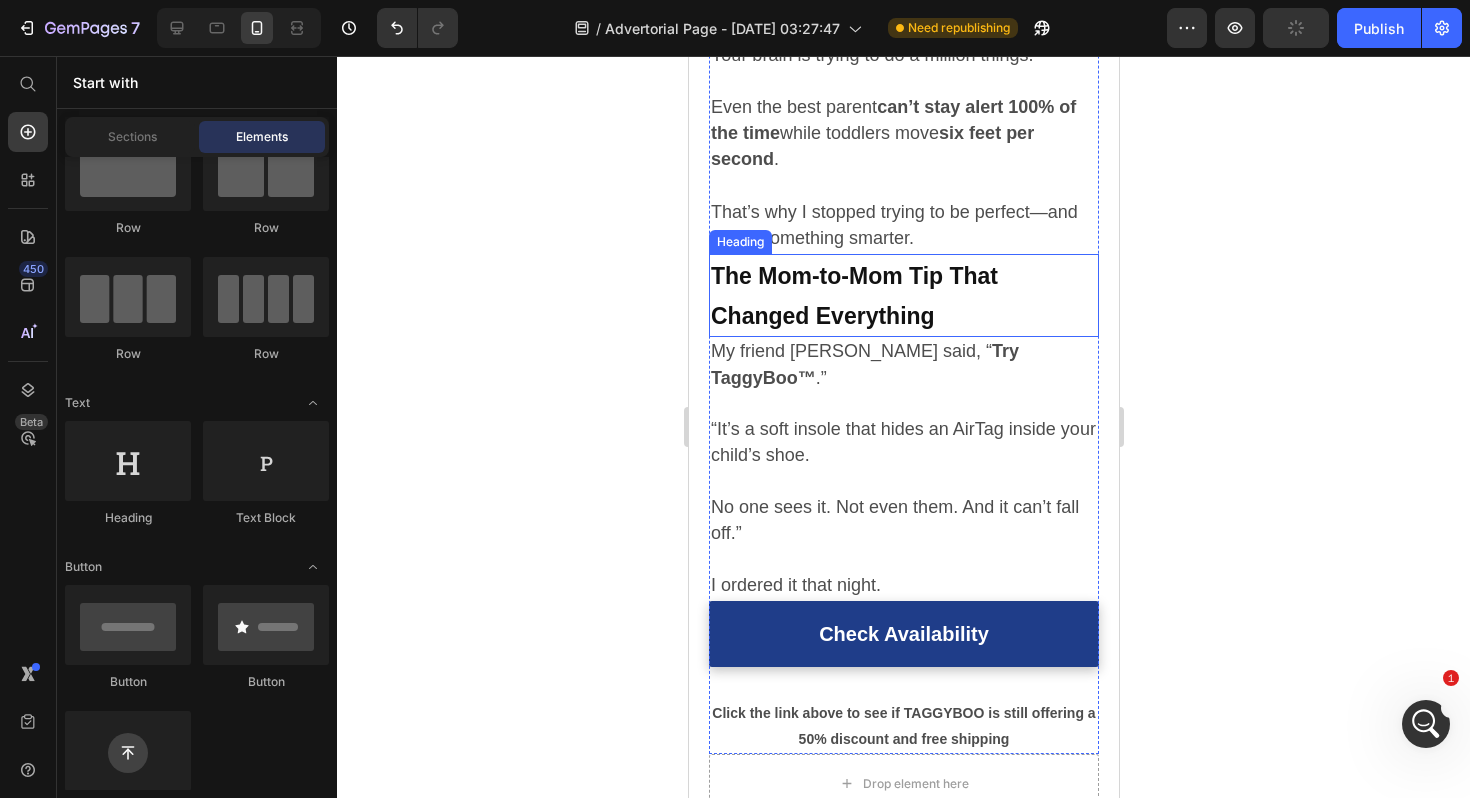click on "⁠⁠⁠⁠⁠⁠⁠ The Mom-to-Mom Tip That Changed Everything" at bounding box center [903, 295] 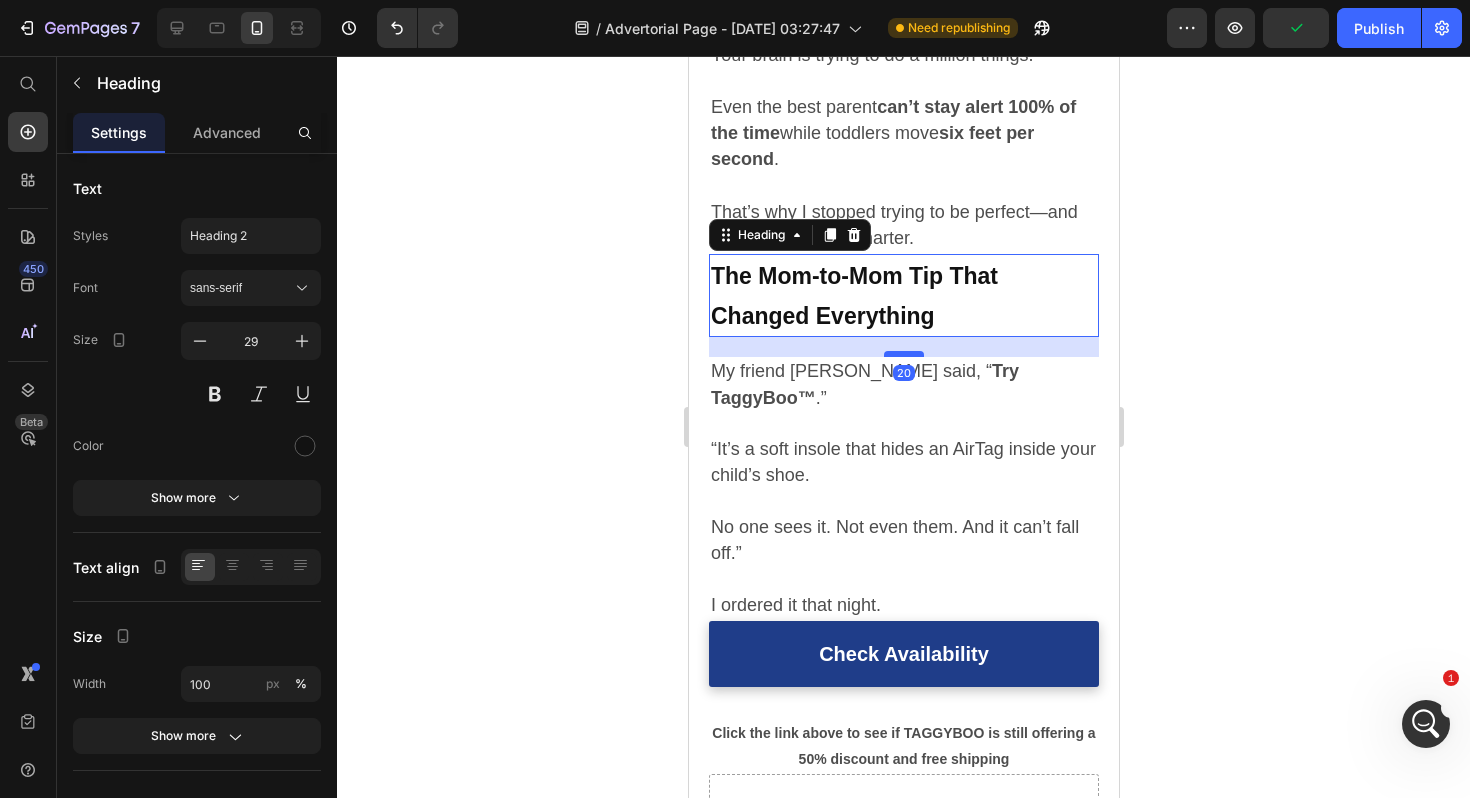 drag, startPoint x: 907, startPoint y: 334, endPoint x: 909, endPoint y: 354, distance: 20.09975 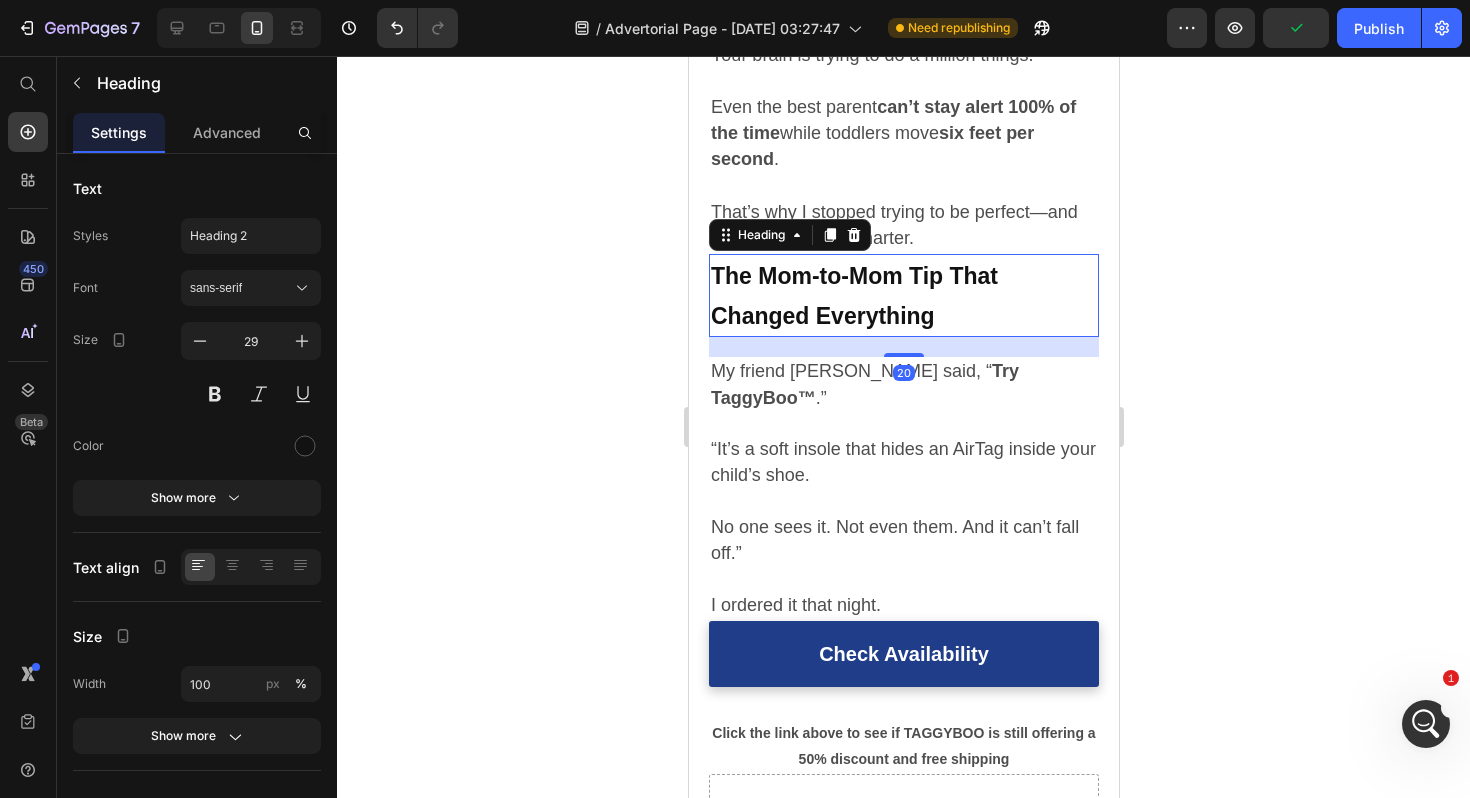 click 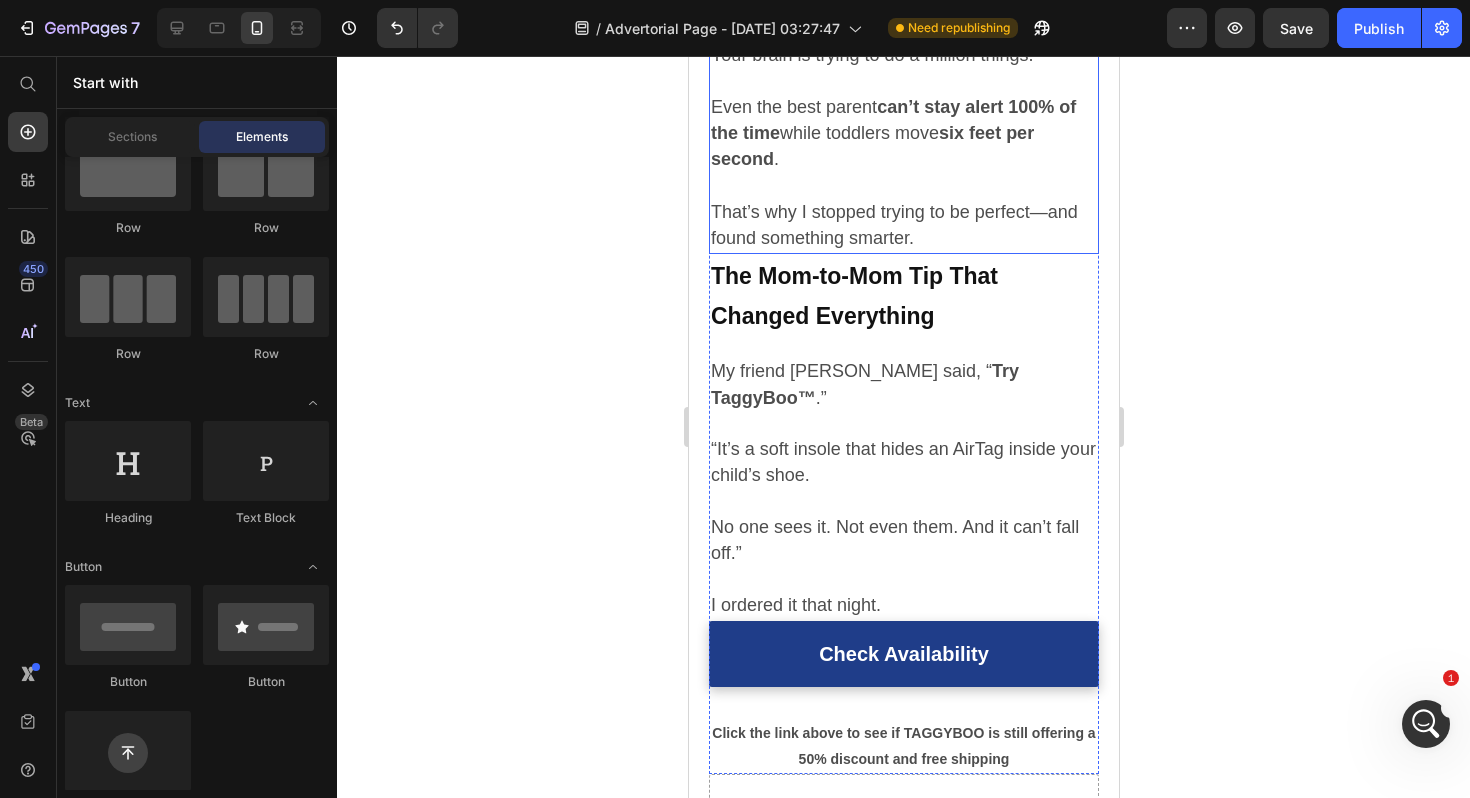 click on "Even the best parent  can’t stay alert 100% of the time  while toddlers move  six feet per second . ⁠⁠⁠⁠⁠⁠⁠ That’s why I stopped trying to be perfect—and found something smarter." at bounding box center [903, 173] 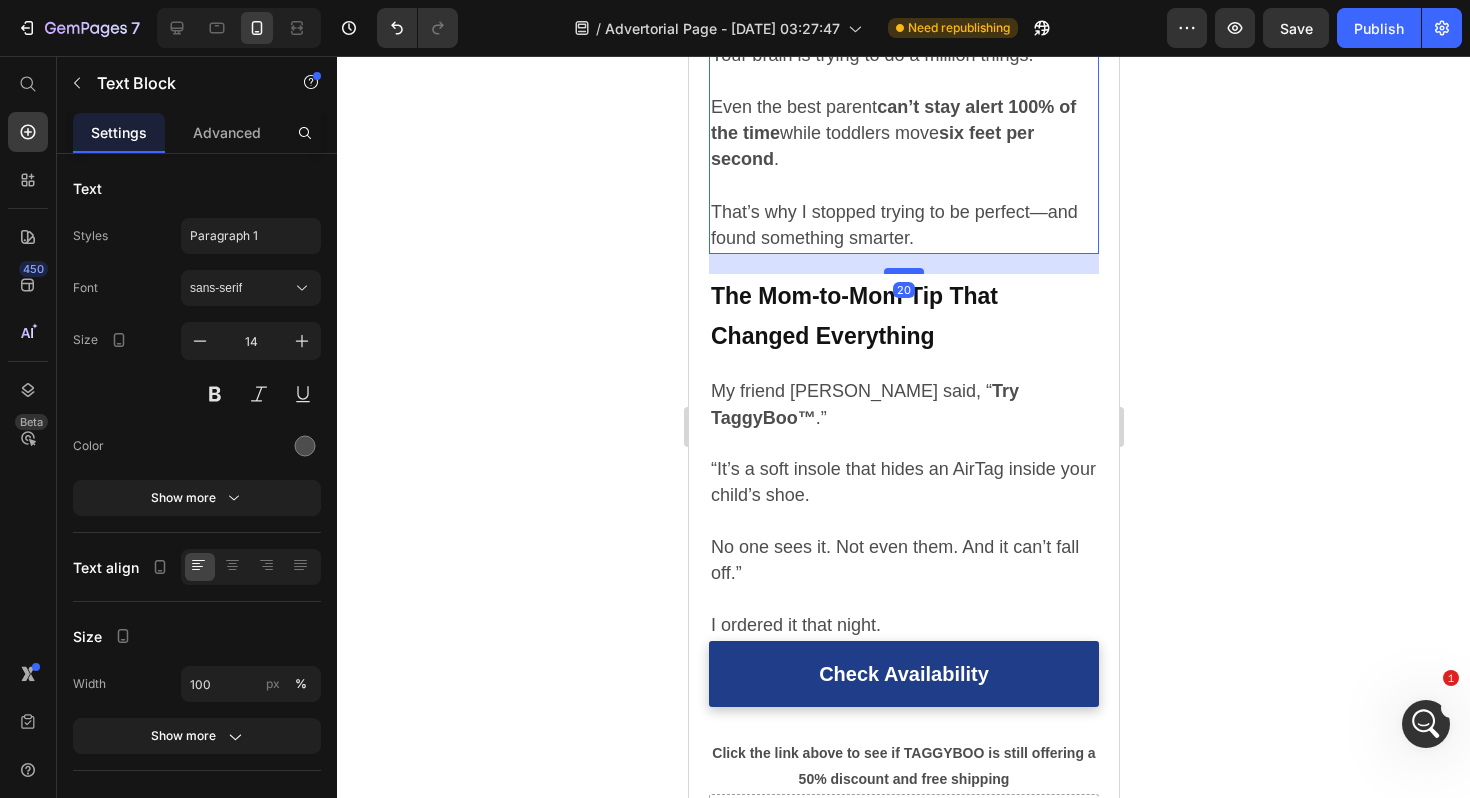 drag, startPoint x: 916, startPoint y: 252, endPoint x: 919, endPoint y: 272, distance: 20.22375 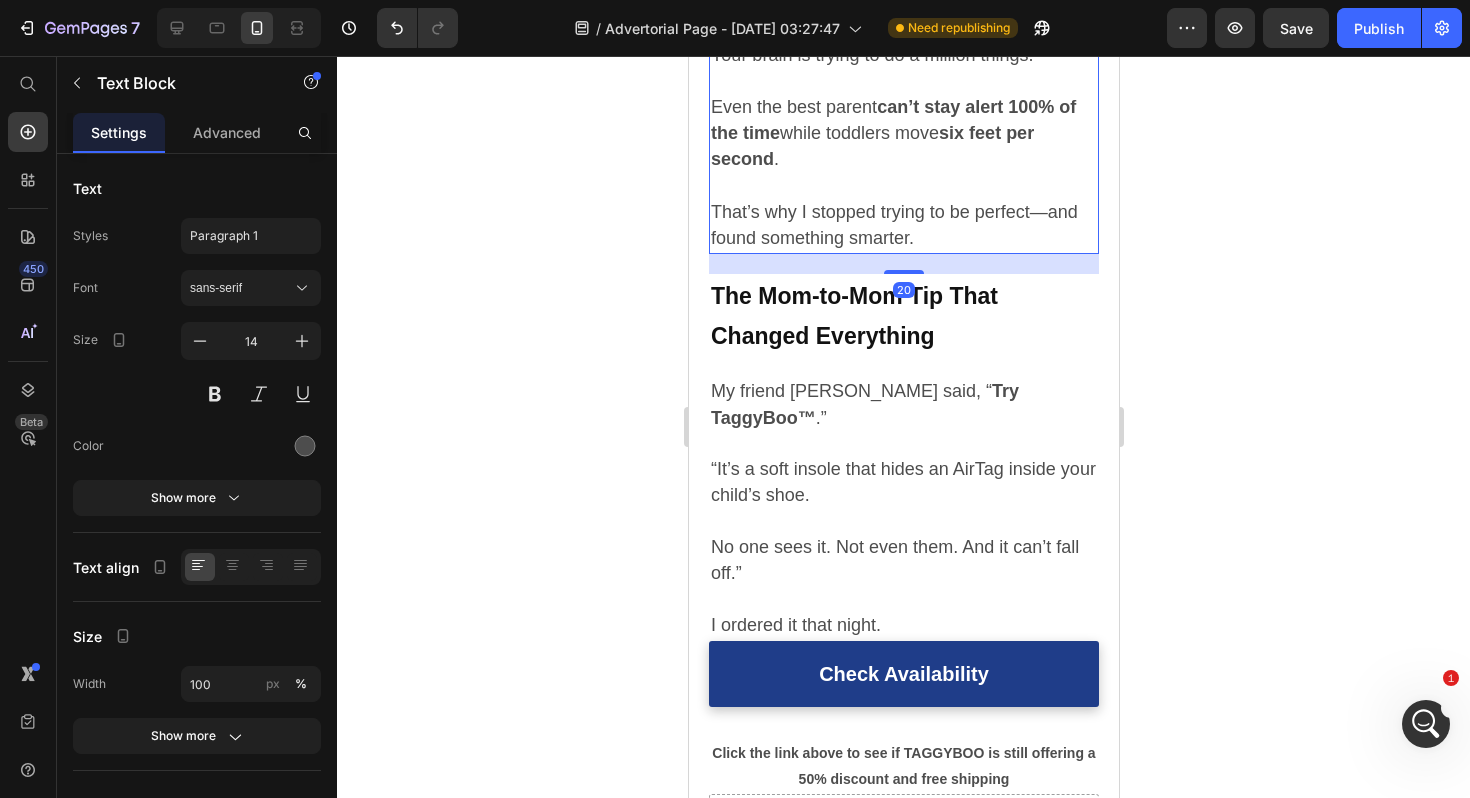 click 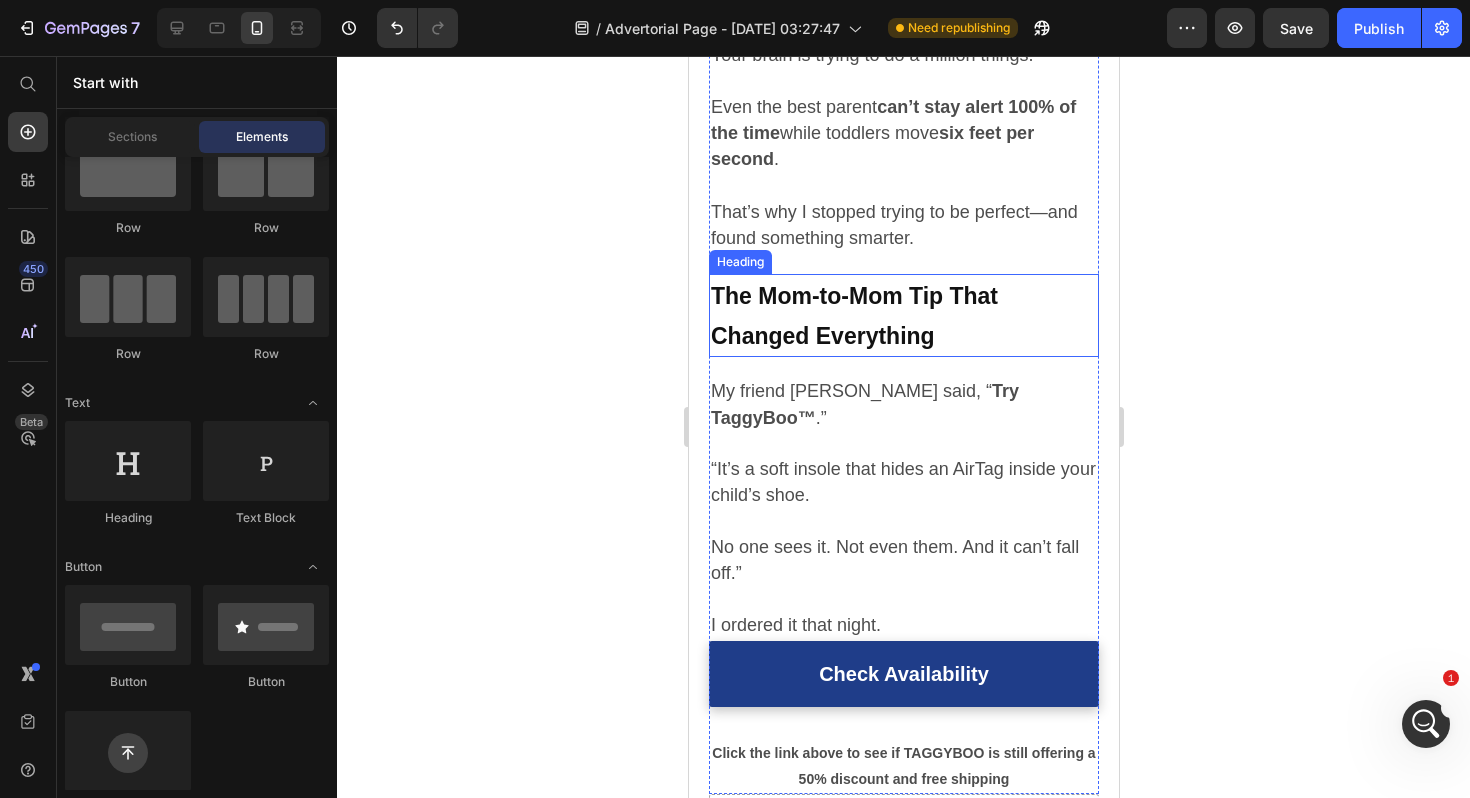 scroll, scrollTop: 2954, scrollLeft: 0, axis: vertical 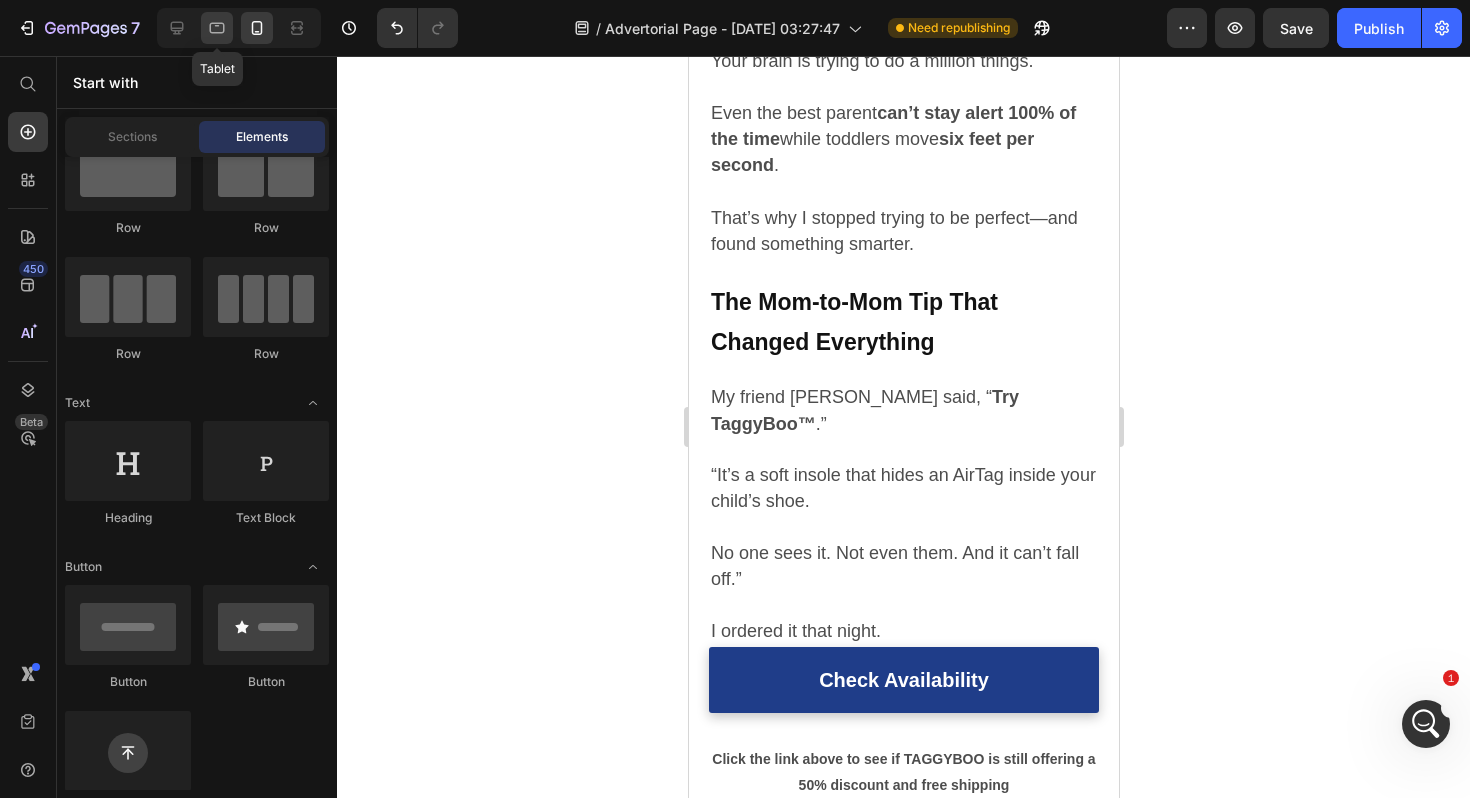 click 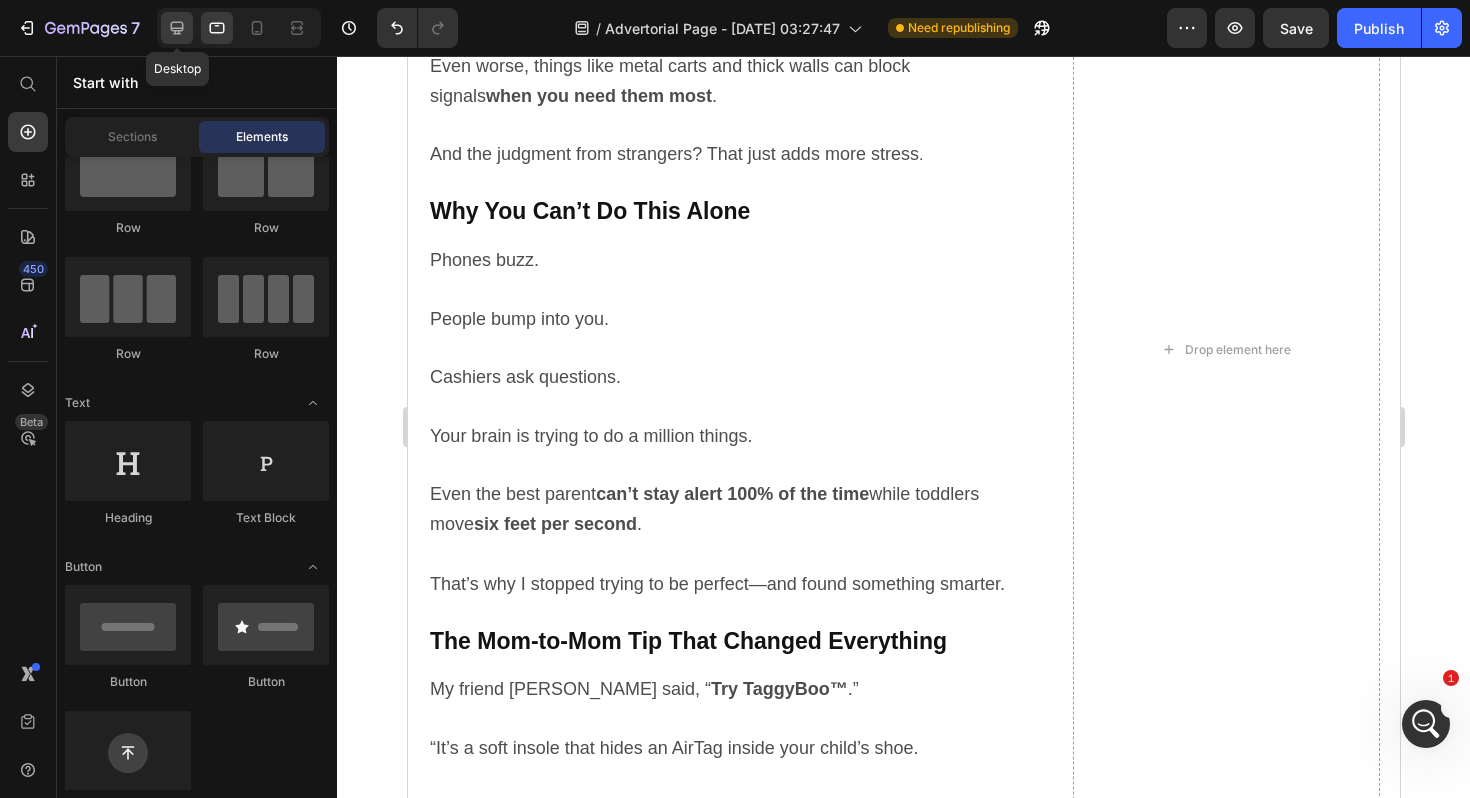 click 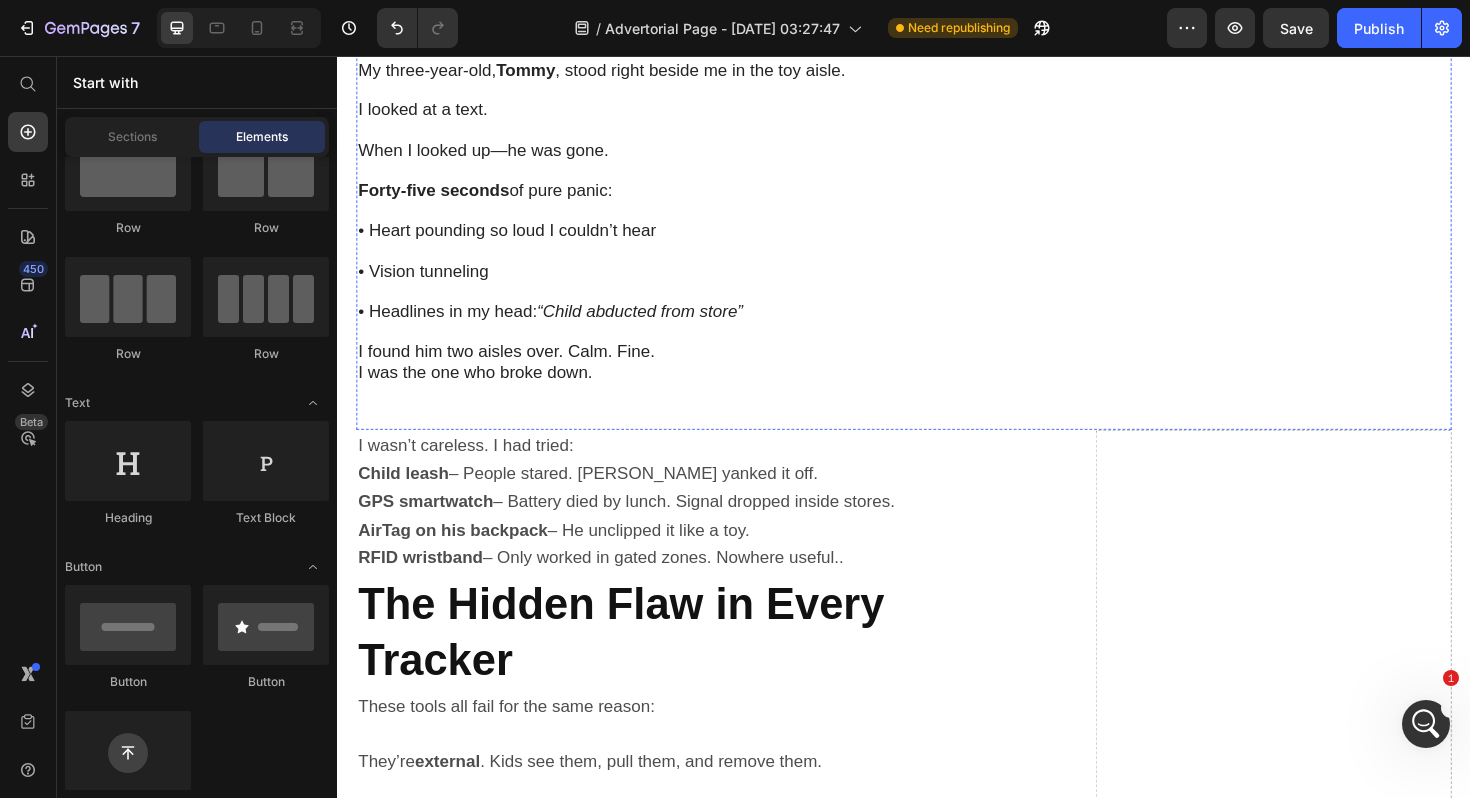 scroll, scrollTop: 1863, scrollLeft: 0, axis: vertical 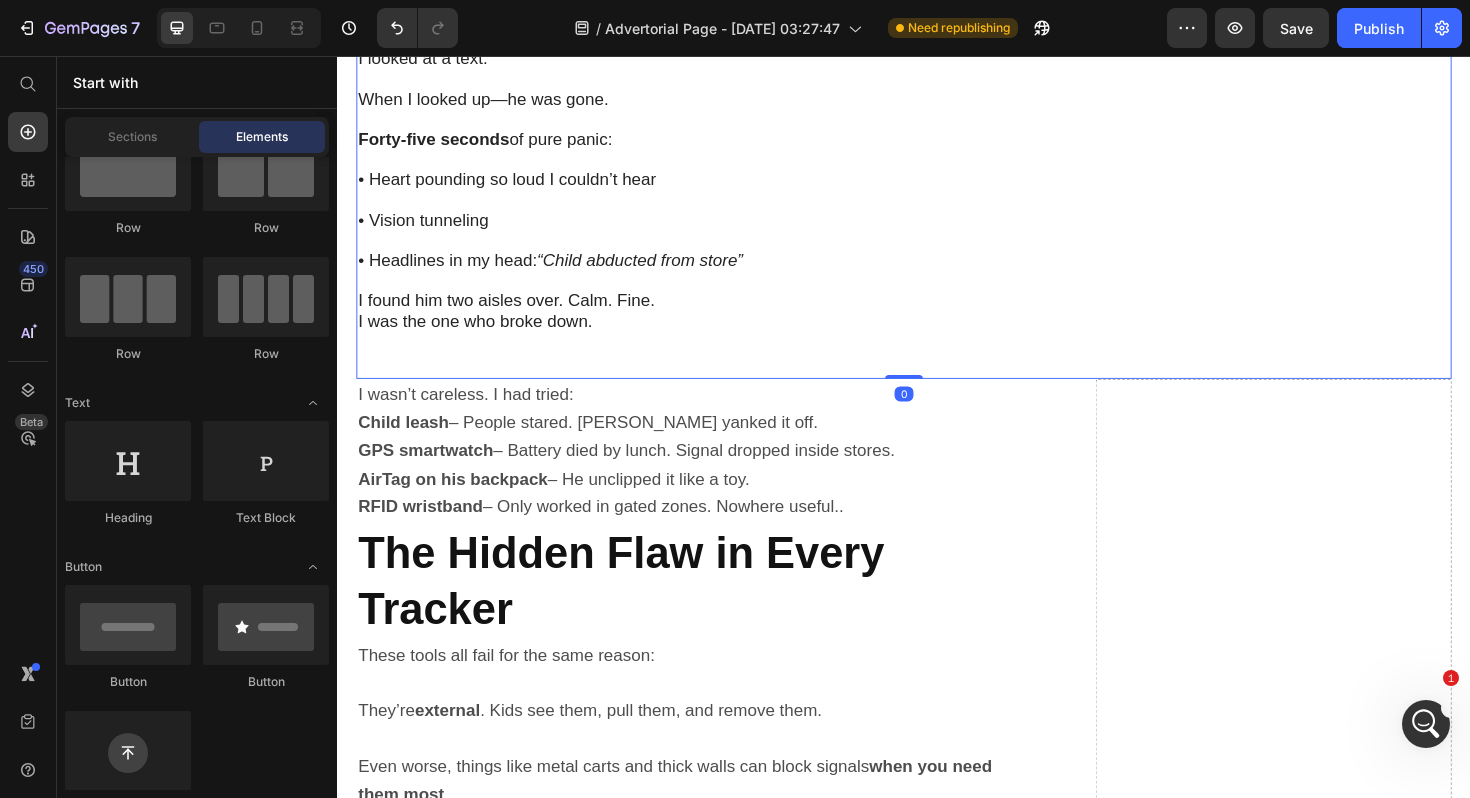 click on "⁠⁠⁠⁠⁠⁠⁠ If your heart has ever dropped in public… Heading You turned to grab milk and your toddler was gone. You yelled their name while strangers stared. You blamed yourself for looking away one tiny second. Then what you’re about to read could save your child’s life. Text Block Row ⁠⁠⁠⁠⁠⁠⁠ 60,000 Little Escapes Every Year ¹ Heading That’s  164 kids every single day  in [GEOGRAPHIC_DATA] who slip out of sight in busy places malls, grocery stores, parks. Most are found within minutes… but those minutes feel like forever. And sometimes… forever becomes real. Text Block Row ⁠⁠⁠⁠⁠⁠⁠ My 45‑Second Horror Story Heading [DATE] morning. Shopping for a birthday gift. My three-year-old,  [PERSON_NAME] , stood right beside me in the toy aisle. I looked at a text. When I looked up—he was gone. Forty-five seconds  of pure panic: • Heart pounding so loud I couldn’t hear • Vision tunneling • Headlines in my head:  “Child abducted from store” Text Block Row" at bounding box center [733, -159] 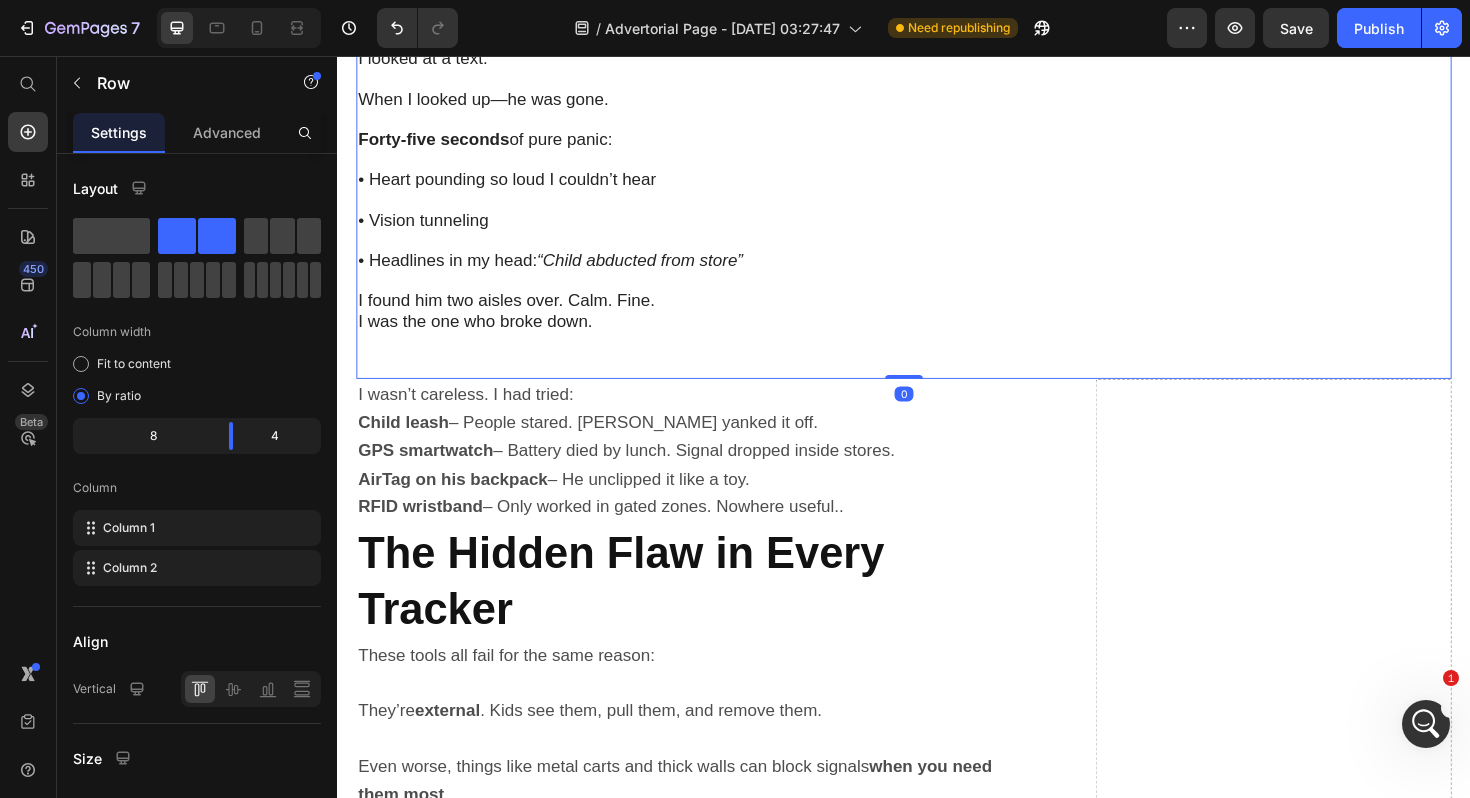 click on "⁠⁠⁠⁠⁠⁠⁠ If your heart has ever dropped in public… Heading You turned to grab milk and your toddler was gone. You yelled their name while strangers stared. You blamed yourself for looking away one tiny second. Then what you’re about to read could save your child’s life. Text Block Row ⁠⁠⁠⁠⁠⁠⁠ 60,000 Little Escapes Every Year ¹ Heading That’s  164 kids every single day  in [GEOGRAPHIC_DATA] who slip out of sight in busy places malls, grocery stores, parks. Most are found within minutes… but those minutes feel like forever. And sometimes… forever becomes real. Text Block Row ⁠⁠⁠⁠⁠⁠⁠ My 45‑Second Horror Story Heading [DATE] morning. Shopping for a birthday gift. My three-year-old,  [PERSON_NAME] , stood right beside me in the toy aisle. I looked at a text. When I looked up—he was gone. Forty-five seconds  of pure panic: • Heart pounding so loud I couldn’t hear • Vision tunneling • Headlines in my head:  “Child abducted from store” Text Block Row" at bounding box center [733, -159] 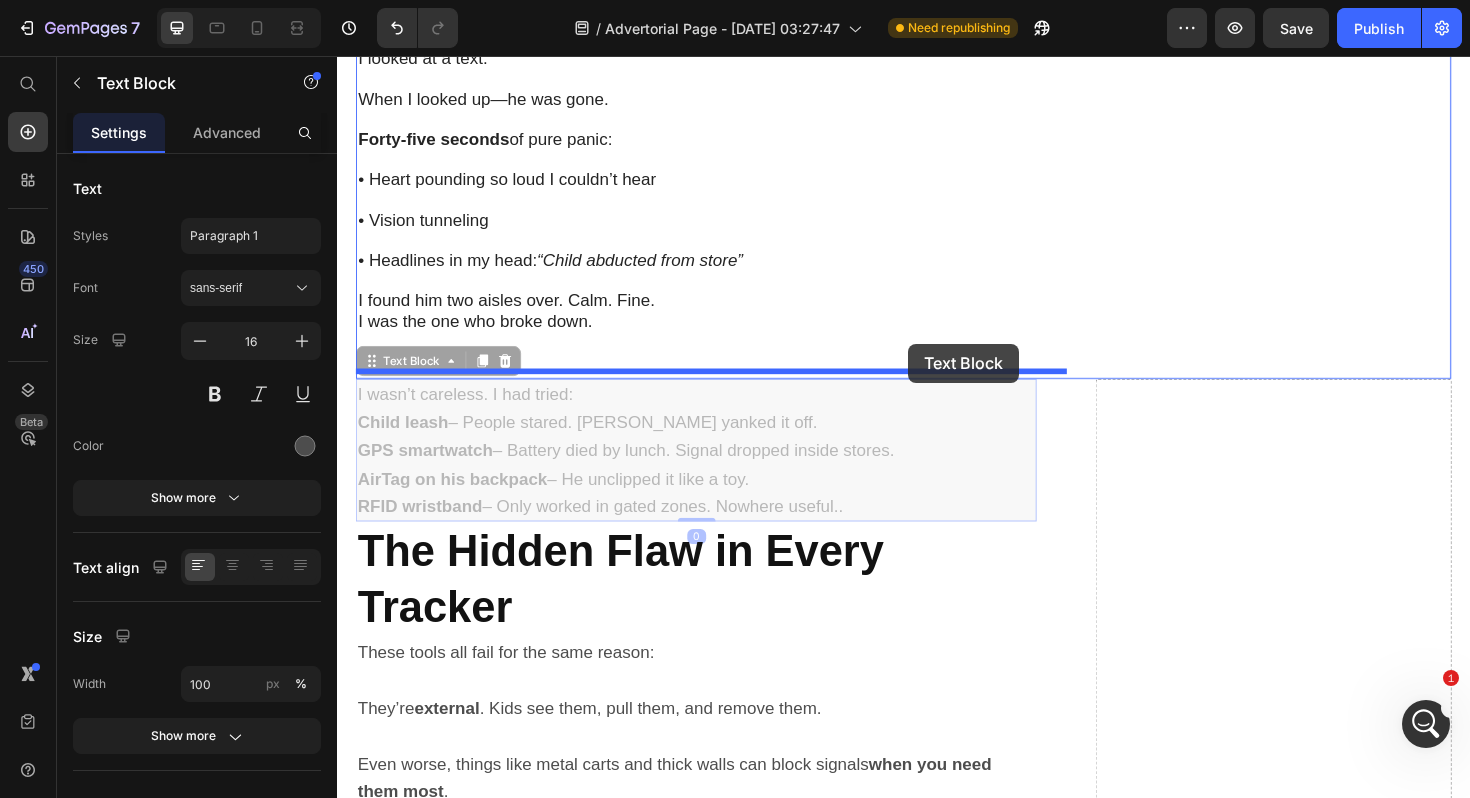 drag, startPoint x: 942, startPoint y: 391, endPoint x: 942, endPoint y: 357, distance: 34 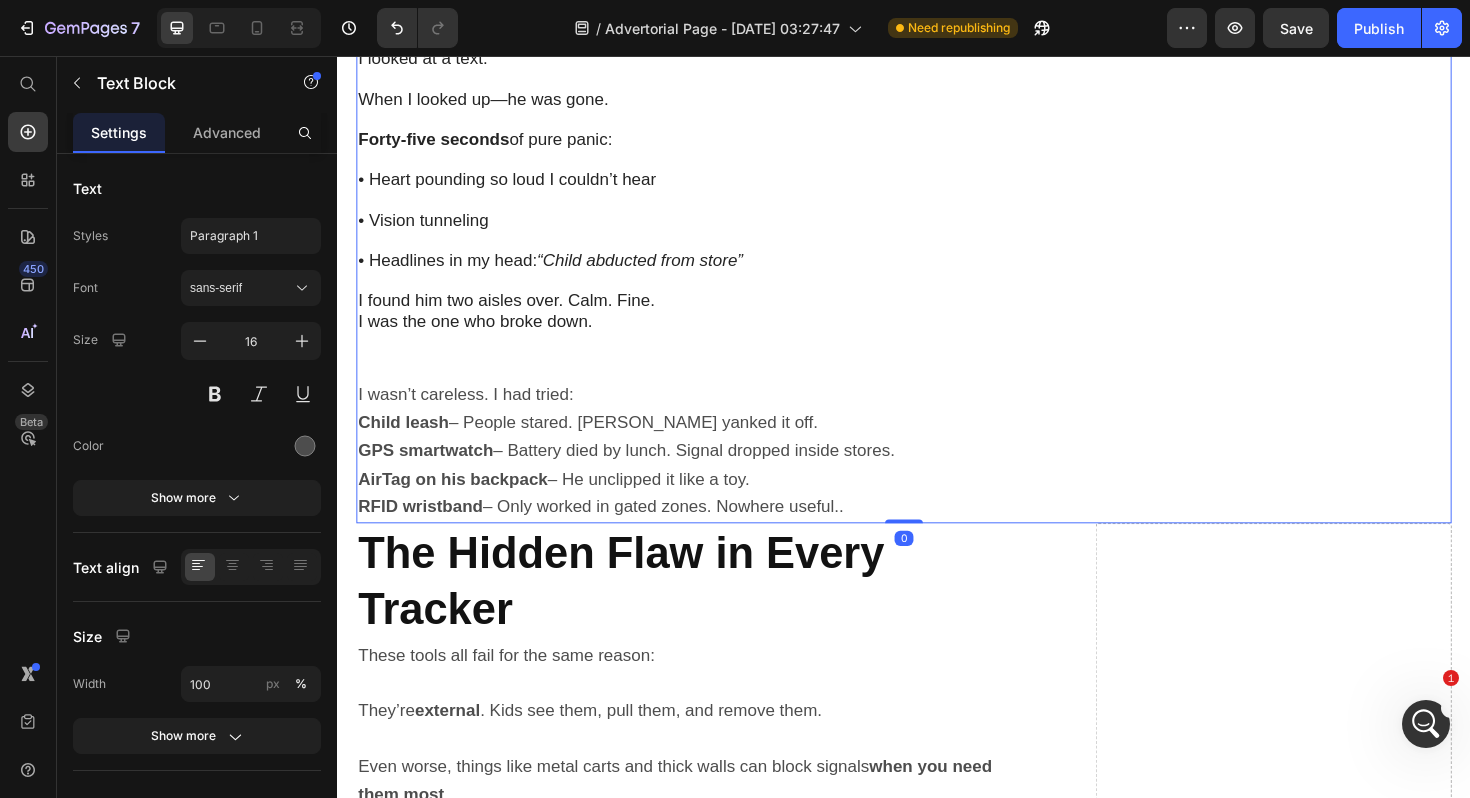 click on "⁠⁠⁠⁠⁠⁠⁠ If your heart has ever dropped in public… Heading You turned to grab milk and your toddler was gone. You yelled their name while strangers stared. You blamed yourself for looking away one tiny second. Then what you’re about to read could save your child’s life. Text Block Row ⁠⁠⁠⁠⁠⁠⁠ 60,000 Little Escapes Every Year ¹ Heading That’s  164 kids every single day  in [GEOGRAPHIC_DATA] who slip out of sight in busy places malls, grocery stores, parks. Most are found within minutes… but those minutes feel like forever. And sometimes… forever becomes real. Text Block Row ⁠⁠⁠⁠⁠⁠⁠ My 45‑Second Horror Story Heading [DATE] morning. Shopping for a birthday gift. My three-year-old,  [PERSON_NAME] , stood right beside me in the toy aisle. I looked at a text. When I looked up—he was gone. Forty-five seconds  of pure panic: • Heart pounding so loud I couldn’t hear • Vision tunneling • Headlines in my head:  “Child abducted from store” Text Block Row" at bounding box center [733, -83] 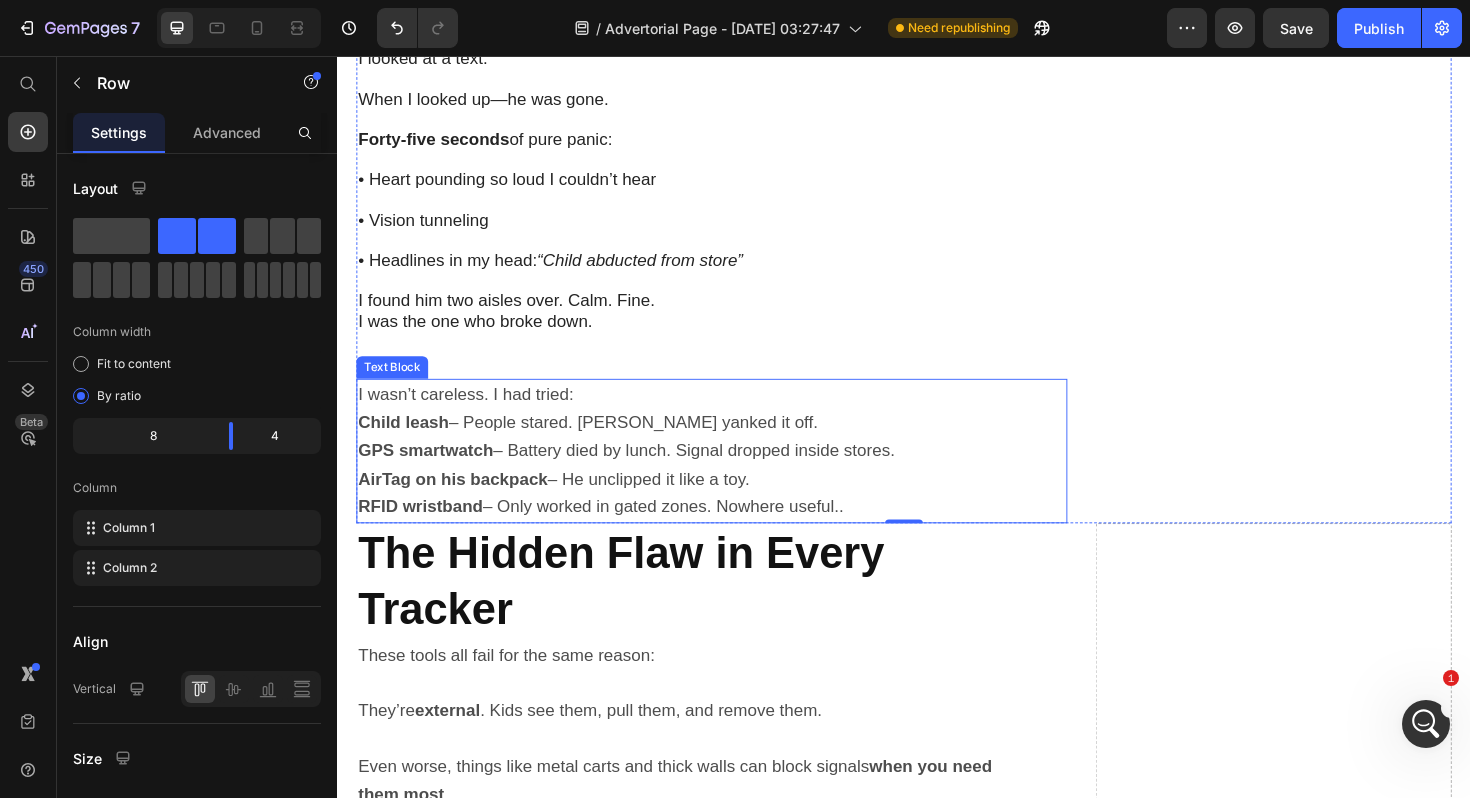 click on "I wasn’t careless. I had tried:" at bounding box center (733, 415) 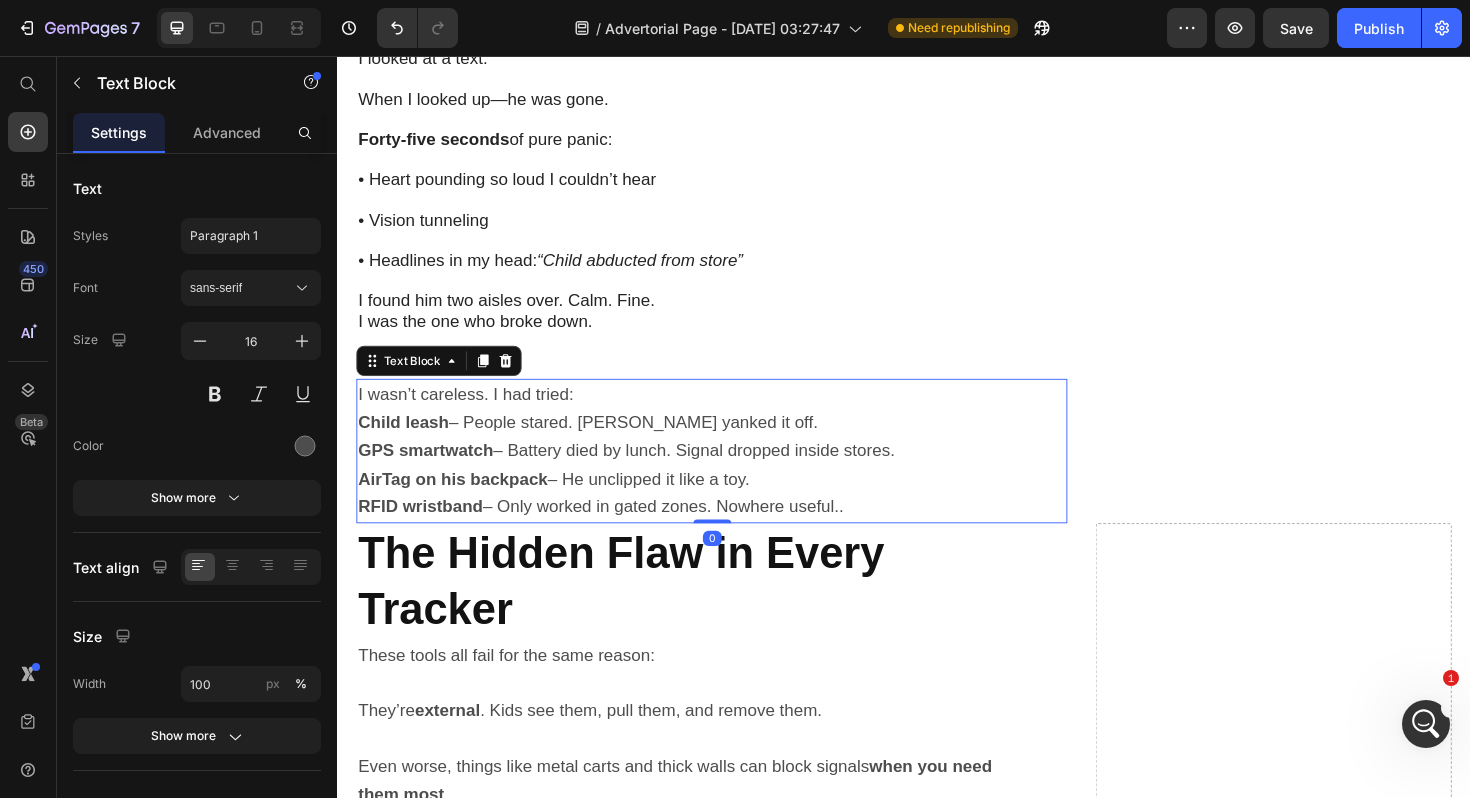 click on "I wasn’t careless. I had tried:" at bounding box center (733, 415) 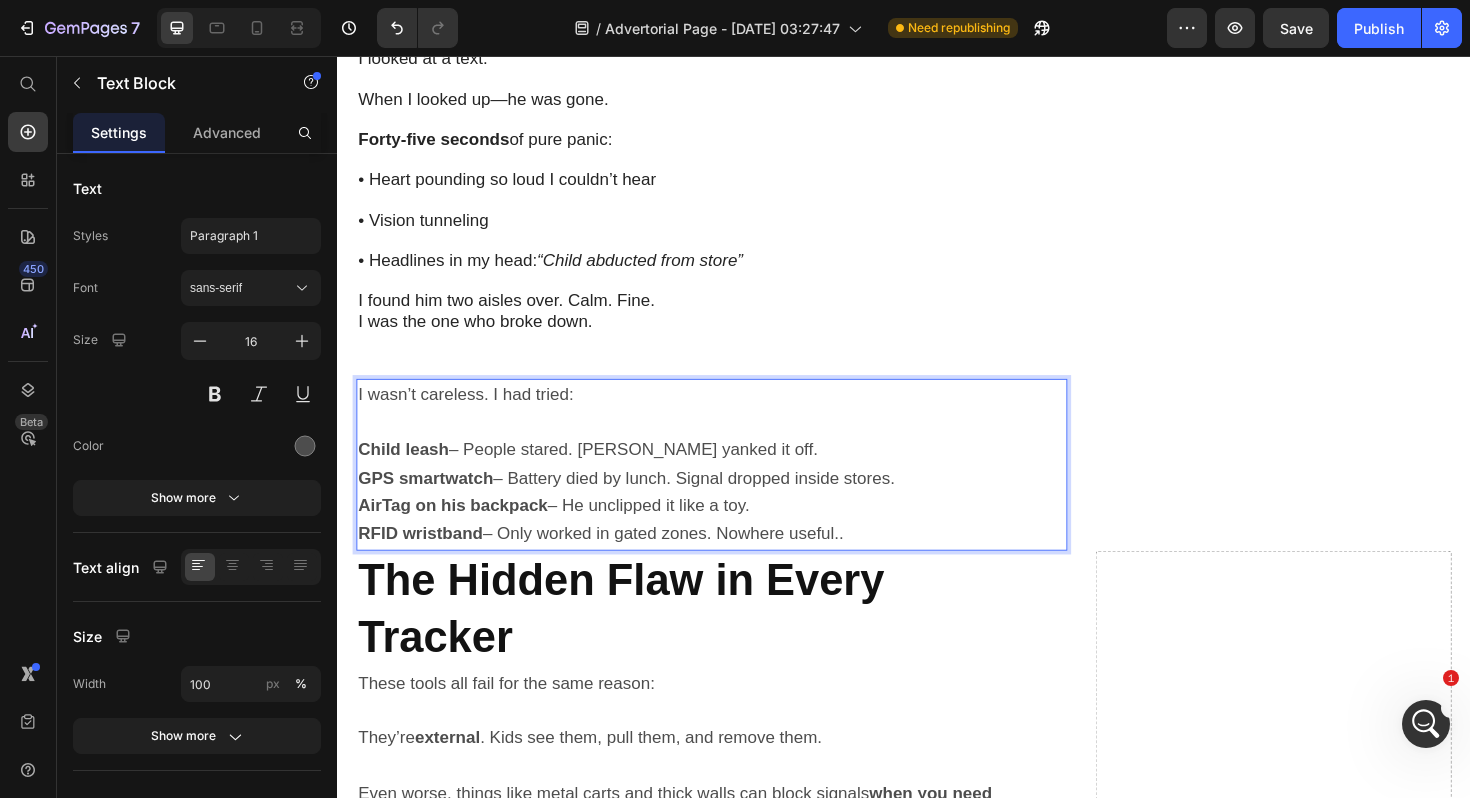 click on "Child leash  – People stared. [PERSON_NAME] yanked it off." at bounding box center (733, 474) 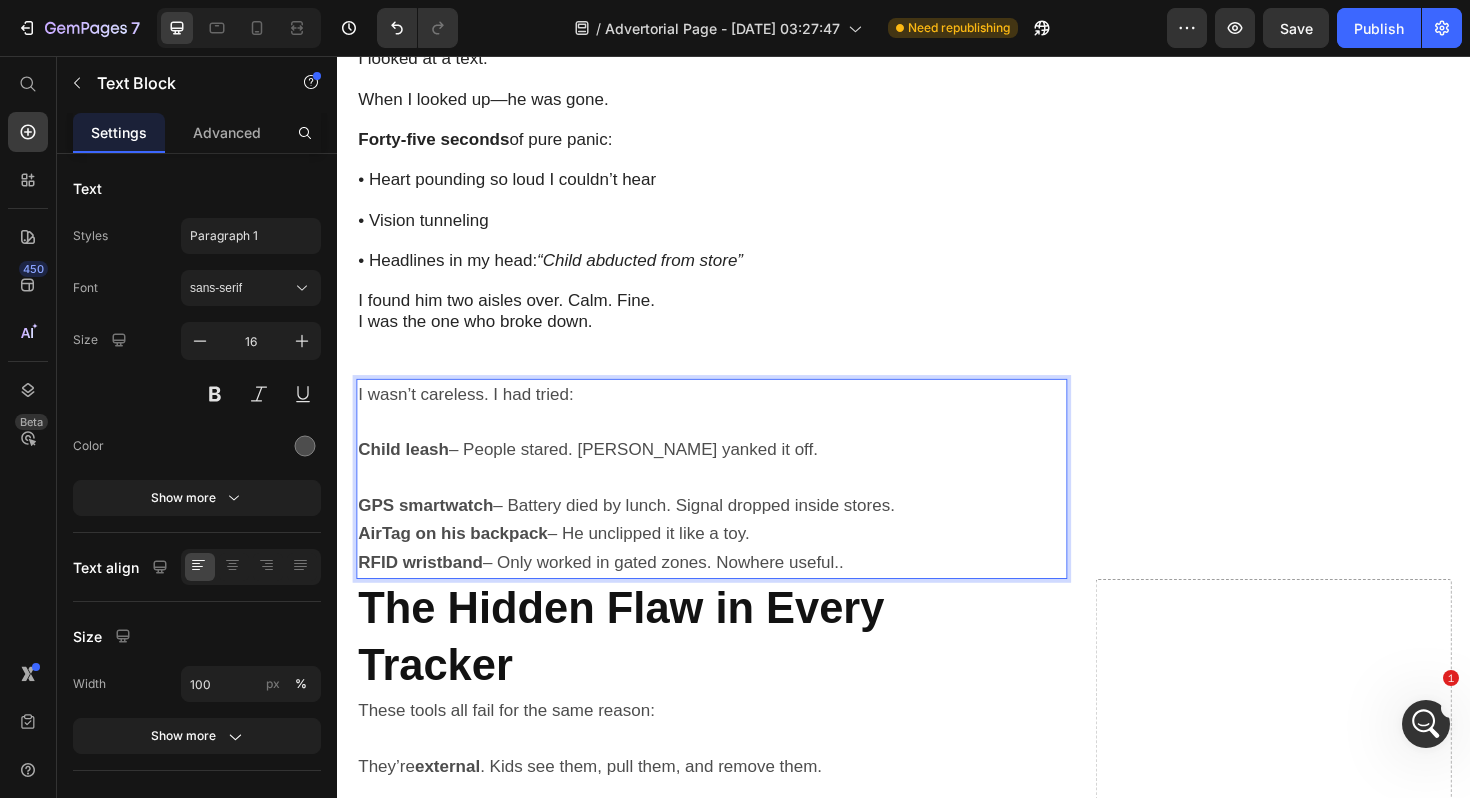 click on "GPS smartwatch  – Battery died by lunch. Signal dropped inside stores." at bounding box center [733, 533] 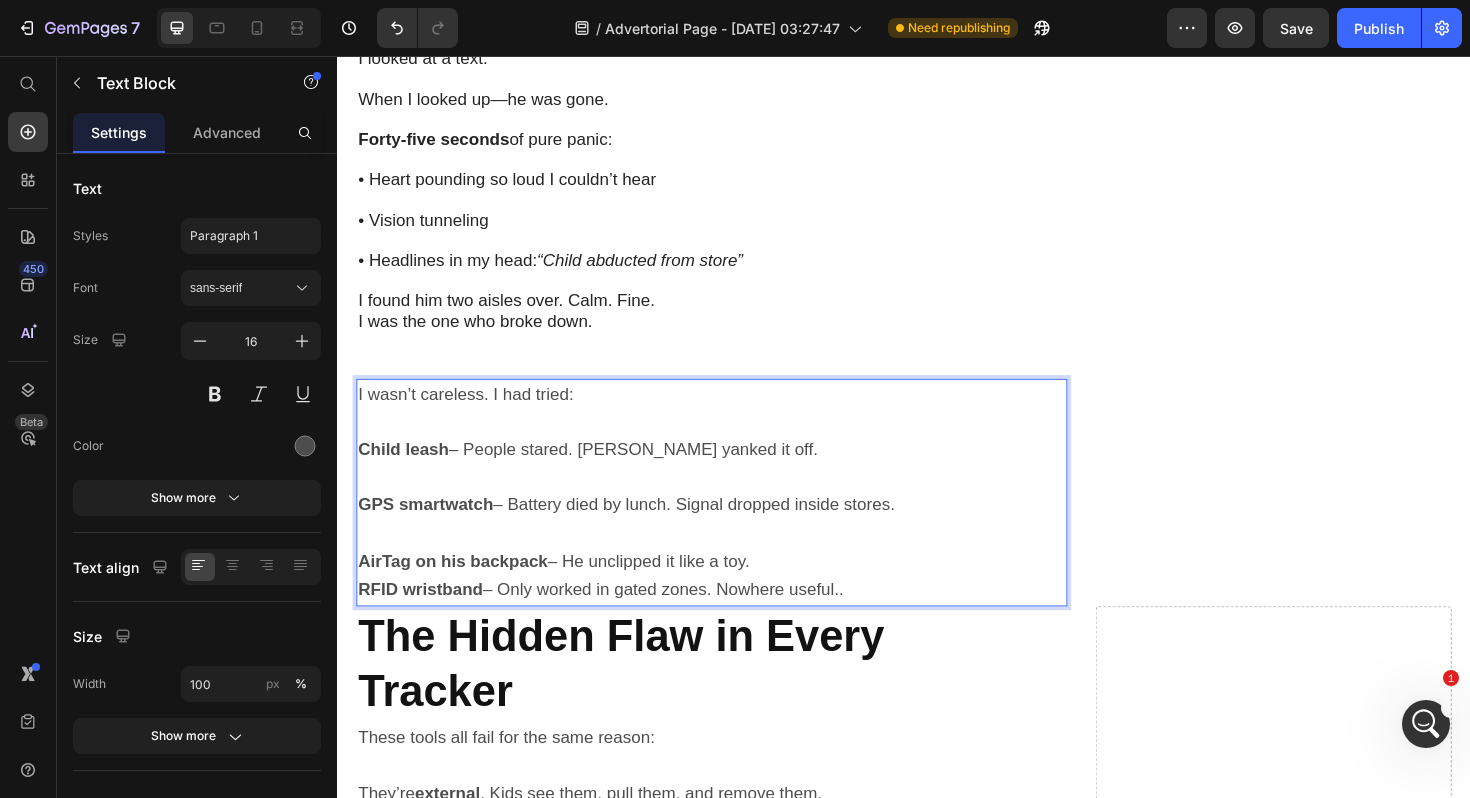 click on "AirTag on his backpack  – He unclipped it like a toy." at bounding box center [733, 592] 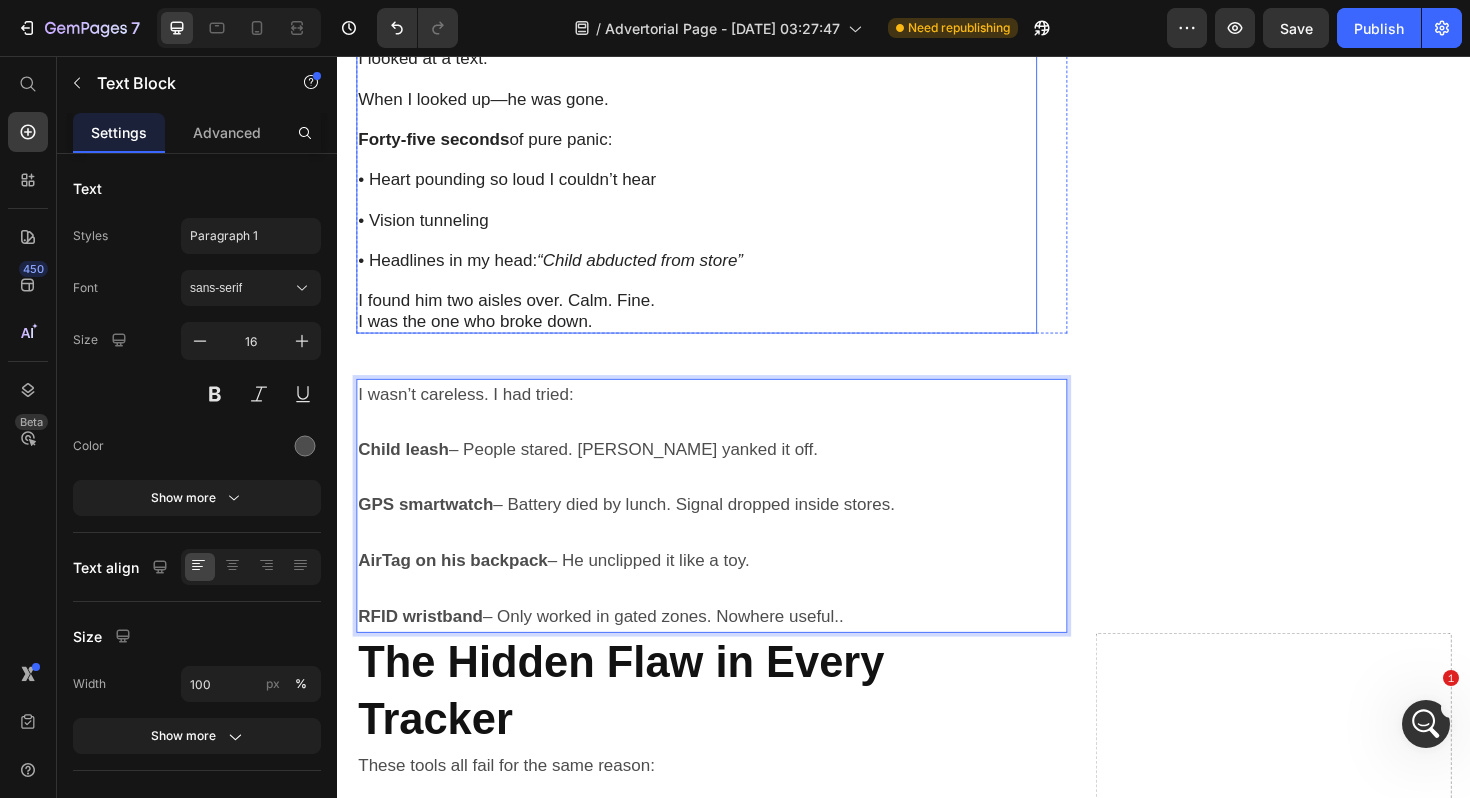 click on "⁠⁠⁠⁠⁠⁠⁠ My 45‑Second Horror Story Heading [DATE] morning. Shopping for a birthday gift. My three-year-old,  [PERSON_NAME] , stood right beside me in the toy aisle. I looked at a text. When I looked up—he was gone. Forty-five seconds  of pure panic: • Heart pounding so loud I couldn’t hear • Vision tunneling • Headlines in my head:  “Child abducted from store” I found him two aisles over. Calm. Fine. I was the one who broke down. Text Block Row" at bounding box center [733, 120] 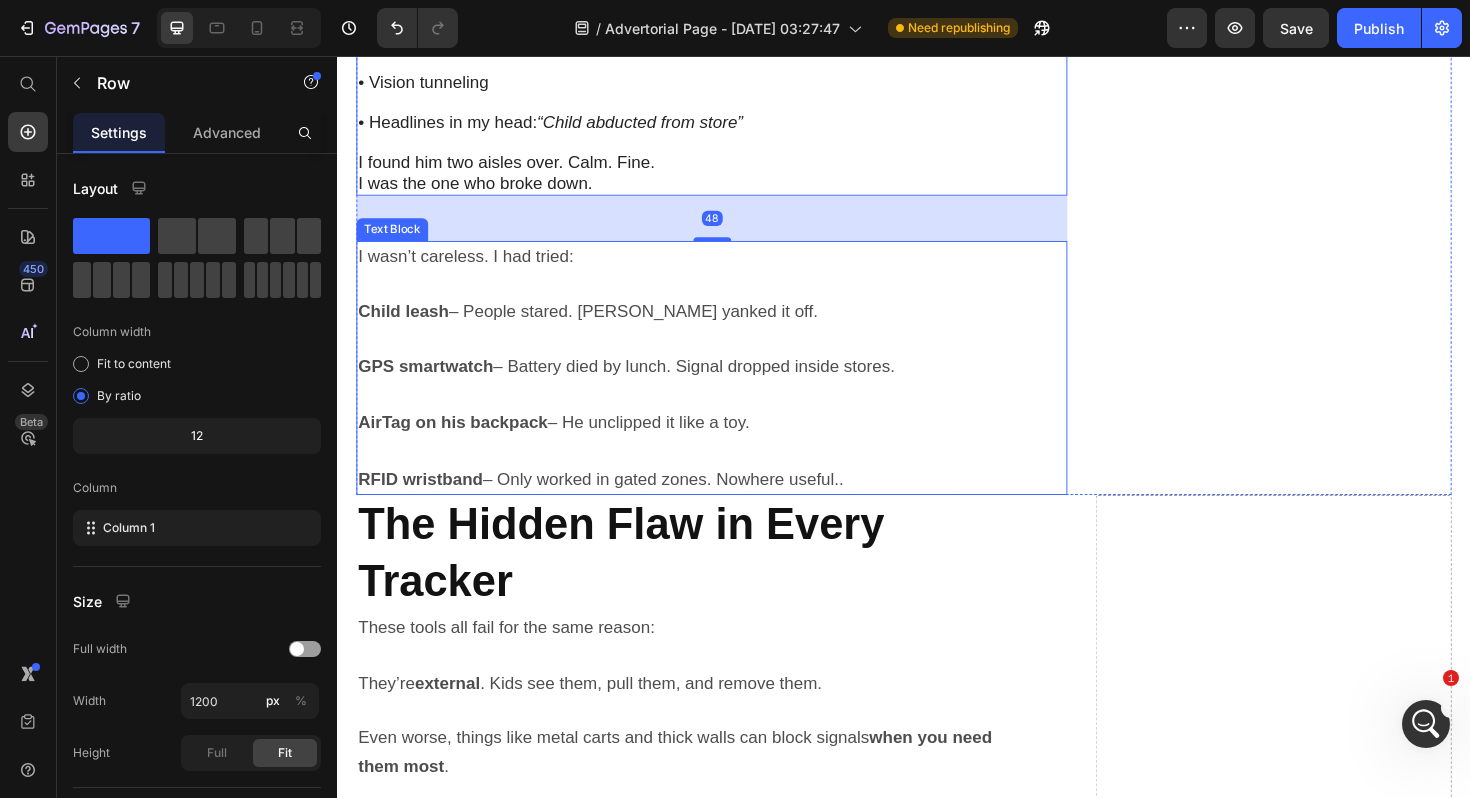 scroll, scrollTop: 2016, scrollLeft: 0, axis: vertical 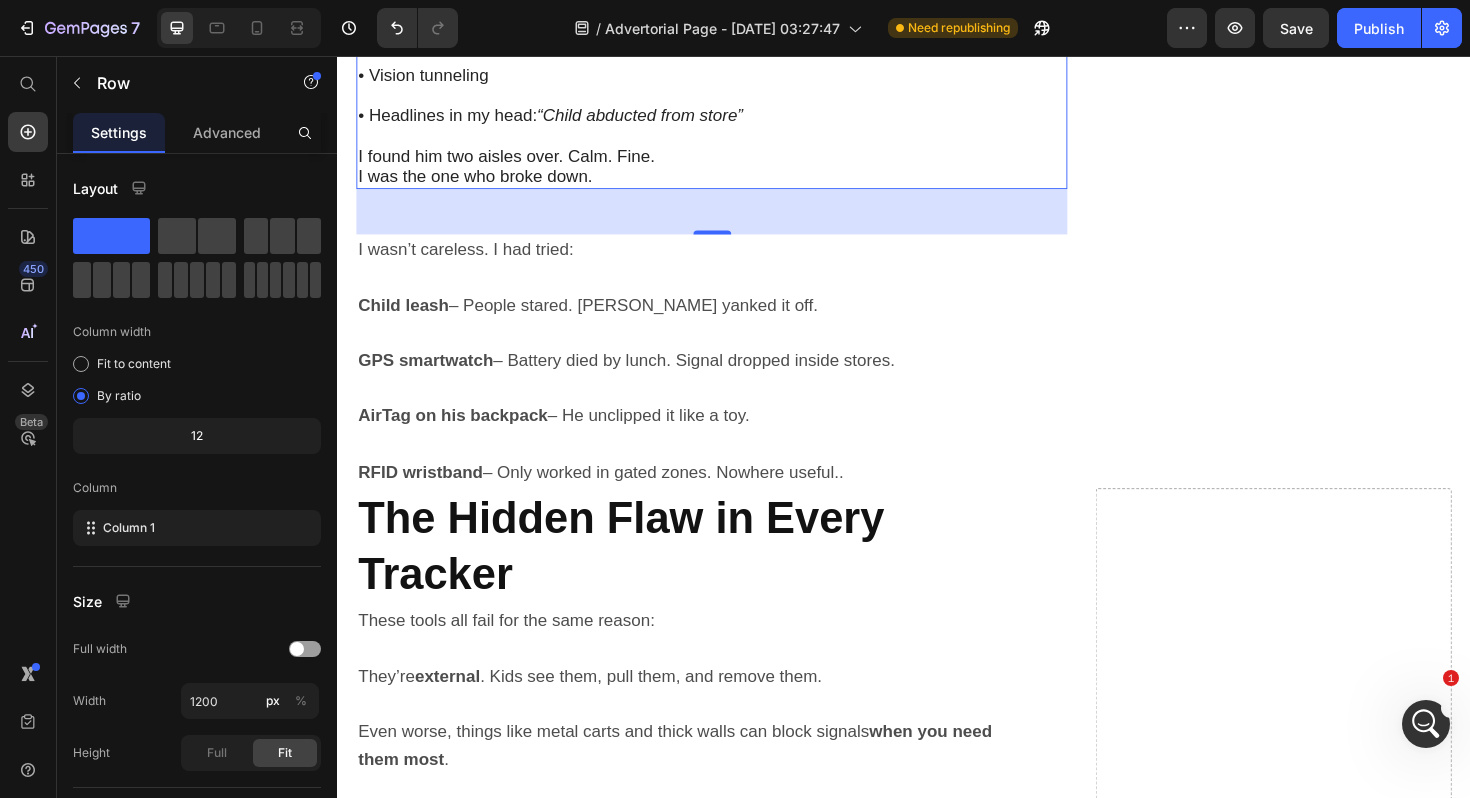 click on "48" at bounding box center [733, 221] 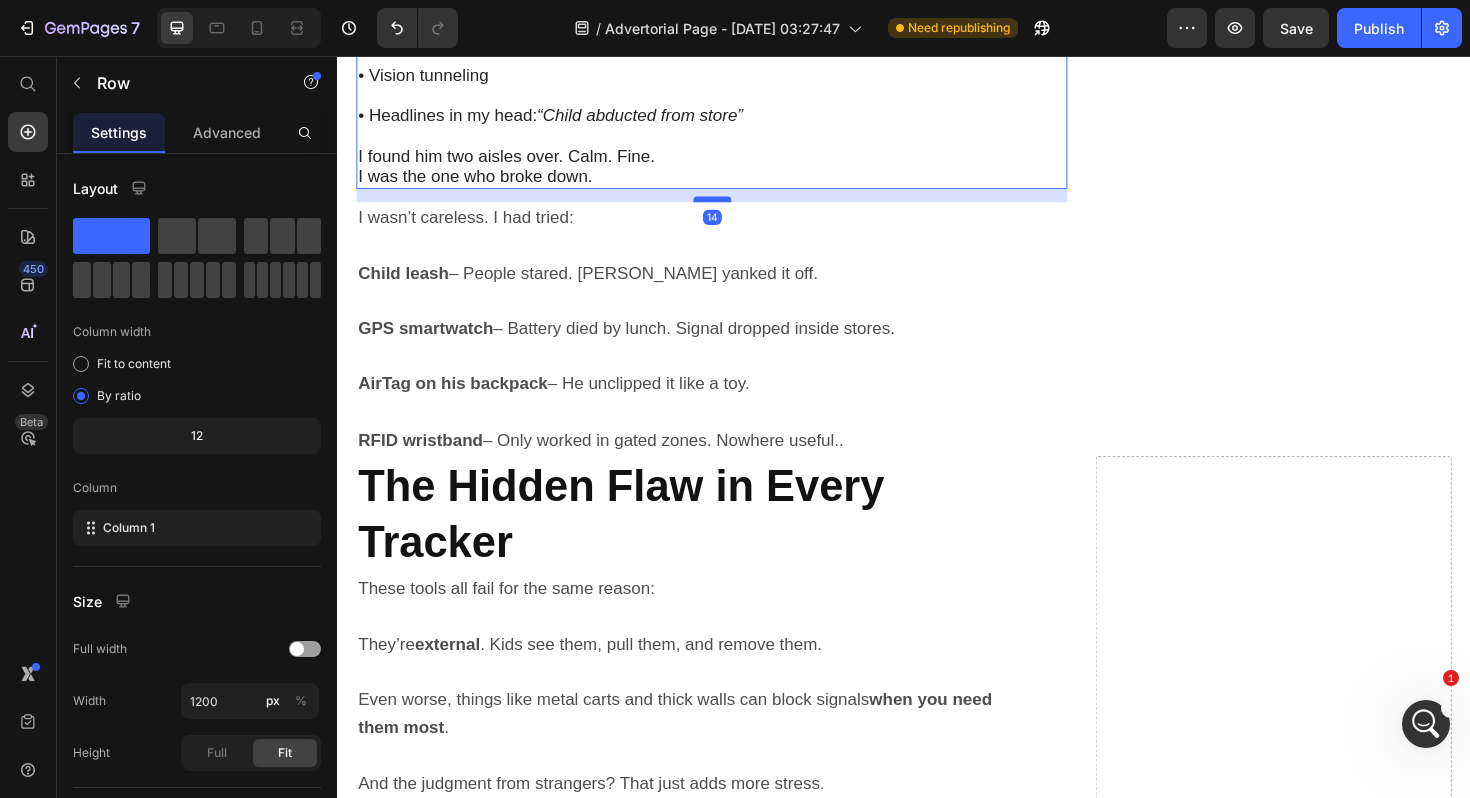 drag, startPoint x: 737, startPoint y: 233, endPoint x: 738, endPoint y: 199, distance: 34.0147 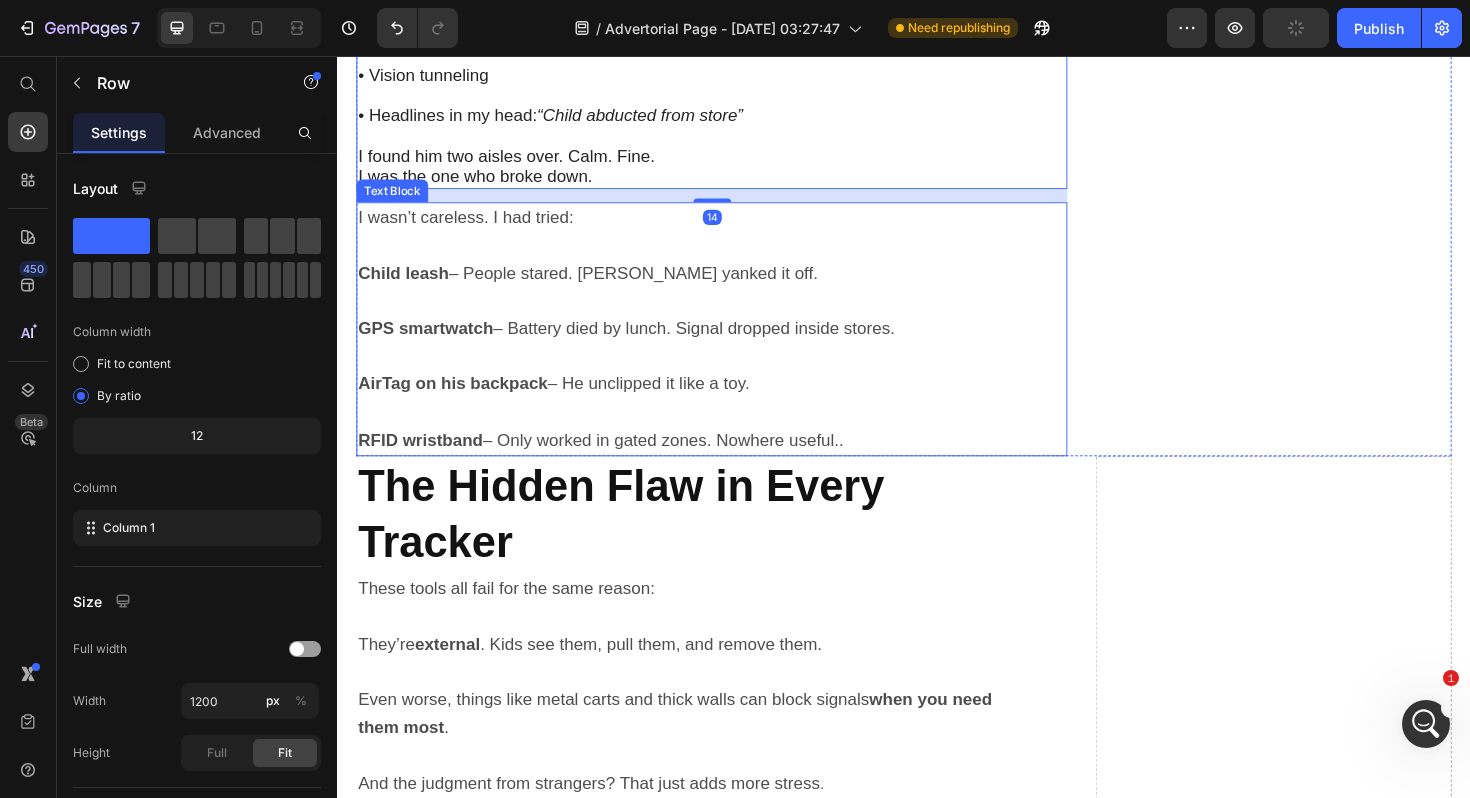 click on "AirTag on his backpack  – He unclipped it like a toy. ⁠⁠⁠⁠⁠⁠⁠" at bounding box center (733, 419) 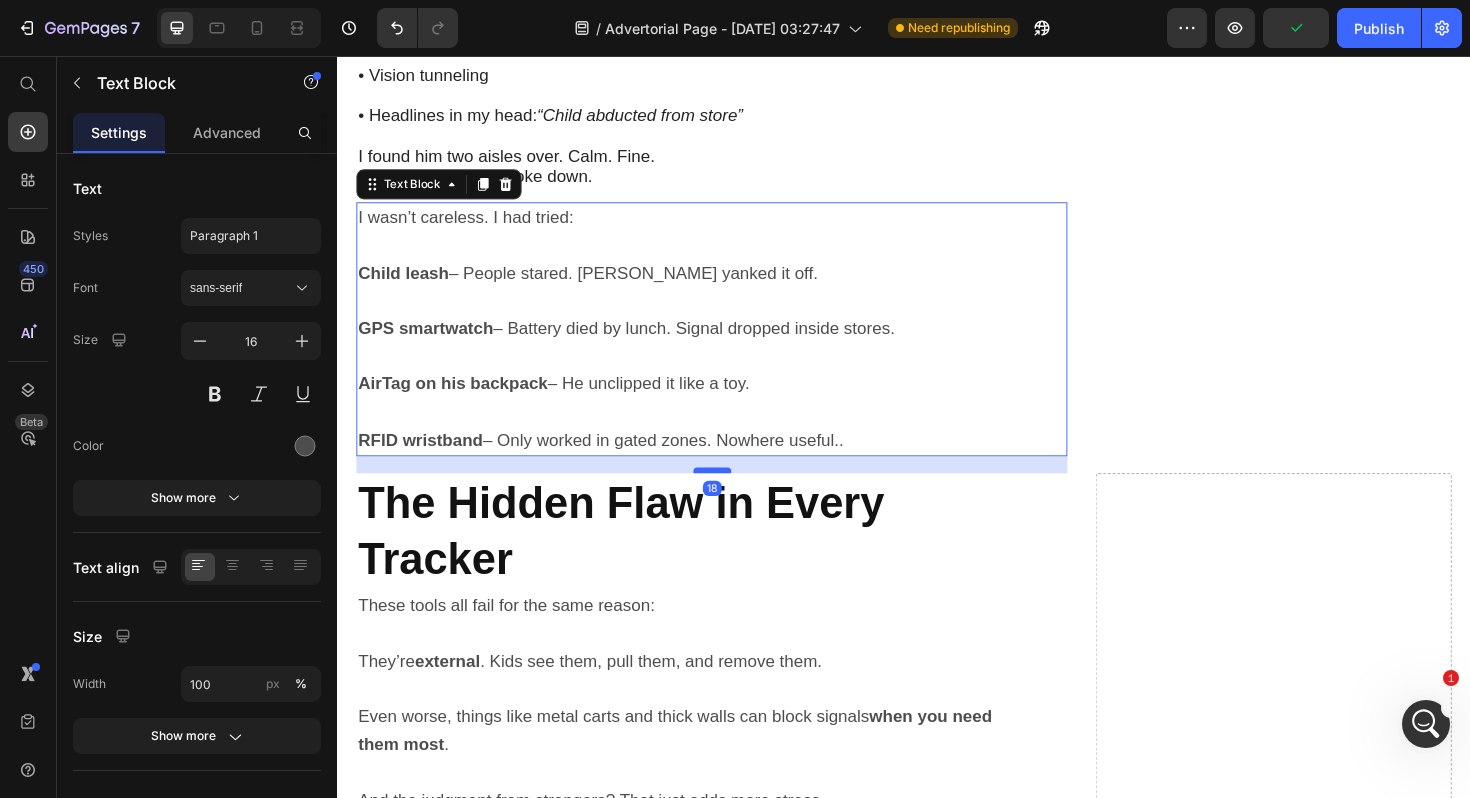drag, startPoint x: 742, startPoint y: 465, endPoint x: 744, endPoint y: 487, distance: 22.090721 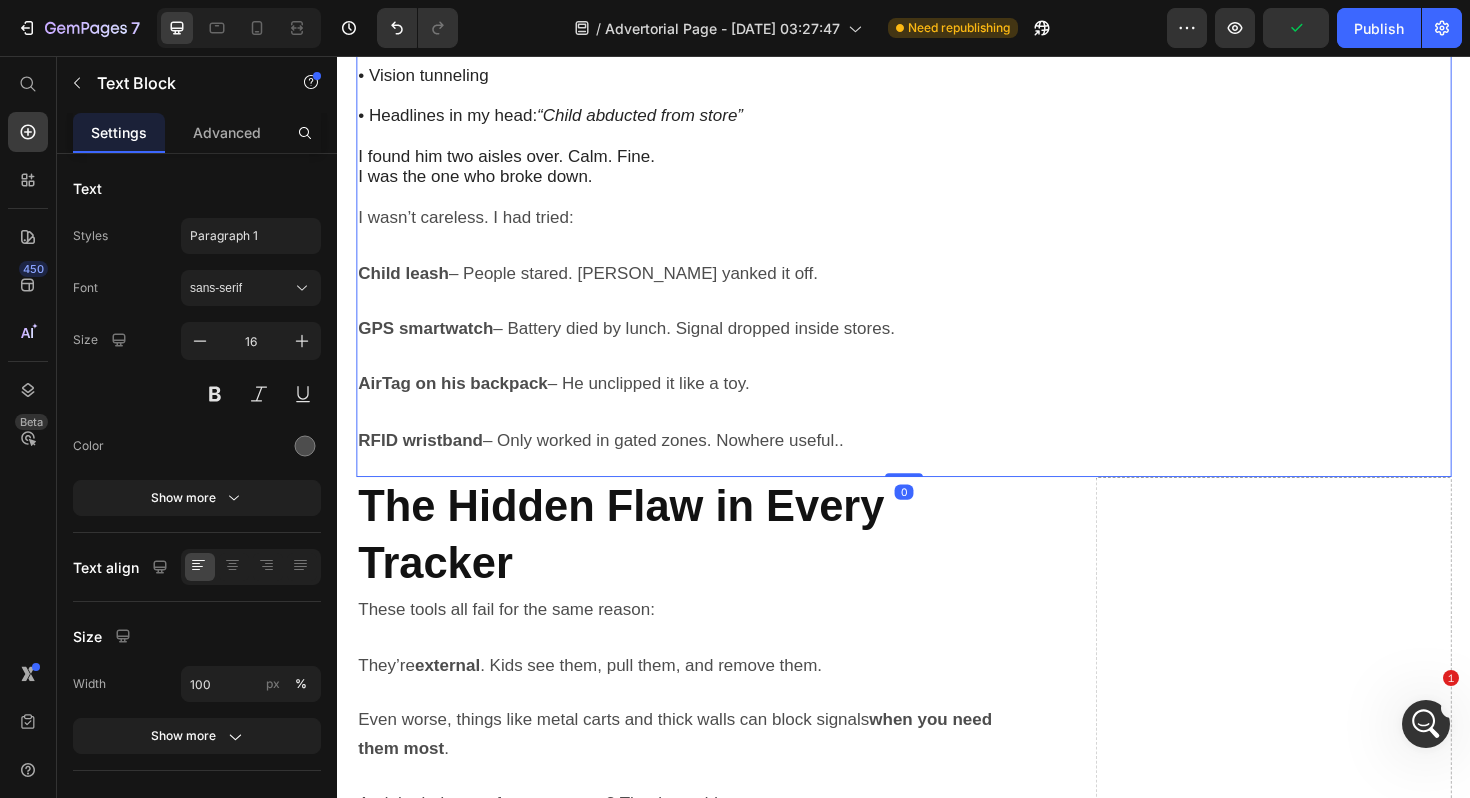 click on "⁠⁠⁠⁠⁠⁠⁠ If your heart has ever dropped in public… Heading You turned to grab milk and your toddler was gone. You yelled their name while strangers stared. You blamed yourself for looking away one tiny second. Then what you’re about to read could save your child’s life. Text Block Row ⁠⁠⁠⁠⁠⁠⁠ 60,000 Little Escapes Every Year ¹ Heading That’s  164 kids every single day  in [GEOGRAPHIC_DATA] who slip out of sight in busy places malls, grocery stores, parks. Most are found within minutes… but those minutes feel like forever. And sometimes… forever becomes real. Text Block Row ⁠⁠⁠⁠⁠⁠⁠ My 45‑Second Horror Story Heading [DATE] morning. Shopping for a birthday gift. My three-year-old,  [PERSON_NAME] , stood right beside me in the toy aisle. I looked at a text. When I looked up—he was gone. Forty-five seconds  of pure panic: • Heart pounding so loud I couldn’t hear • Vision tunneling • Headlines in my head:  “Child abducted from store” Text [GEOGRAPHIC_DATA]" at bounding box center (937, -183) 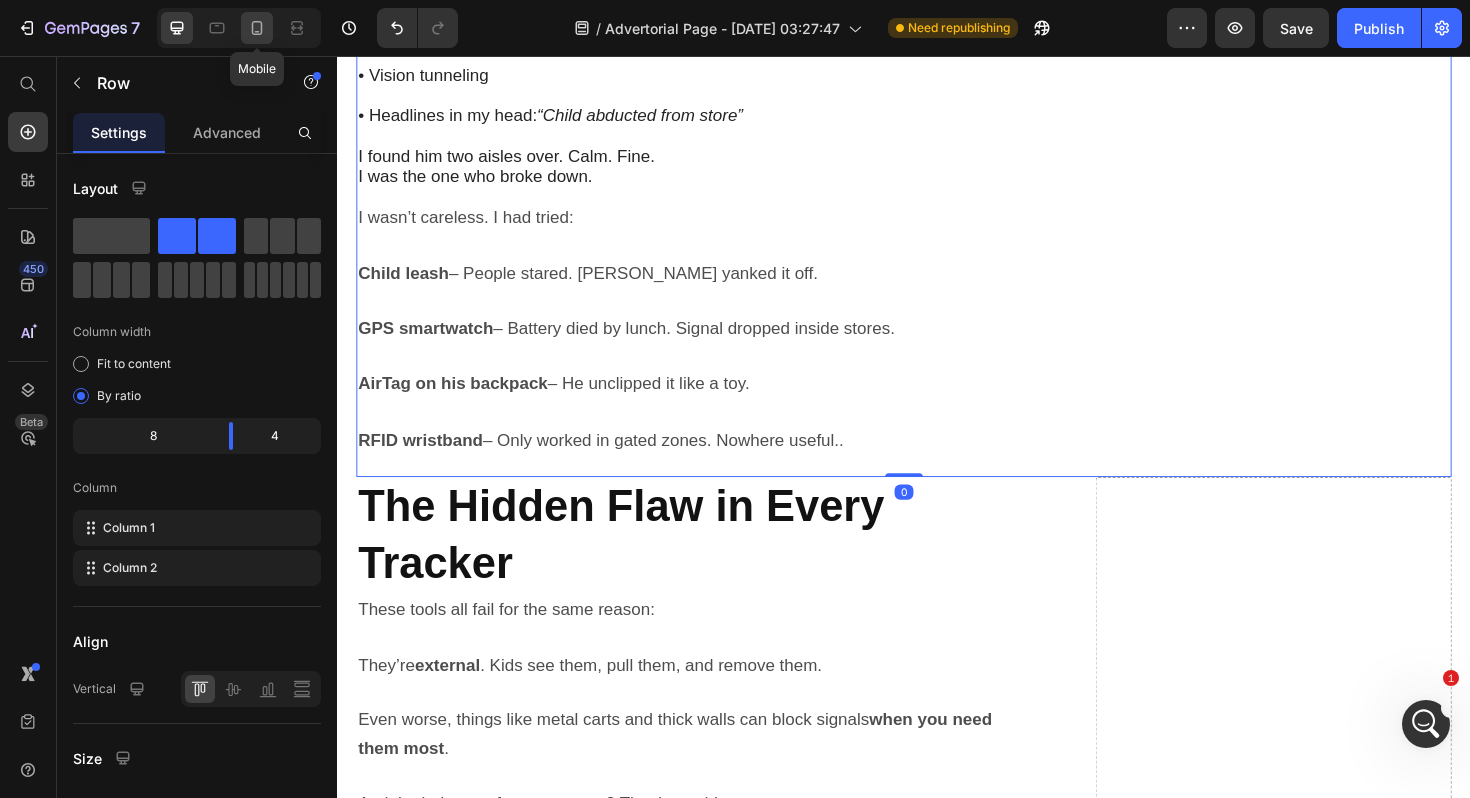 click 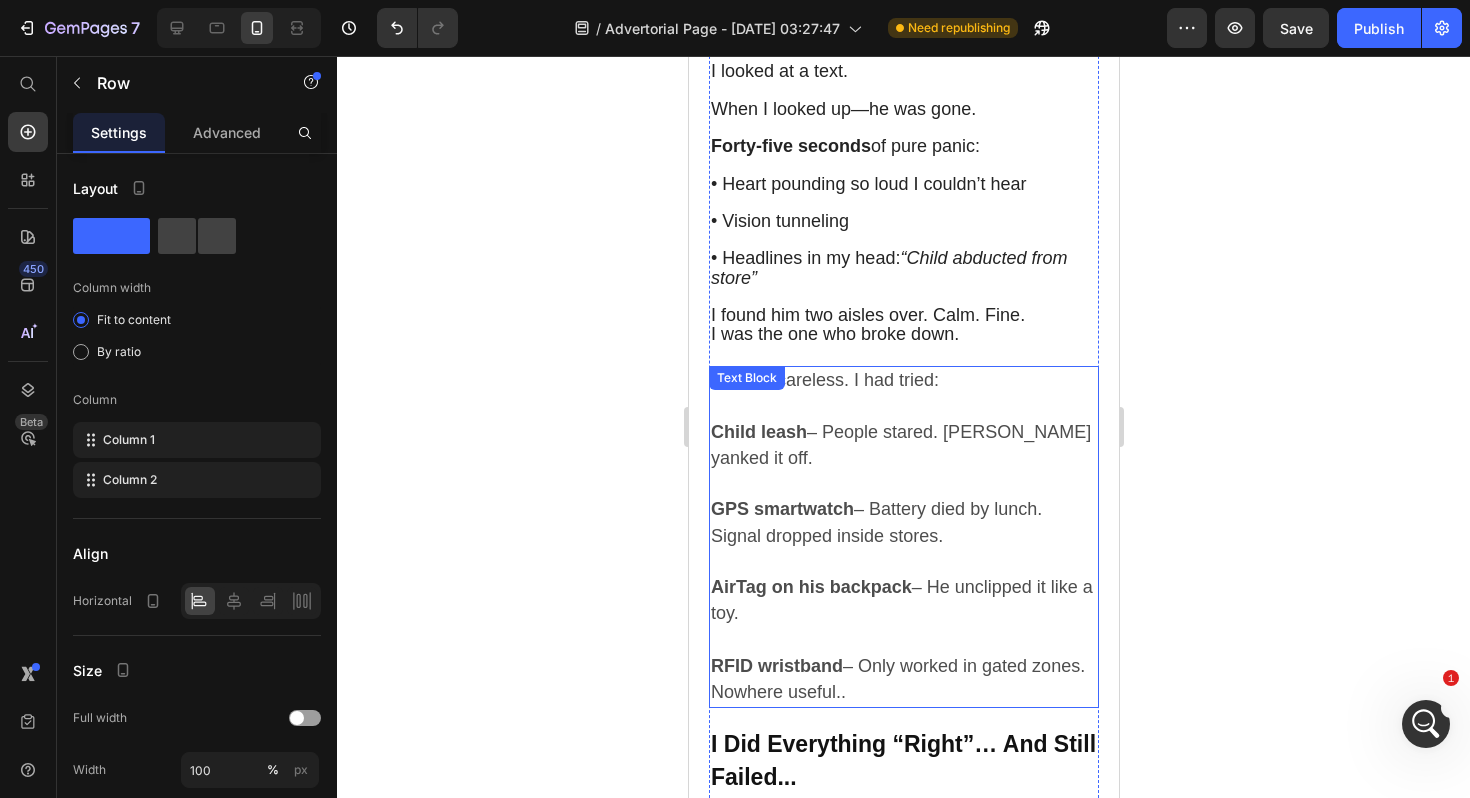 scroll, scrollTop: 1685, scrollLeft: 0, axis: vertical 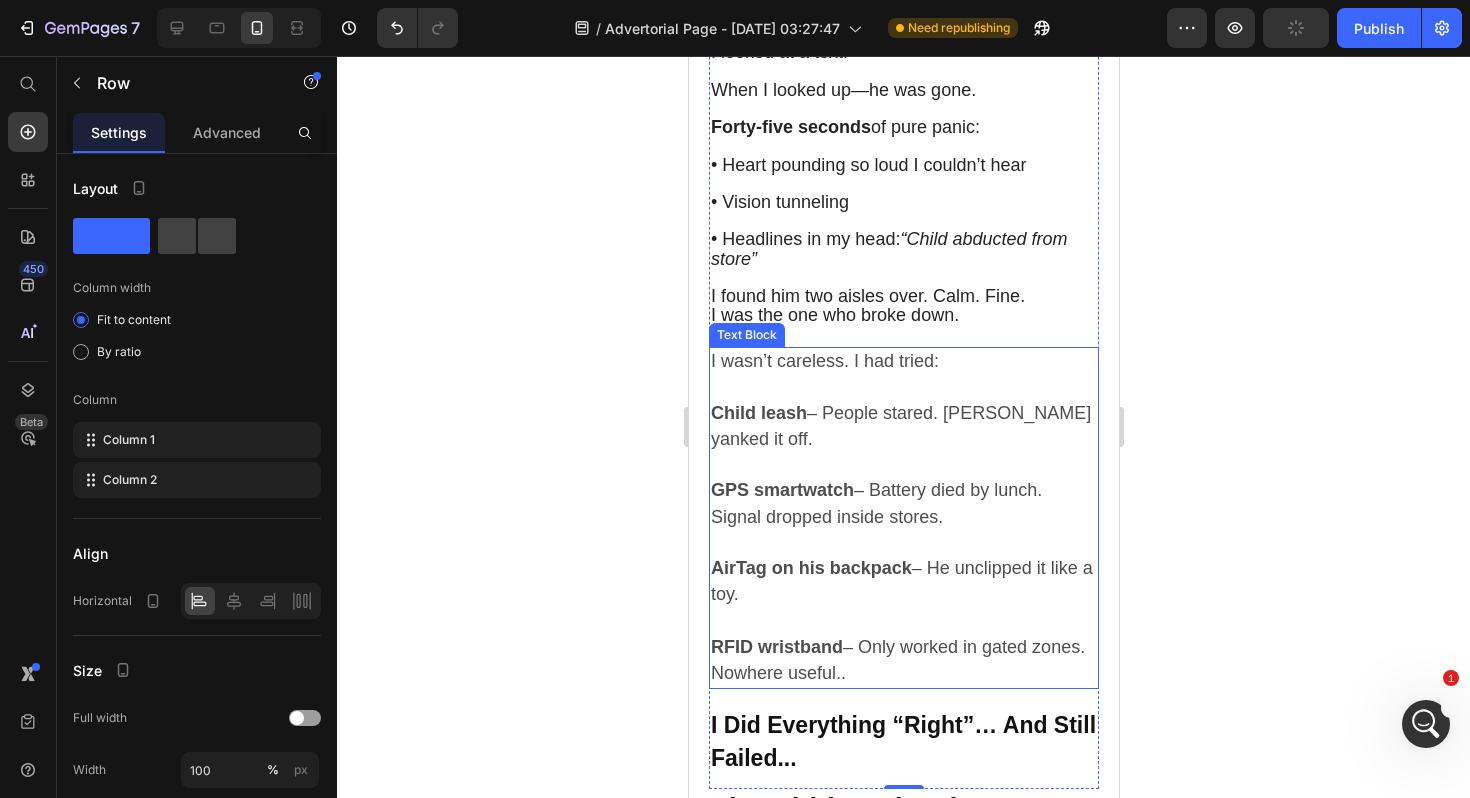 click 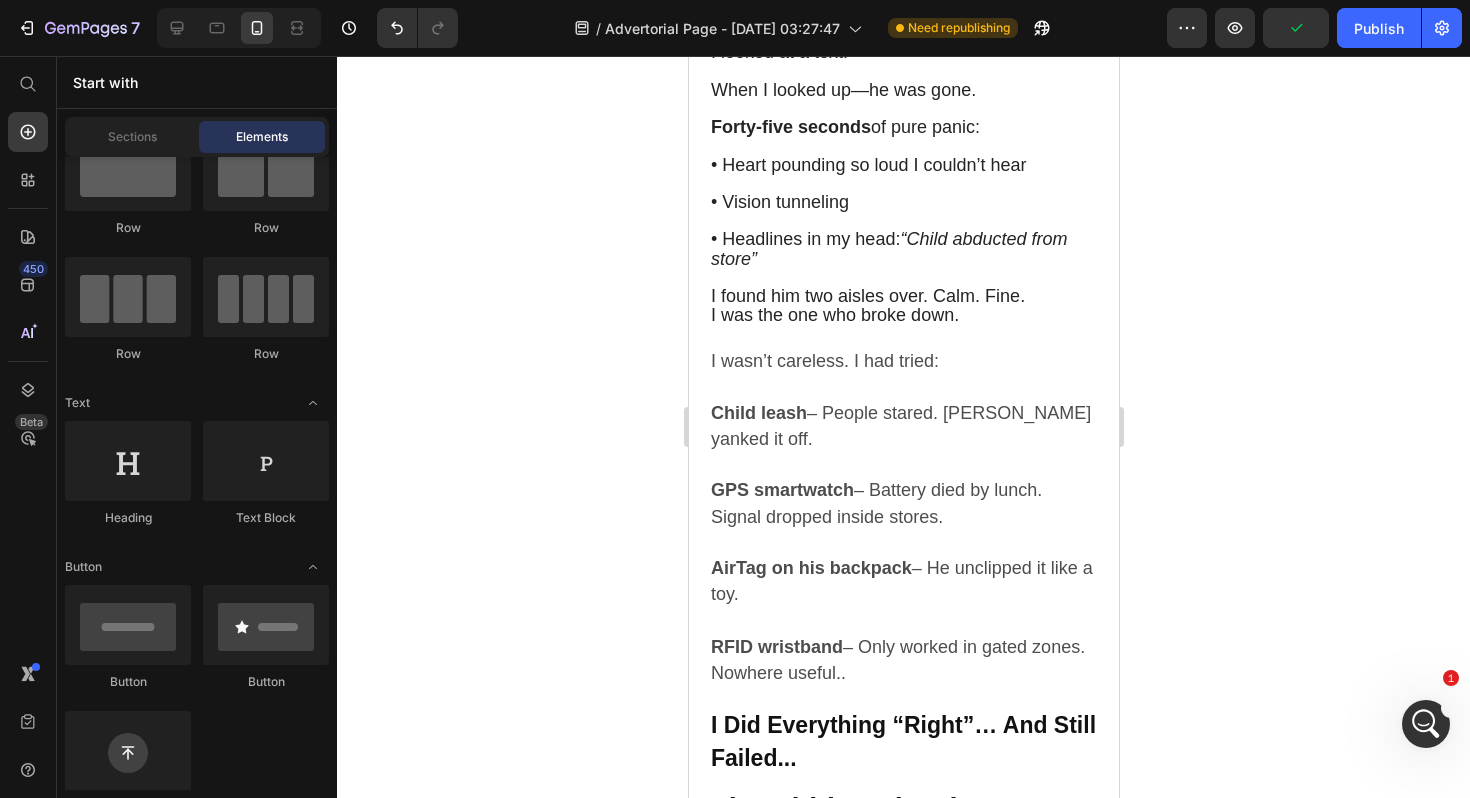click 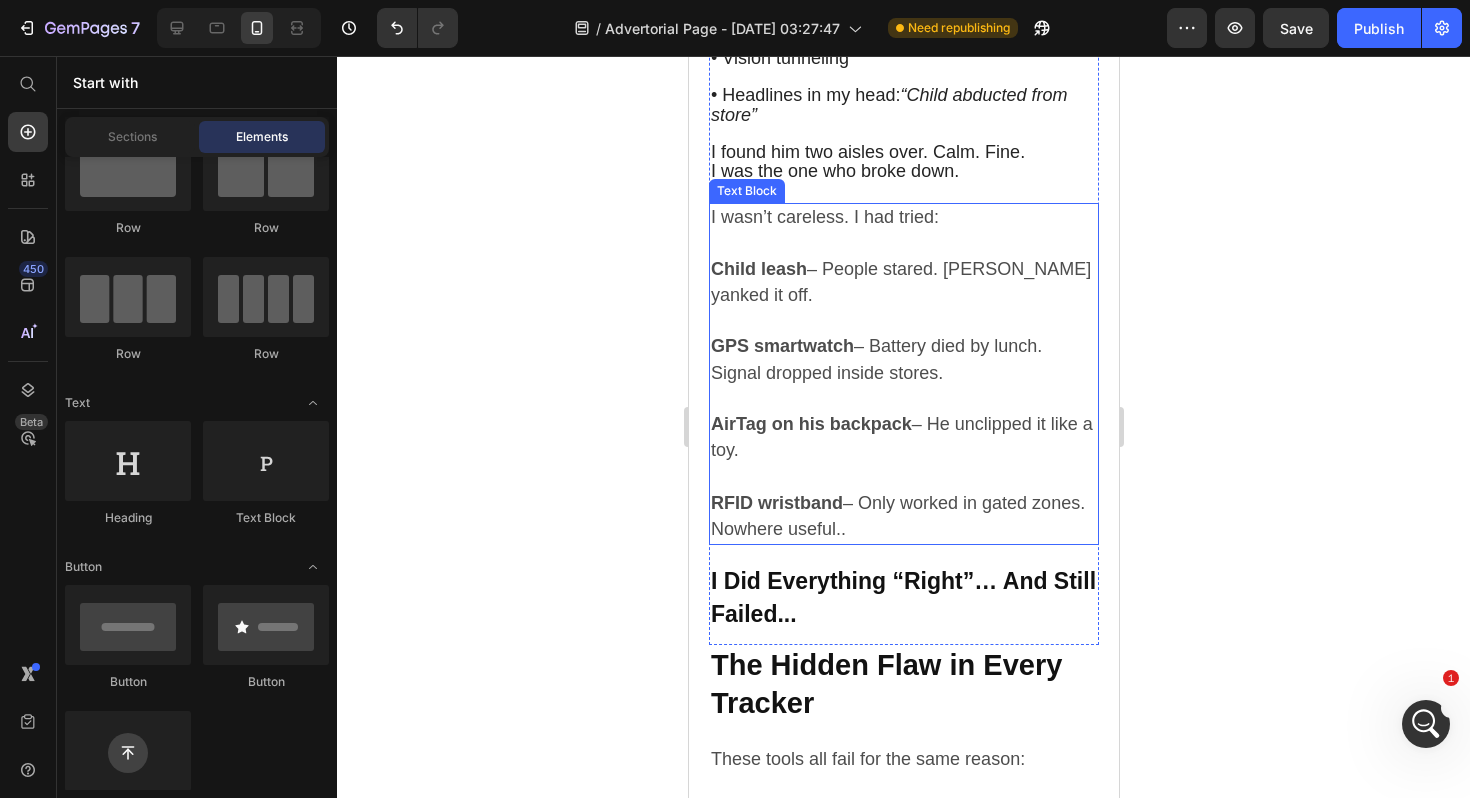 scroll, scrollTop: 1831, scrollLeft: 0, axis: vertical 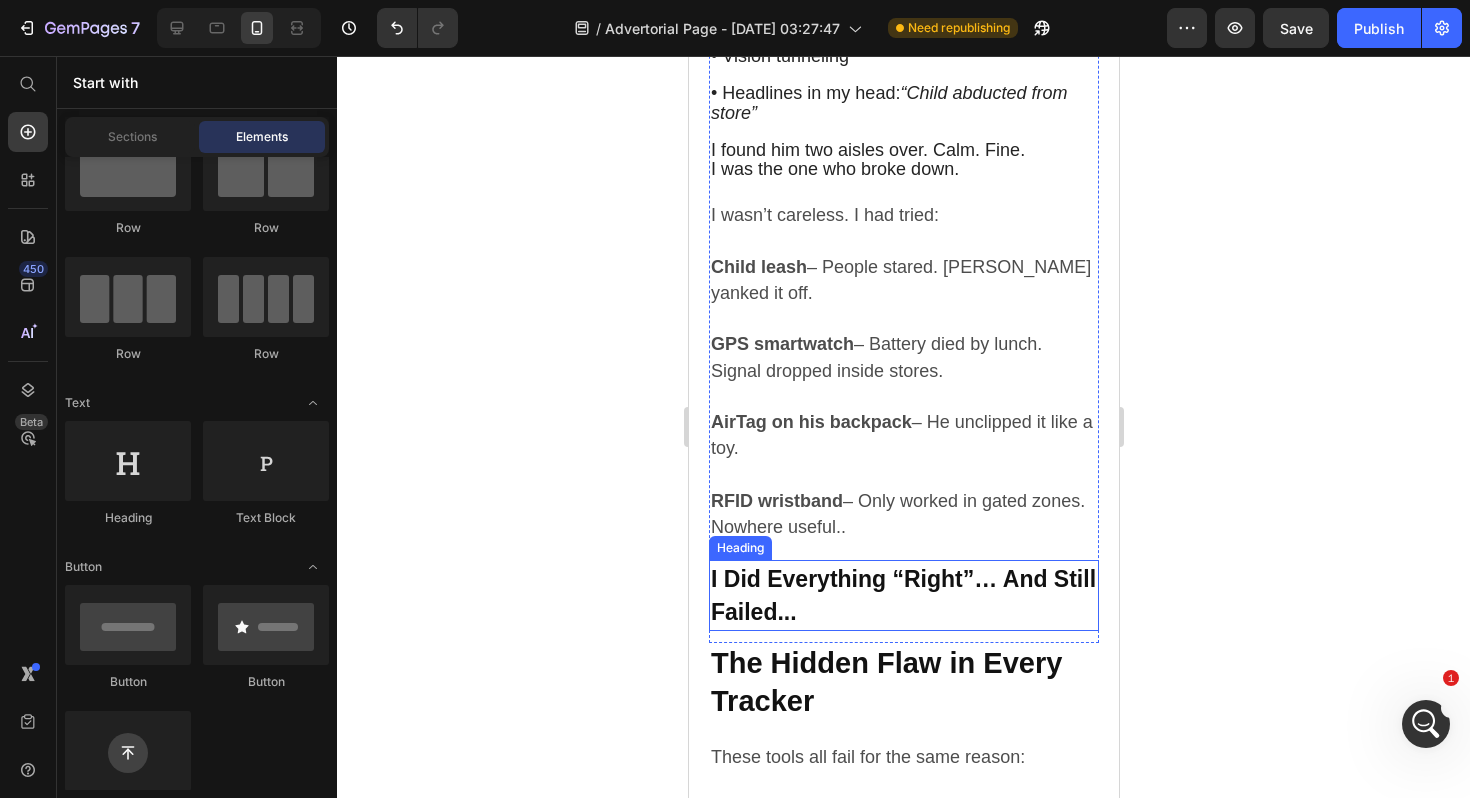 click on "⁠⁠⁠⁠⁠⁠⁠ I Did Everything “Right”… And Still Failed..." at bounding box center (903, 595) 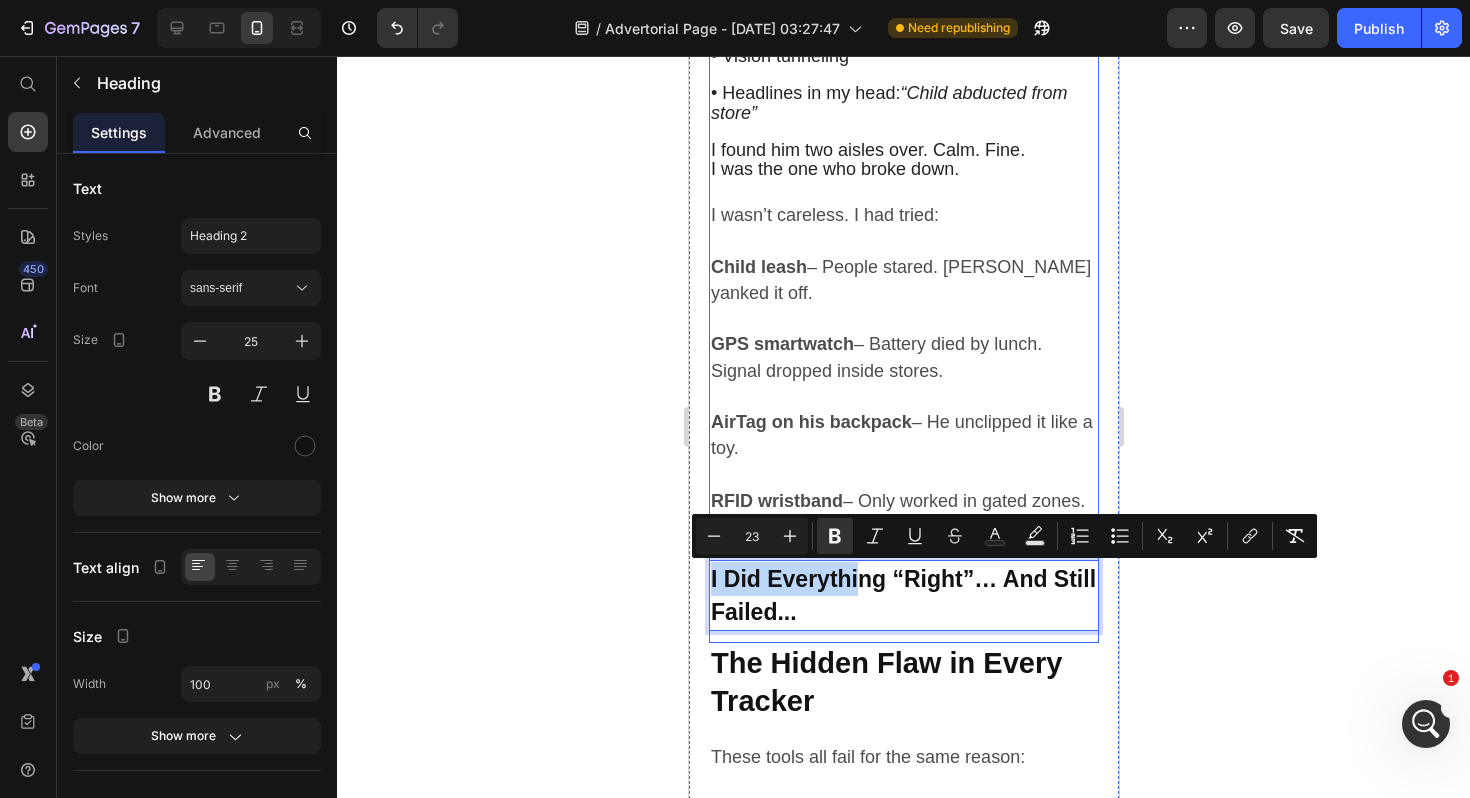 drag, startPoint x: 855, startPoint y: 593, endPoint x: 855, endPoint y: 546, distance: 47 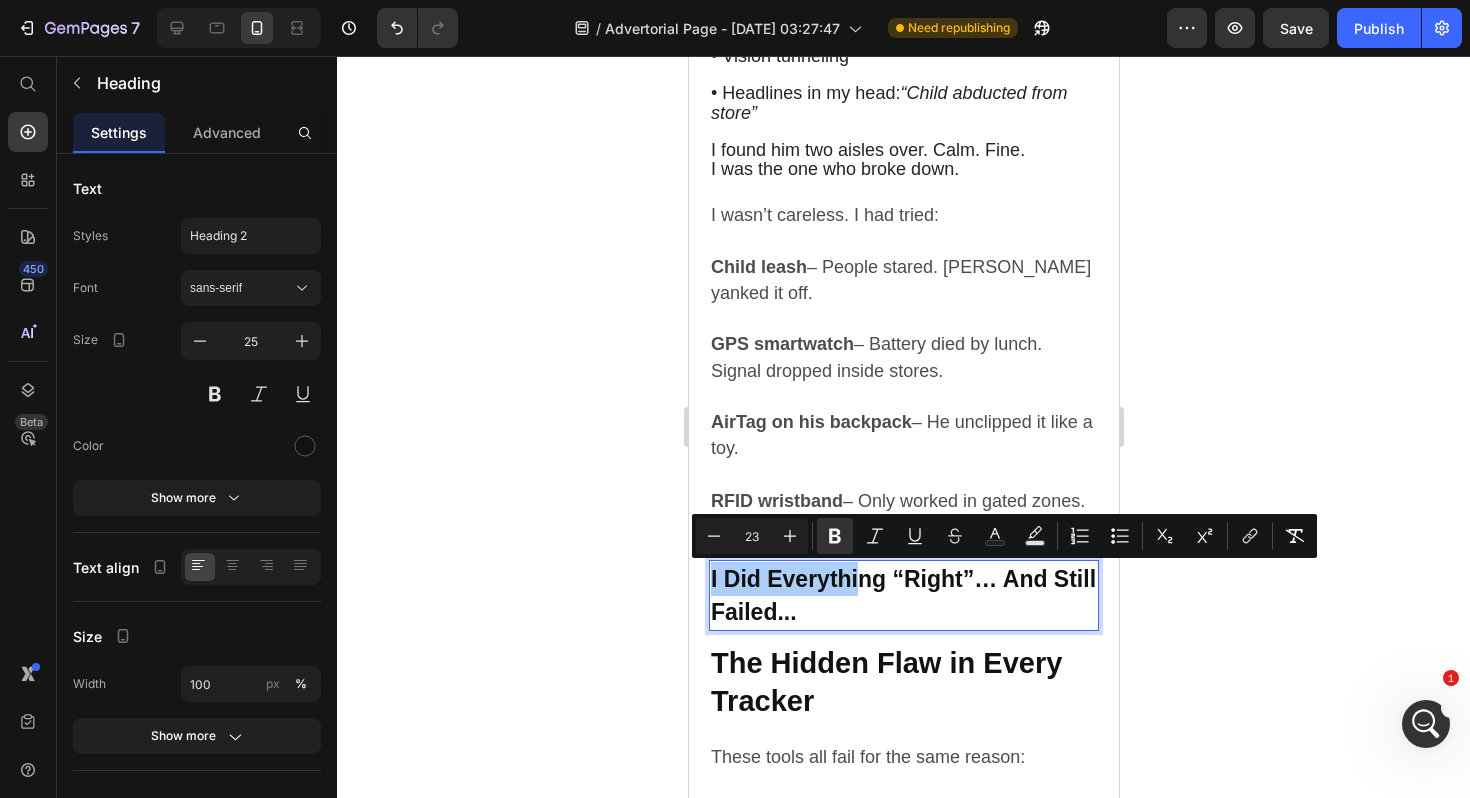 click 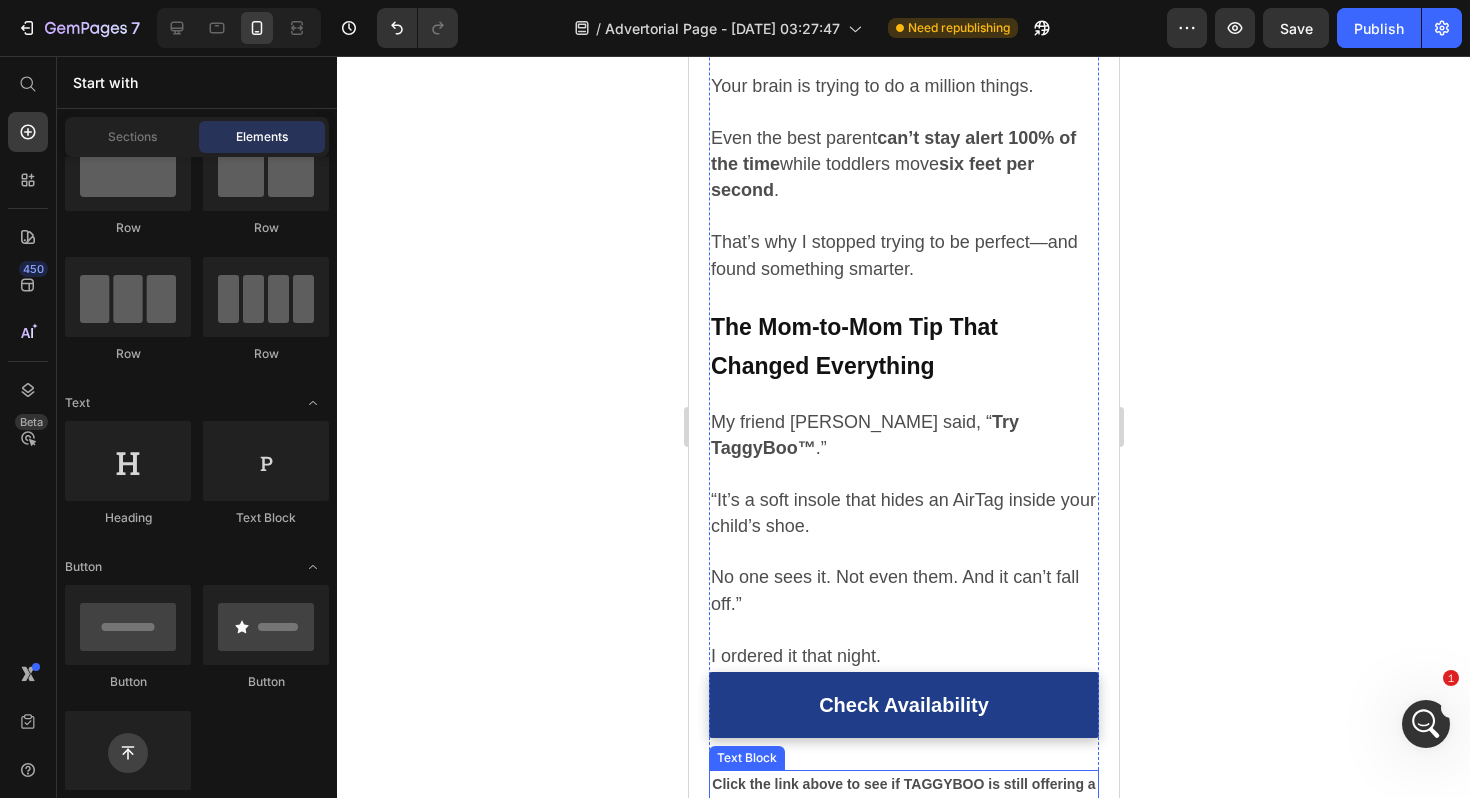 scroll, scrollTop: 3050, scrollLeft: 0, axis: vertical 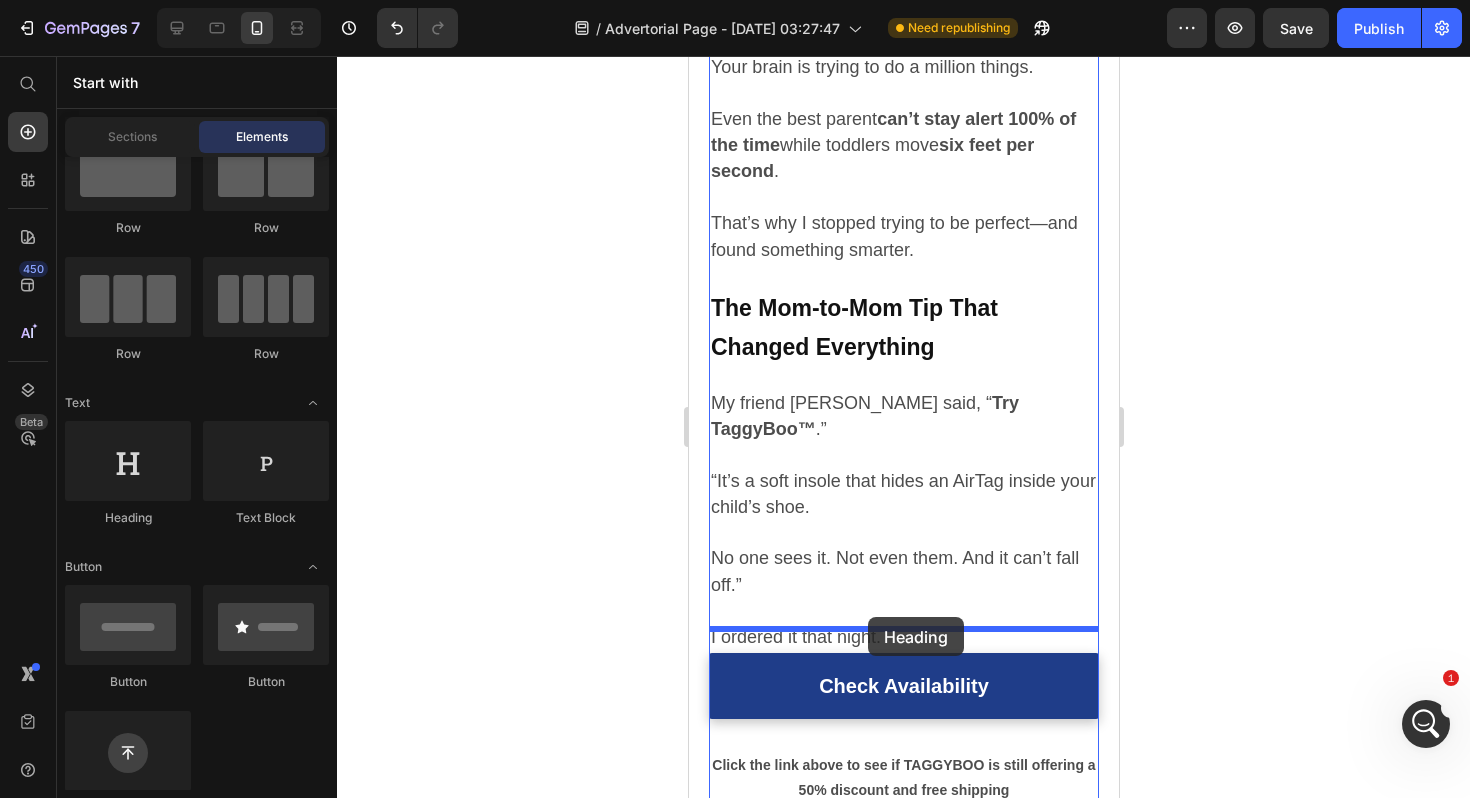 drag, startPoint x: 850, startPoint y: 542, endPoint x: 867, endPoint y: 617, distance: 76.902534 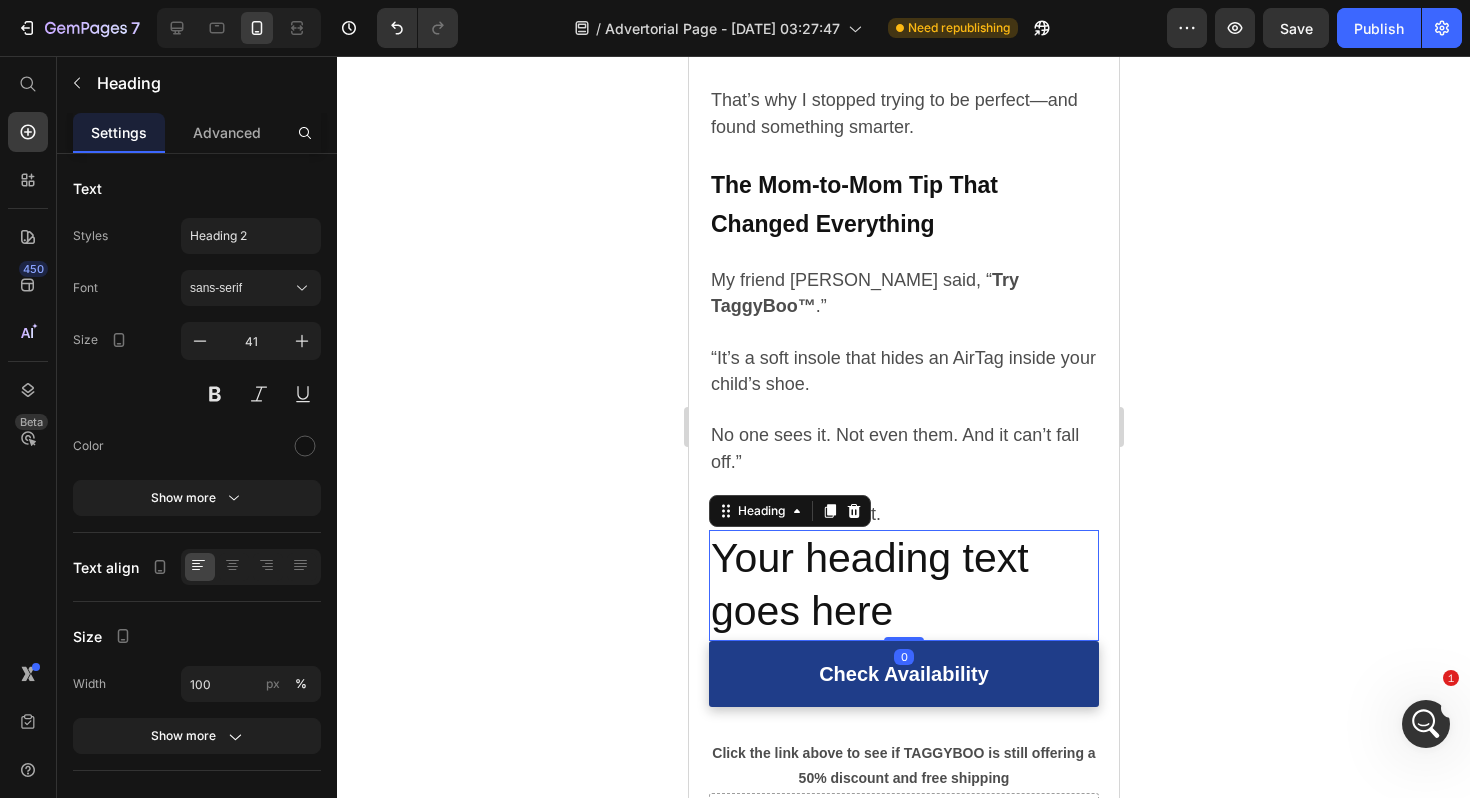 scroll, scrollTop: 3175, scrollLeft: 0, axis: vertical 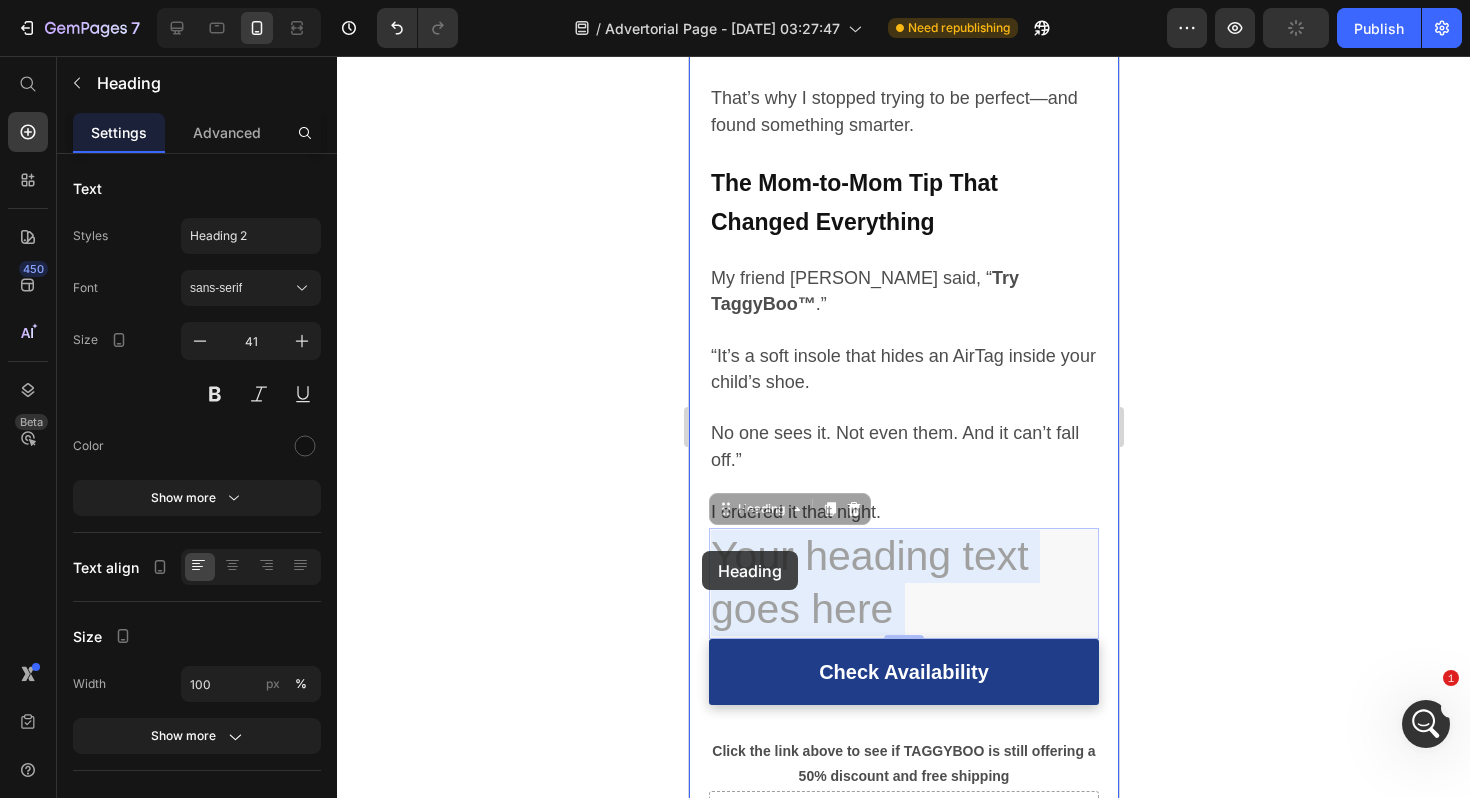drag, startPoint x: 894, startPoint y: 599, endPoint x: 701, endPoint y: 551, distance: 198.87936 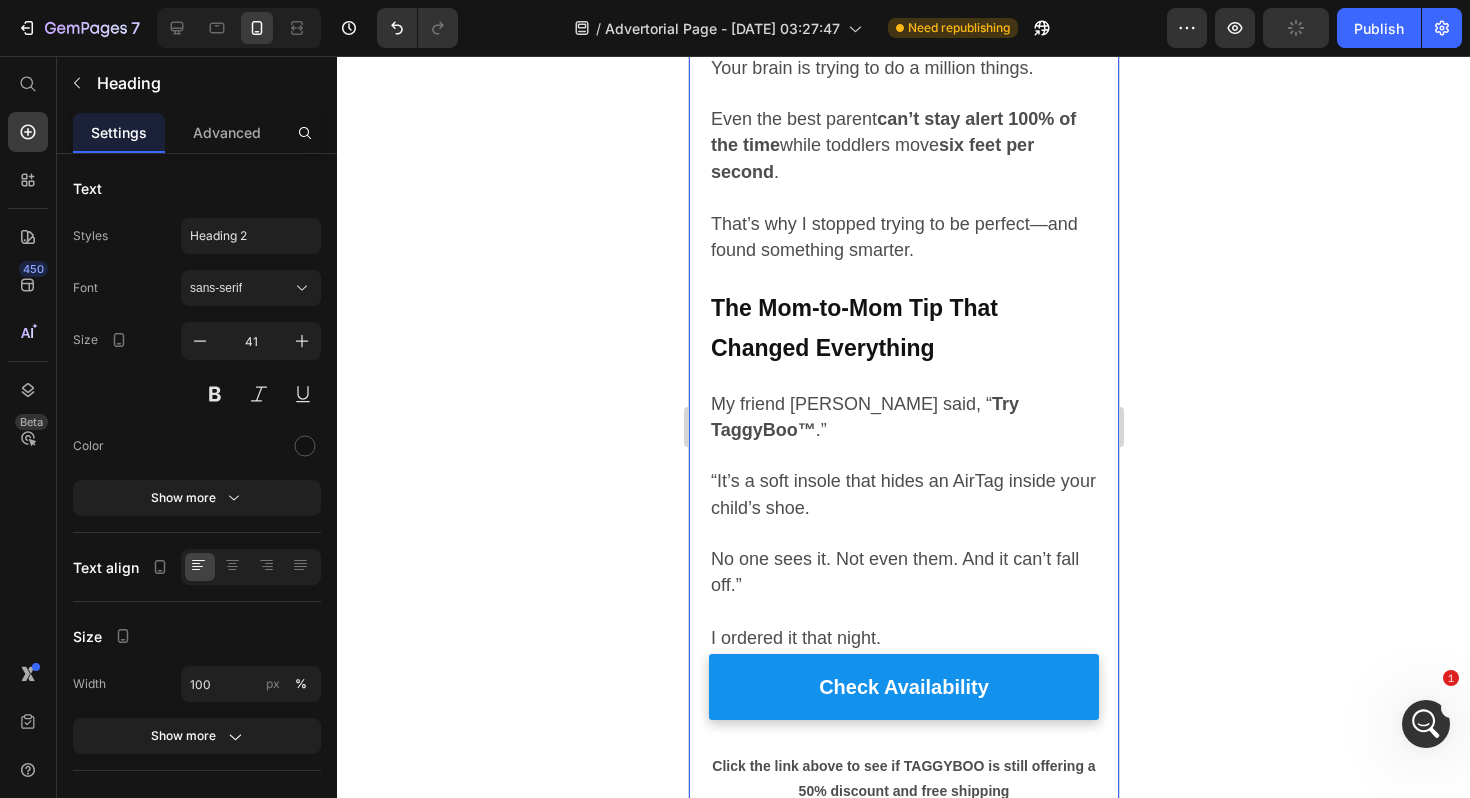 scroll, scrollTop: 3301, scrollLeft: 0, axis: vertical 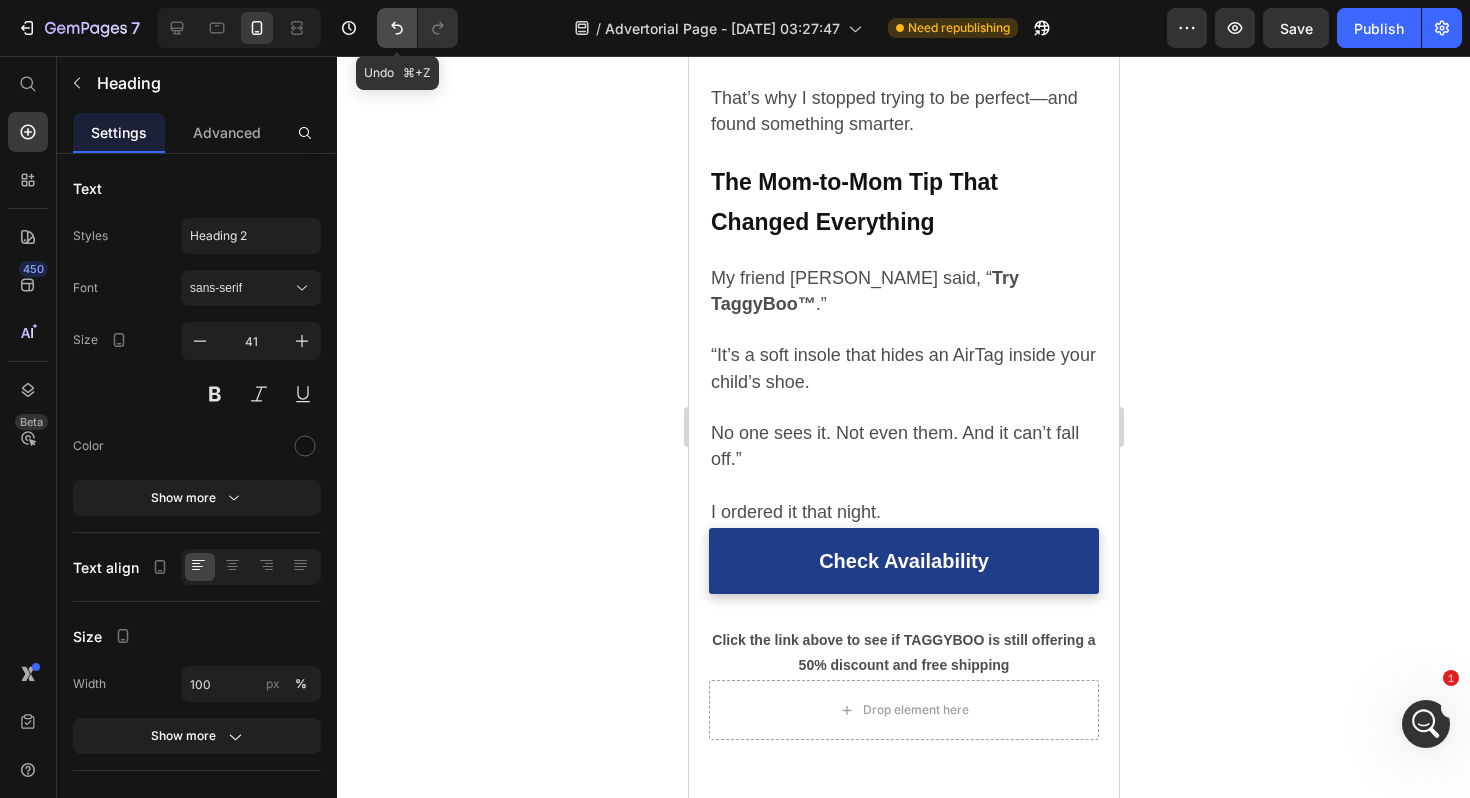 click 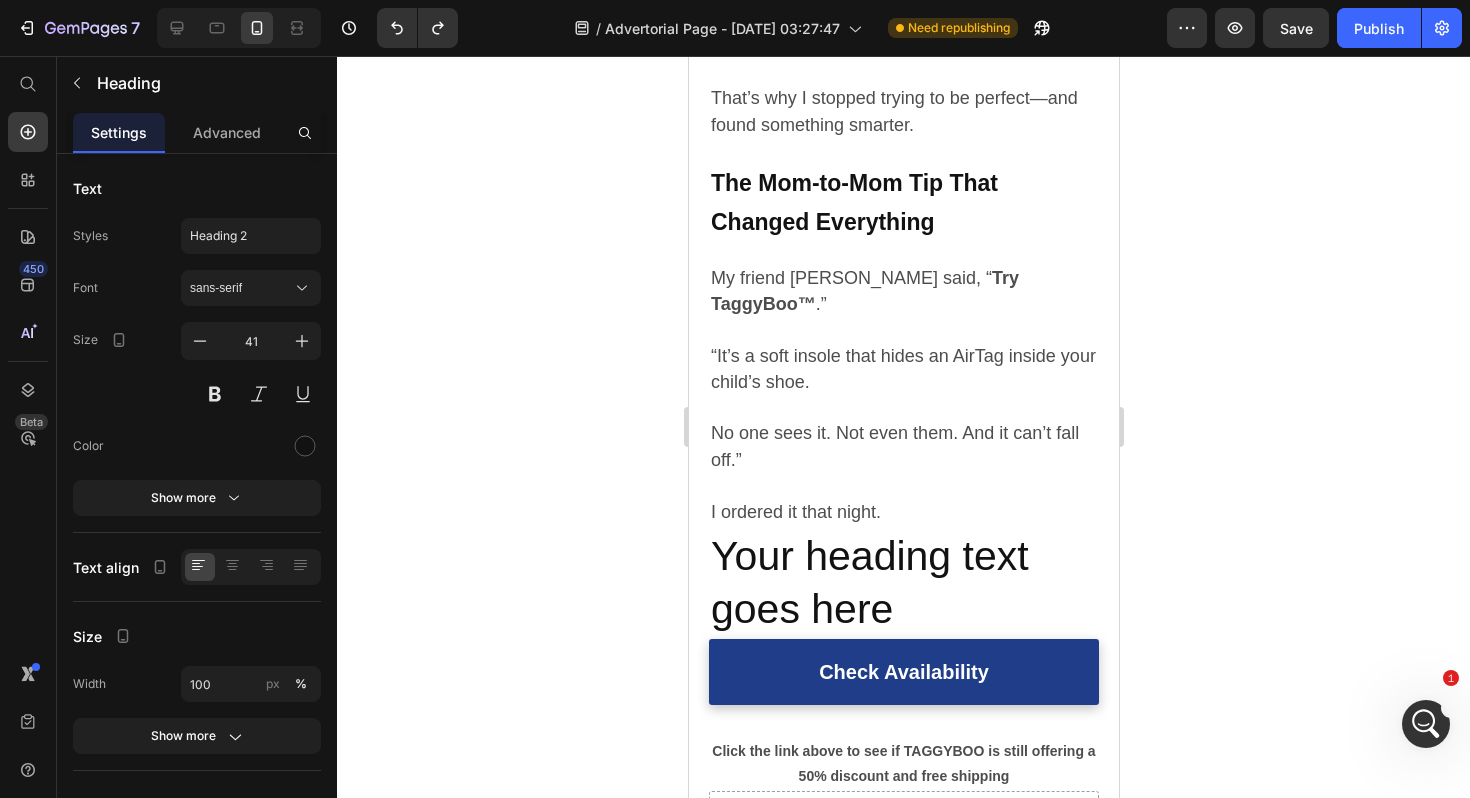 click on "Your heading text goes here" at bounding box center (903, 583) 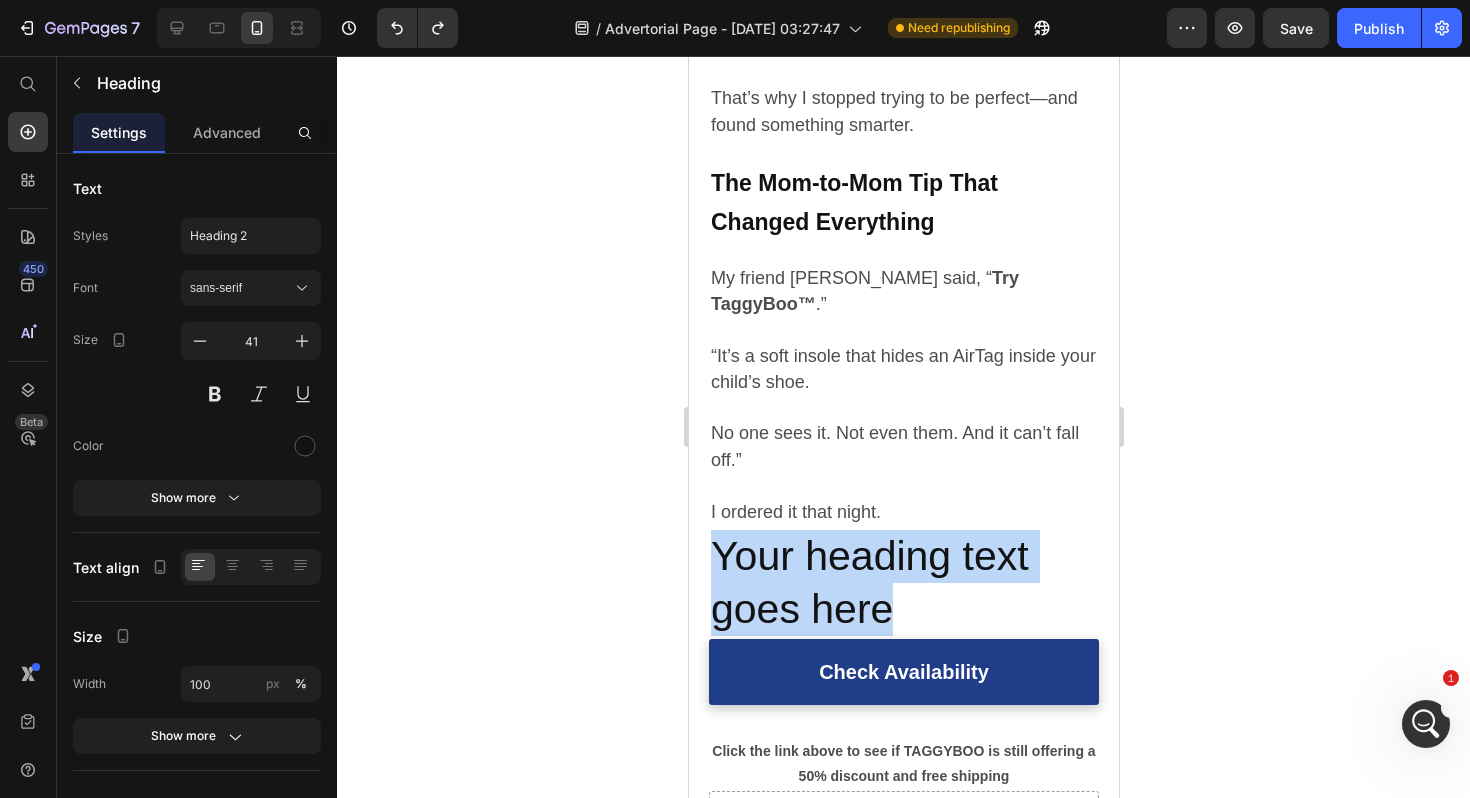 drag, startPoint x: 892, startPoint y: 586, endPoint x: 719, endPoint y: 531, distance: 181.53236 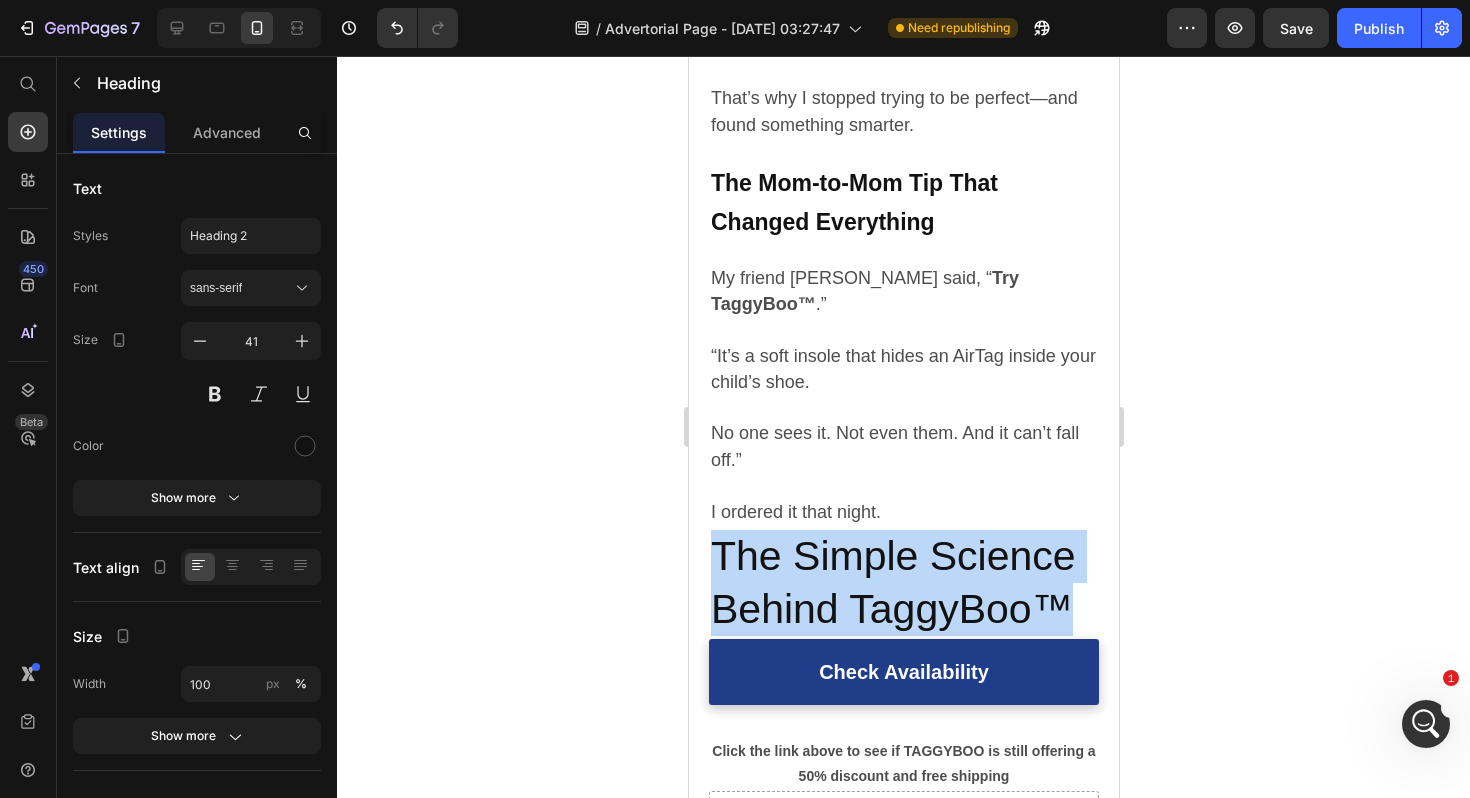 drag, startPoint x: 1074, startPoint y: 584, endPoint x: 714, endPoint y: 512, distance: 367.1294 